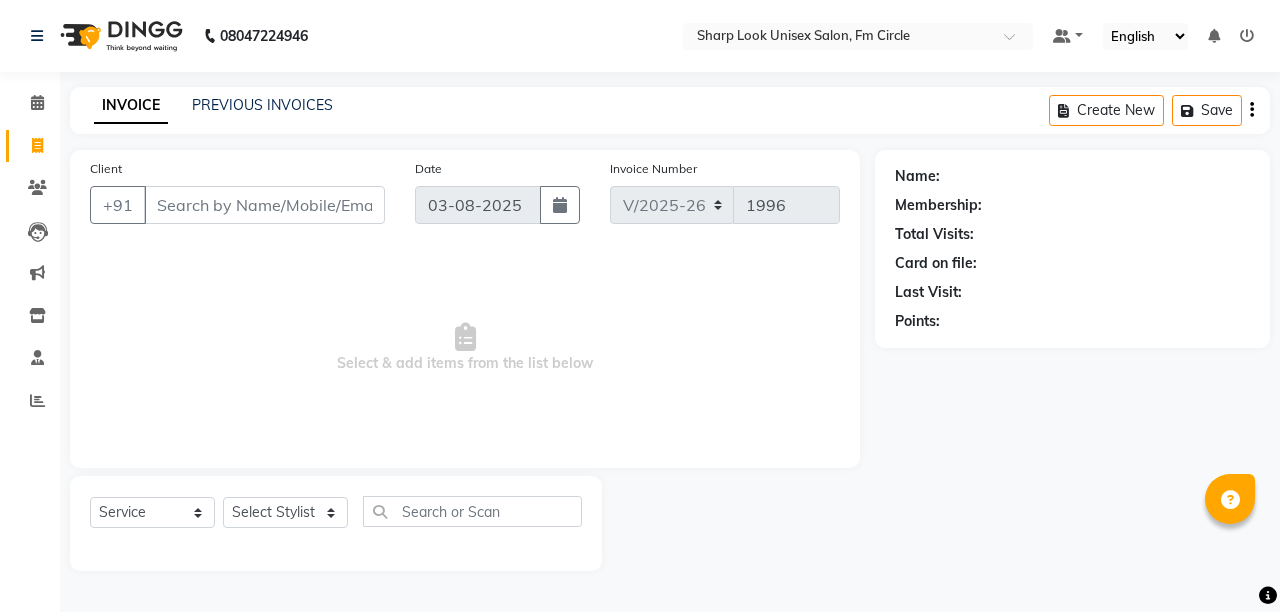 select on "804" 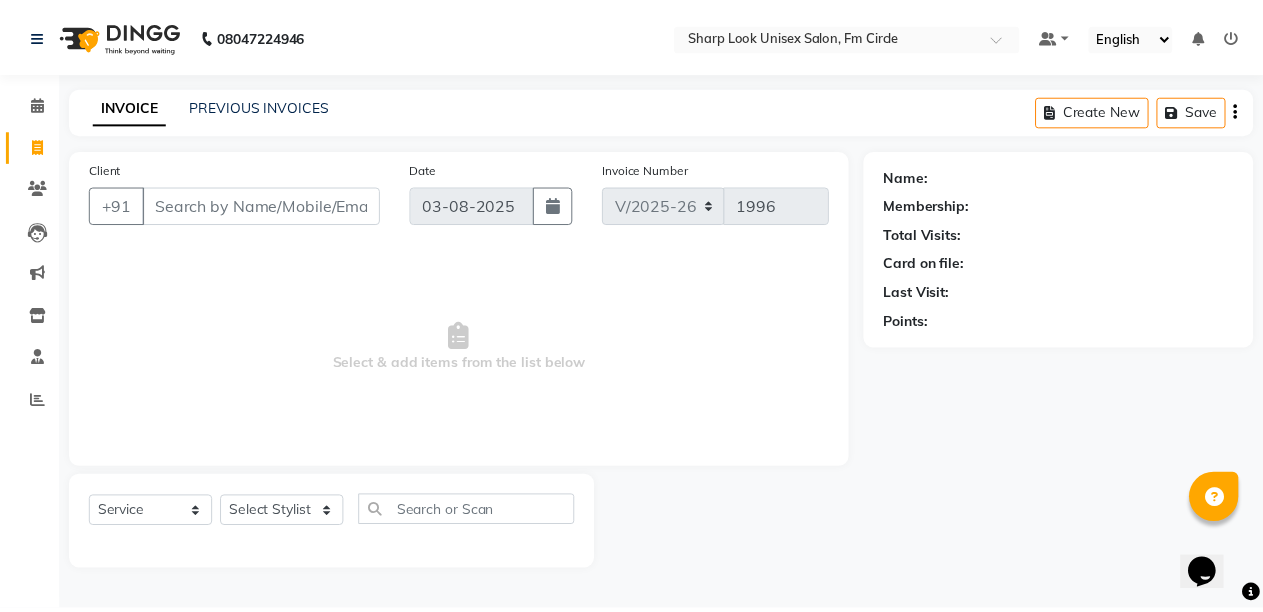 scroll, scrollTop: 0, scrollLeft: 0, axis: both 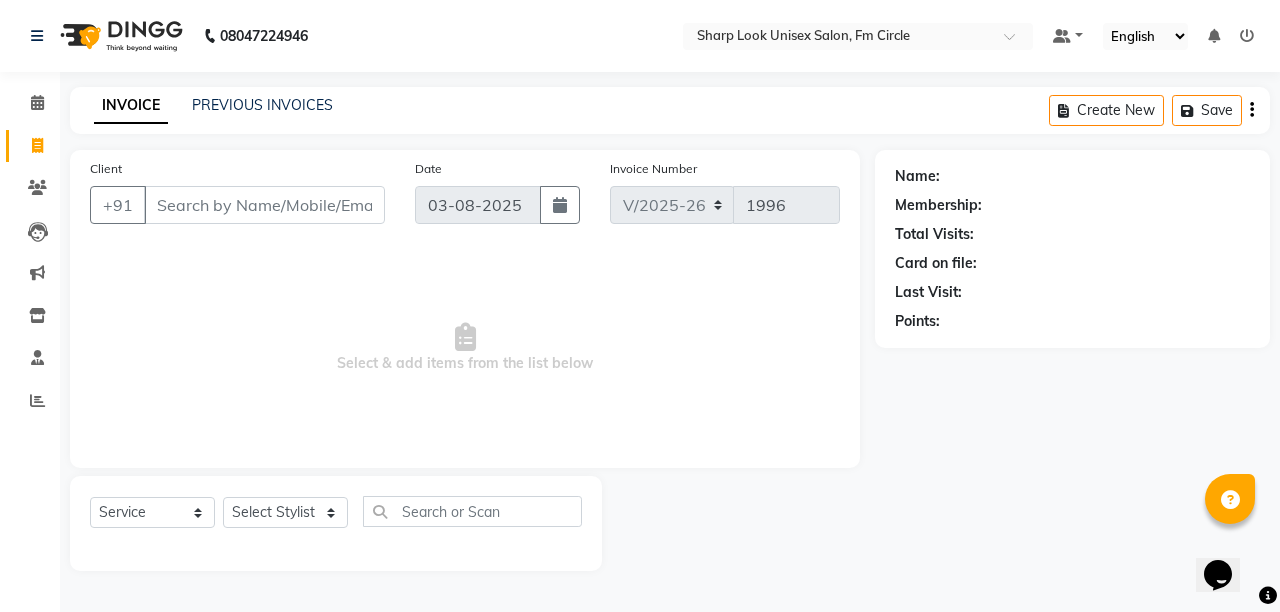 click on "Client" at bounding box center (264, 205) 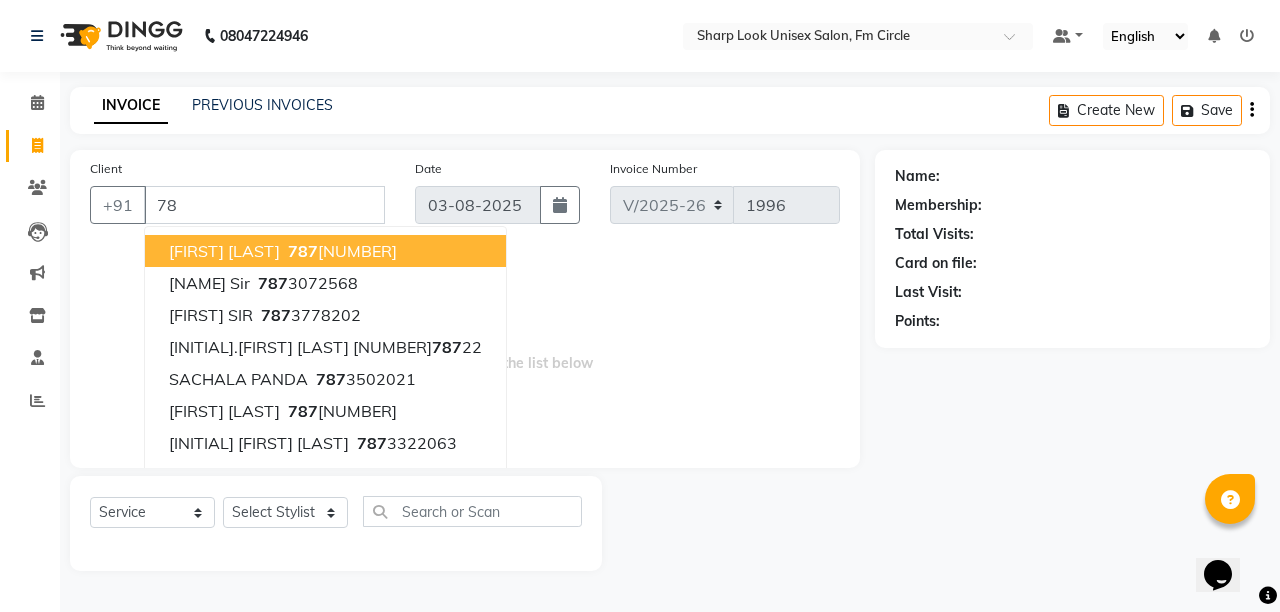 type on "7" 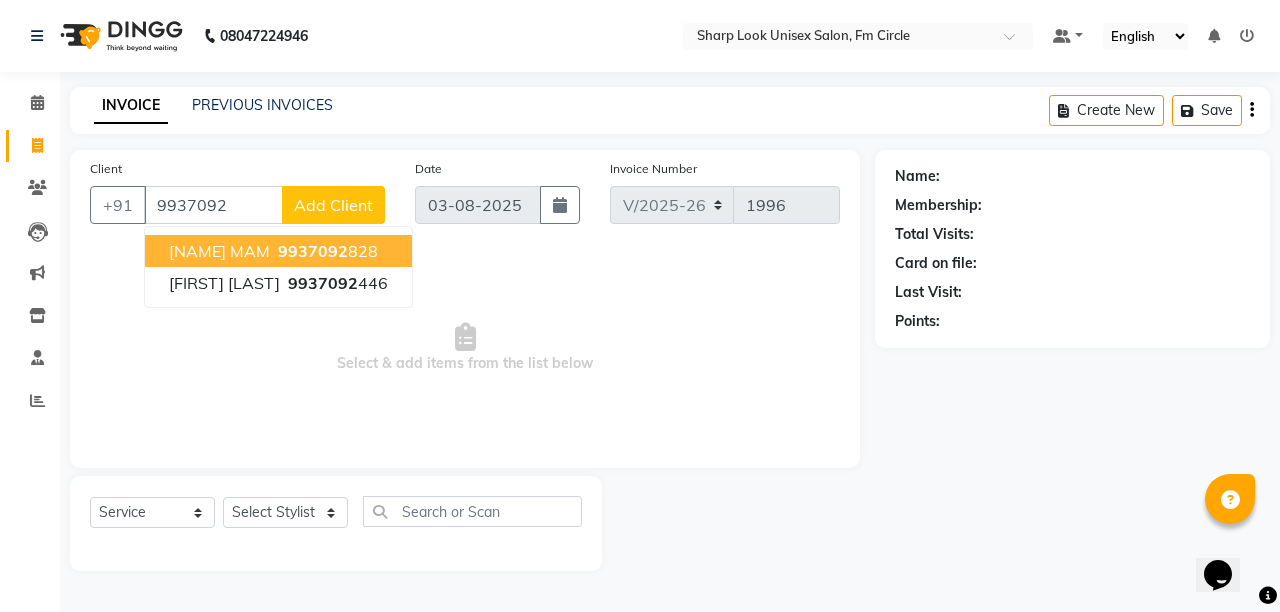 click on "9937092" at bounding box center (313, 251) 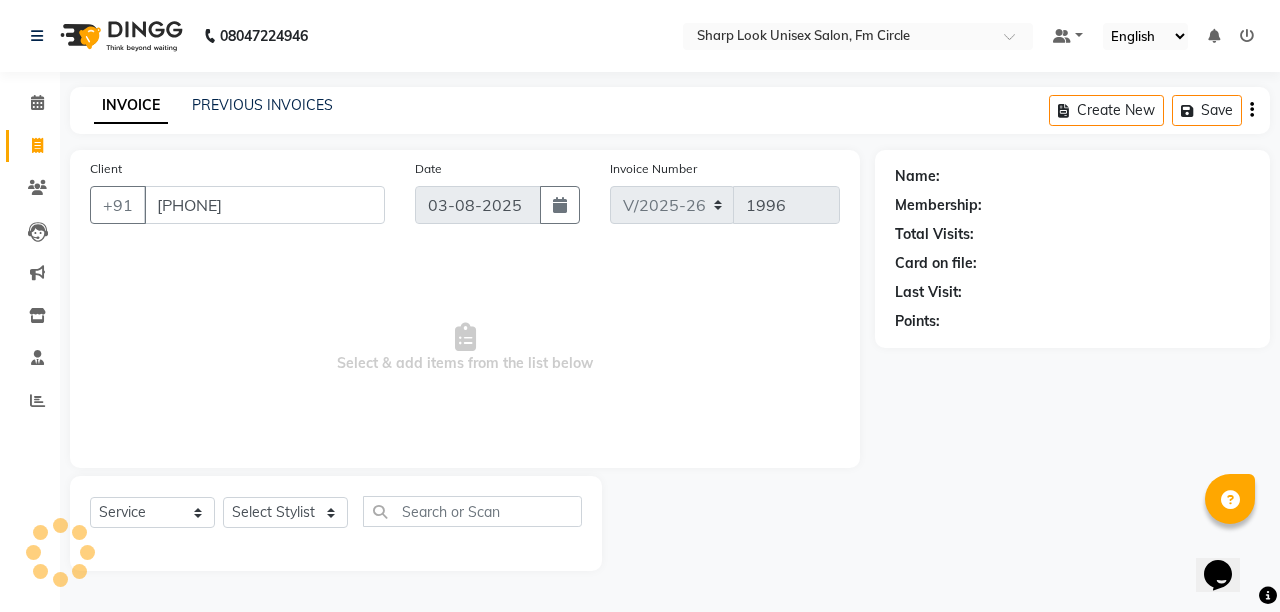 type on "[PHONE]" 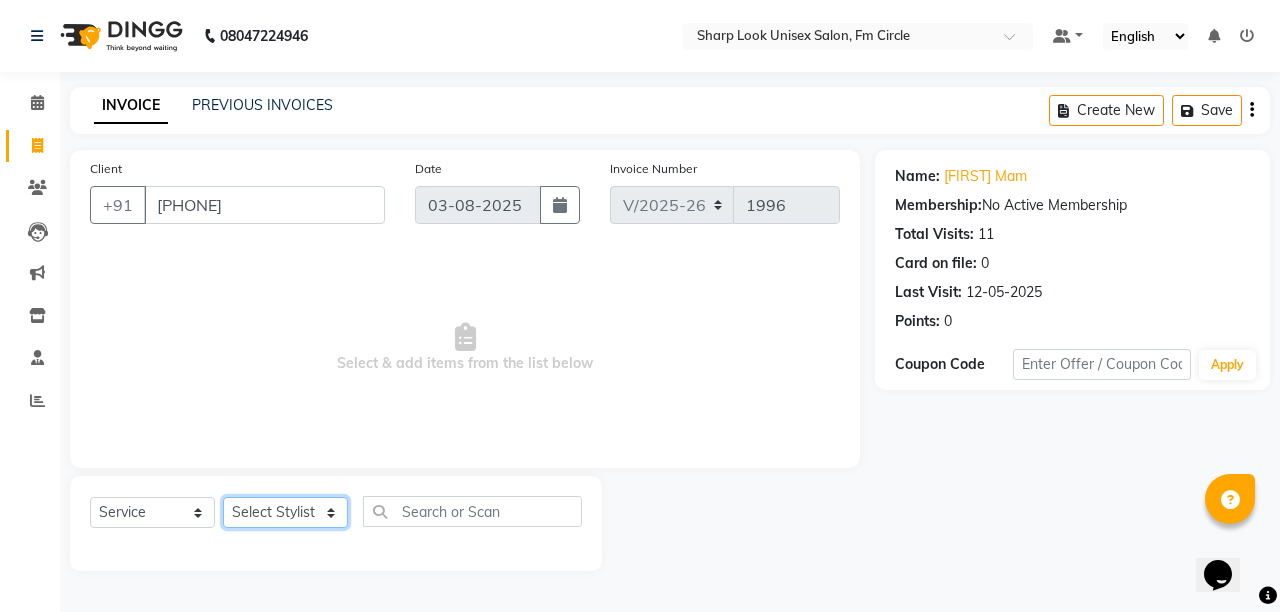 click on "Select Stylist Admin Anil Babu Budhia Monalisa  Nisha Priti" 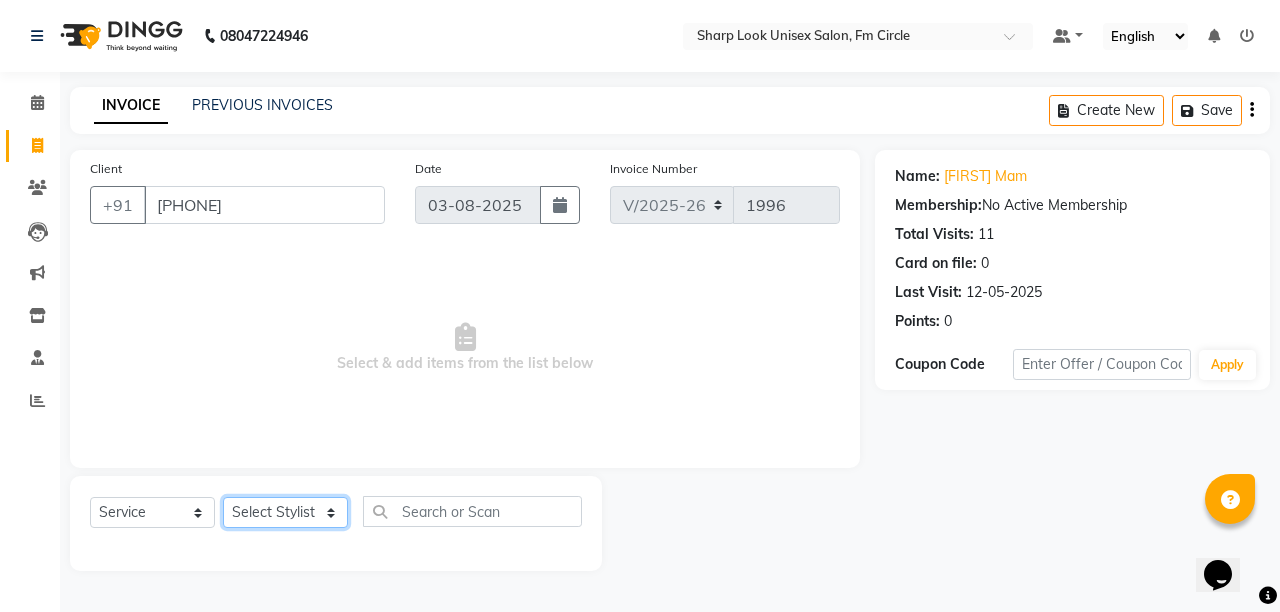 select on "87379" 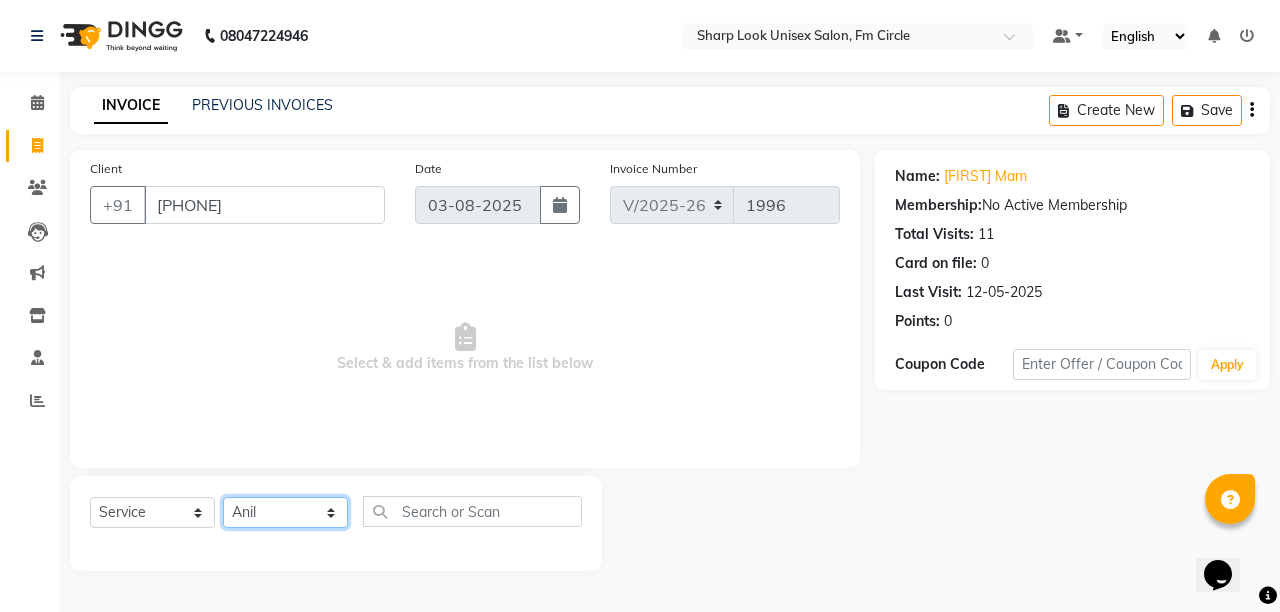 click on "Select Stylist Admin Anil Babu Budhia Monalisa  Nisha Priti" 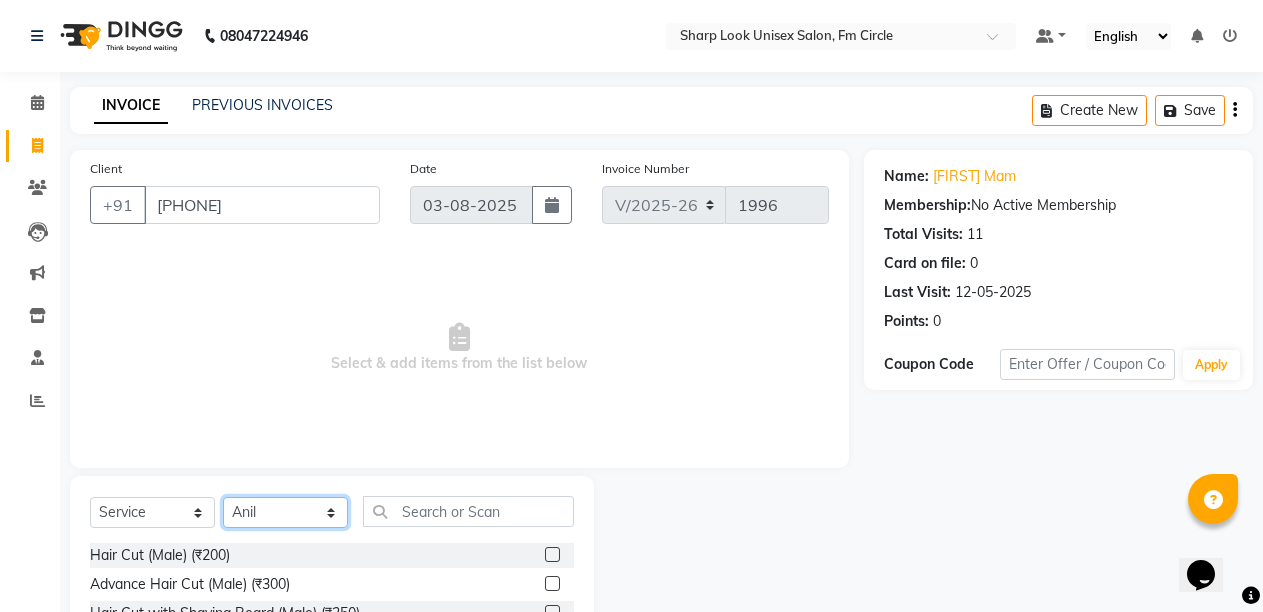 scroll, scrollTop: 189, scrollLeft: 0, axis: vertical 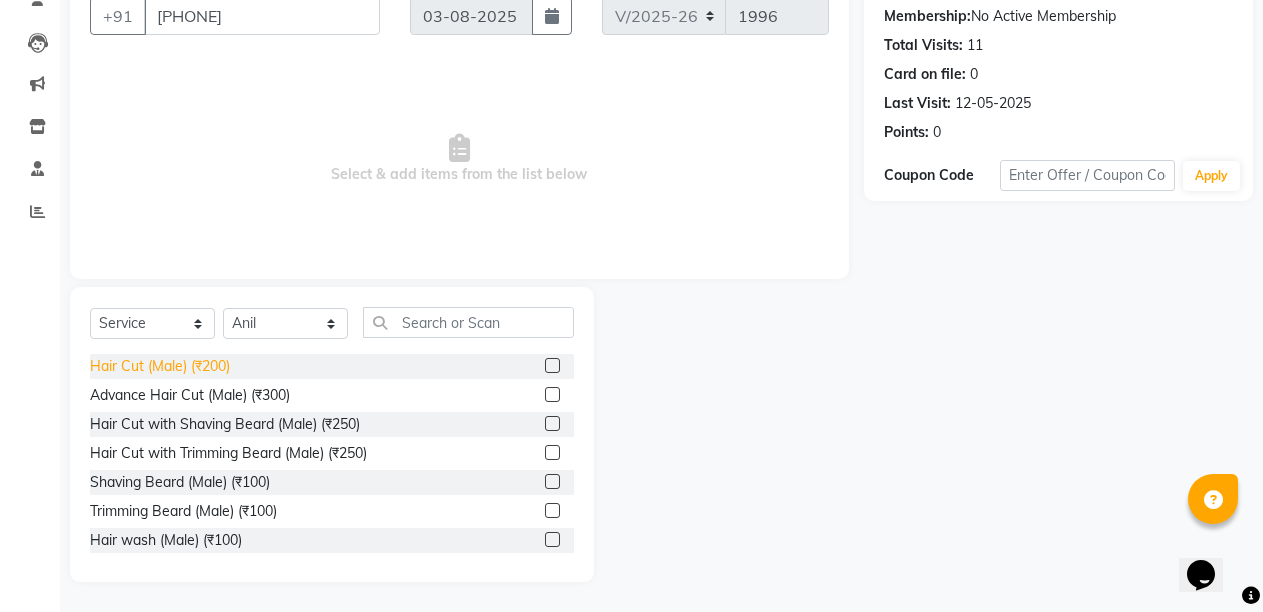 click on "Hair Cut (Male) (₹200)" 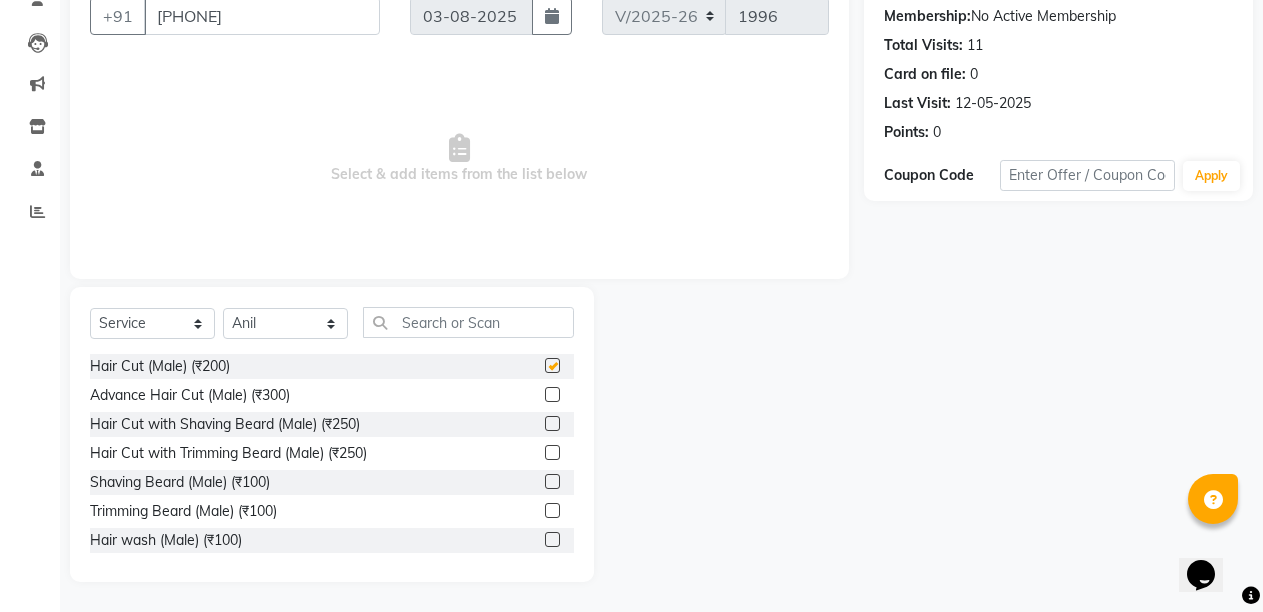 checkbox on "false" 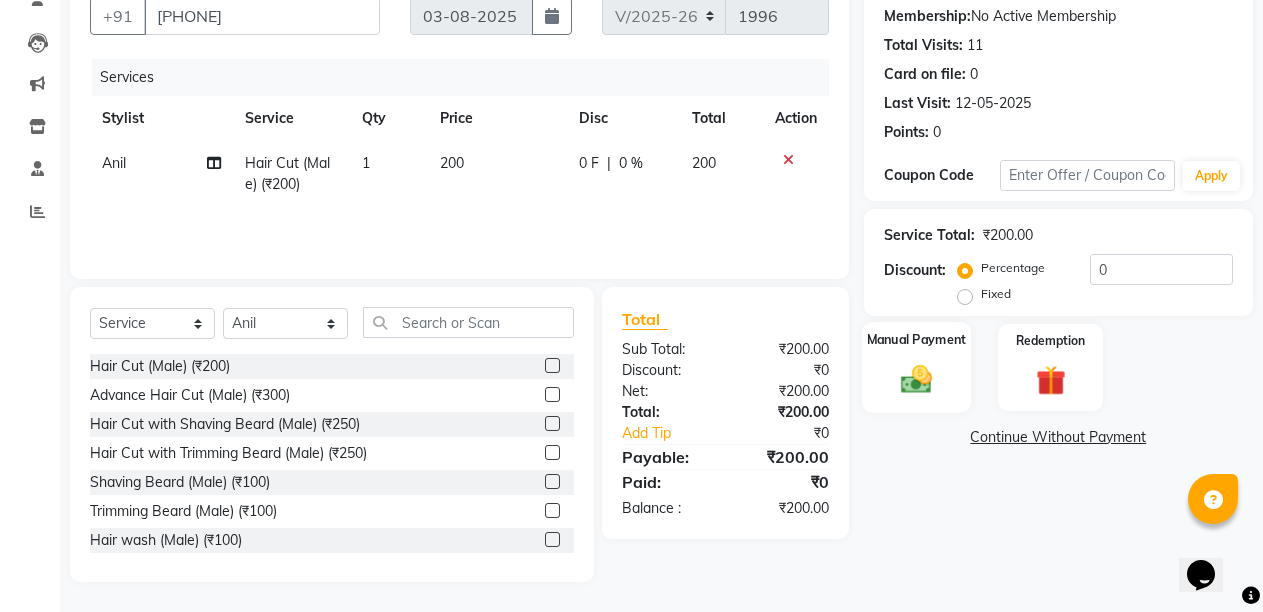click on "Manual Payment" 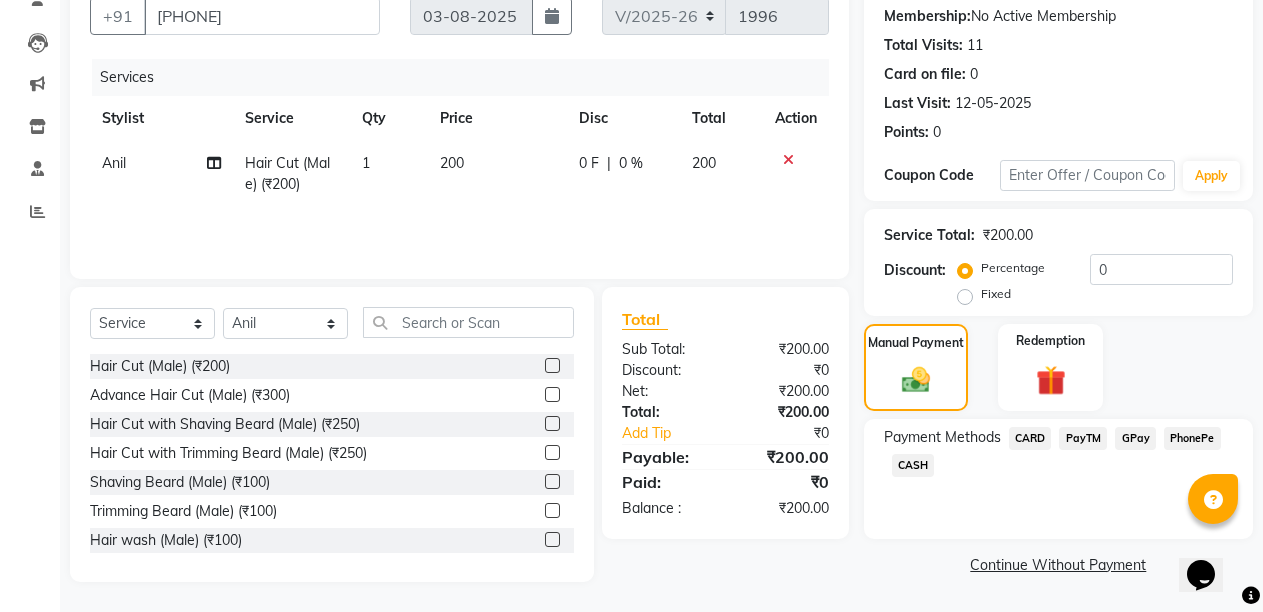 click on "CASH" 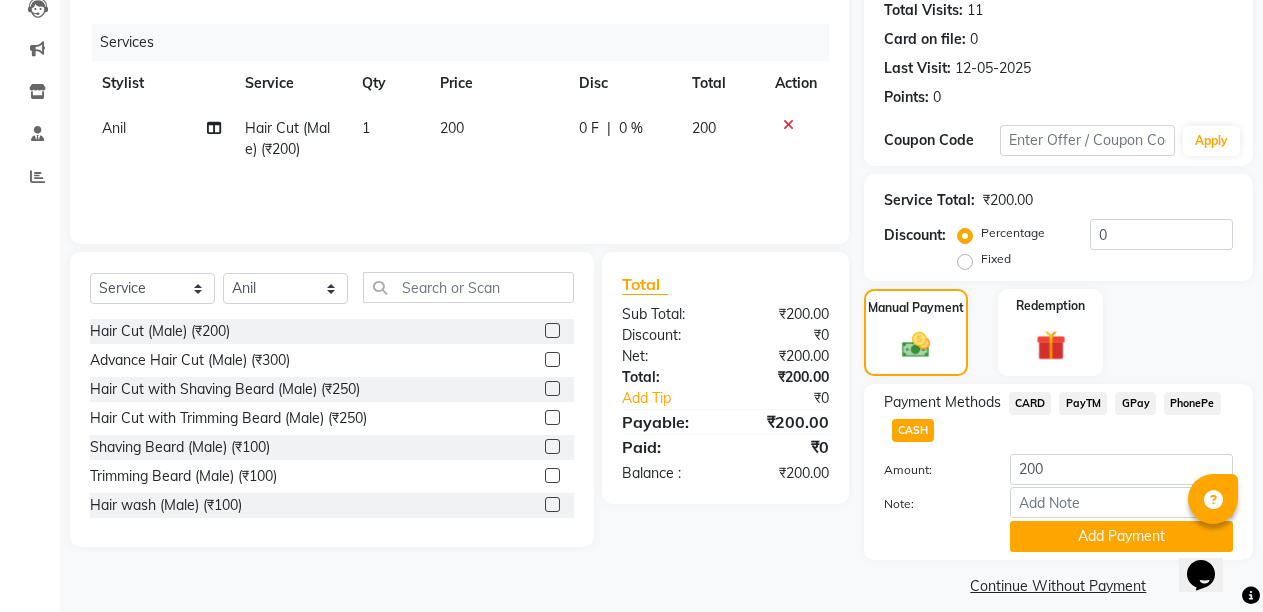 scroll, scrollTop: 243, scrollLeft: 0, axis: vertical 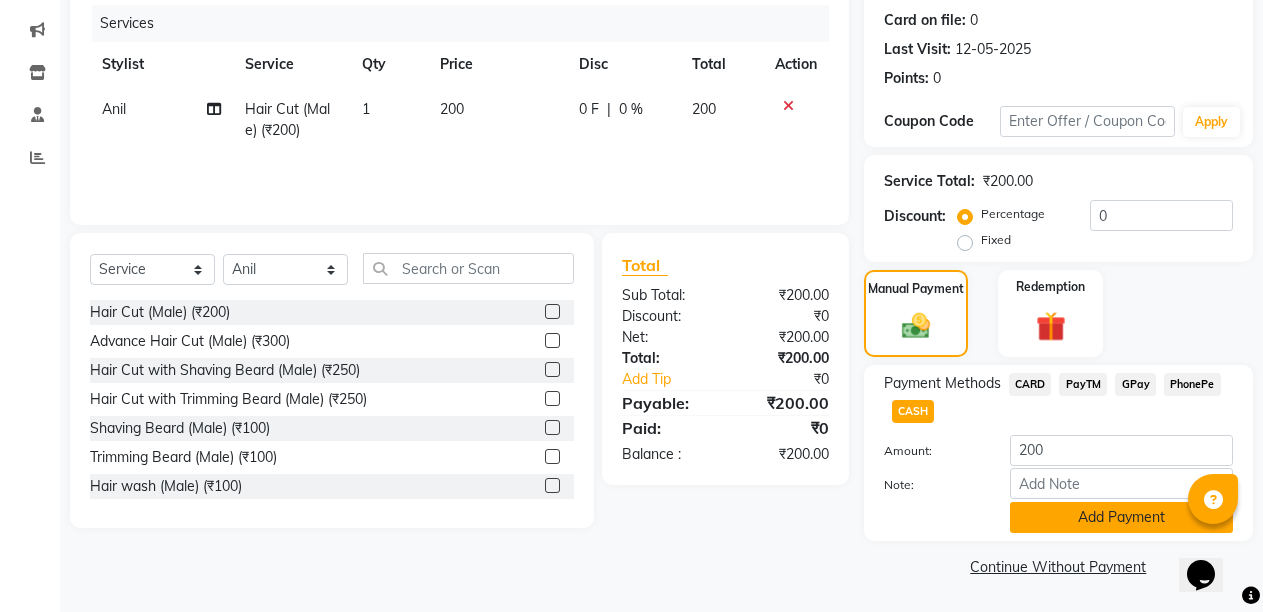 click on "Add Payment" 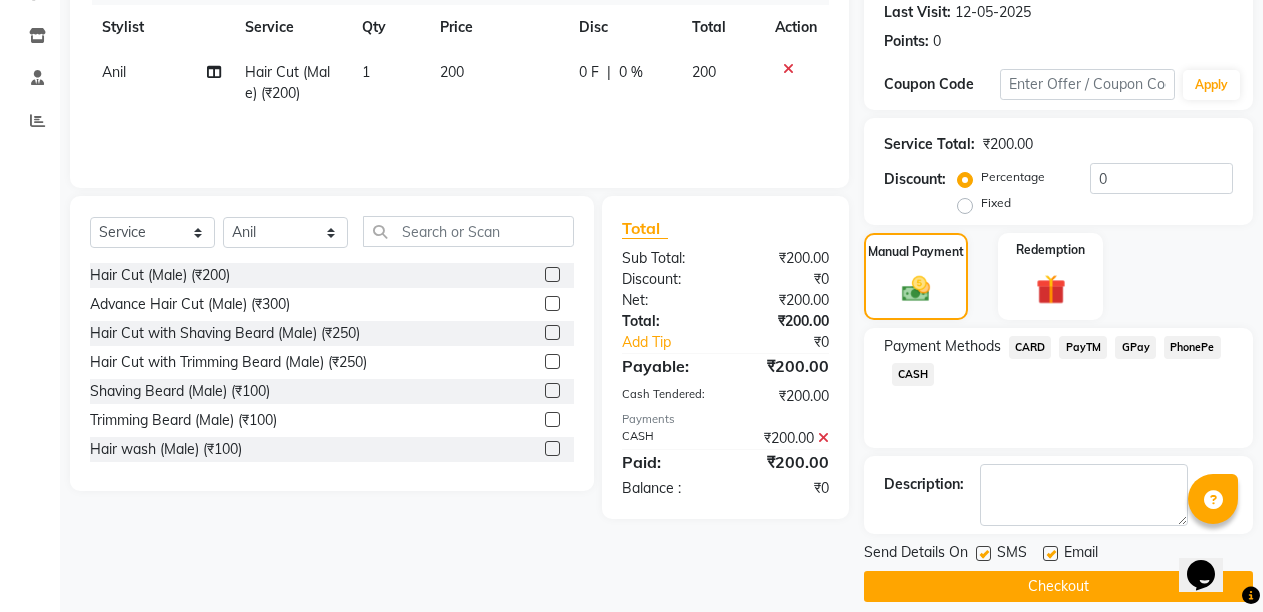 scroll, scrollTop: 300, scrollLeft: 0, axis: vertical 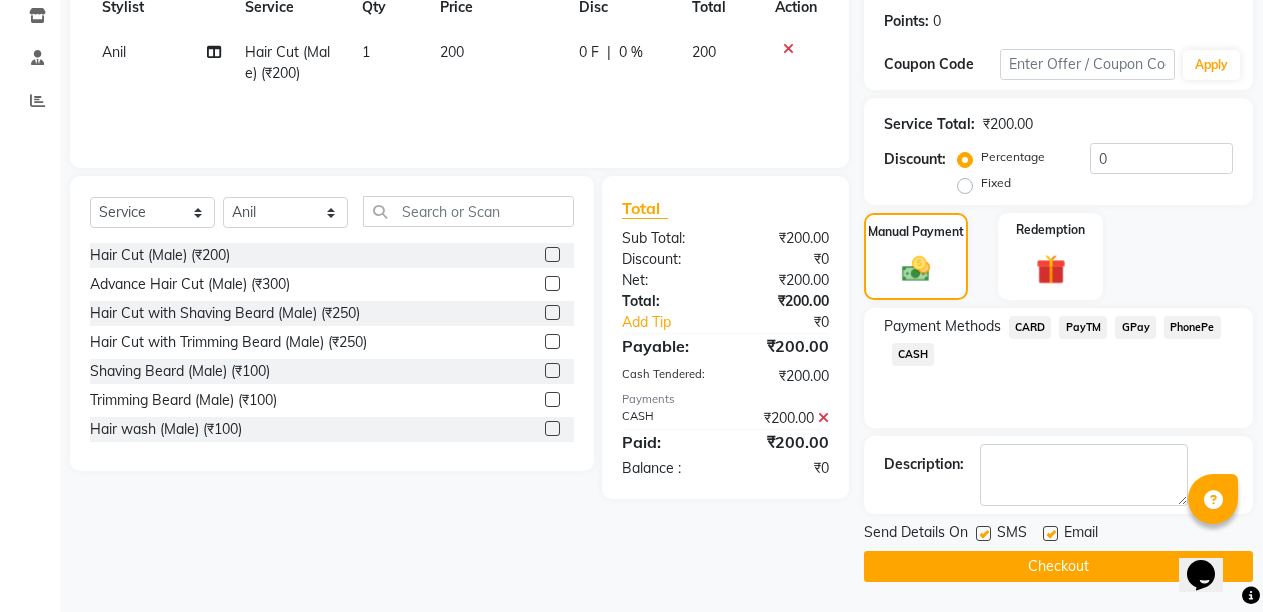 click 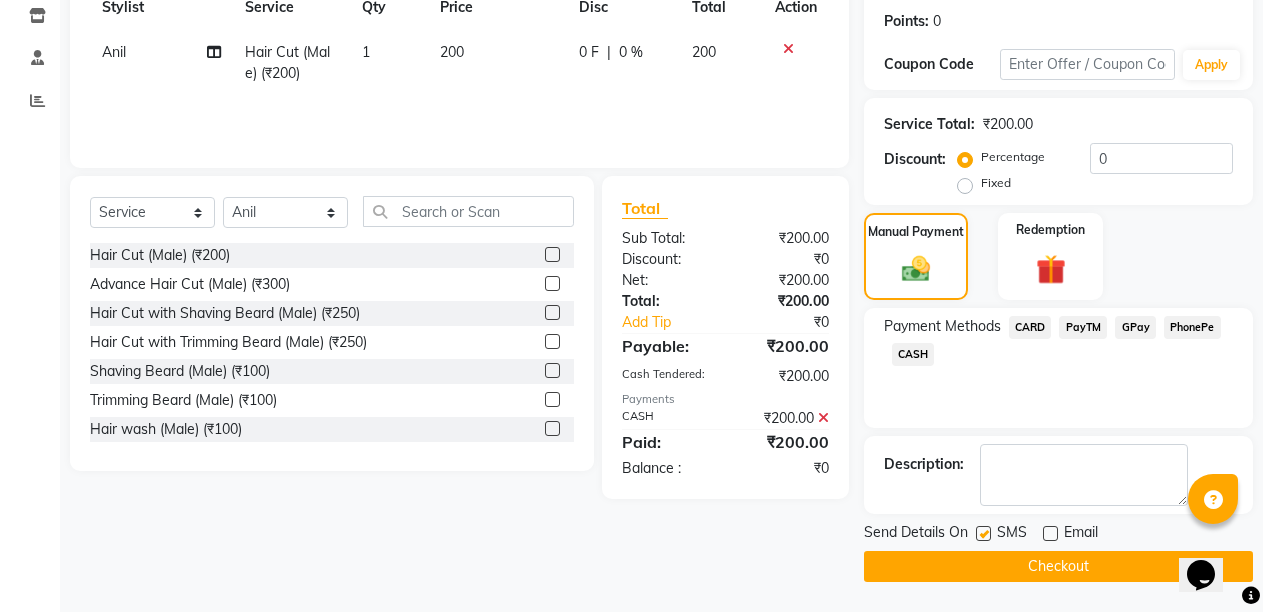 click on "Checkout" 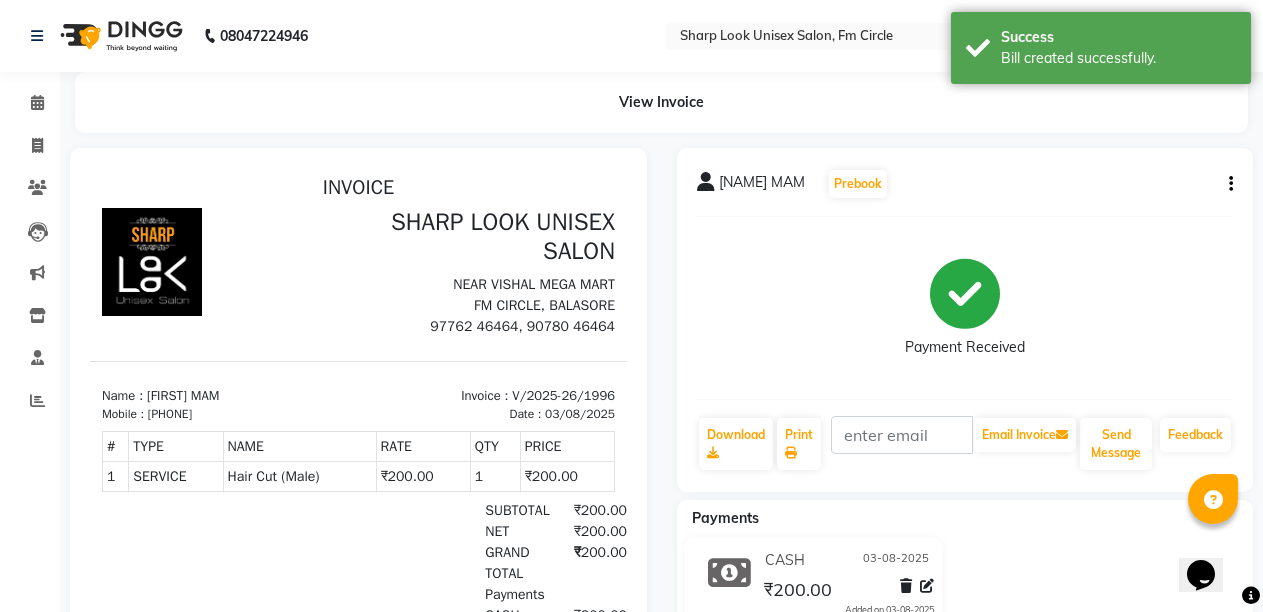 scroll, scrollTop: 0, scrollLeft: 0, axis: both 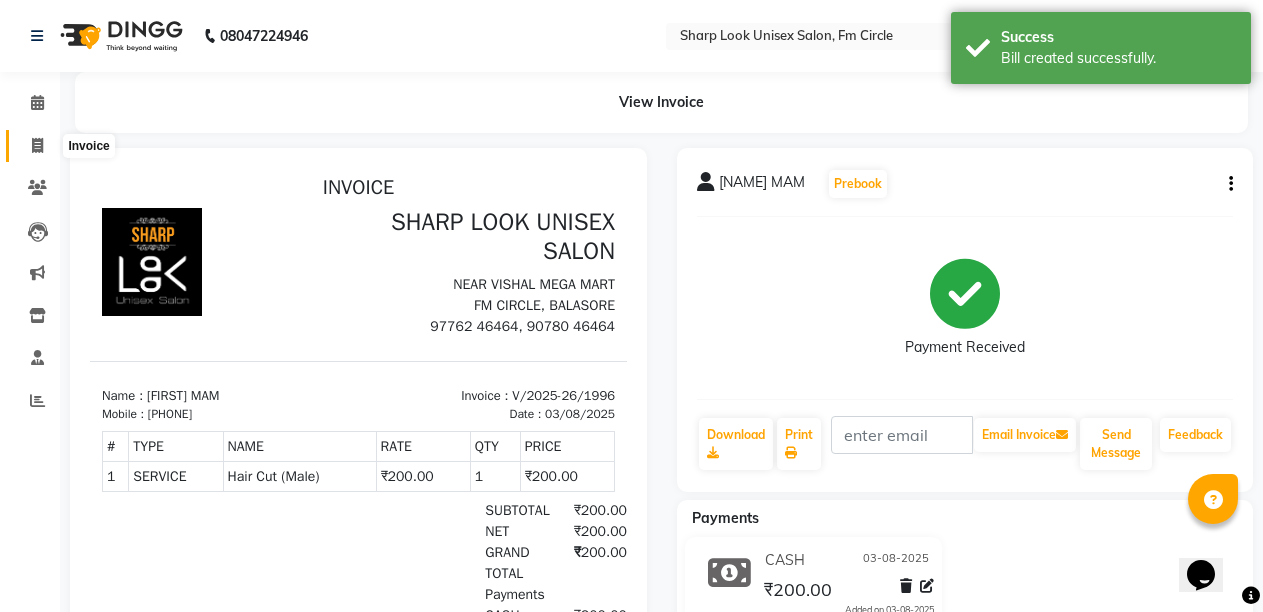 click 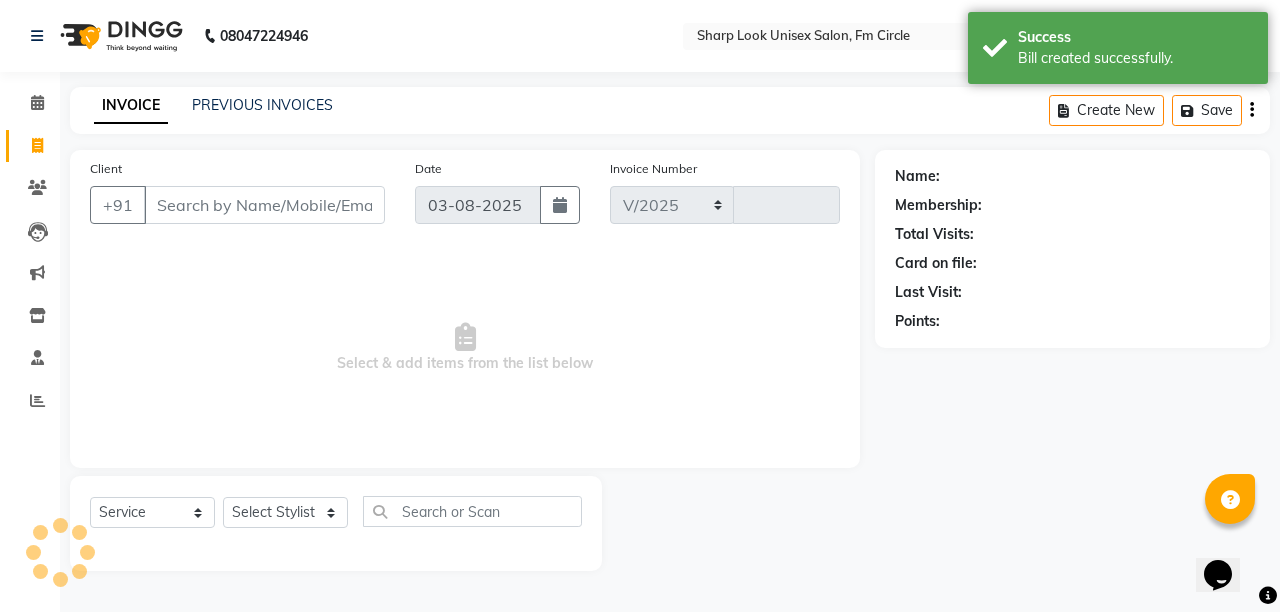 select on "804" 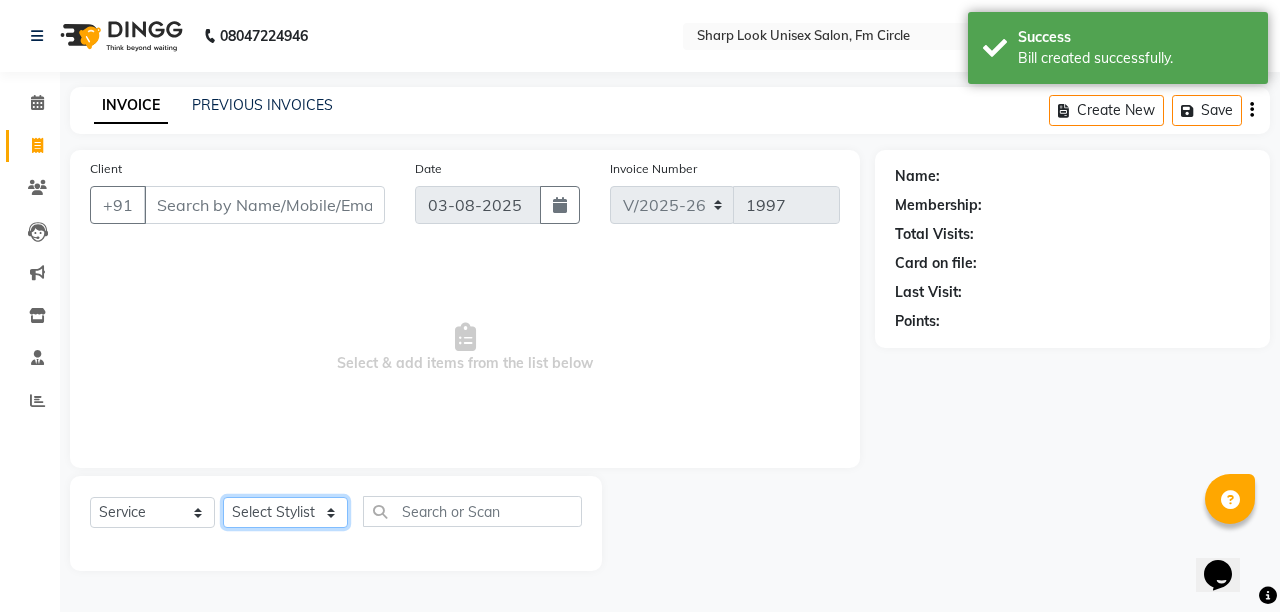 click on "Select Stylist" 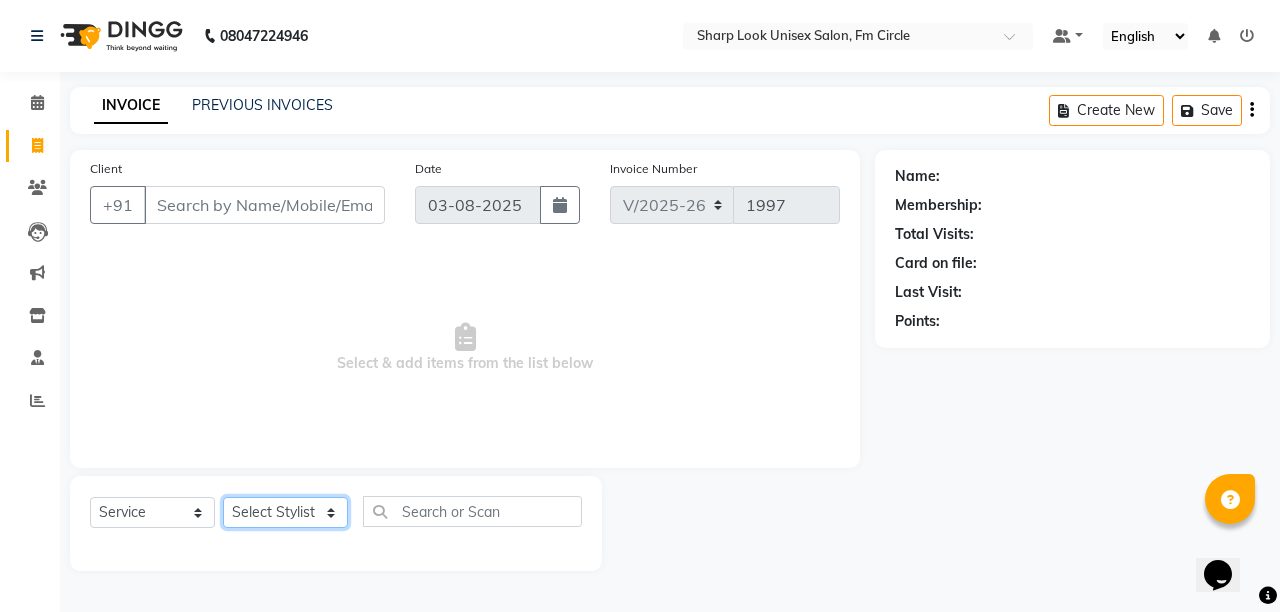 select on "80321" 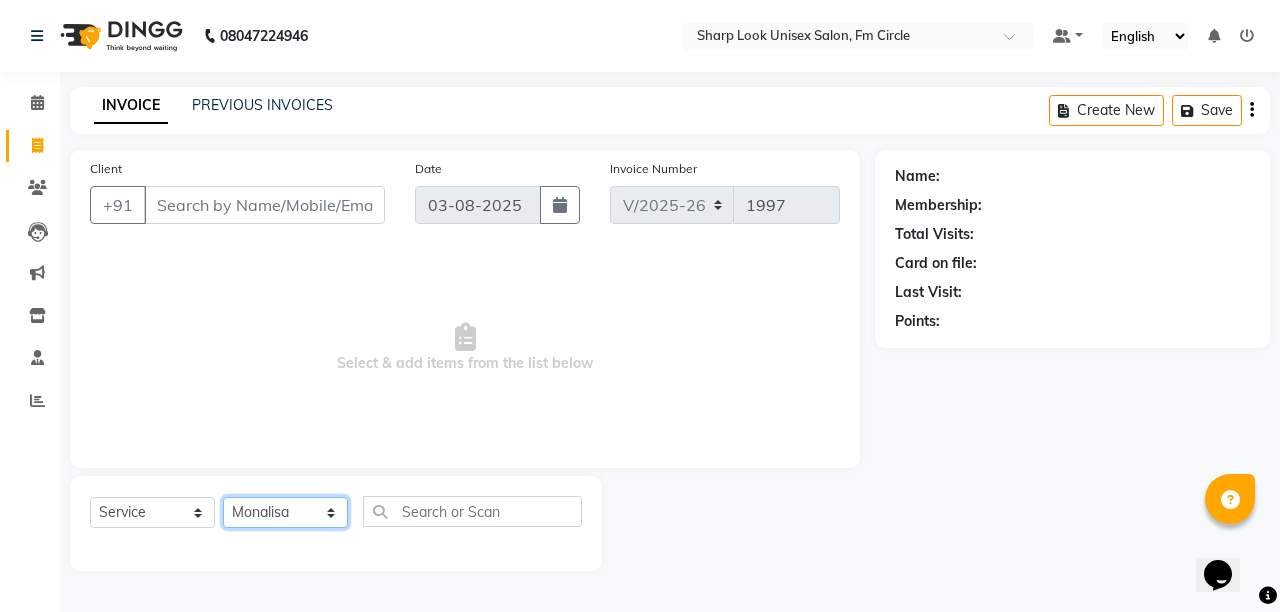 click on "Select Stylist Admin Anil Babu Budhia Monalisa  Nisha Priti" 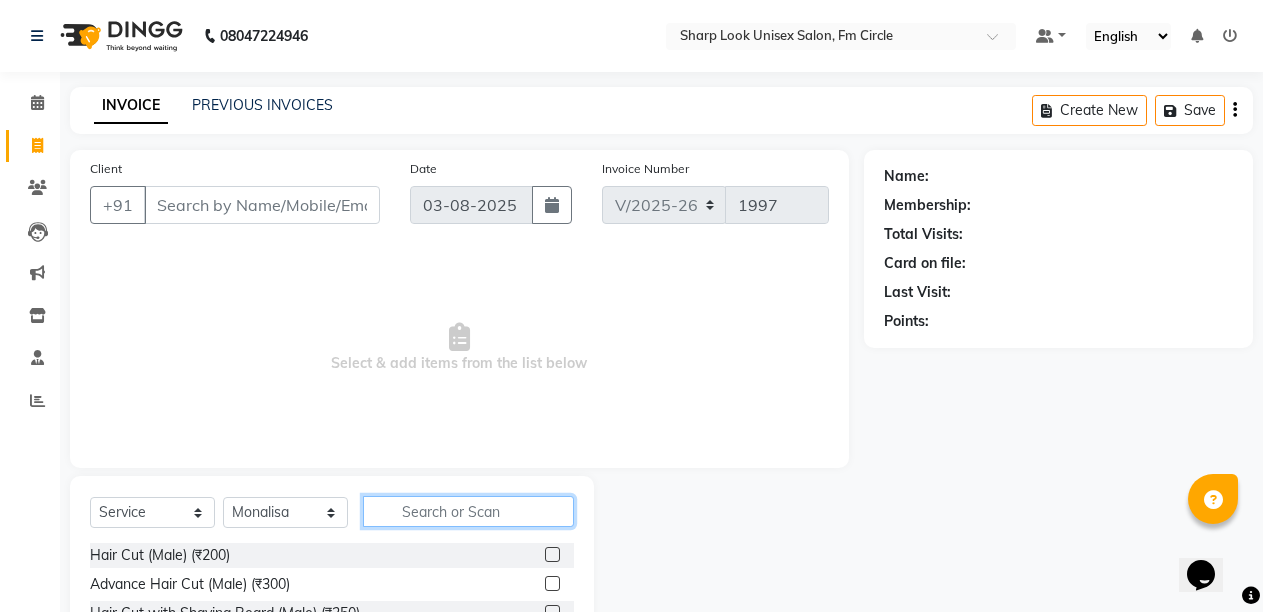 click 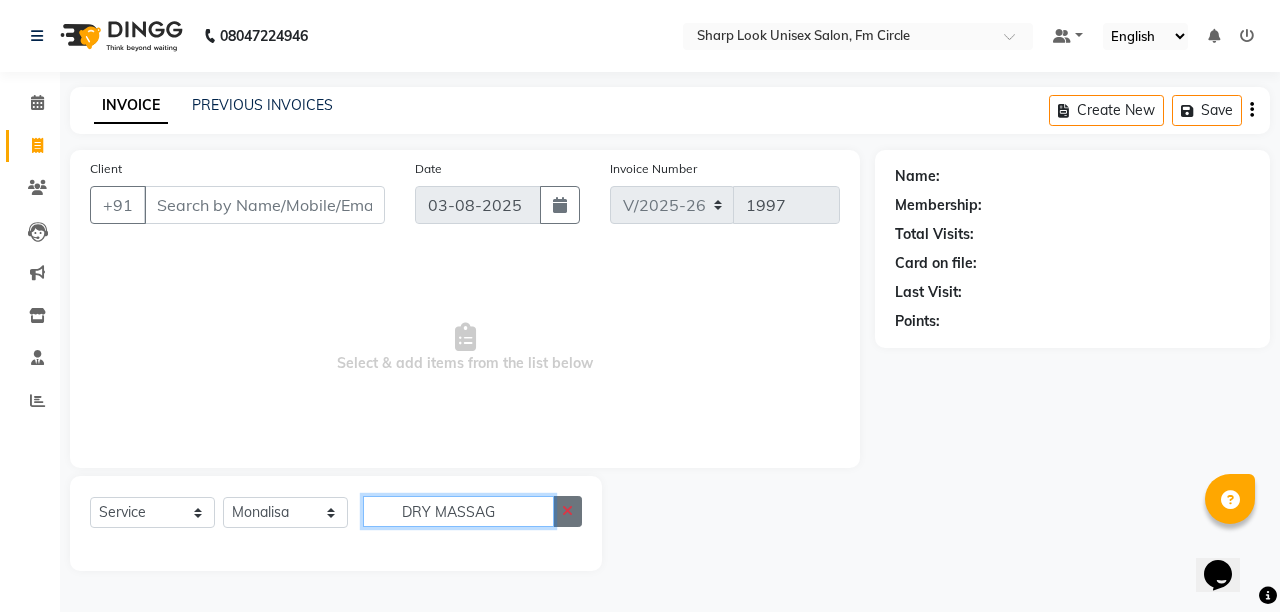 type on "DRY MASSAG" 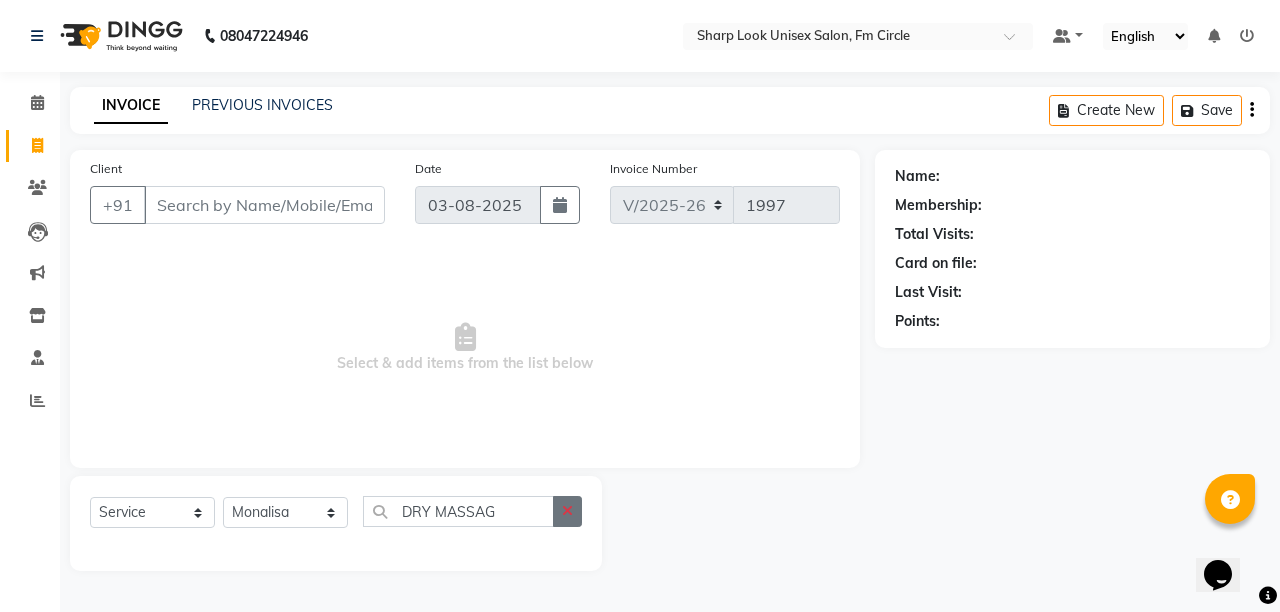 click 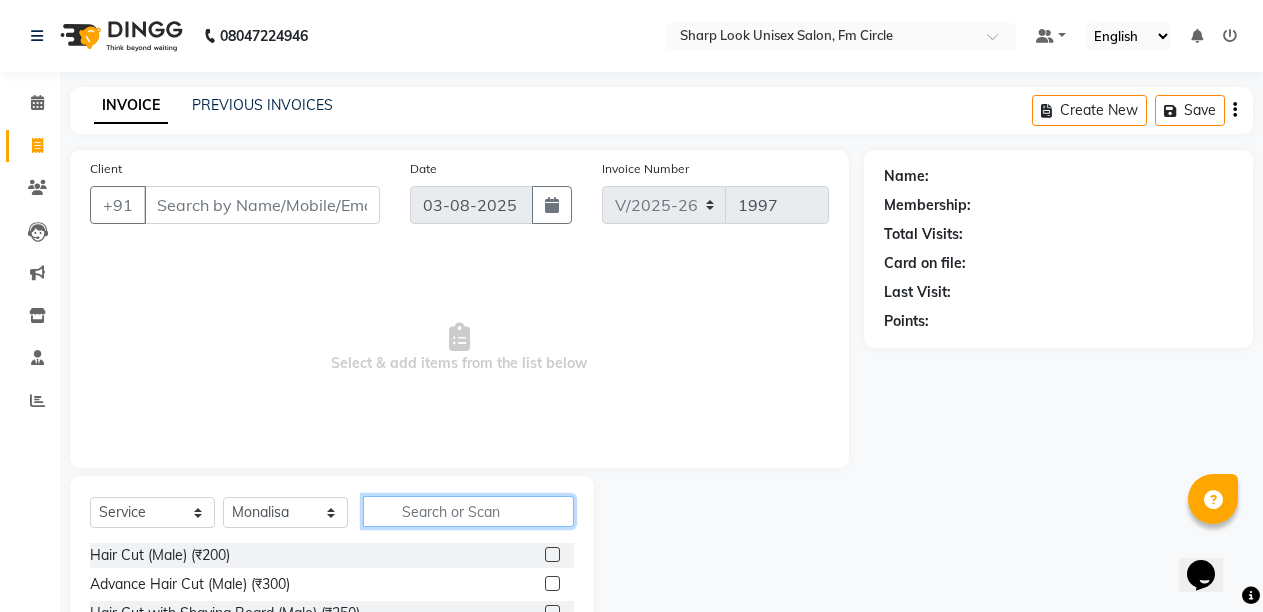 click 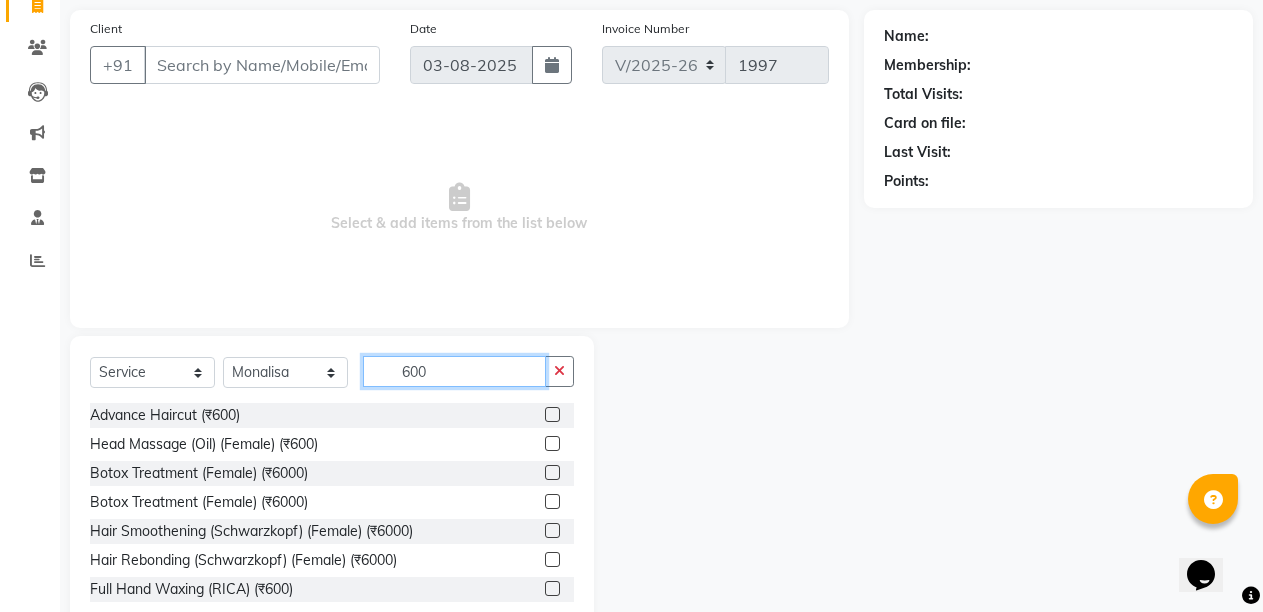 scroll, scrollTop: 189, scrollLeft: 0, axis: vertical 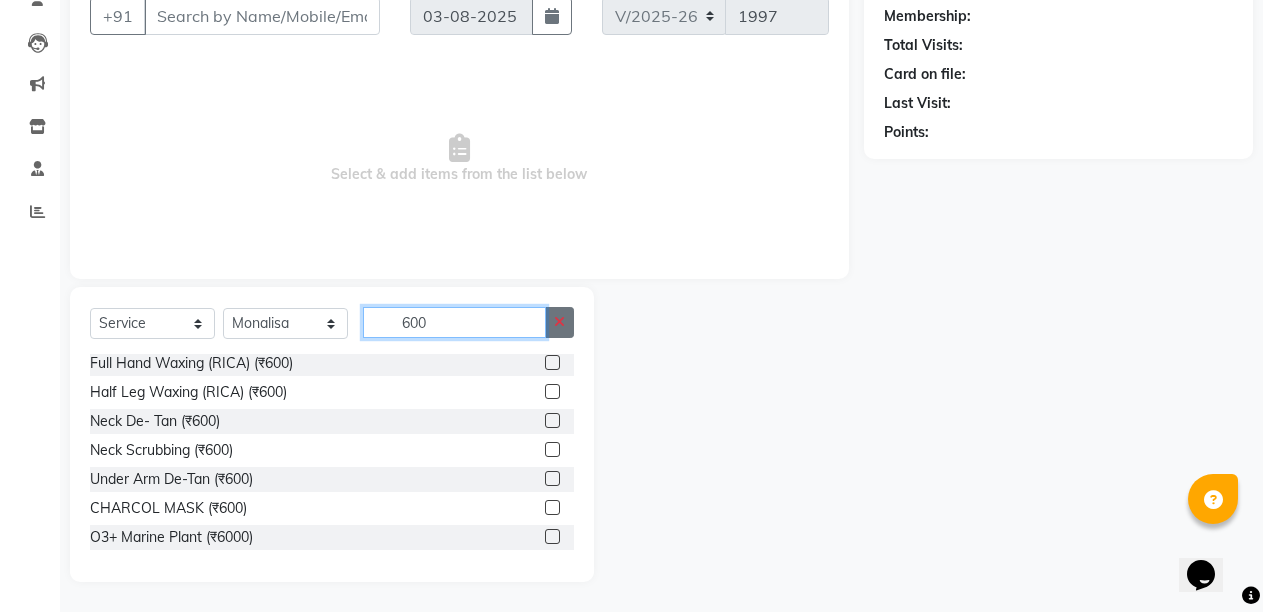 type on "600" 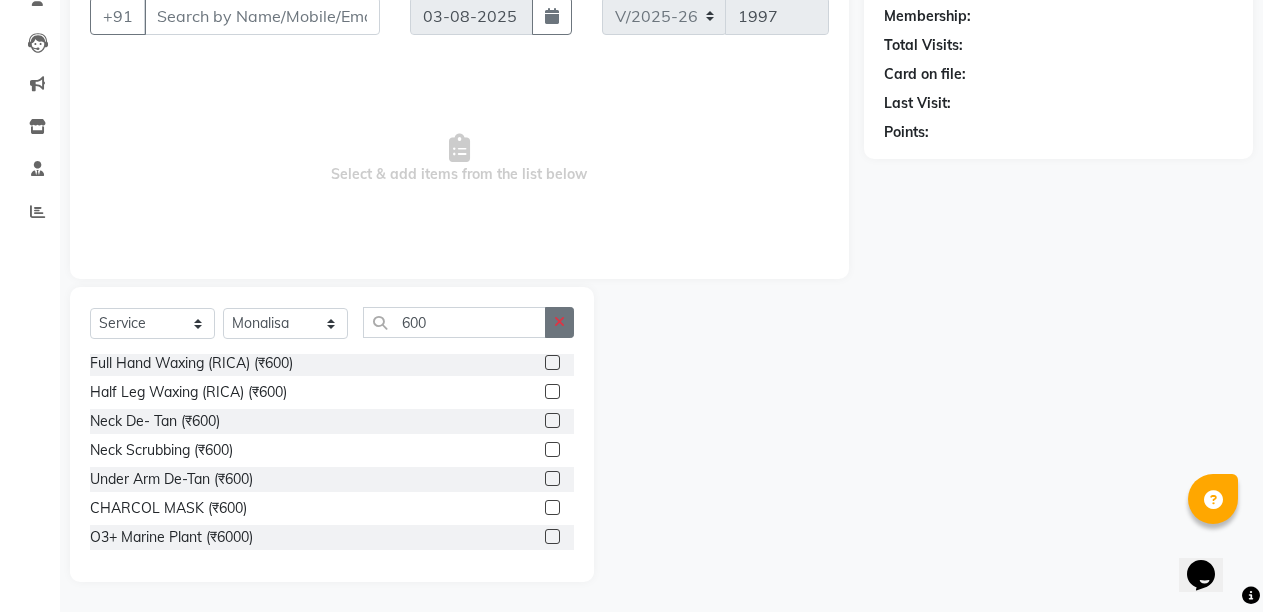 click 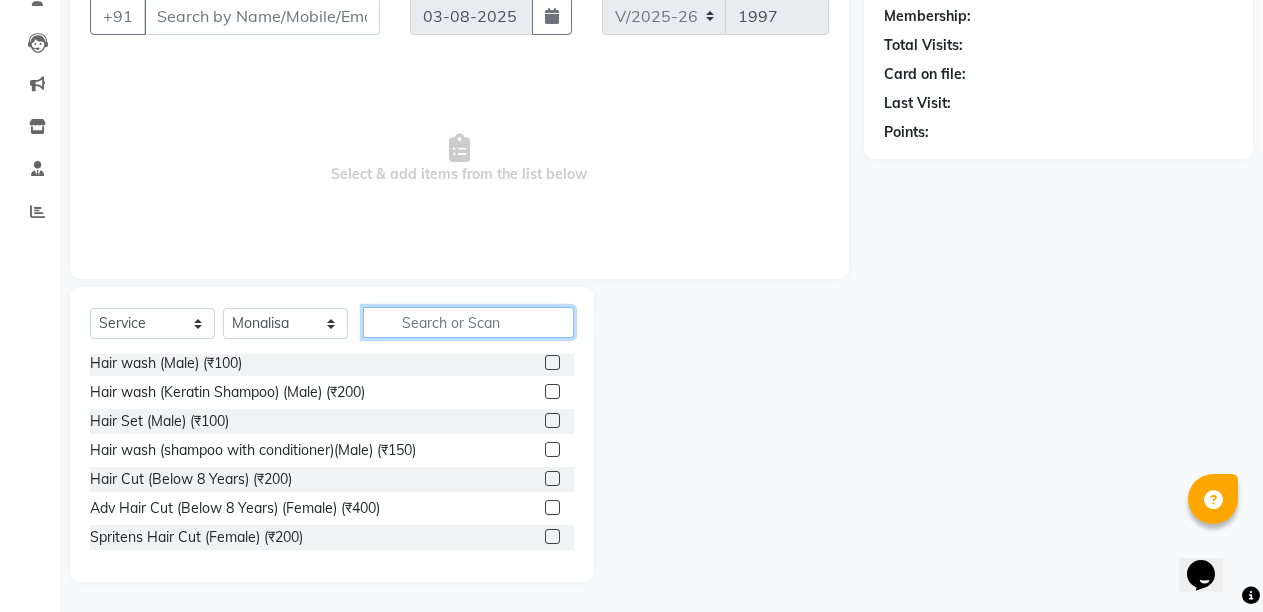 click 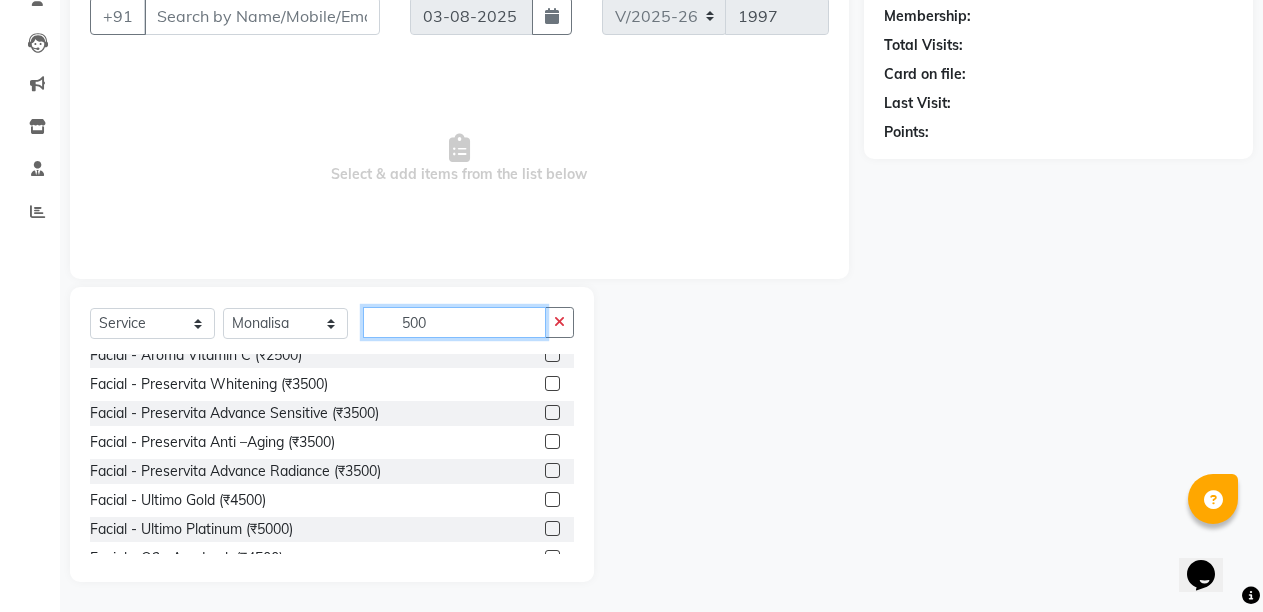 scroll, scrollTop: 750, scrollLeft: 0, axis: vertical 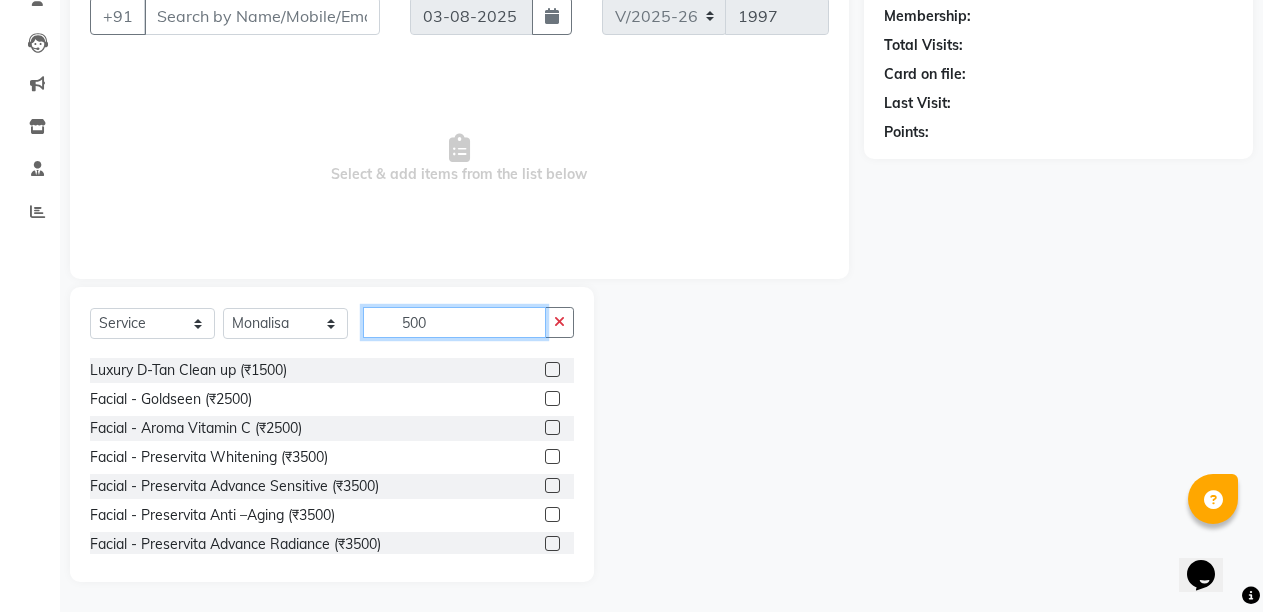 click on "500" 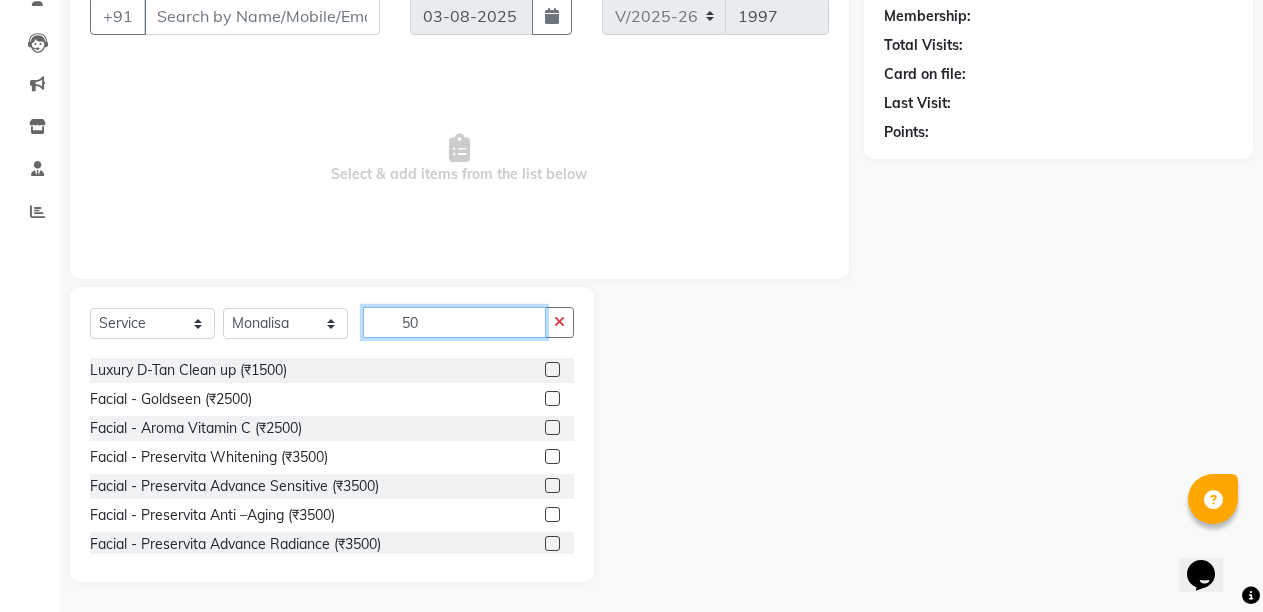 type on "5" 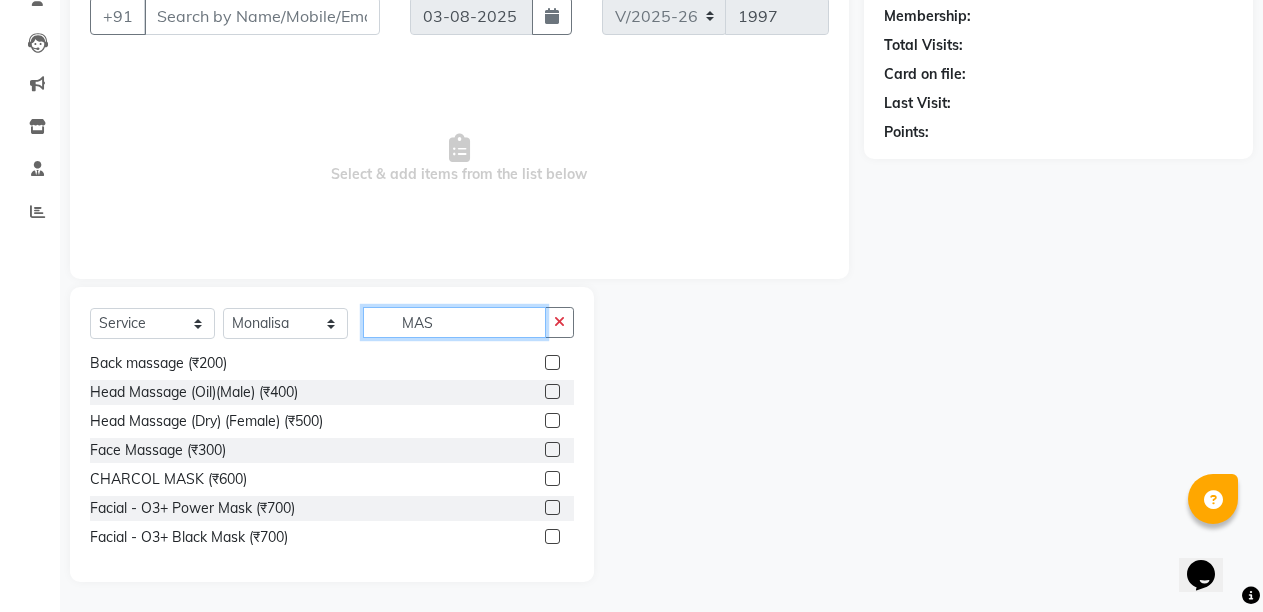 scroll, scrollTop: 0, scrollLeft: 0, axis: both 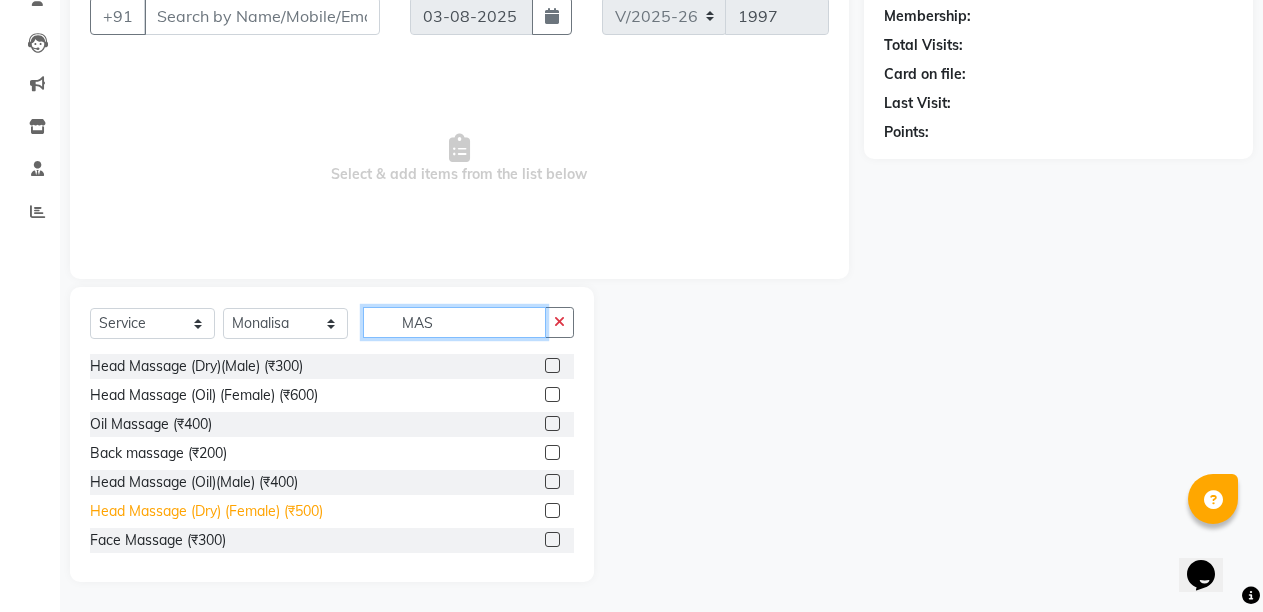 type on "MAS" 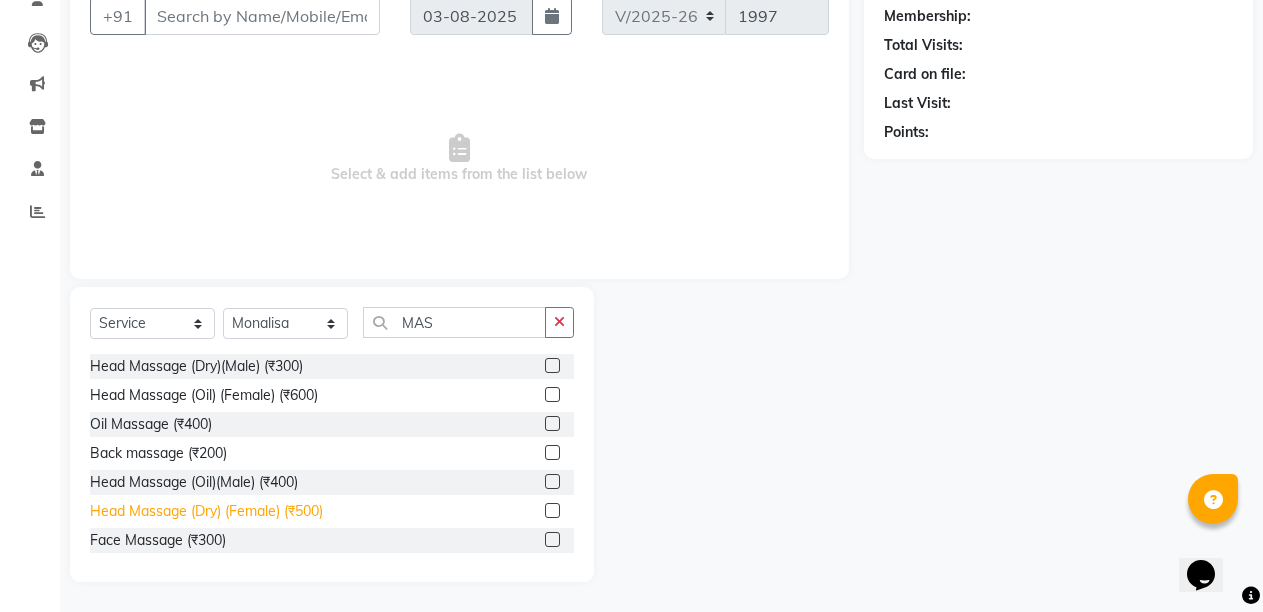 click on "Head Massage (Dry) (Female) (₹500)" 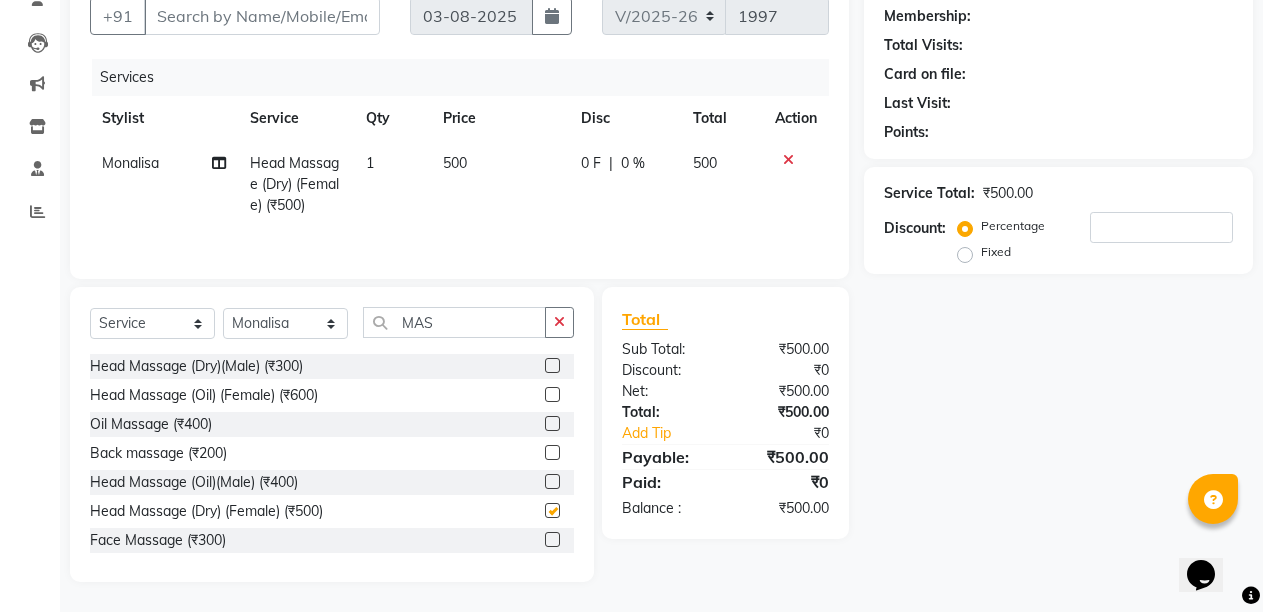 checkbox on "false" 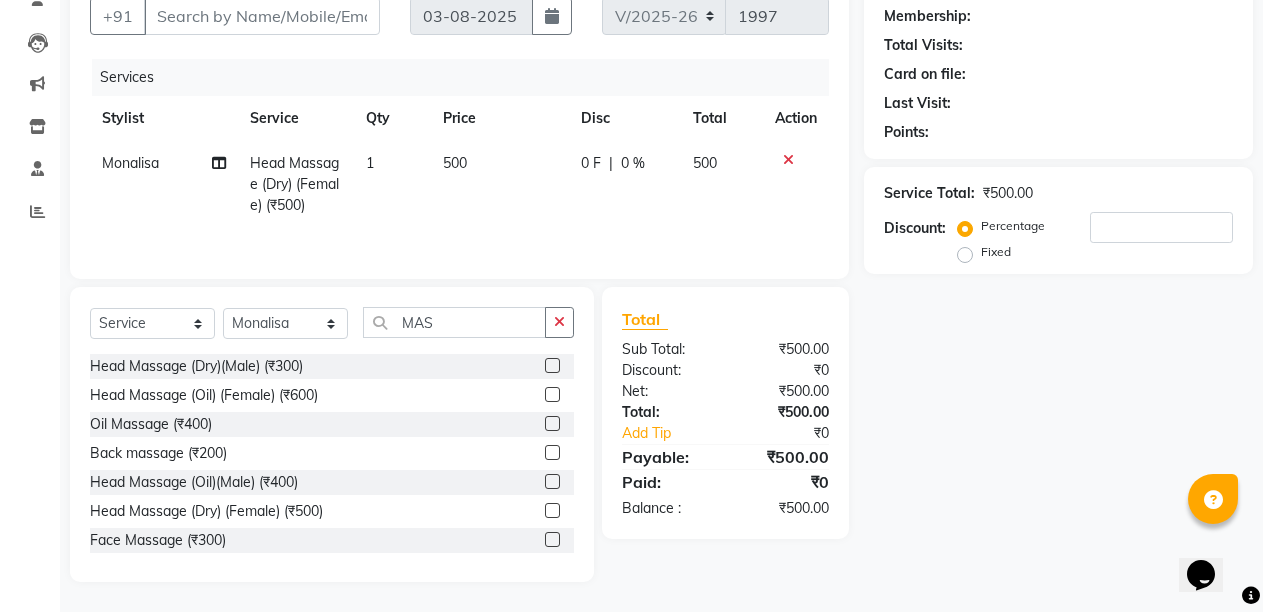 click on "500" 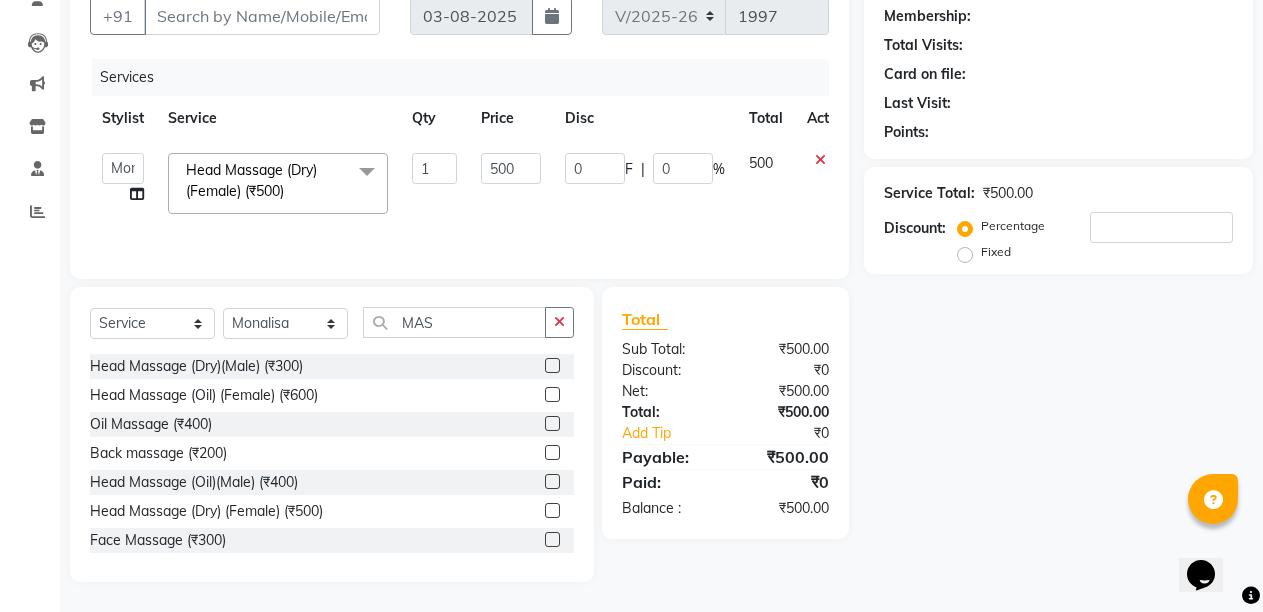 click on "Services" 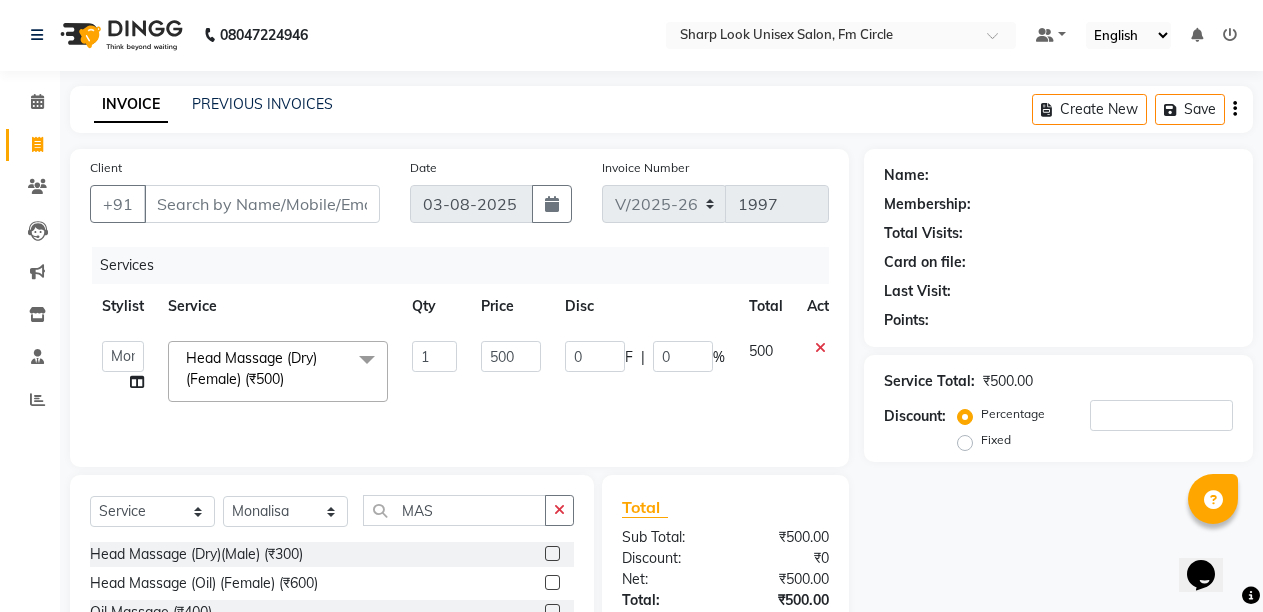scroll, scrollTop: 0, scrollLeft: 0, axis: both 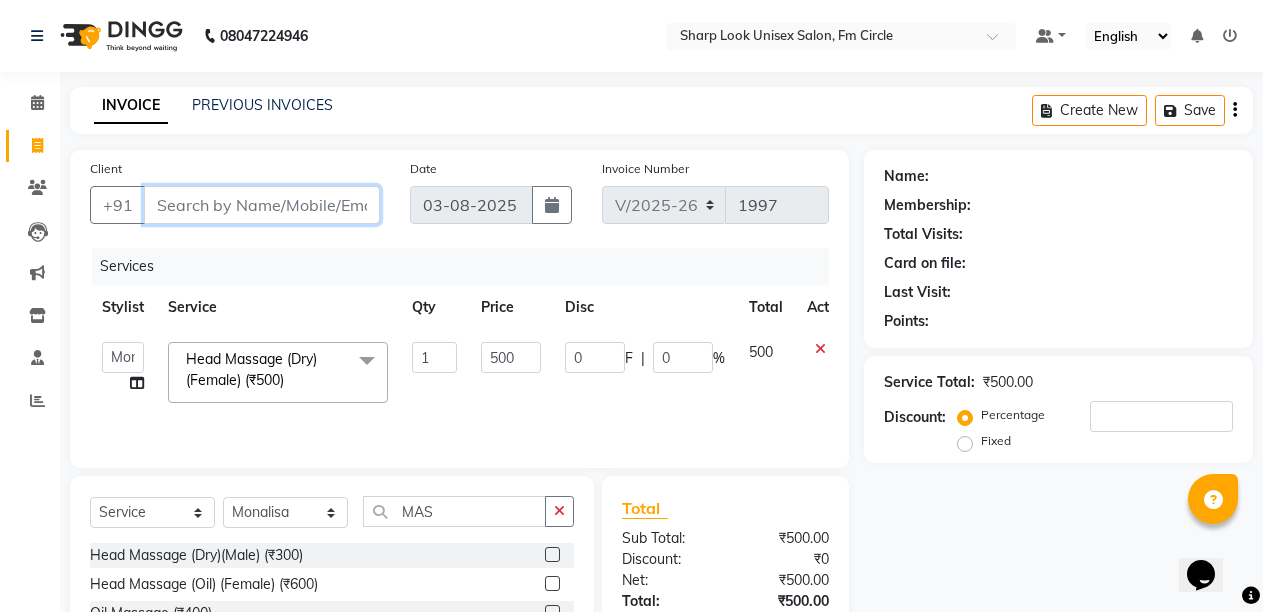 click on "Client" at bounding box center [262, 205] 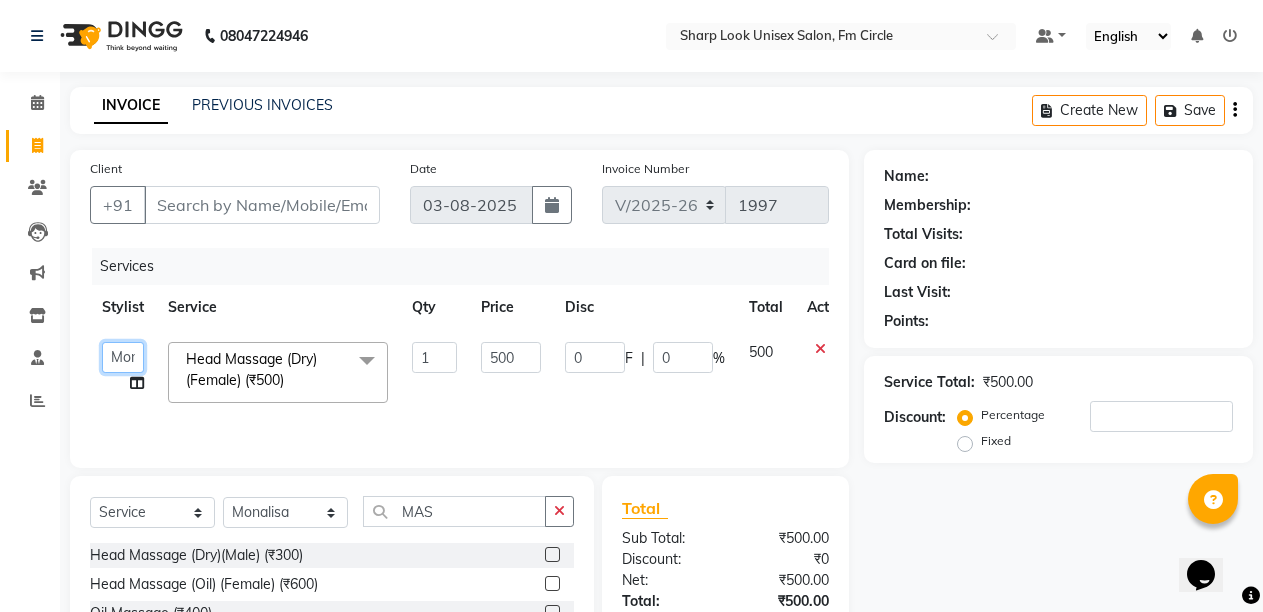 click on "Admin   Anil   Babu   Budhia   Monalisa    Nisha   Priti" 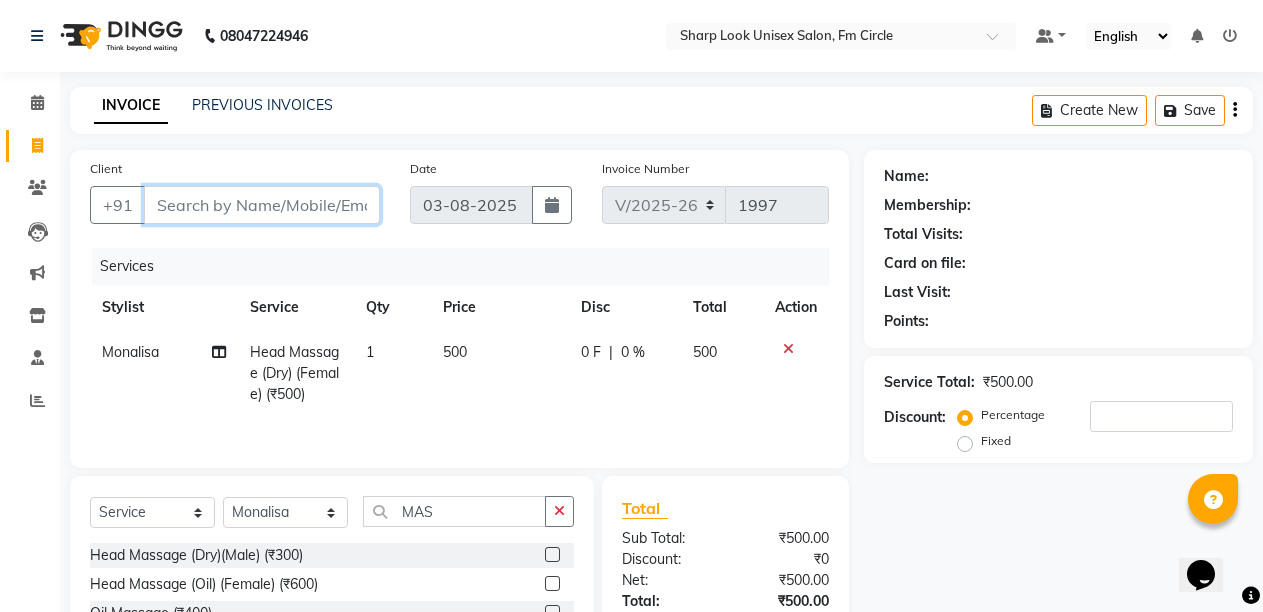 click on "Client" at bounding box center [262, 205] 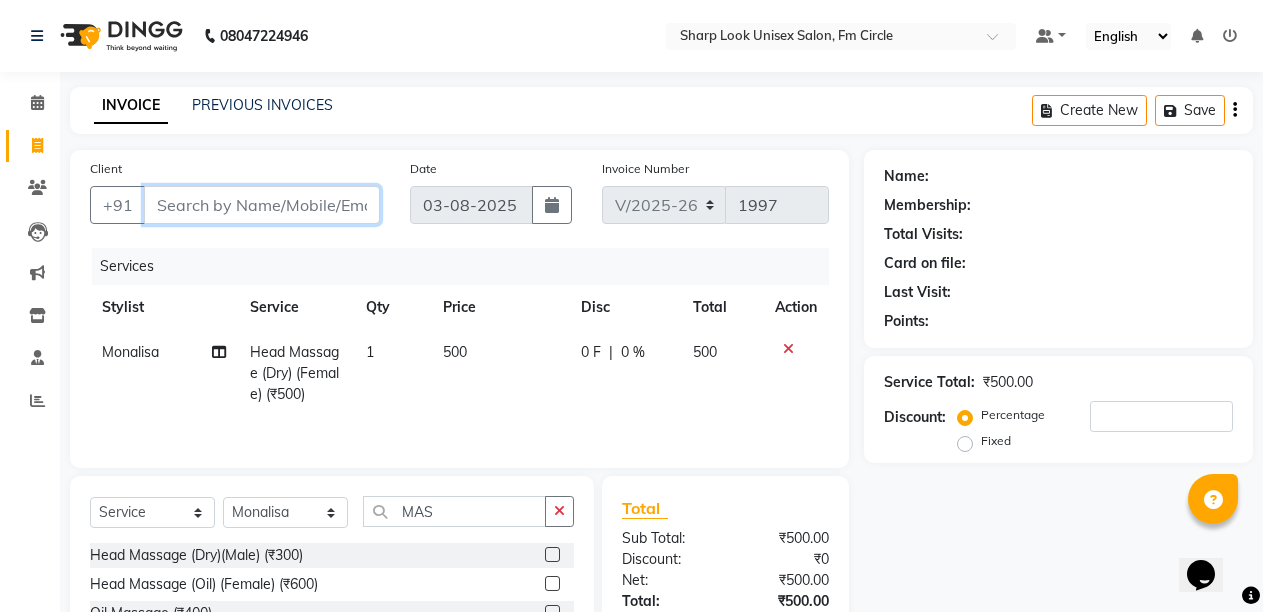 type on "." 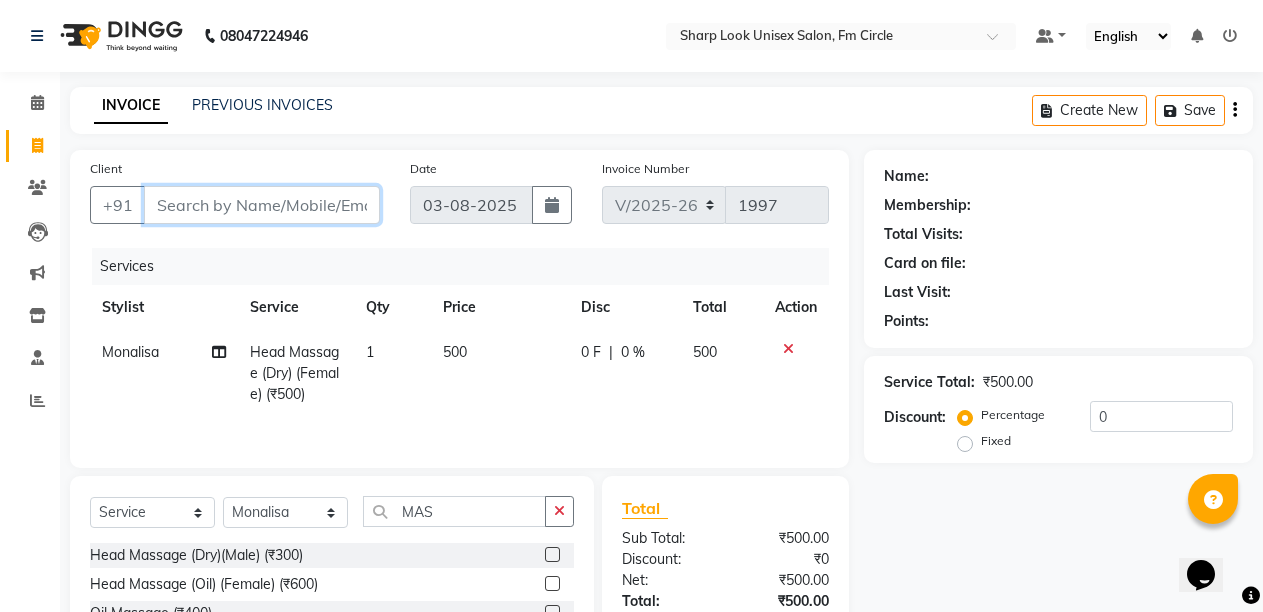 click on "Client" at bounding box center [262, 205] 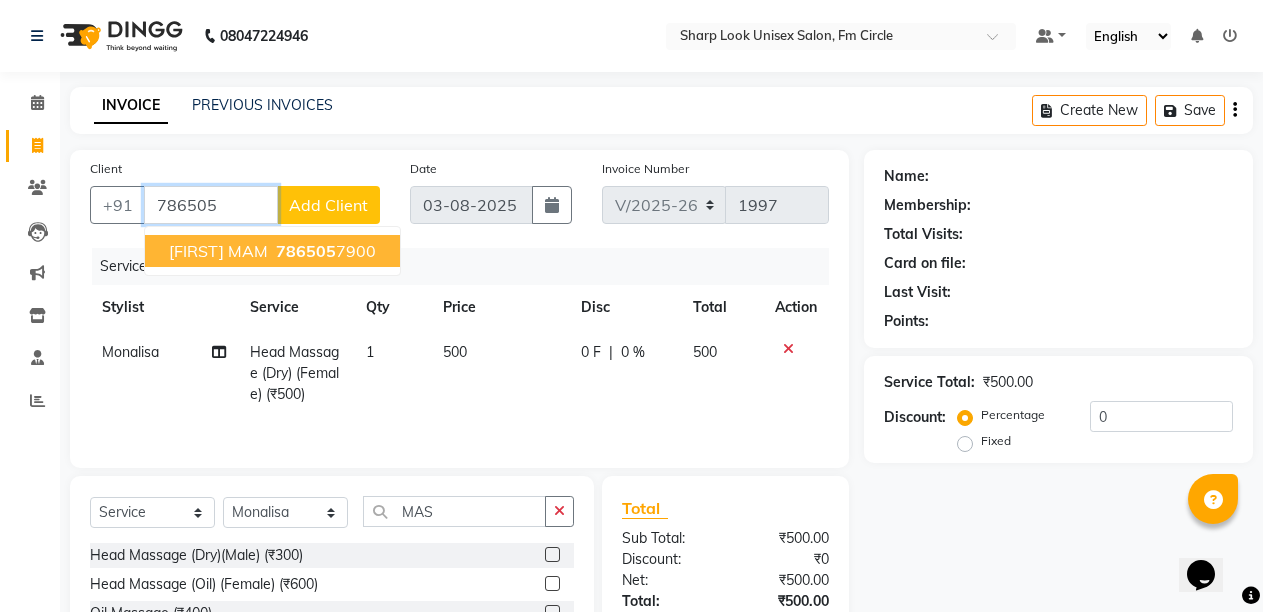click on "786505" at bounding box center [306, 251] 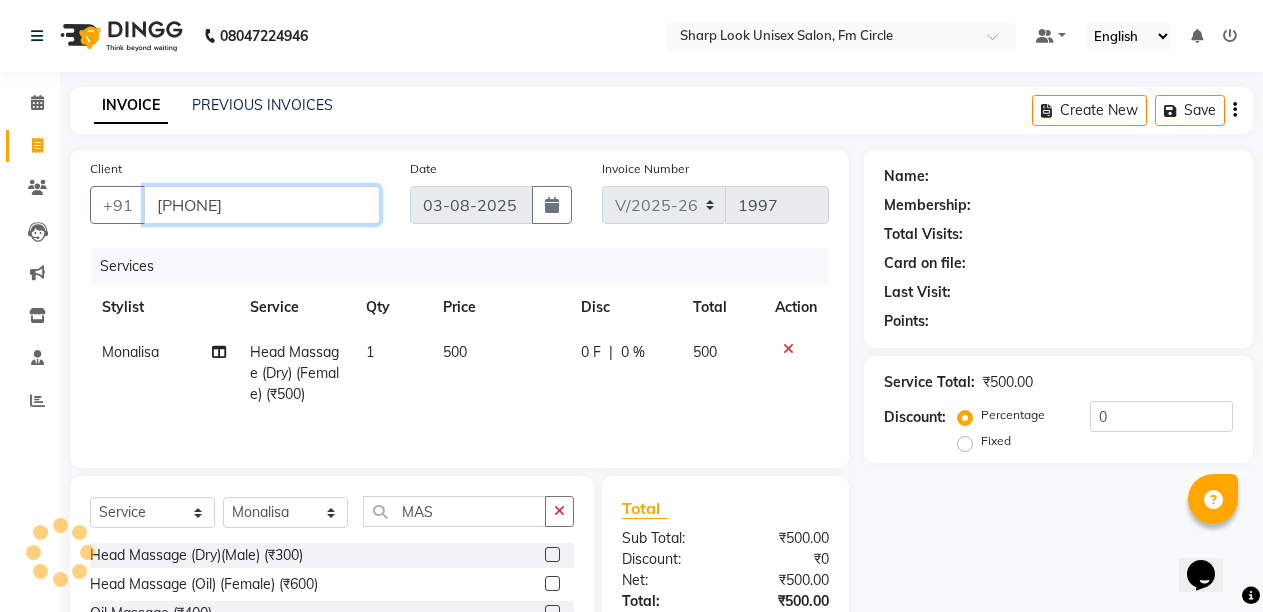 type on "[PHONE]" 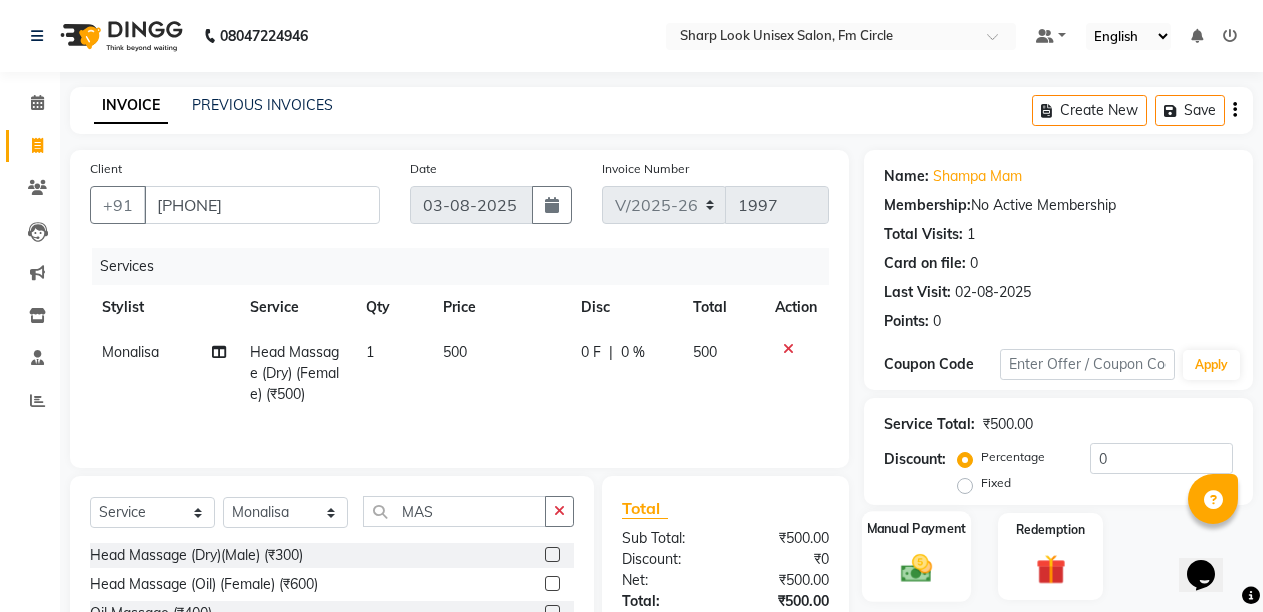 click 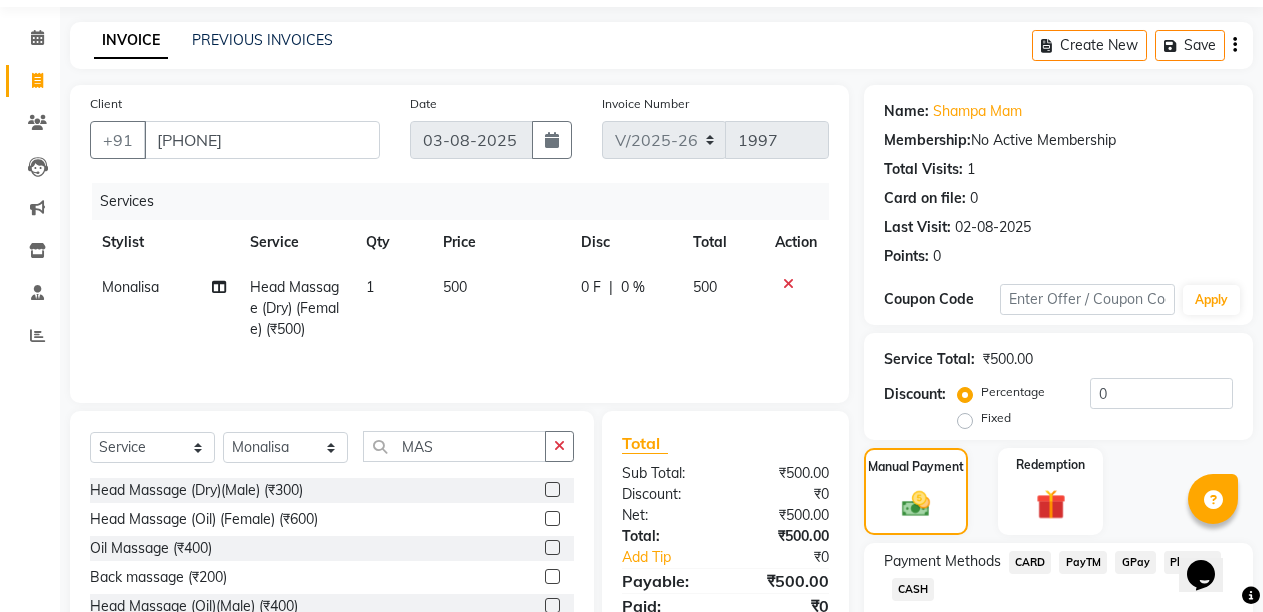 scroll, scrollTop: 100, scrollLeft: 0, axis: vertical 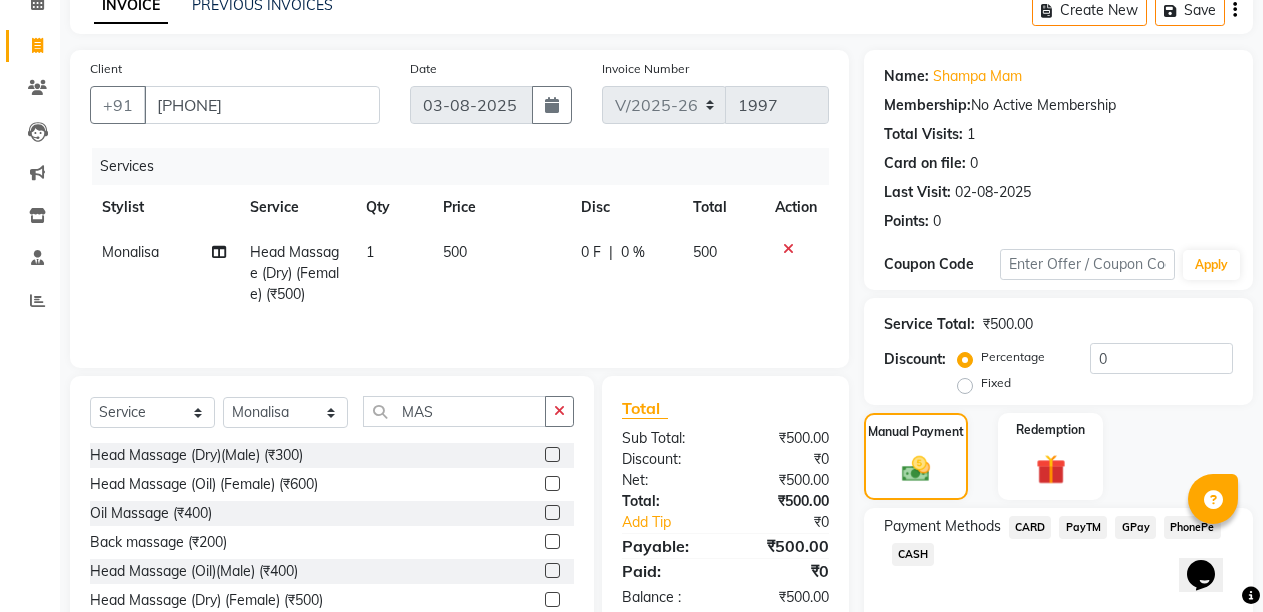 click on "CASH" 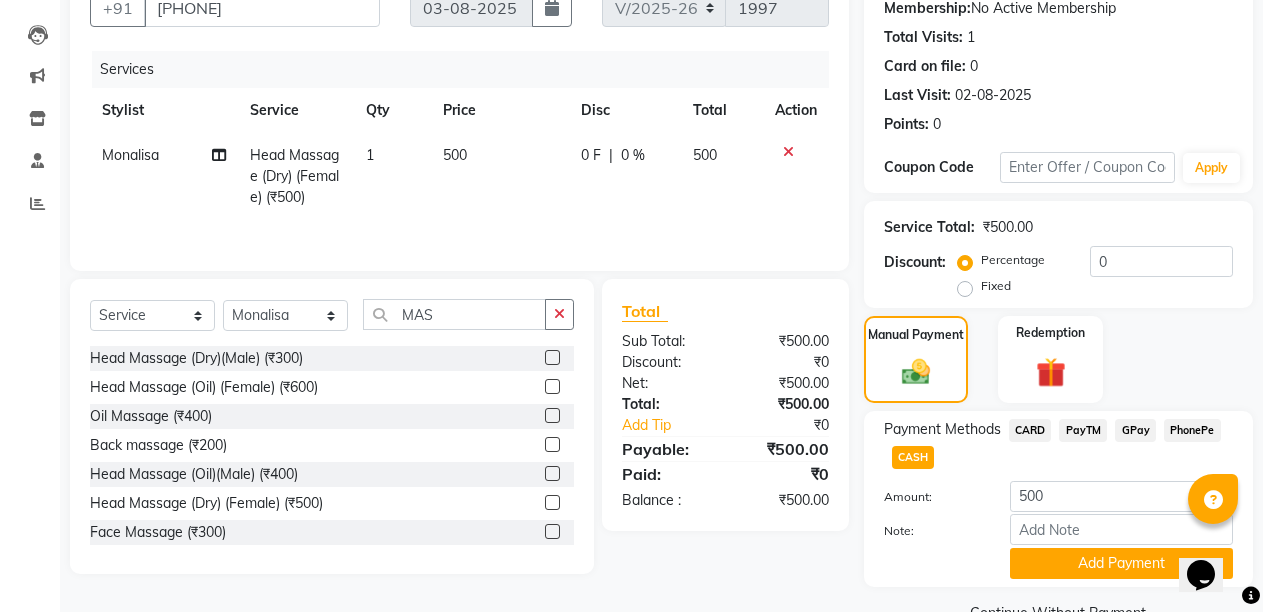 scroll, scrollTop: 243, scrollLeft: 0, axis: vertical 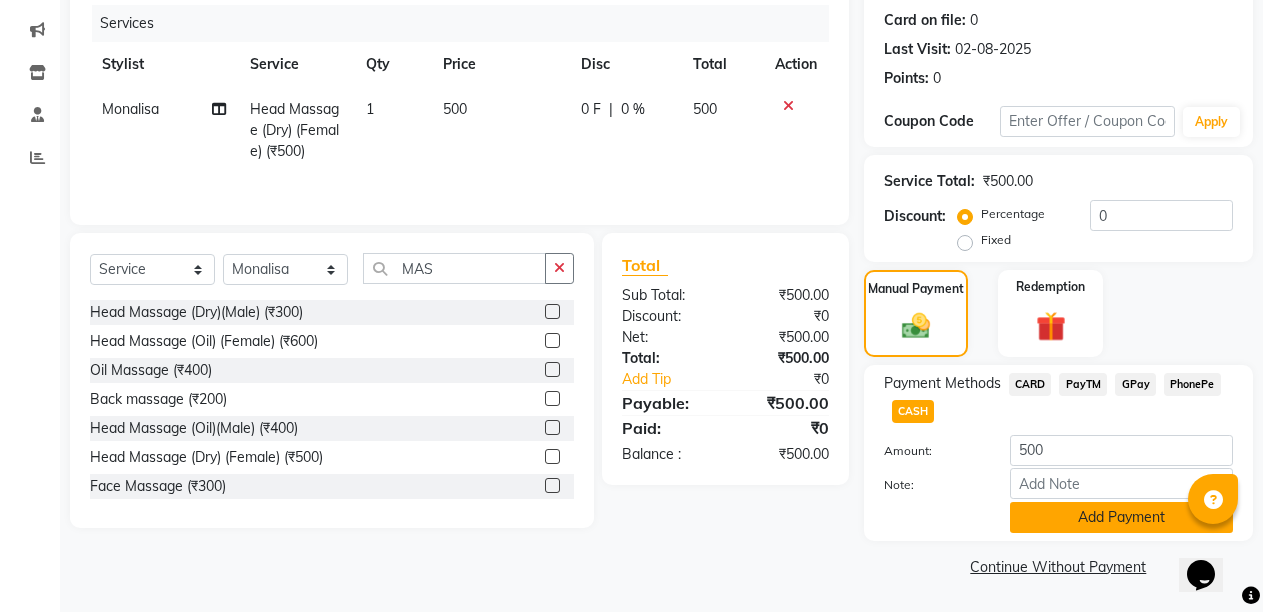 click on "Add Payment" 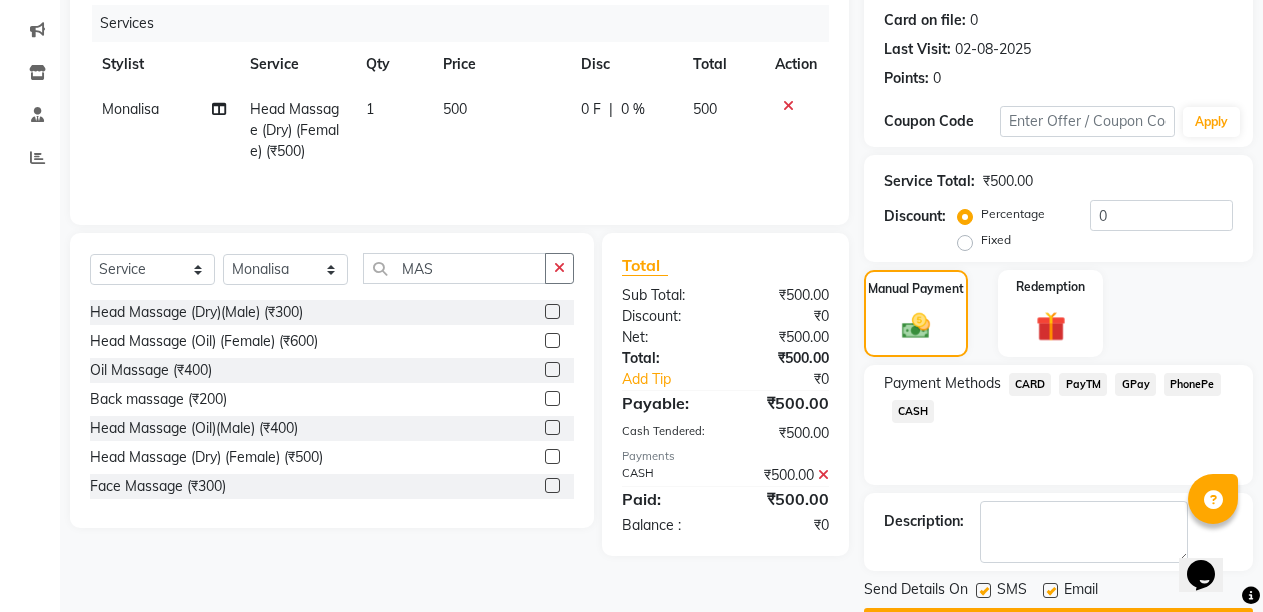 scroll, scrollTop: 300, scrollLeft: 0, axis: vertical 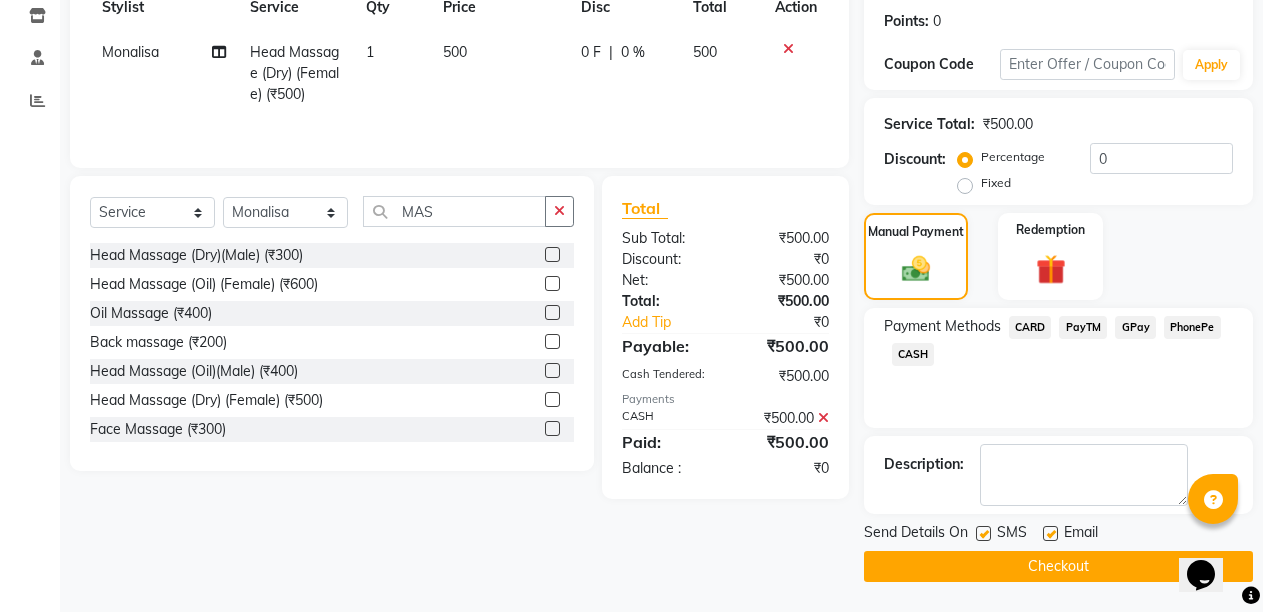 click 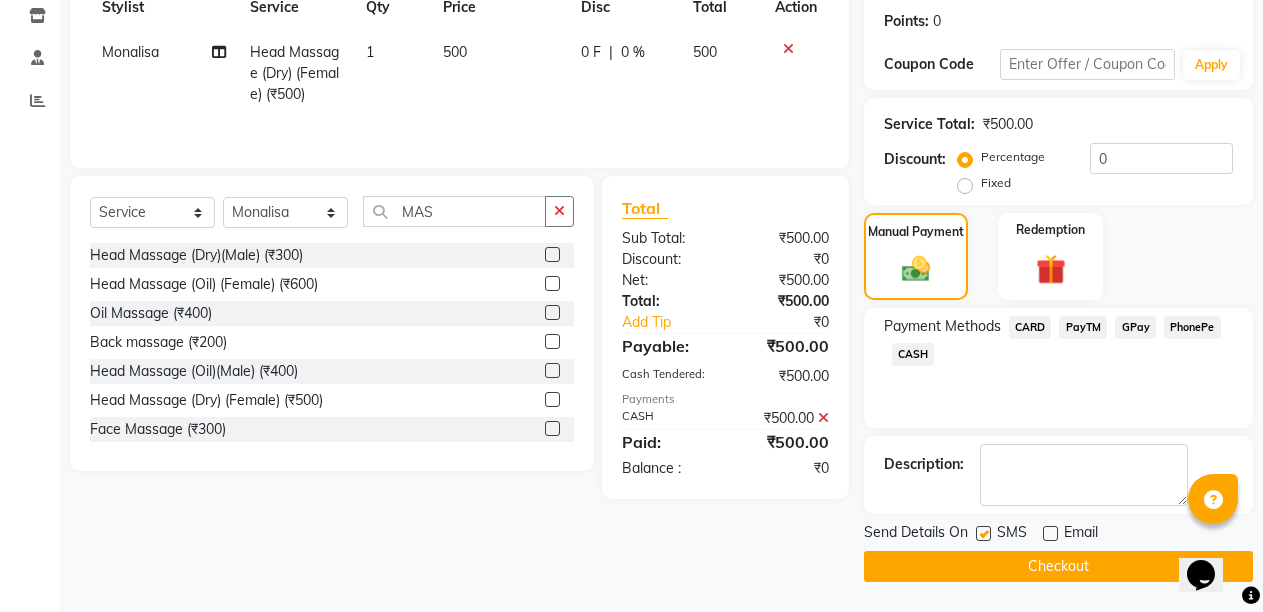 click on "INVOICE PREVIOUS INVOICES Create New   Save  Client +91 7865057900 Date 03-08-2025 Invoice Number V/2025 V/2025-26 1997 Services Stylist Service Qty Price Disc Total Action Monalisa  Head Massage (Dry) (Female) (₹500) 1 500 0 F | 0 % 500 Select  Service  Product  Membership  Package Voucher Prepaid Gift Card  Select Stylist Admin Anil Babu Budhia Monalisa  Nisha Priti MAS Head Massage (Dry)(Male) (₹300)  Head Massage (Oil) (Female) (₹600)  Oil Massage (₹400)  Back massage (₹200)  Head Massage (Oil)(Male) (₹400)  Head Massage (Dry) (Female) (₹500)  Face Massage (₹300)  CHARCOL MASK  (₹600)  Facial - O3+ Power Mask (₹700)  Facial - O3+ Black Mask (₹700)  Total Sub Total: ₹500.00 Discount: ₹0 Net: ₹500.00 Total: ₹500.00 Add Tip ₹0 Payable: ₹500.00 Cash Tendered: ₹500.00 Payments CASH ₹500.00  Paid: ₹500.00 Balance   : ₹0 Name: Shampa Mam Membership:  No Active Membership  Total Visits:  1 Card on file:  0 Last Visit:   02-08-2025 Points:   0  Coupon Code Apply Discount:" 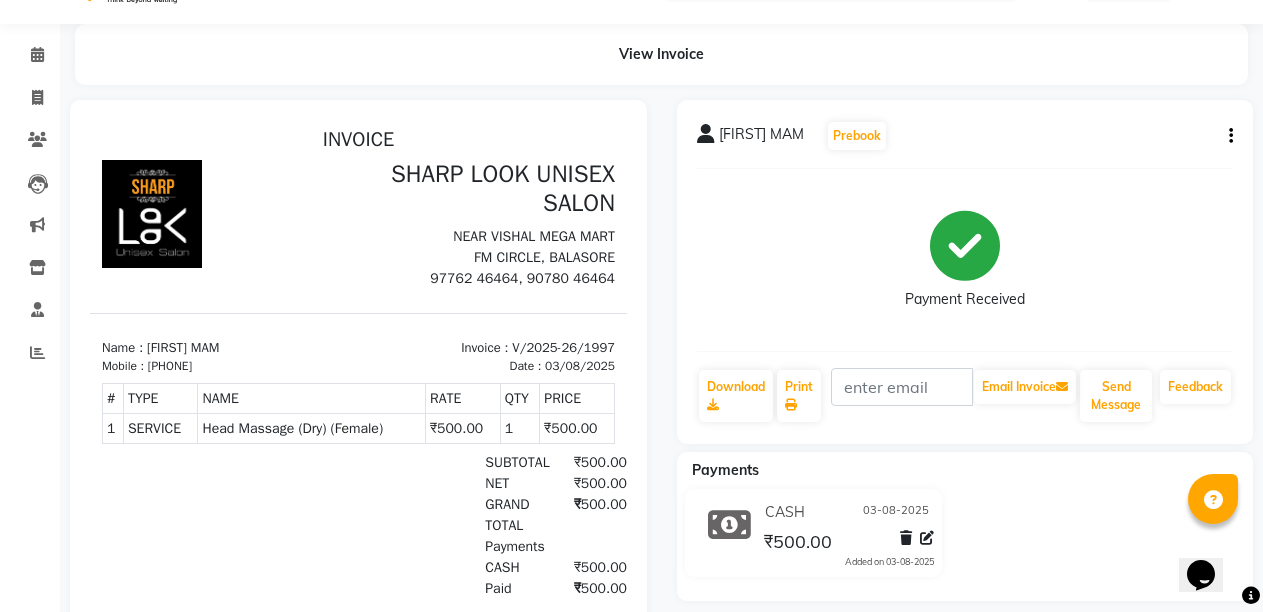 scroll, scrollTop: 0, scrollLeft: 0, axis: both 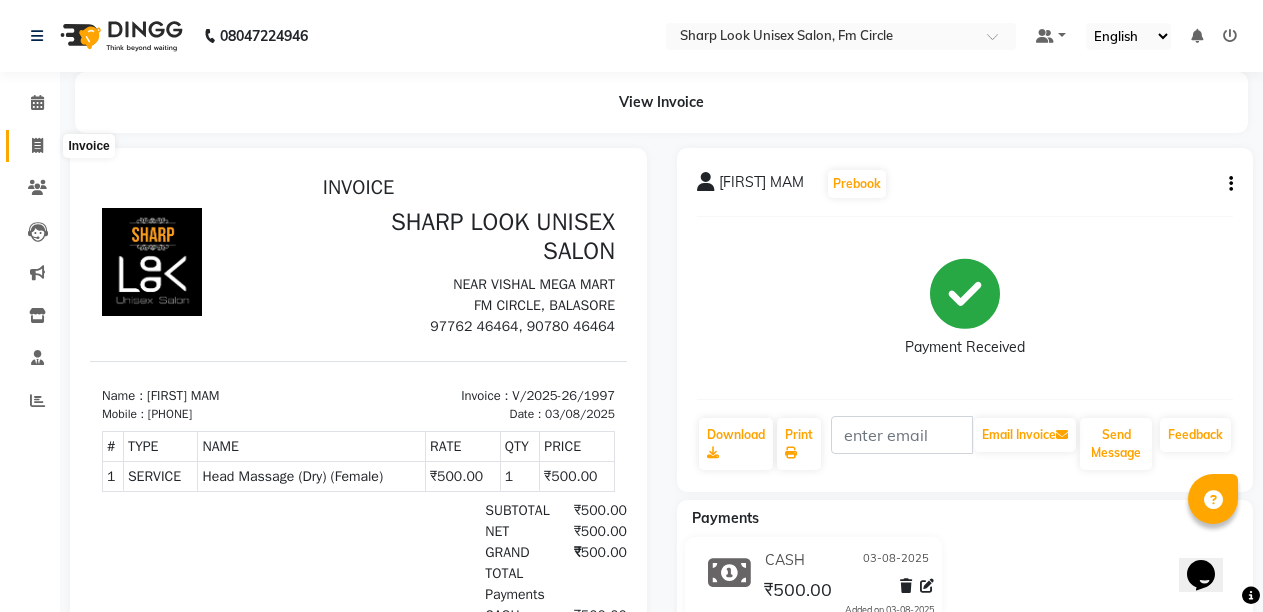 click 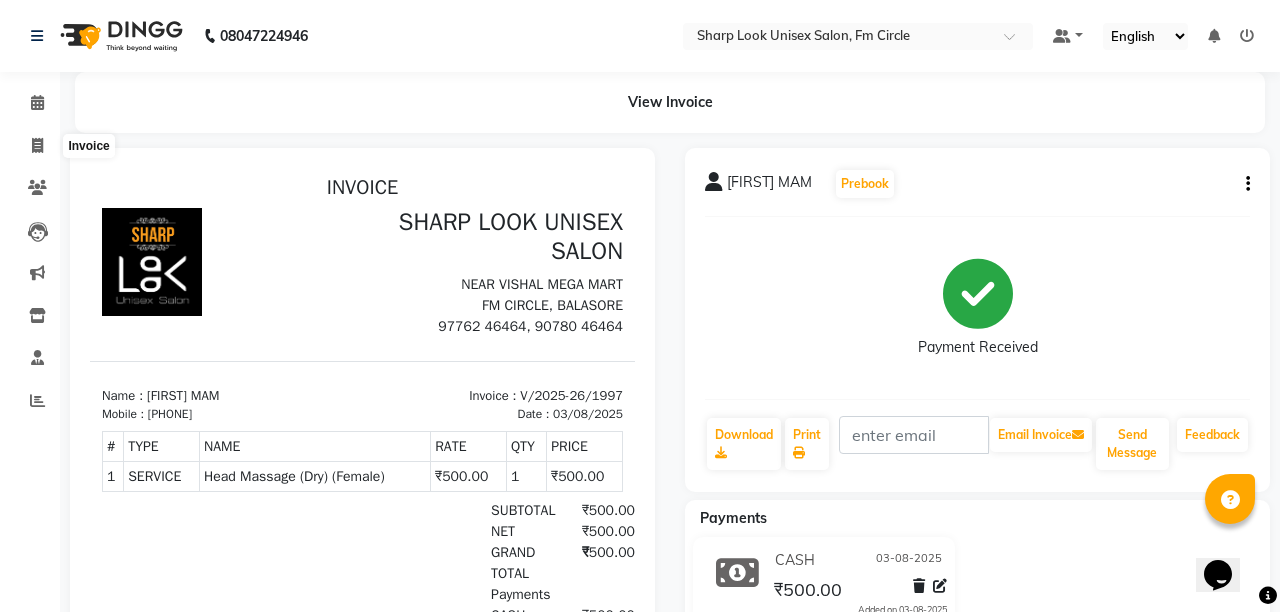 select on "service" 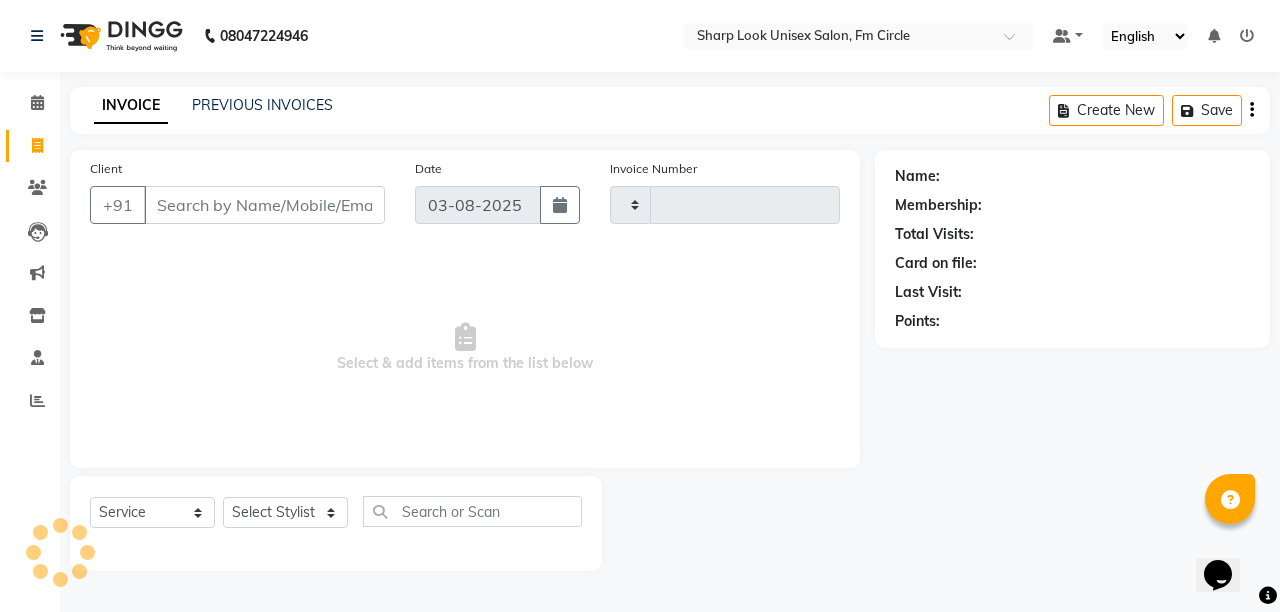 type on "1998" 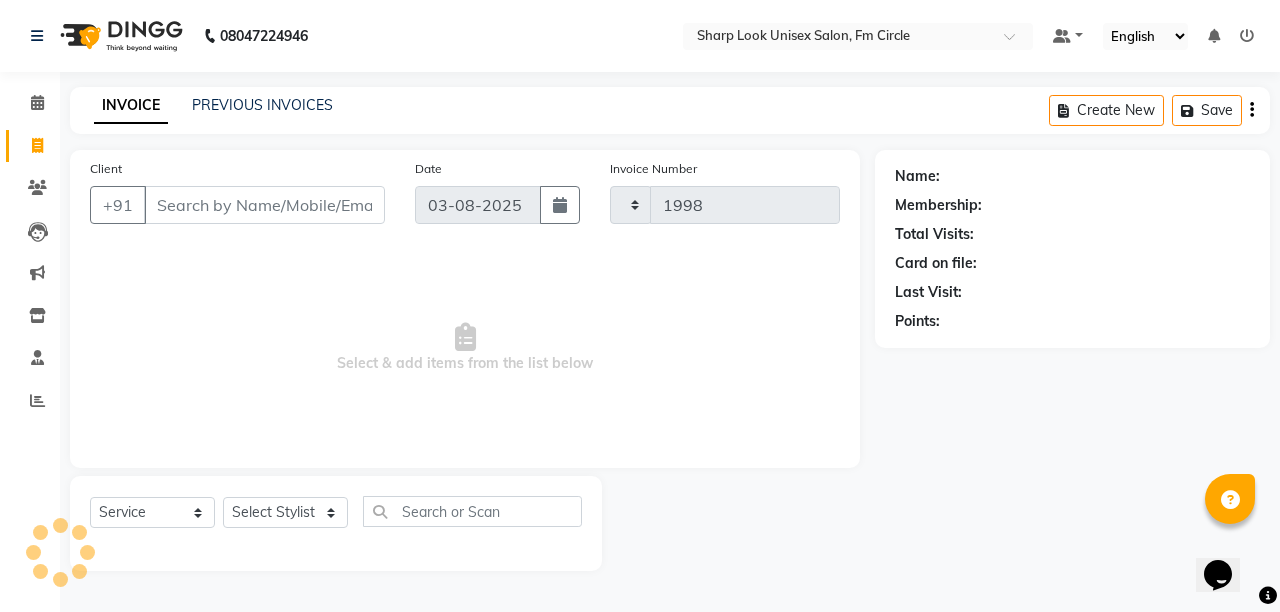 select on "804" 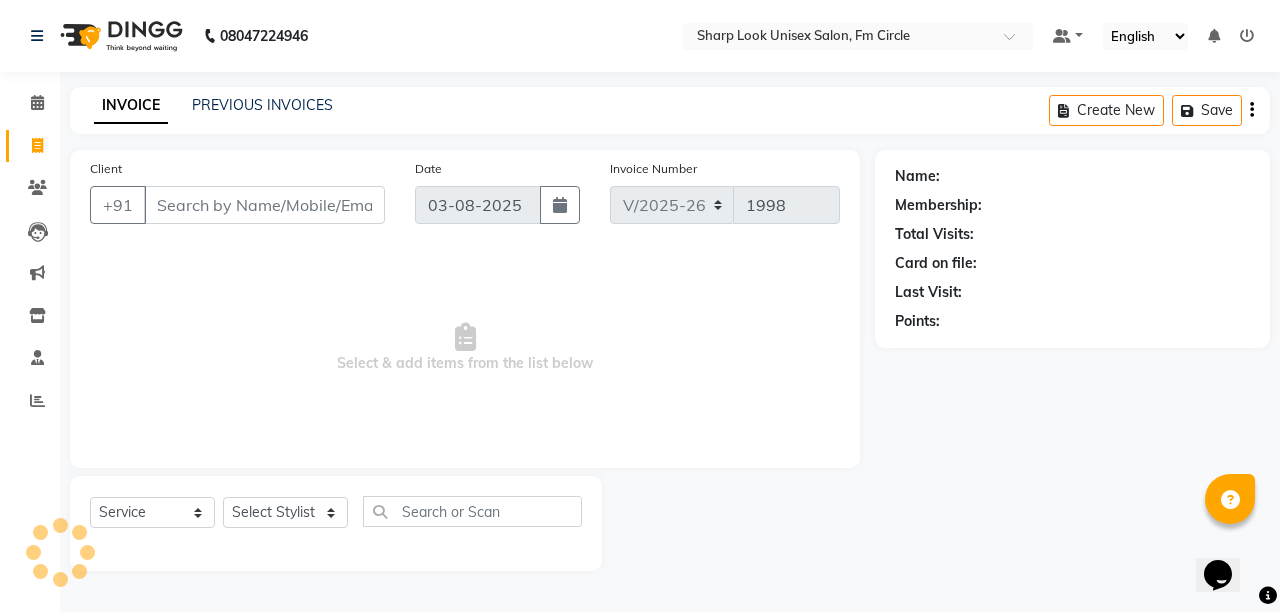 click on "Client" at bounding box center (264, 205) 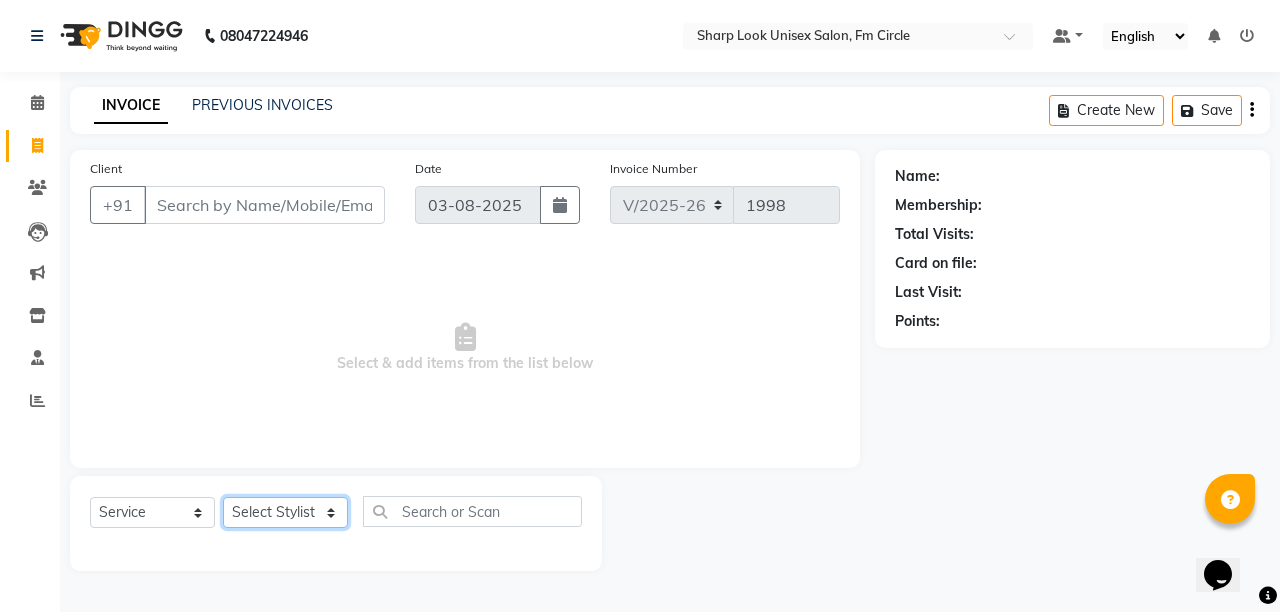 click on "Select Stylist Admin Anil Babu Budhia Monalisa  Nisha Priti" 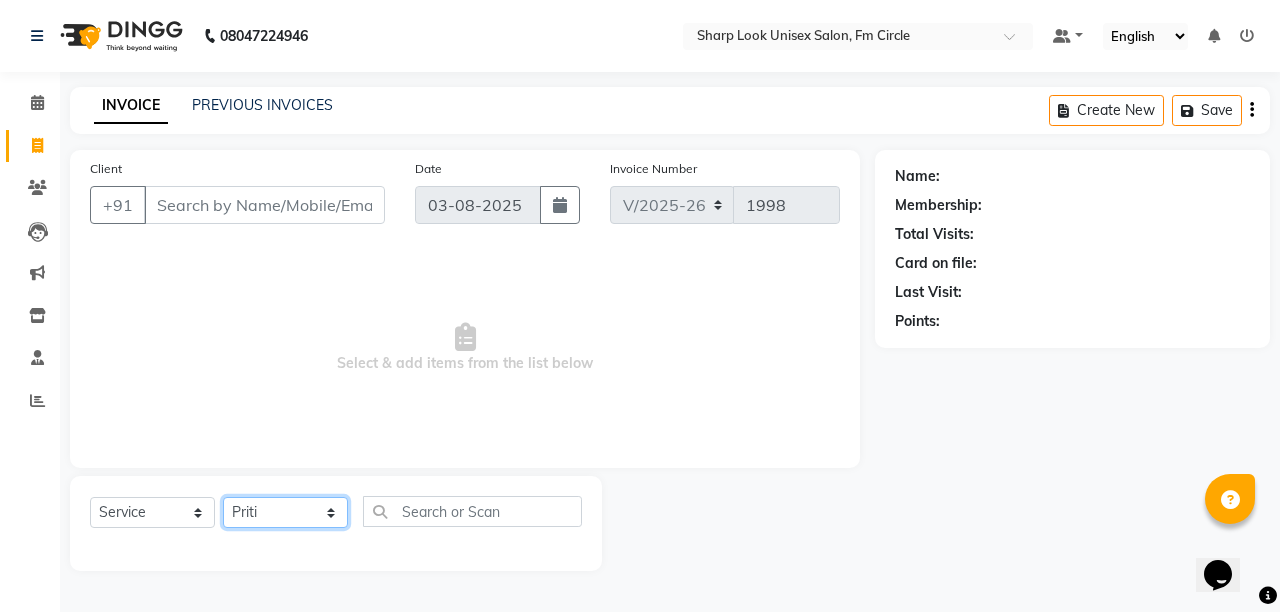 click on "Select Stylist Admin Anil Babu Budhia Monalisa  Nisha Priti" 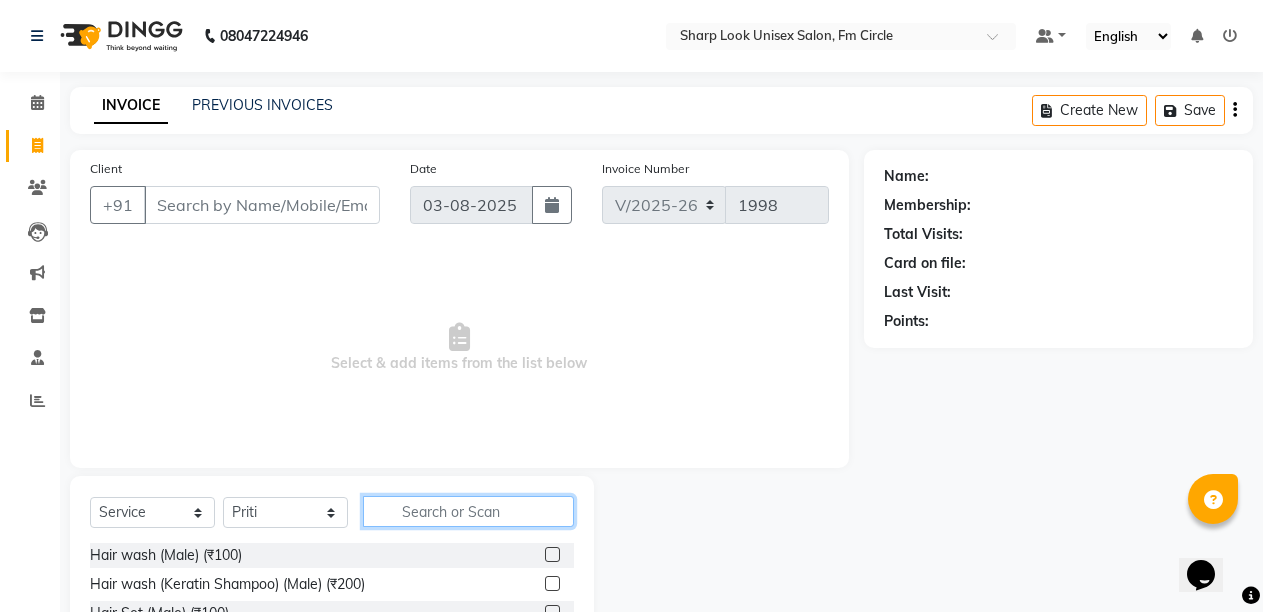 click 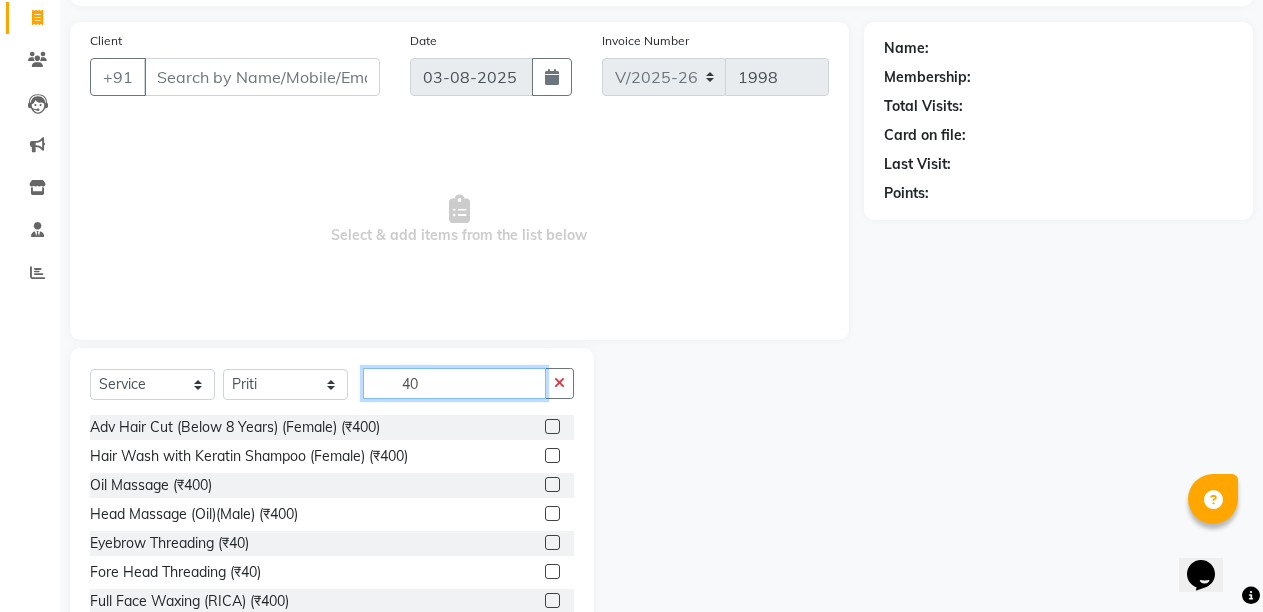scroll, scrollTop: 189, scrollLeft: 0, axis: vertical 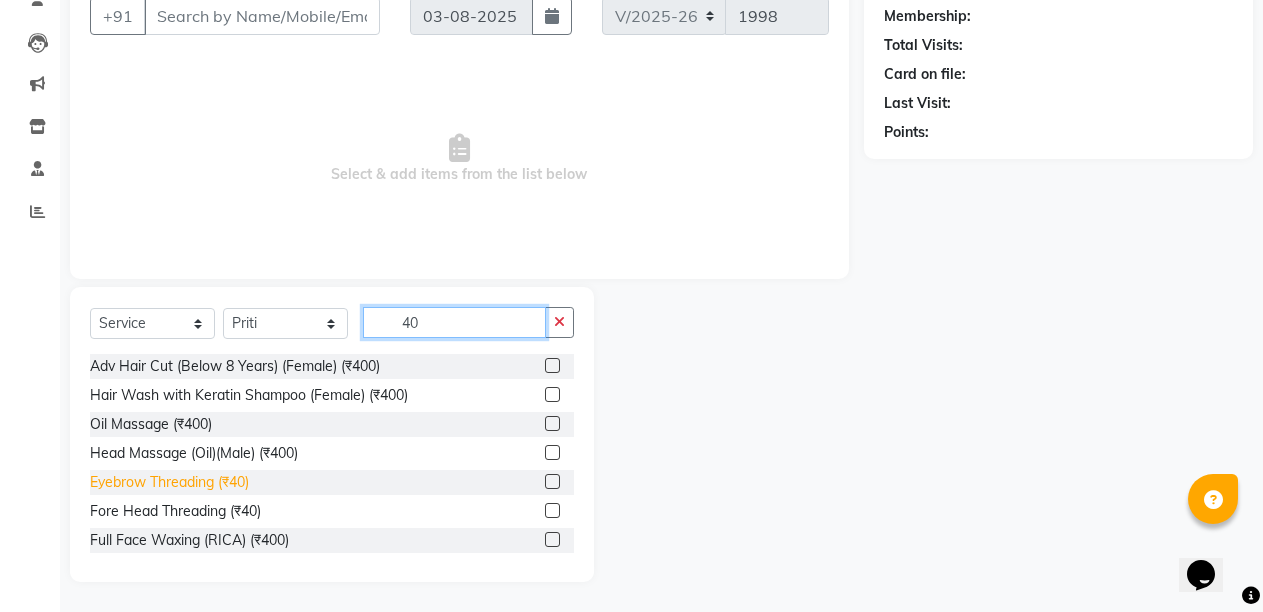 type on "40" 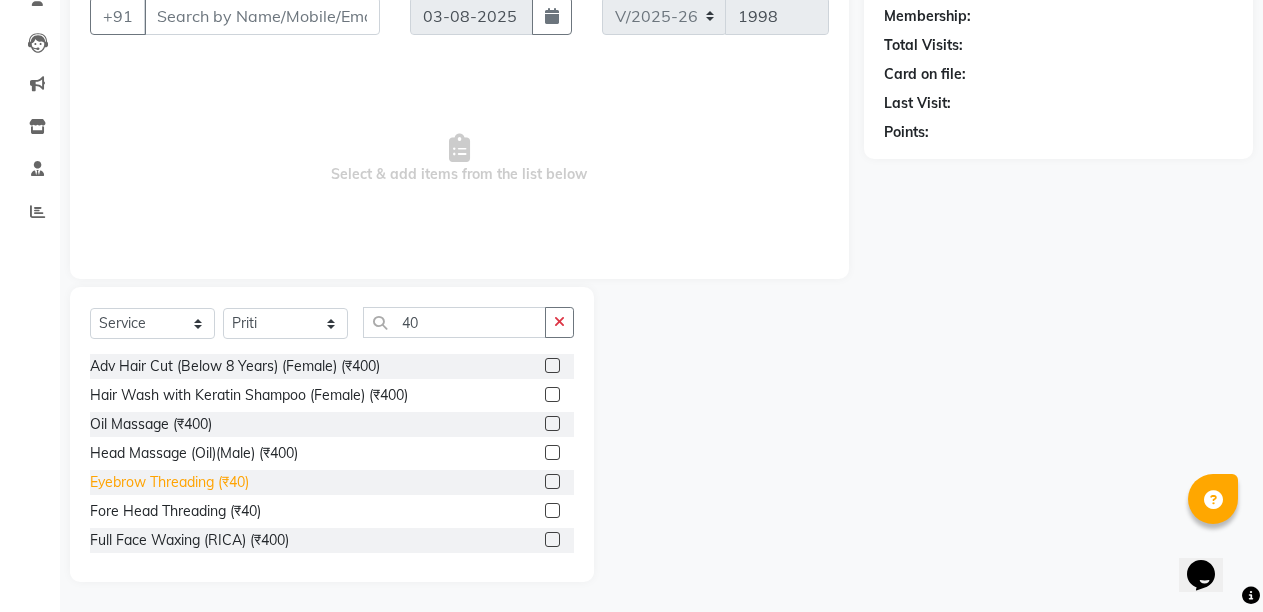 click on "Eyebrow Threading (₹40)" 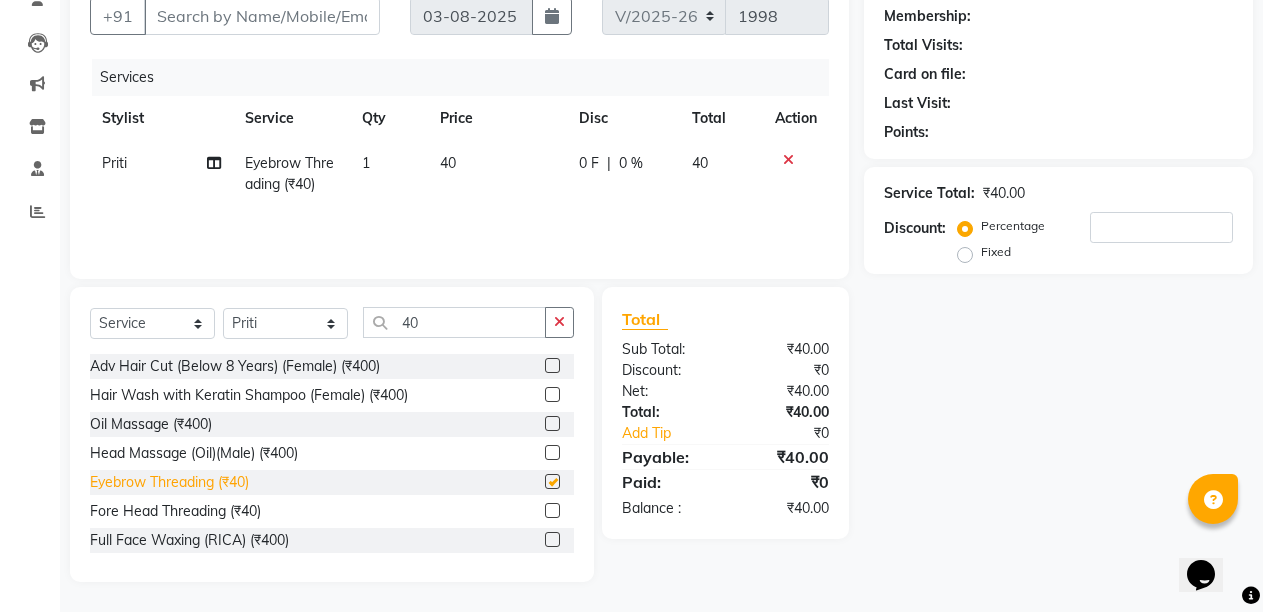checkbox on "false" 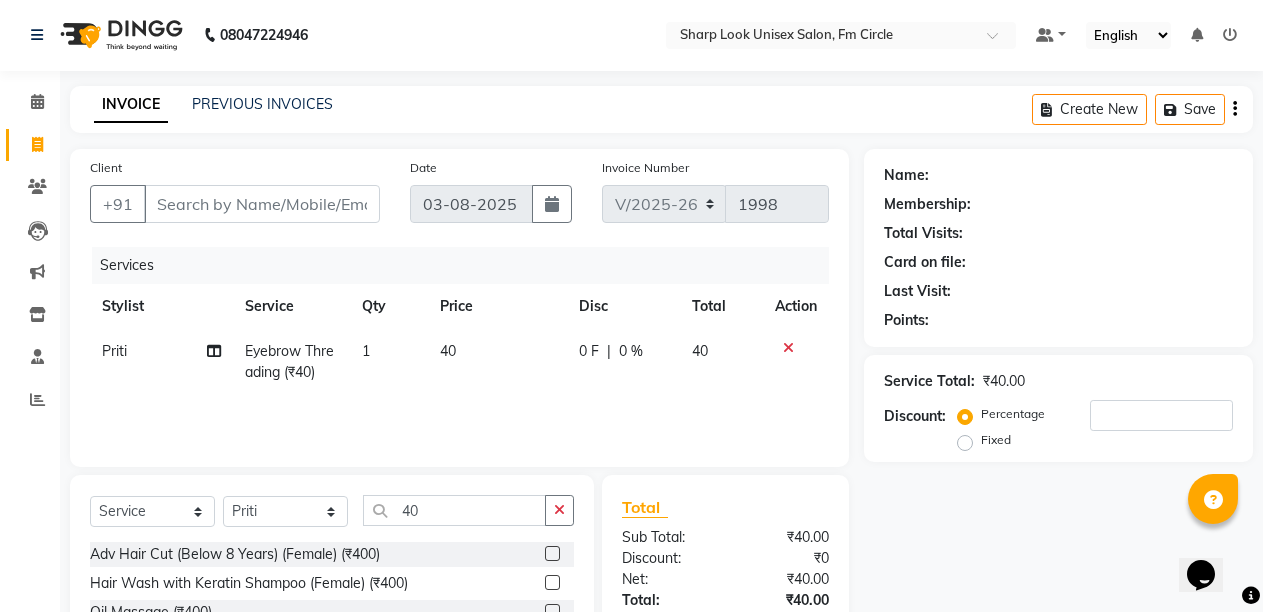 scroll, scrollTop: 0, scrollLeft: 0, axis: both 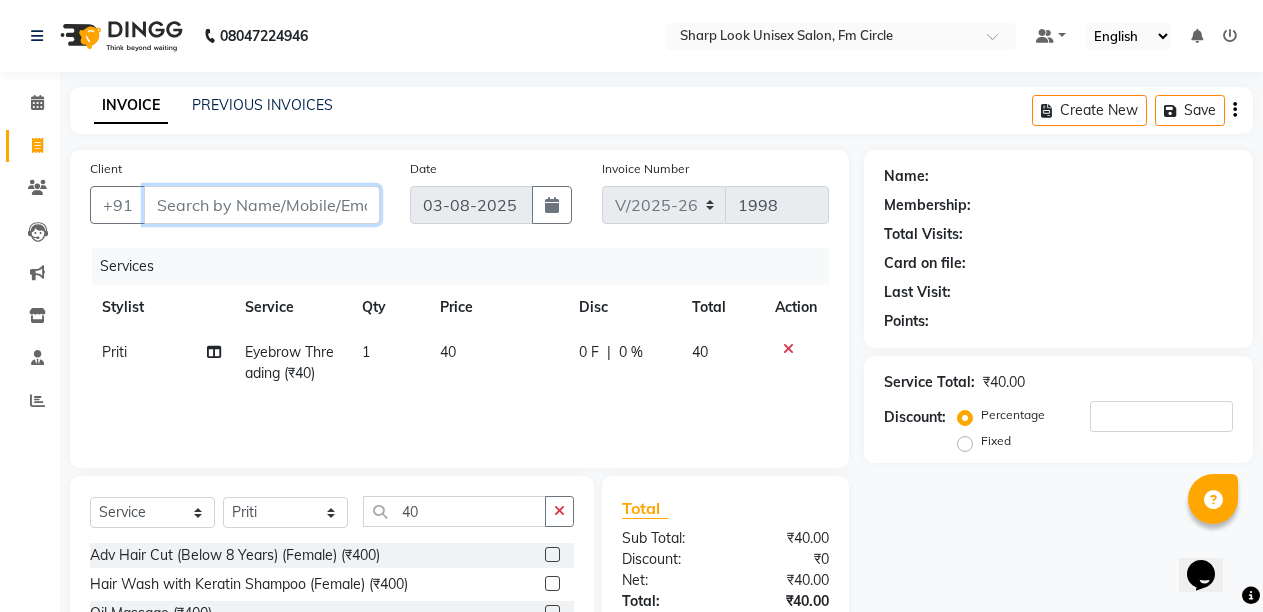 click on "Client" at bounding box center (262, 205) 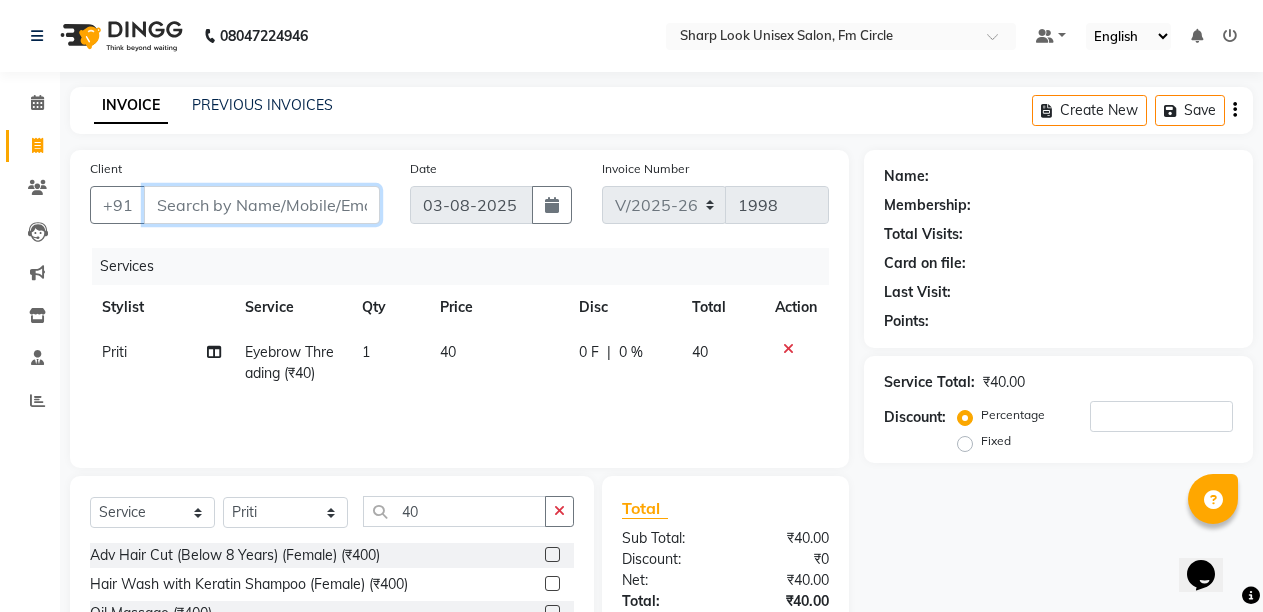 type on "8" 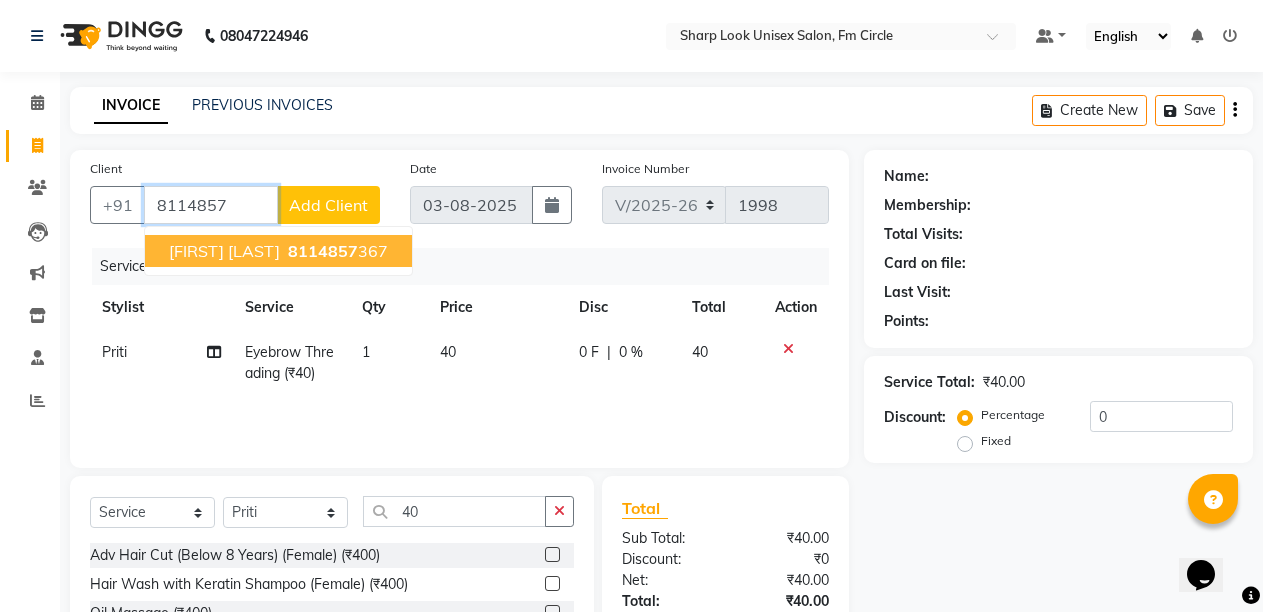 click on "8114857" at bounding box center (323, 251) 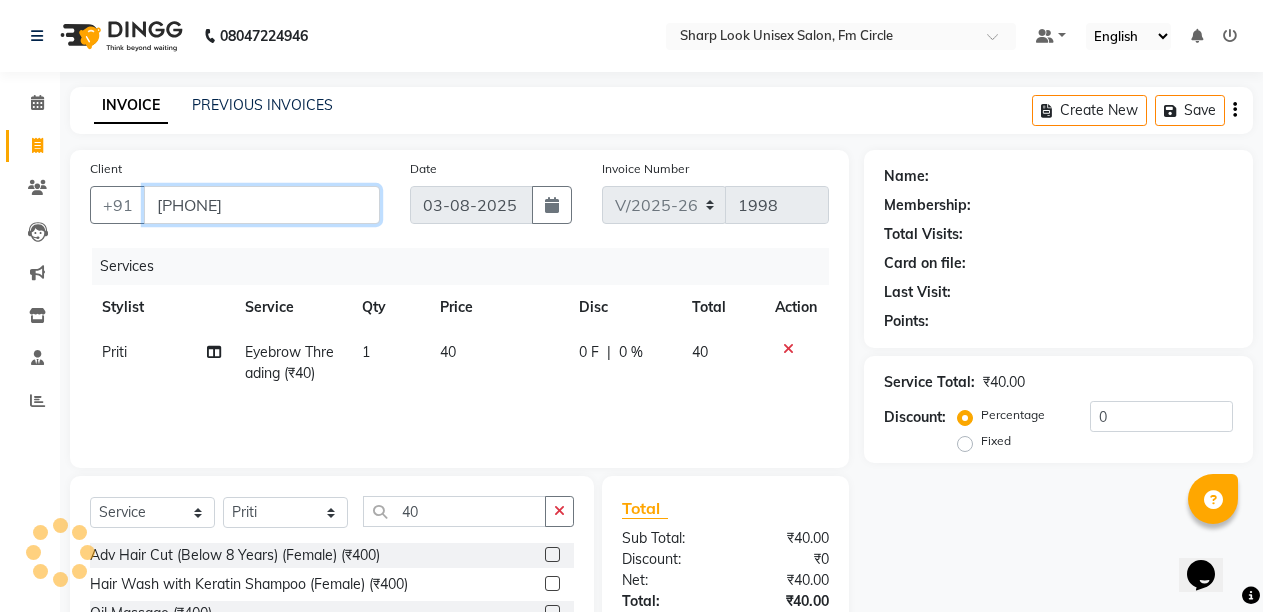 type on "[PHONE]" 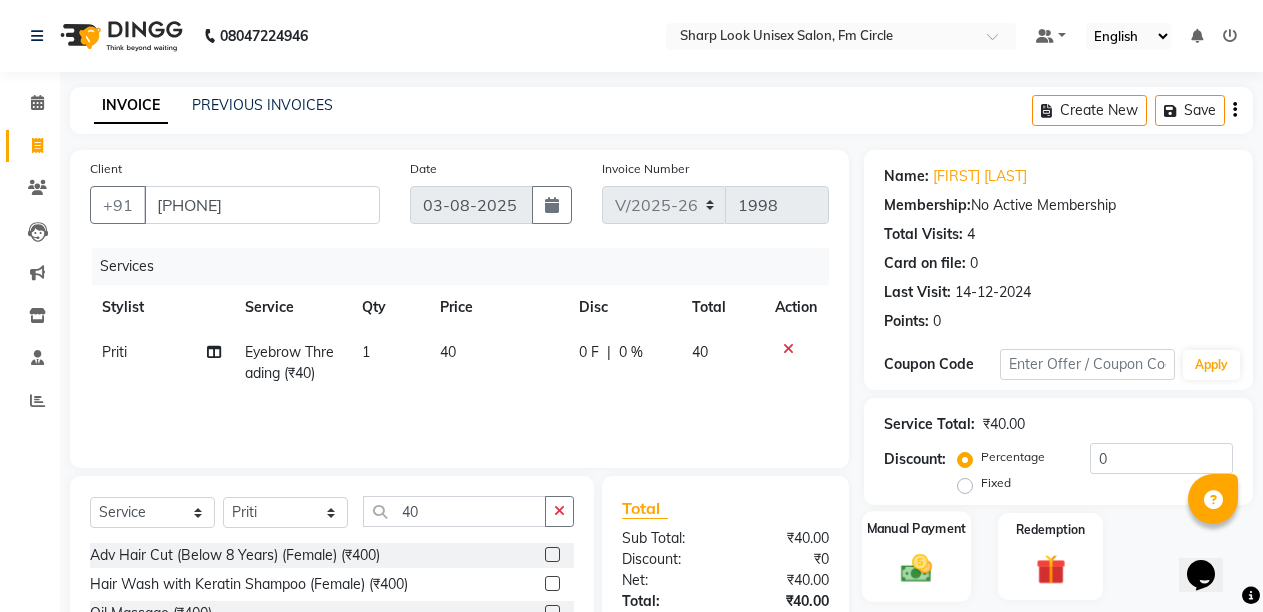 click on "Manual Payment" 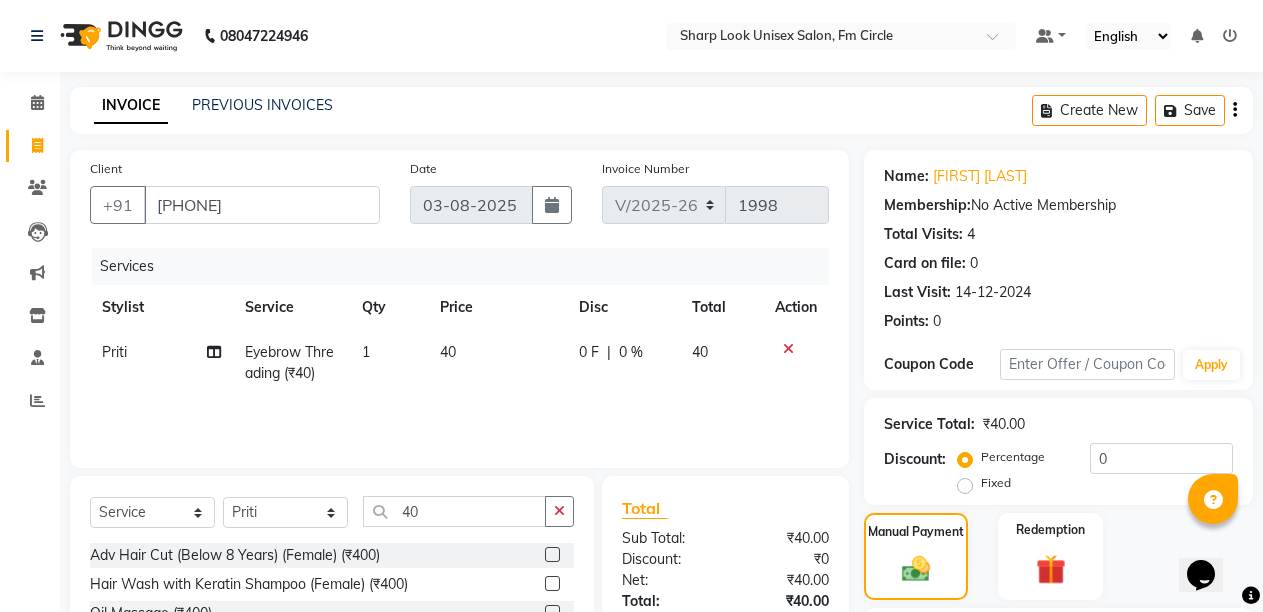 scroll, scrollTop: 189, scrollLeft: 0, axis: vertical 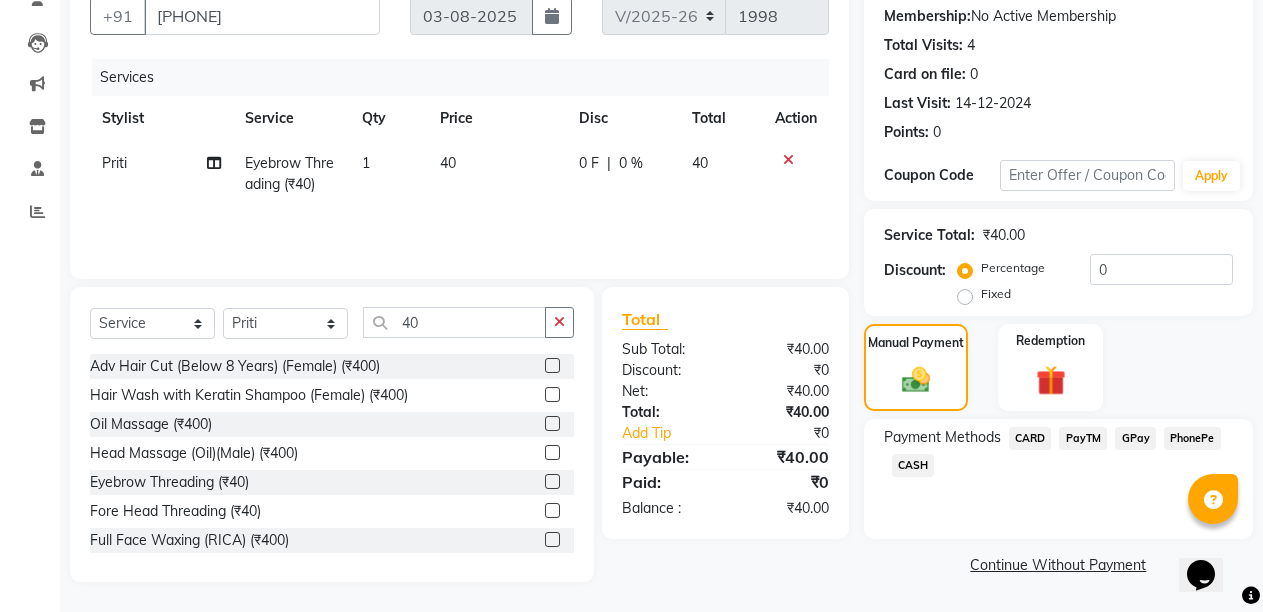 click on "PayTM" 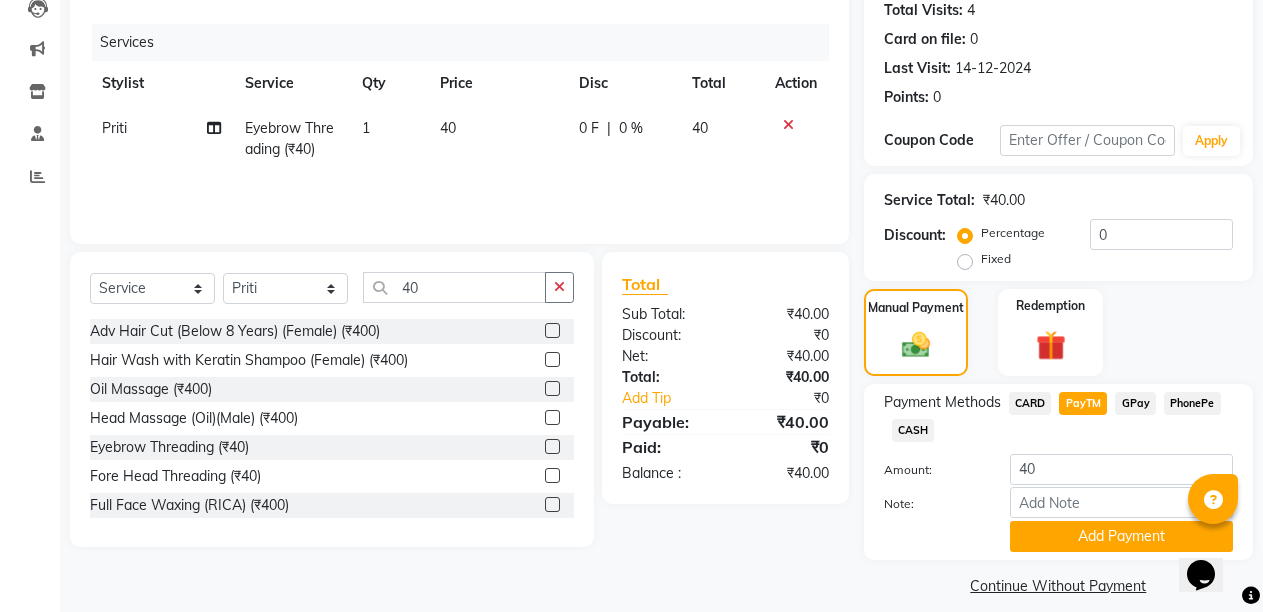 scroll, scrollTop: 243, scrollLeft: 0, axis: vertical 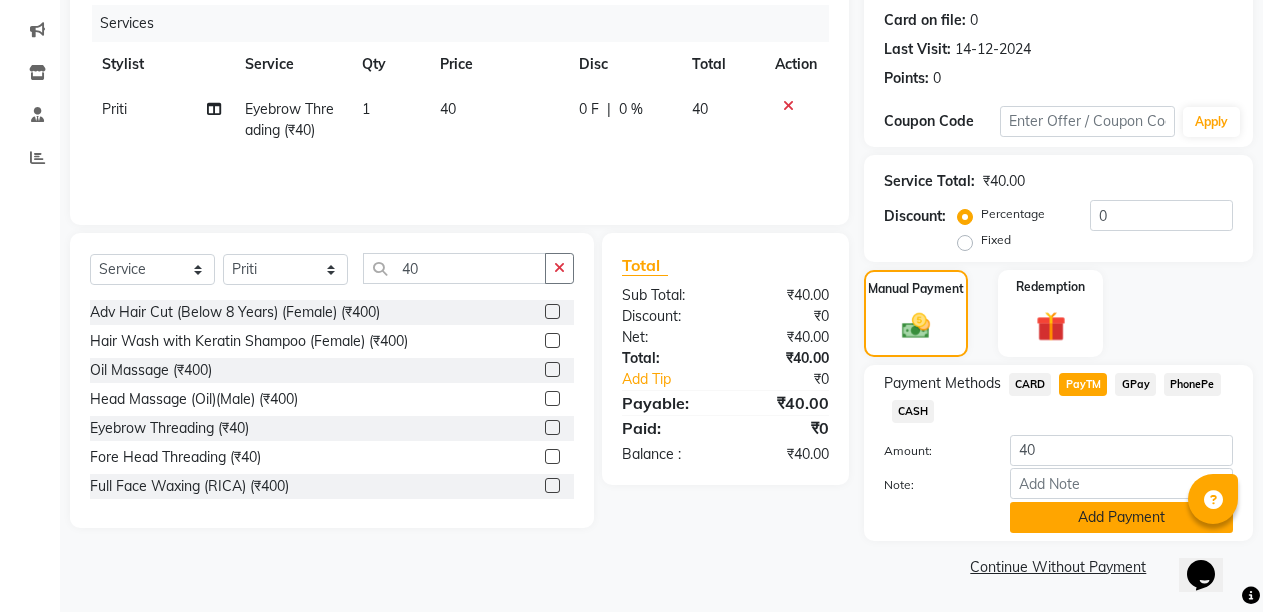 click on "Add Payment" 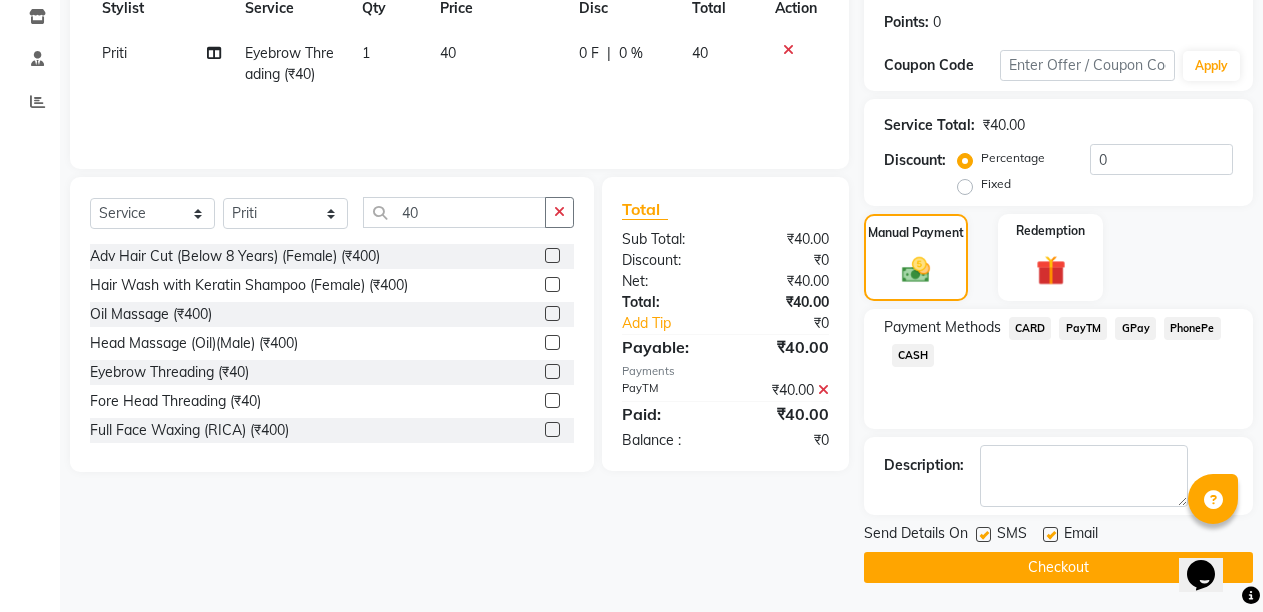 scroll, scrollTop: 300, scrollLeft: 0, axis: vertical 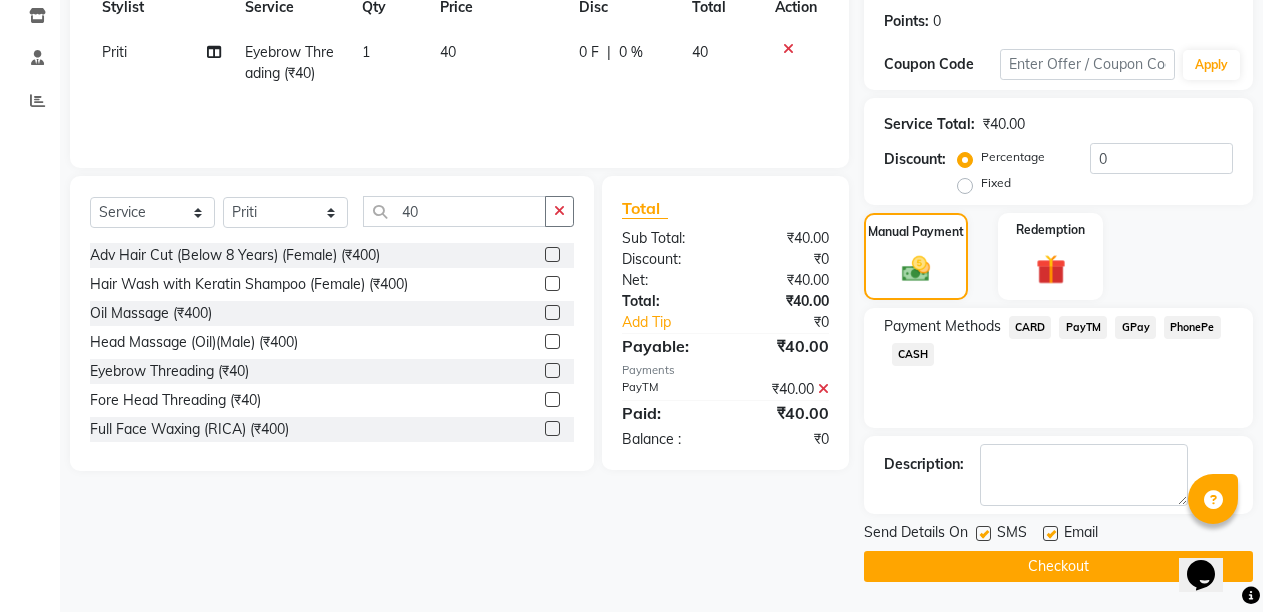 click 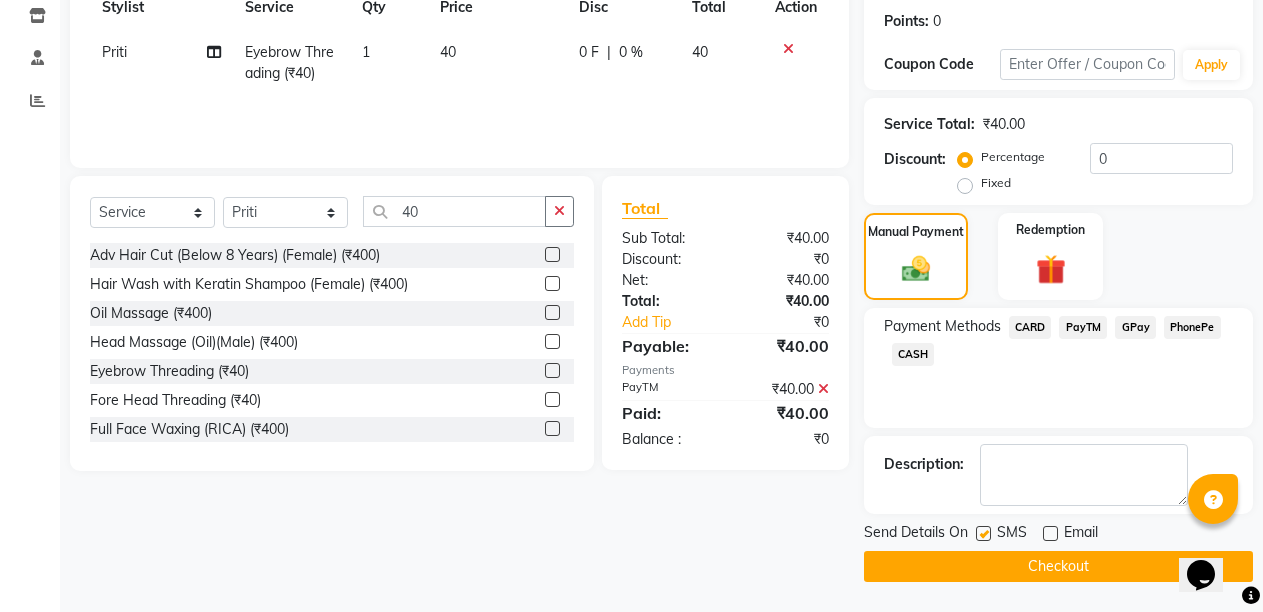 click on "Checkout" 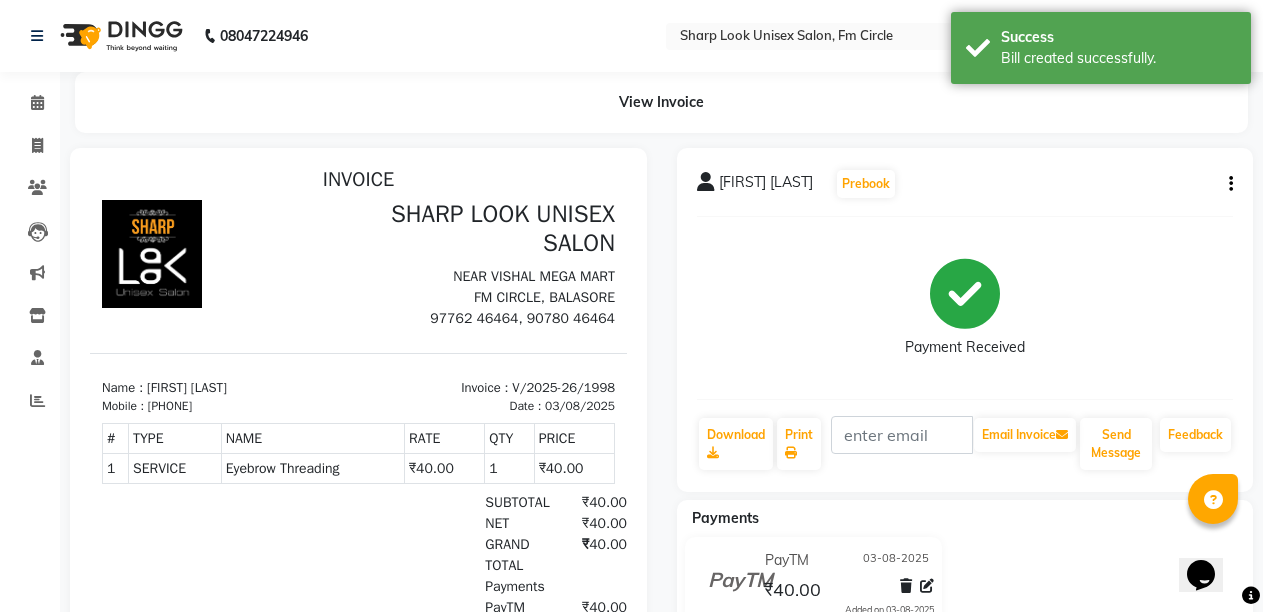 scroll, scrollTop: 0, scrollLeft: 0, axis: both 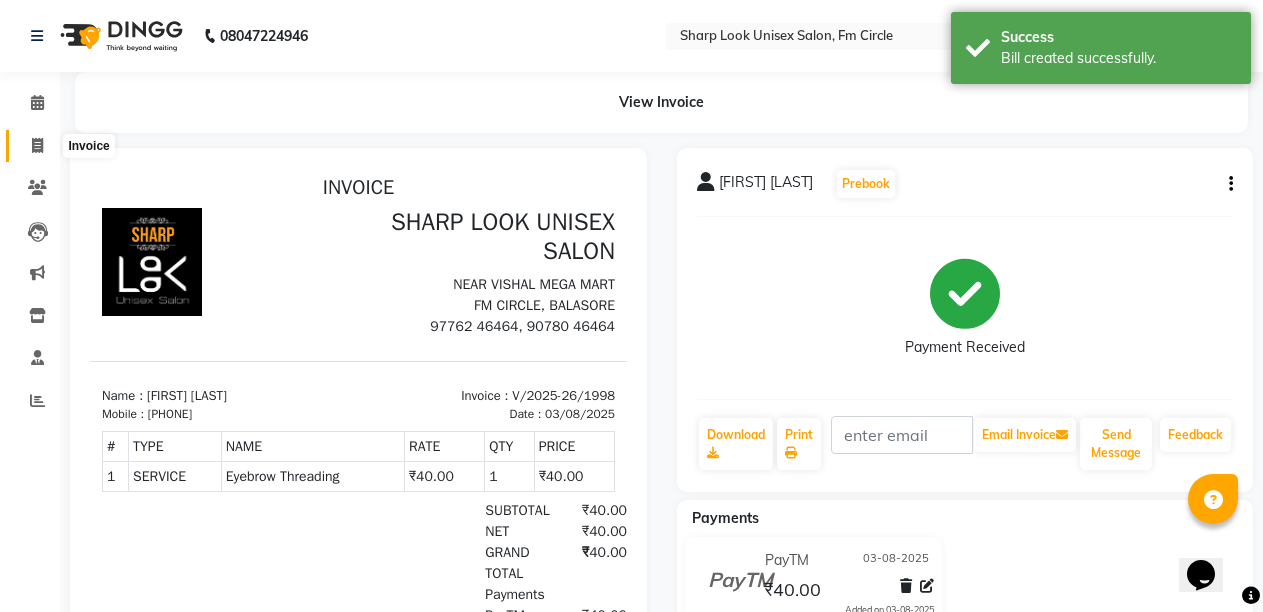 click 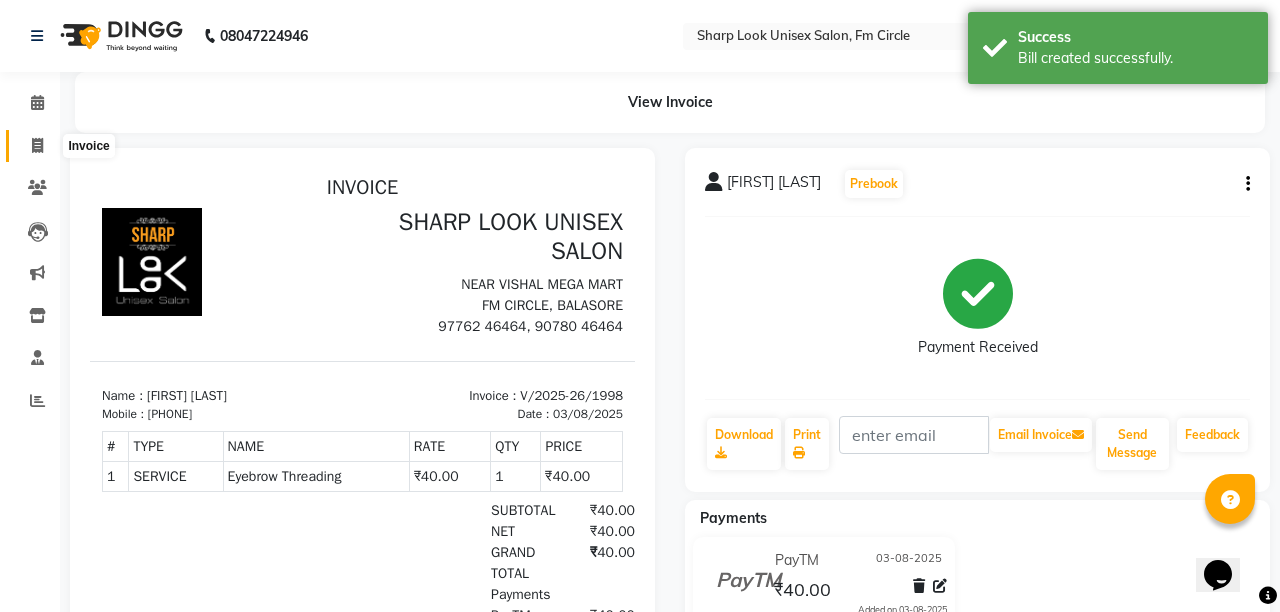 select on "service" 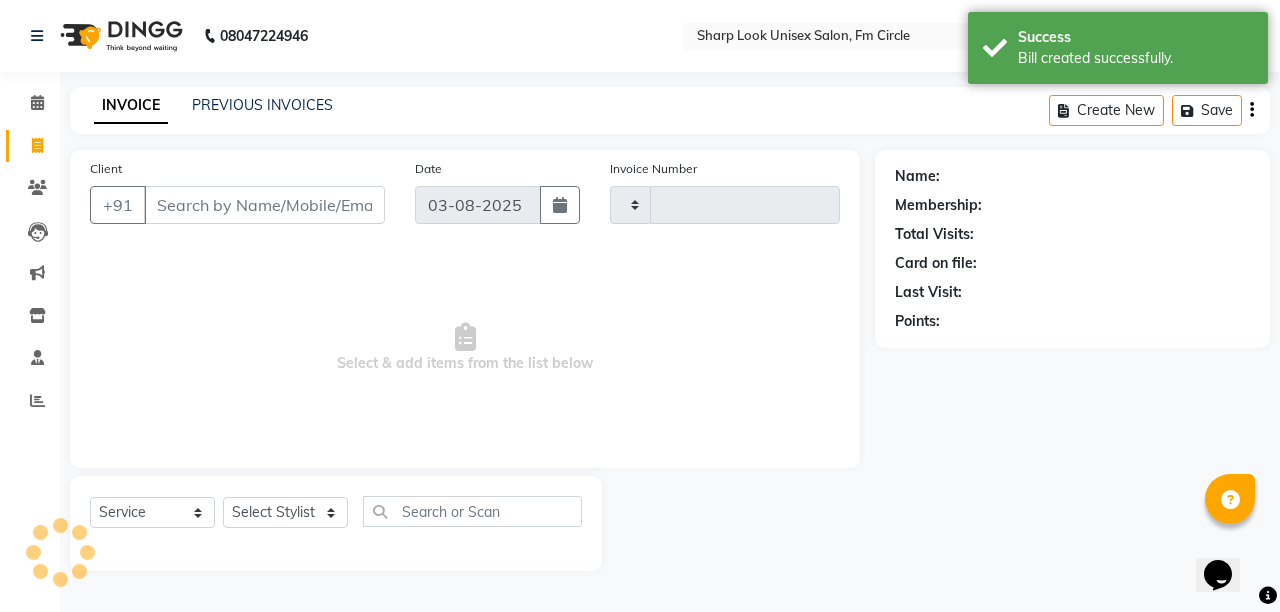type on "1999" 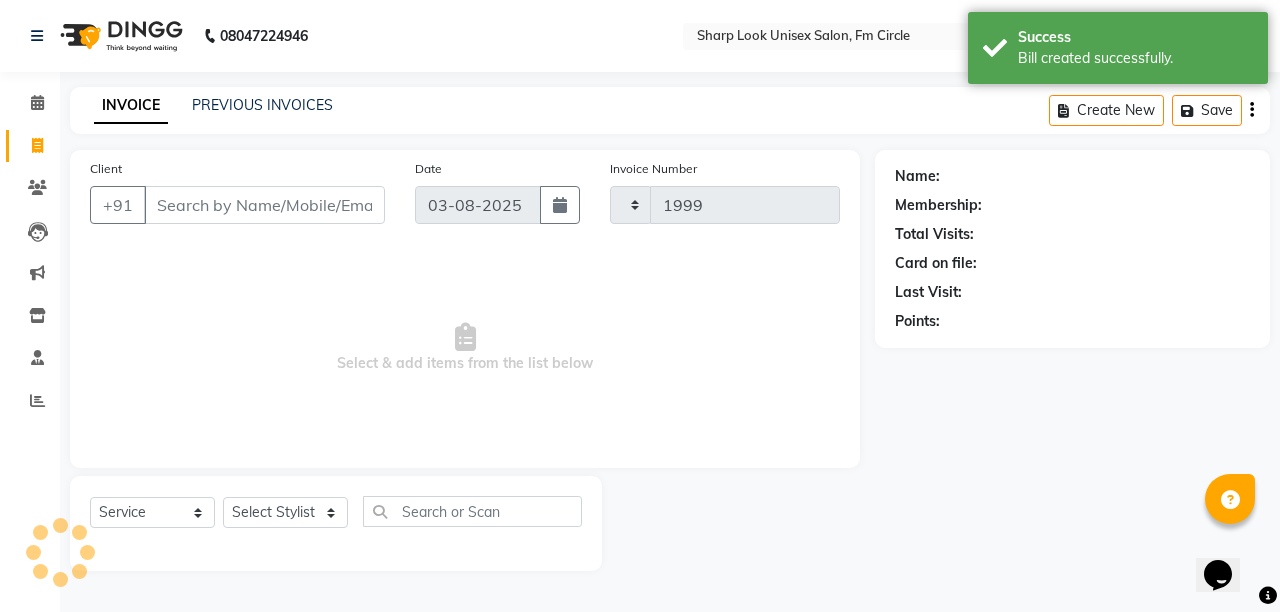 select on "804" 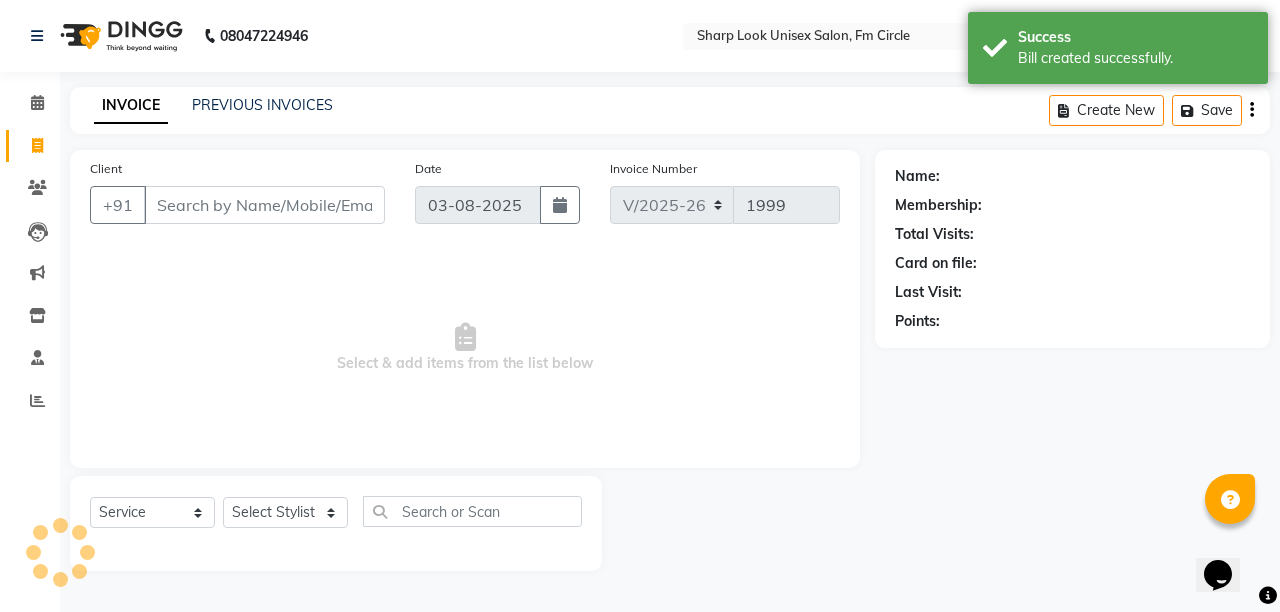 click on "Client" at bounding box center (264, 205) 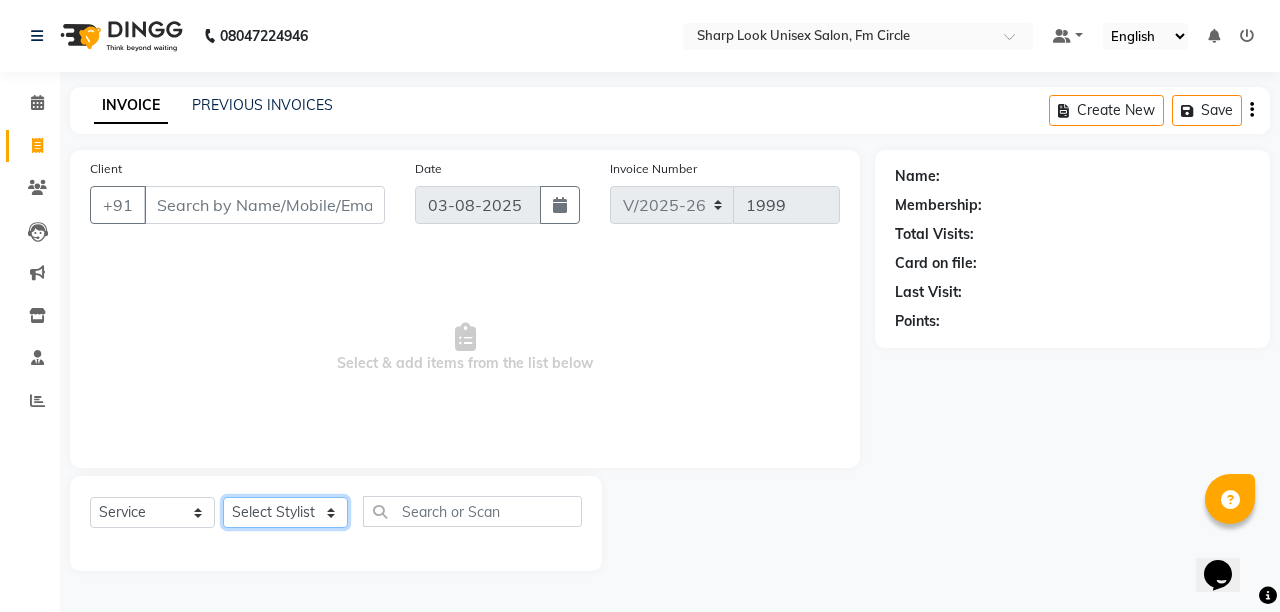 click on "Select Stylist Admin Anil Babu Budhia Monalisa  Nisha Priti" 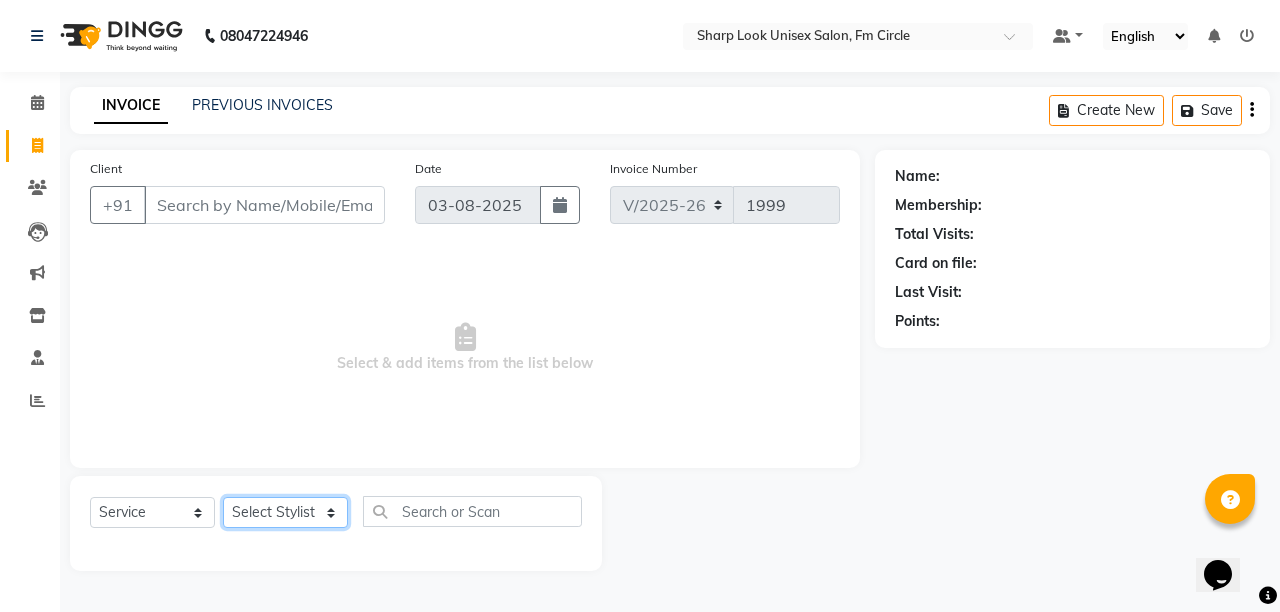 select on "13317" 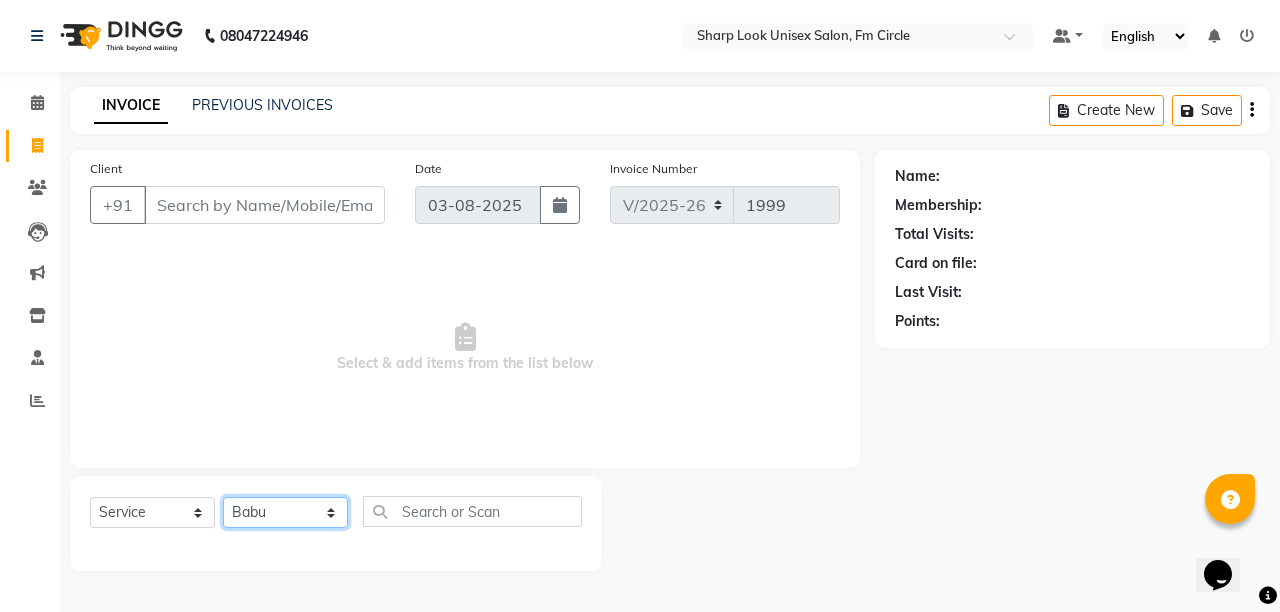 click on "Select Stylist Admin Anil Babu Budhia Monalisa  Nisha Priti" 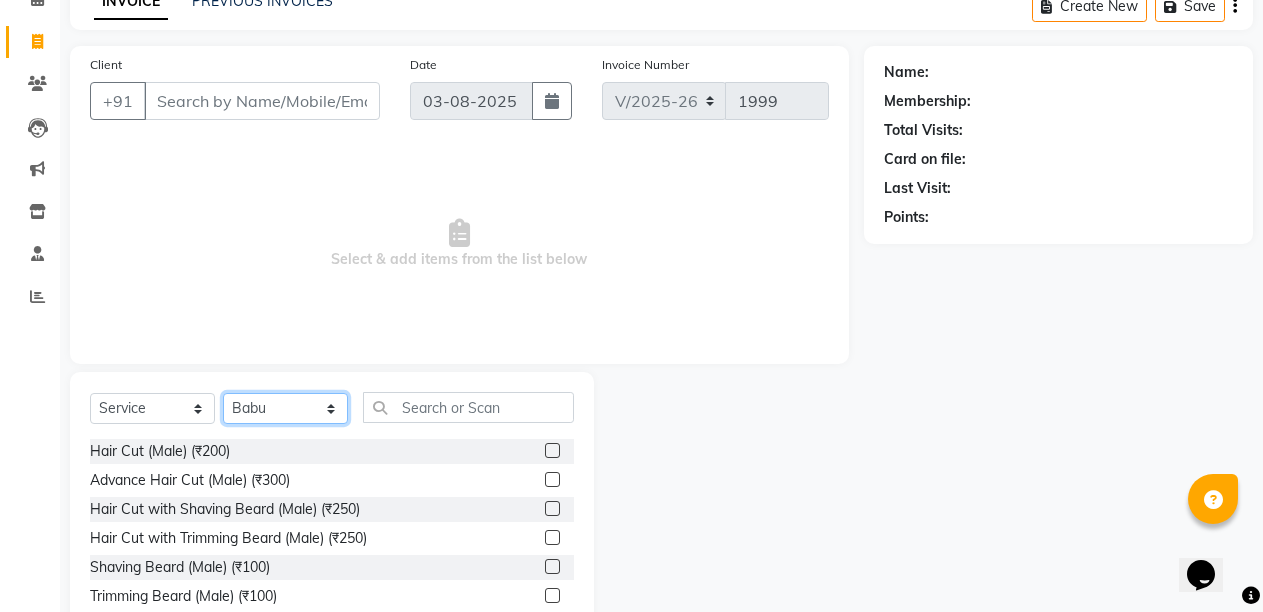 scroll, scrollTop: 189, scrollLeft: 0, axis: vertical 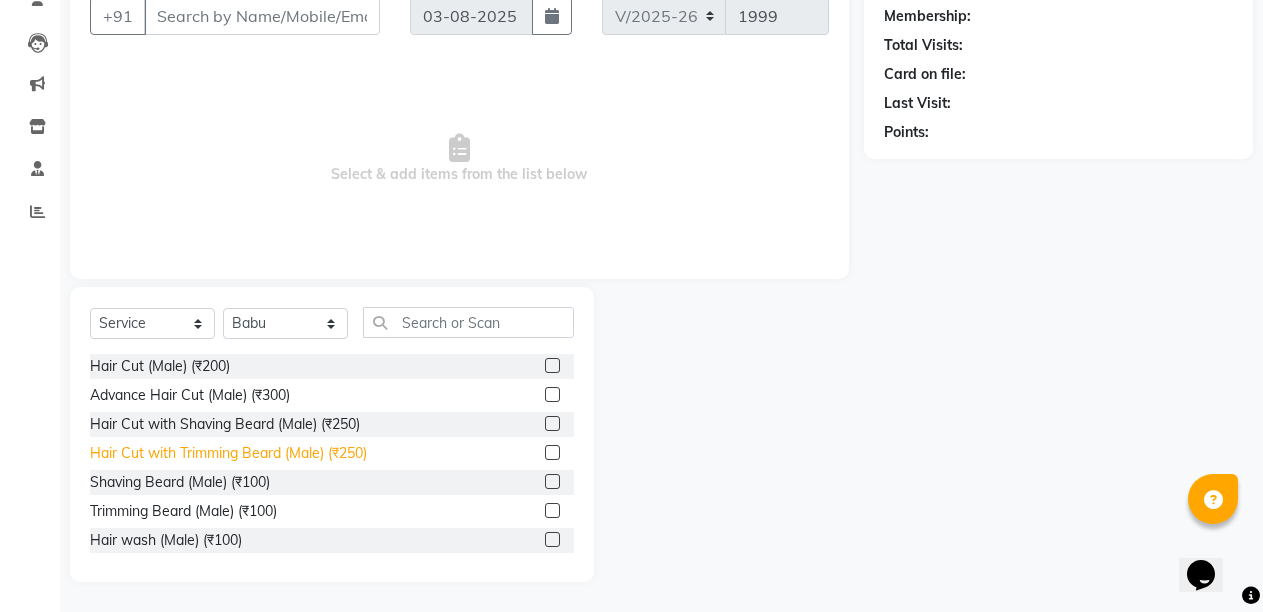 click on "Hair Cut with Trimming Beard (Male) (₹250)" 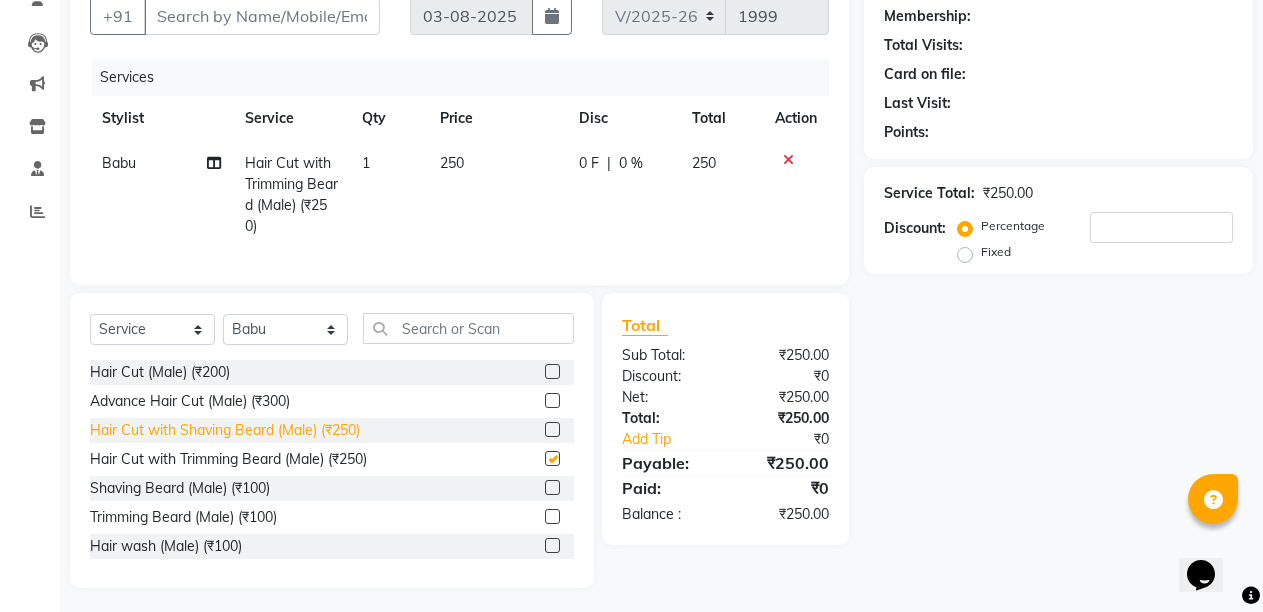 checkbox on "false" 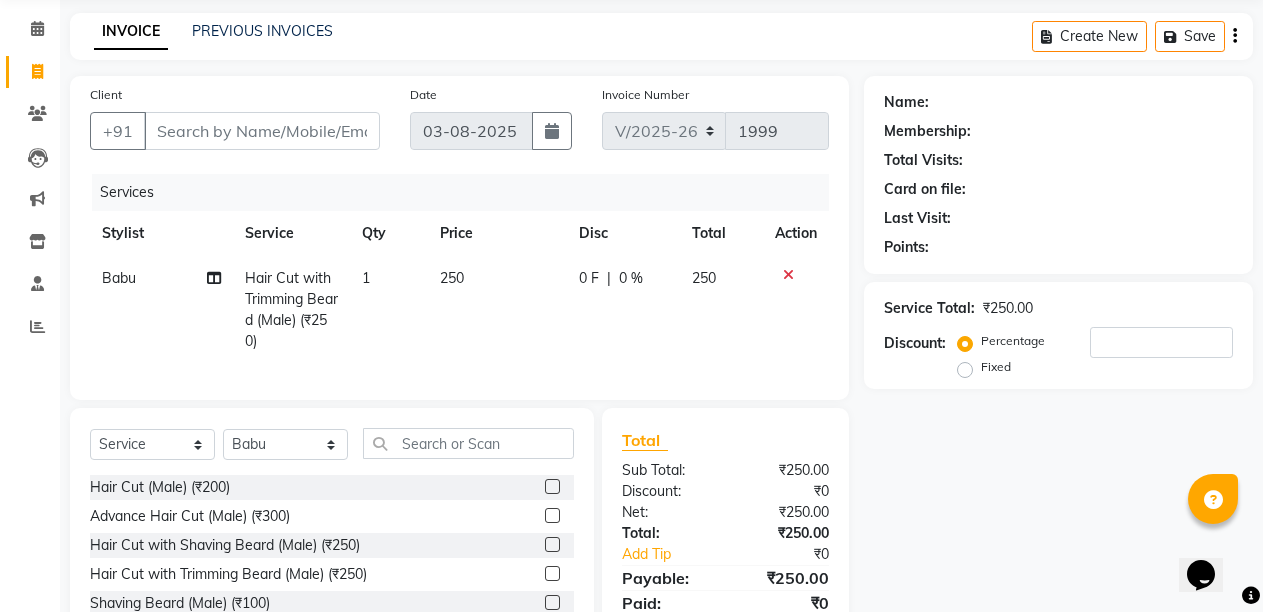 scroll, scrollTop: 0, scrollLeft: 0, axis: both 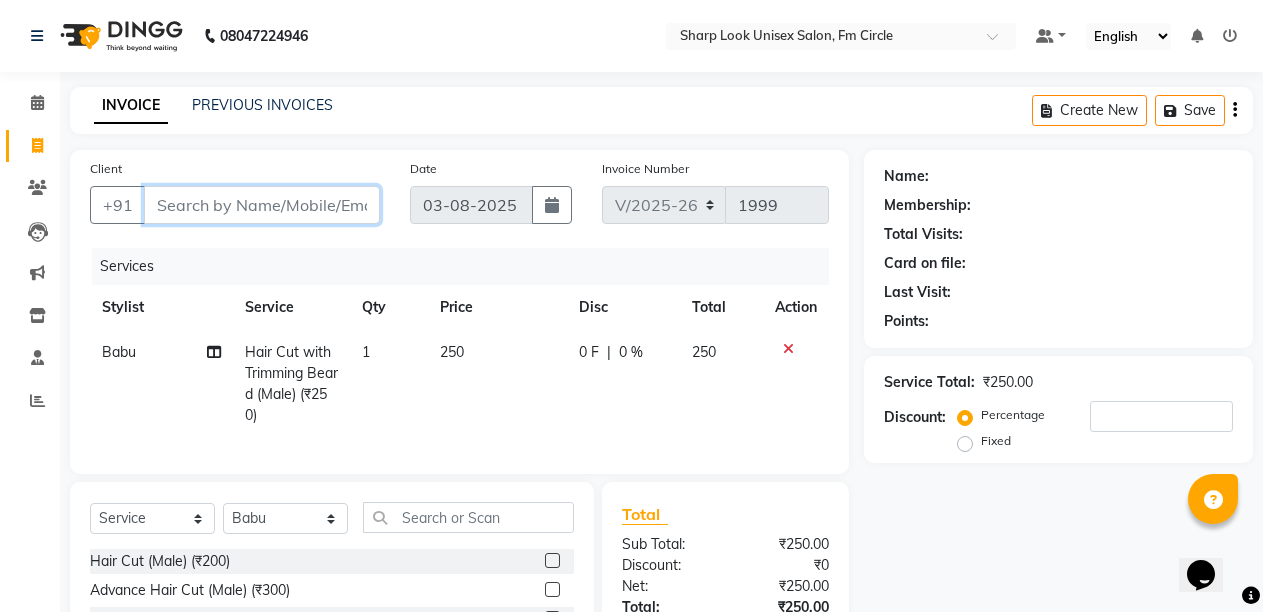 click on "Client" at bounding box center (262, 205) 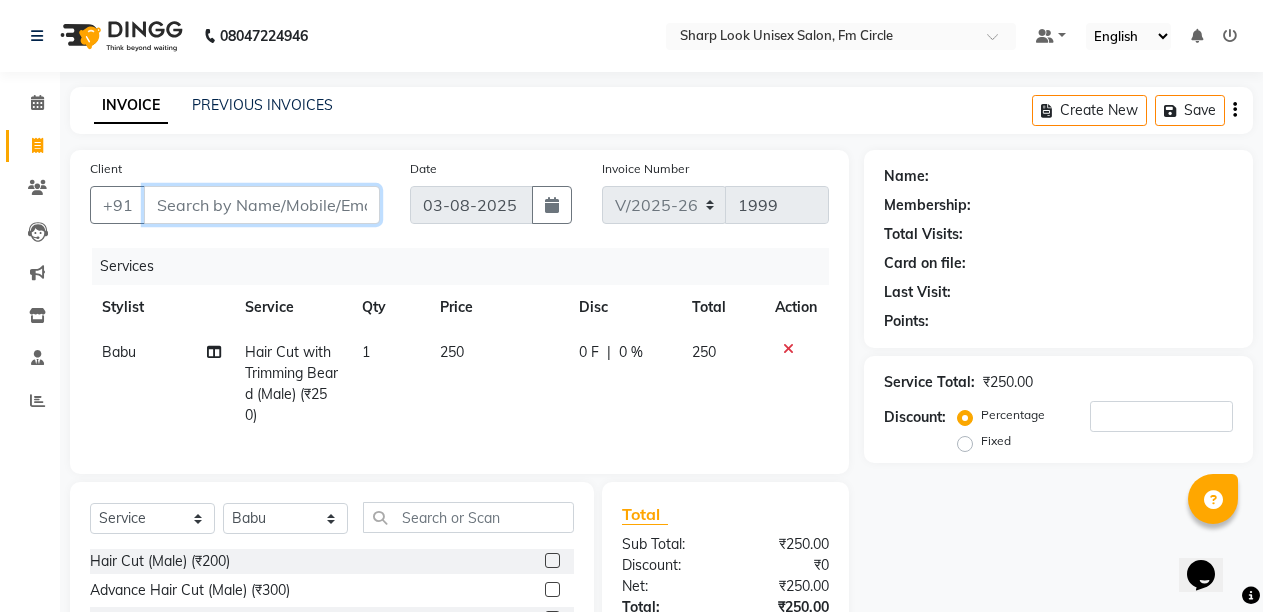 type on "7" 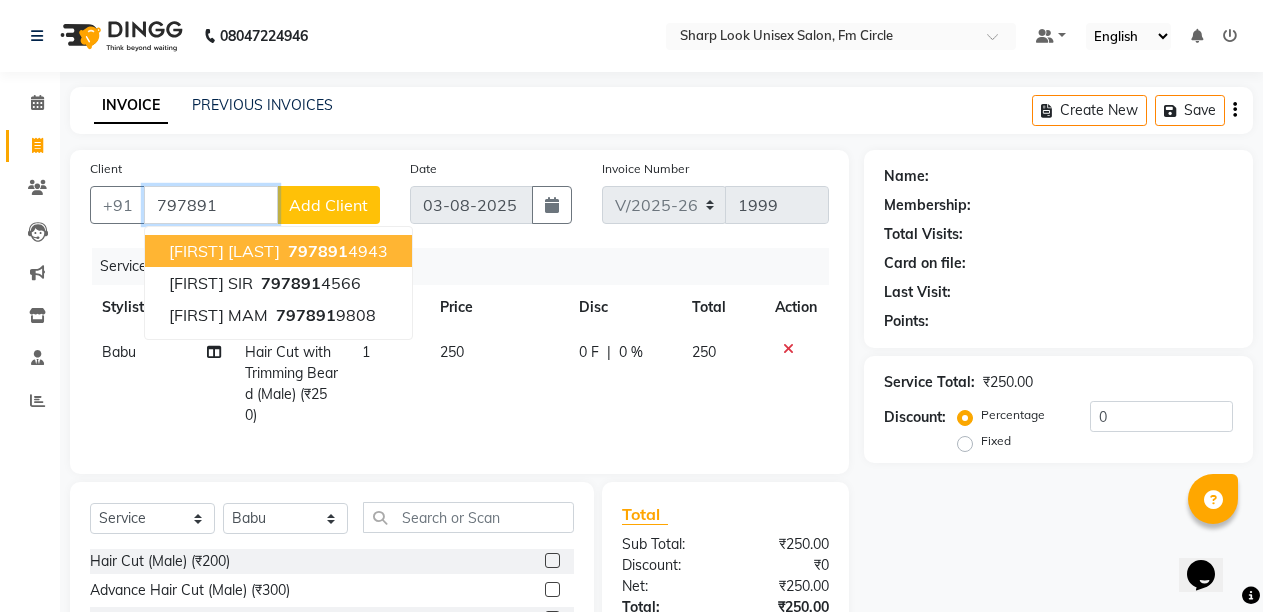 click on "797891" at bounding box center [318, 251] 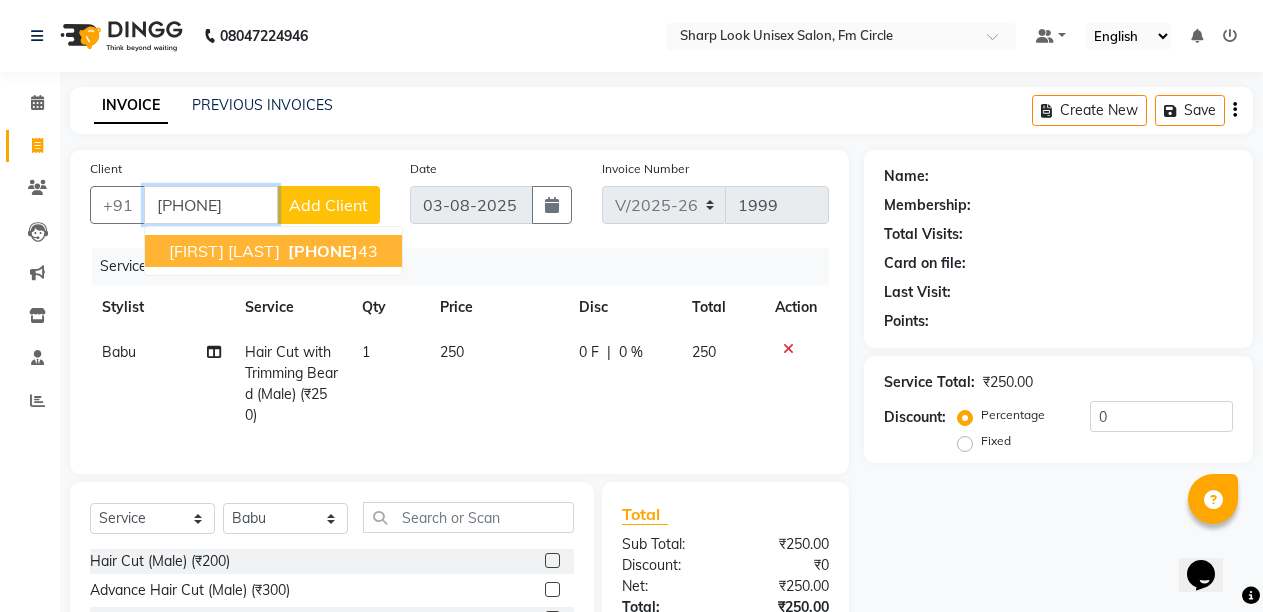 click on "79789149" at bounding box center [323, 251] 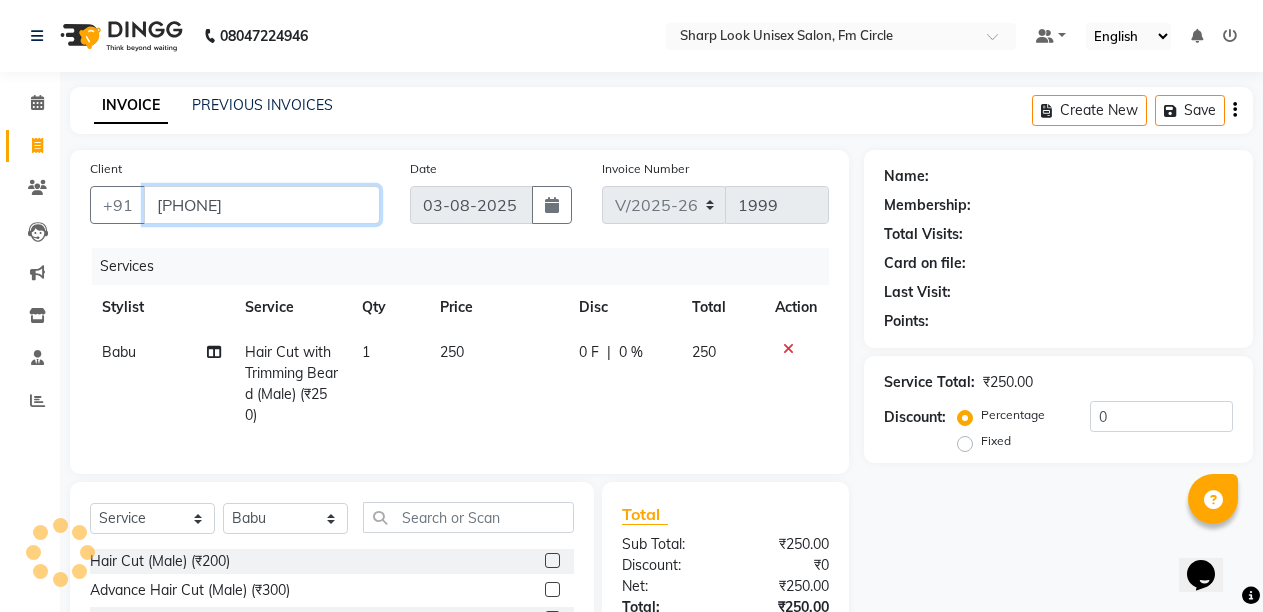 type on "7978914943" 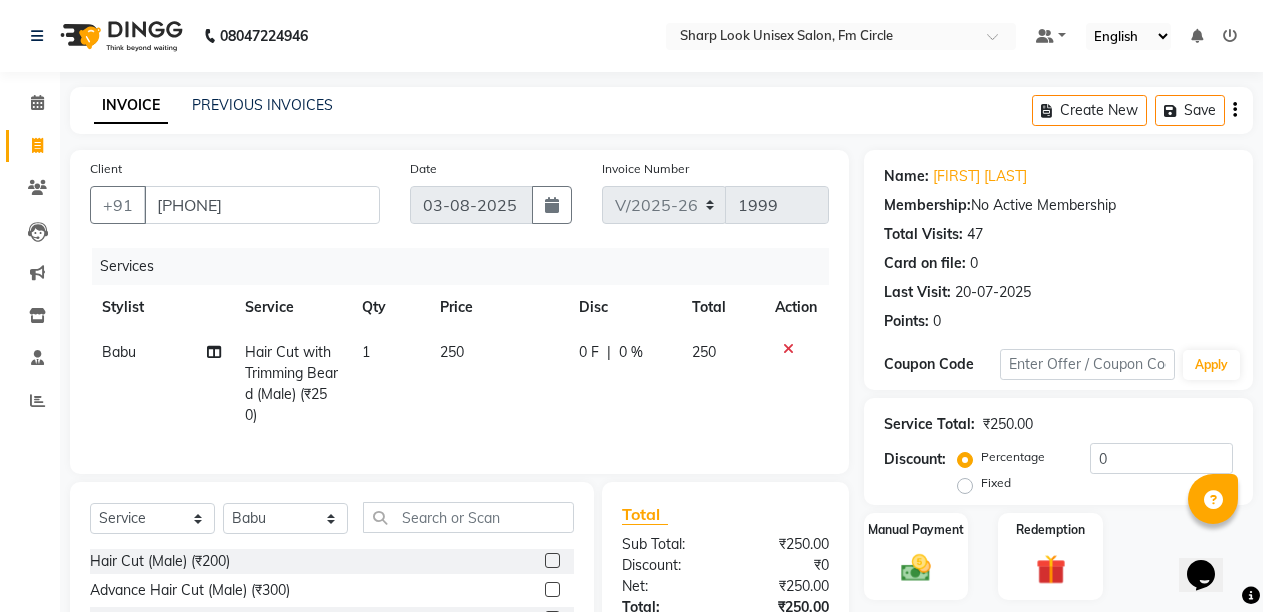 scroll, scrollTop: 200, scrollLeft: 0, axis: vertical 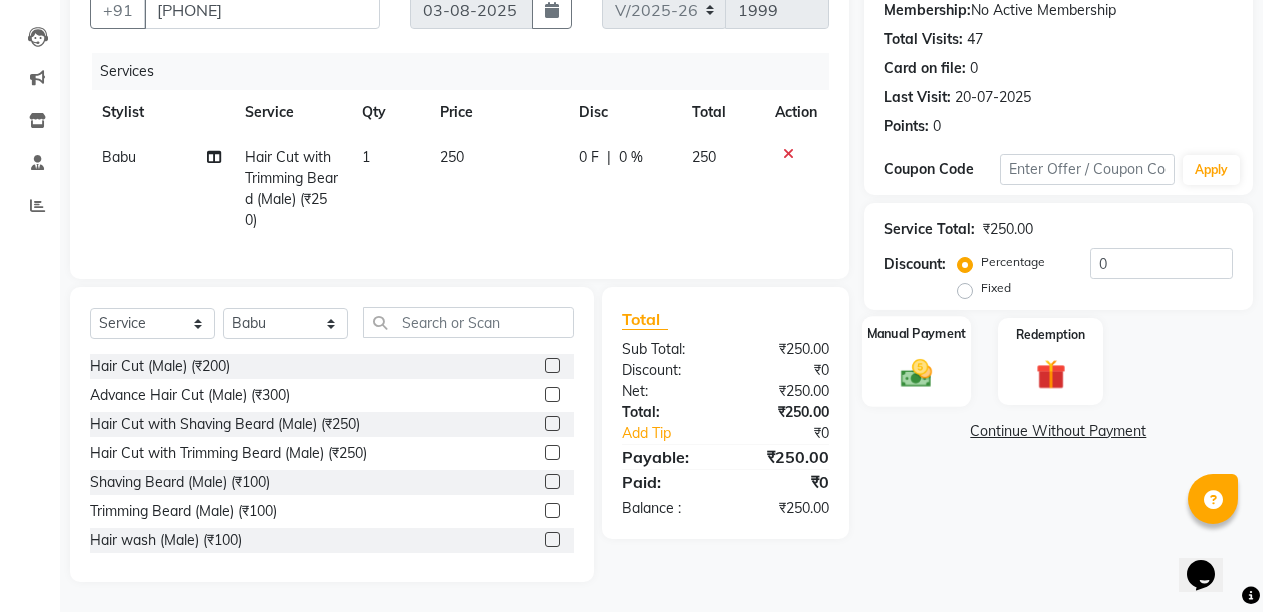 click 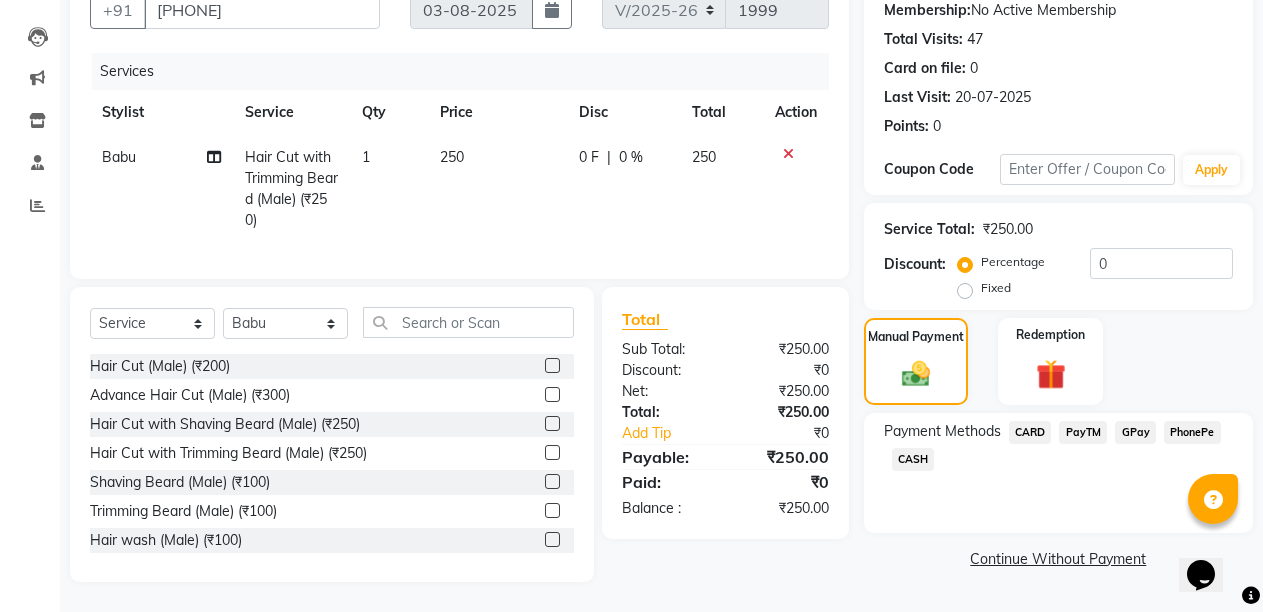 click on "PayTM" 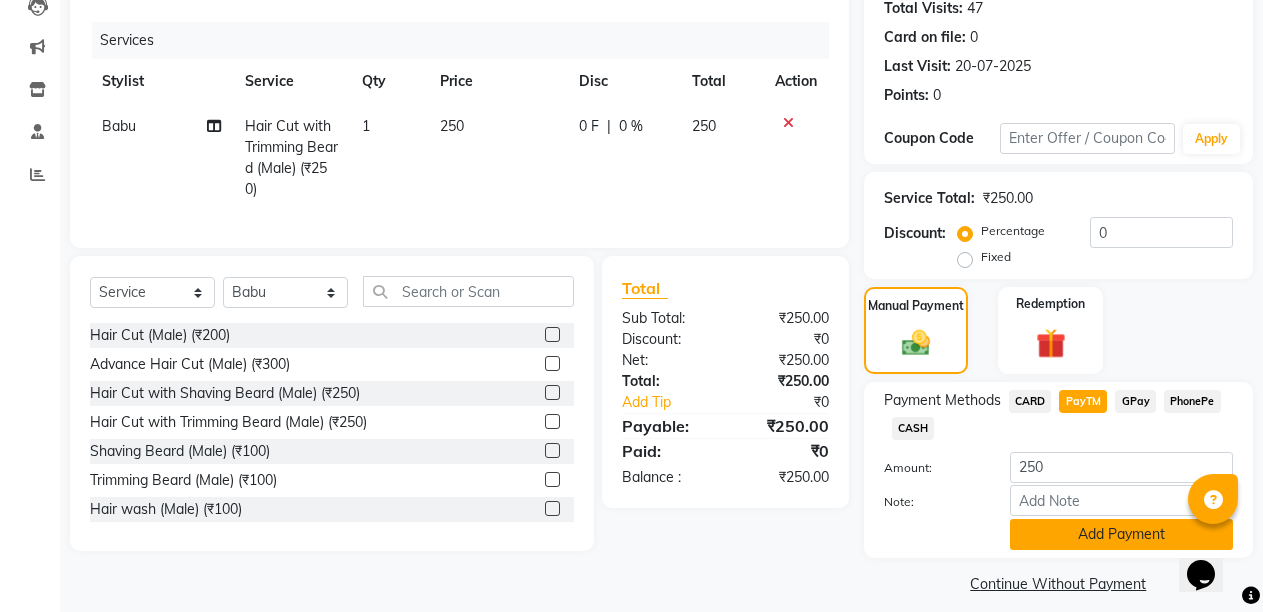 scroll, scrollTop: 243, scrollLeft: 0, axis: vertical 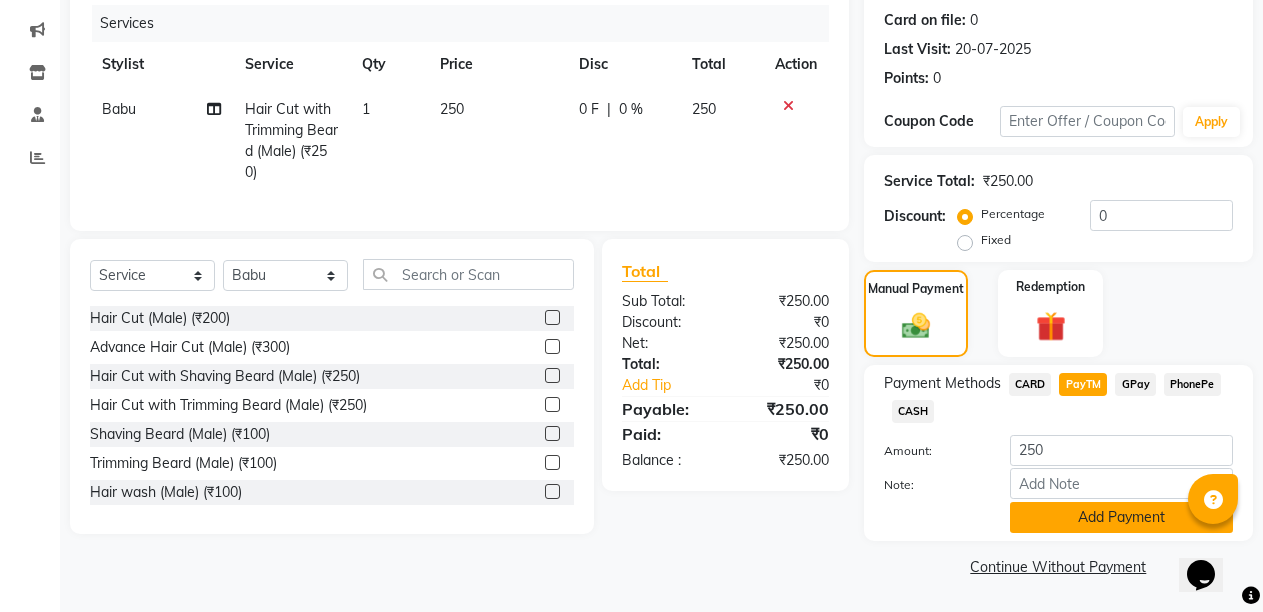 click on "Add Payment" 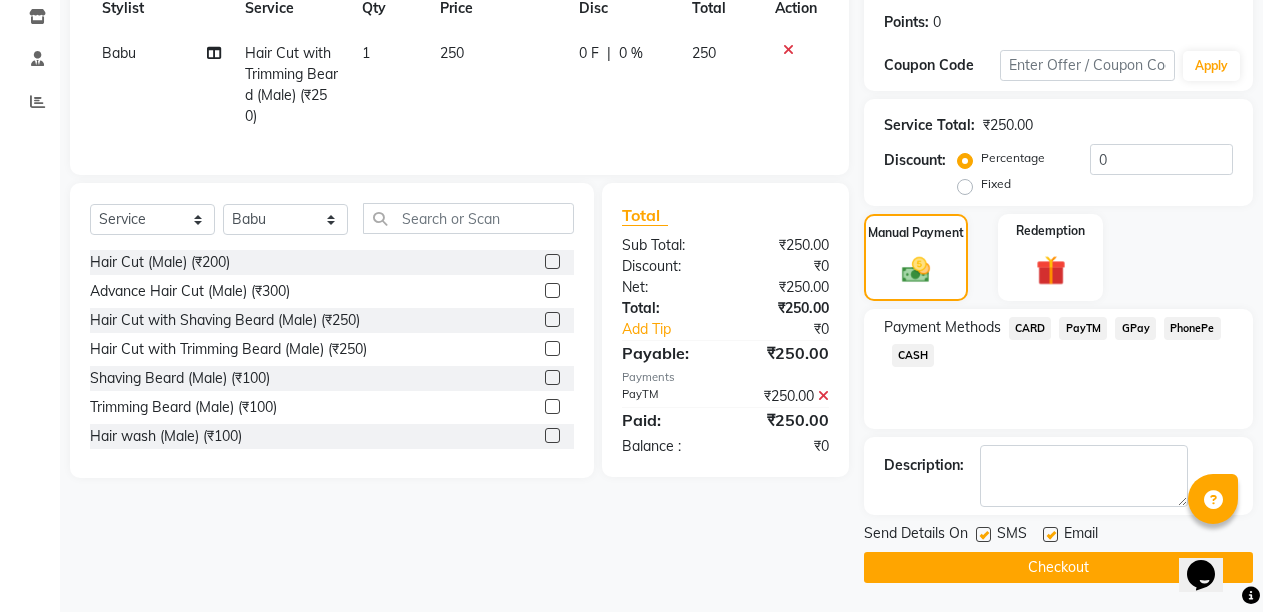 scroll, scrollTop: 300, scrollLeft: 0, axis: vertical 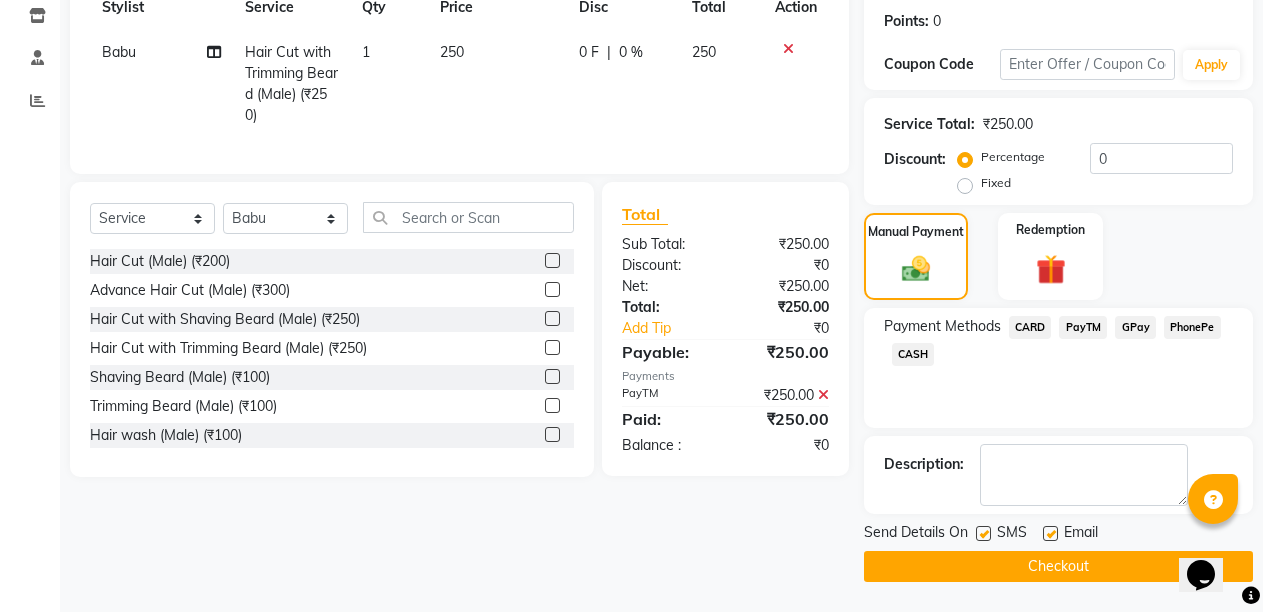 click 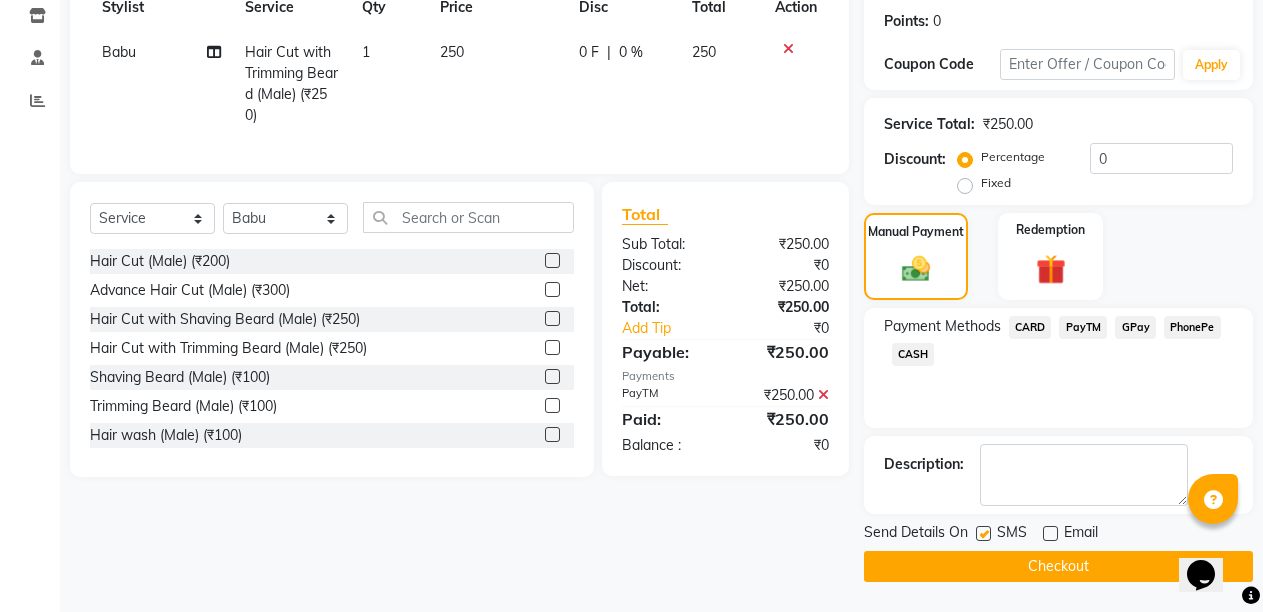click on "Checkout" 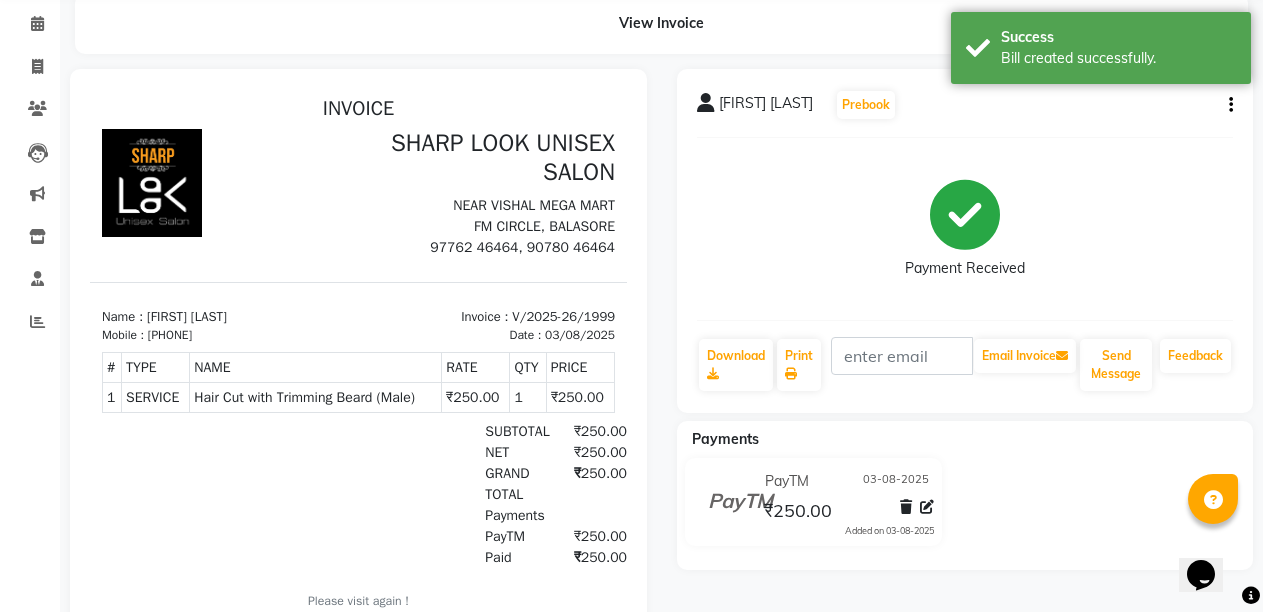 scroll, scrollTop: 0, scrollLeft: 0, axis: both 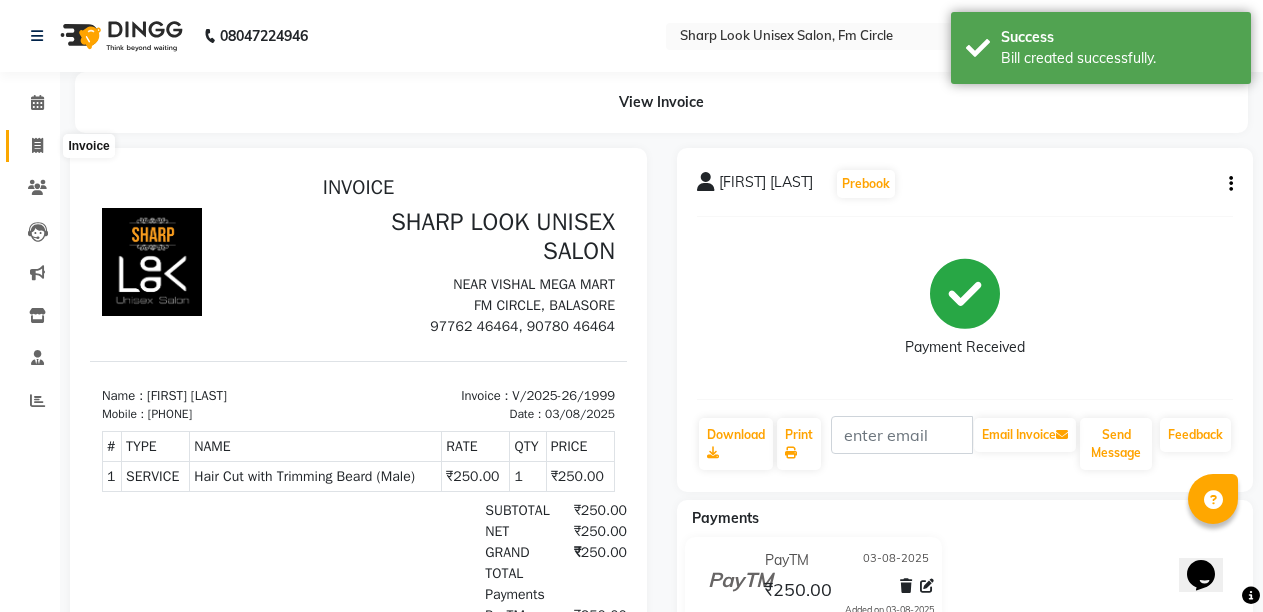 click 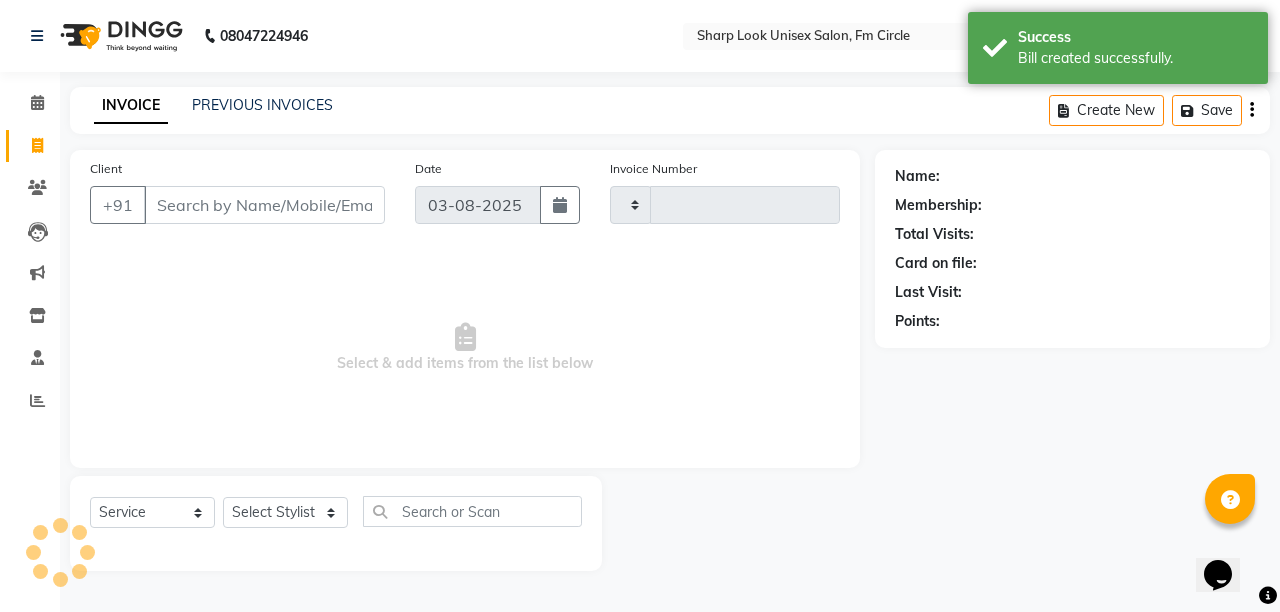 type on "2000" 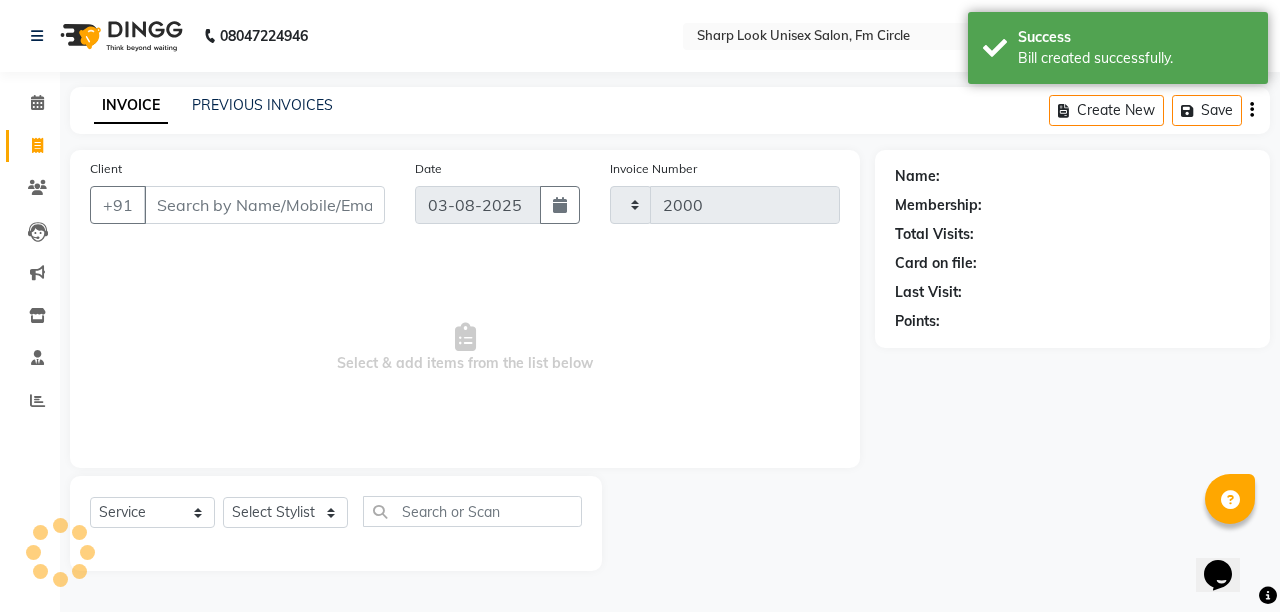 select on "804" 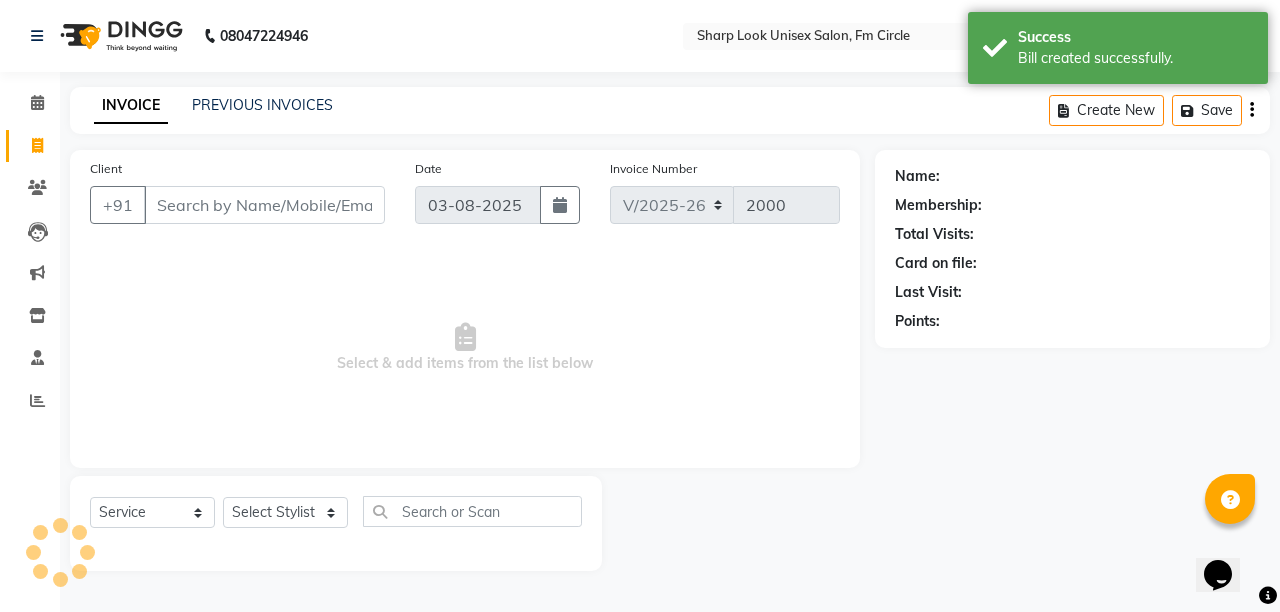 click on "Client" at bounding box center (264, 205) 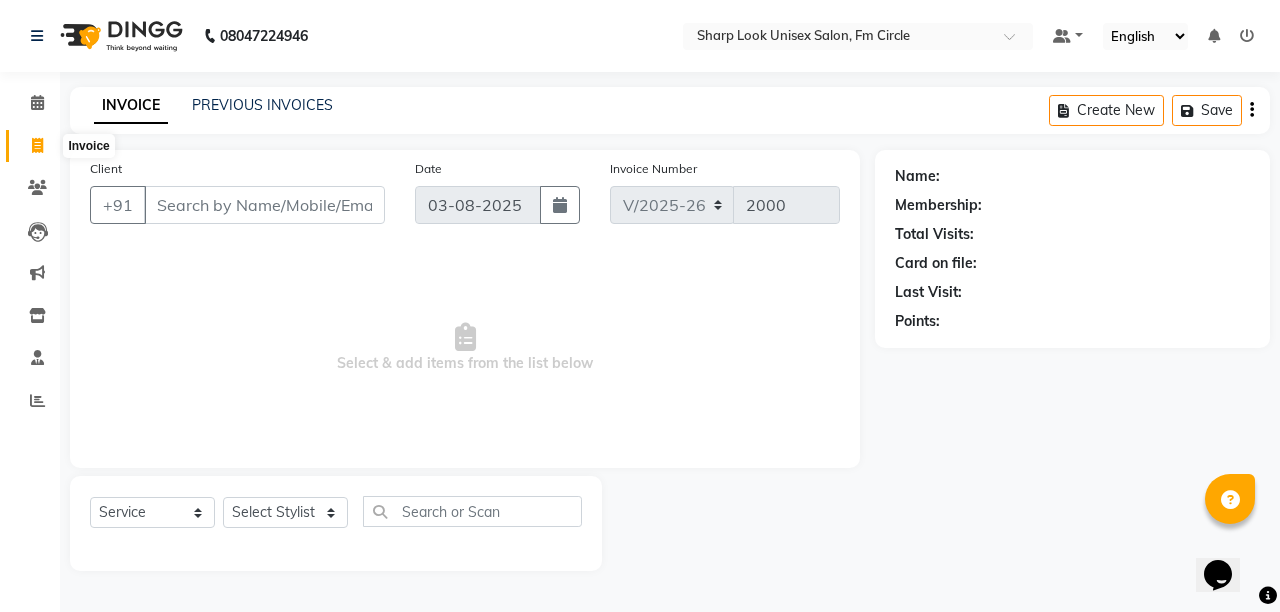 click 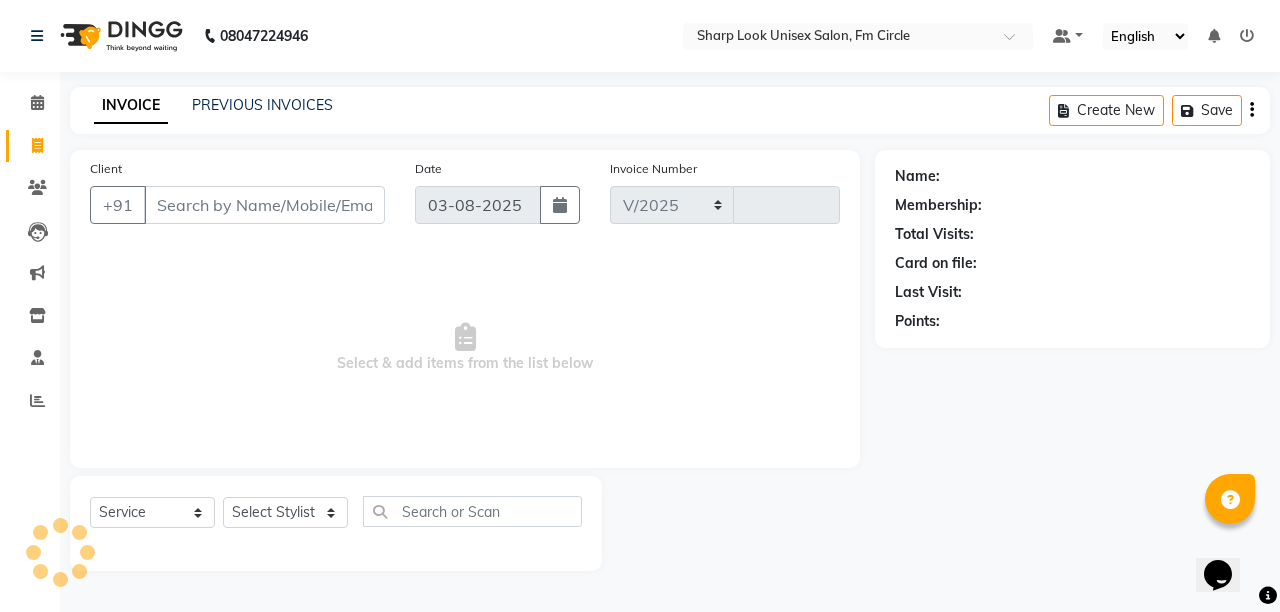select on "804" 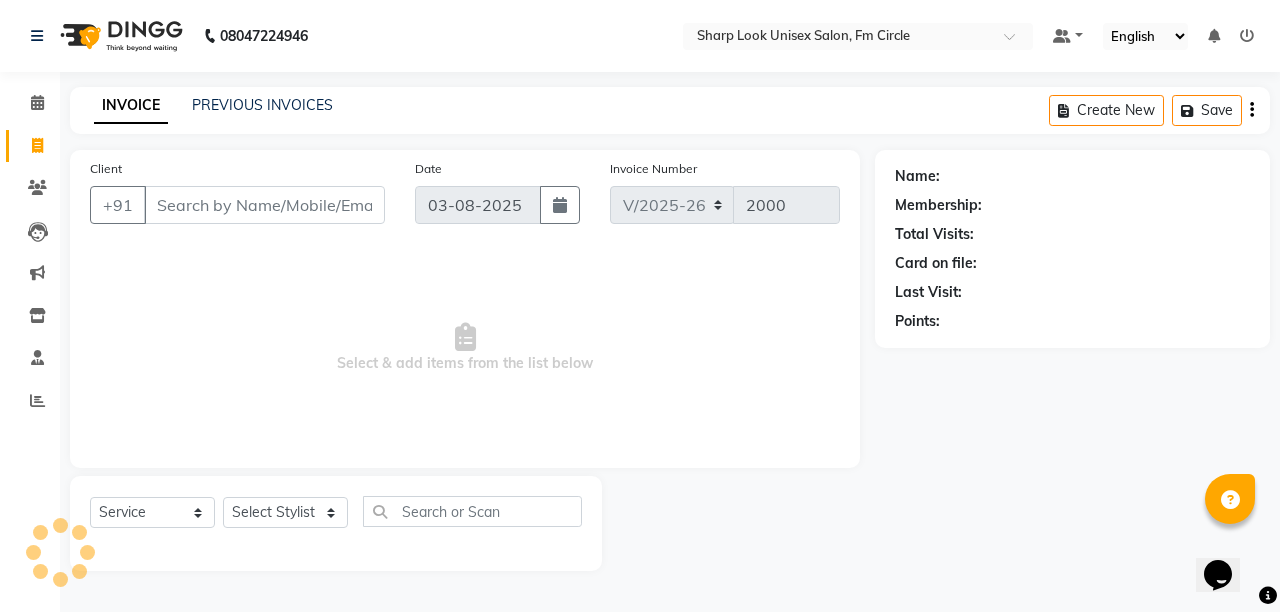 click on "Client" at bounding box center [264, 205] 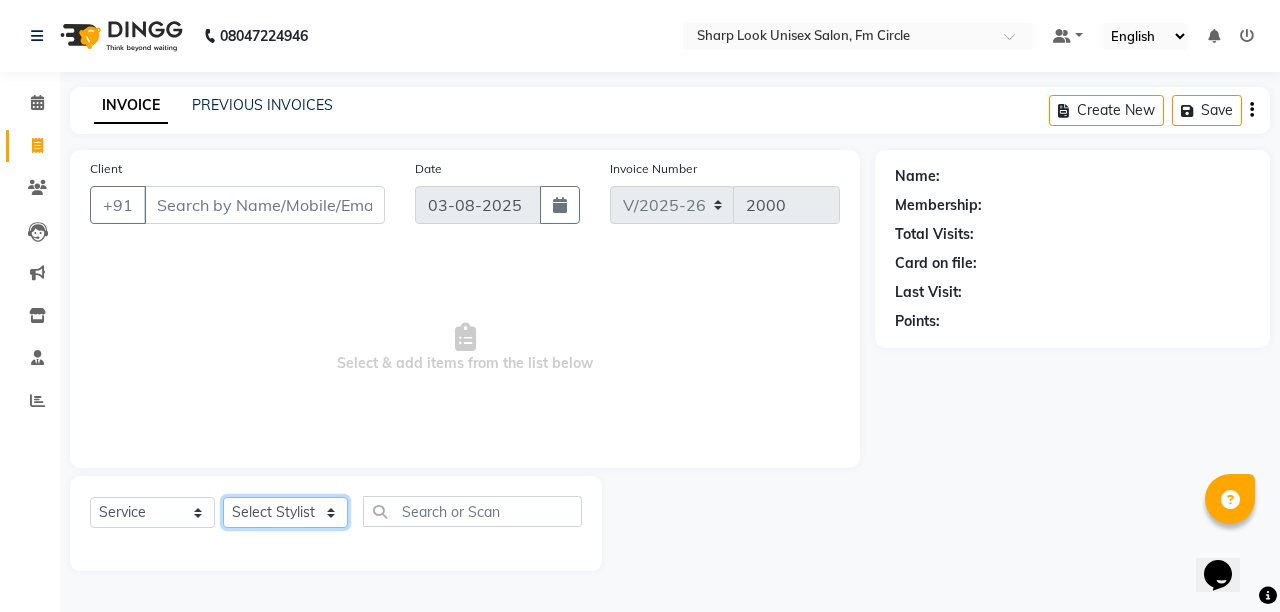 click on "Select Stylist Admin Anil Babu Budhia Monalisa  Nisha Priti" 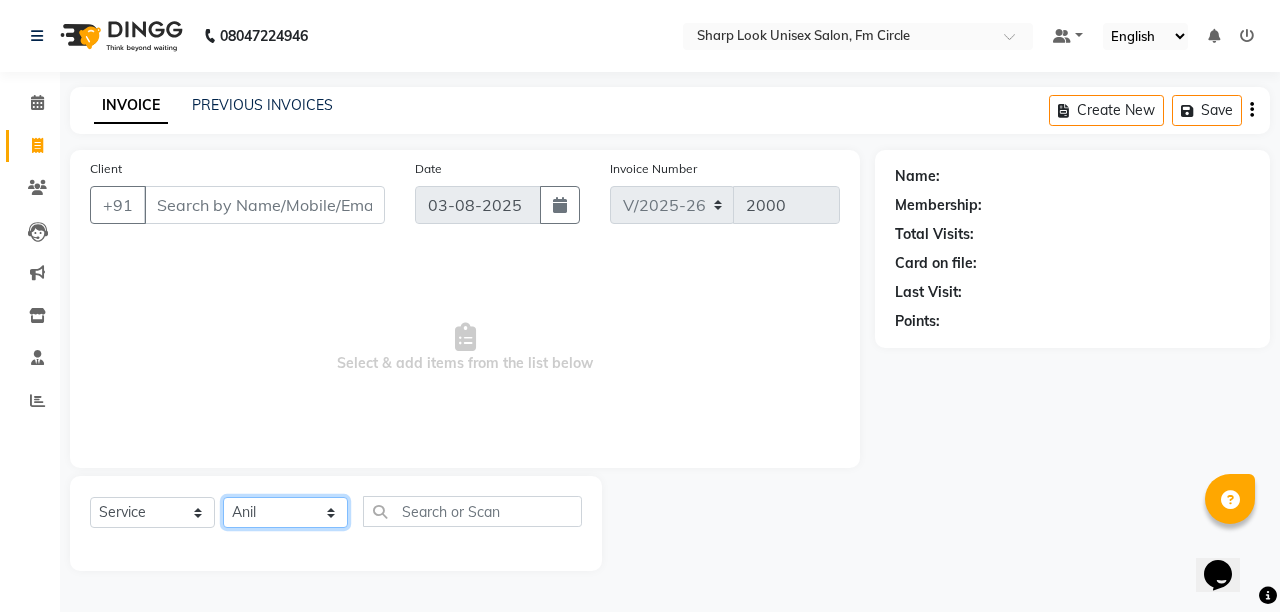click on "Select Stylist Admin Anil Babu Budhia Monalisa  Nisha Priti" 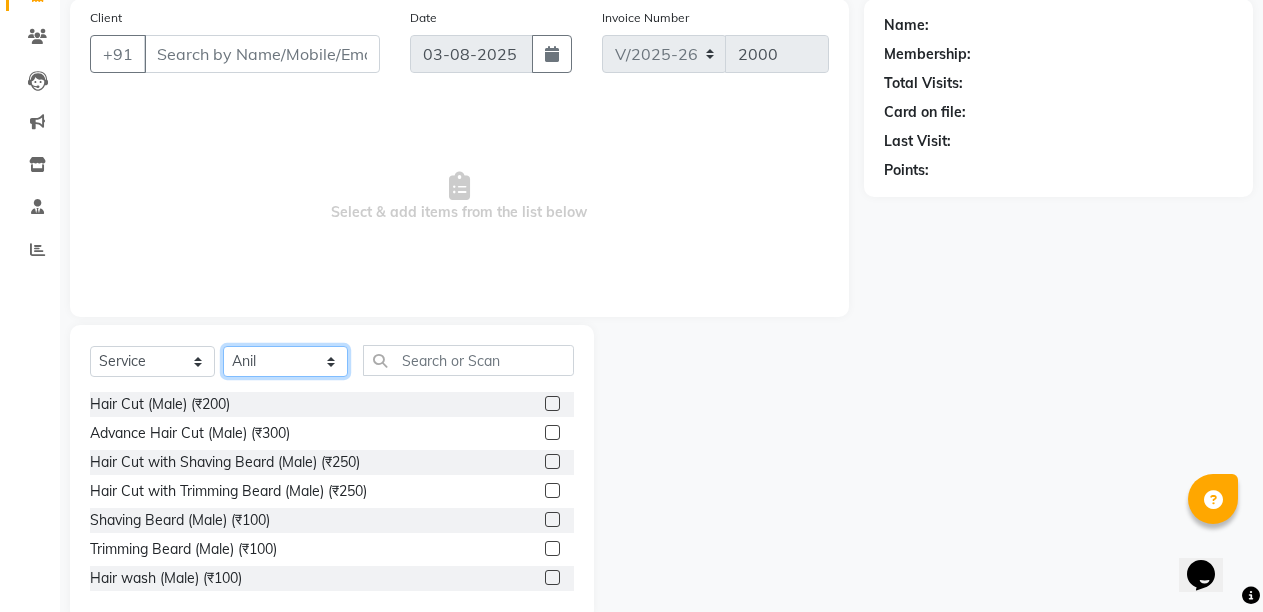 scroll, scrollTop: 189, scrollLeft: 0, axis: vertical 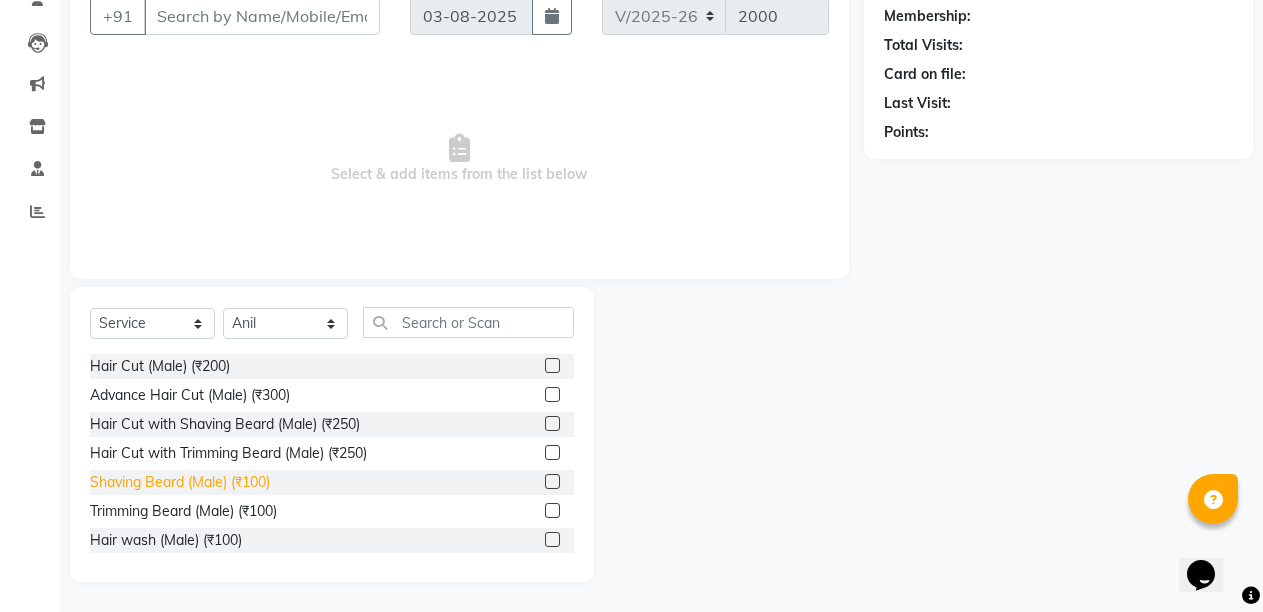 click on "Shaving Beard (Male) (₹100)" 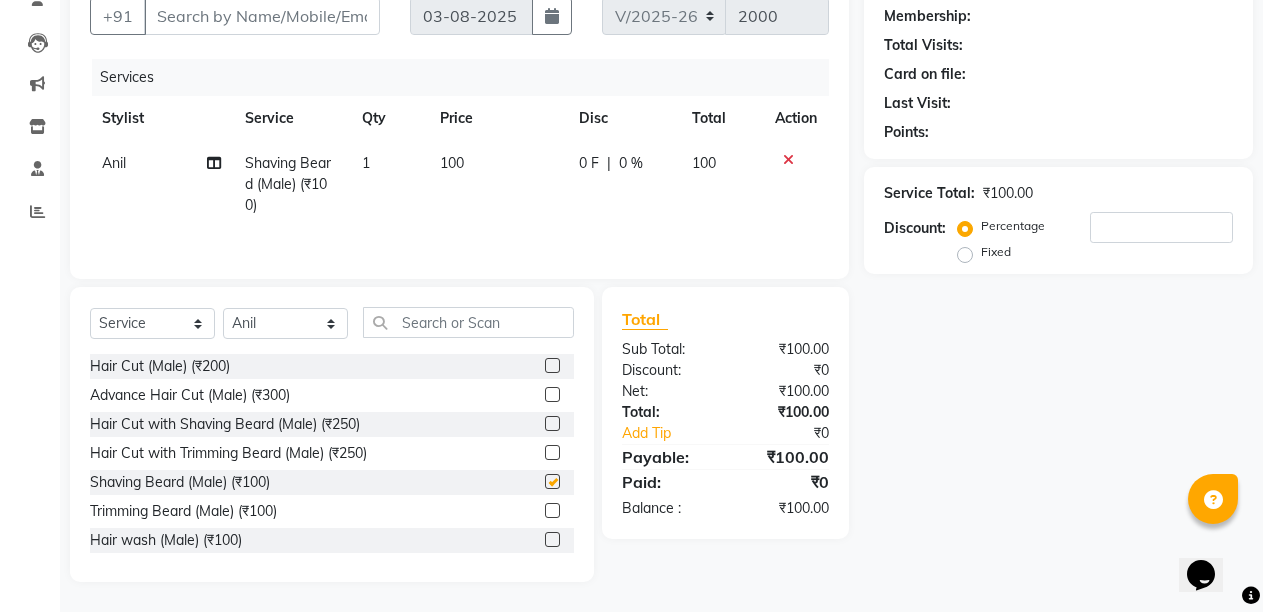 checkbox on "false" 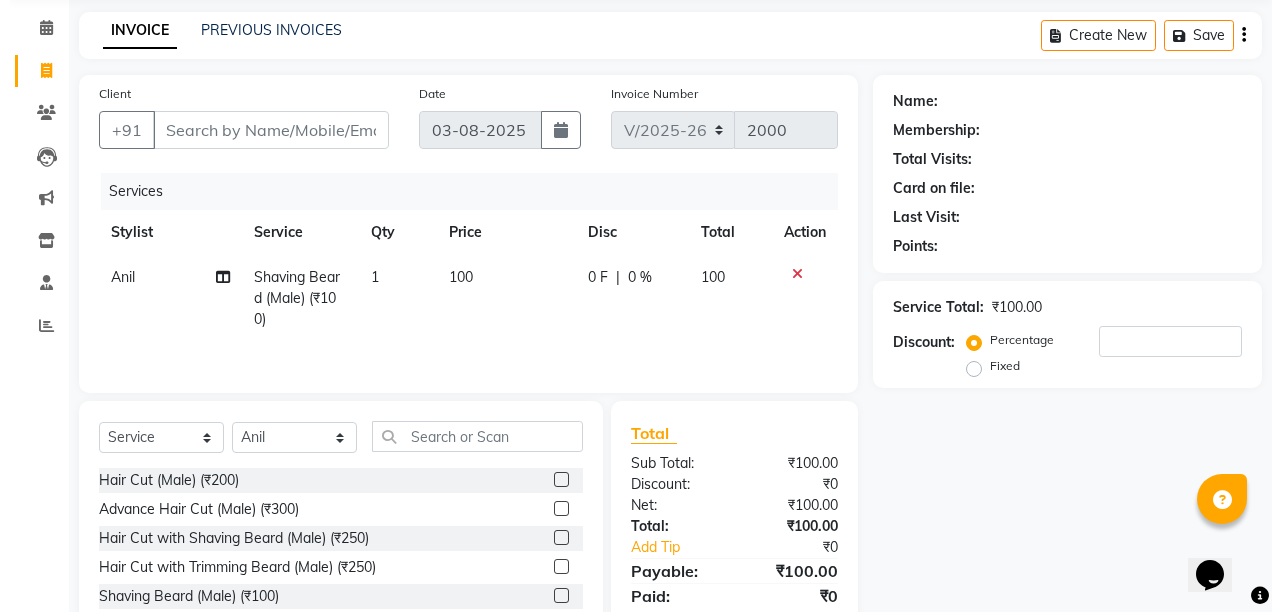 scroll, scrollTop: 0, scrollLeft: 0, axis: both 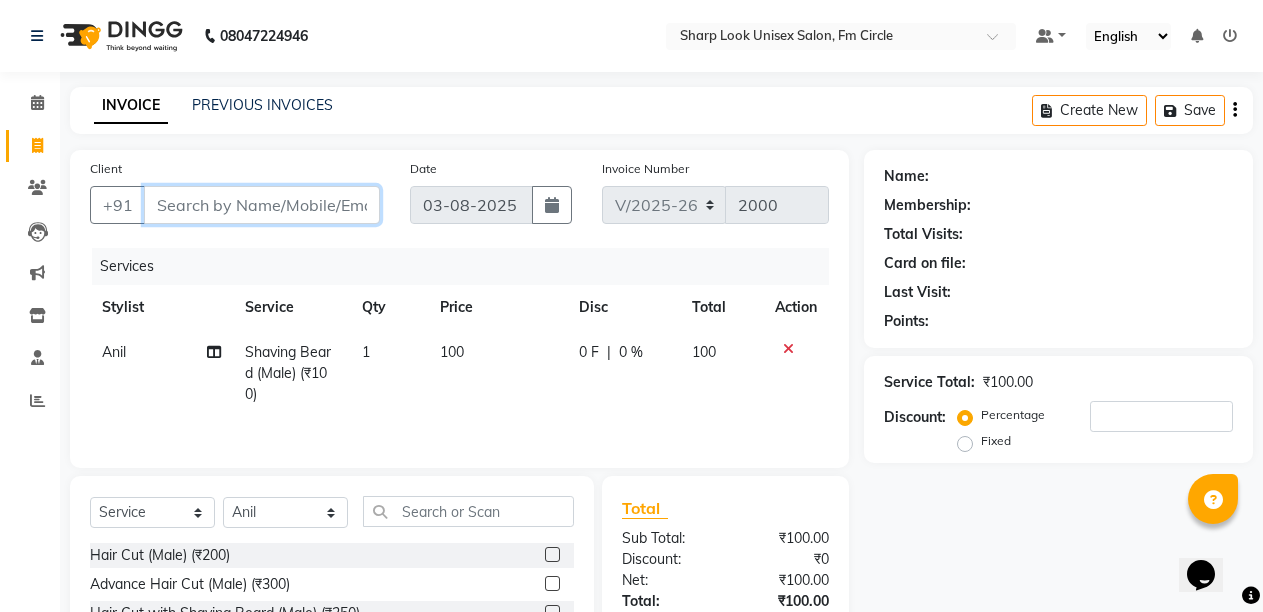 click on "Client" at bounding box center (262, 205) 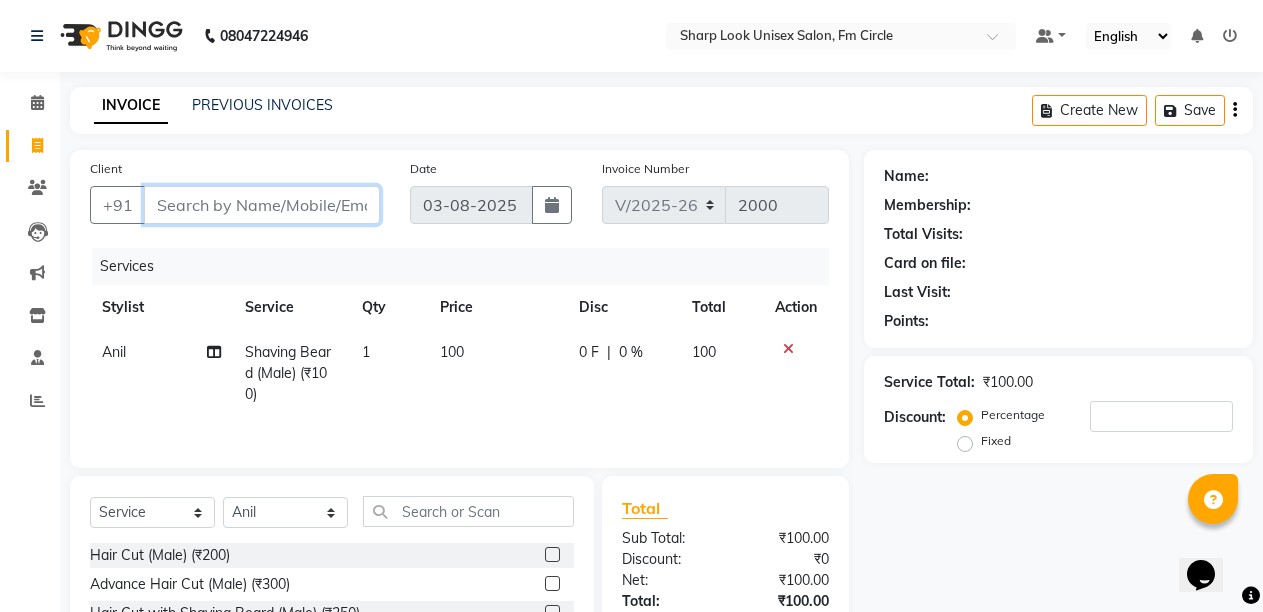 click on "Client" at bounding box center [262, 205] 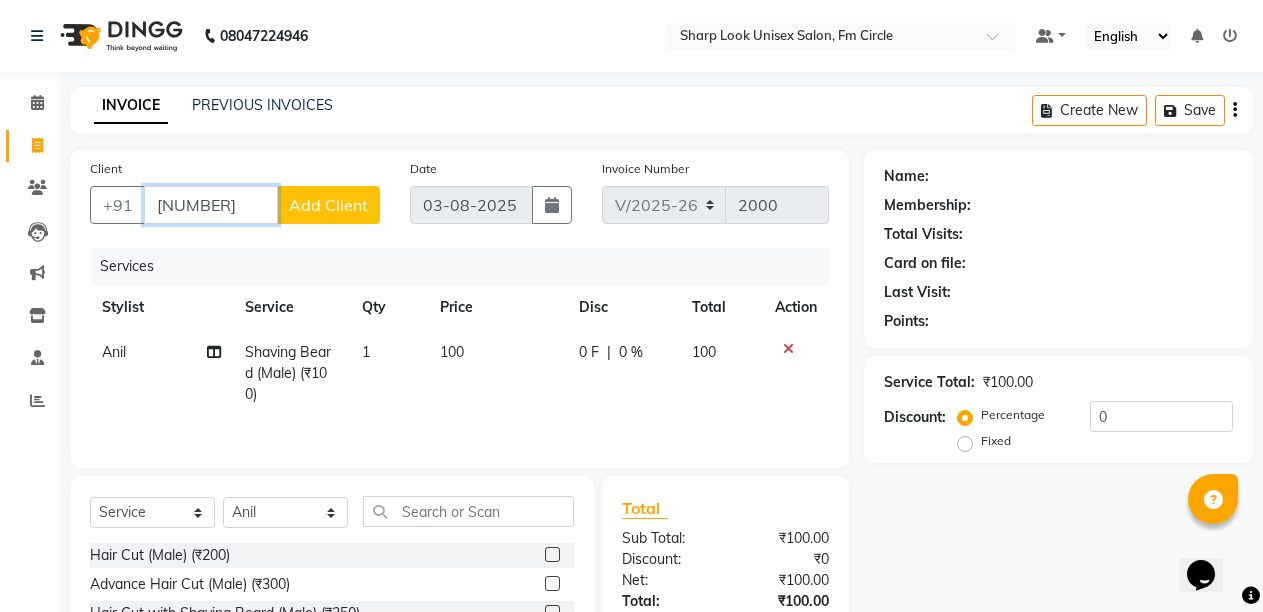 click on "8939096" at bounding box center (211, 205) 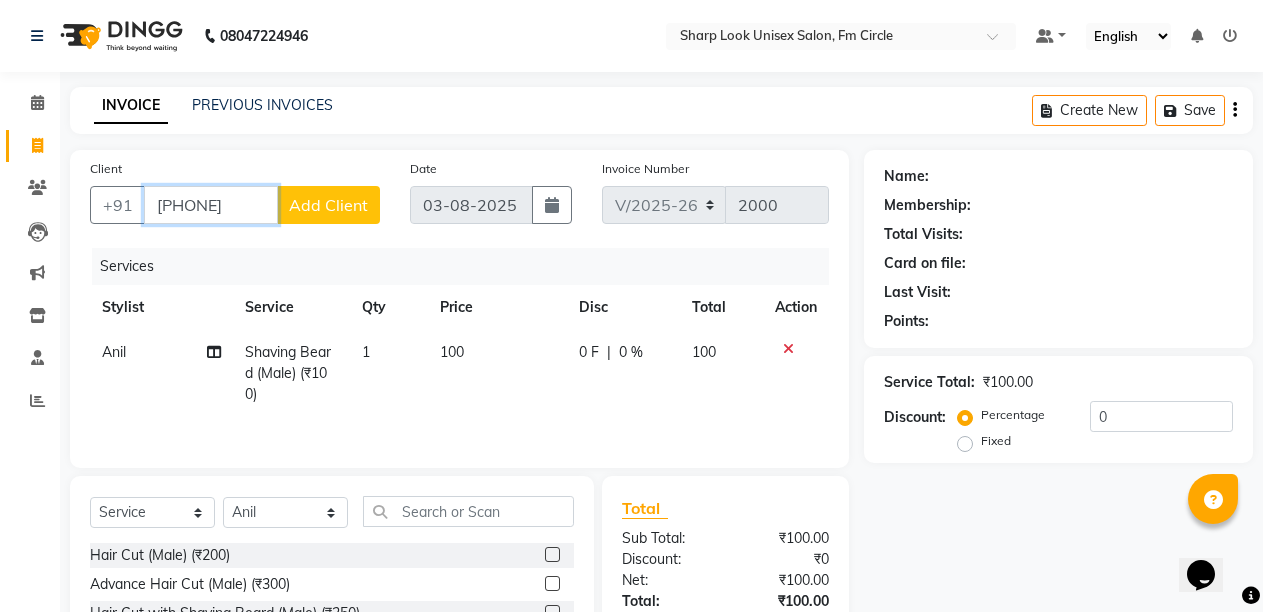 type on "8939096223" 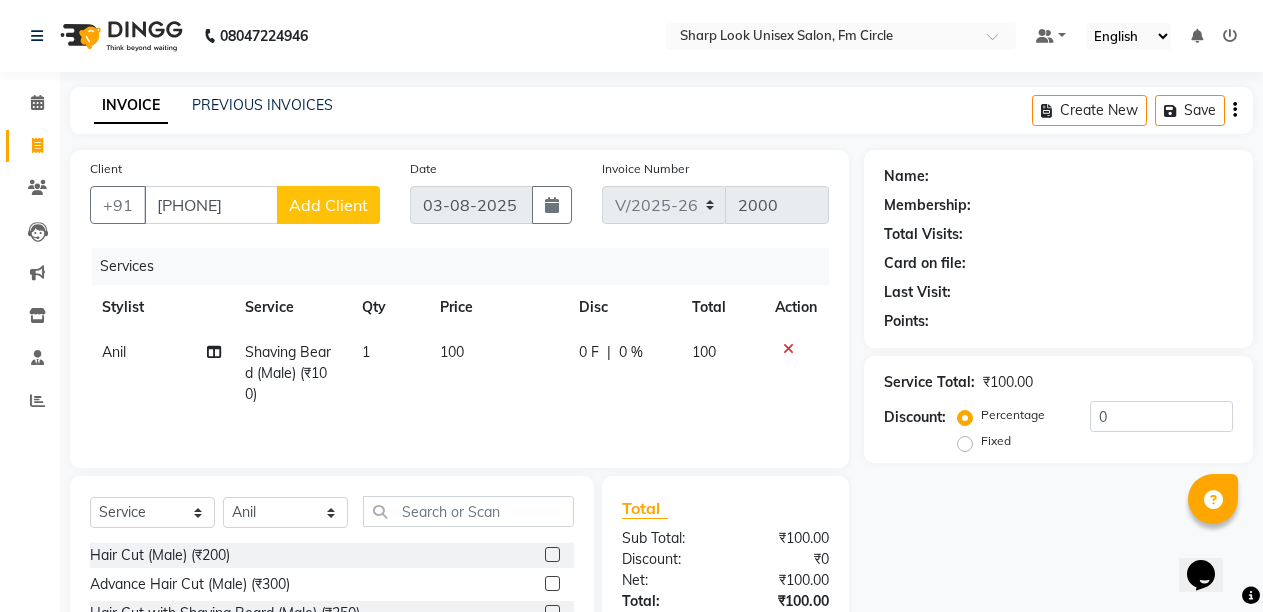 click on "Add Client" 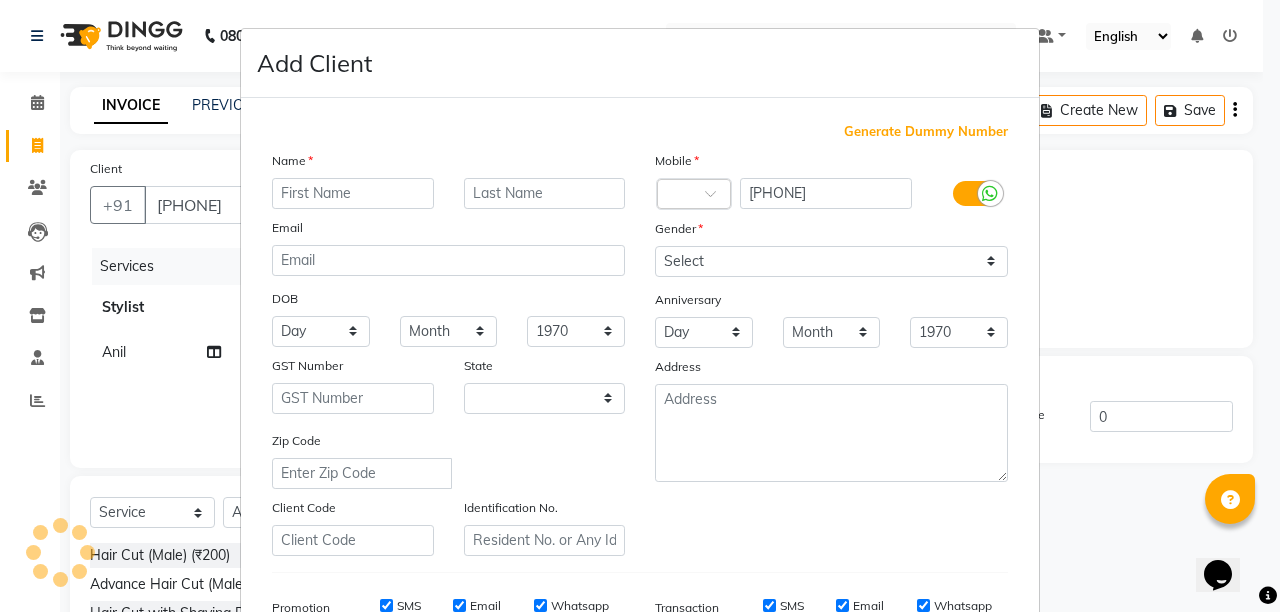 select on "29" 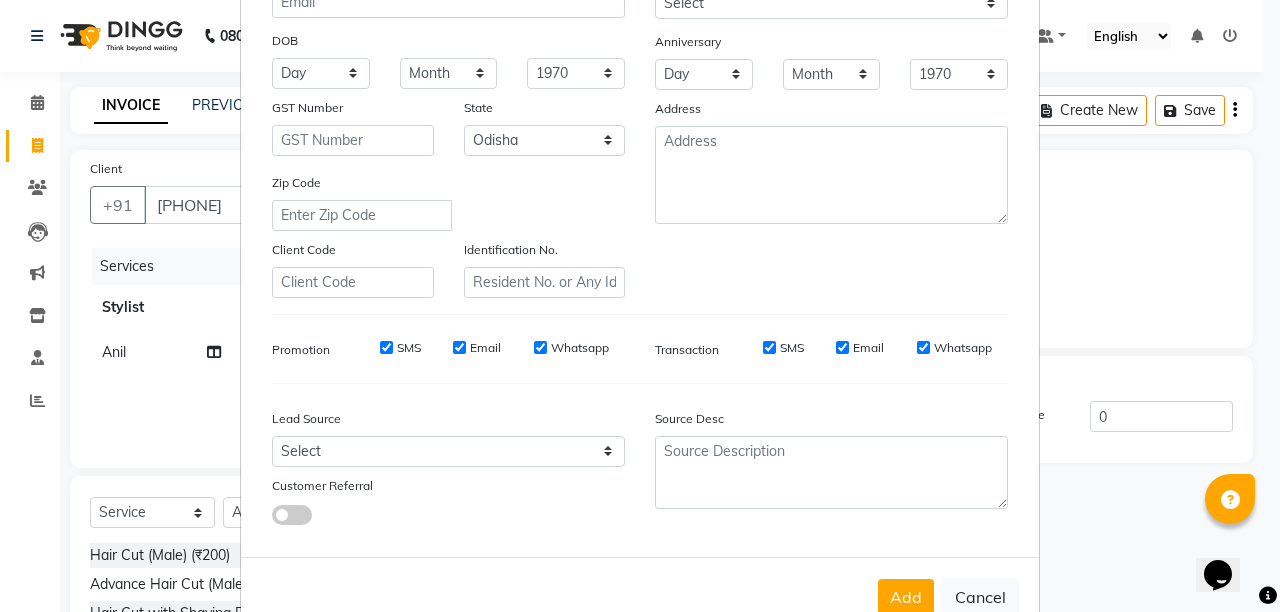 scroll, scrollTop: 311, scrollLeft: 0, axis: vertical 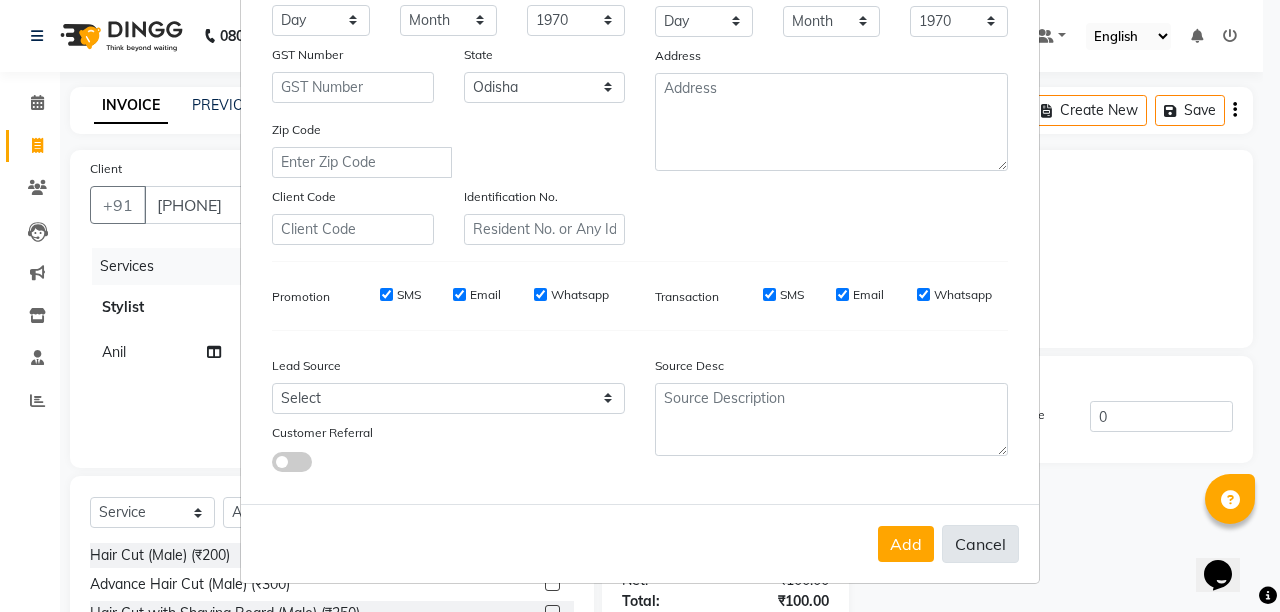 click on "Cancel" at bounding box center (980, 544) 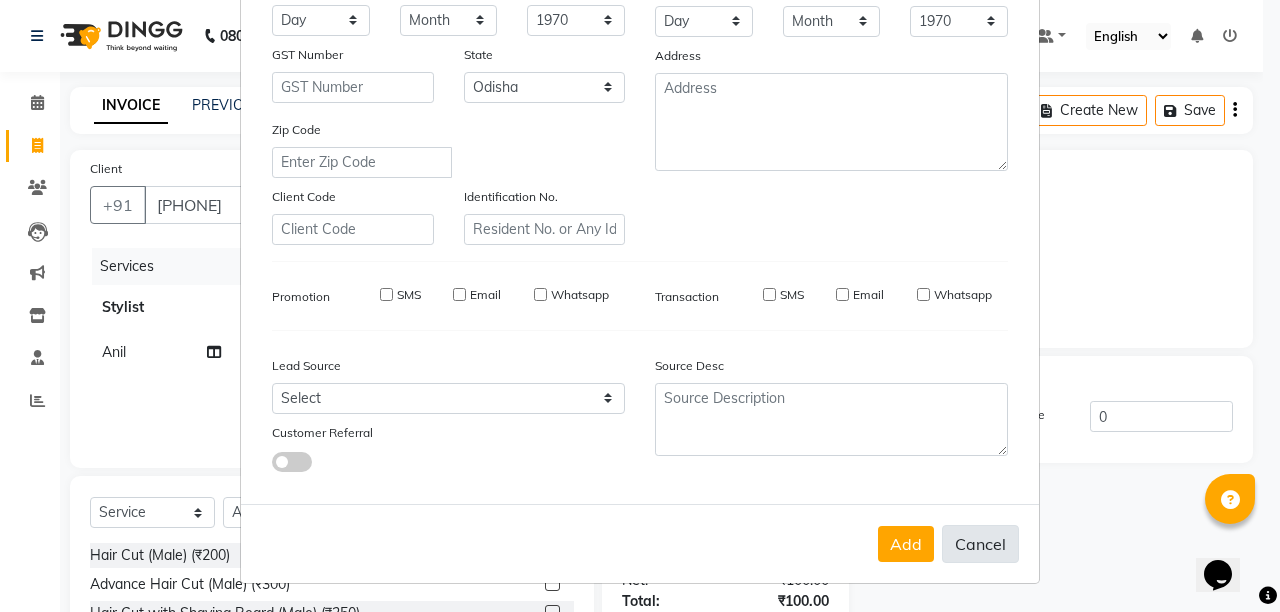 select 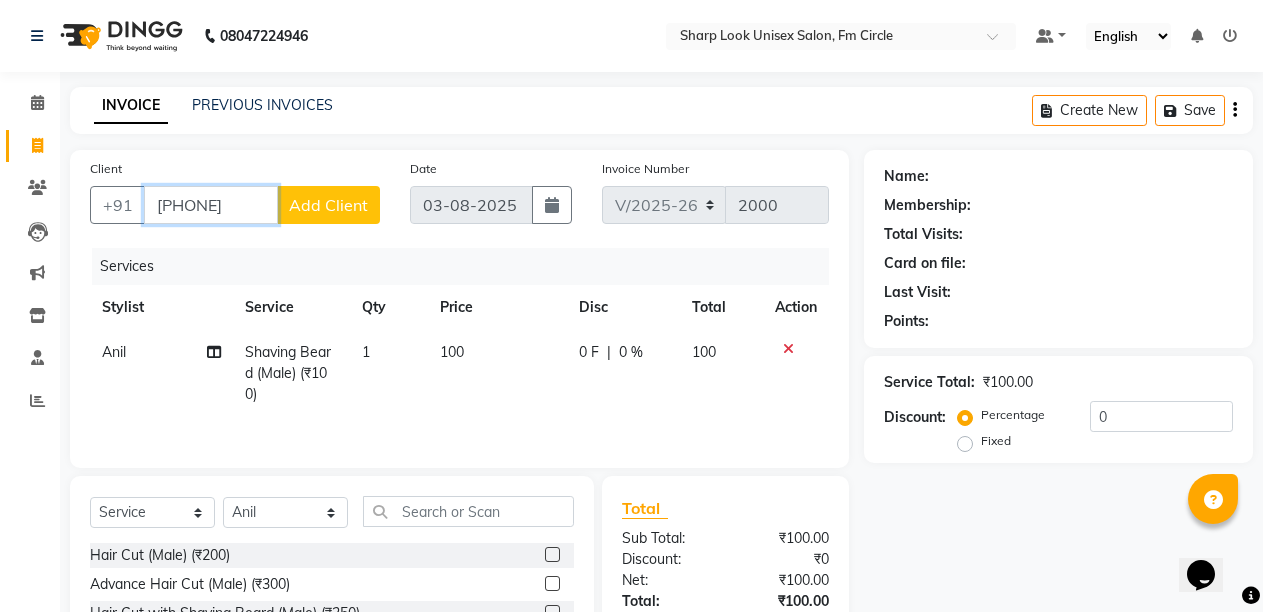 click on "8939096223" at bounding box center (211, 205) 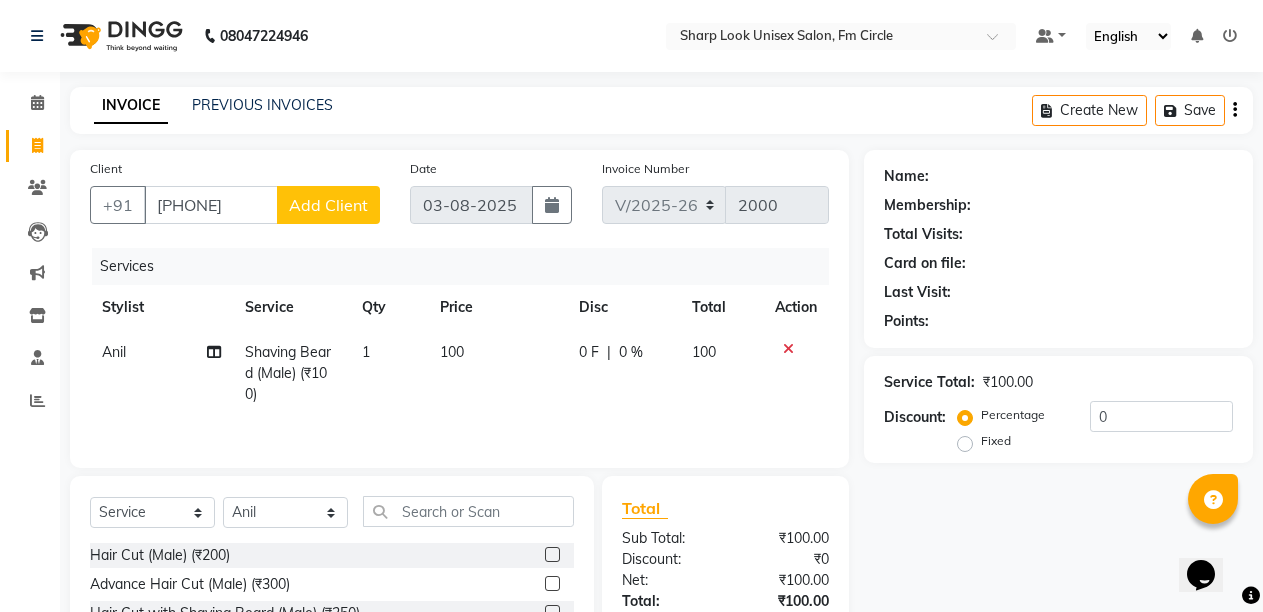 click on "Add Client" 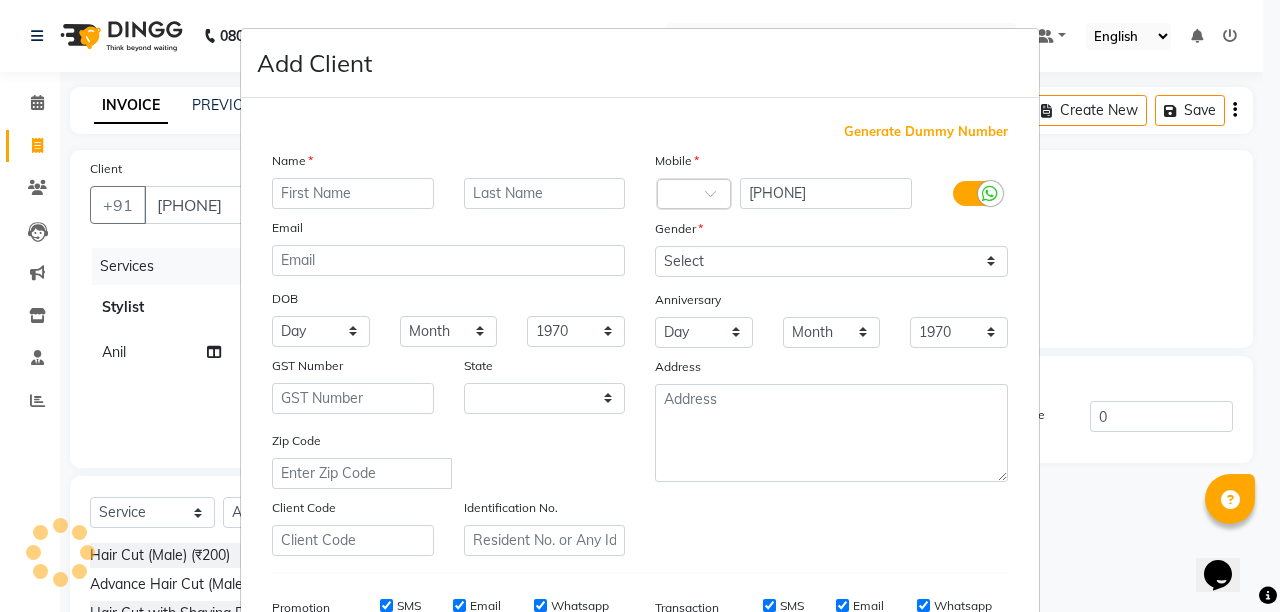 select on "29" 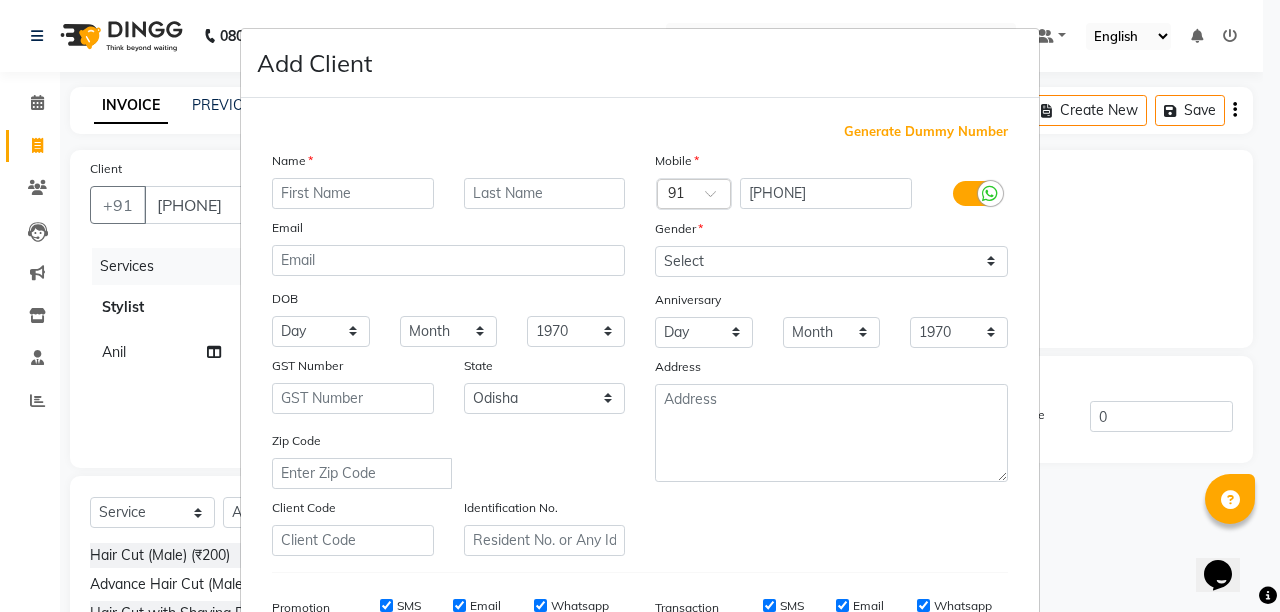 click at bounding box center [353, 193] 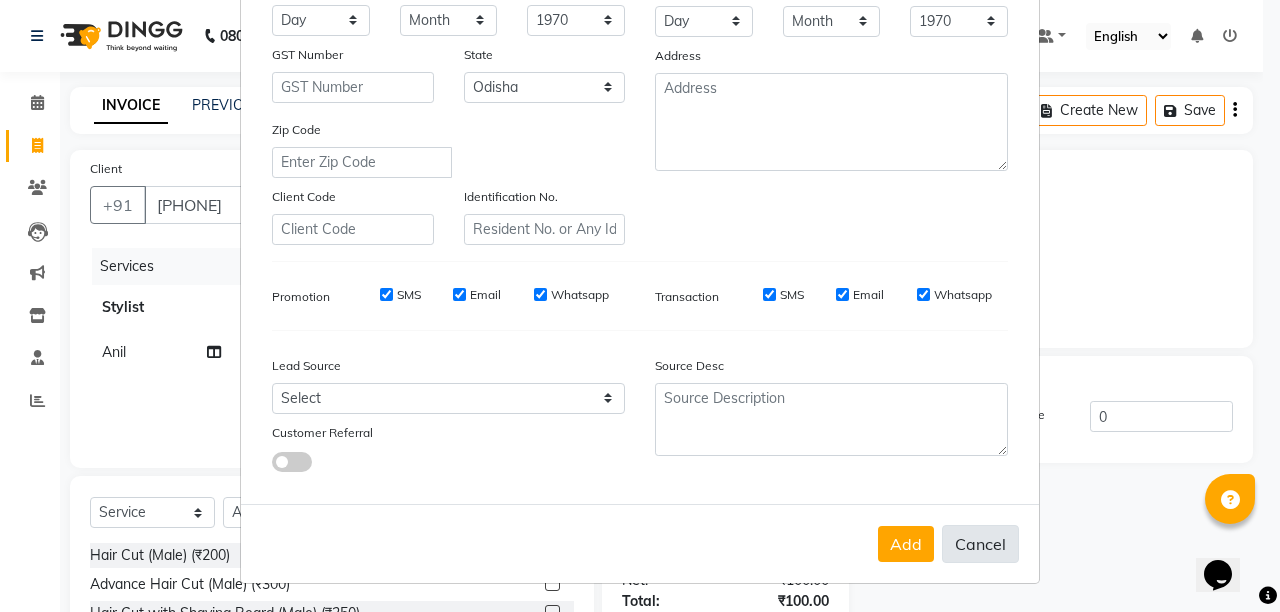 click on "Cancel" at bounding box center (980, 544) 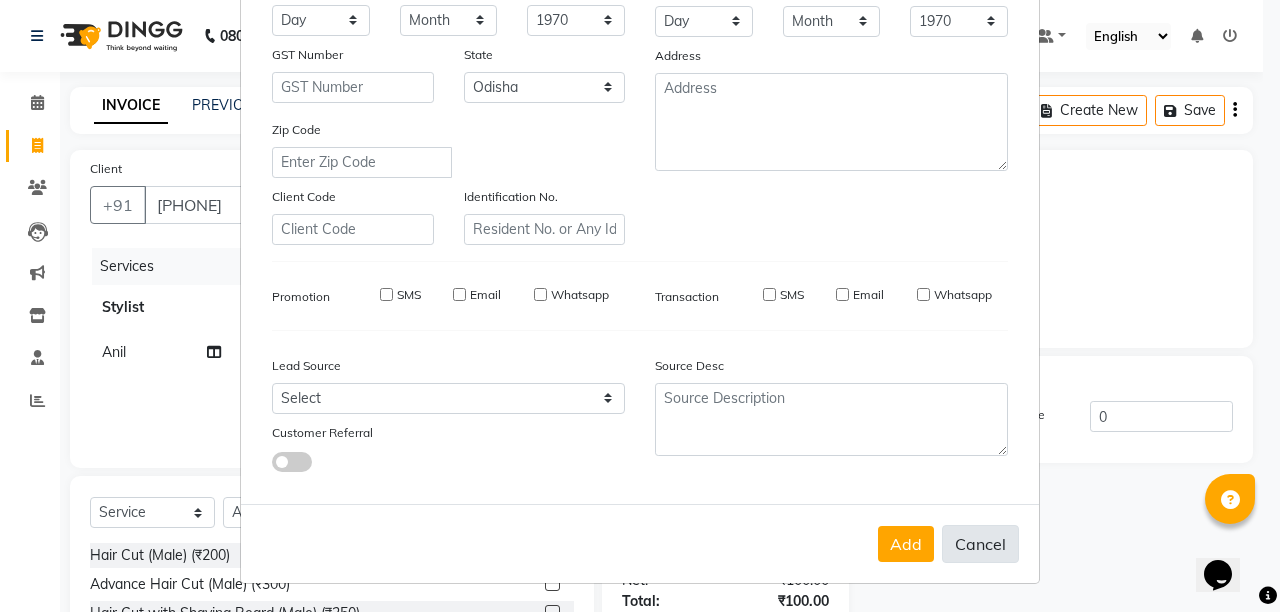 select 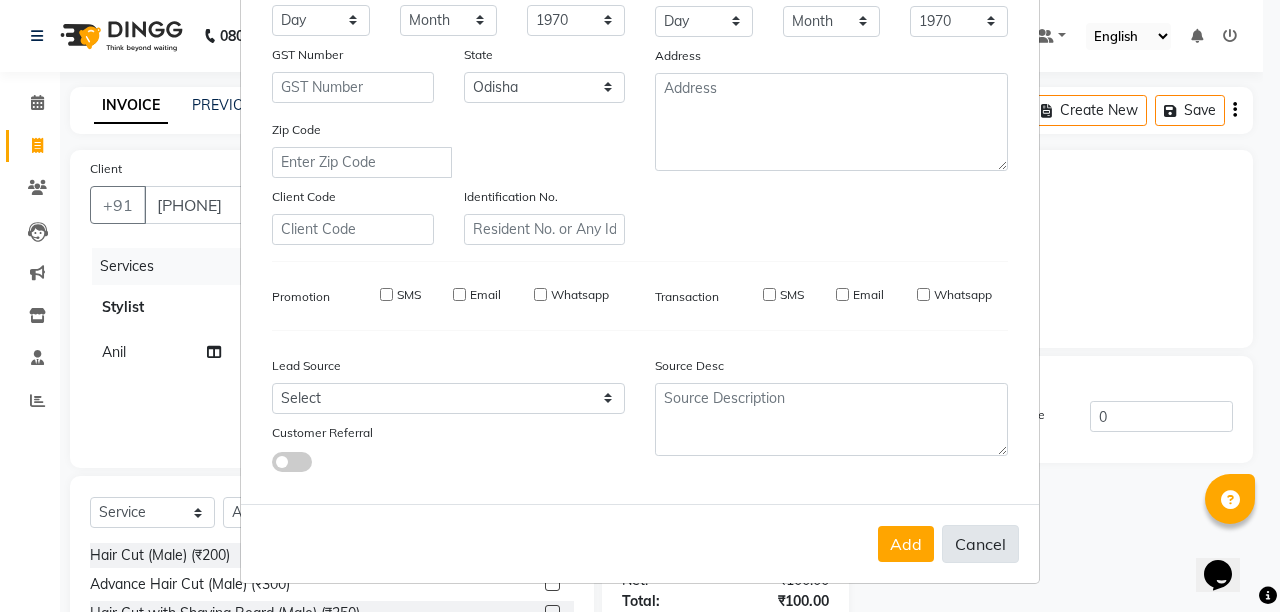 checkbox on "false" 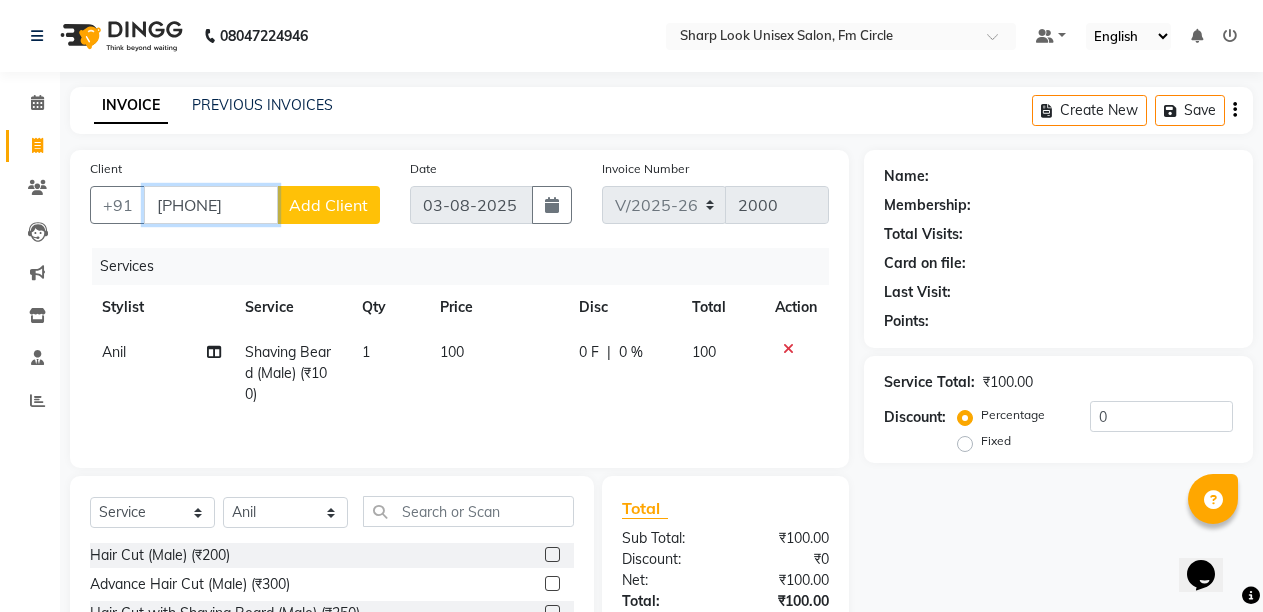 click on "8939096223" at bounding box center (211, 205) 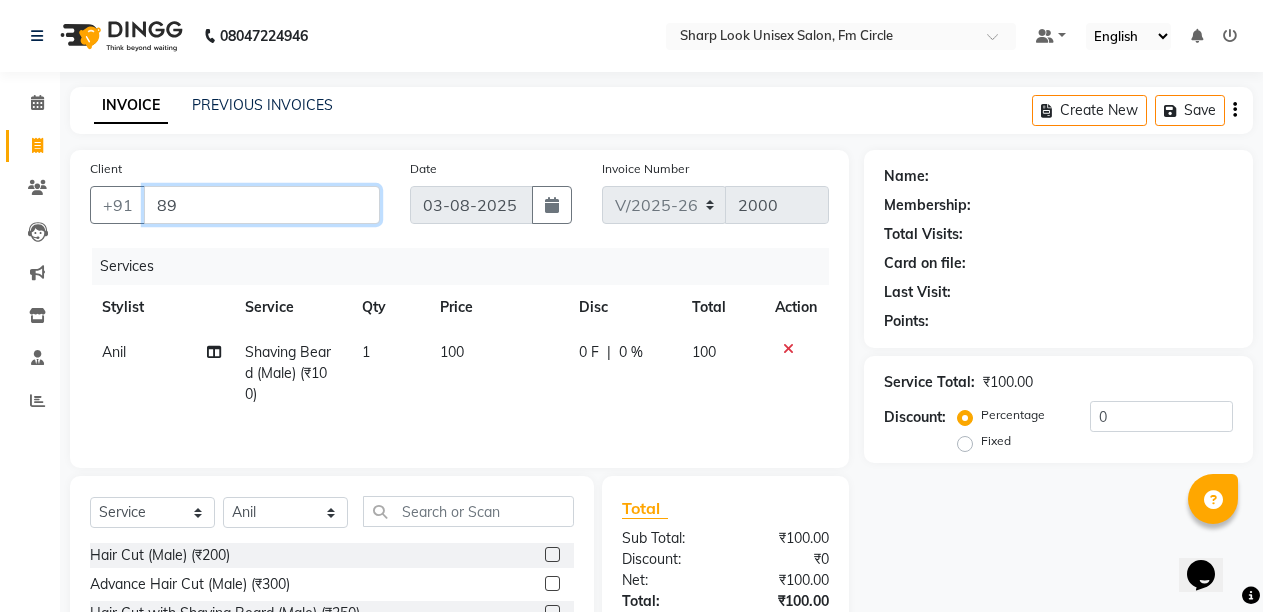 type on "8" 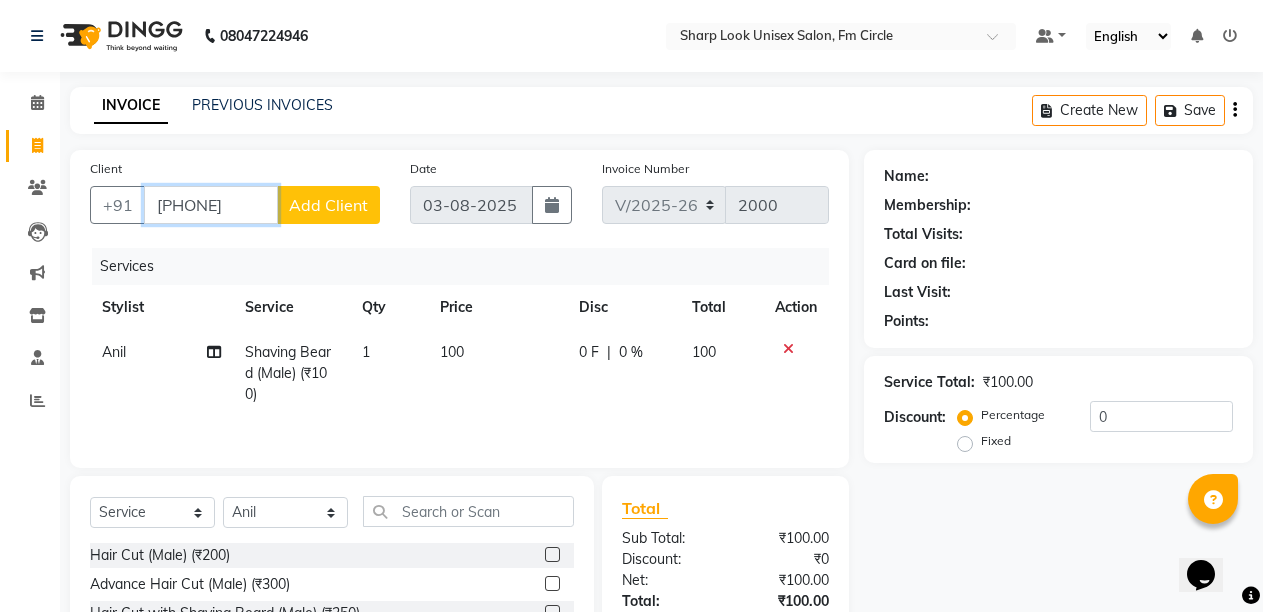 type on "8939096223" 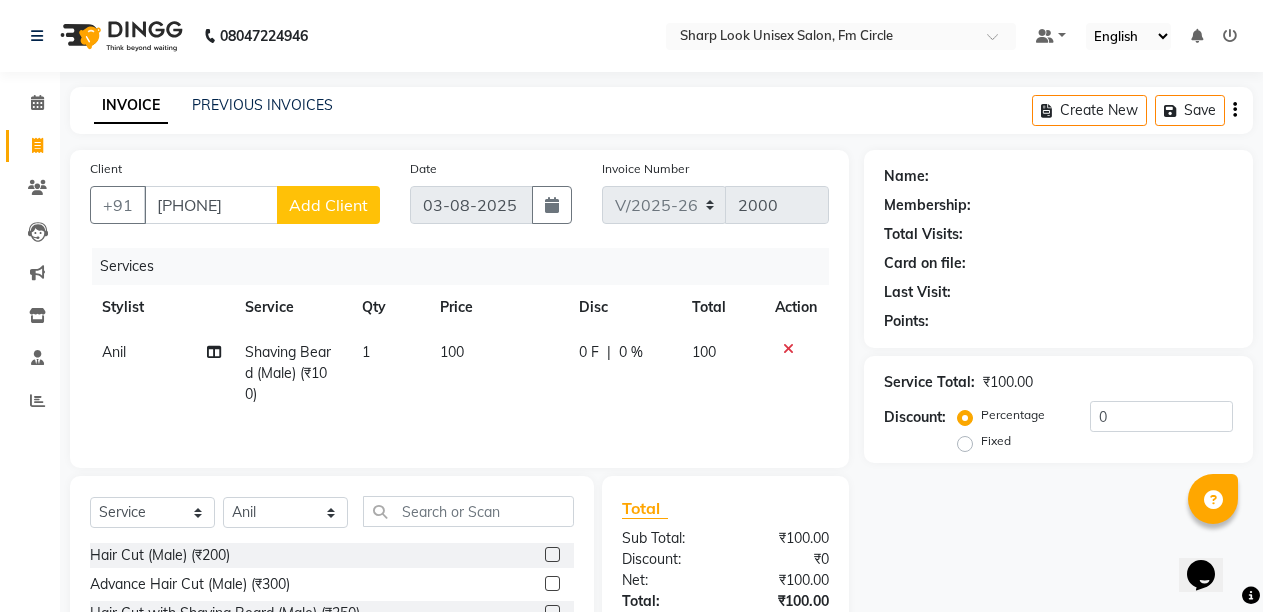 click on "Add Client" 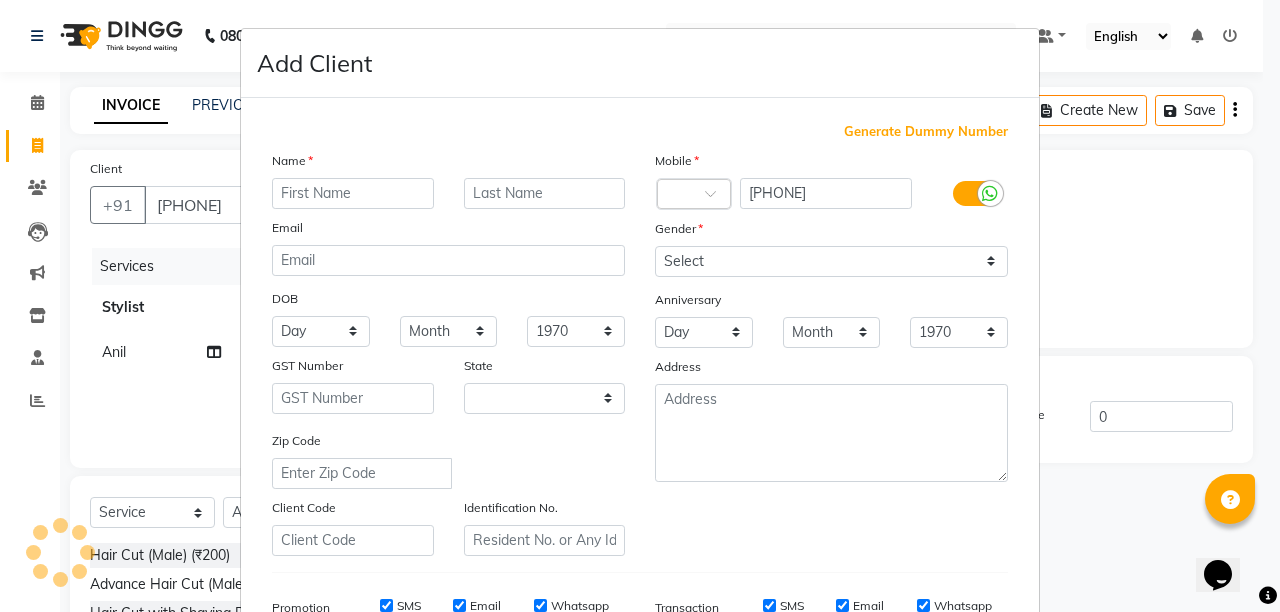 select on "29" 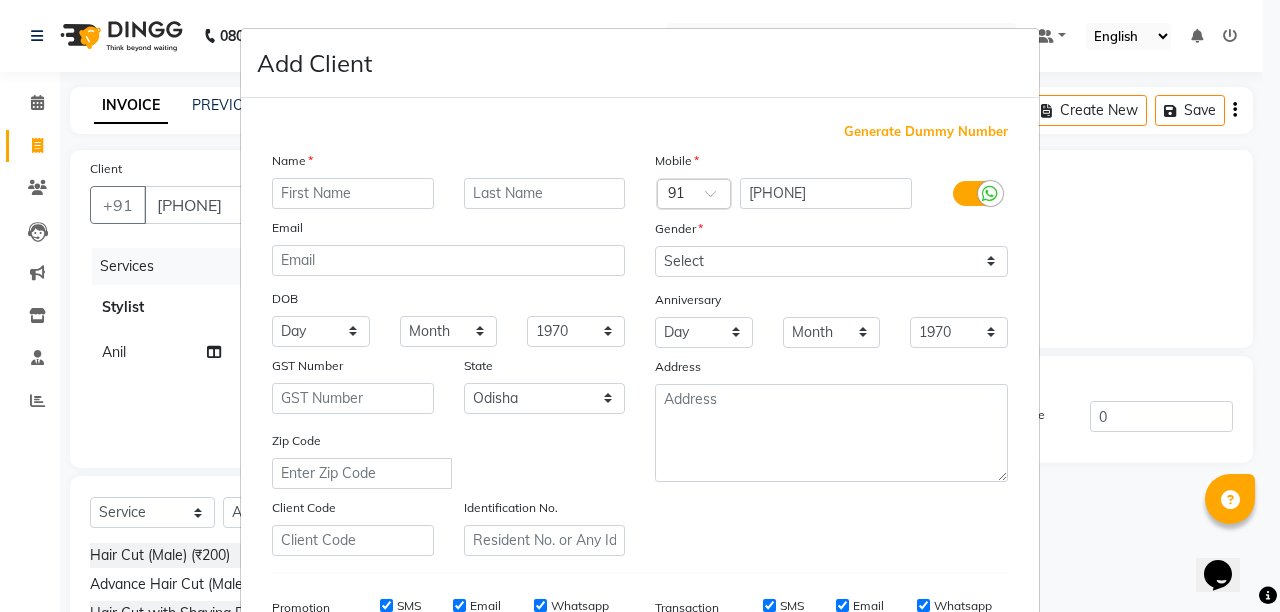 click at bounding box center [353, 193] 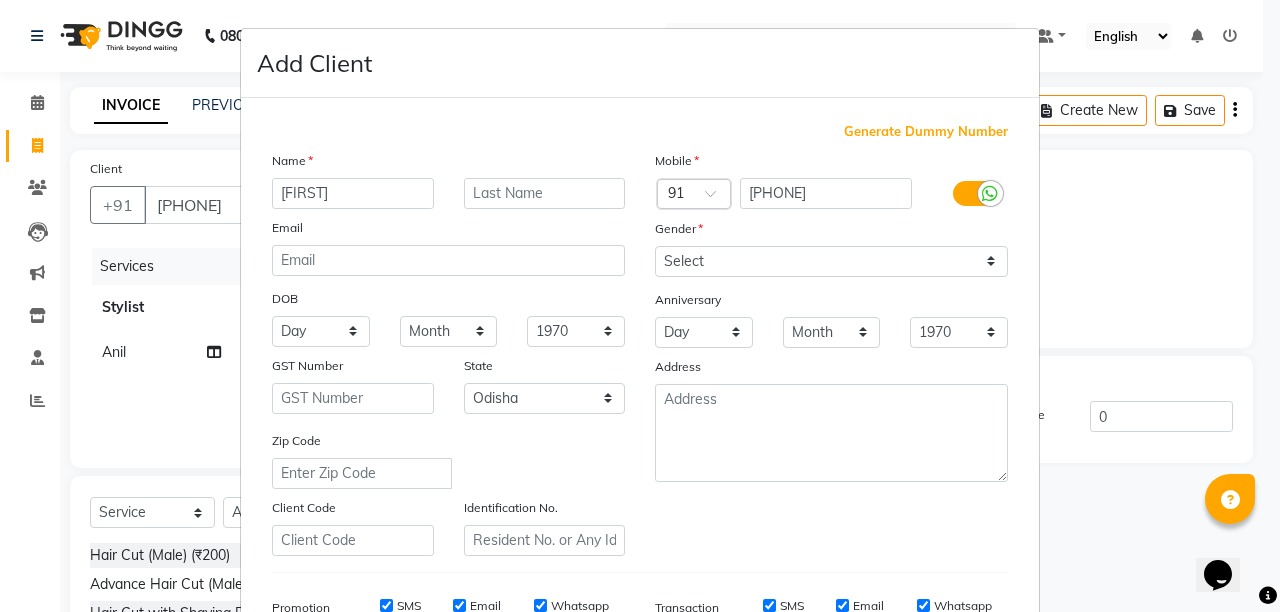type on "ARUNABHA" 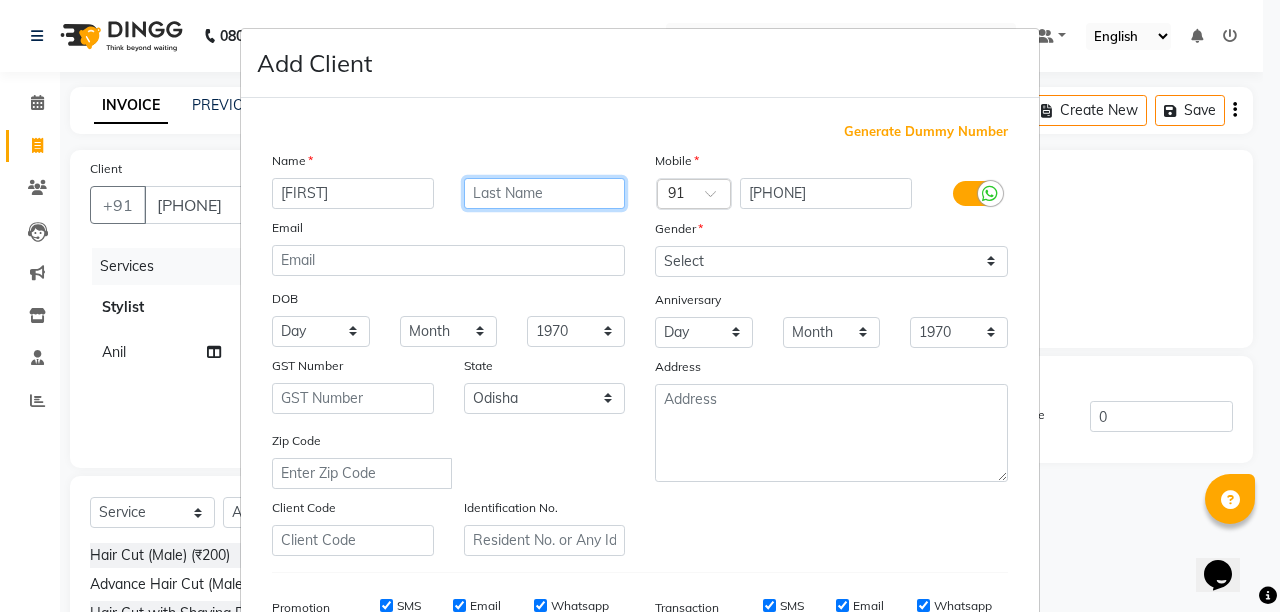 click at bounding box center [545, 193] 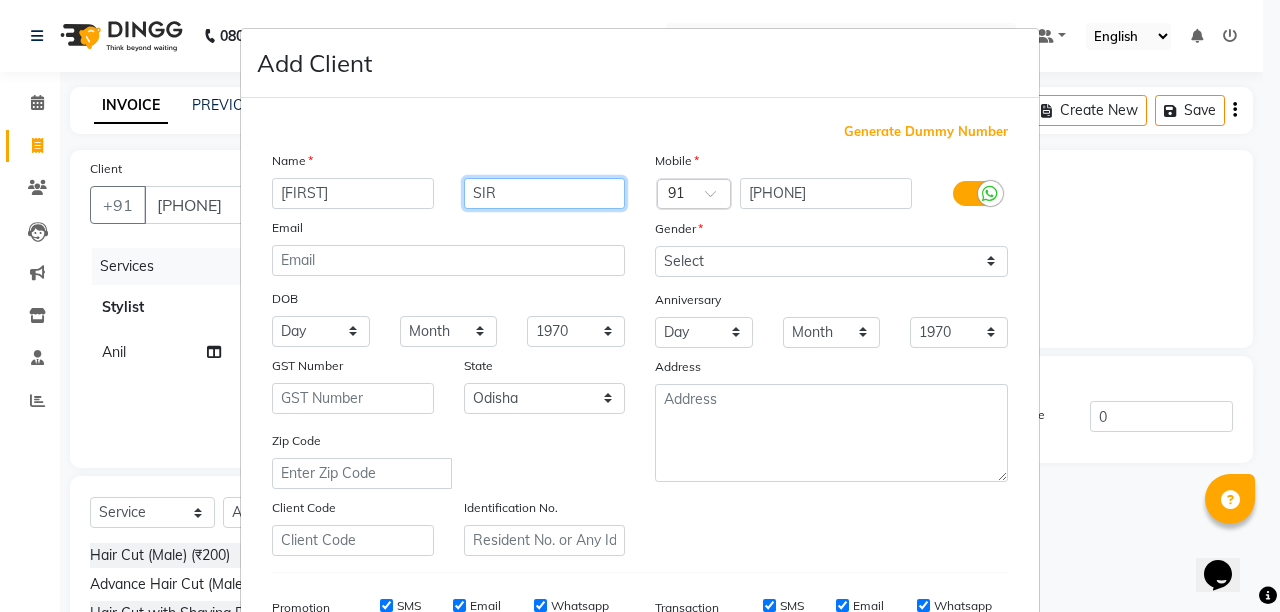 type on "SIR" 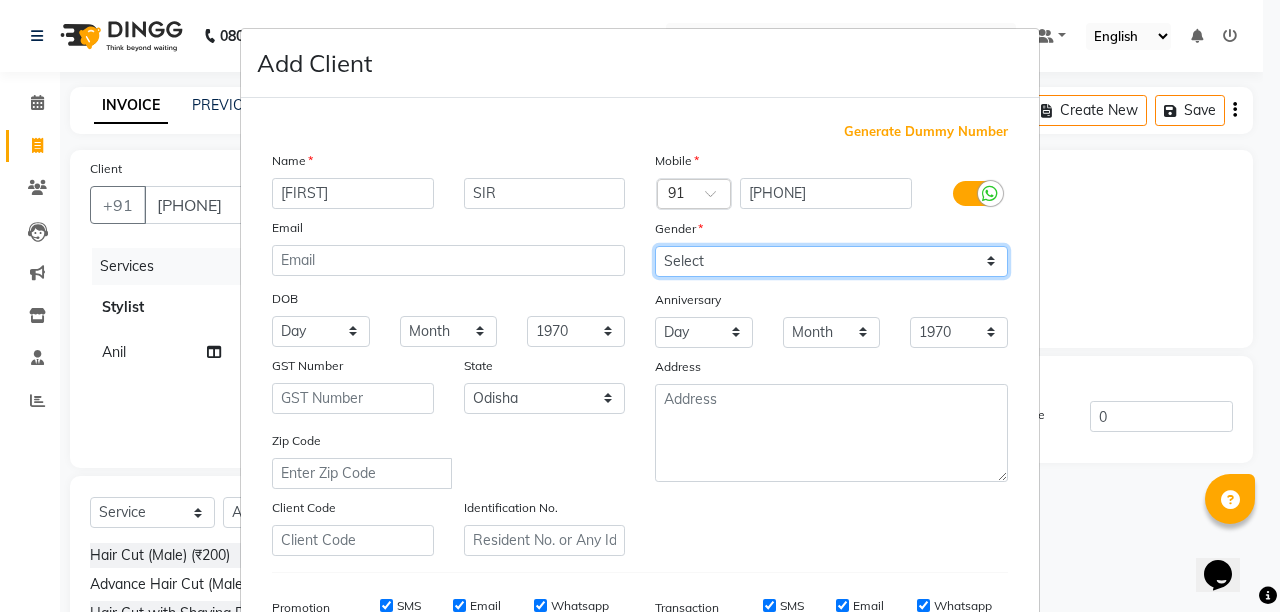 click on "Select Male Female Other Prefer Not To Say" at bounding box center [831, 261] 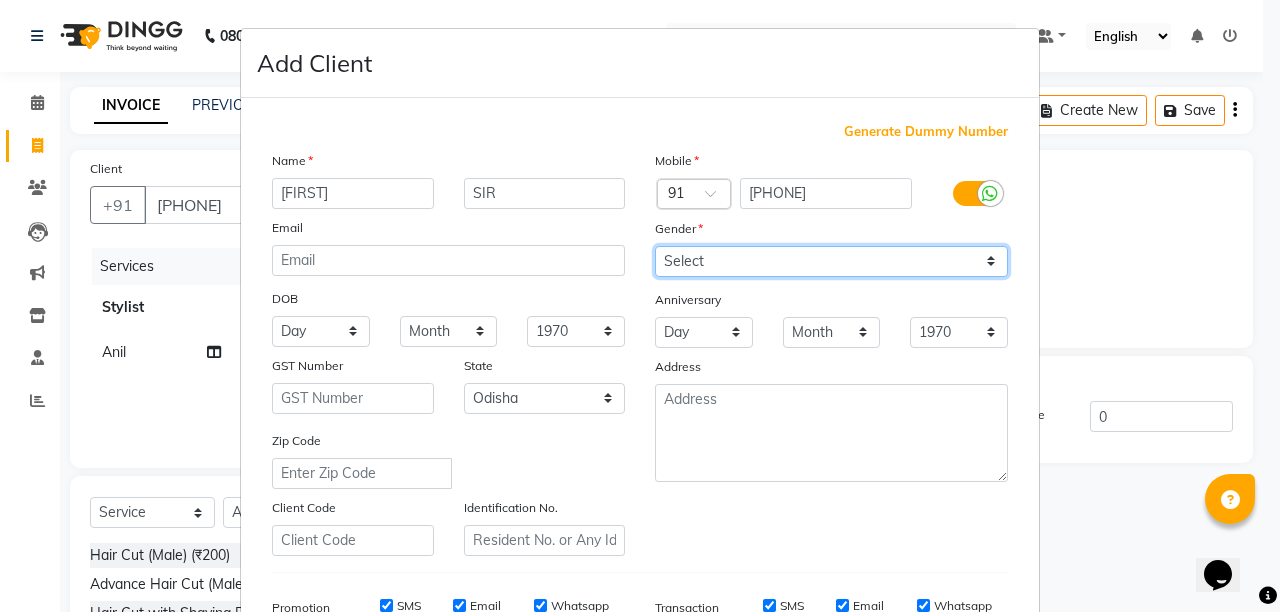 select on "male" 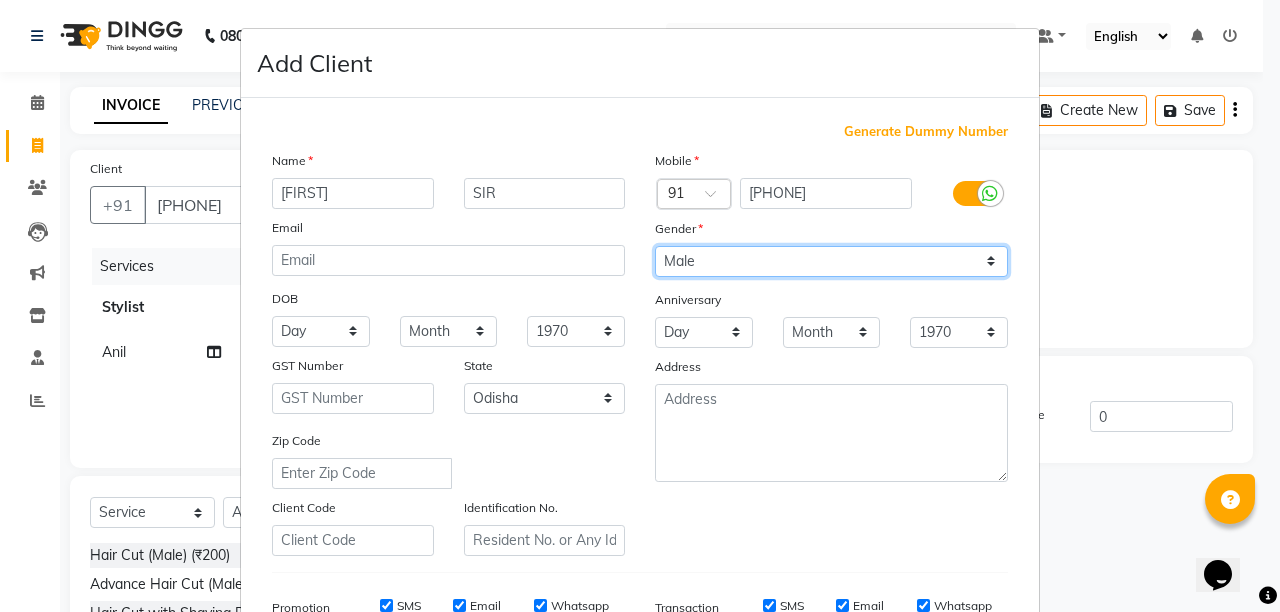click on "Select Male Female Other Prefer Not To Say" at bounding box center (831, 261) 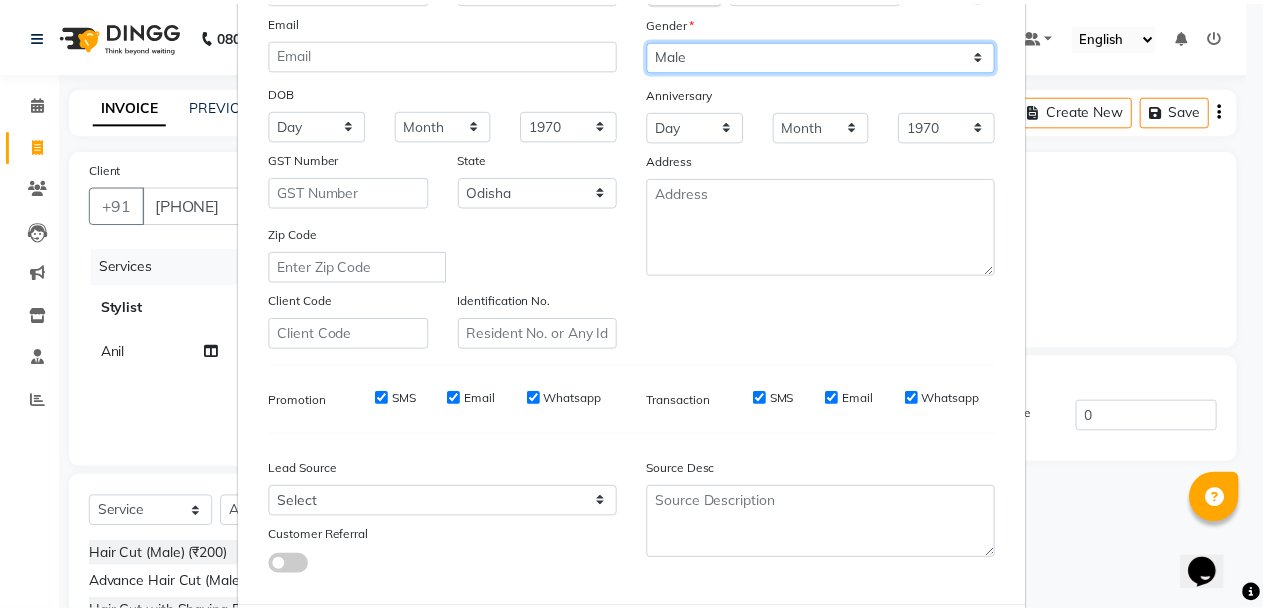 scroll, scrollTop: 300, scrollLeft: 0, axis: vertical 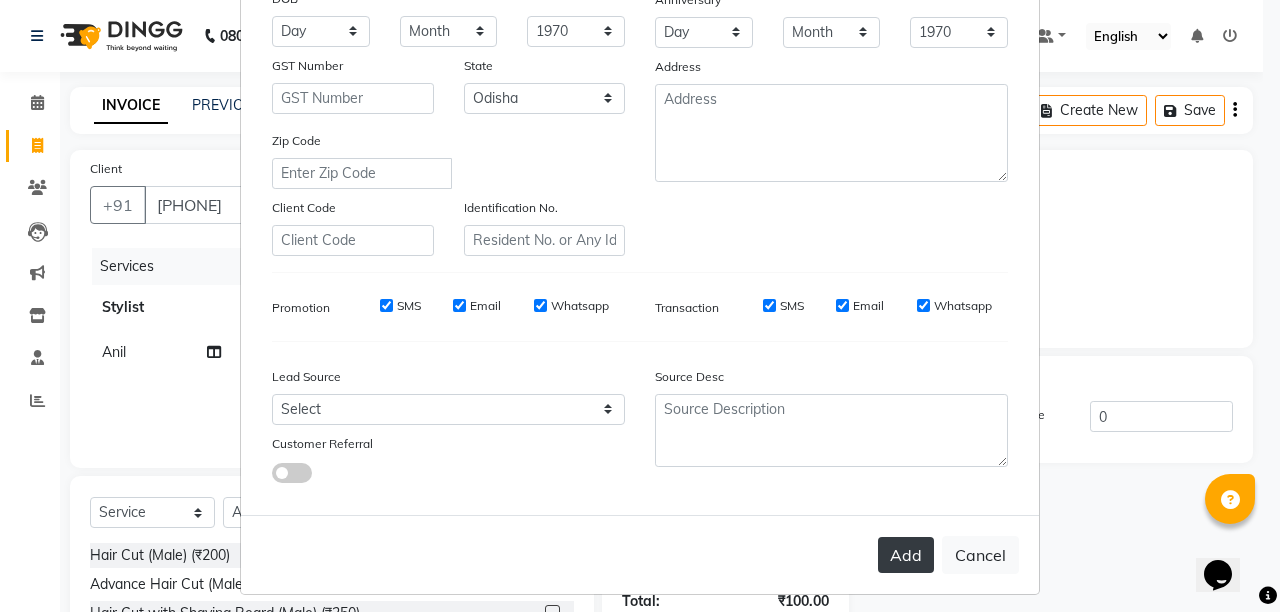 click on "Add" at bounding box center [906, 555] 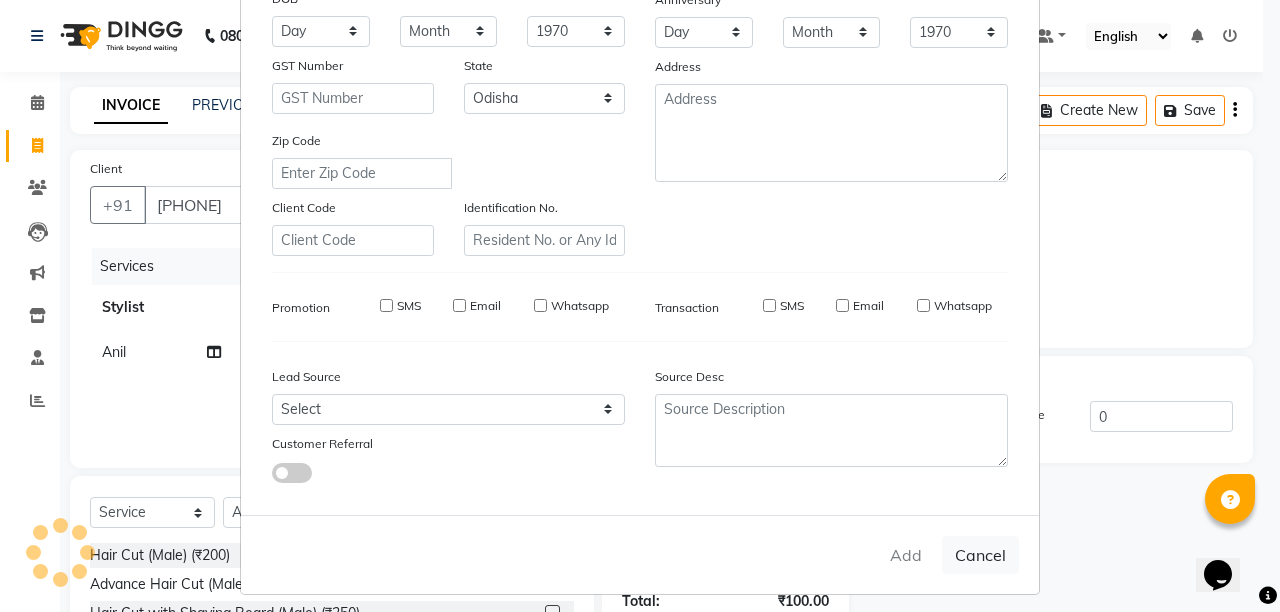 type 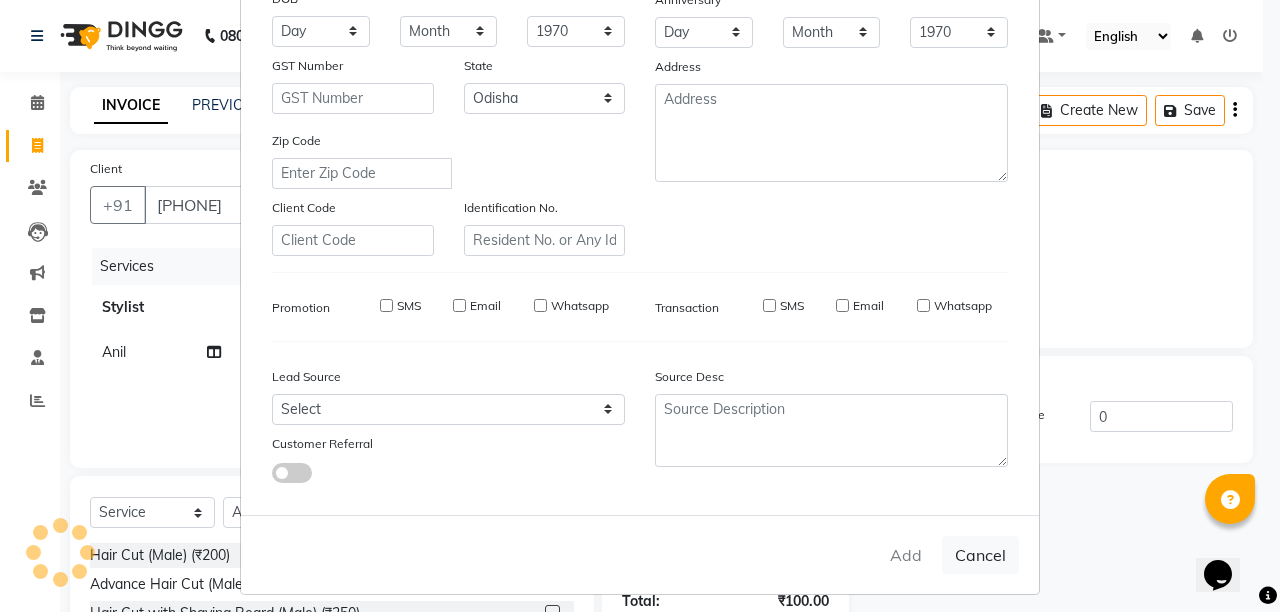 select 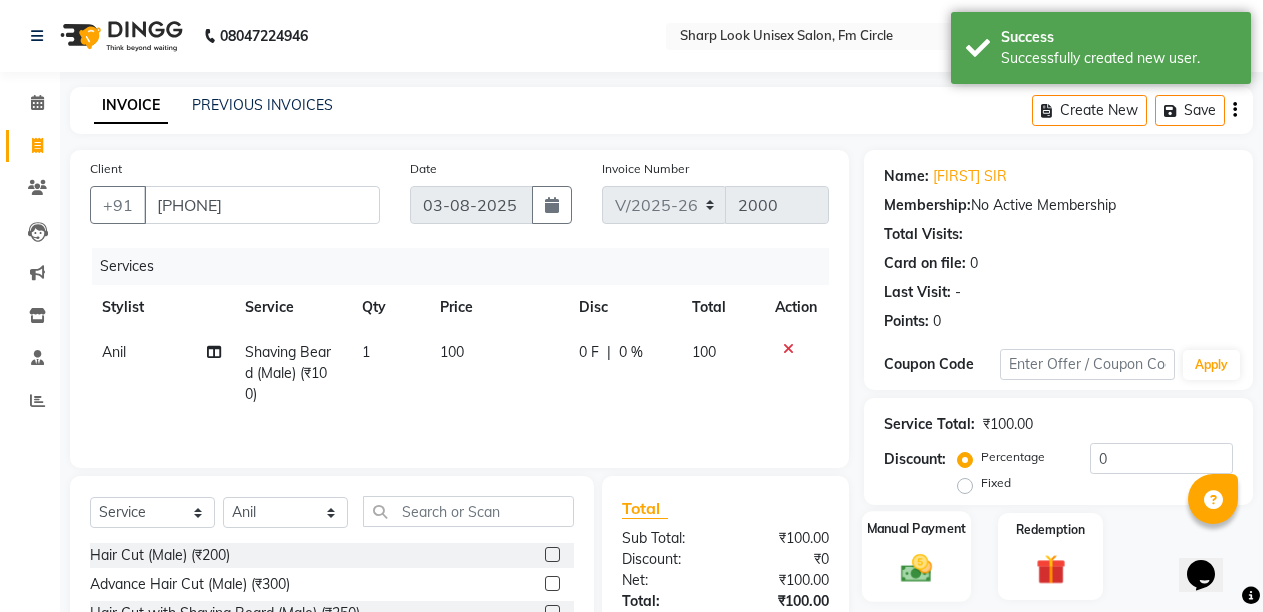 click 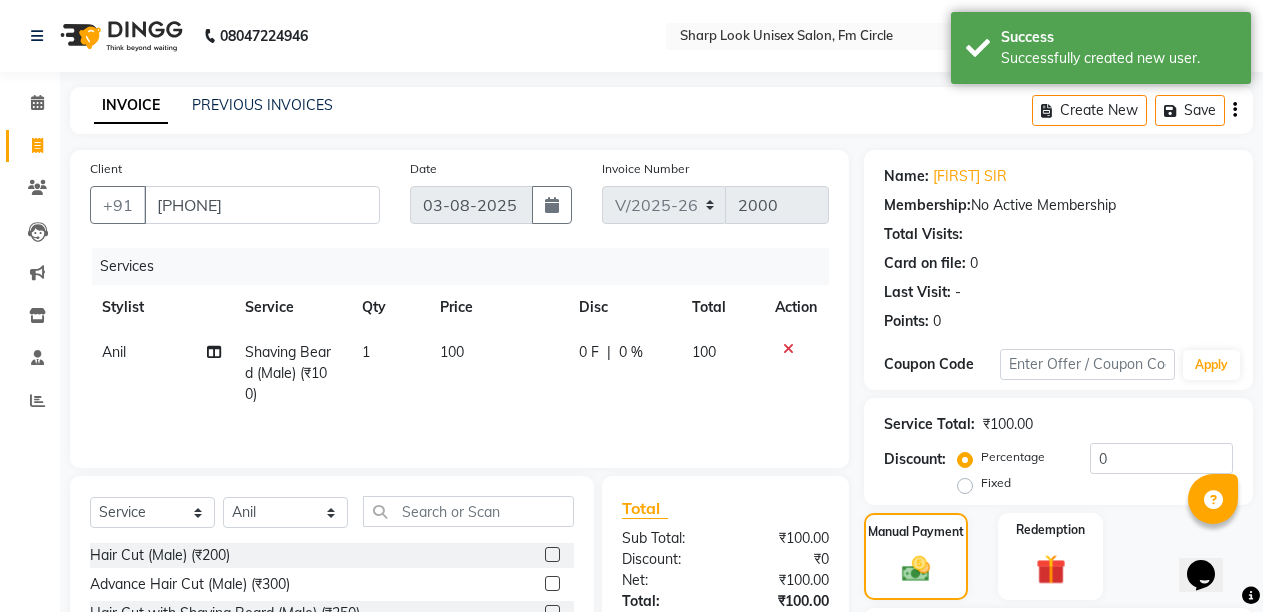 scroll, scrollTop: 191, scrollLeft: 0, axis: vertical 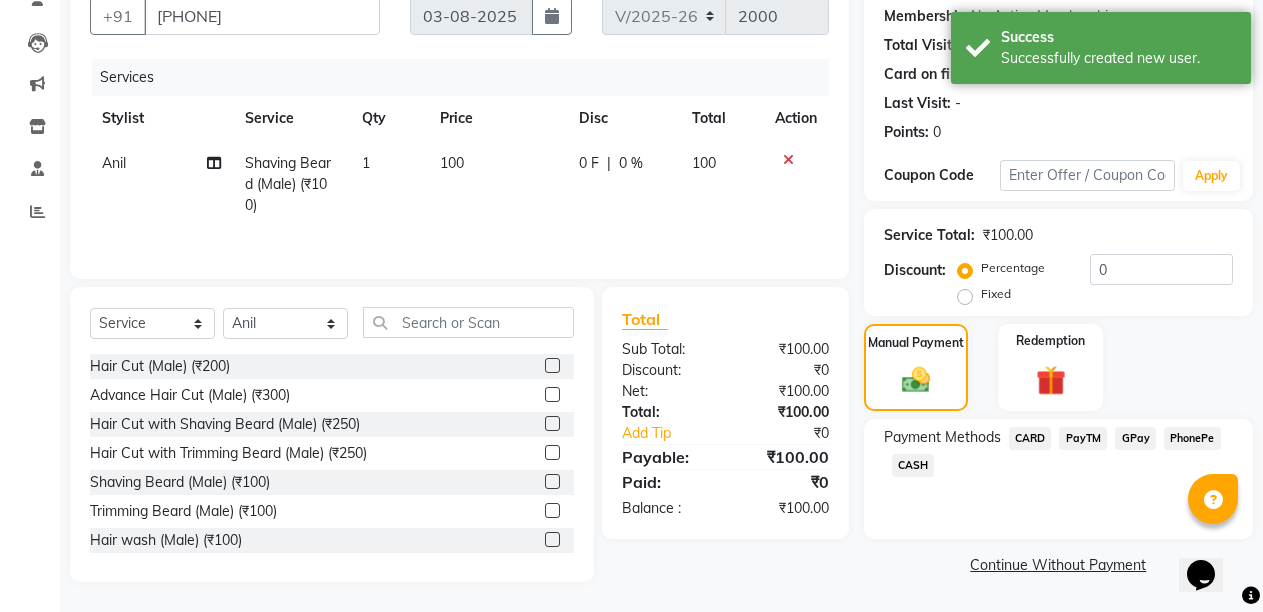 click on "PayTM" 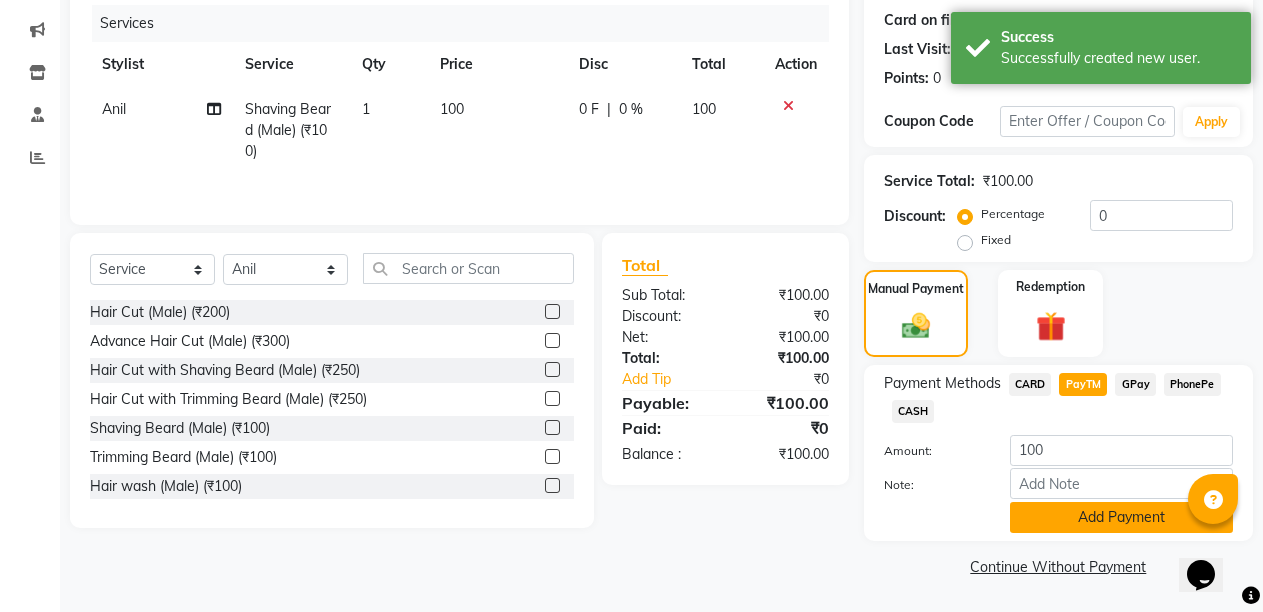 click on "Add Payment" 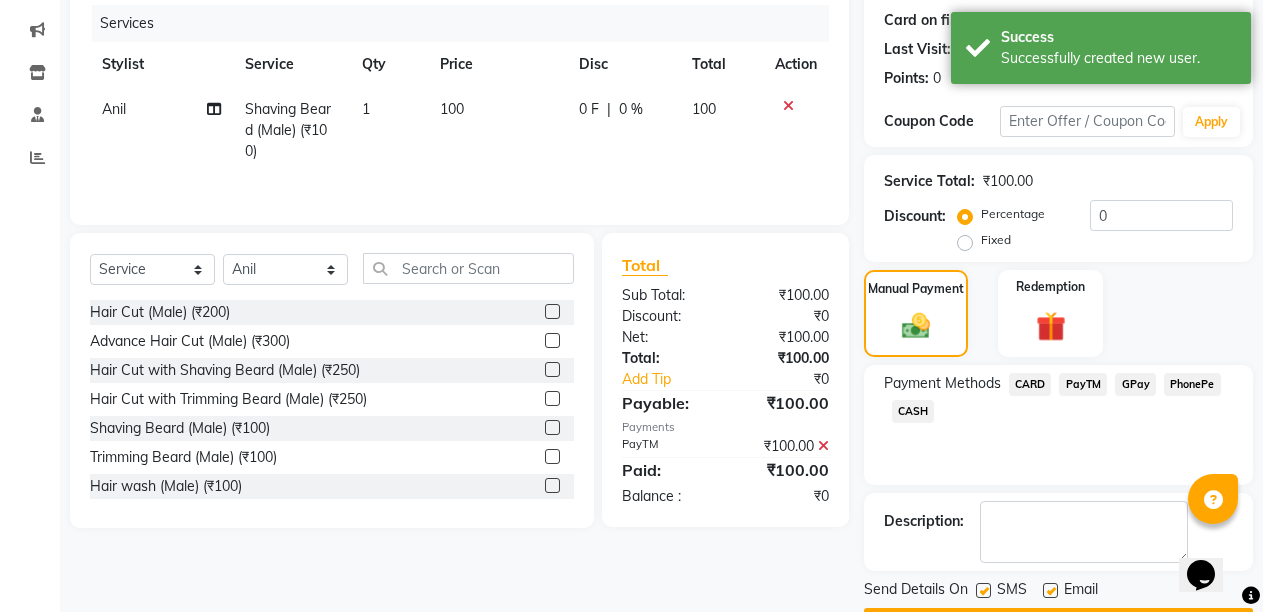 scroll, scrollTop: 300, scrollLeft: 0, axis: vertical 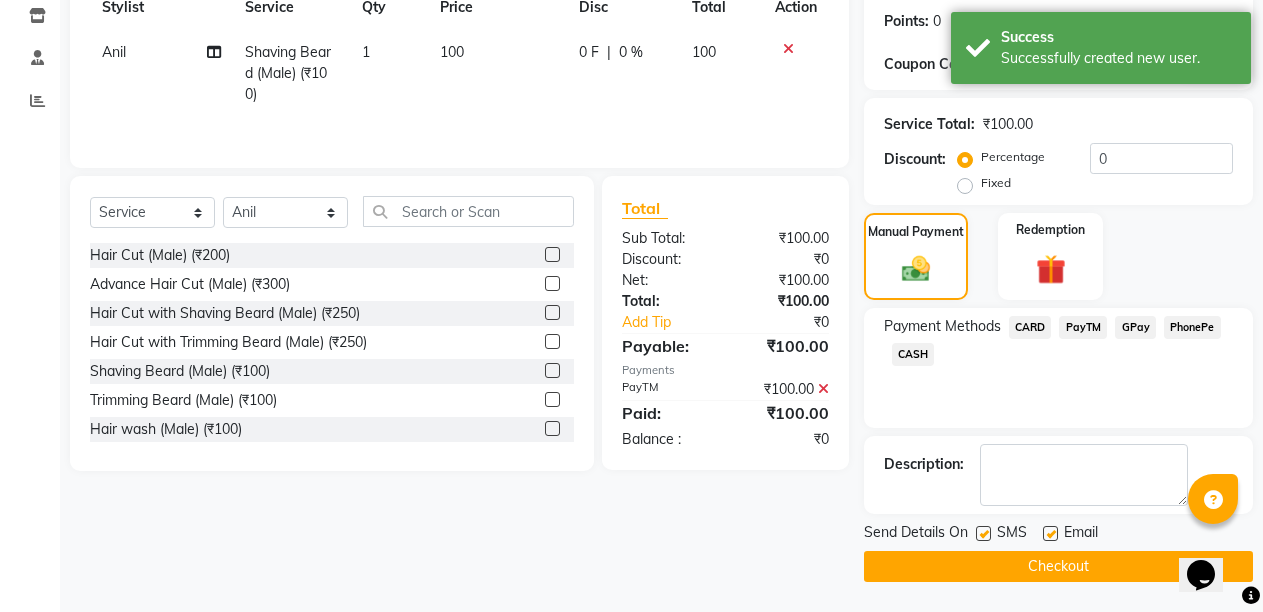 click 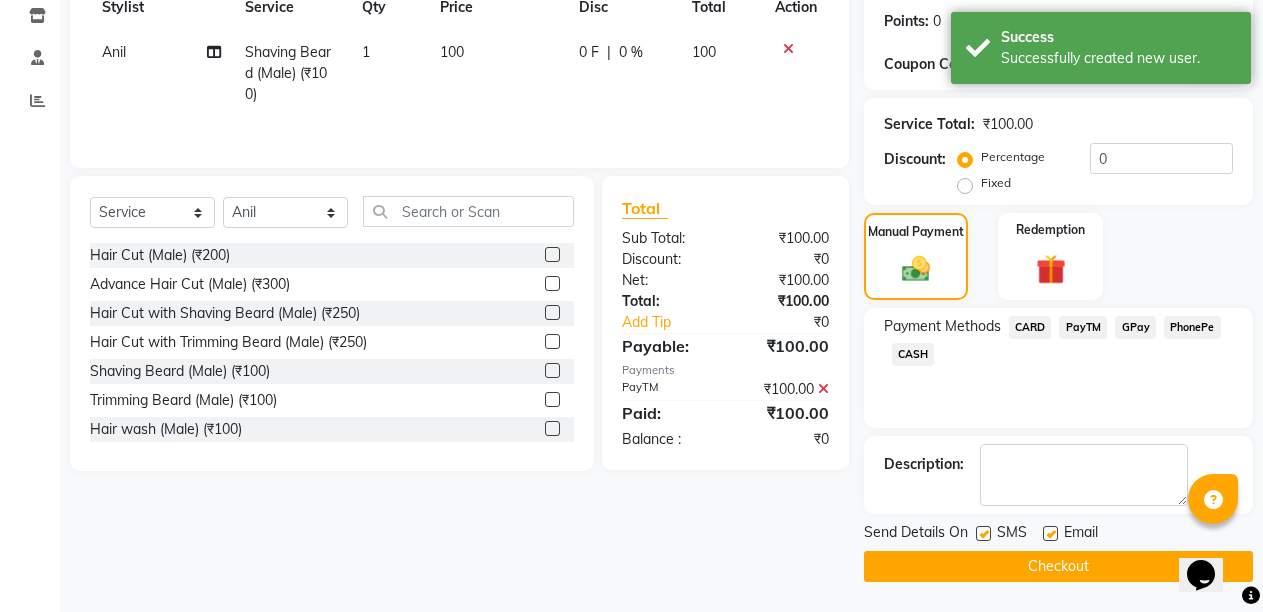 checkbox on "false" 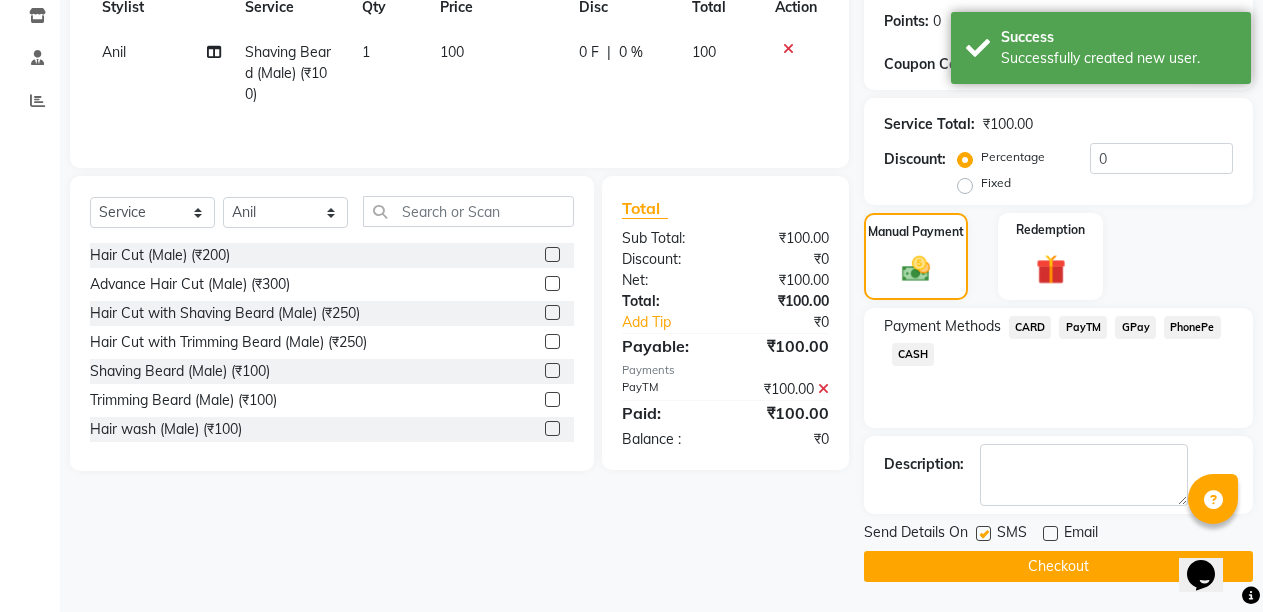 click on "Checkout" 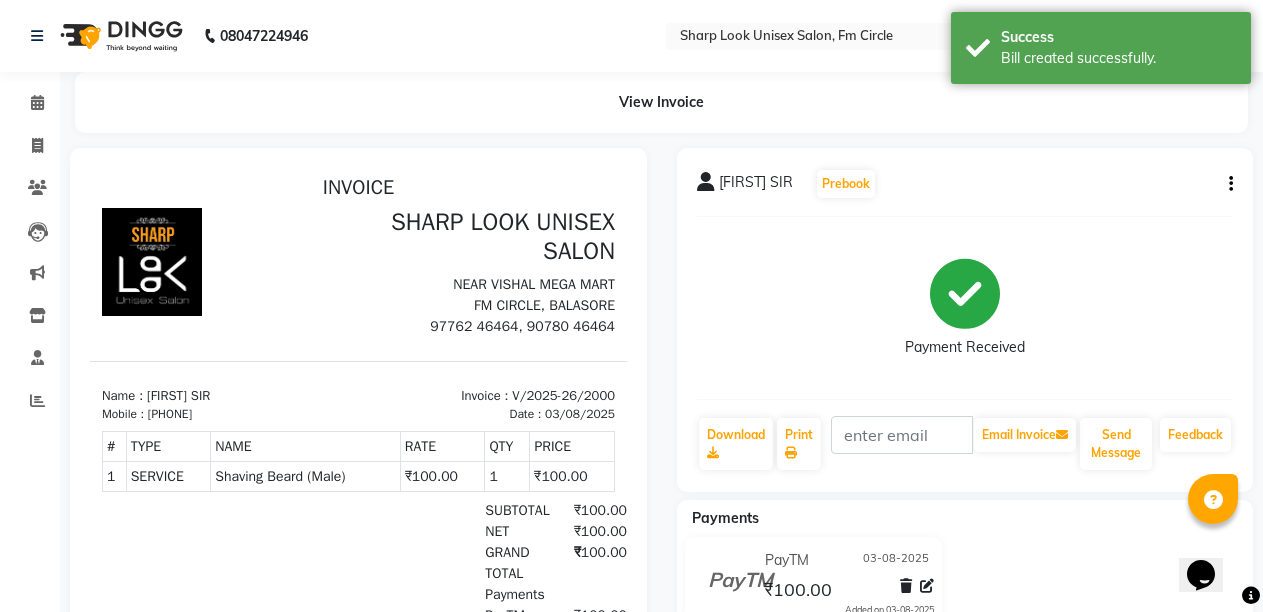 scroll, scrollTop: 16, scrollLeft: 0, axis: vertical 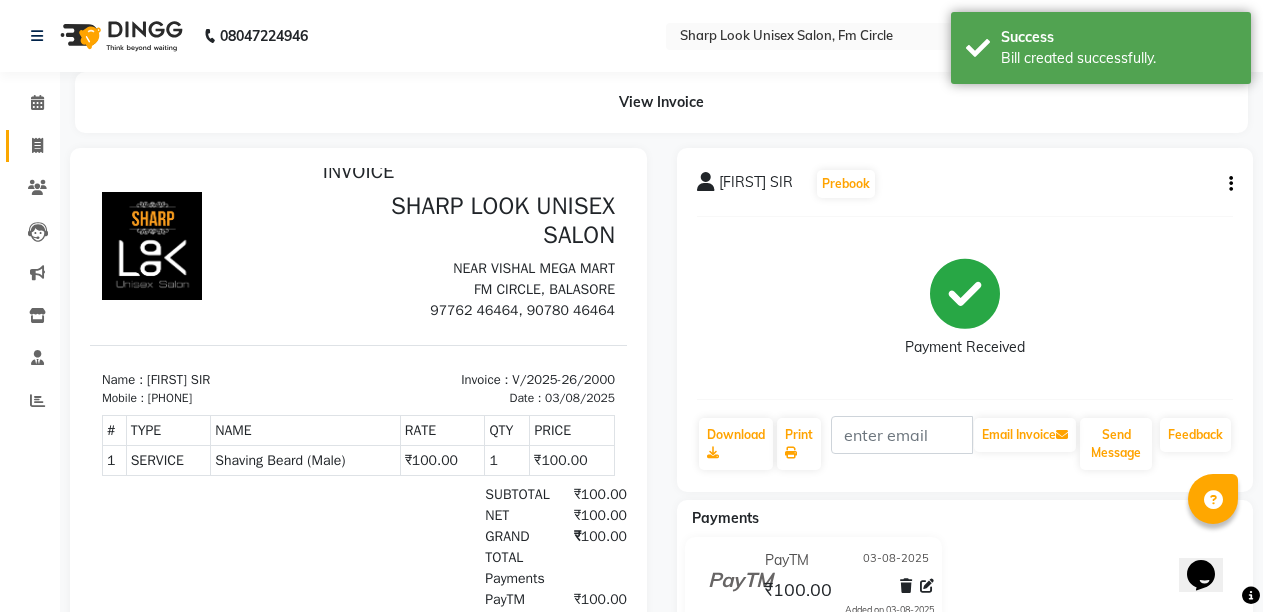 click on "Invoice" 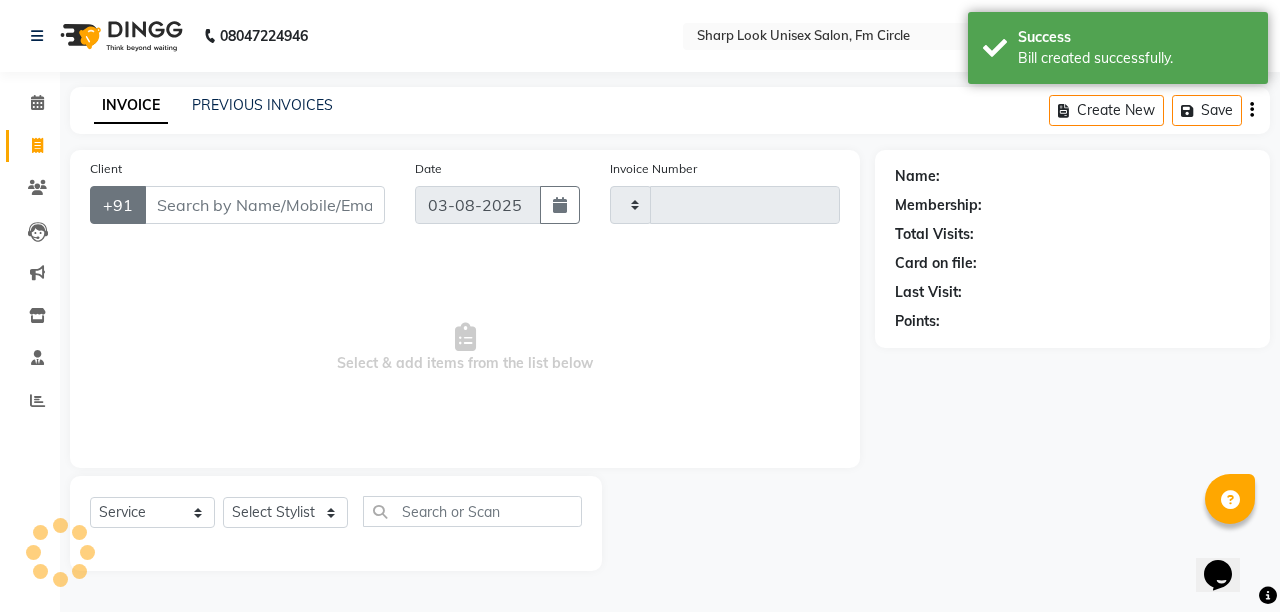 type on "2001" 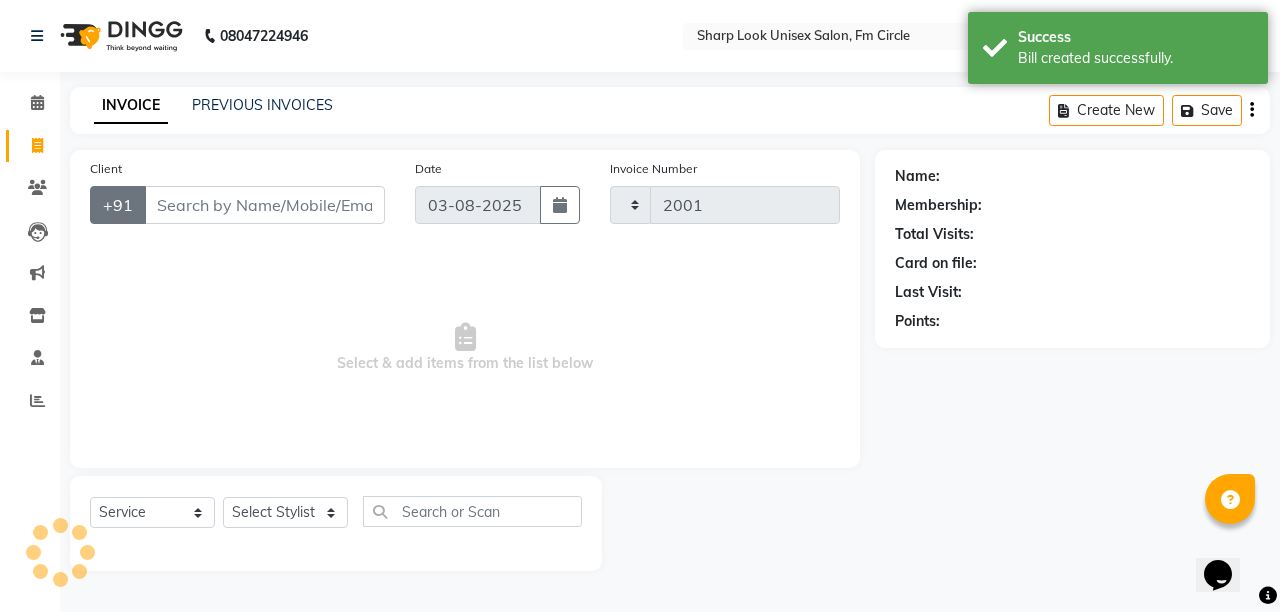 select on "804" 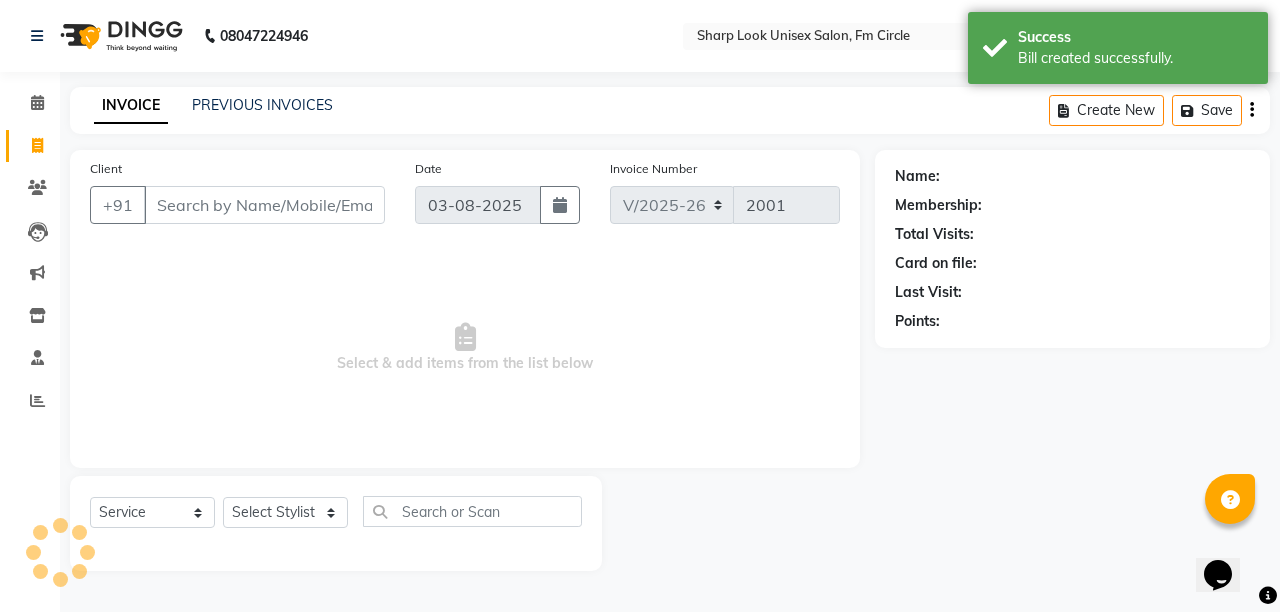 click on "Client" at bounding box center [264, 205] 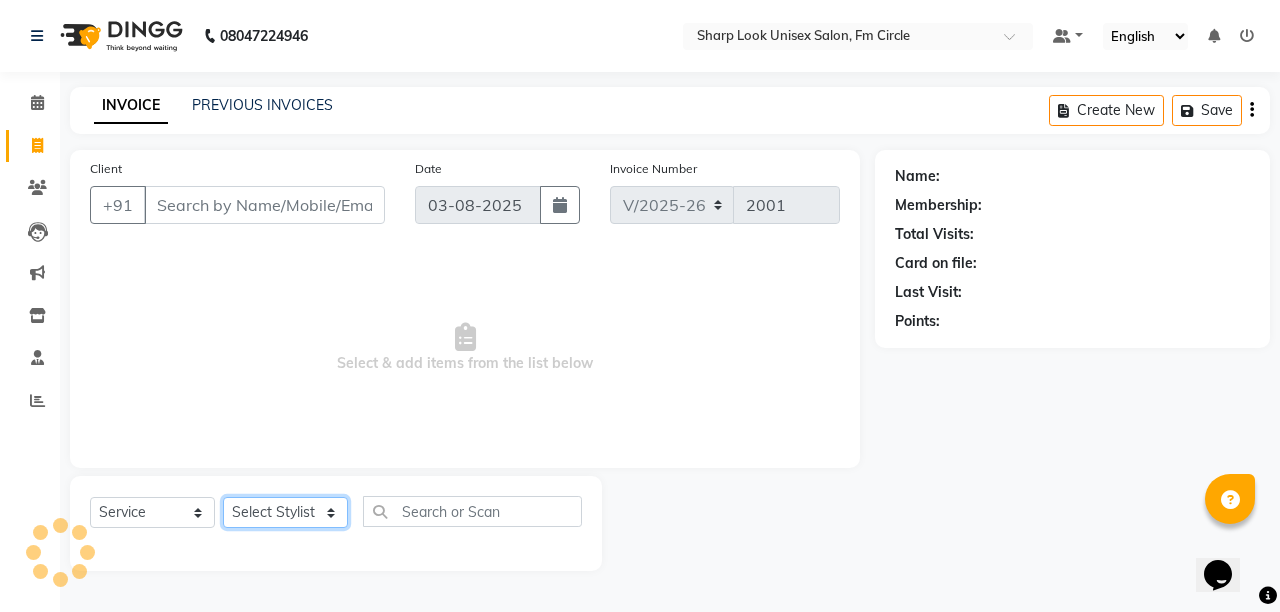 click on "Select Stylist Admin Anil Babu Budhia Monalisa  Nisha Priti" 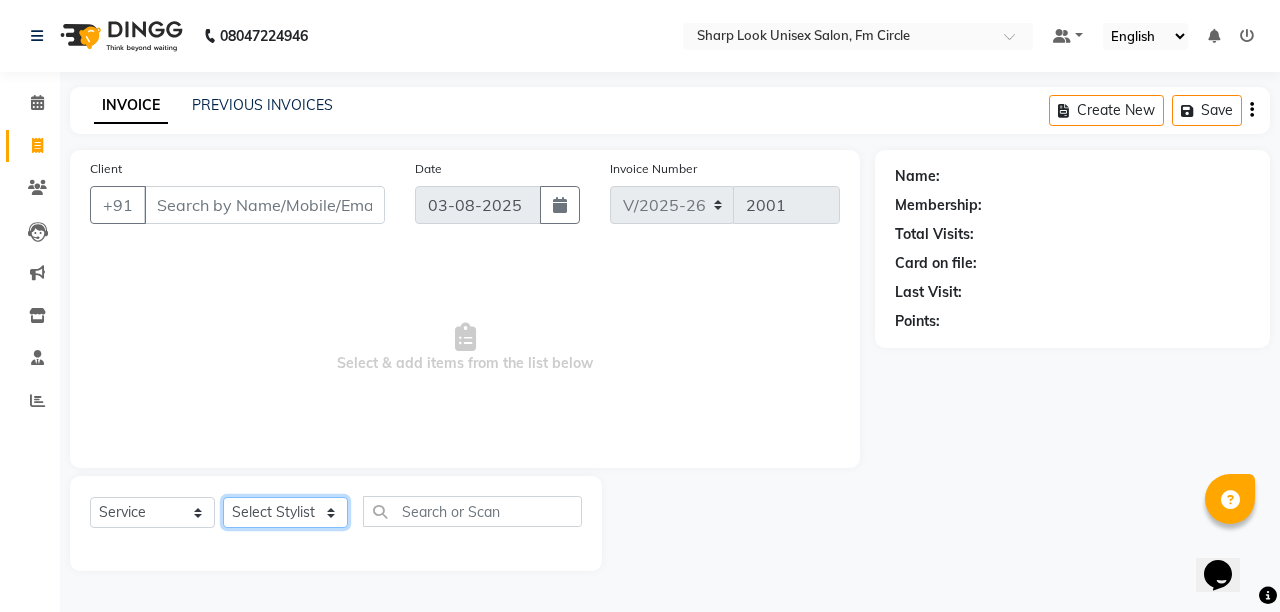 select on "21228" 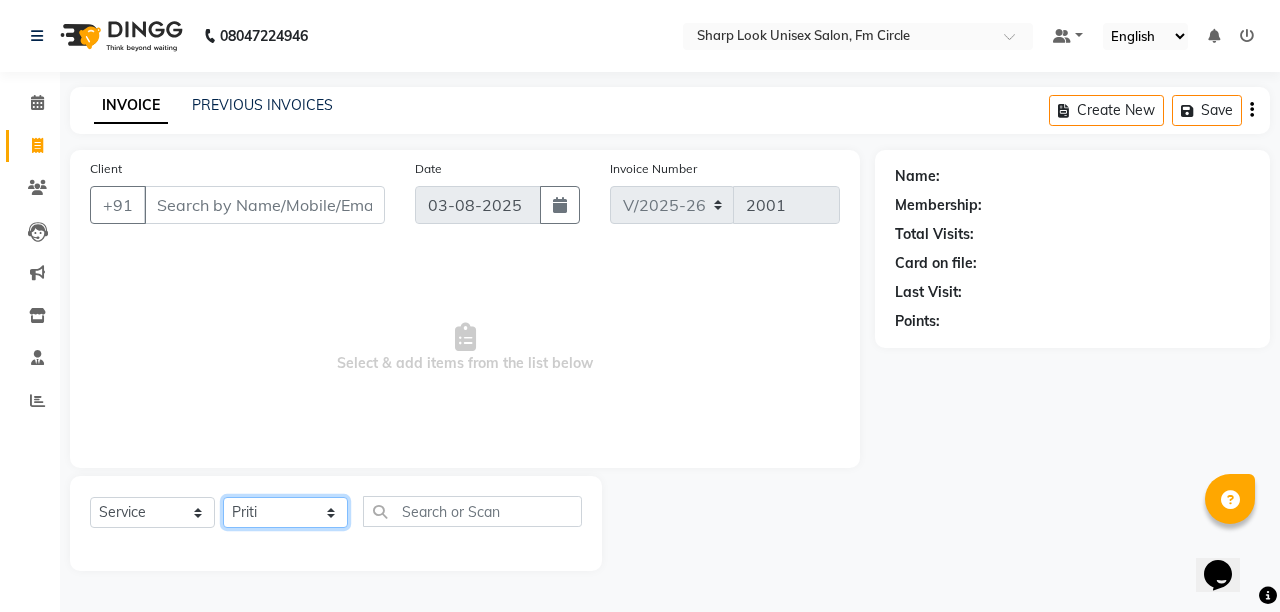 click on "Select Stylist Admin Anil Babu Budhia Monalisa  Nisha Priti" 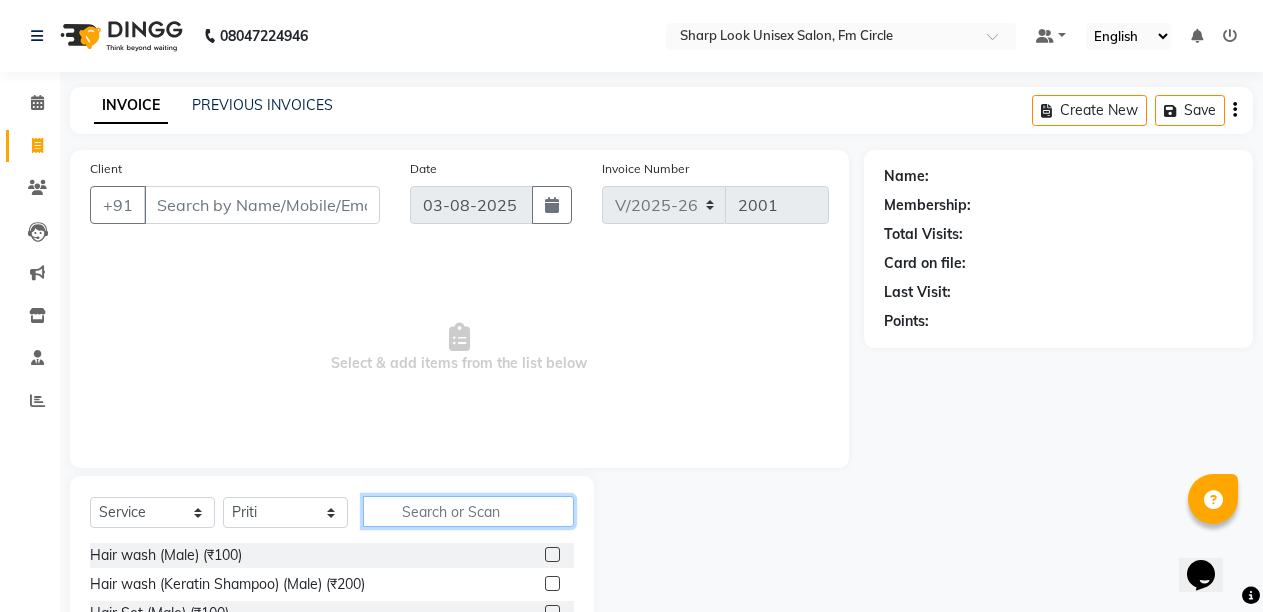 click 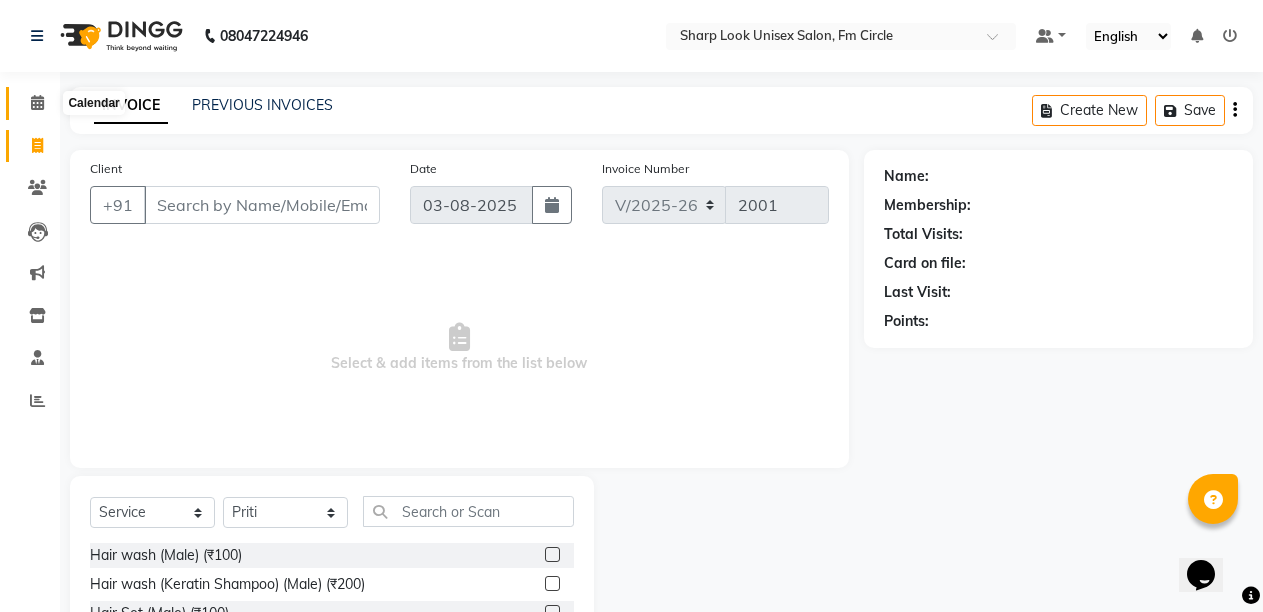 click 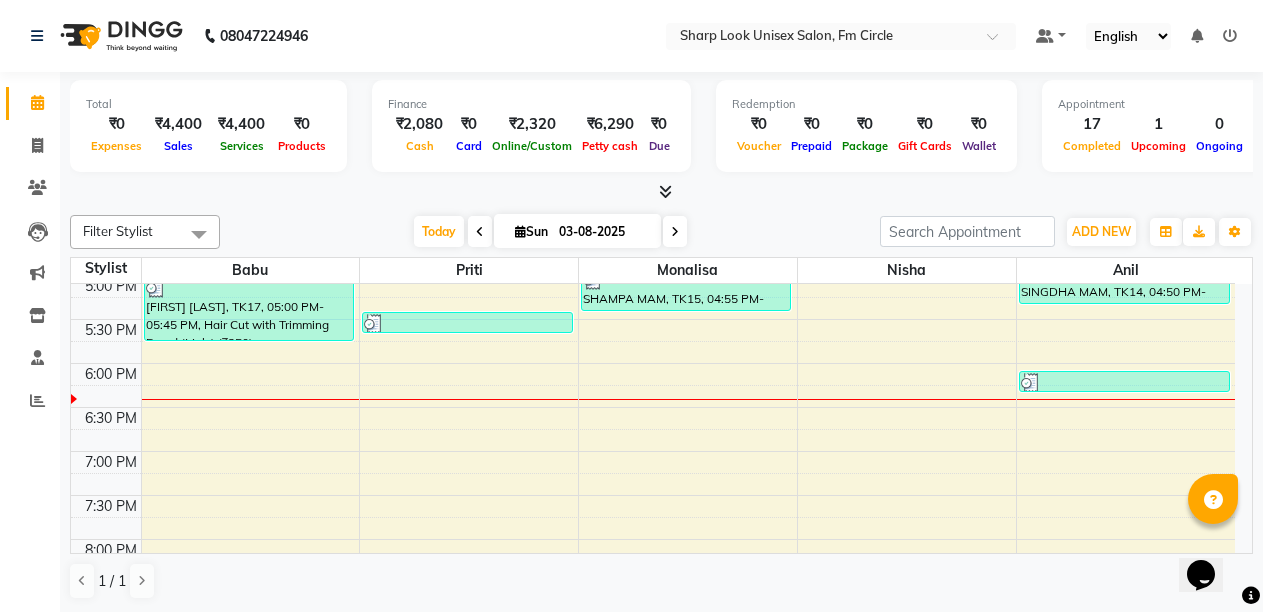 scroll, scrollTop: 500, scrollLeft: 0, axis: vertical 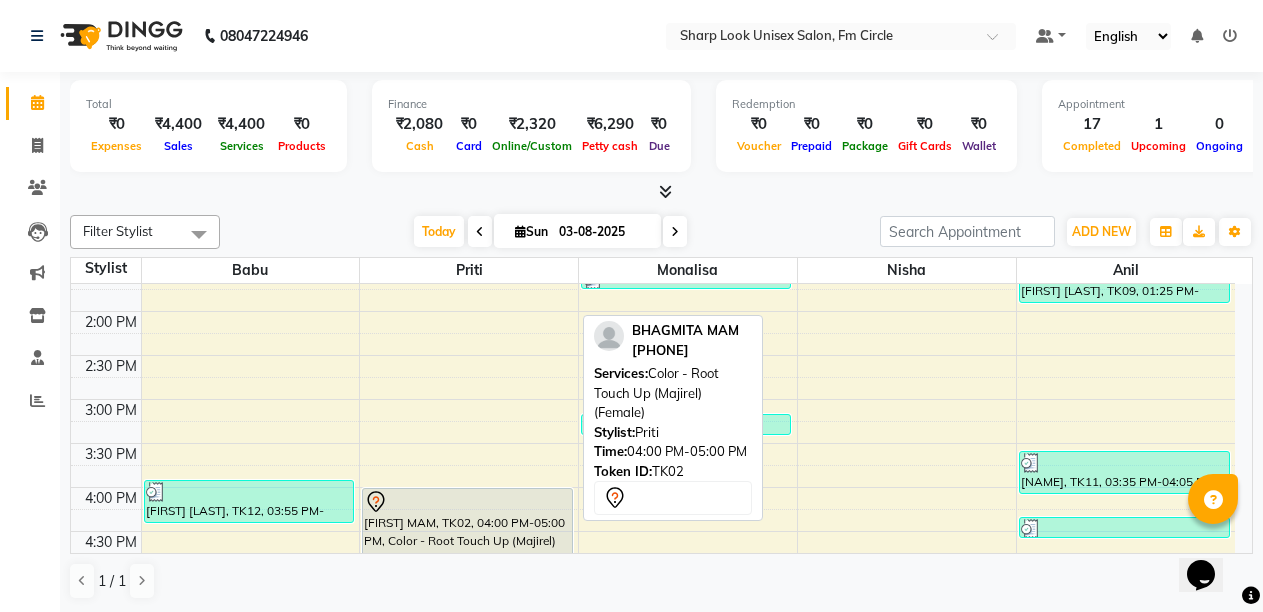 click on "[FIRST] [LAST] MAM, TK02, 04:00 PM-05:00 PM, Color - Root Touch Up (Majirel) (Female)" at bounding box center (467, 531) 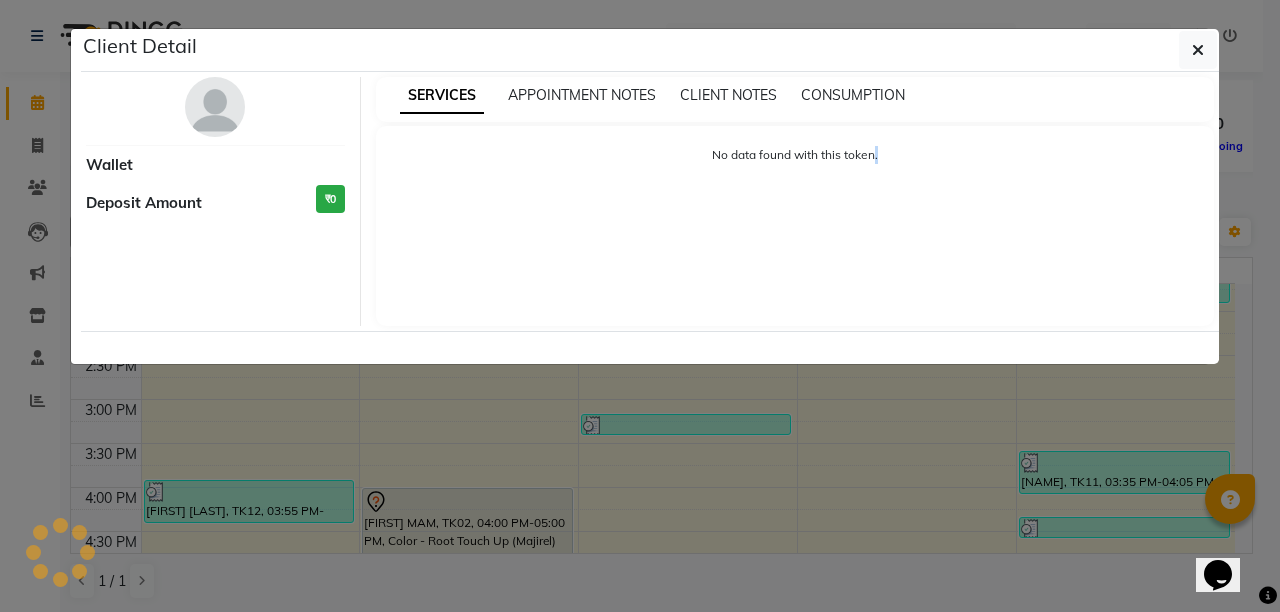click on "Client Detail     Wallet Deposit Amount  ₹0  SERVICES APPOINTMENT NOTES CLIENT NOTES CONSUMPTION No data found with this token." 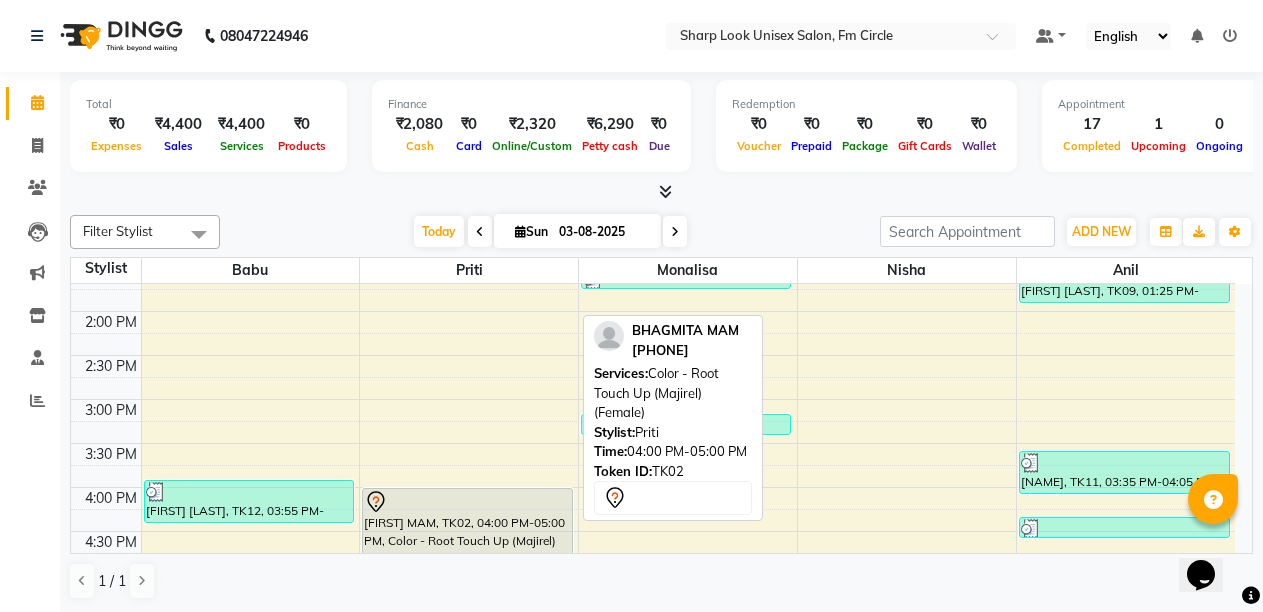 click on "[FIRST] [LAST] MAM, TK02, 04:00 PM-05:00 PM, Color - Root Touch Up (Majirel) (Female)" at bounding box center [467, 531] 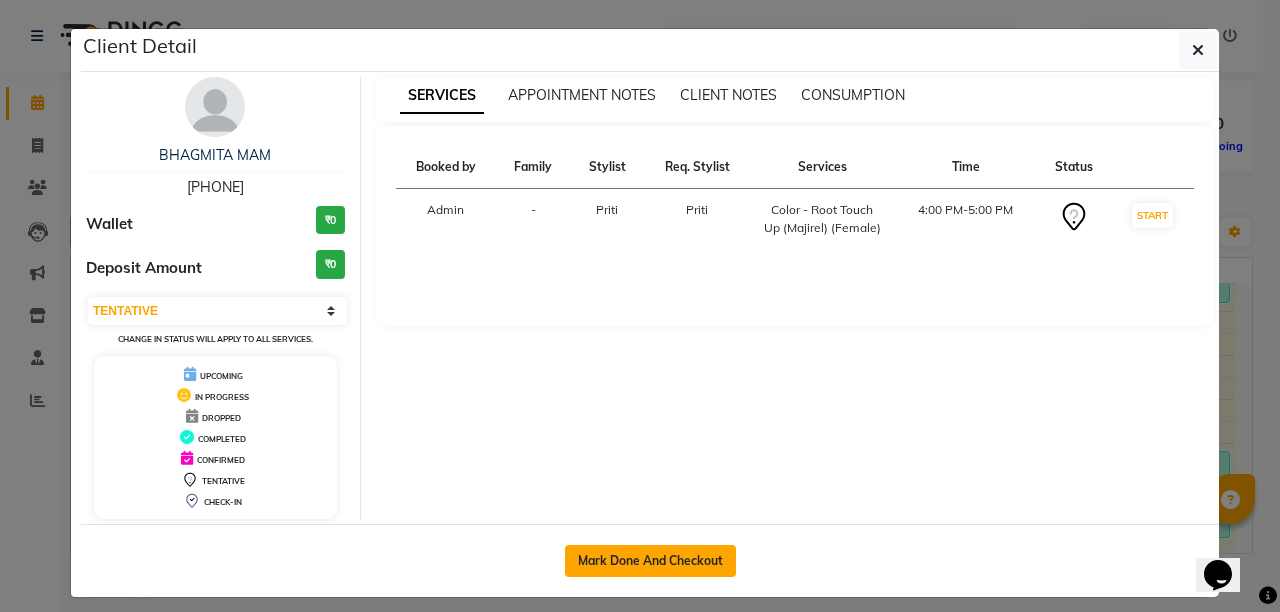 click on "Mark Done And Checkout" 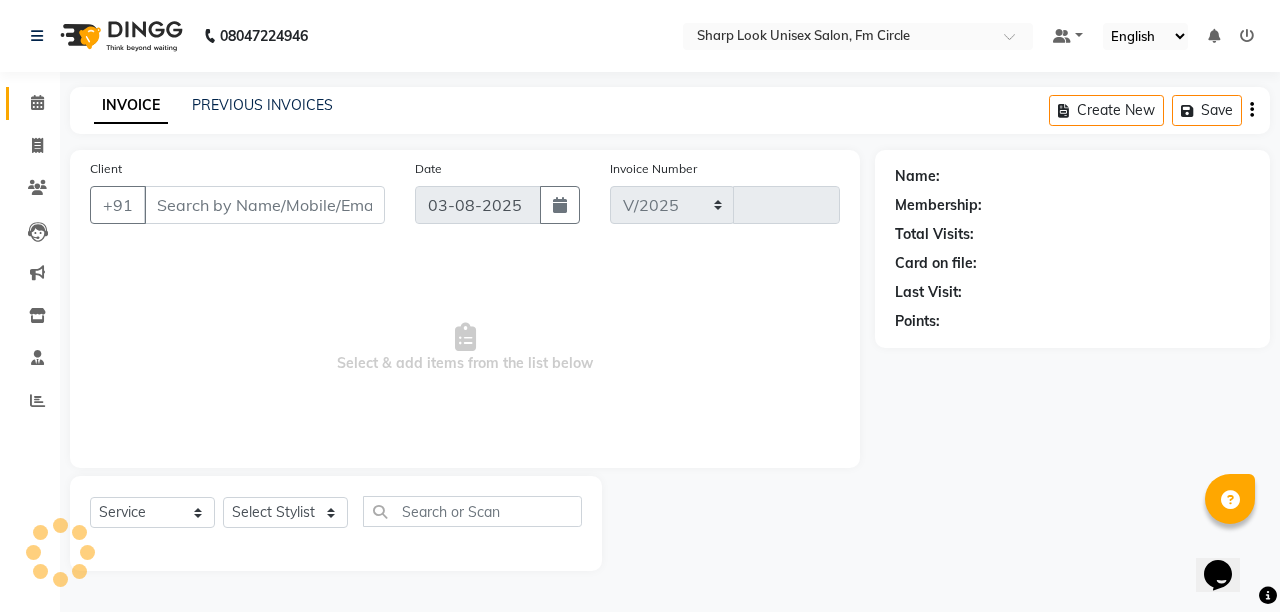 select on "804" 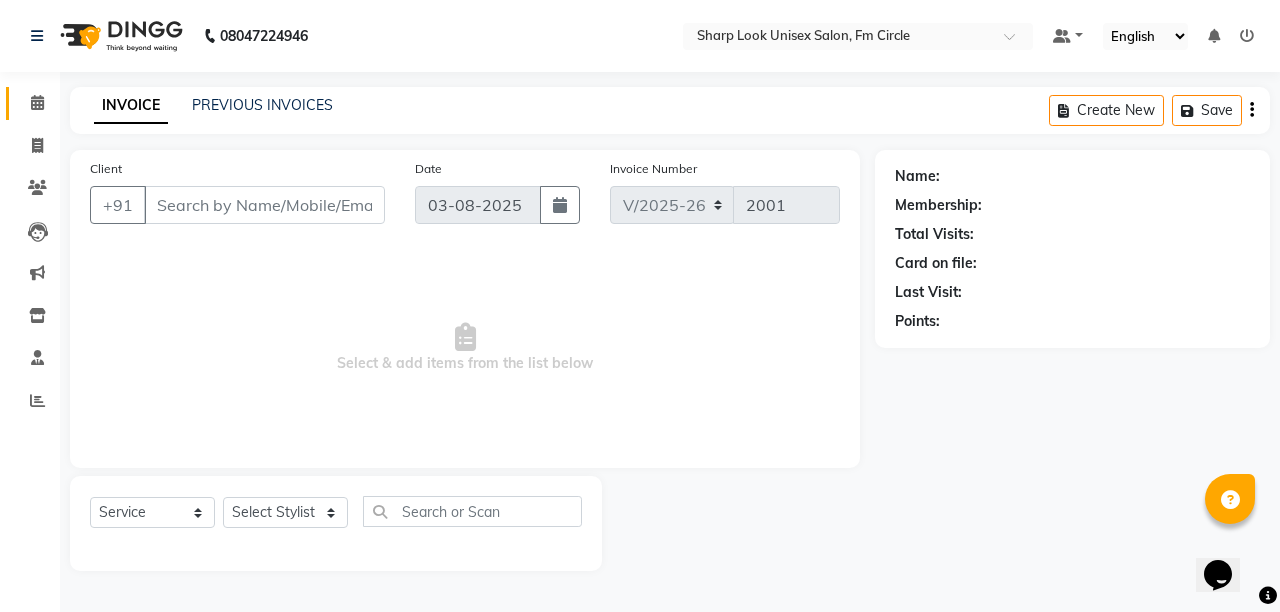type on "7978455090" 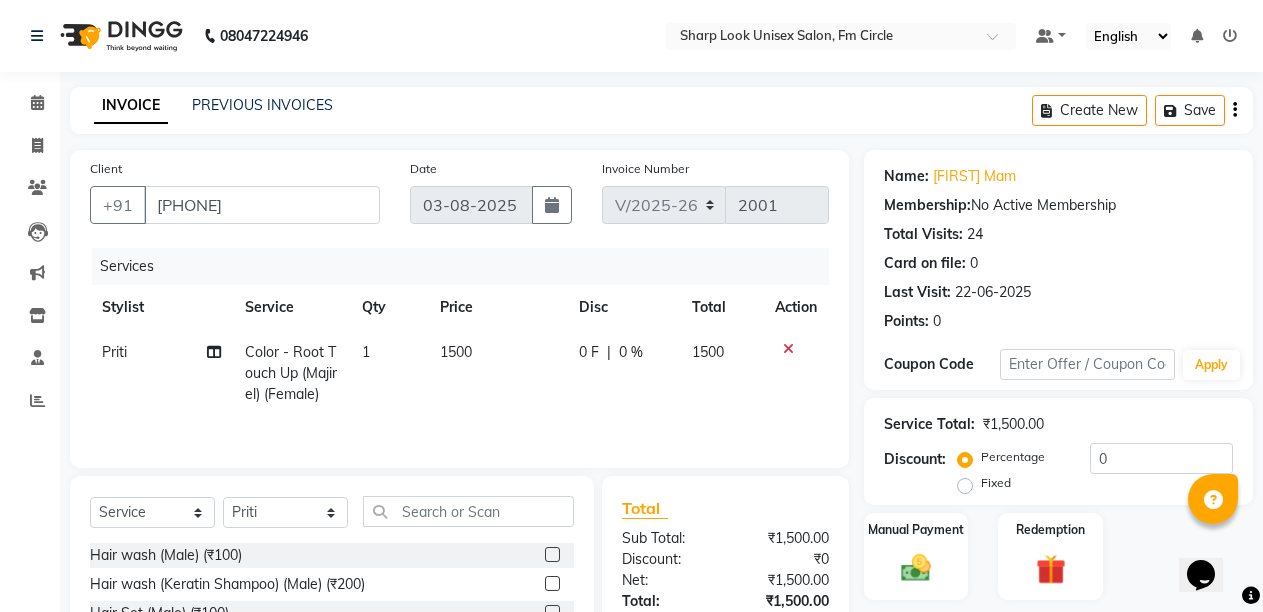 click on "1500" 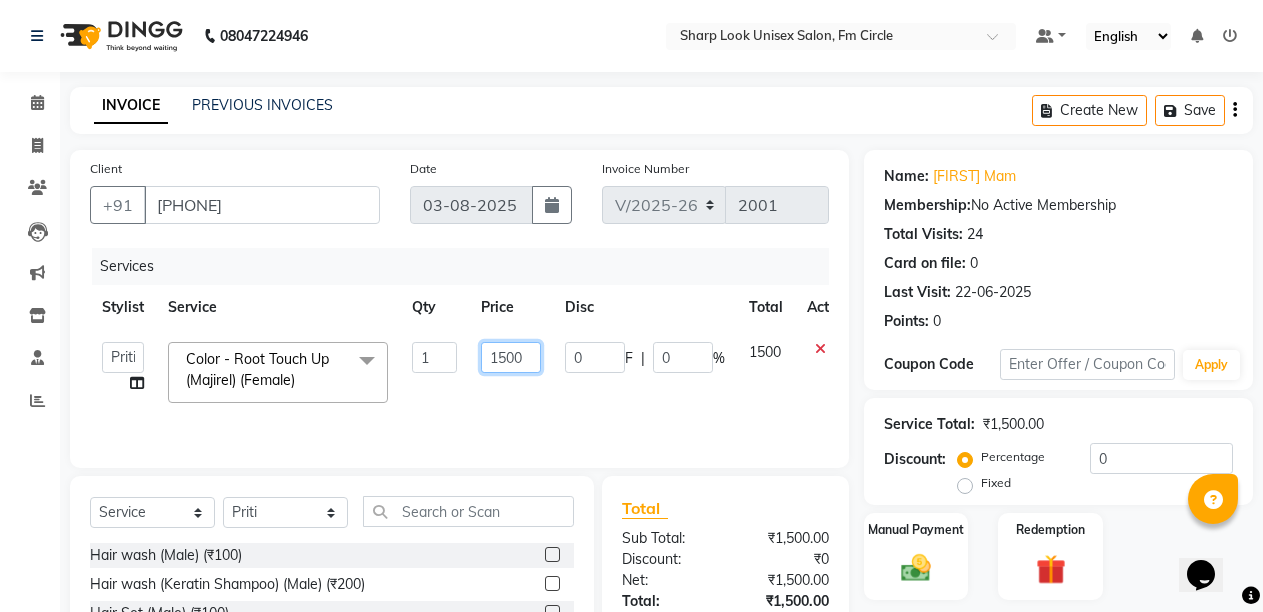 click on "1500" 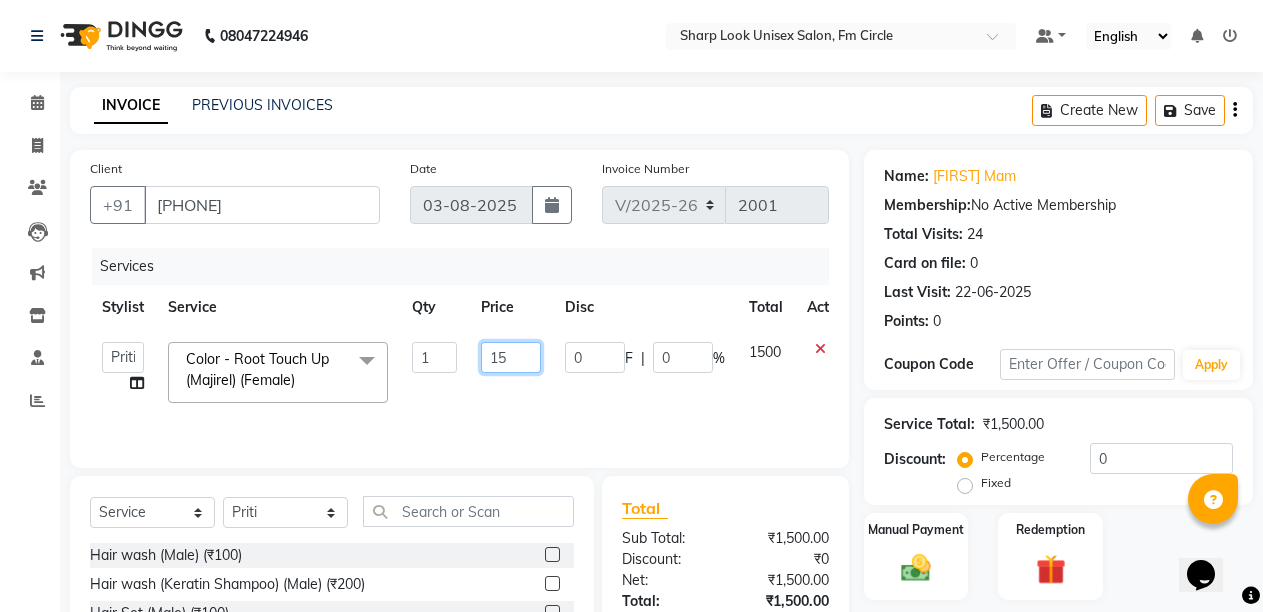 type on "1" 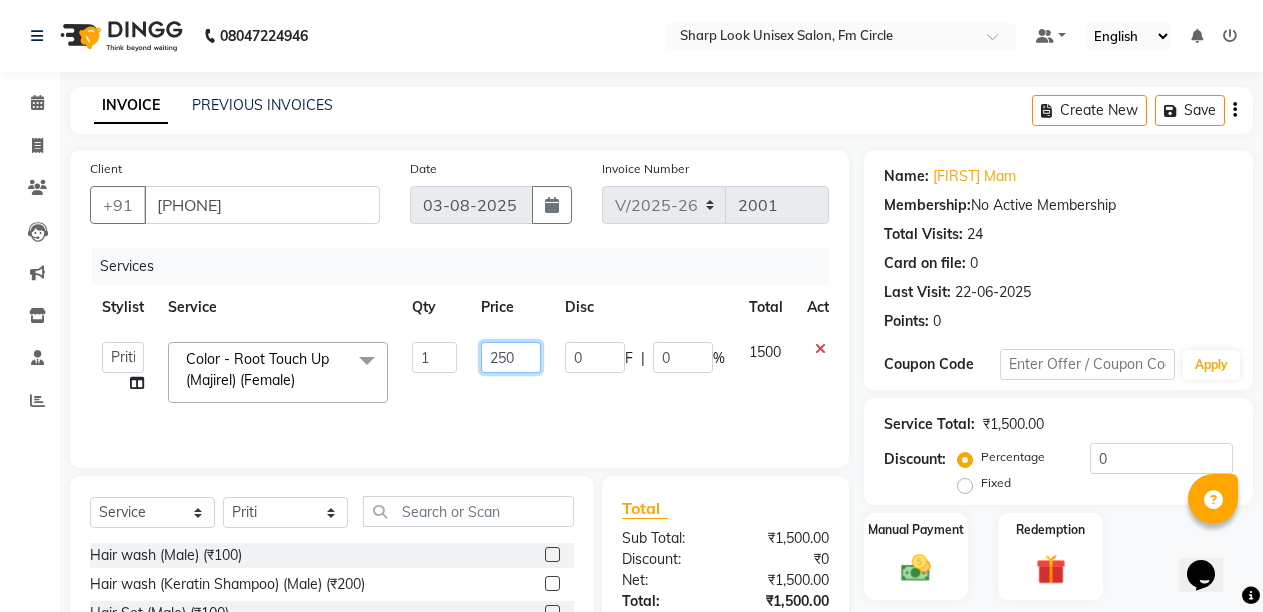 type on "2500" 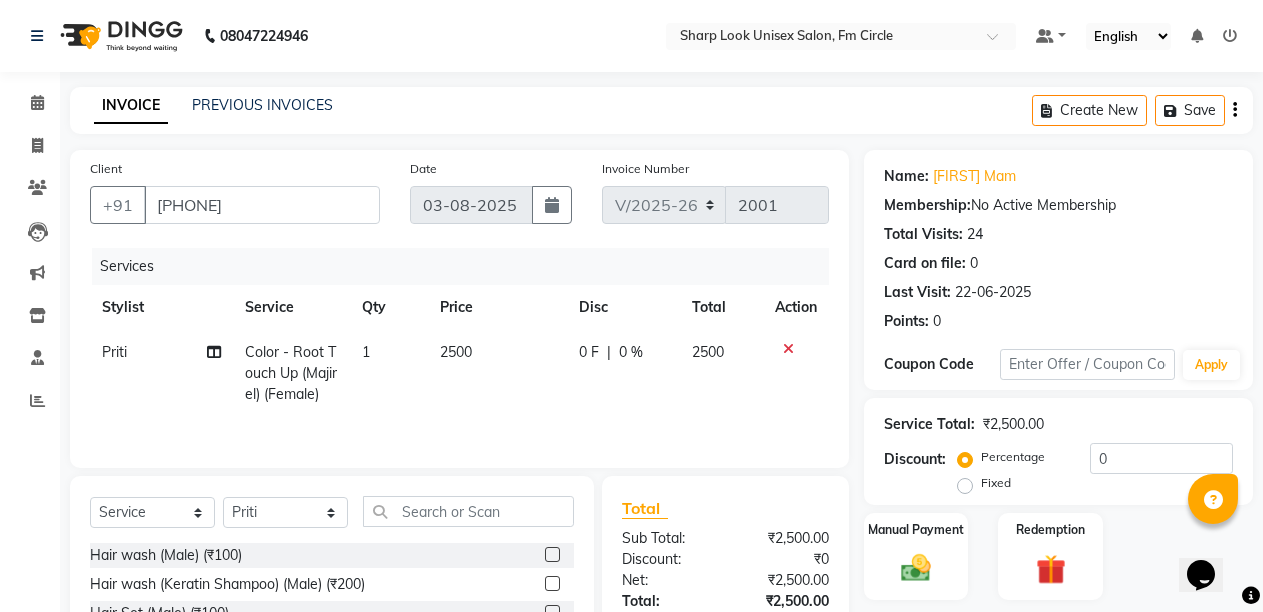 click on "2500" 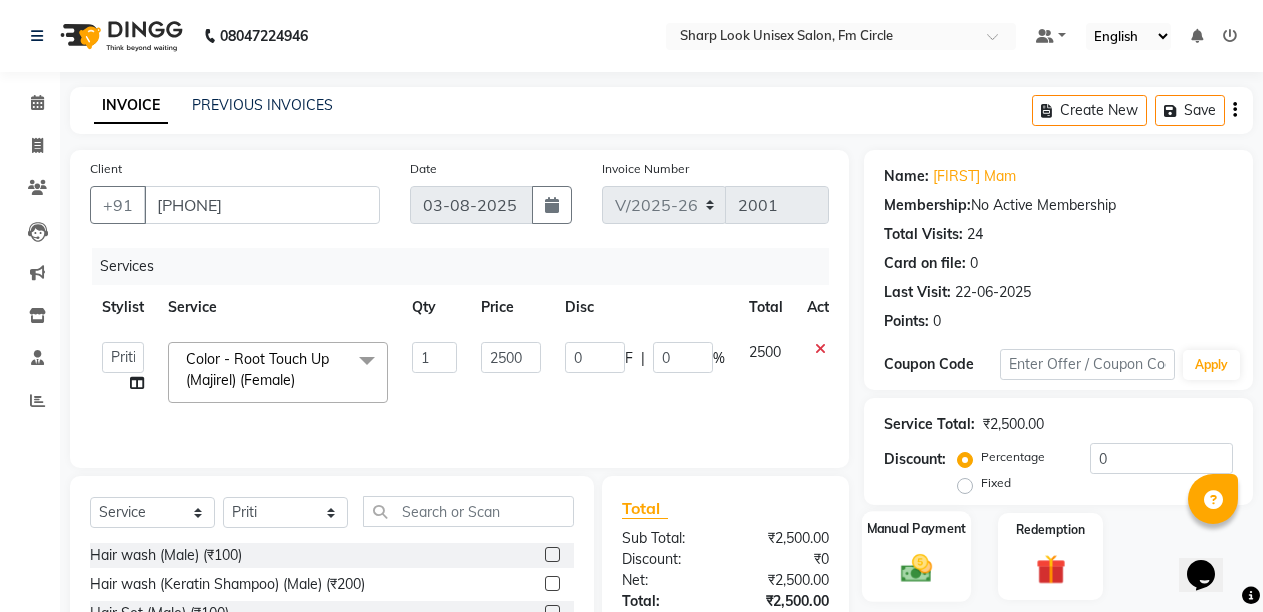 click 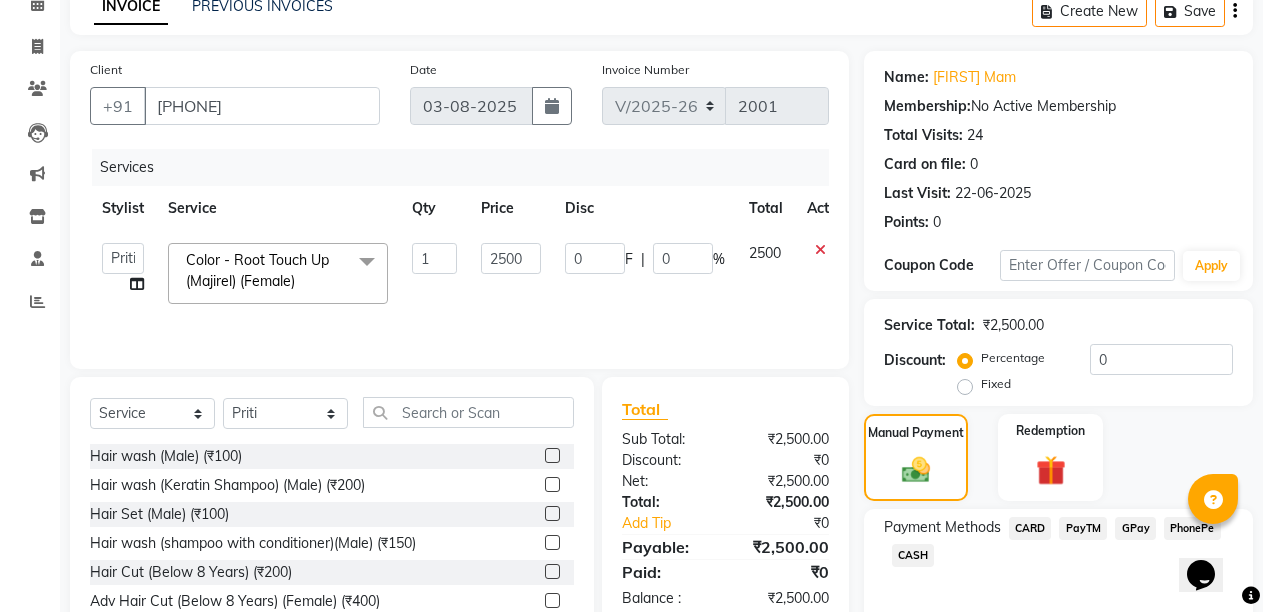 scroll, scrollTop: 189, scrollLeft: 0, axis: vertical 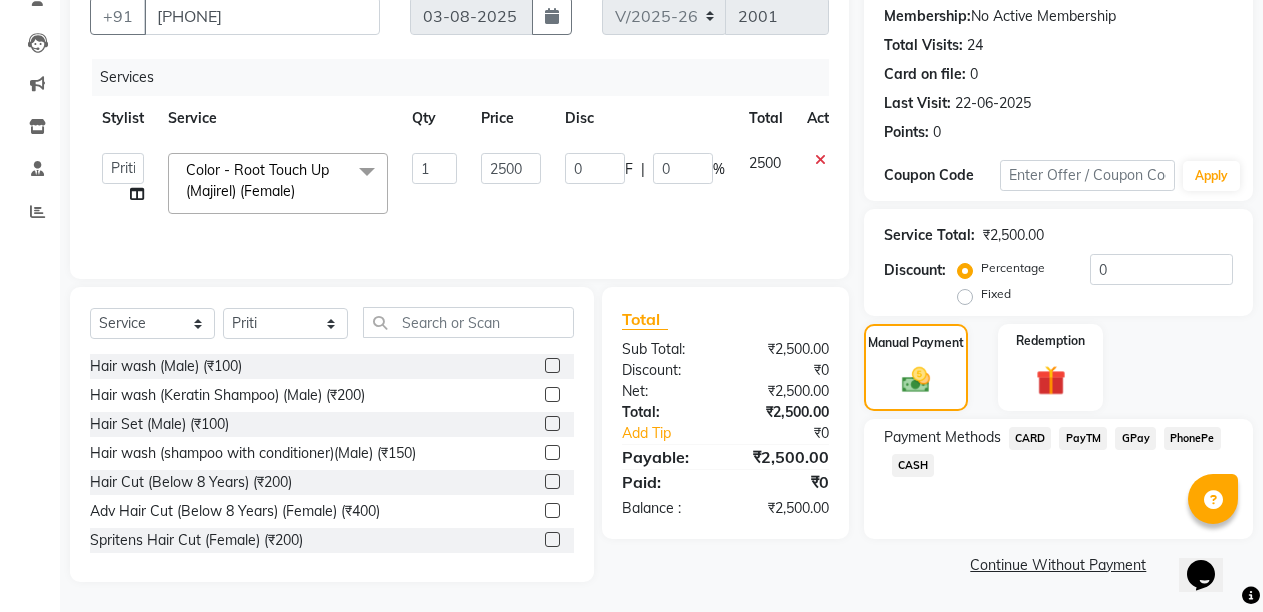 click on "CASH" 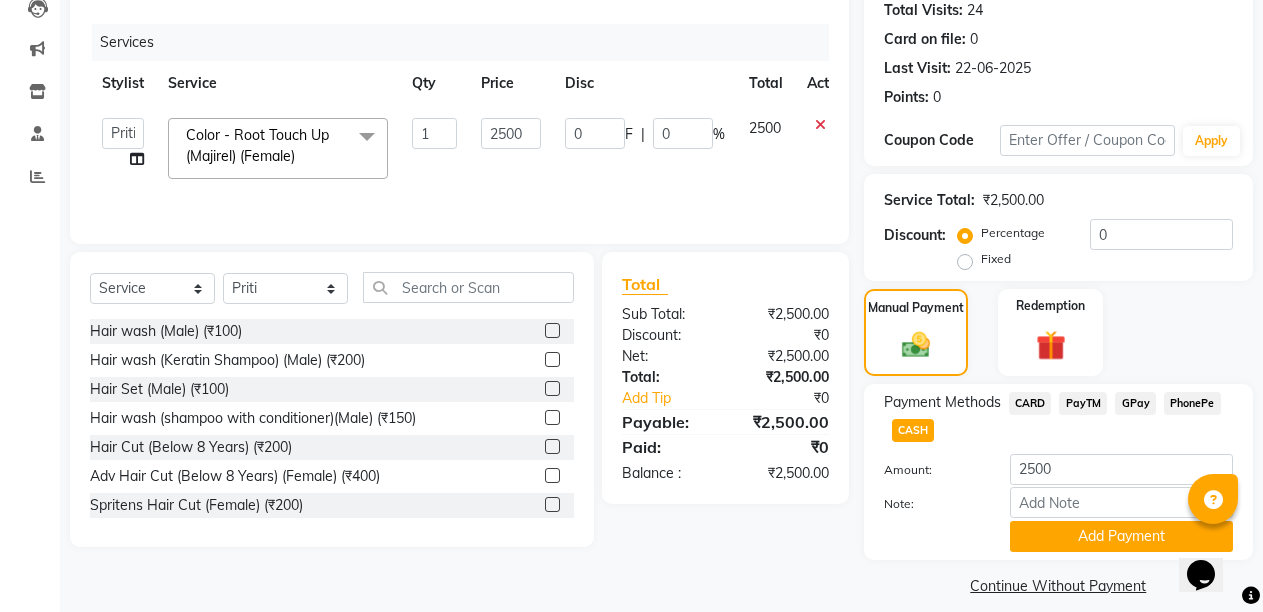 scroll, scrollTop: 243, scrollLeft: 0, axis: vertical 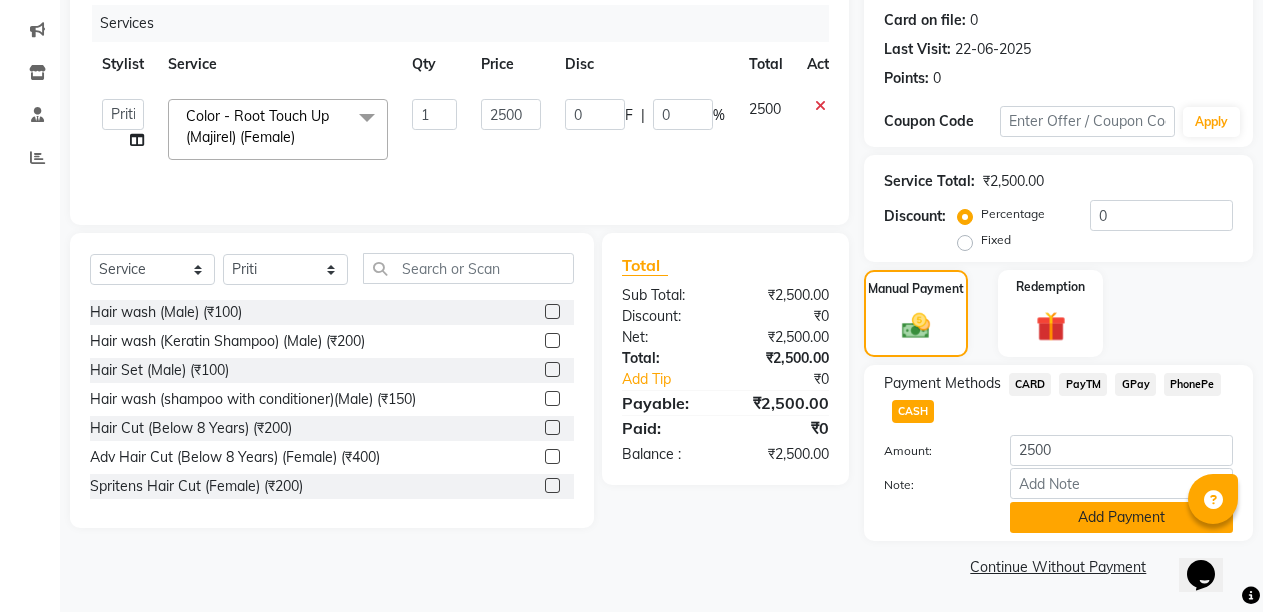 click on "Add Payment" 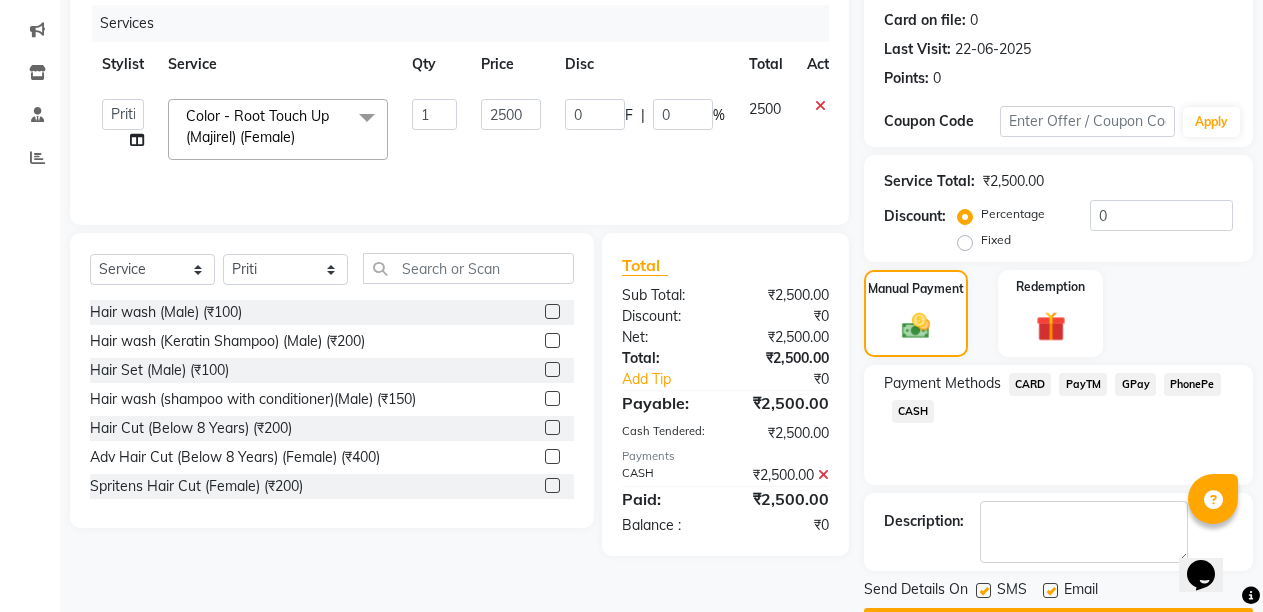 scroll, scrollTop: 300, scrollLeft: 0, axis: vertical 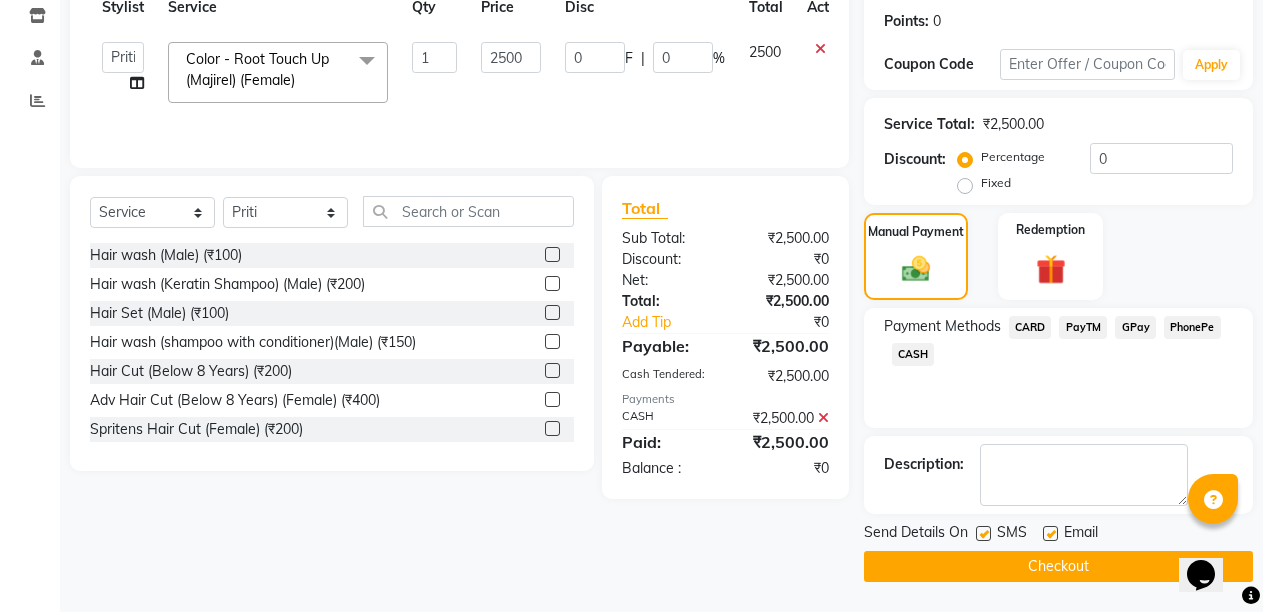 click 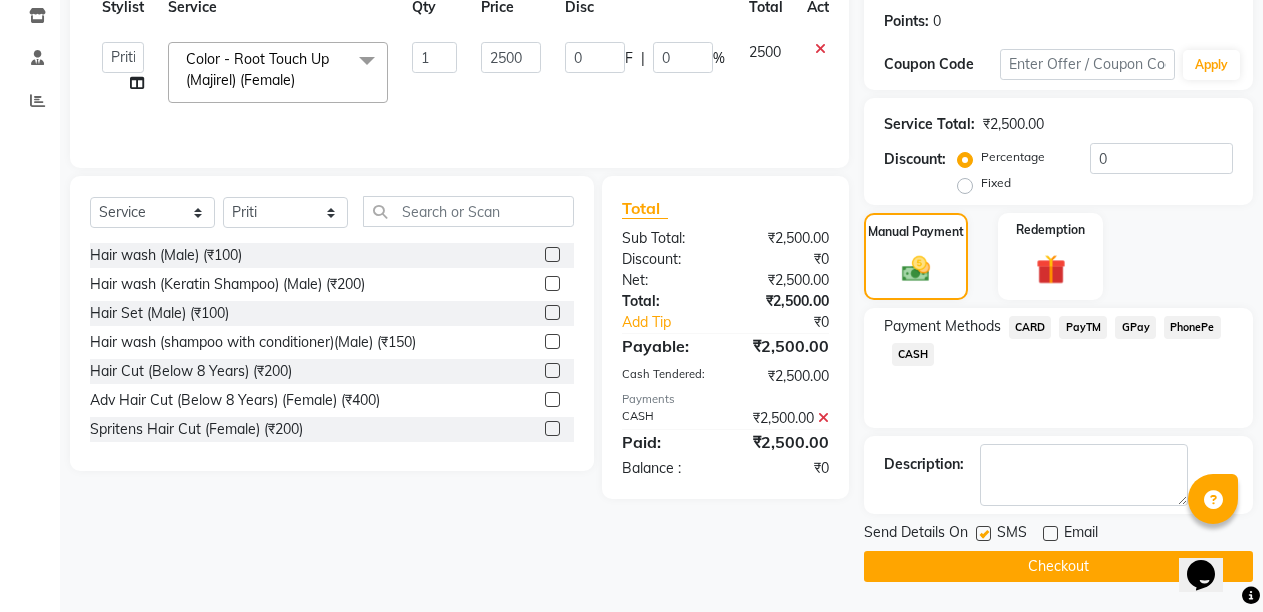 click on "Checkout" 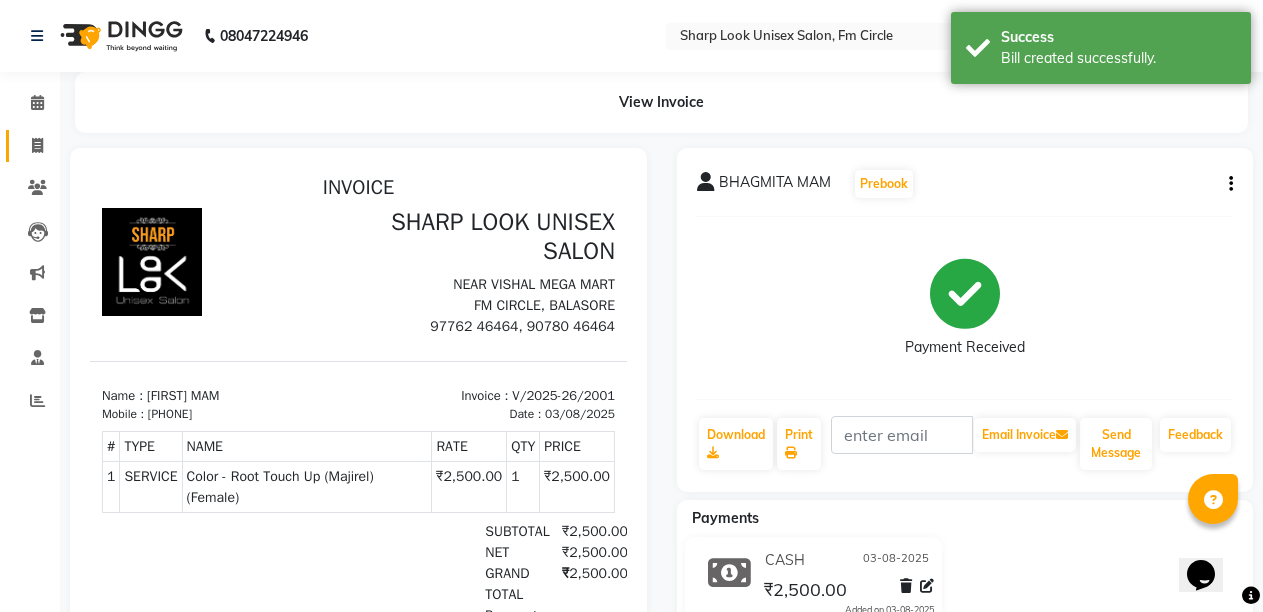 scroll, scrollTop: 0, scrollLeft: 0, axis: both 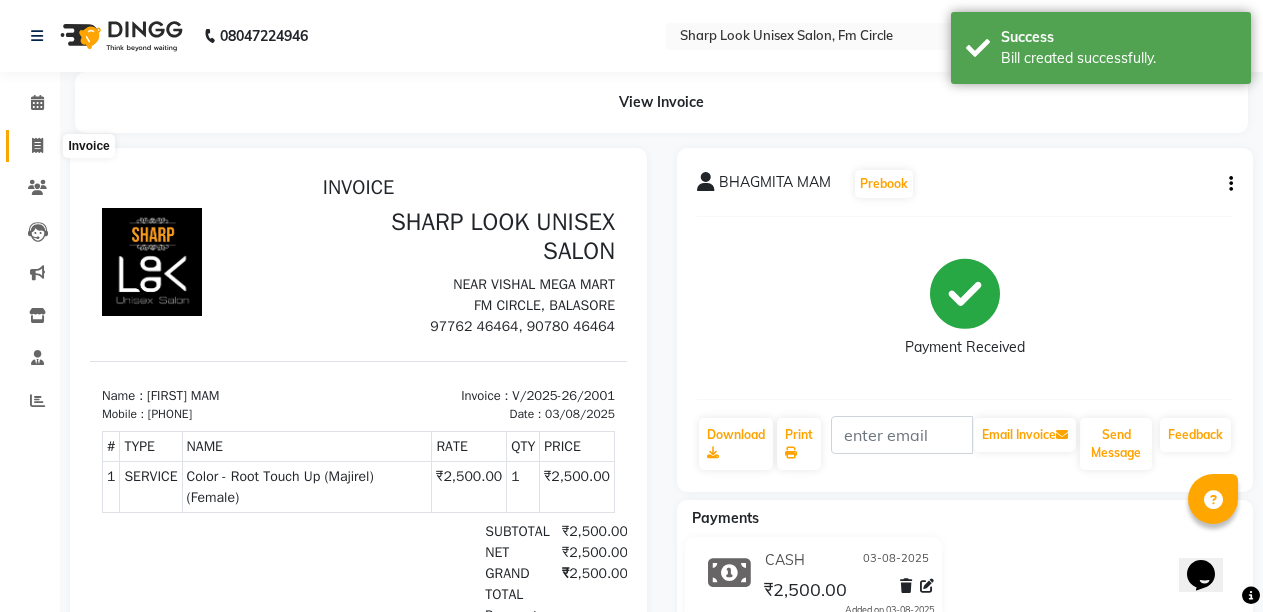 click 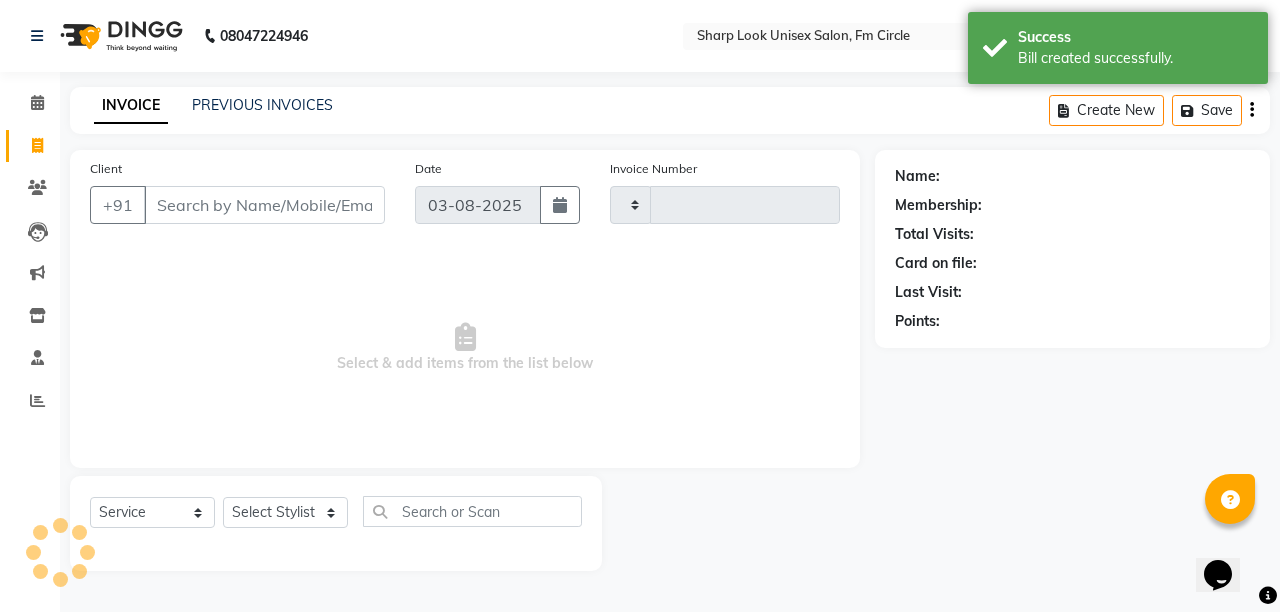 type on "2002" 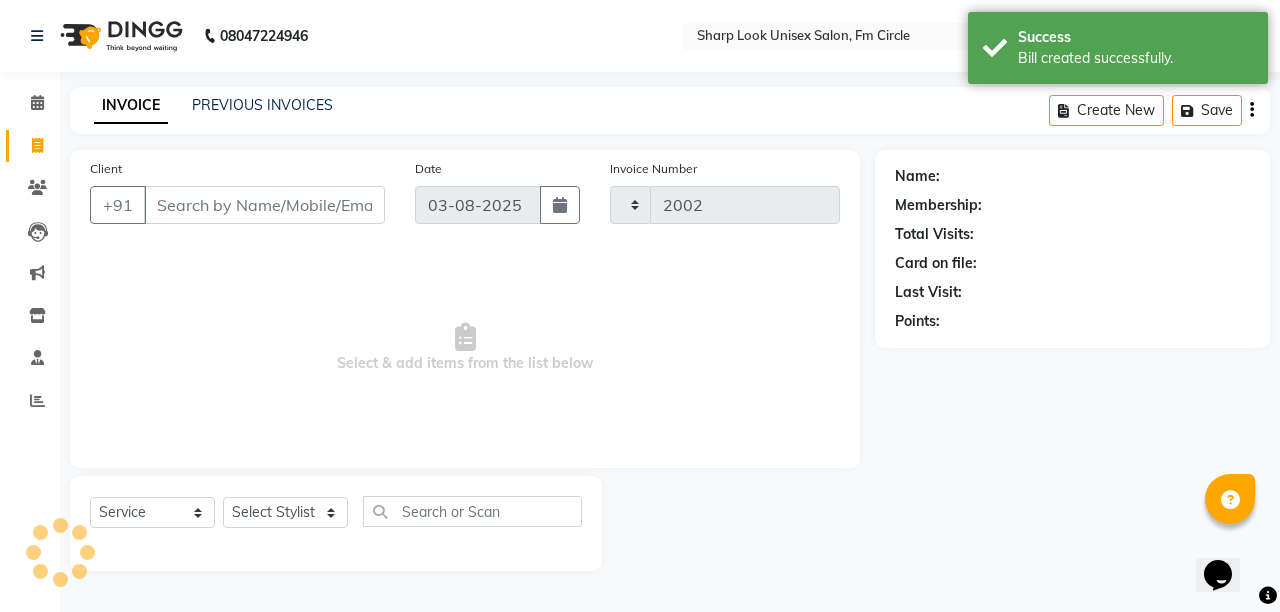 select on "804" 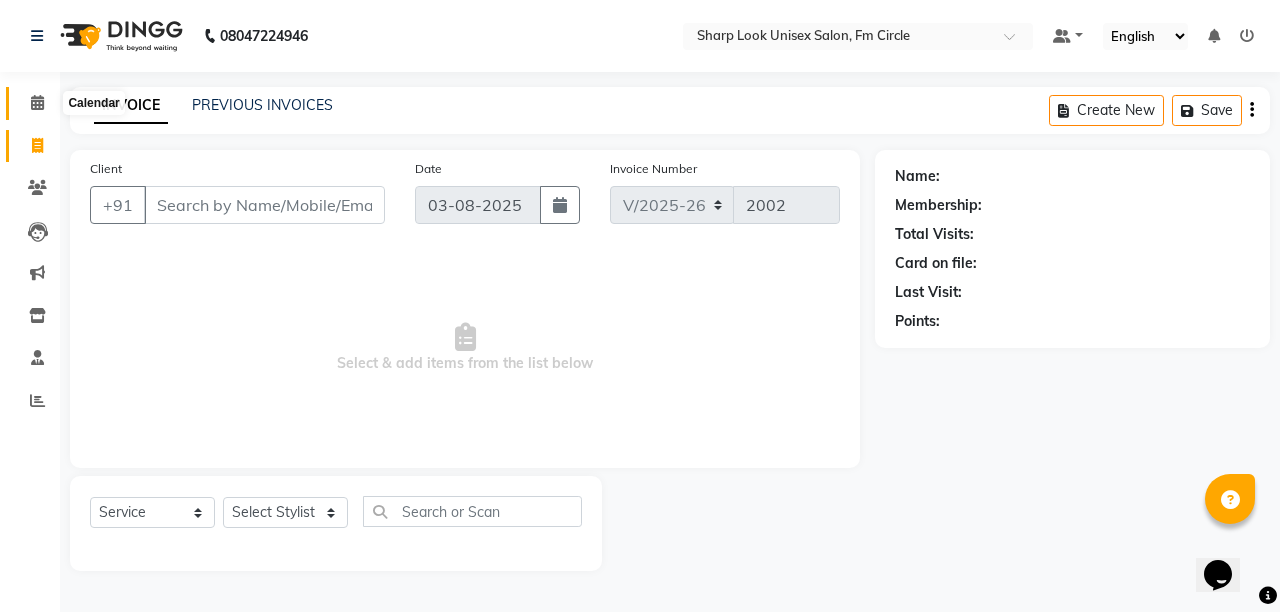 click 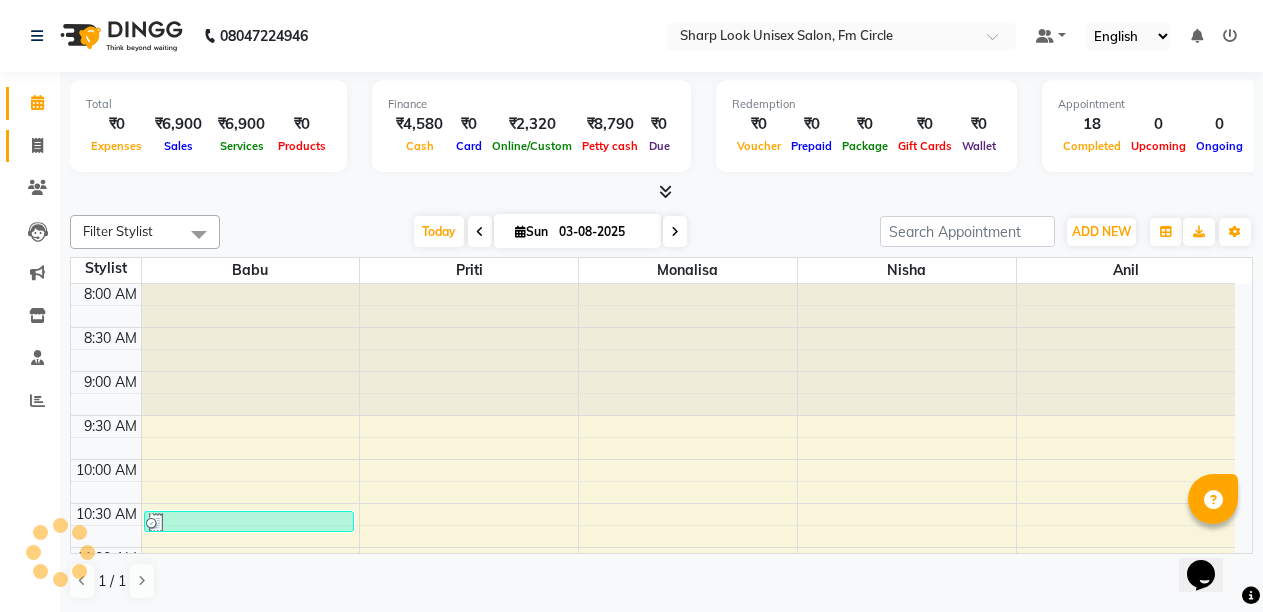 scroll, scrollTop: 0, scrollLeft: 0, axis: both 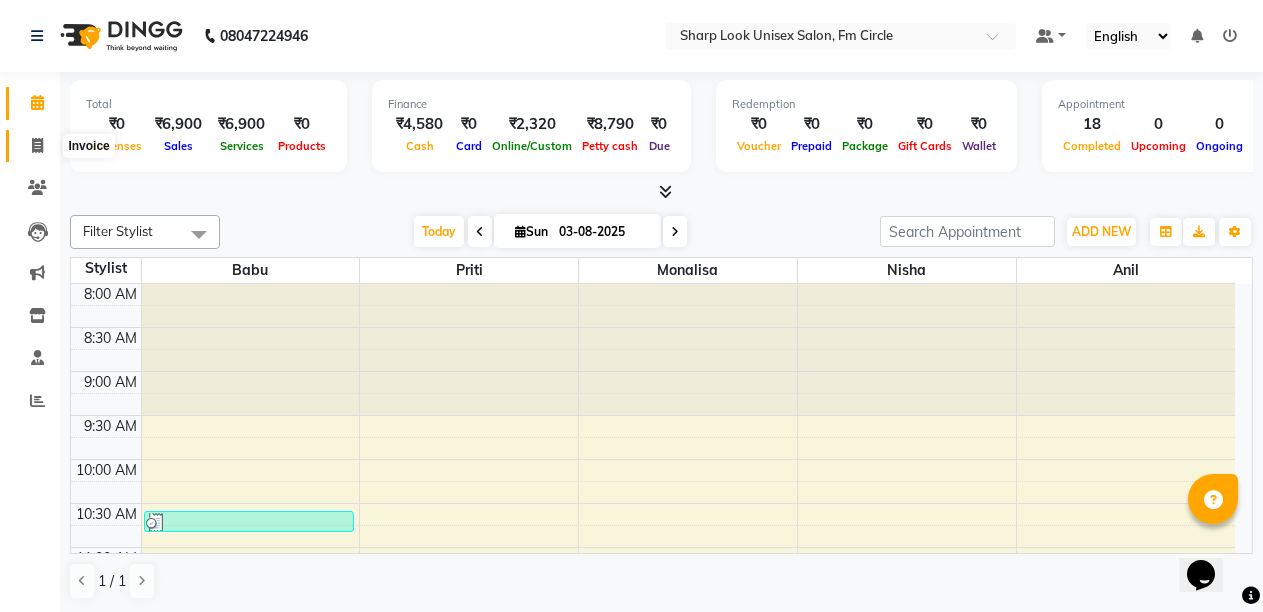 click 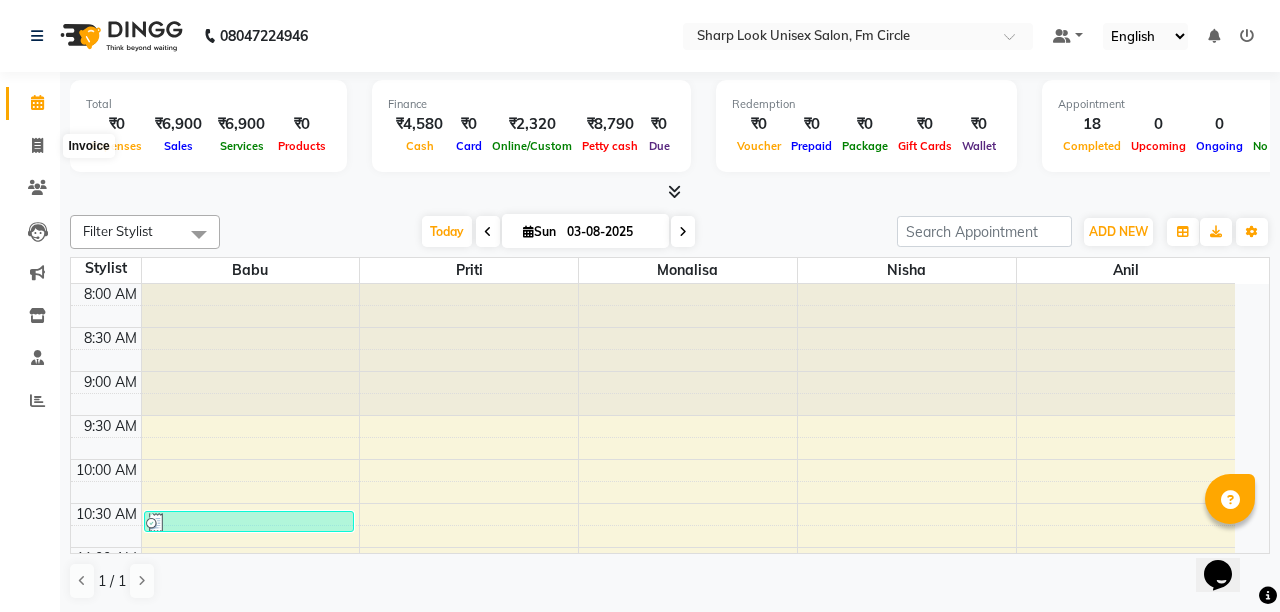 select on "service" 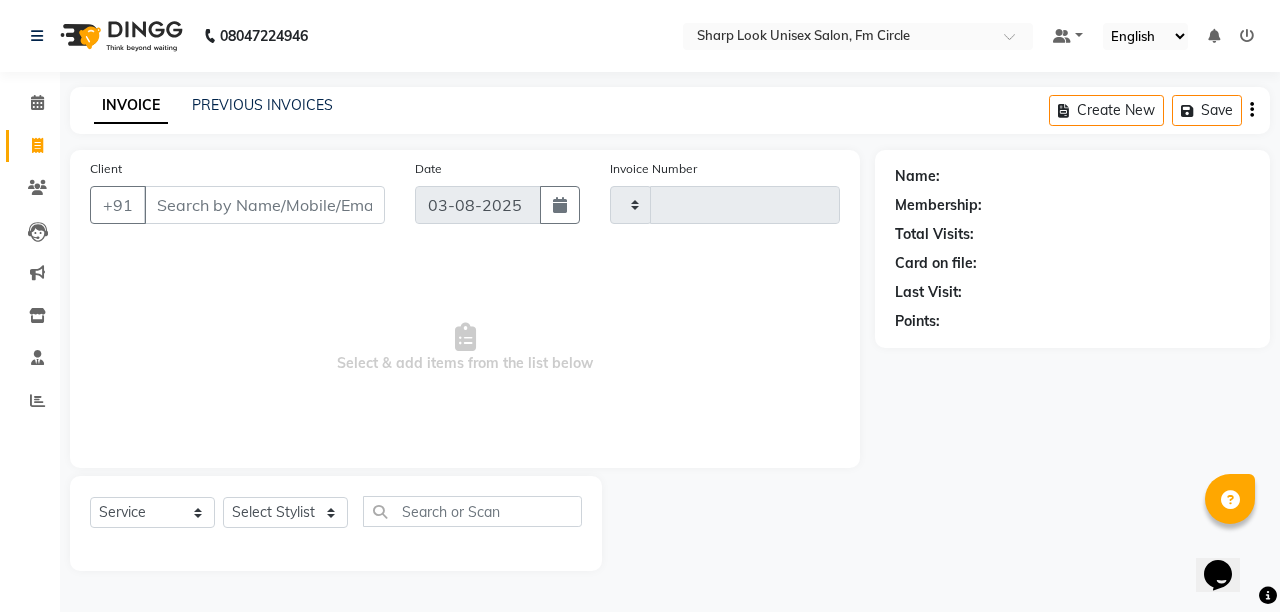 type on "2002" 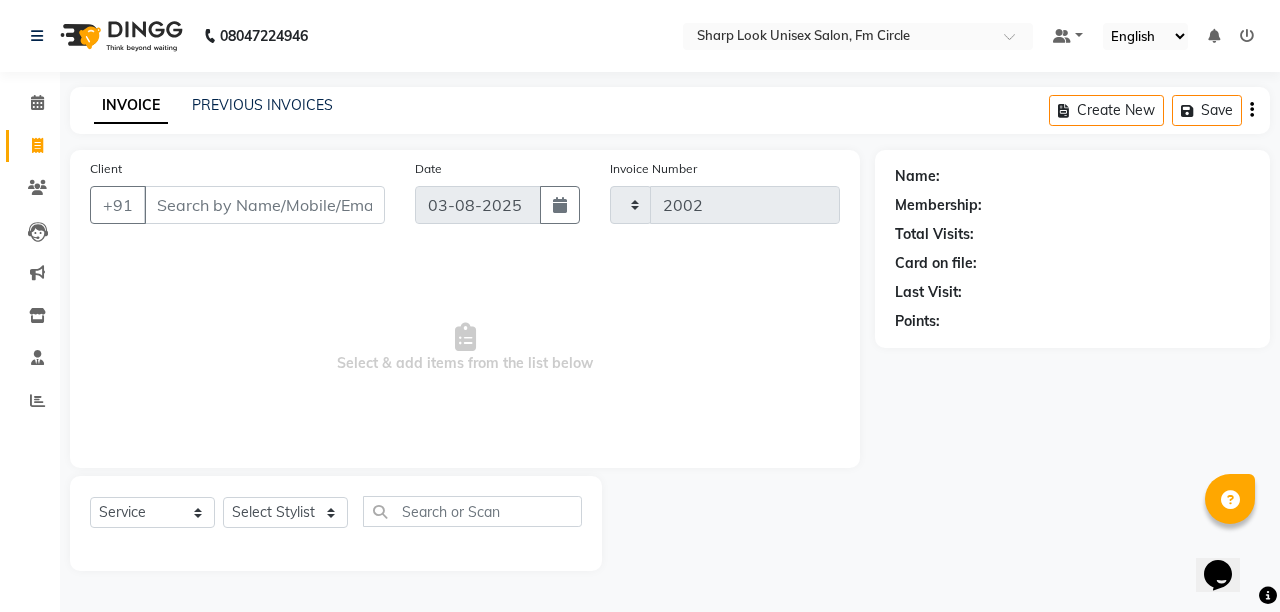select on "804" 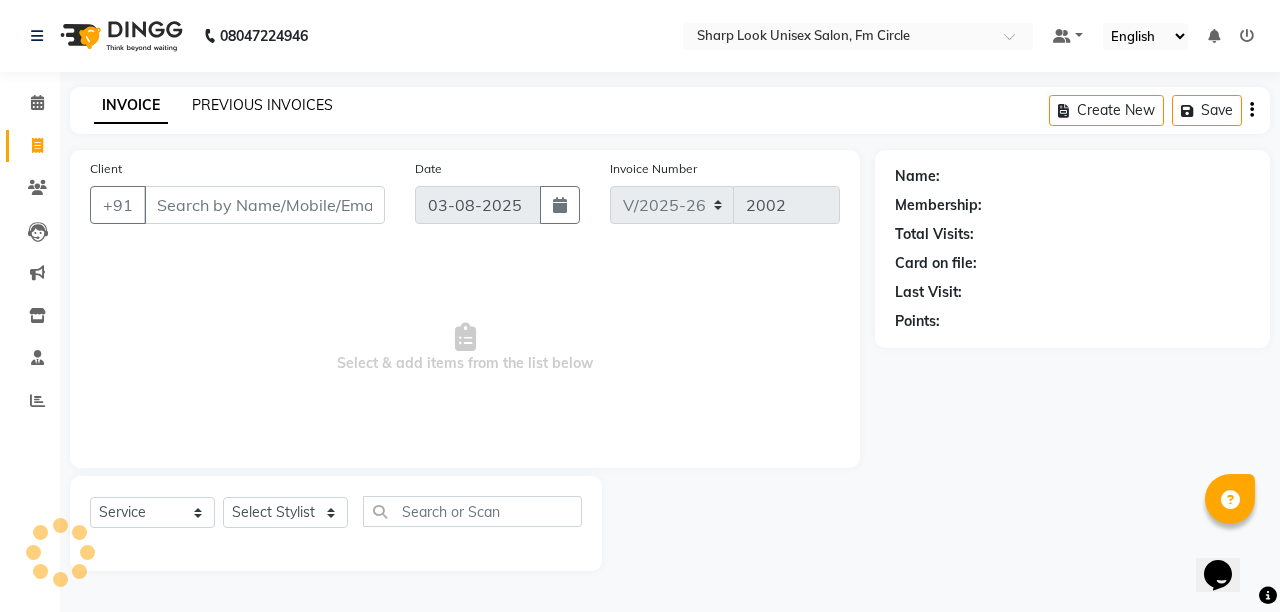click on "PREVIOUS INVOICES" 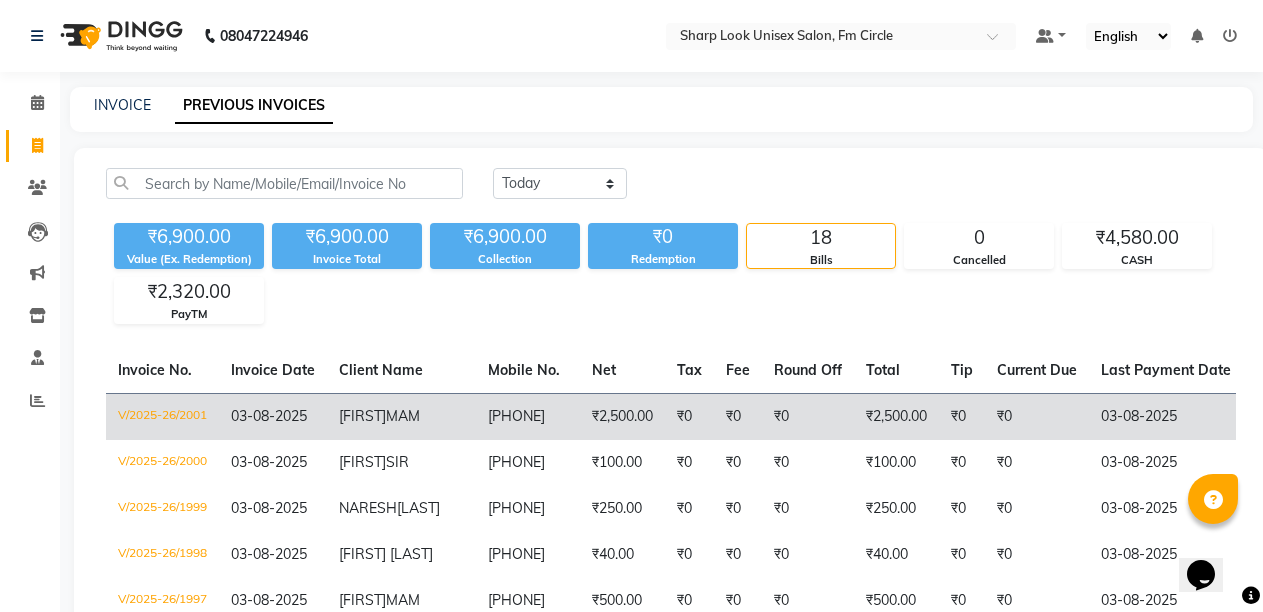 click on "BHAGMITA  MAM" 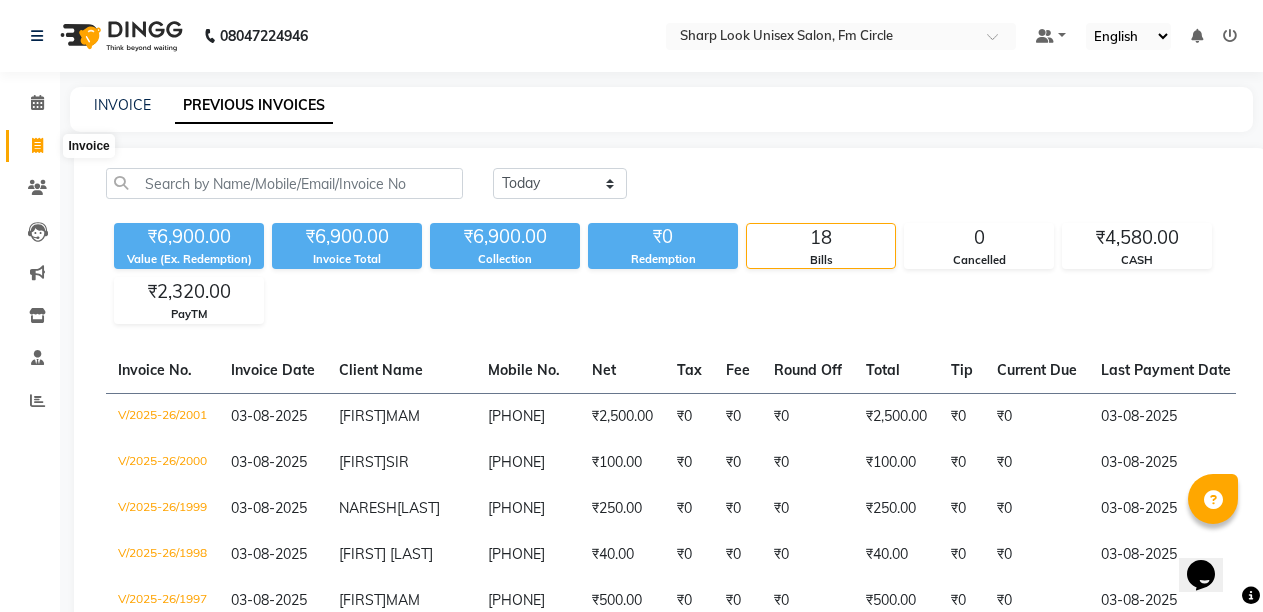 click 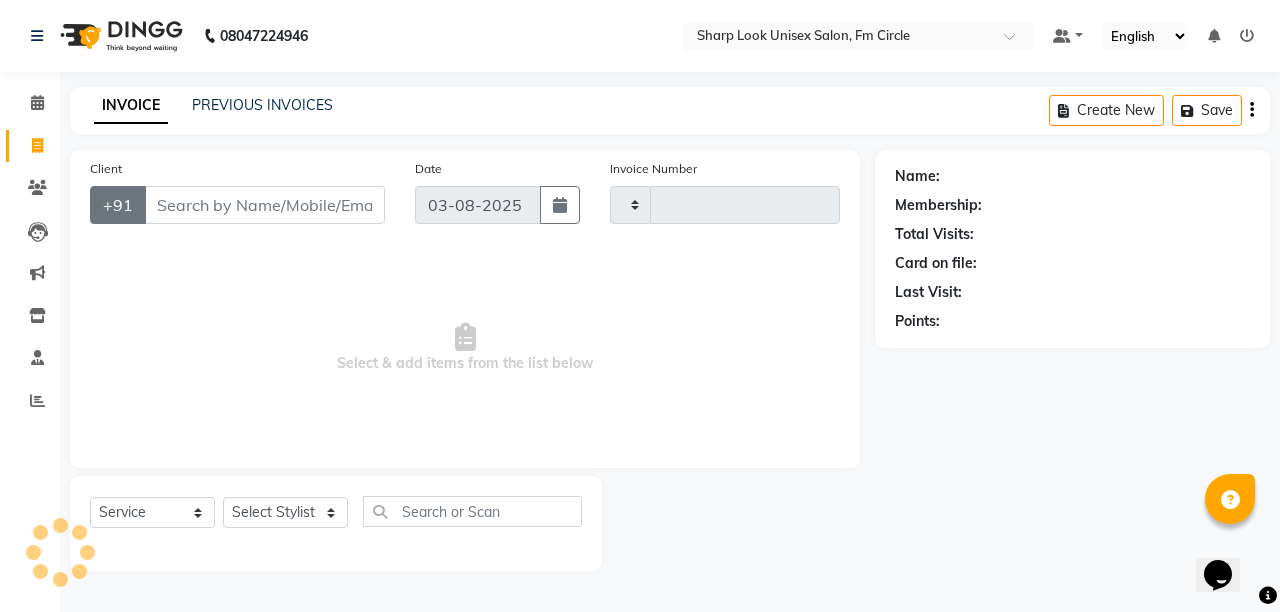 type on "2003" 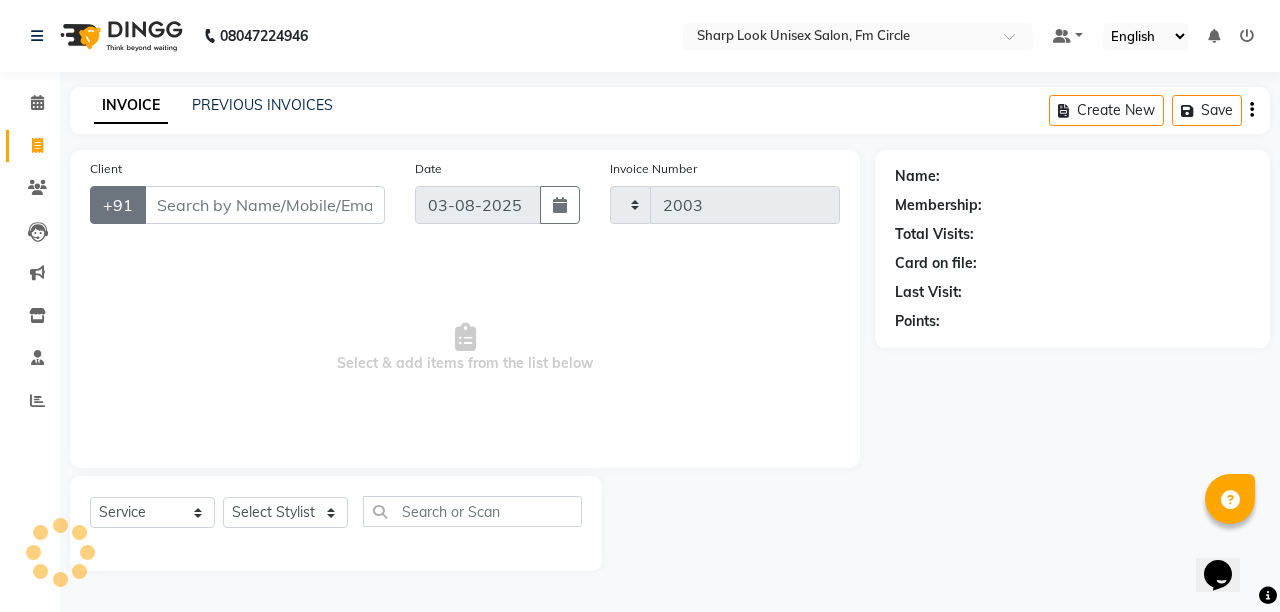 select on "804" 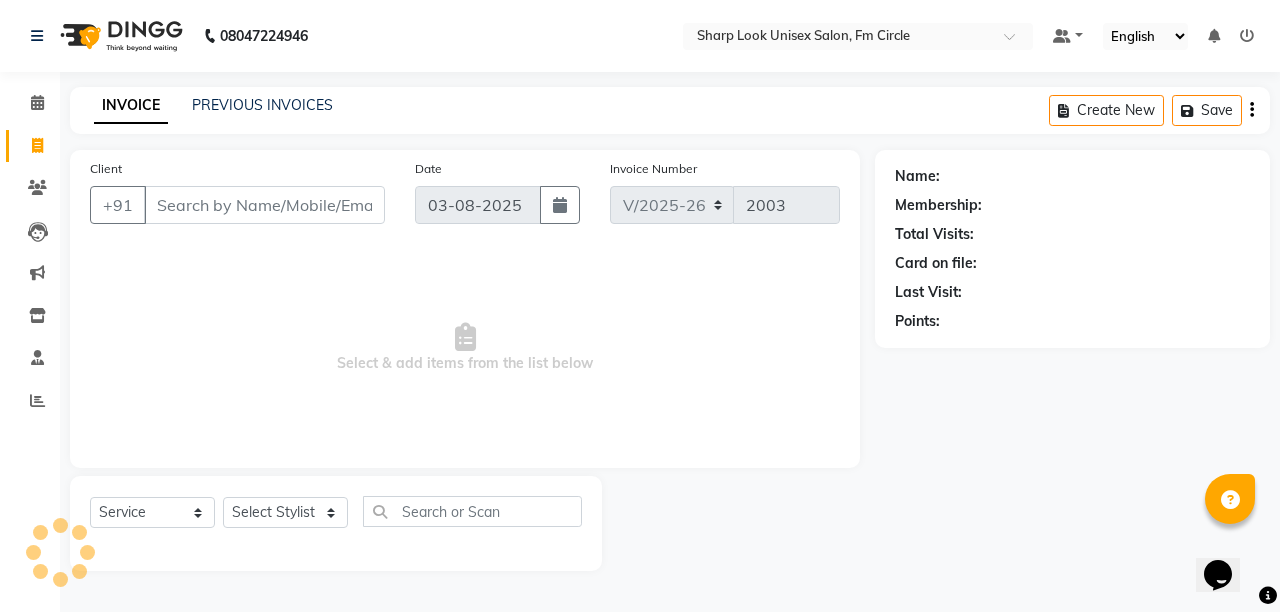 click on "Client" at bounding box center (264, 205) 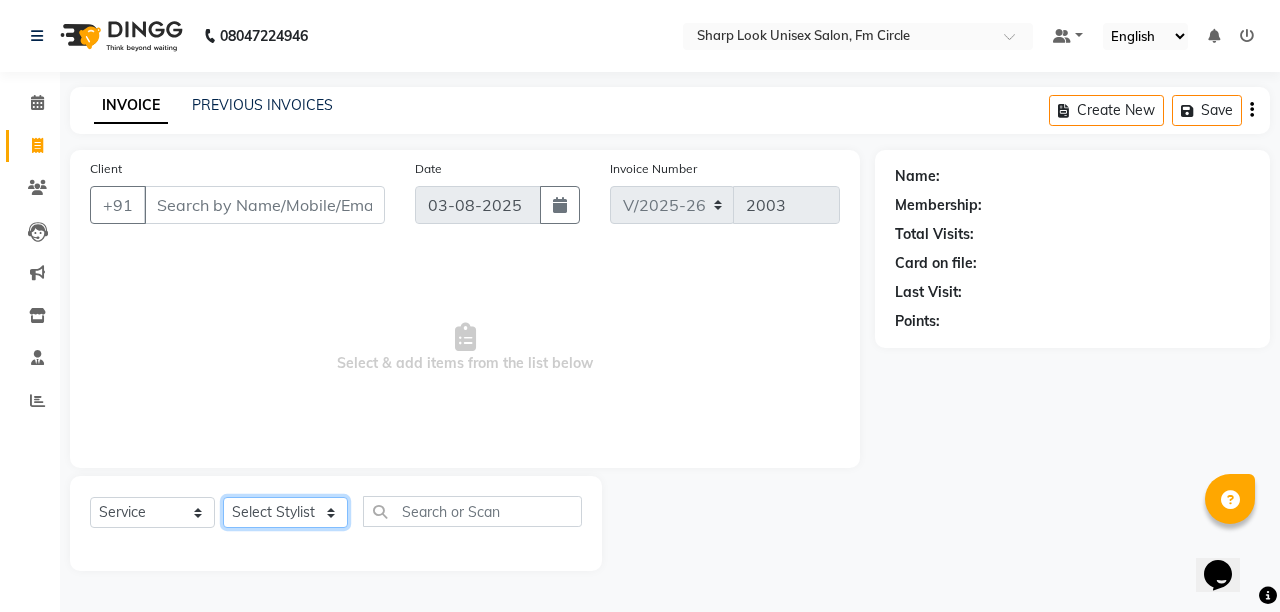 click on "Select Stylist Admin Anil Babu Budhia Monalisa  Nisha Priti" 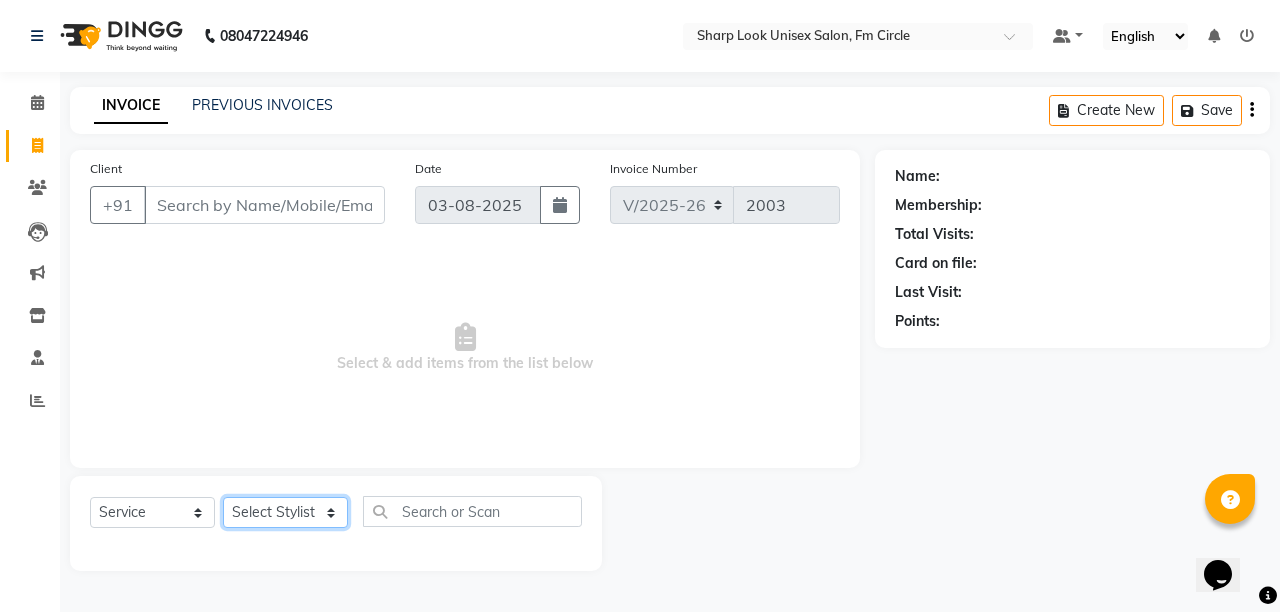 select on "87379" 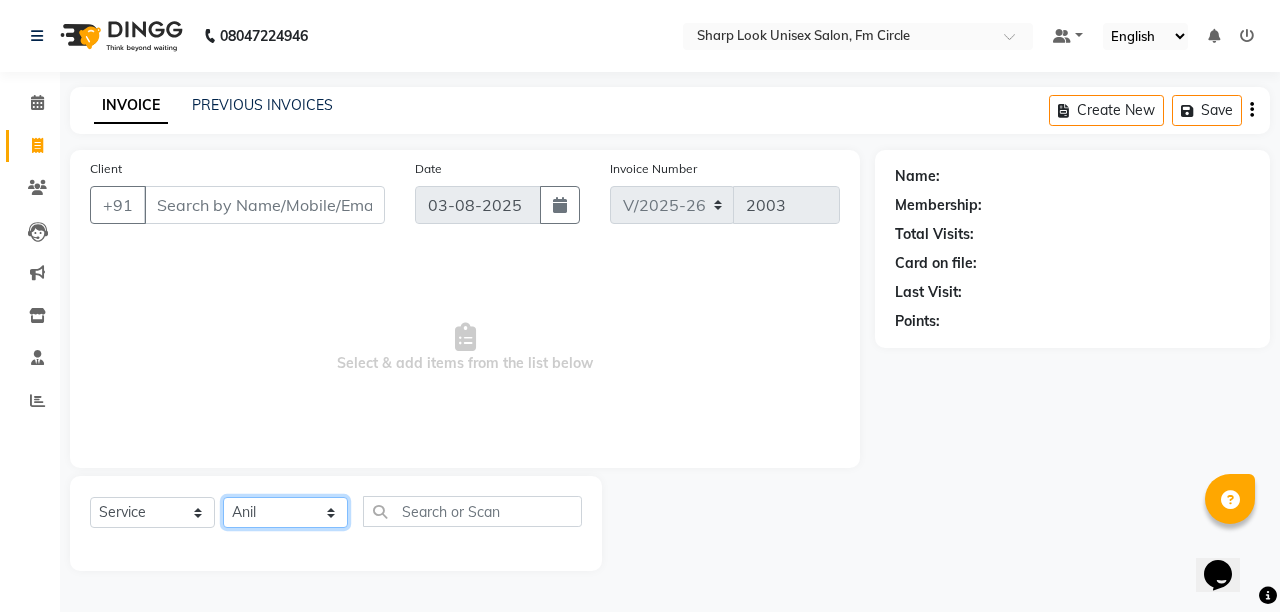 click on "Select Stylist Admin Anil Babu Budhia Monalisa  Nisha Priti" 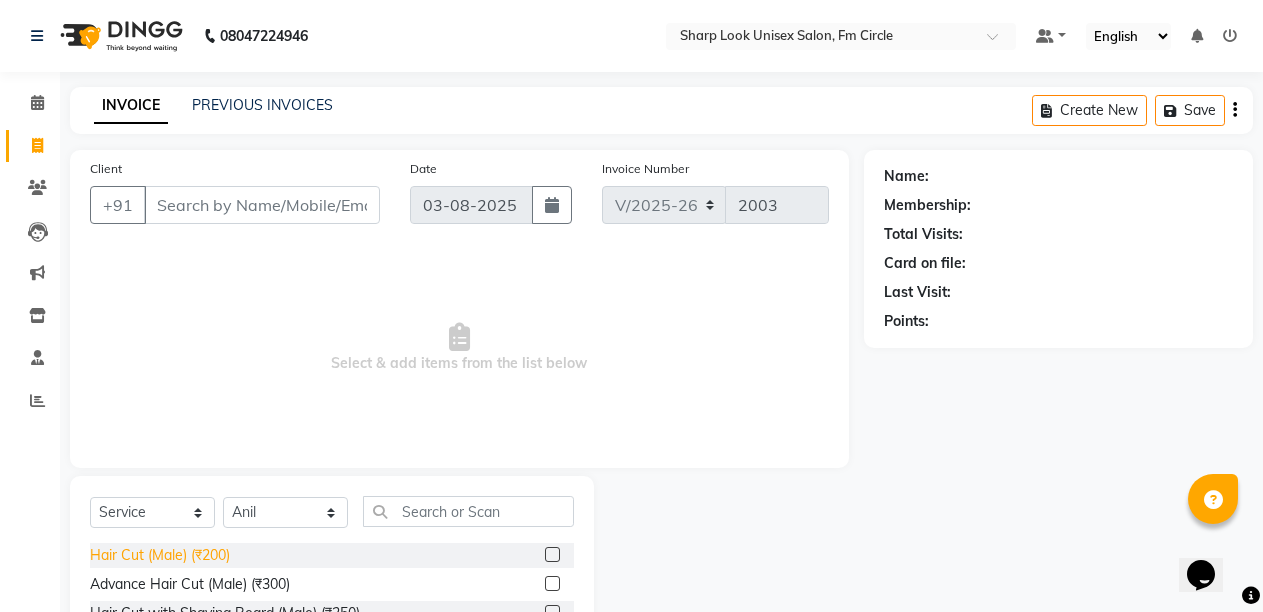 click on "Hair Cut (Male) (₹200)" 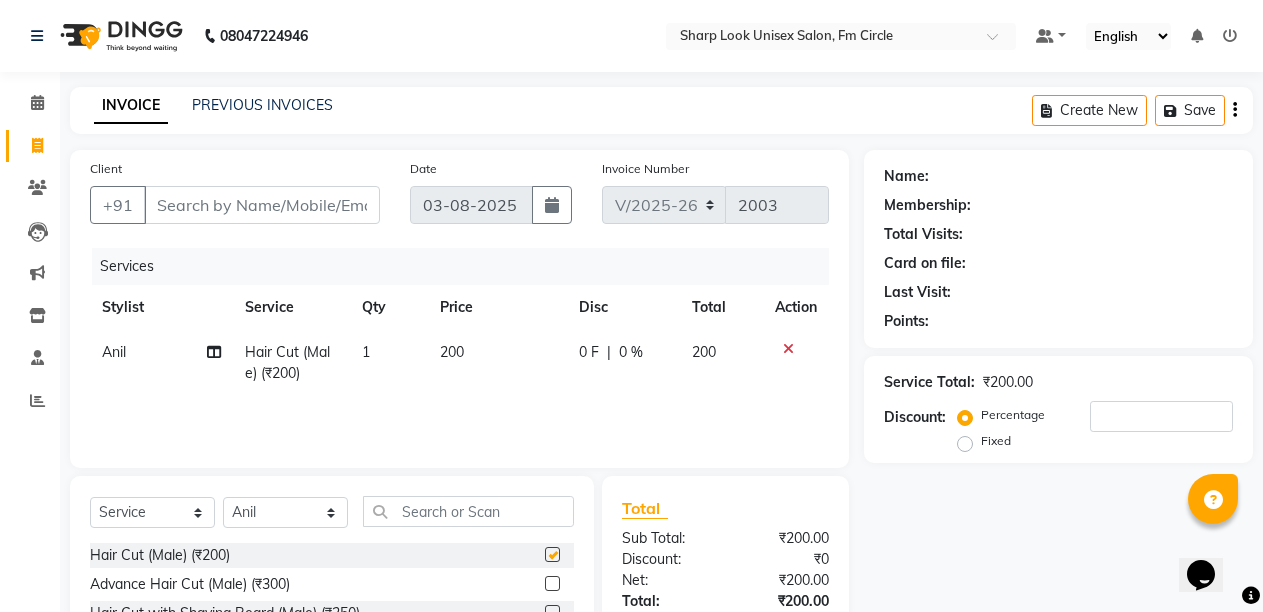 checkbox on "false" 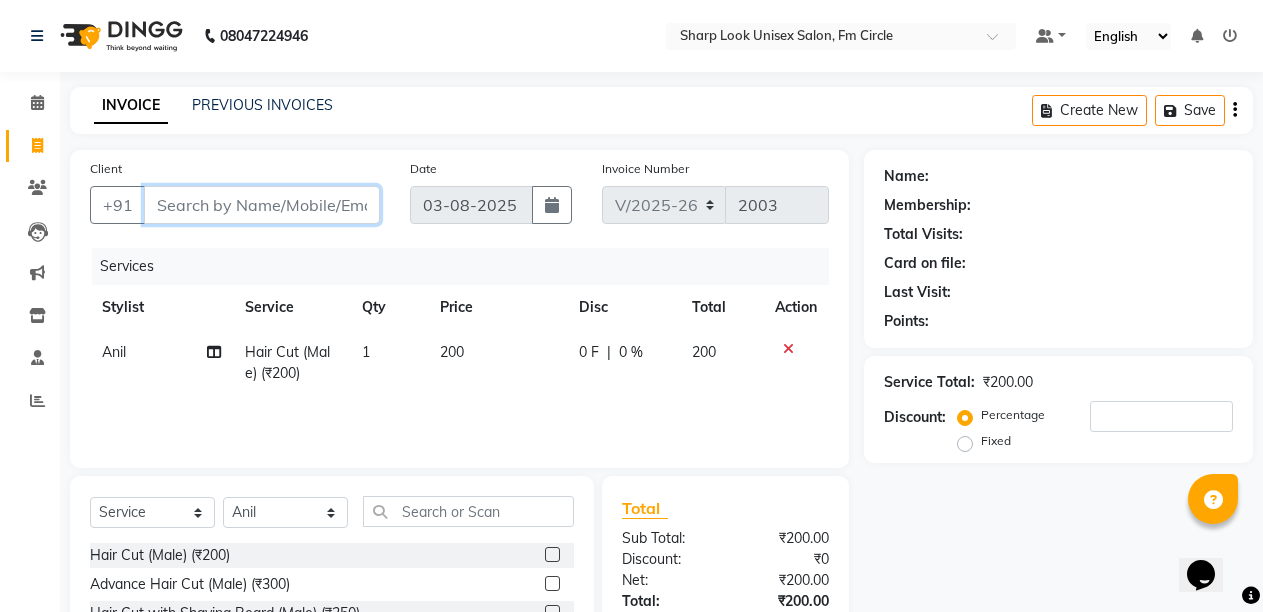 click on "Client" at bounding box center (262, 205) 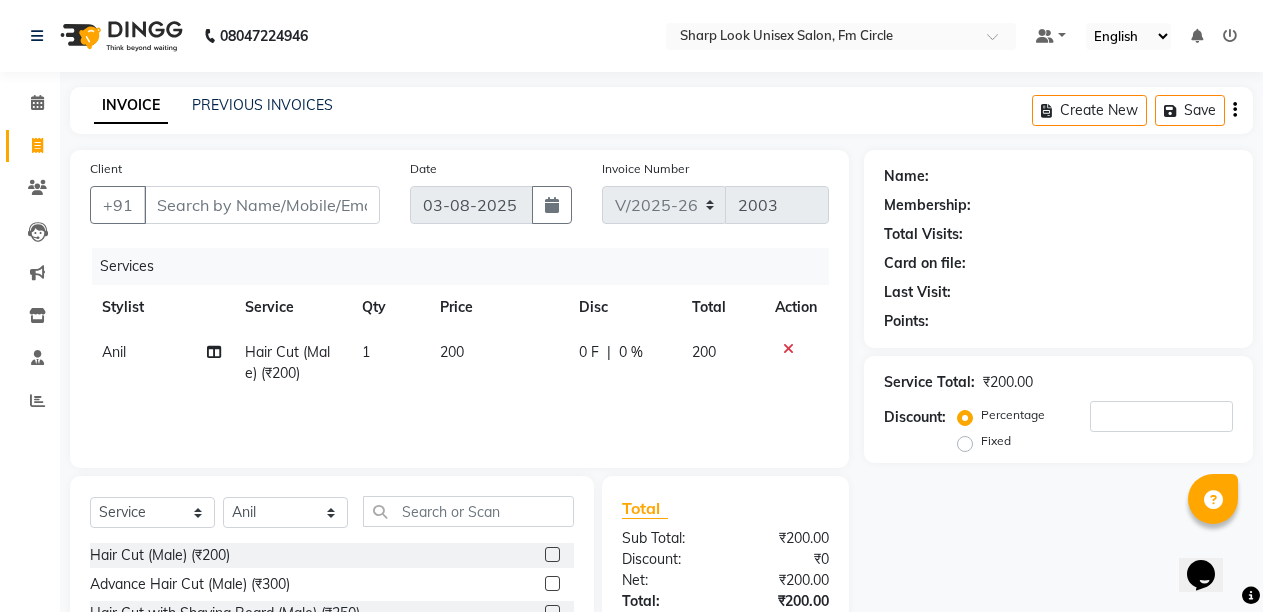 click on "0 F" 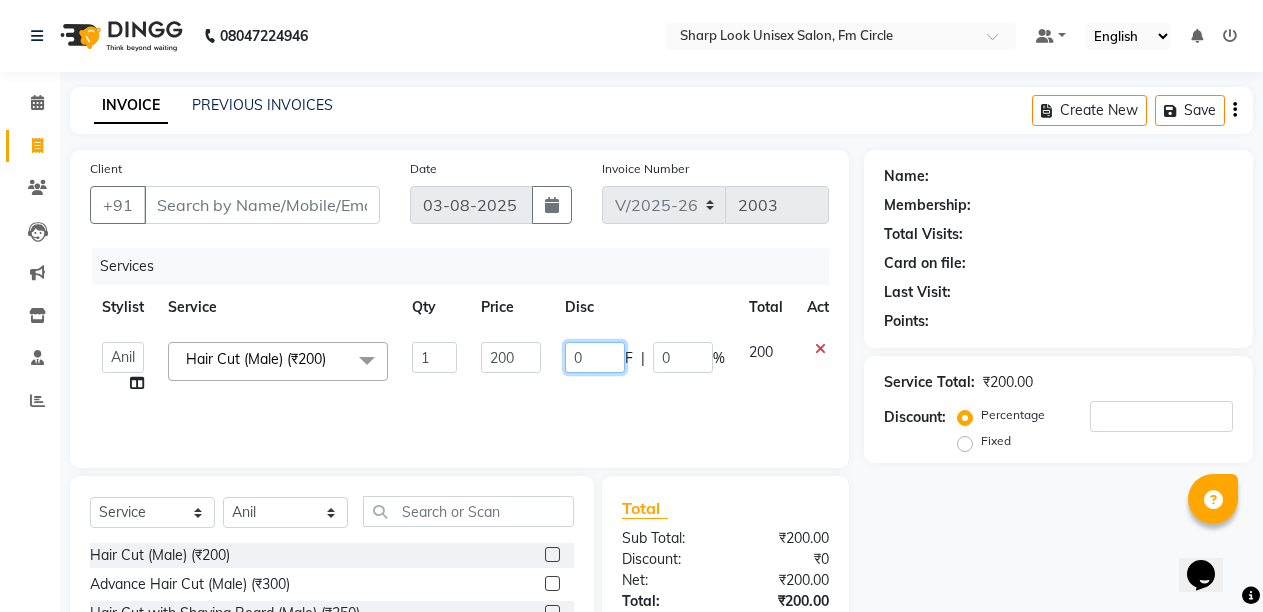 click on "0" 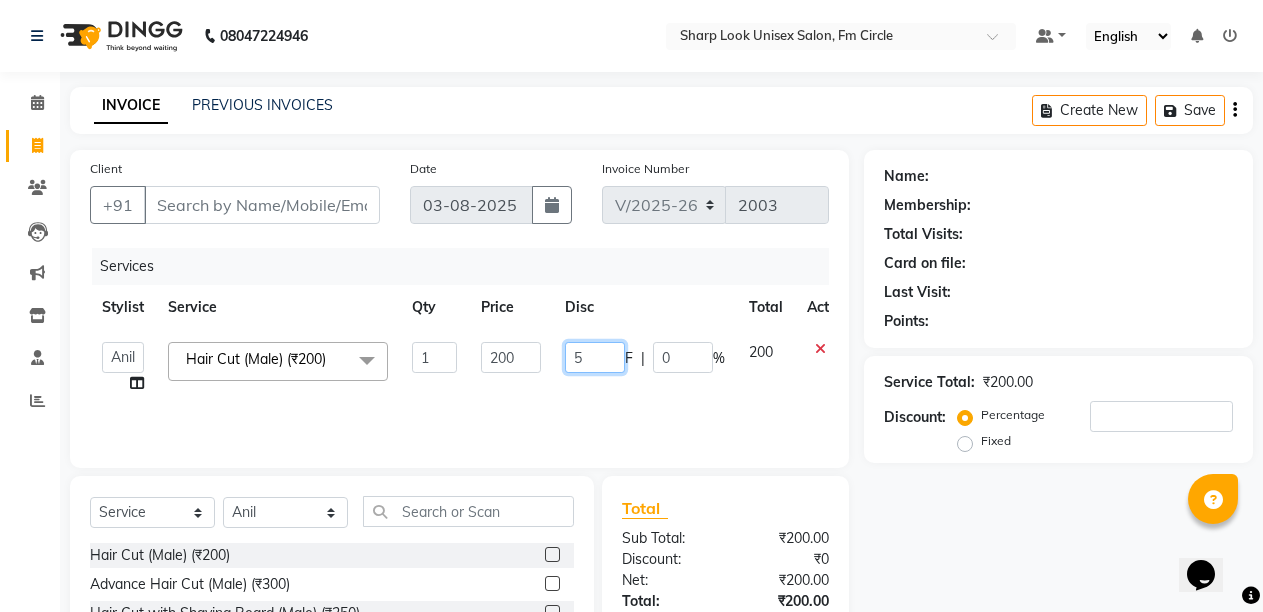 type on "50" 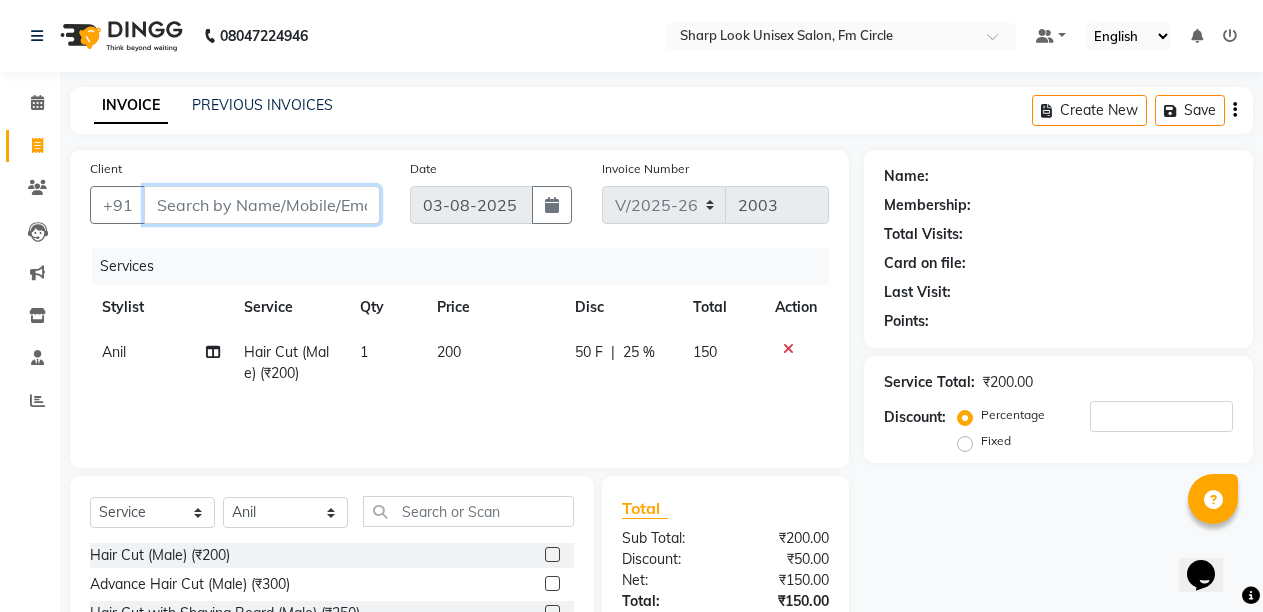 click on "Client" at bounding box center [262, 205] 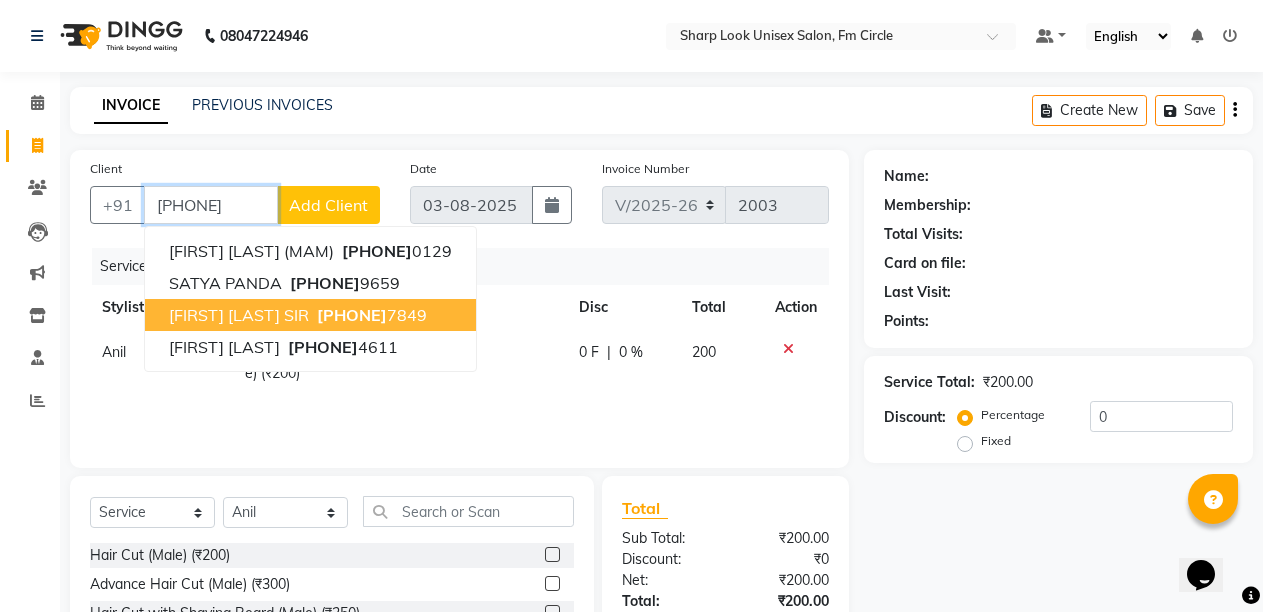 click on "ALOK RANJAN SIR" at bounding box center [239, 315] 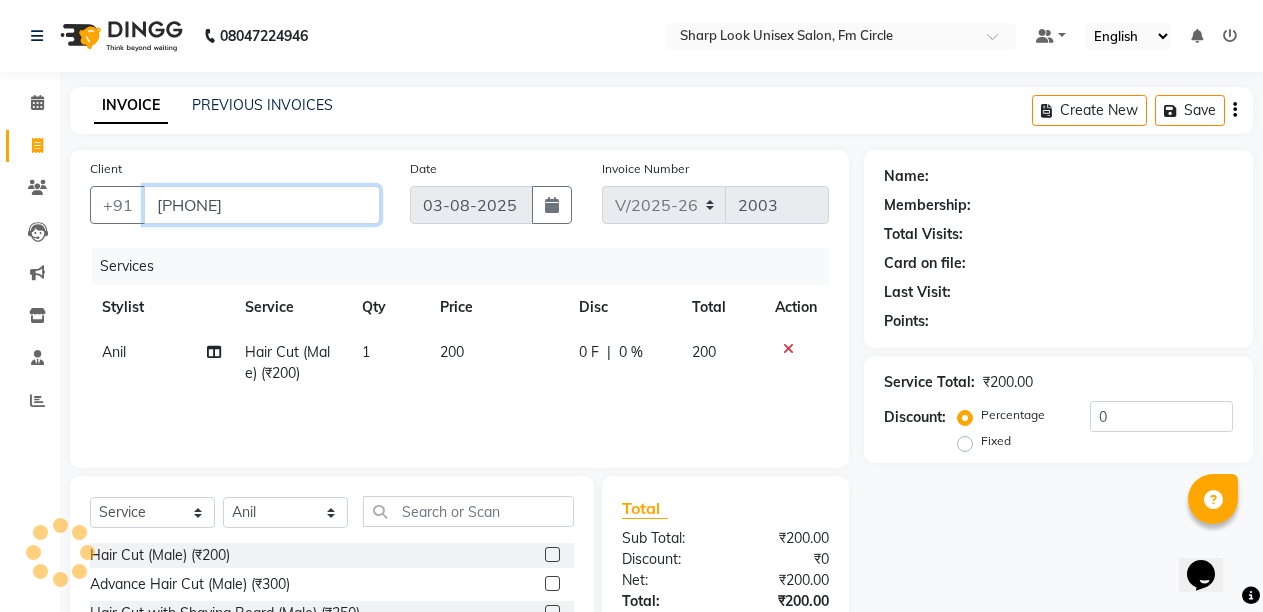type on "7978537849" 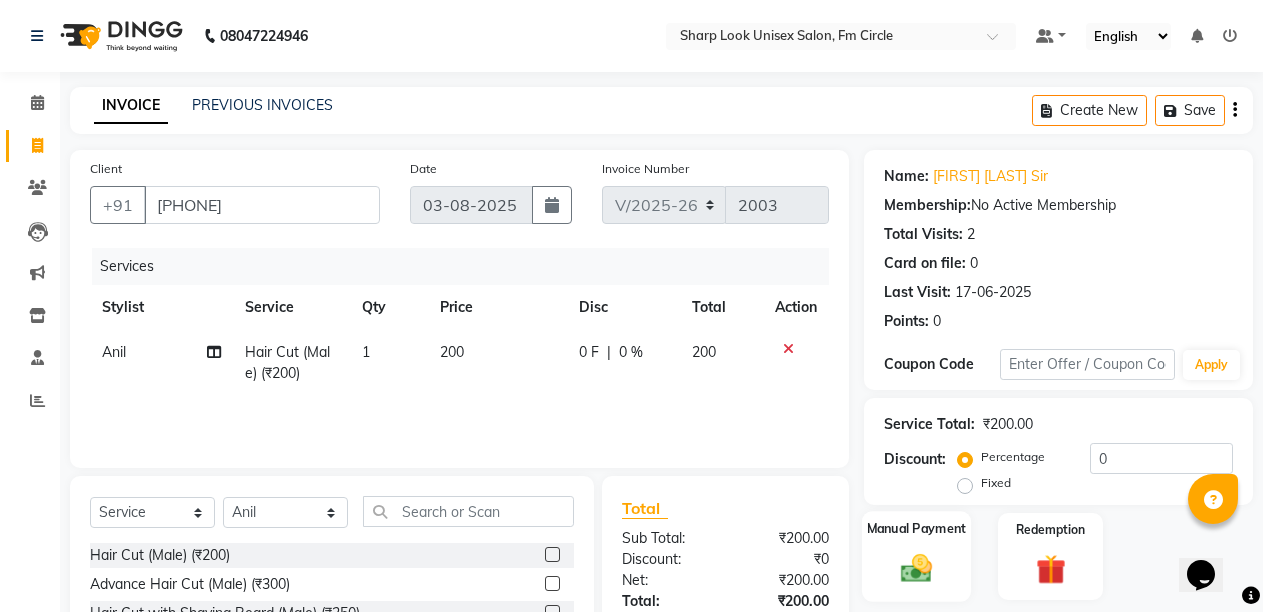 click on "Manual Payment" 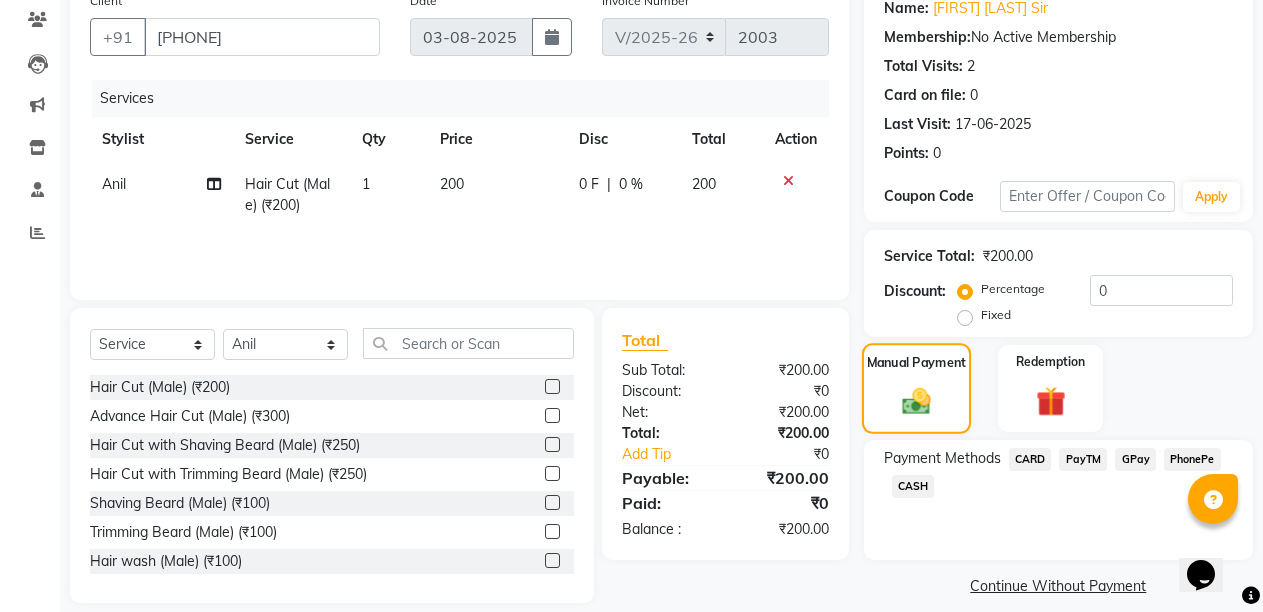 scroll, scrollTop: 189, scrollLeft: 0, axis: vertical 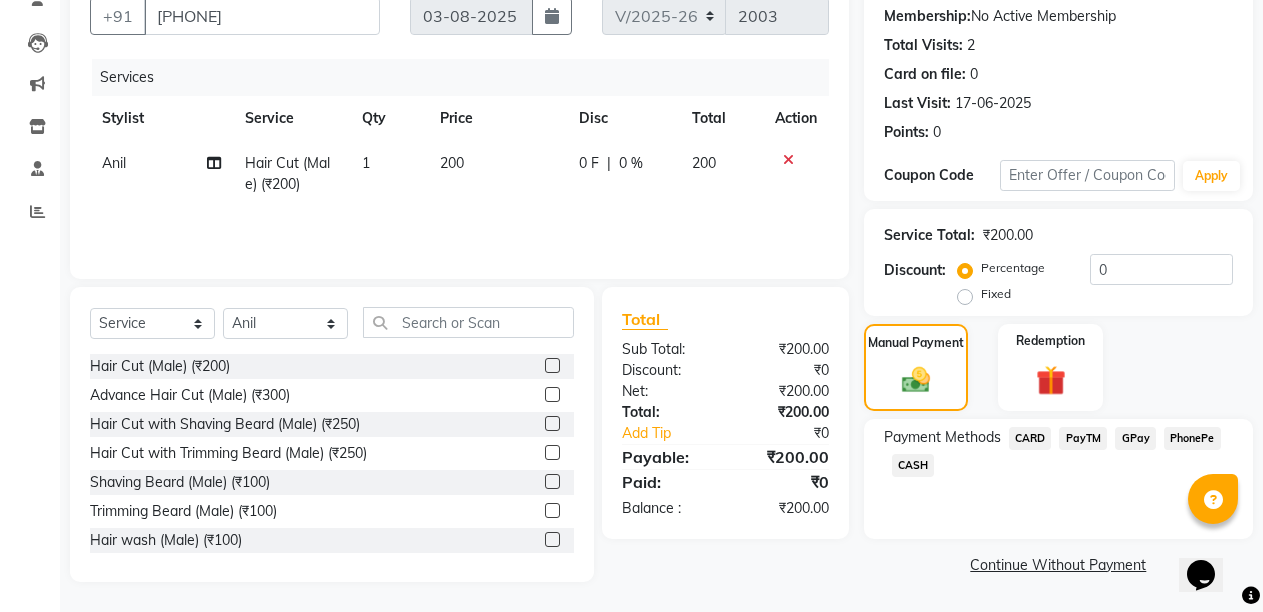 click on "Fixed" 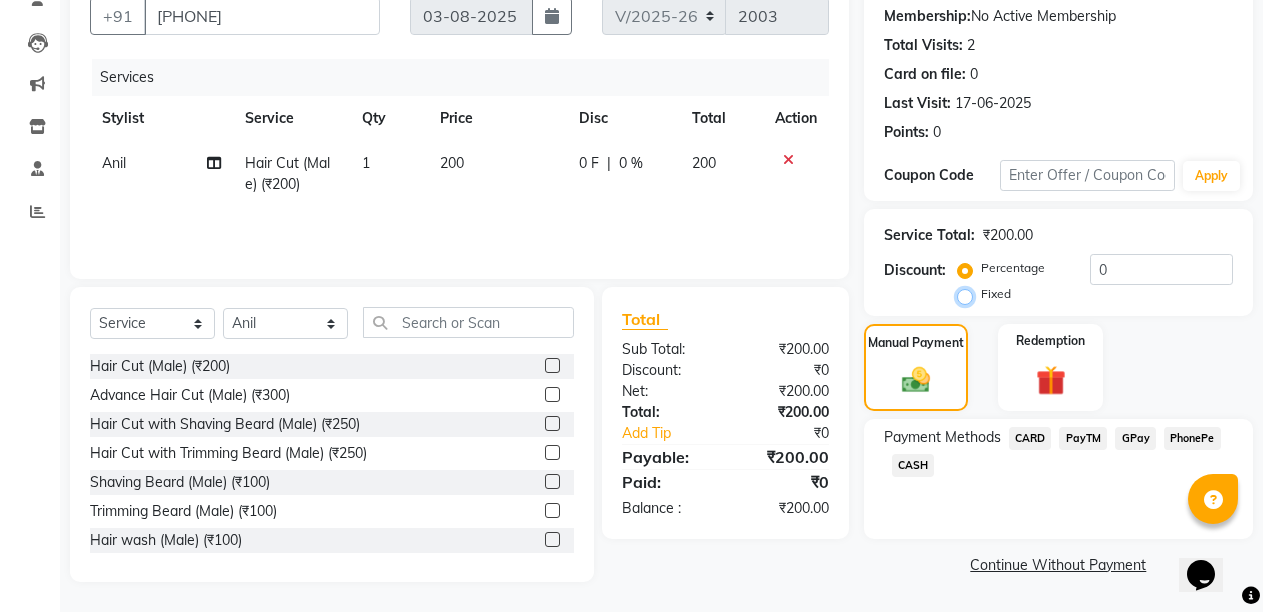 click on "Fixed" at bounding box center [969, 294] 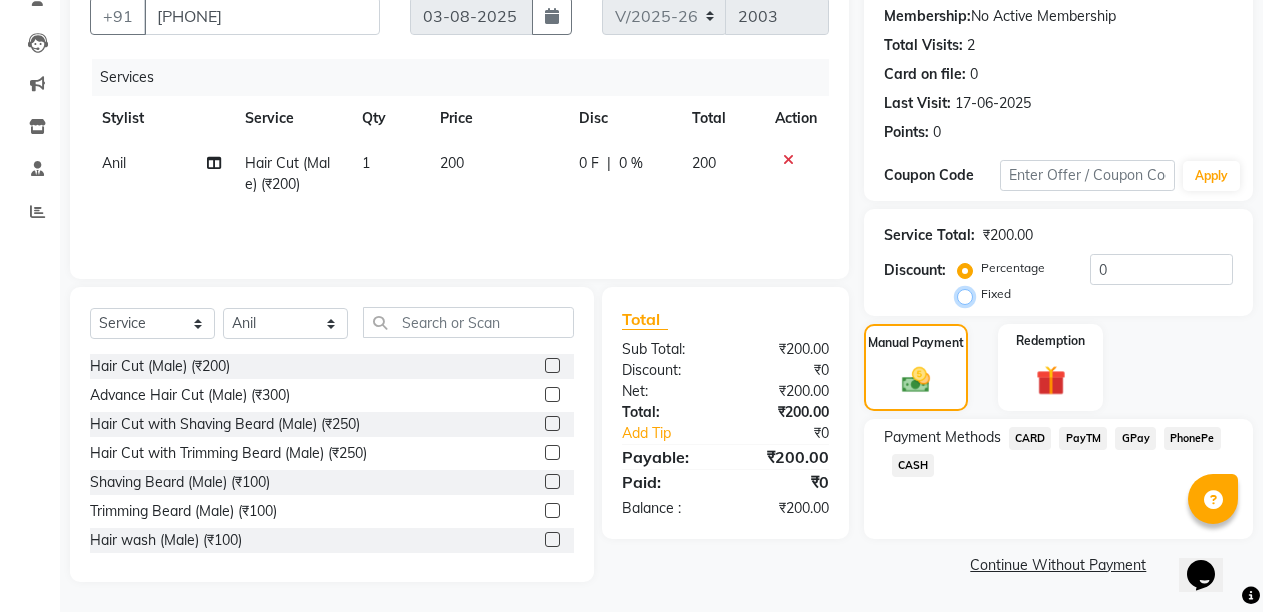 radio on "true" 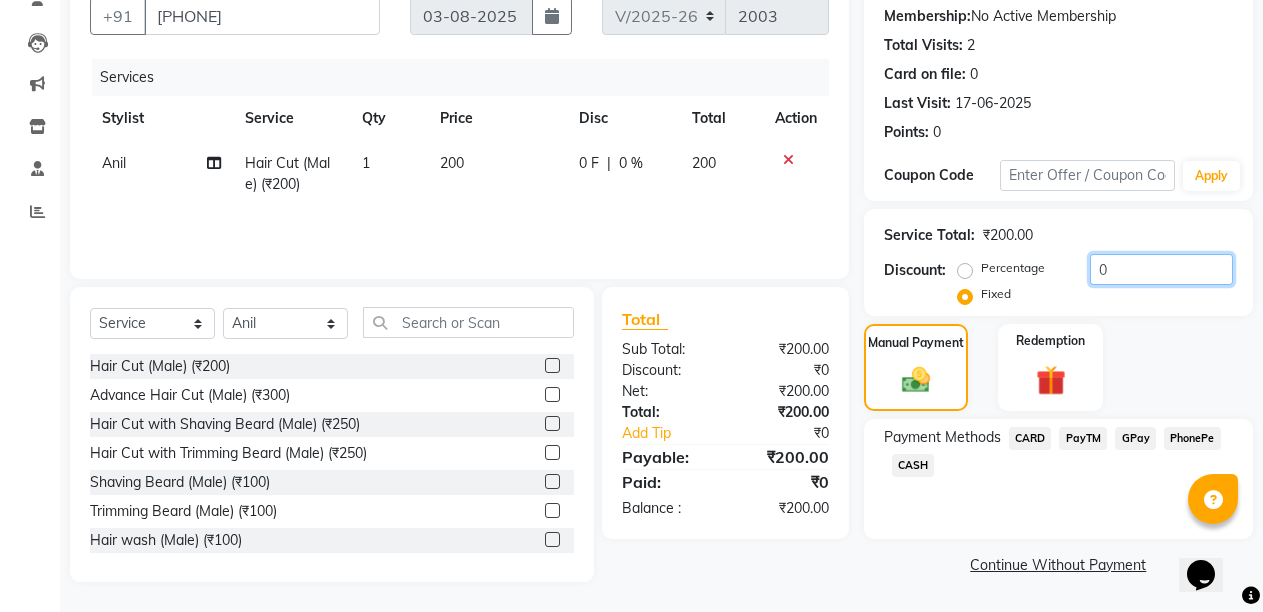click on "0" 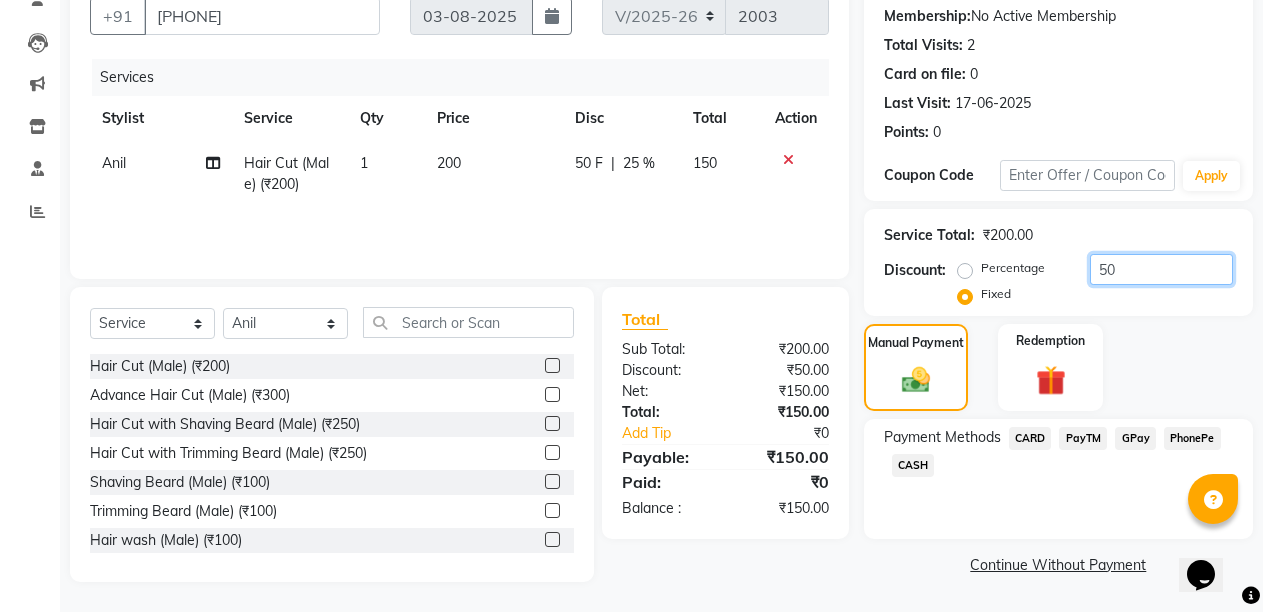 type on "50" 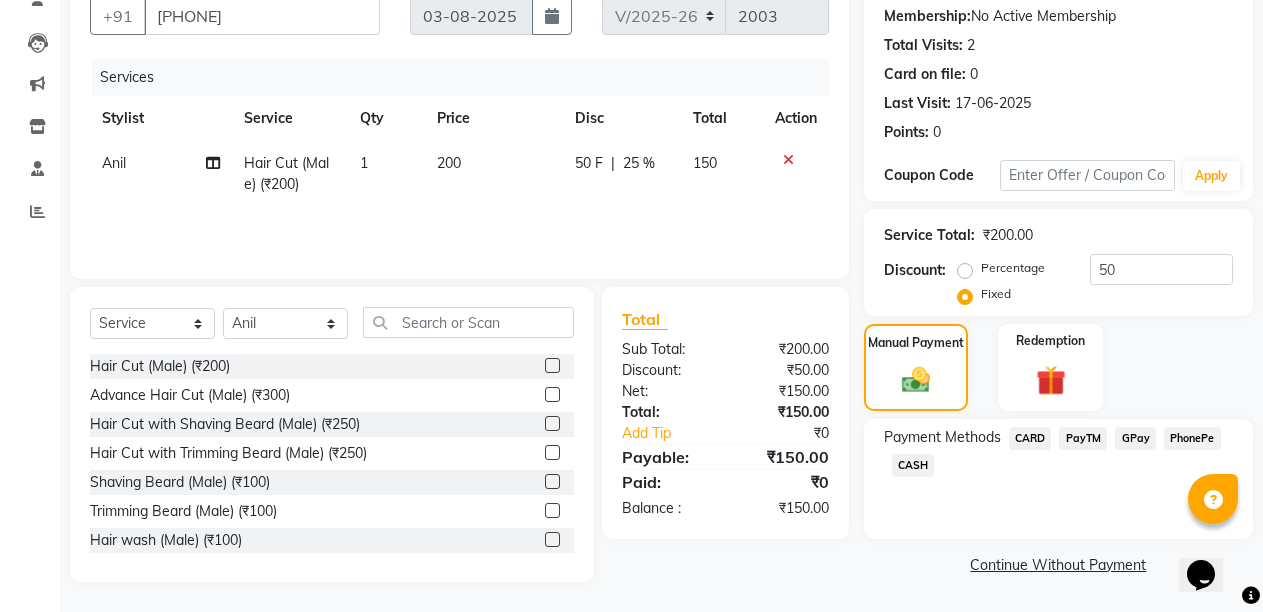 click on "PayTM" 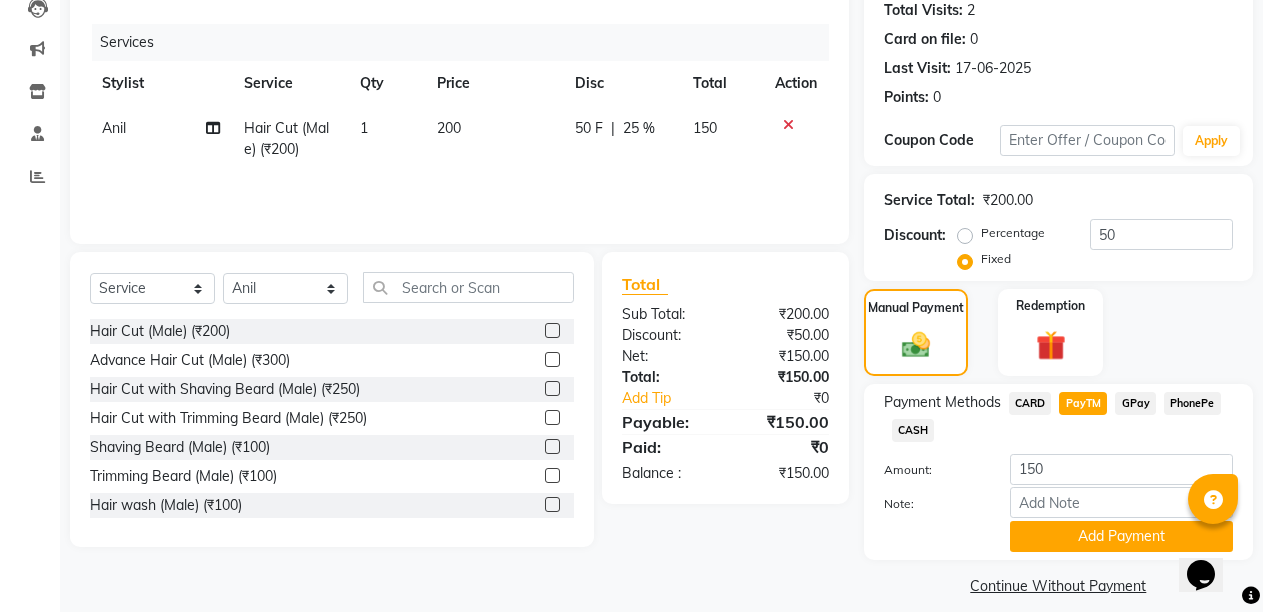 scroll, scrollTop: 243, scrollLeft: 0, axis: vertical 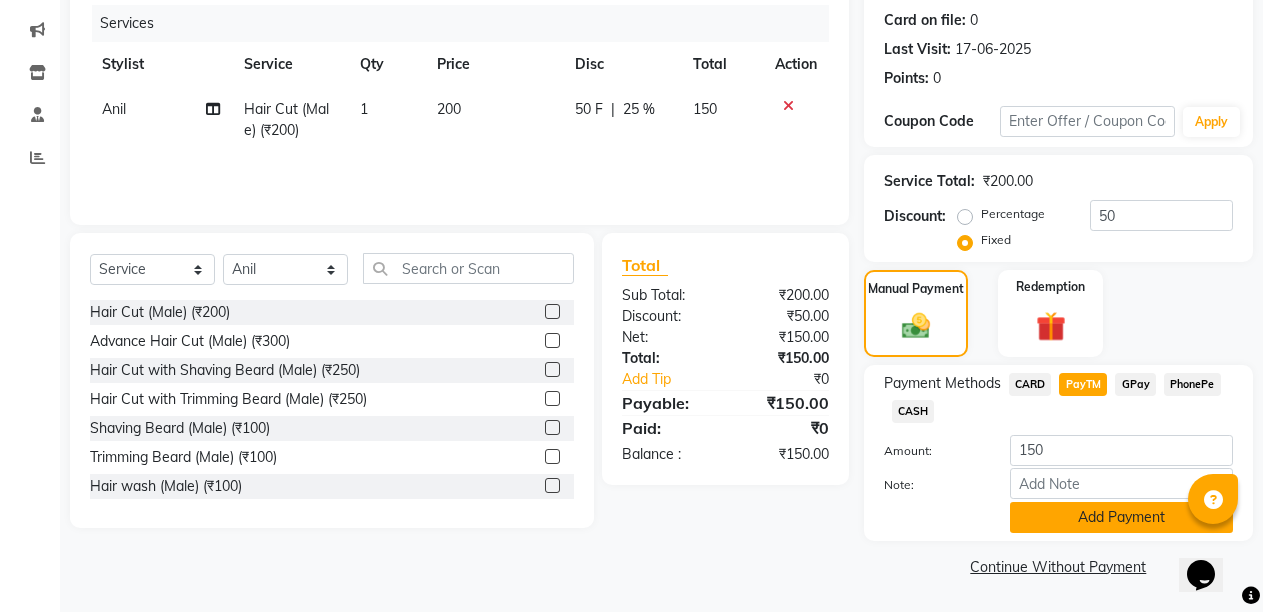 click on "Add Payment" 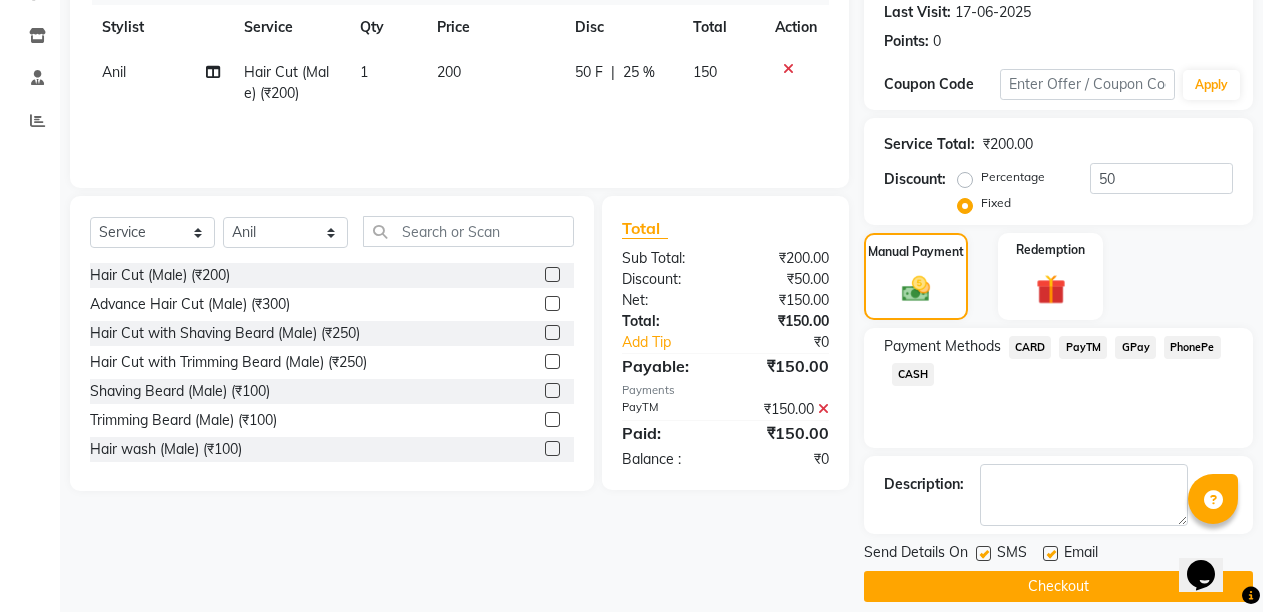 scroll, scrollTop: 300, scrollLeft: 0, axis: vertical 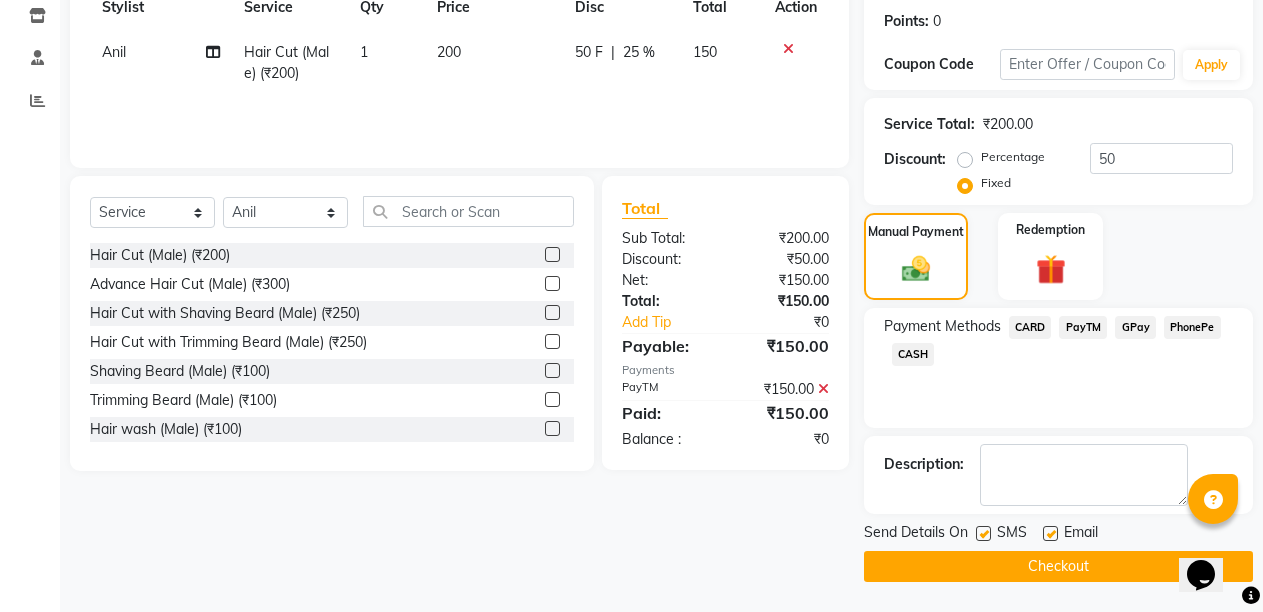 click 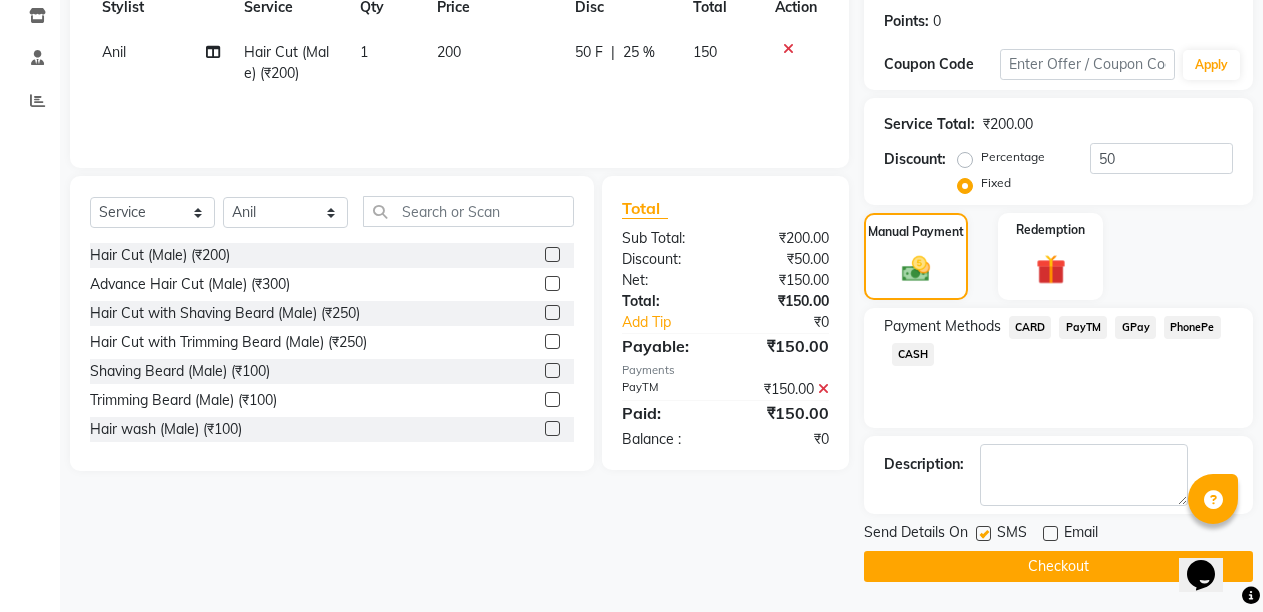 click on "Checkout" 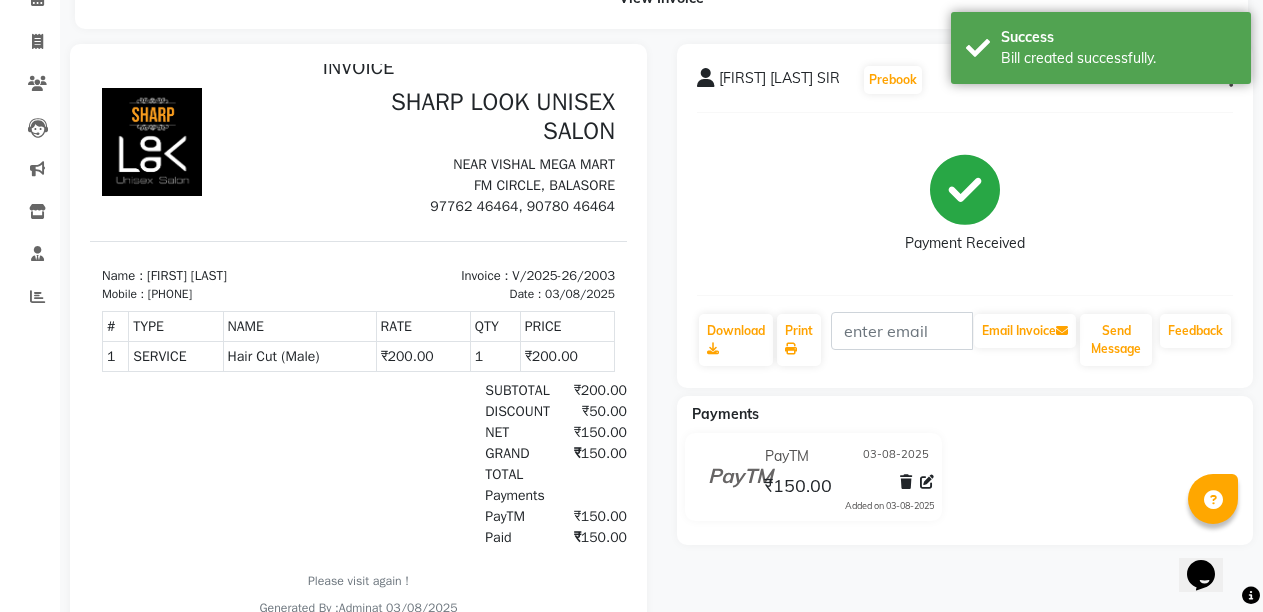 scroll, scrollTop: 0, scrollLeft: 0, axis: both 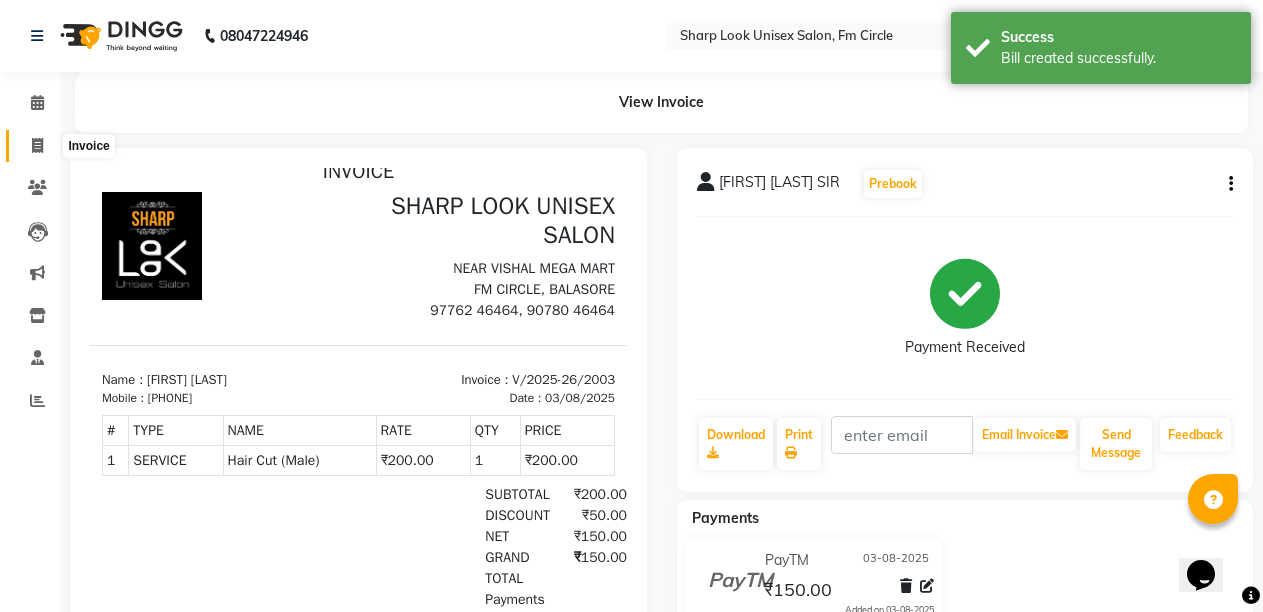 click 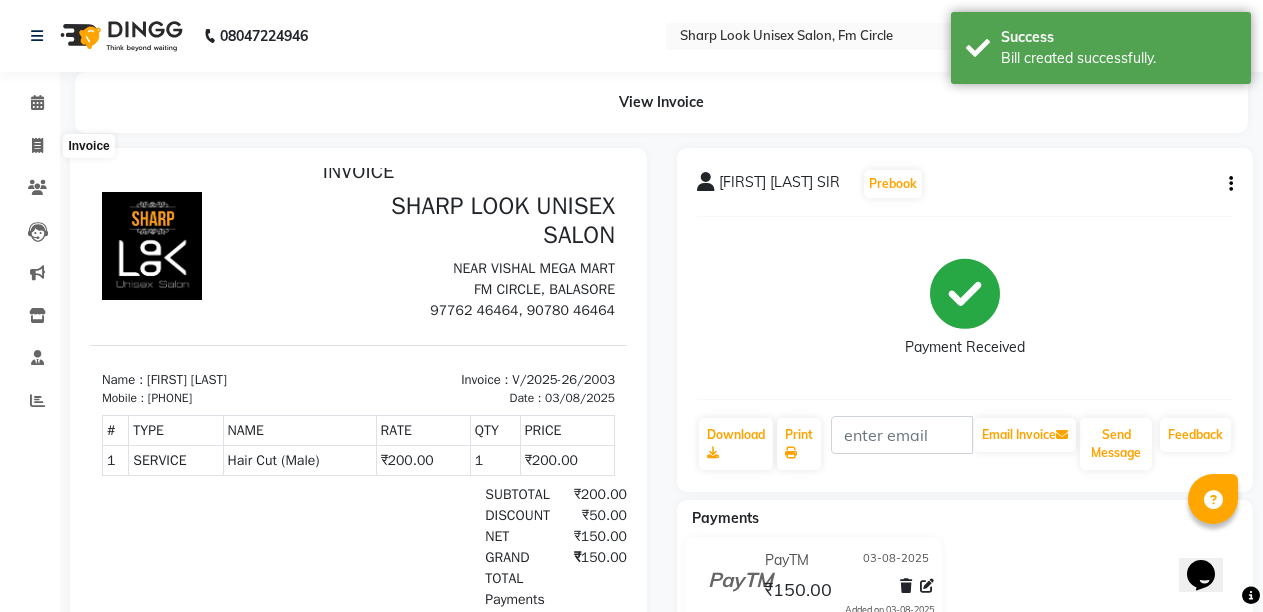 select on "service" 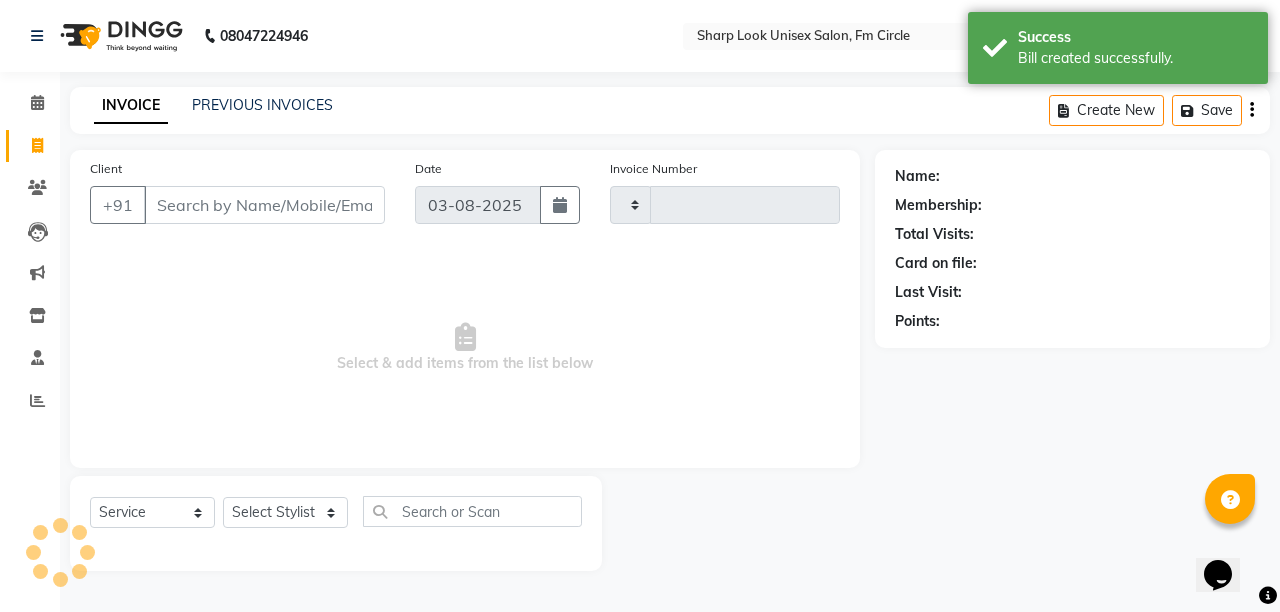 type on "2004" 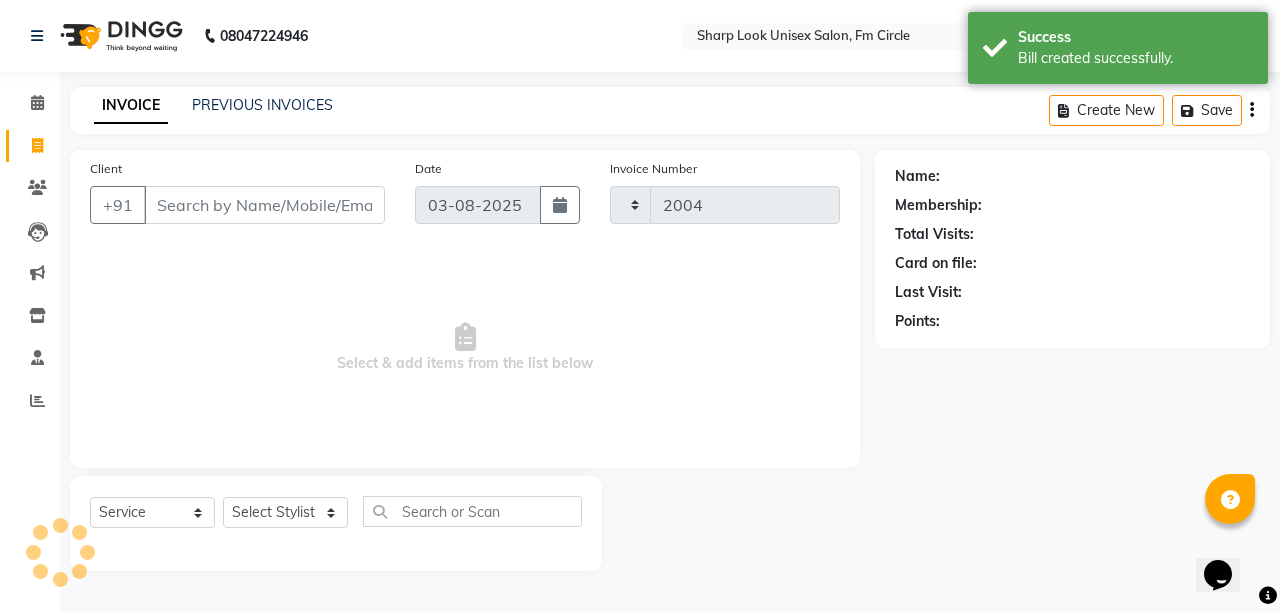 select on "804" 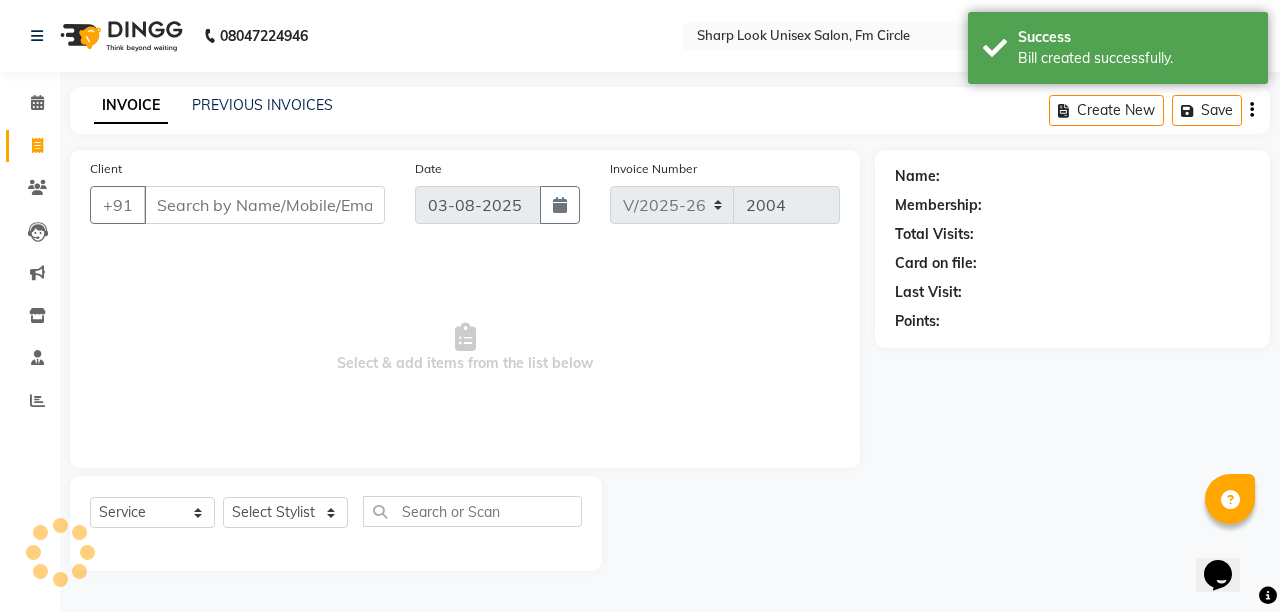 click on "Client" at bounding box center [264, 205] 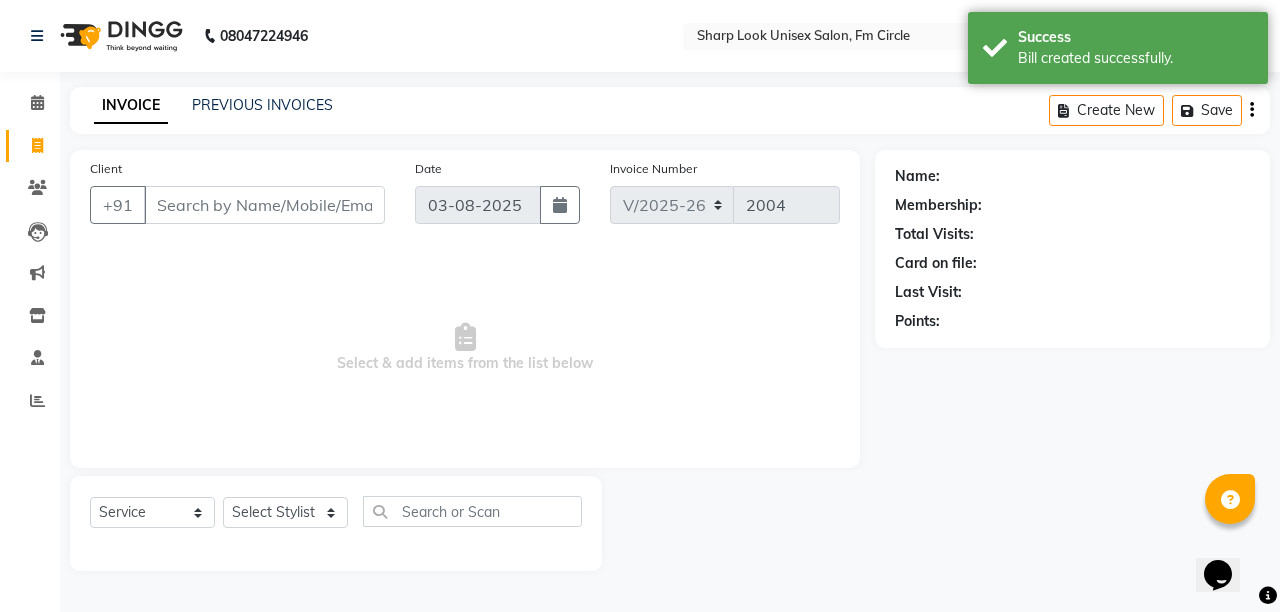 click on "Client" at bounding box center (264, 205) 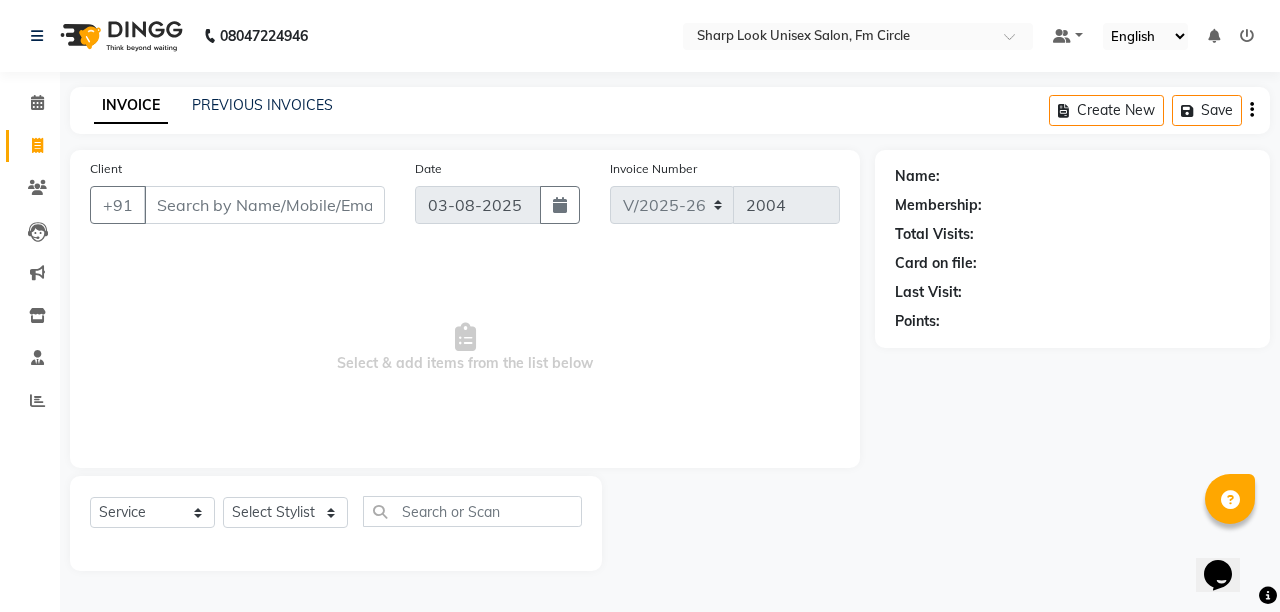 click on "Client" at bounding box center (264, 205) 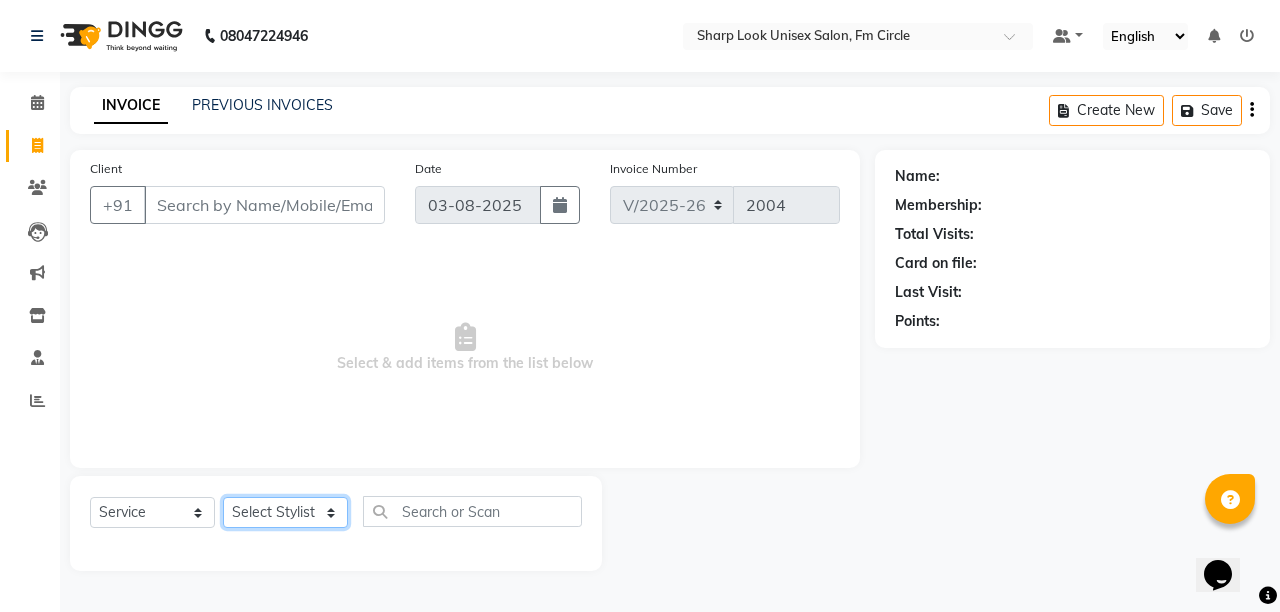 click on "Select Stylist Admin Anil Babu Budhia Monalisa  Nisha Priti" 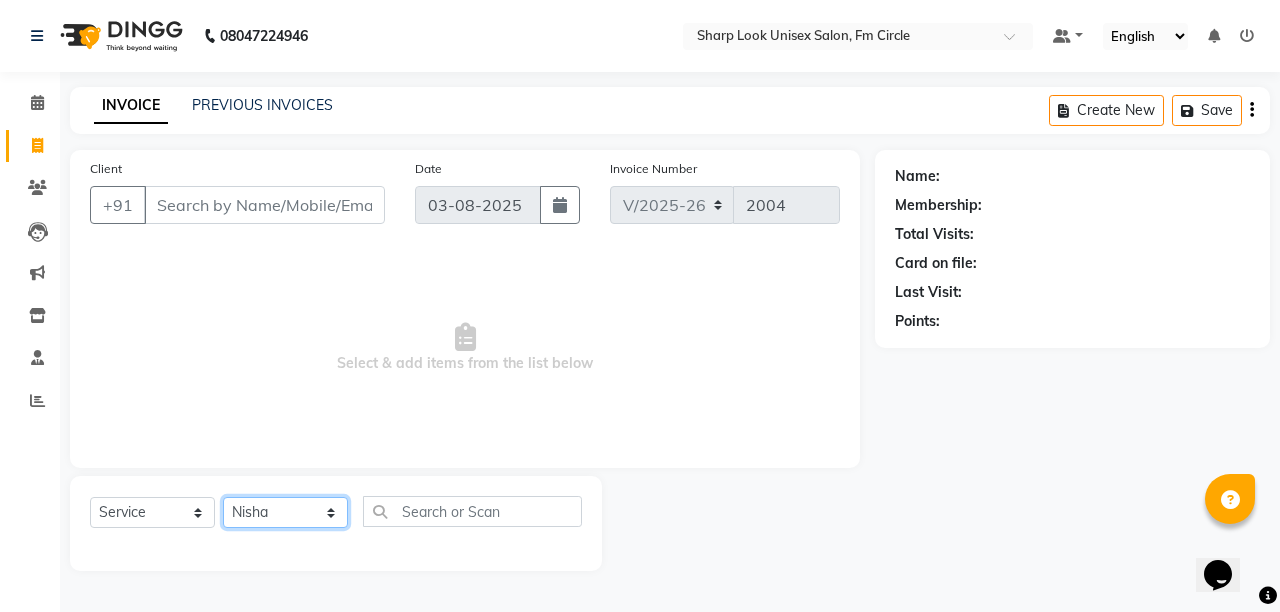 click on "Select Stylist Admin Anil Babu Budhia Monalisa  Nisha Priti" 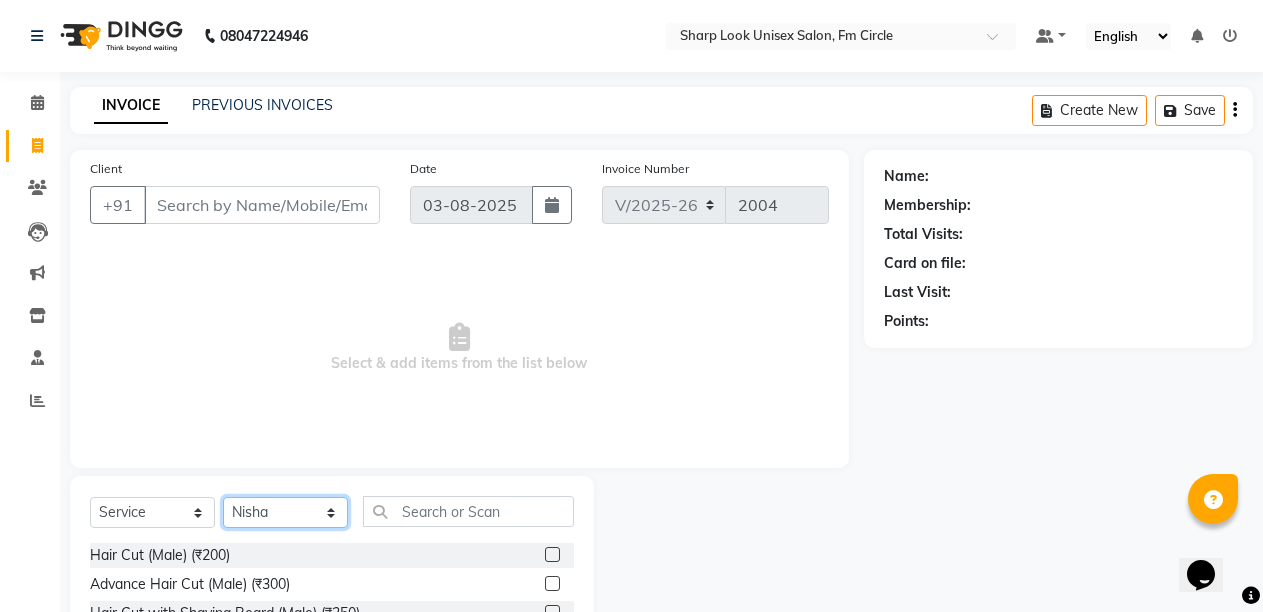click on "Select Stylist Admin Anil Babu Budhia Monalisa  Nisha Priti" 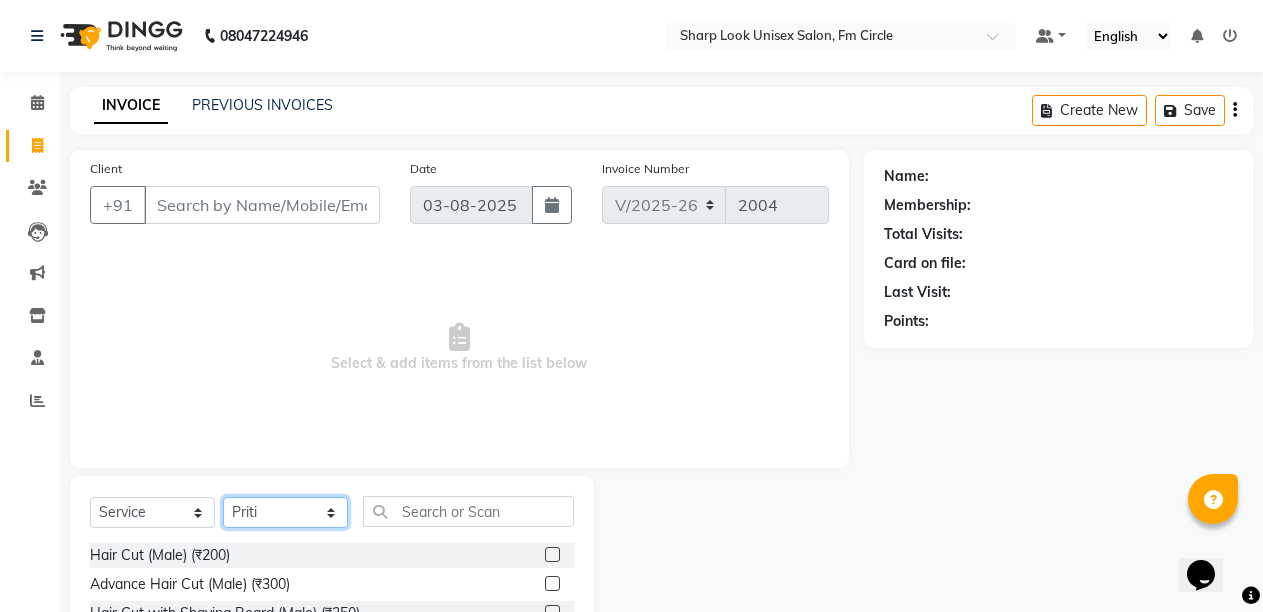 click on "Select Stylist Admin Anil Babu Budhia Monalisa  Nisha Priti" 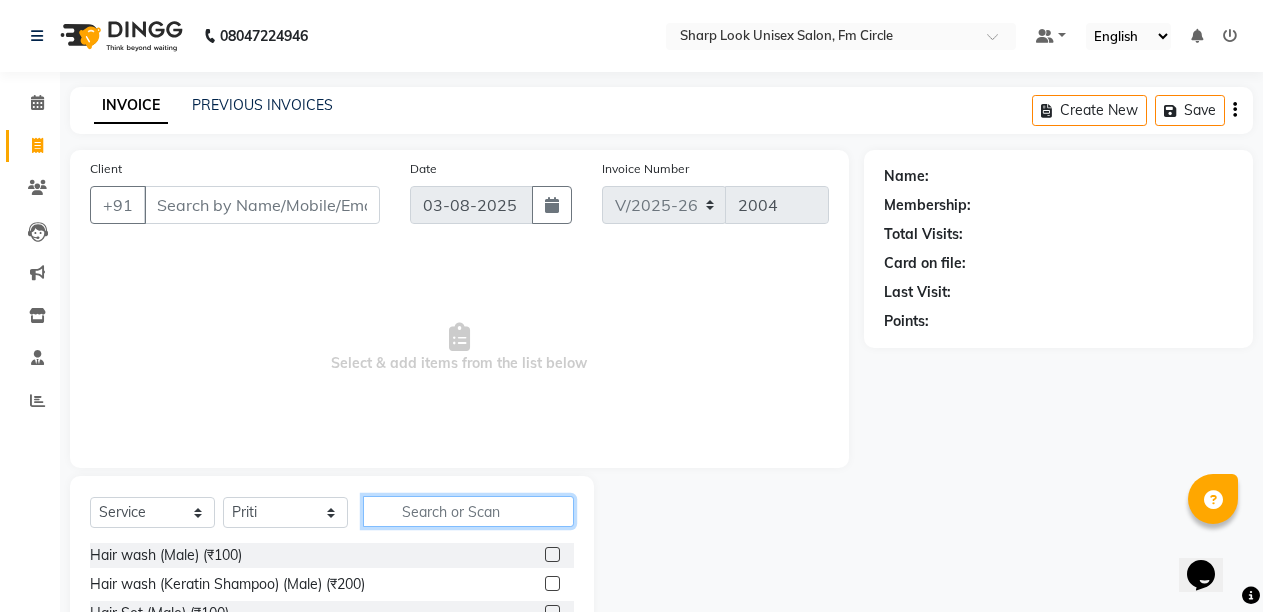 click 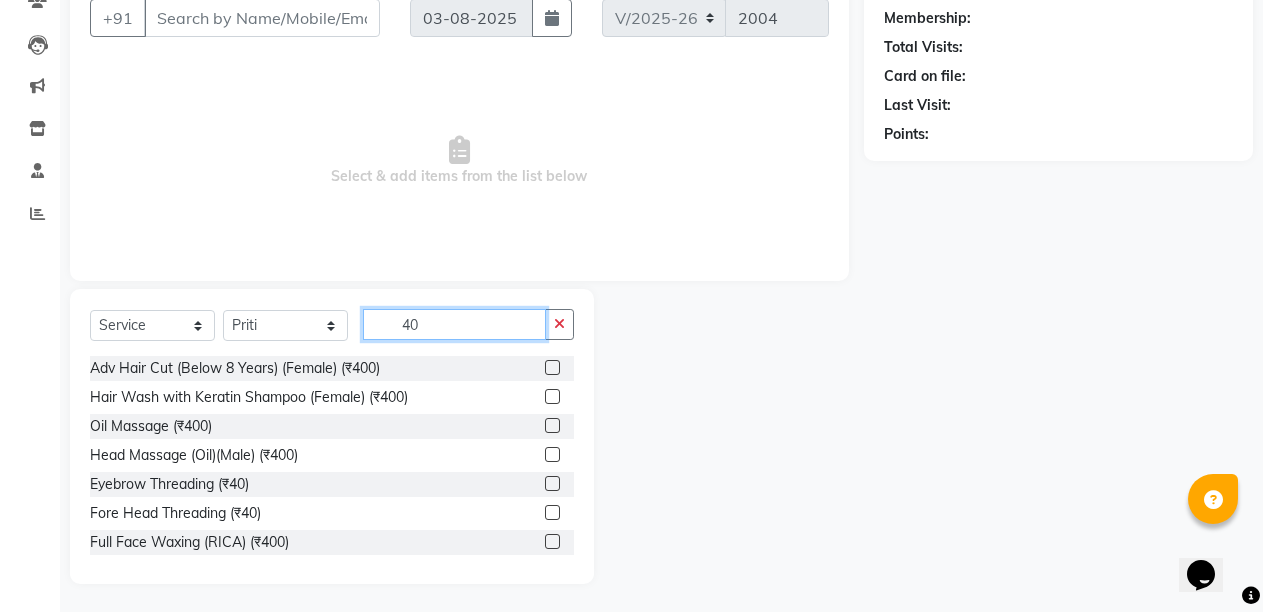 scroll, scrollTop: 189, scrollLeft: 0, axis: vertical 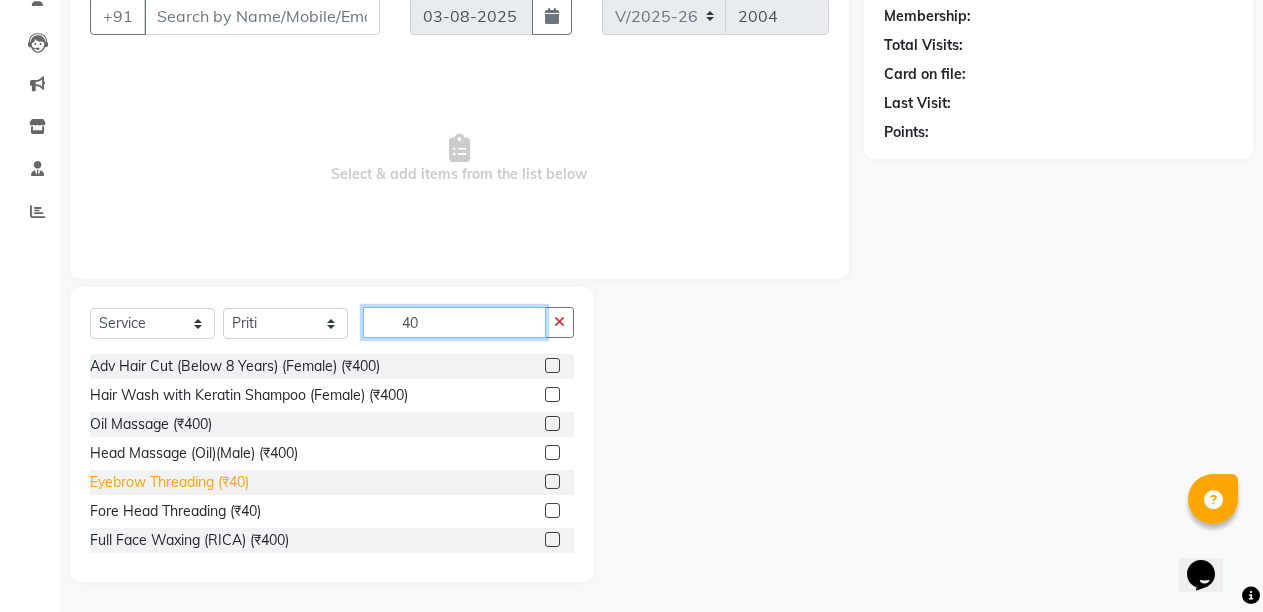 type on "40" 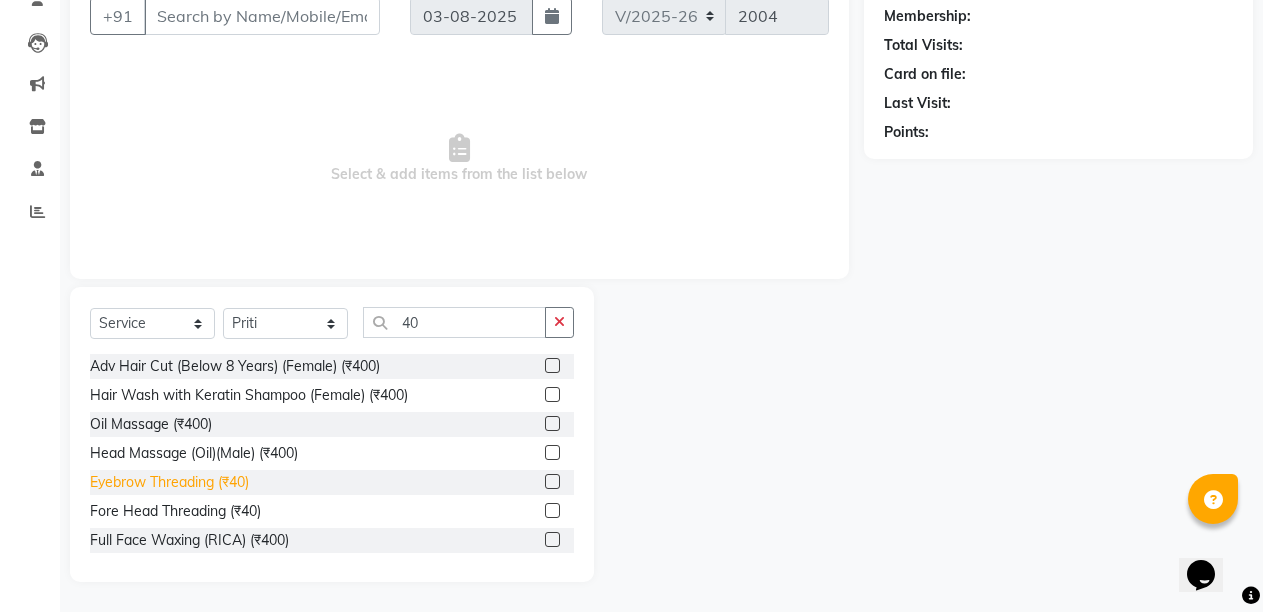click on "Eyebrow Threading (₹40)" 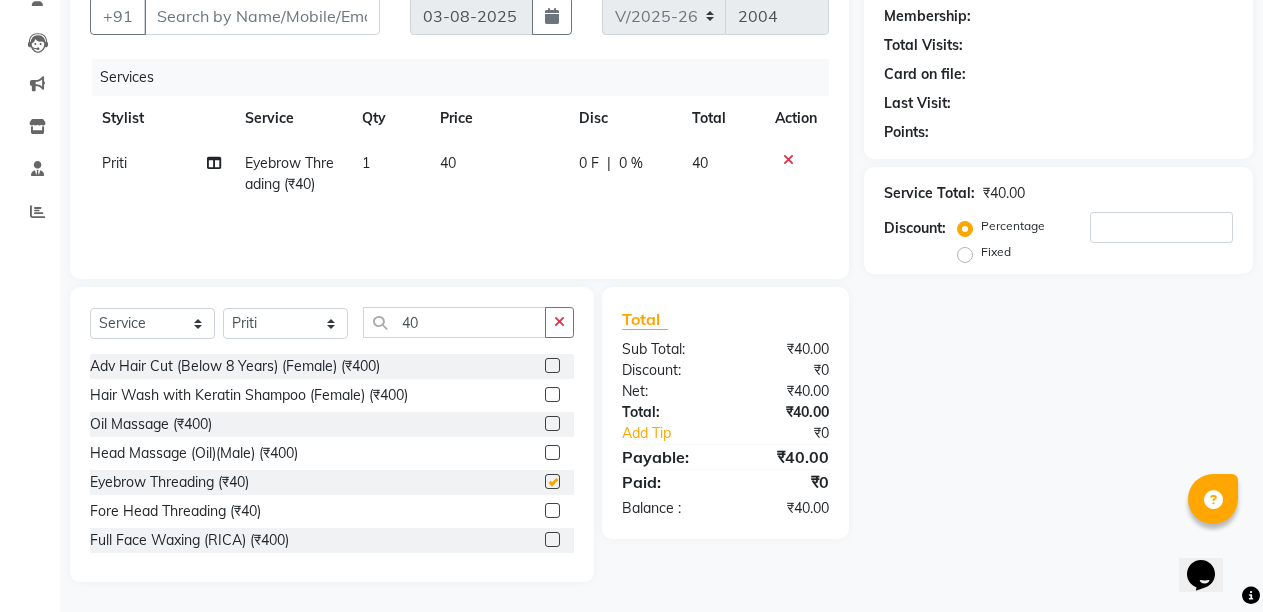 checkbox on "false" 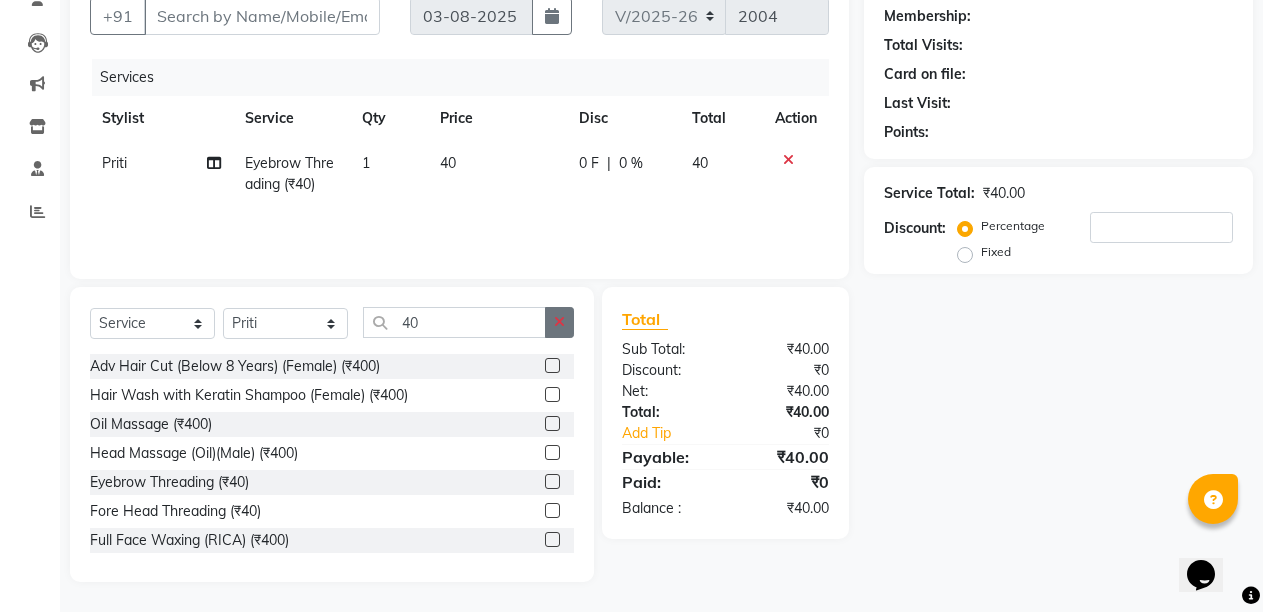 click 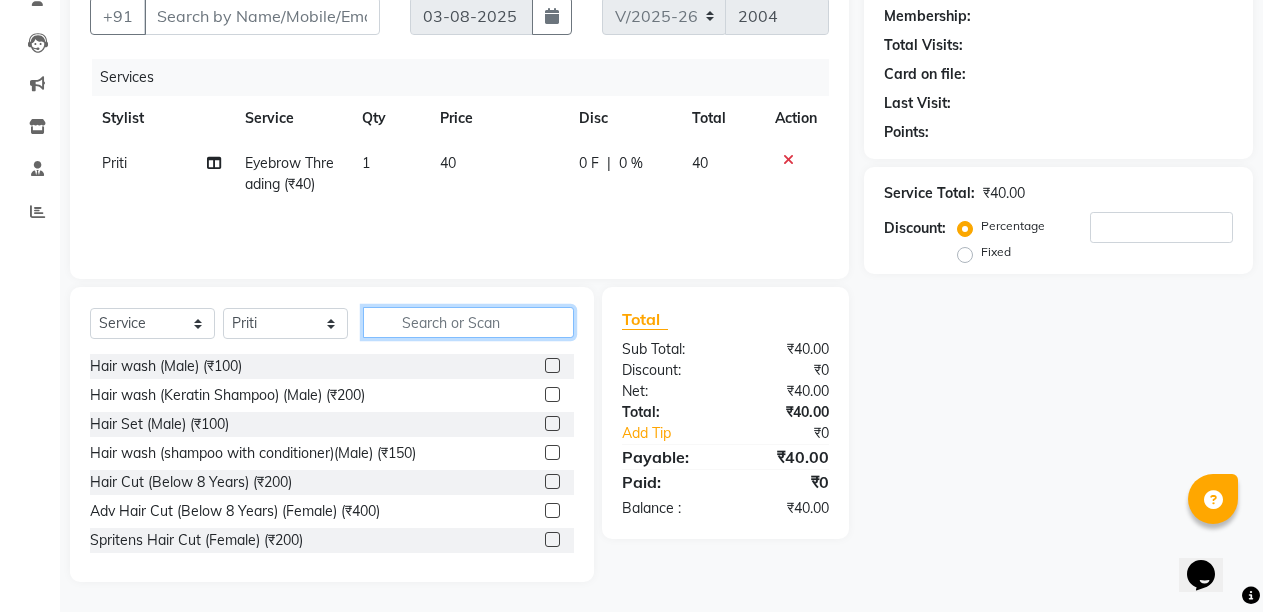 click 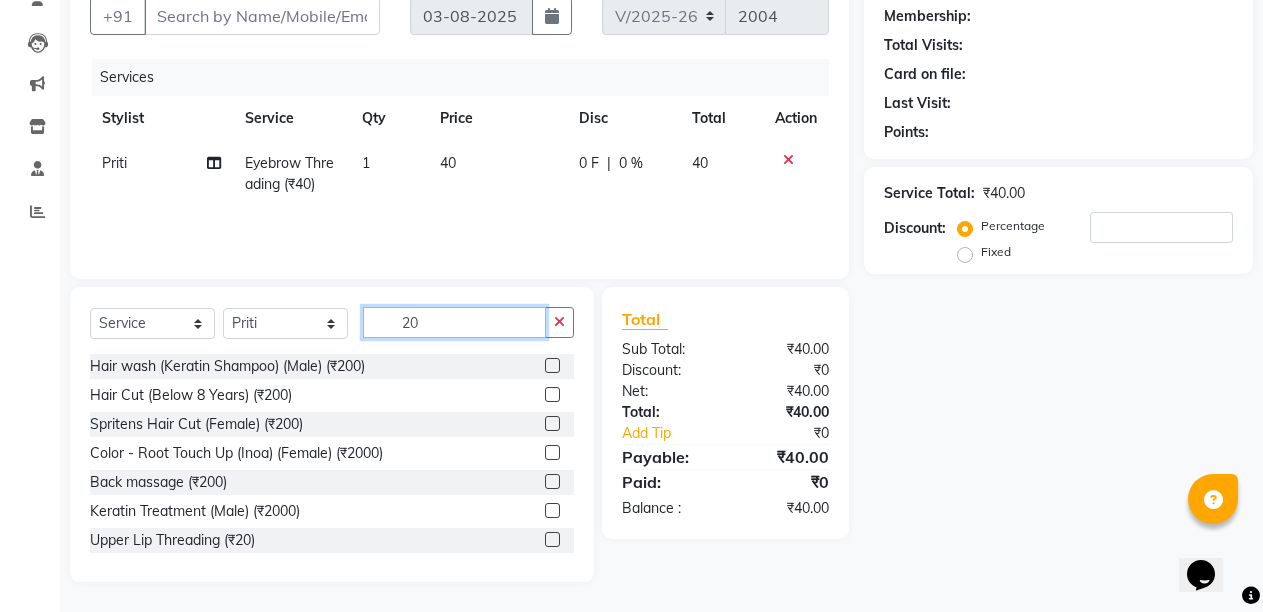 scroll, scrollTop: 40, scrollLeft: 0, axis: vertical 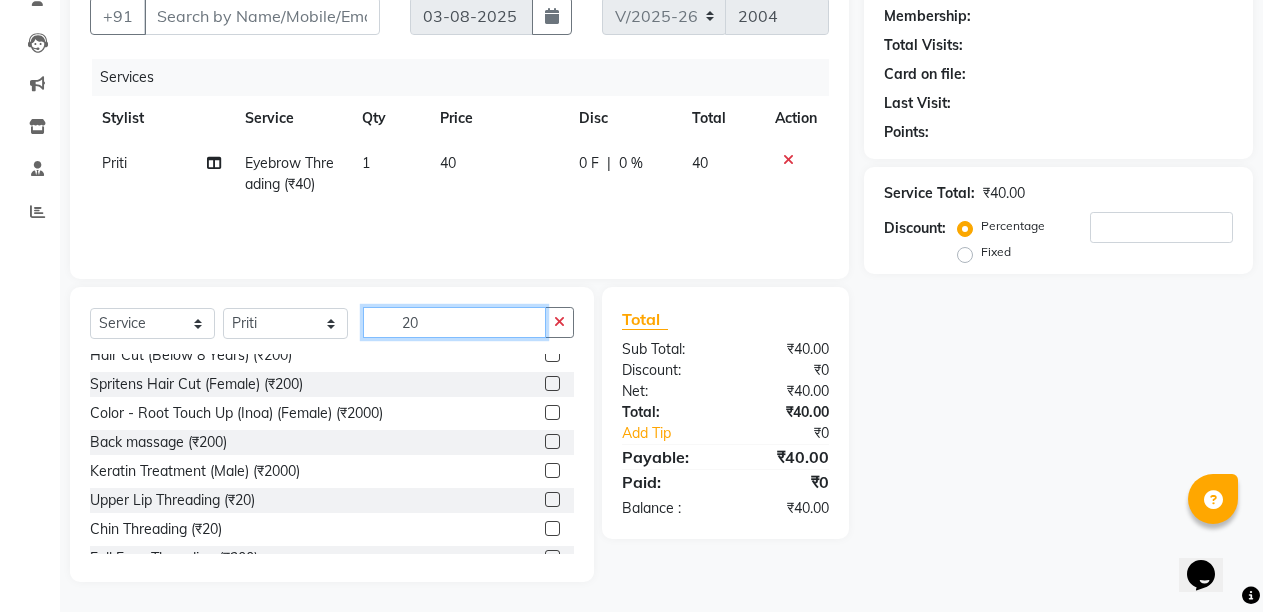 click on "20" 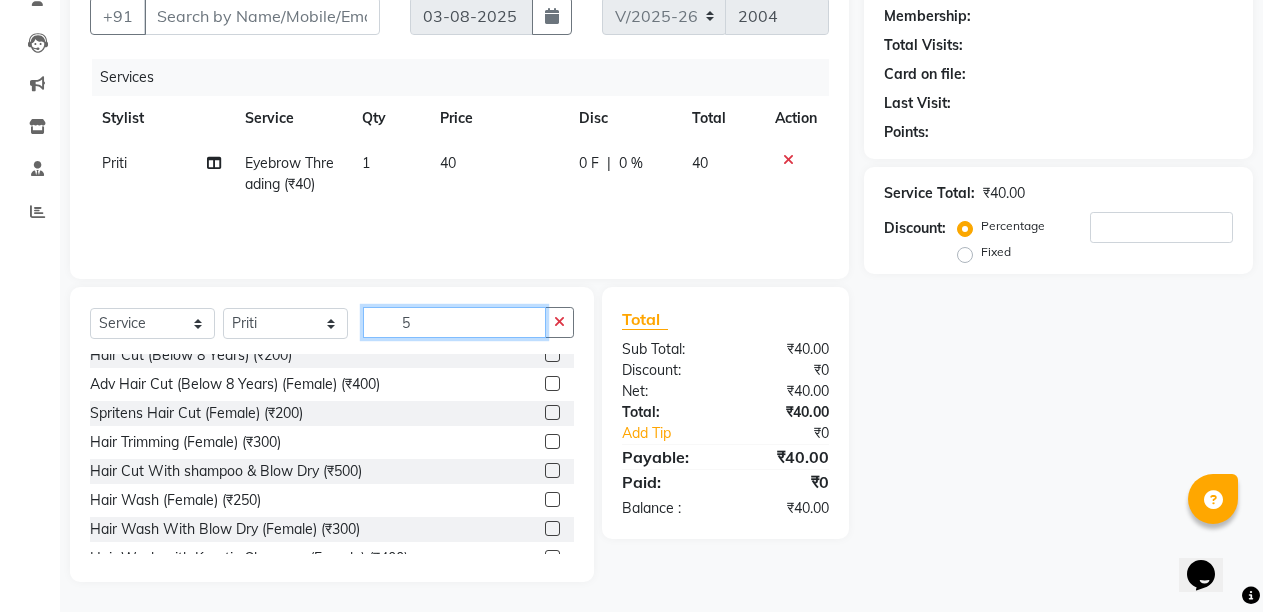 scroll, scrollTop: 0, scrollLeft: 0, axis: both 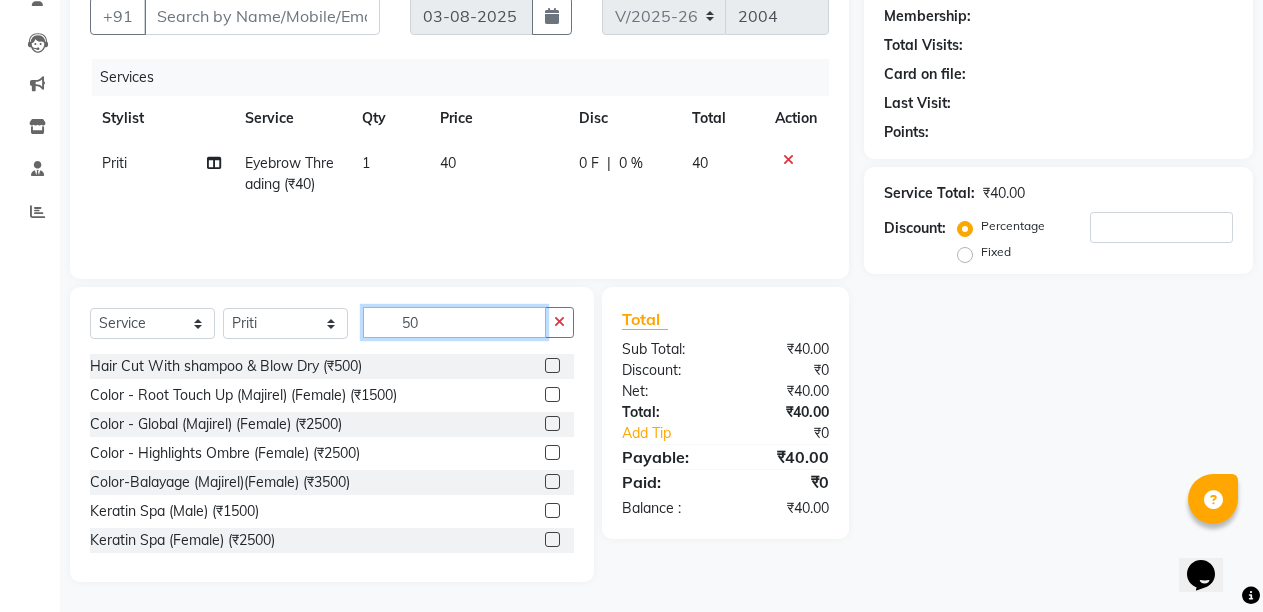 type on "5" 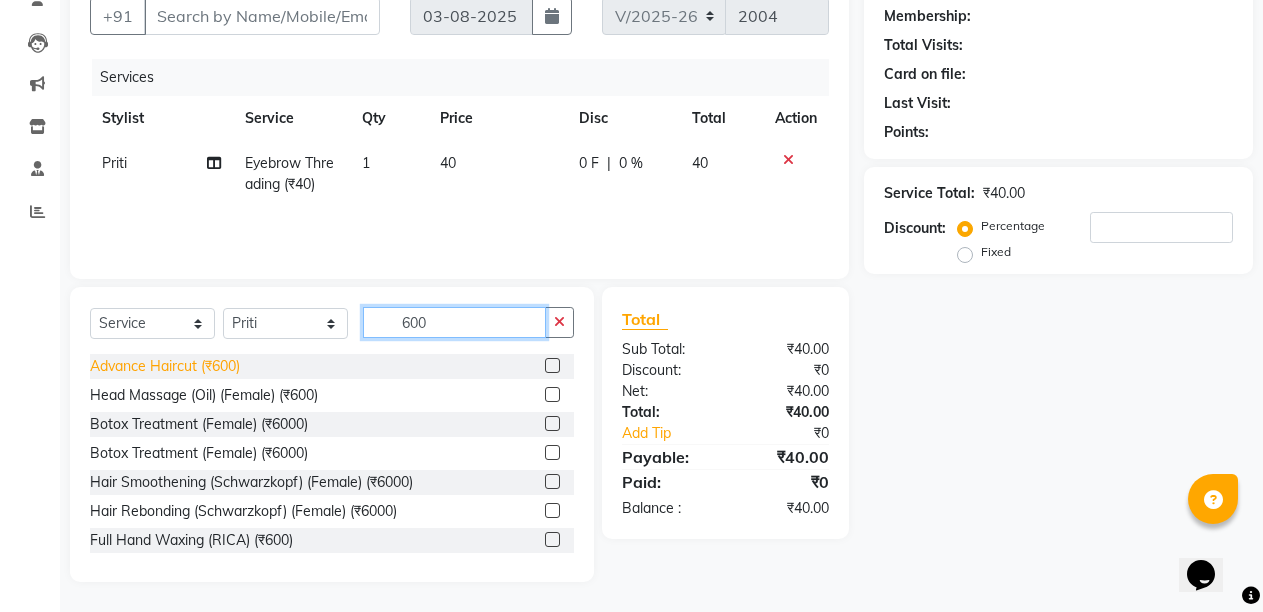 type on "600" 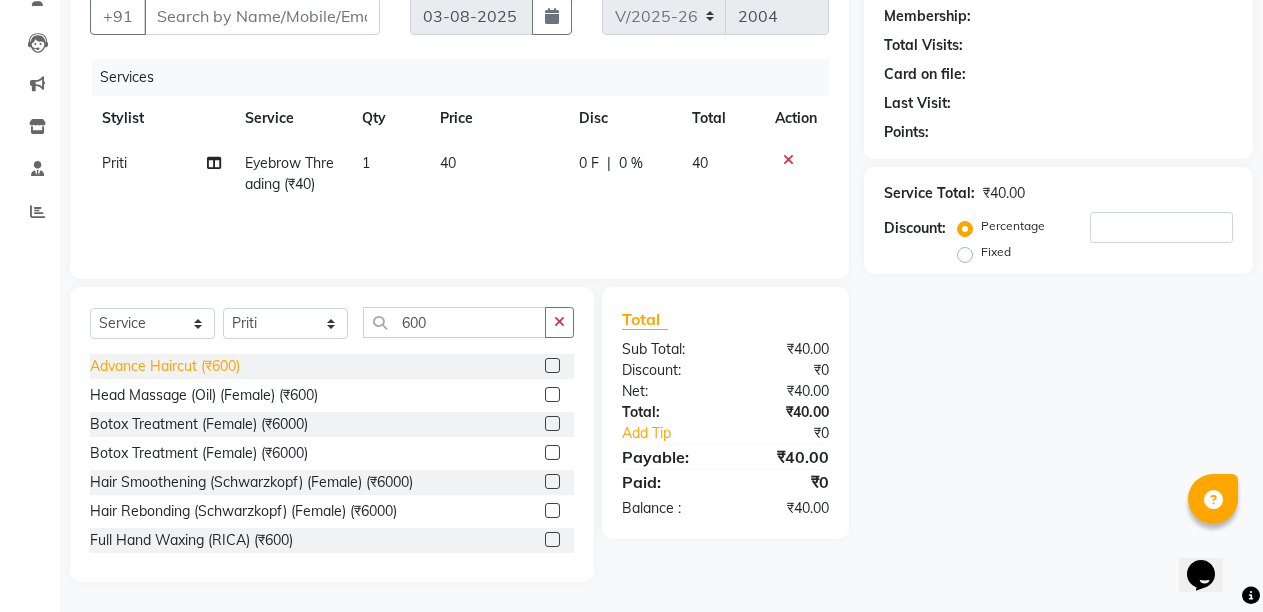 click on "Advance Haircut (₹600)" 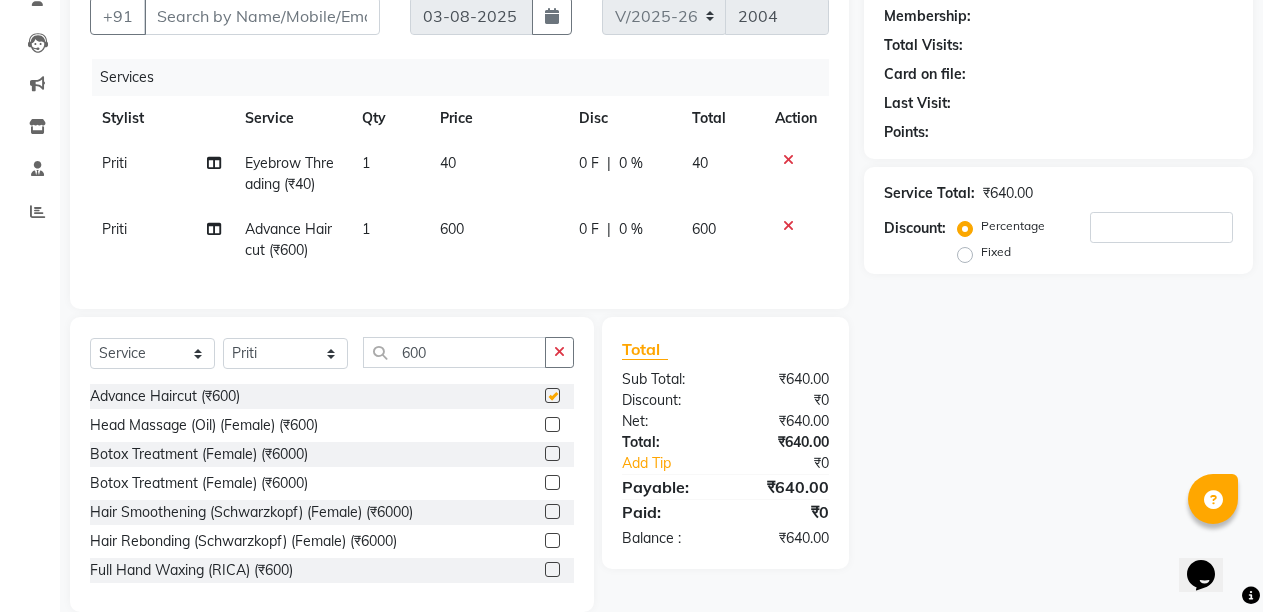 checkbox on "false" 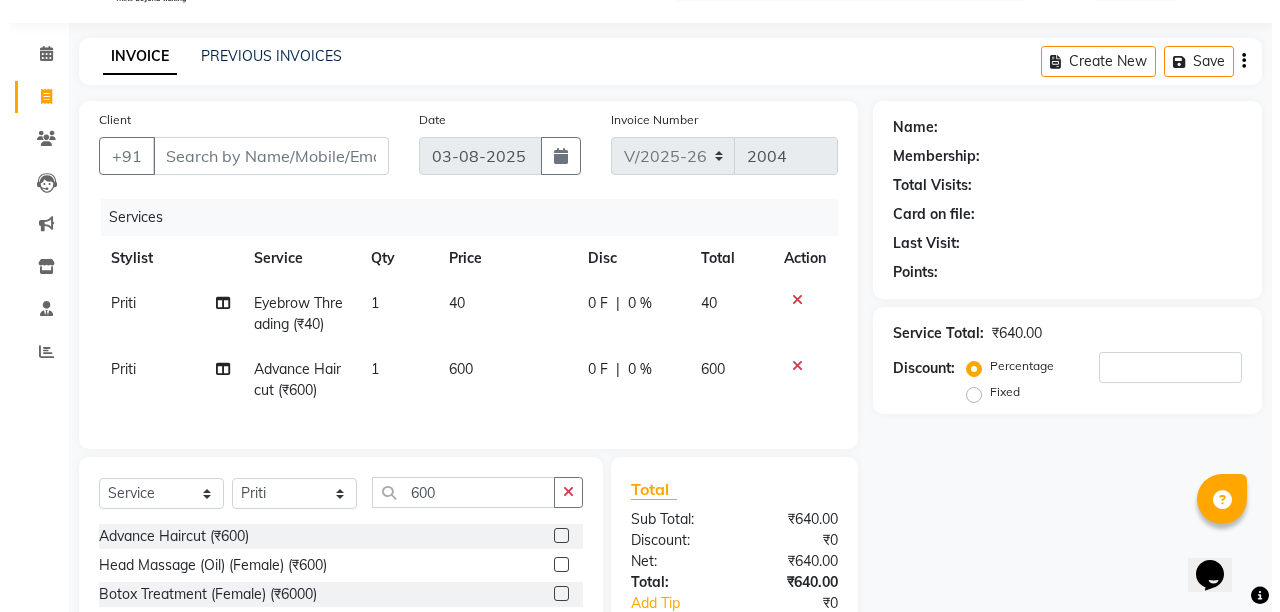scroll, scrollTop: 0, scrollLeft: 0, axis: both 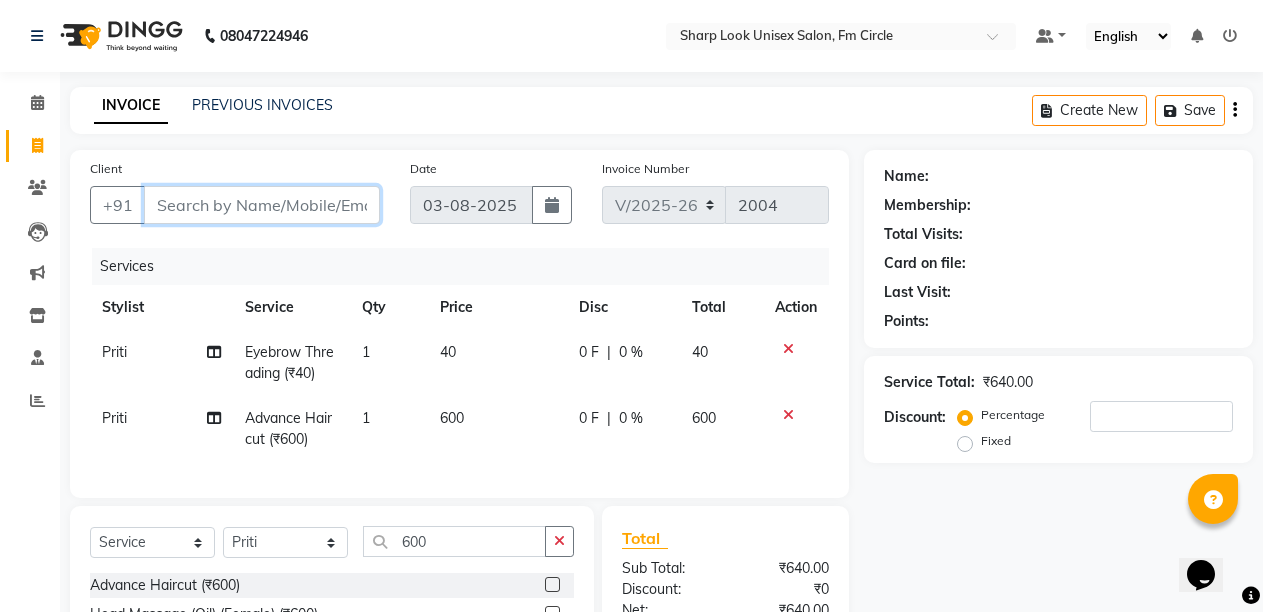 click on "Client" at bounding box center (262, 205) 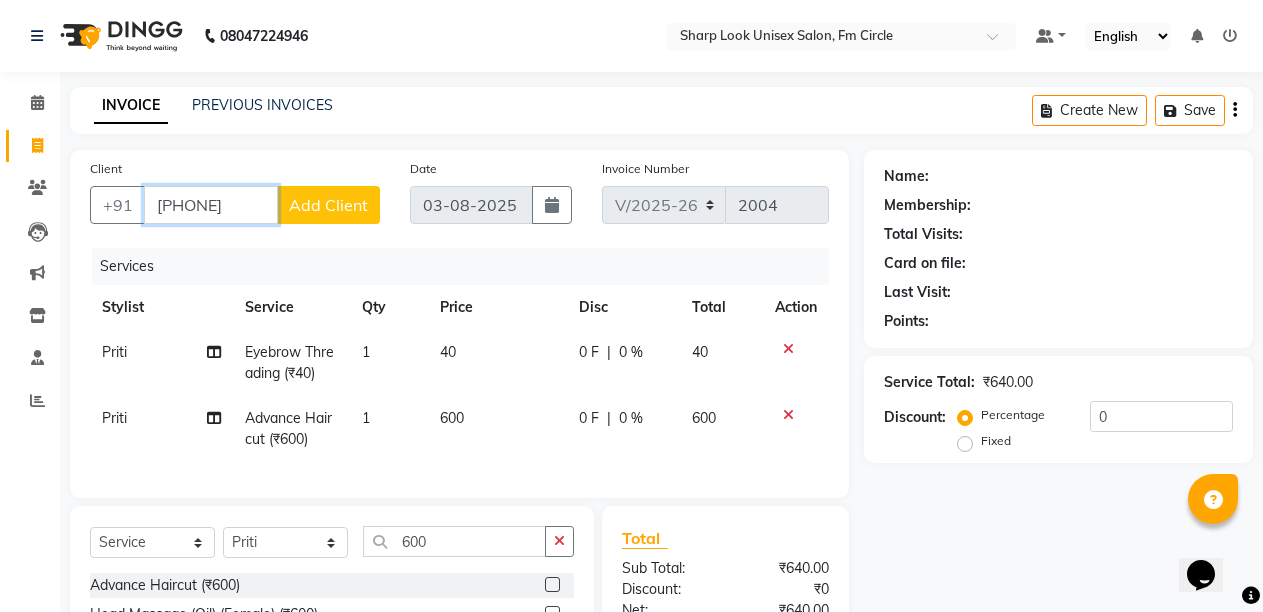 type on "8249272399" 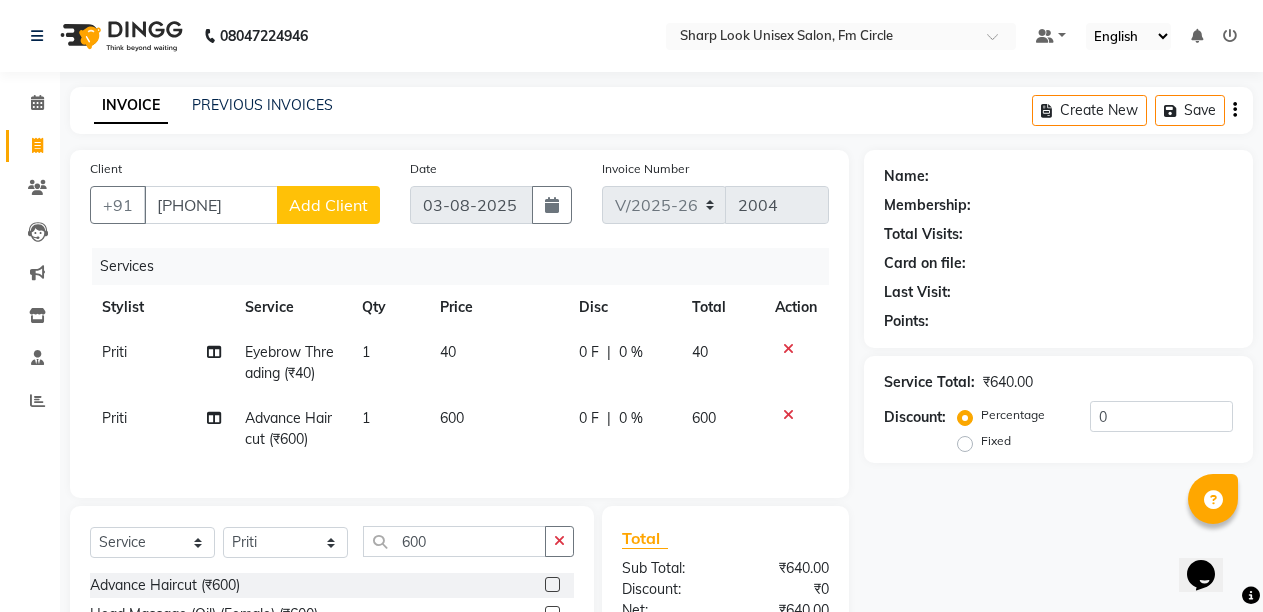 click on "Add Client" 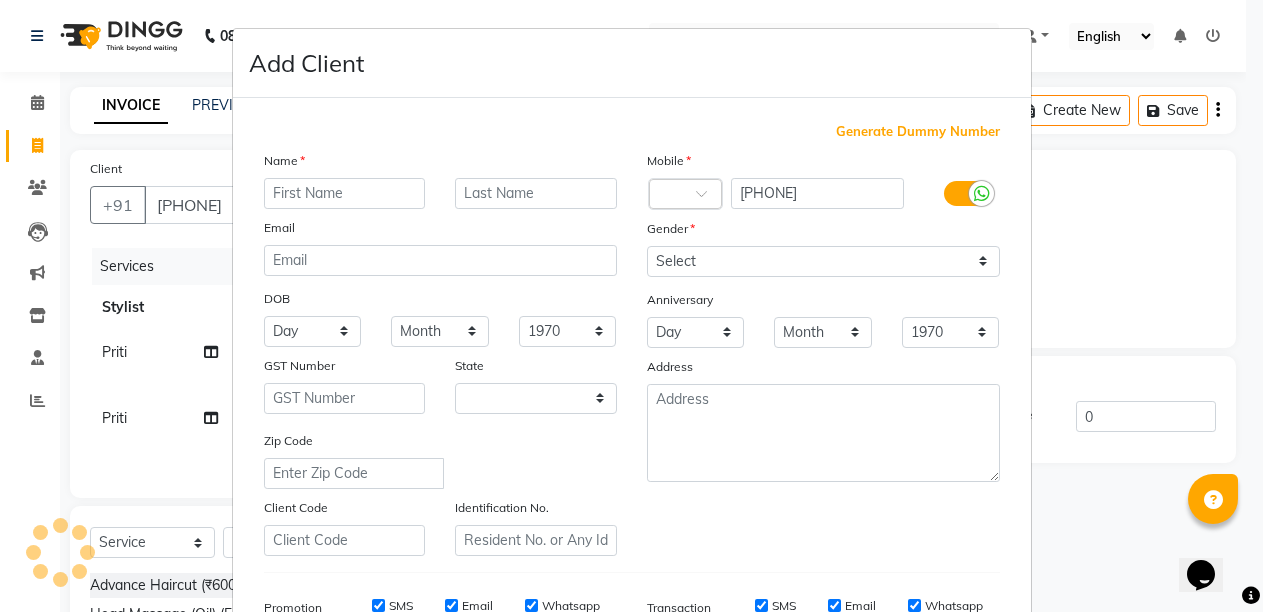 select on "29" 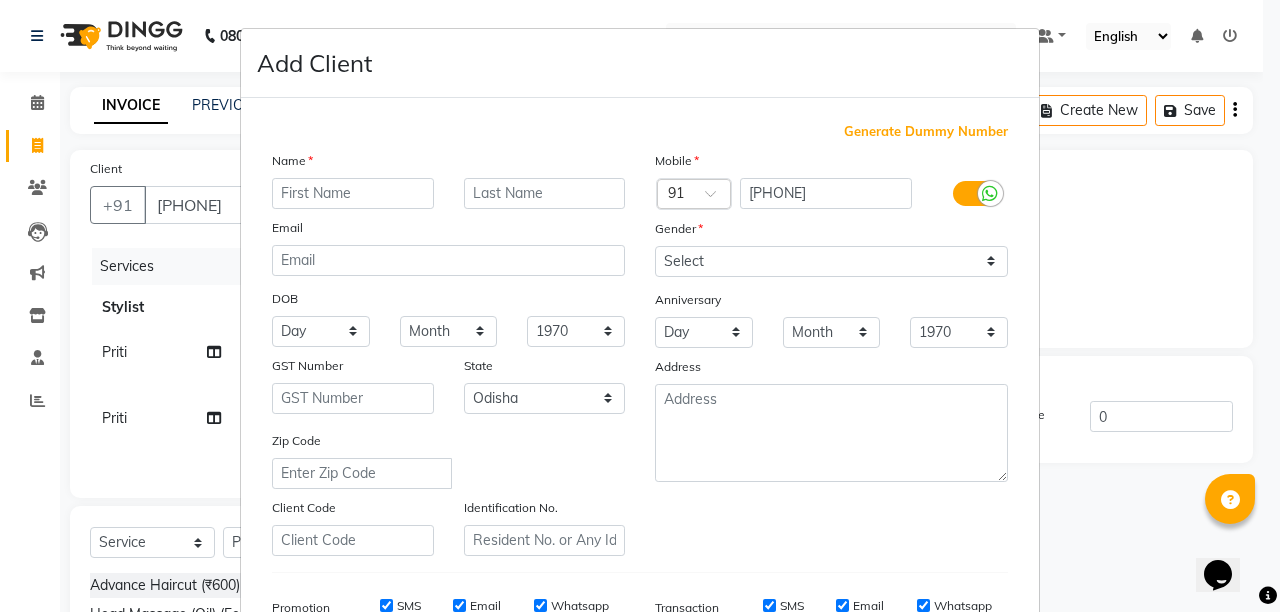 click at bounding box center (353, 193) 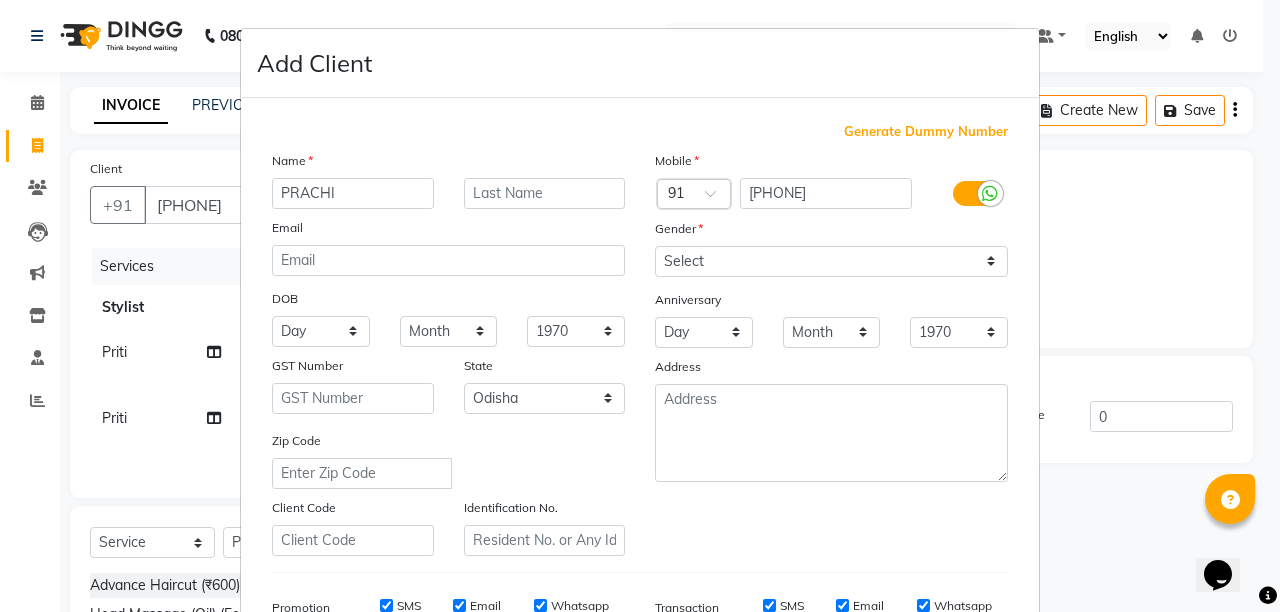 type on "PRACHI" 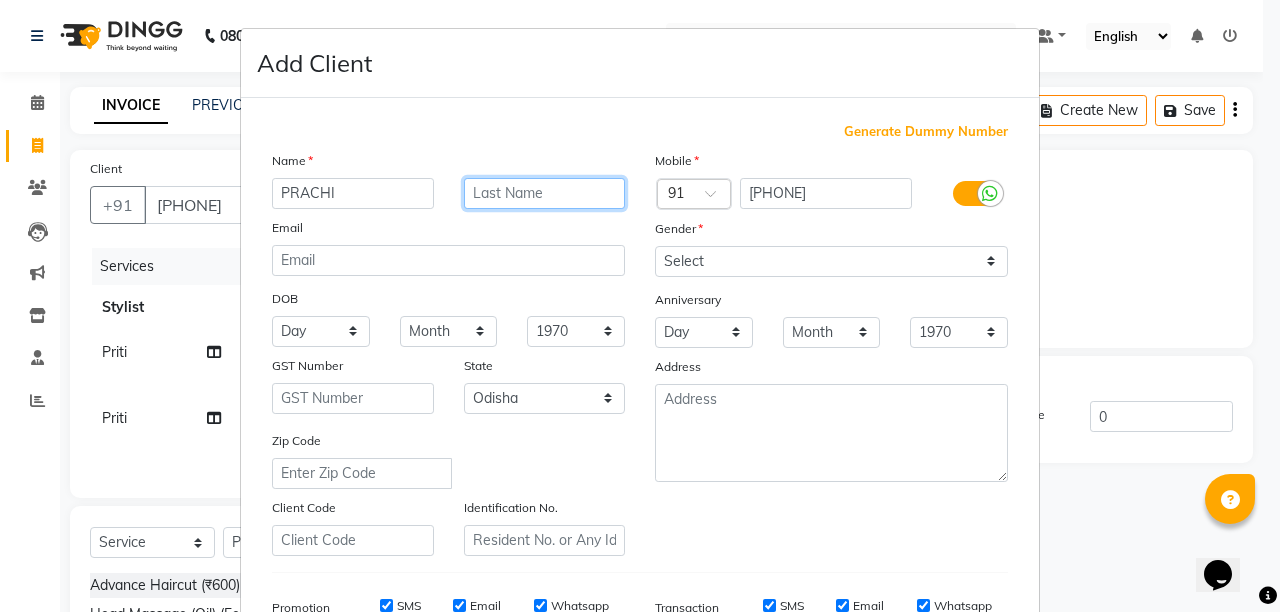 click at bounding box center (545, 193) 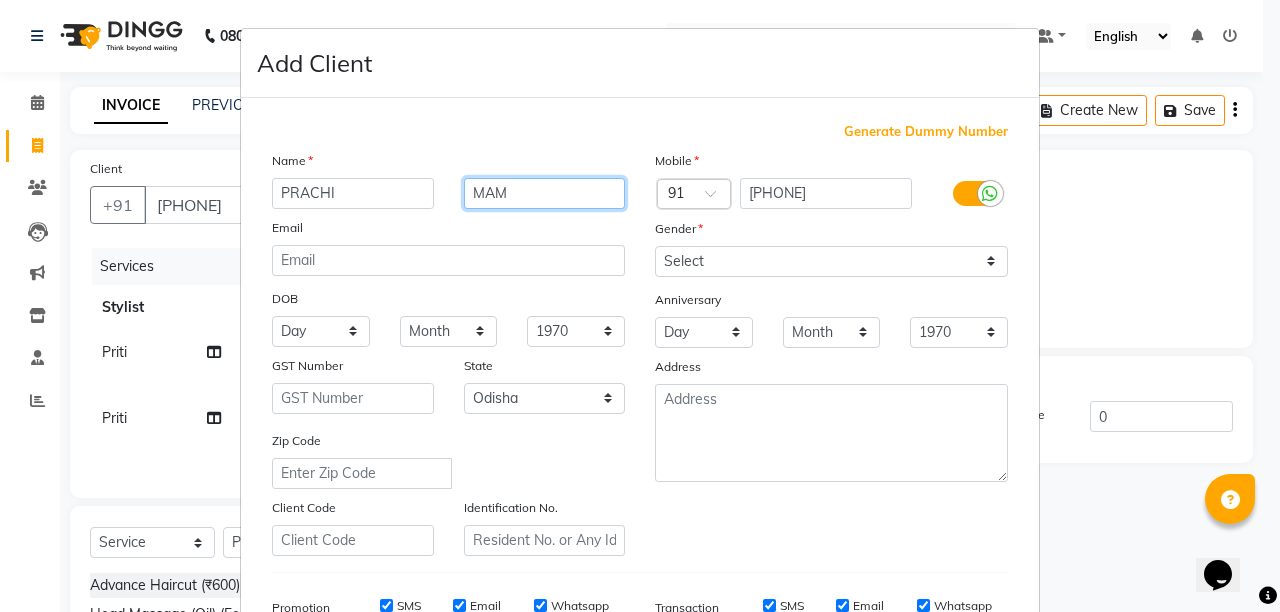 type on "MAM" 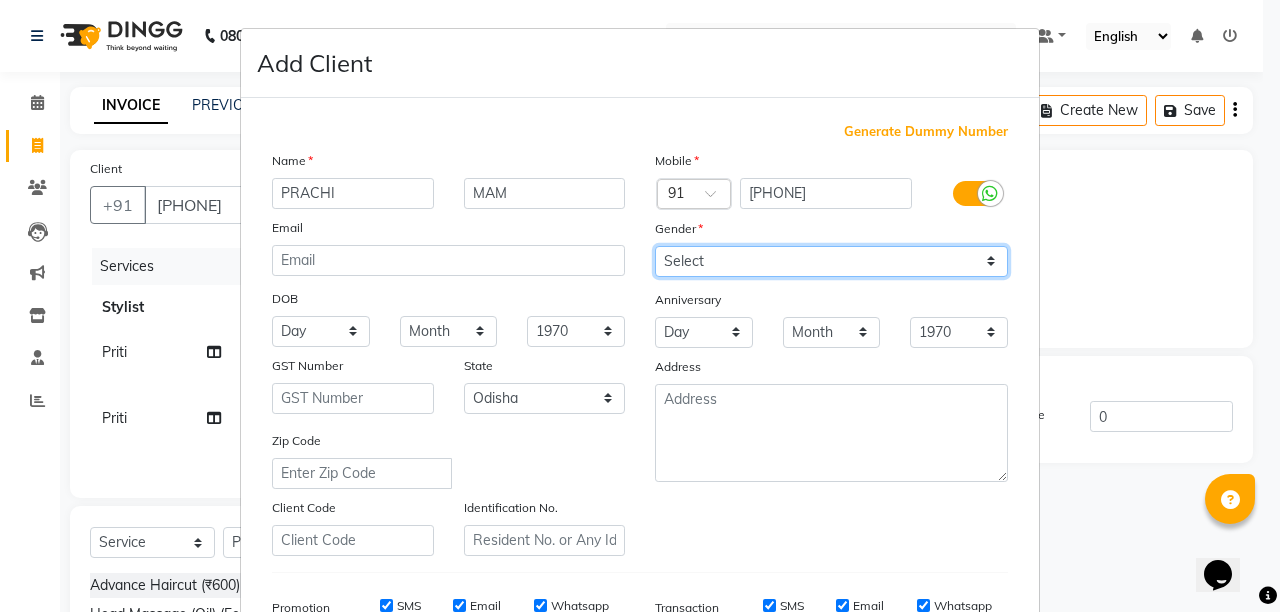 click on "Select Male Female Other Prefer Not To Say" at bounding box center [831, 261] 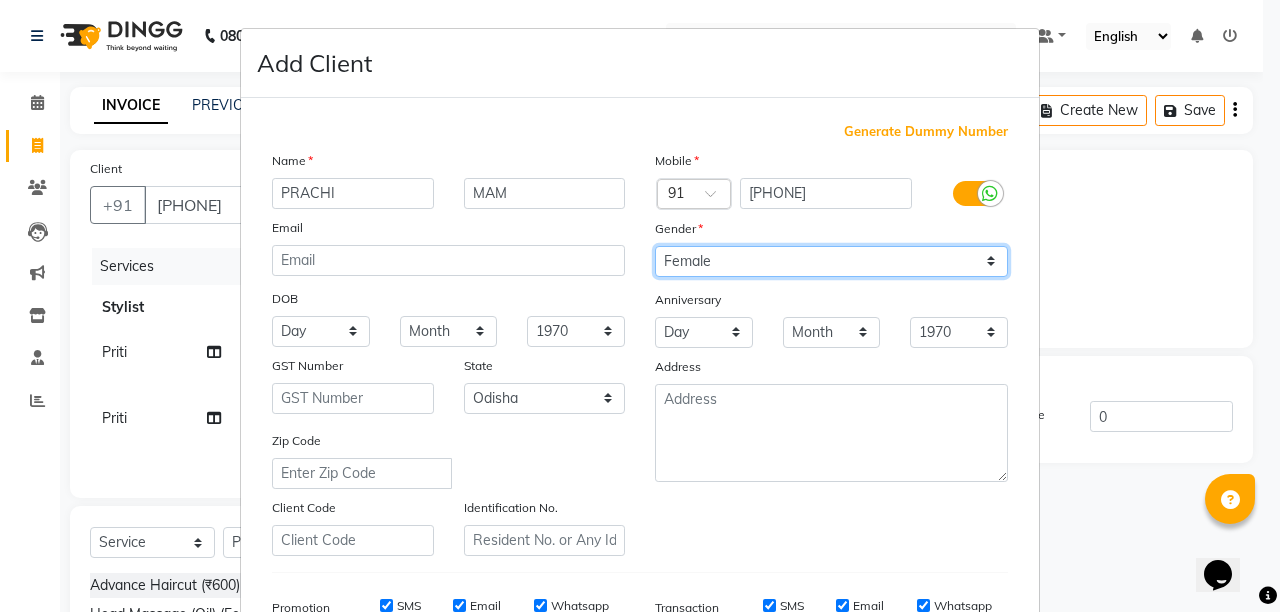 click on "Select Male Female Other Prefer Not To Say" at bounding box center [831, 261] 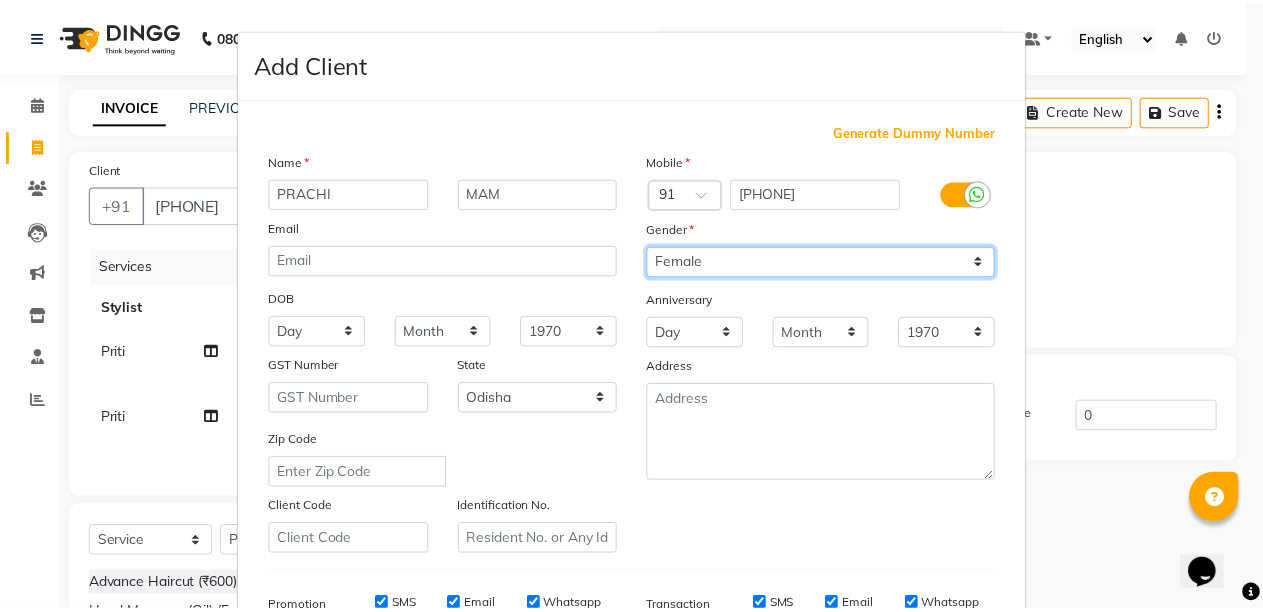 scroll, scrollTop: 300, scrollLeft: 0, axis: vertical 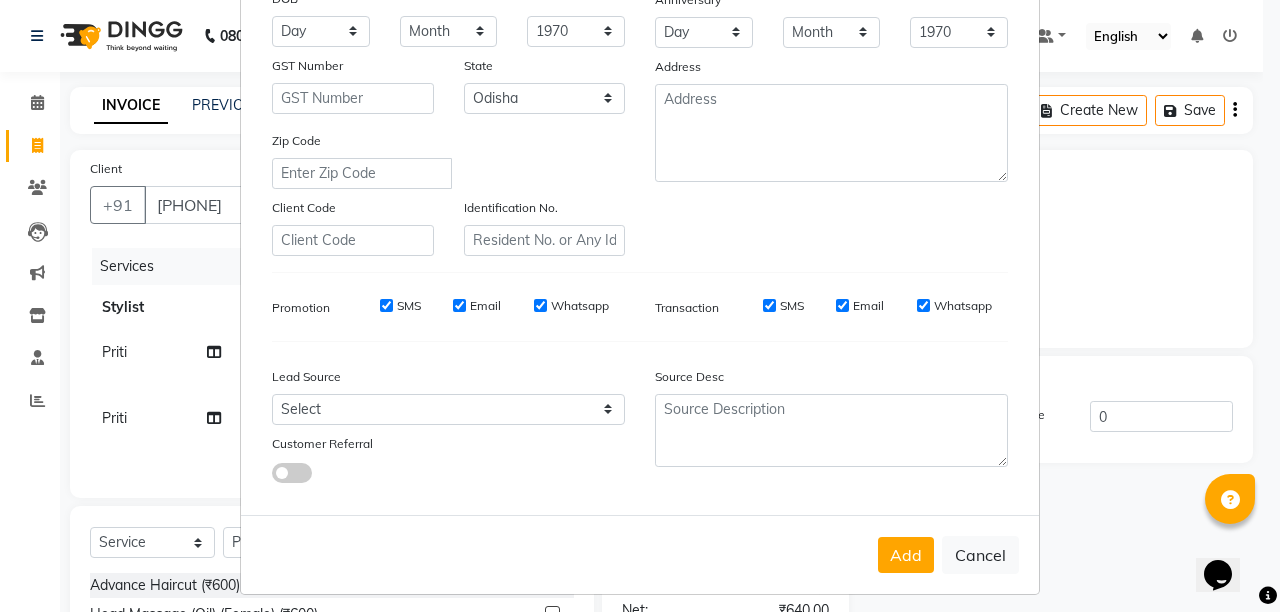 click on "Add   Cancel" at bounding box center (640, 554) 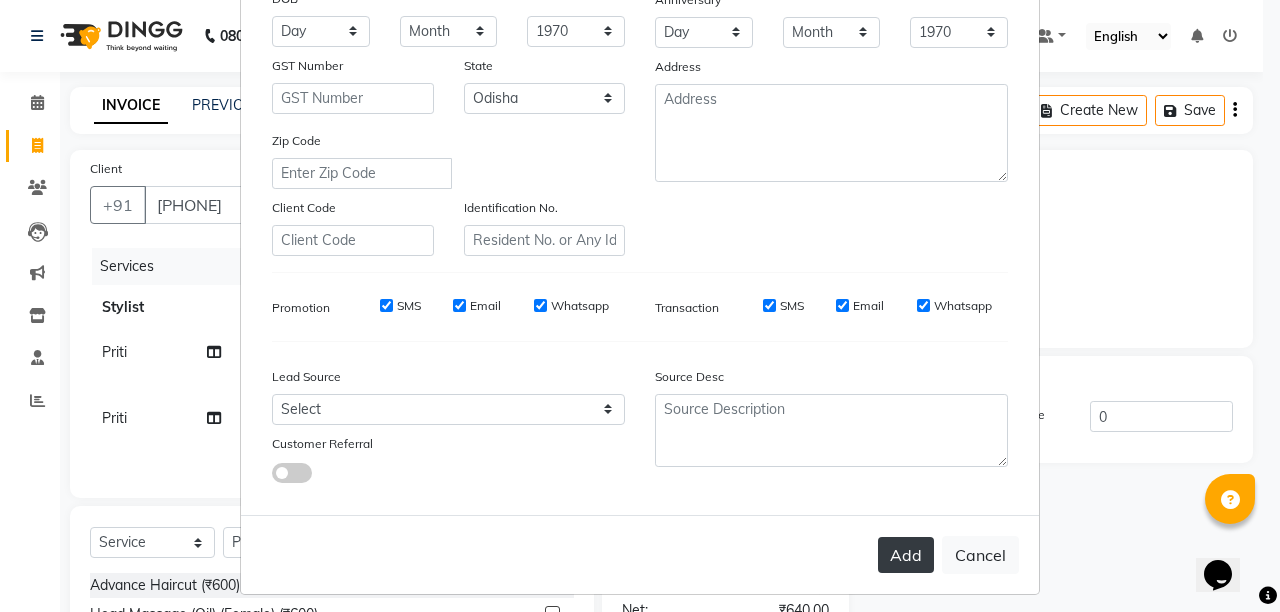 click on "Add" at bounding box center (906, 555) 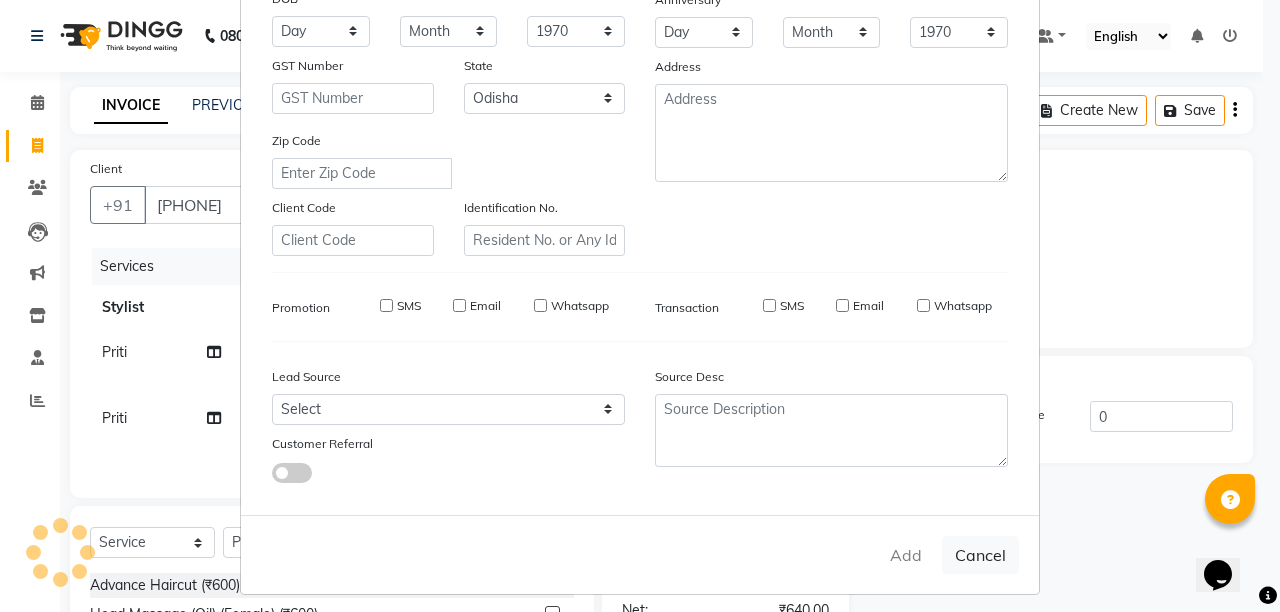 type 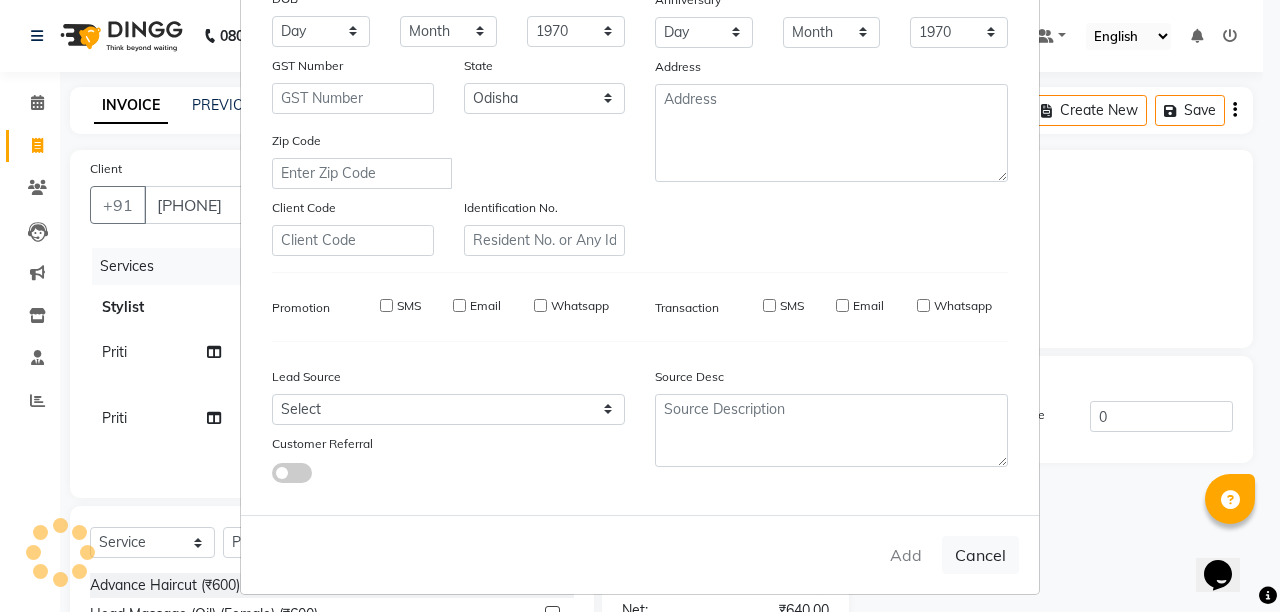 select 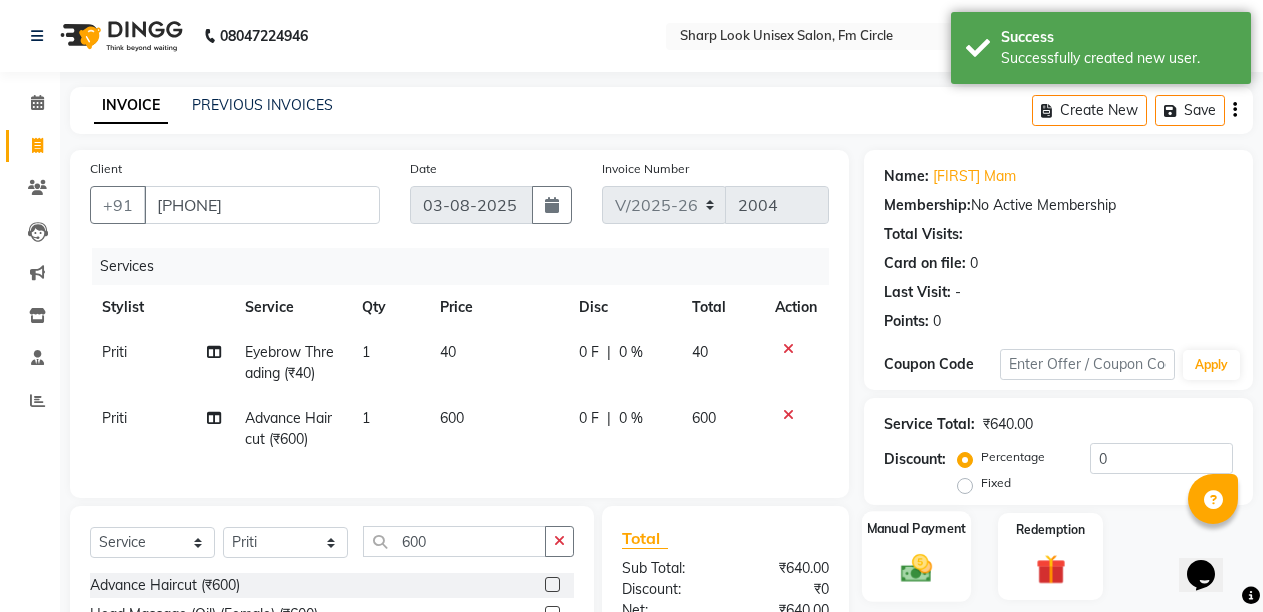 click on "Manual Payment" 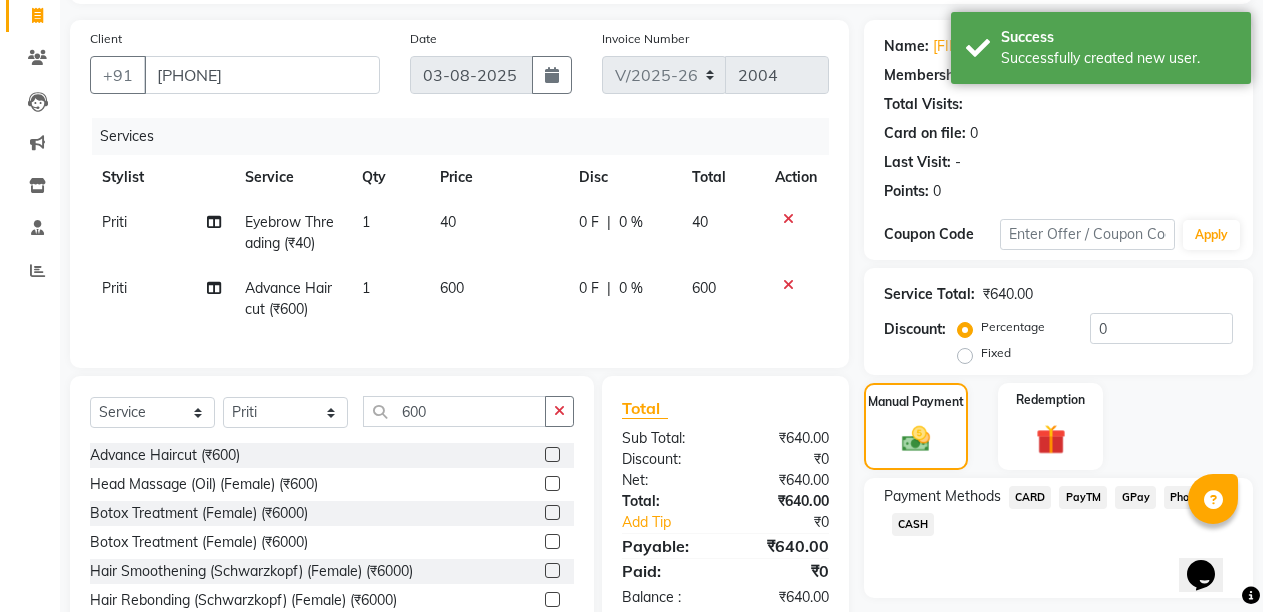 scroll, scrollTop: 236, scrollLeft: 0, axis: vertical 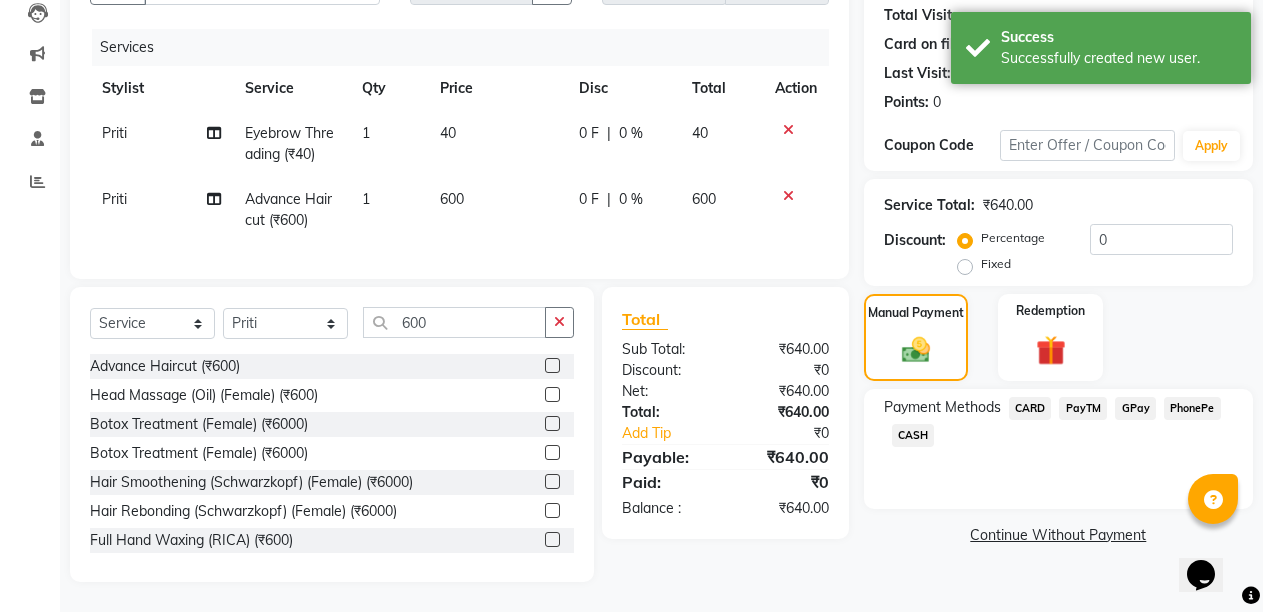 click on "PayTM" 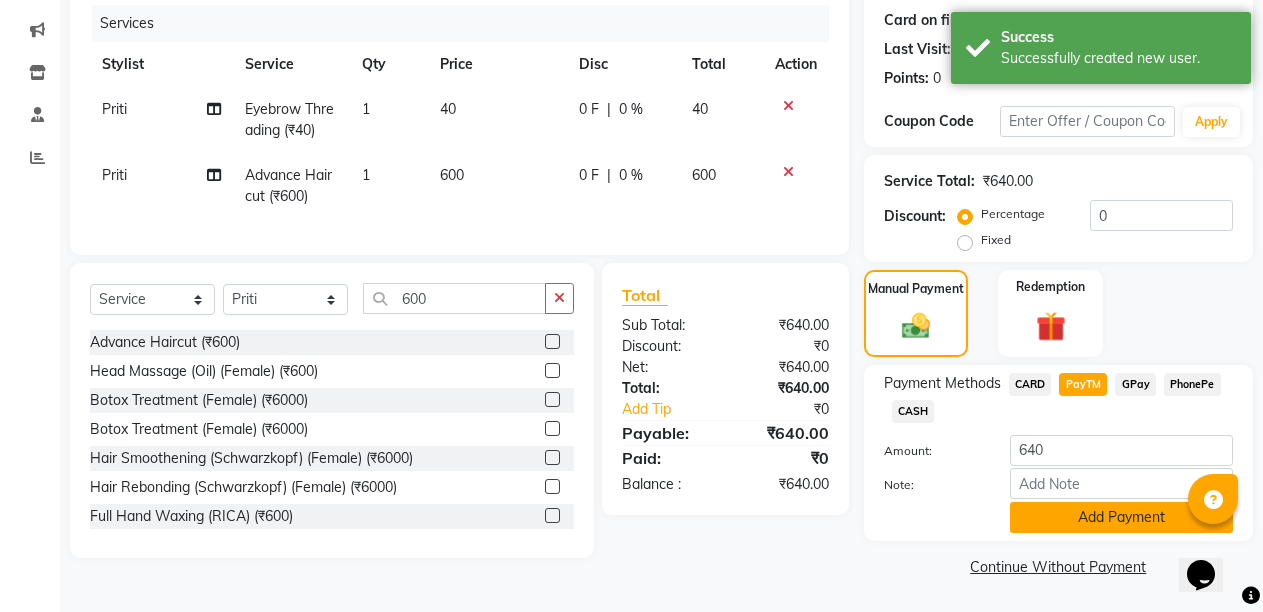 click on "Add Payment" 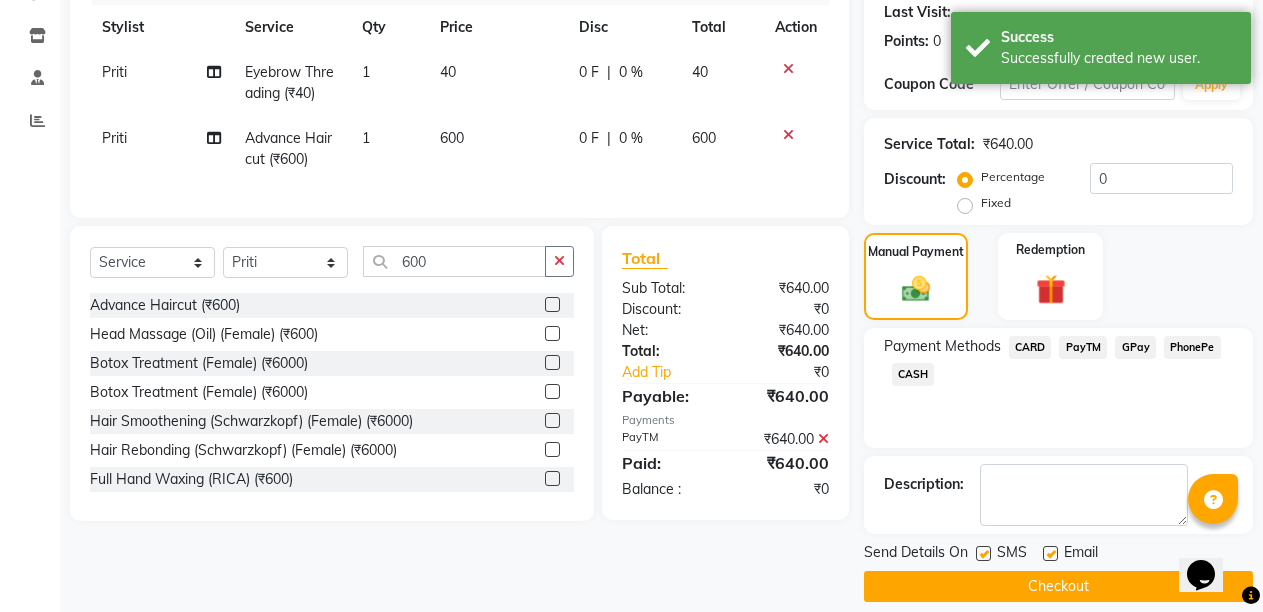 scroll, scrollTop: 300, scrollLeft: 0, axis: vertical 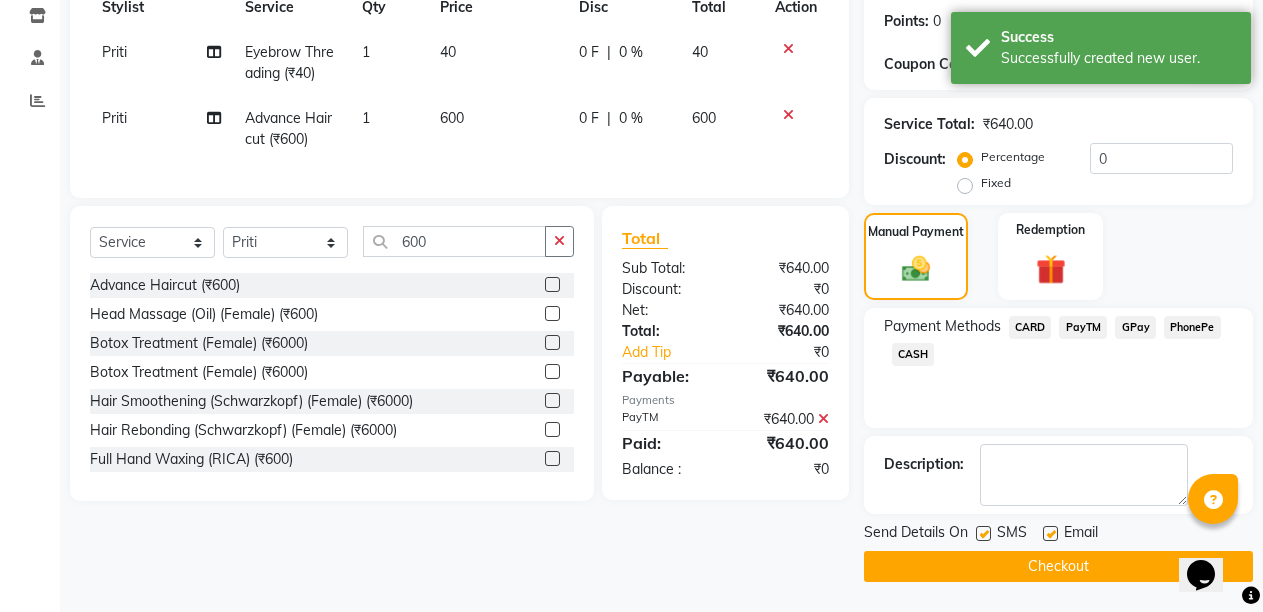click on "Email" 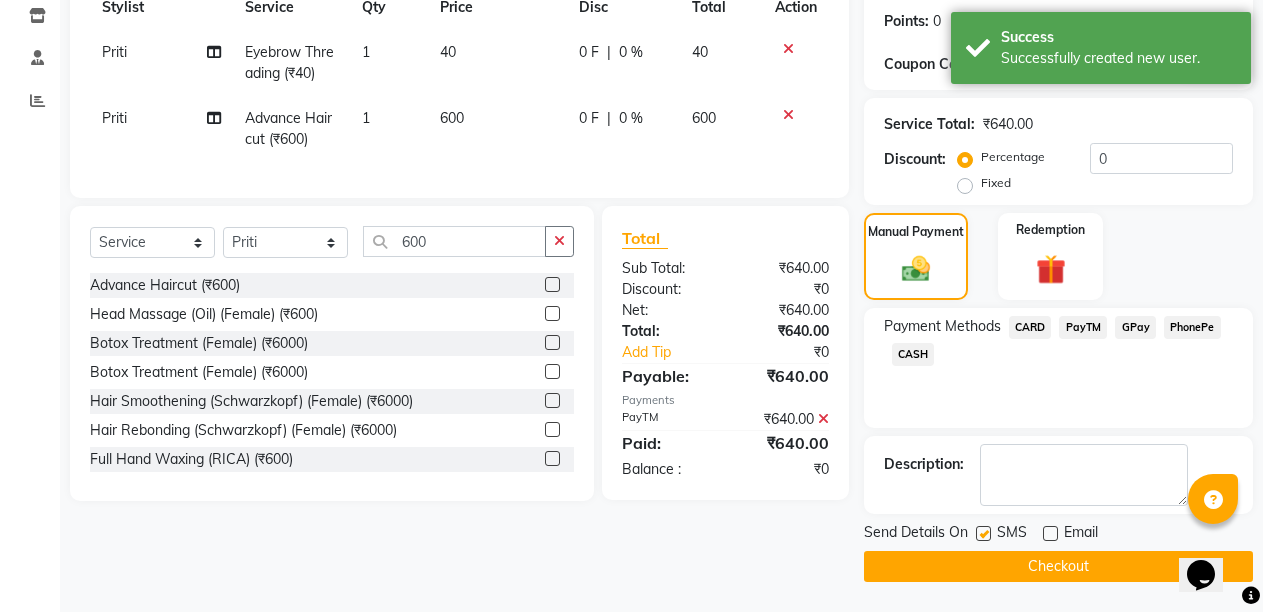 click on "Checkout" 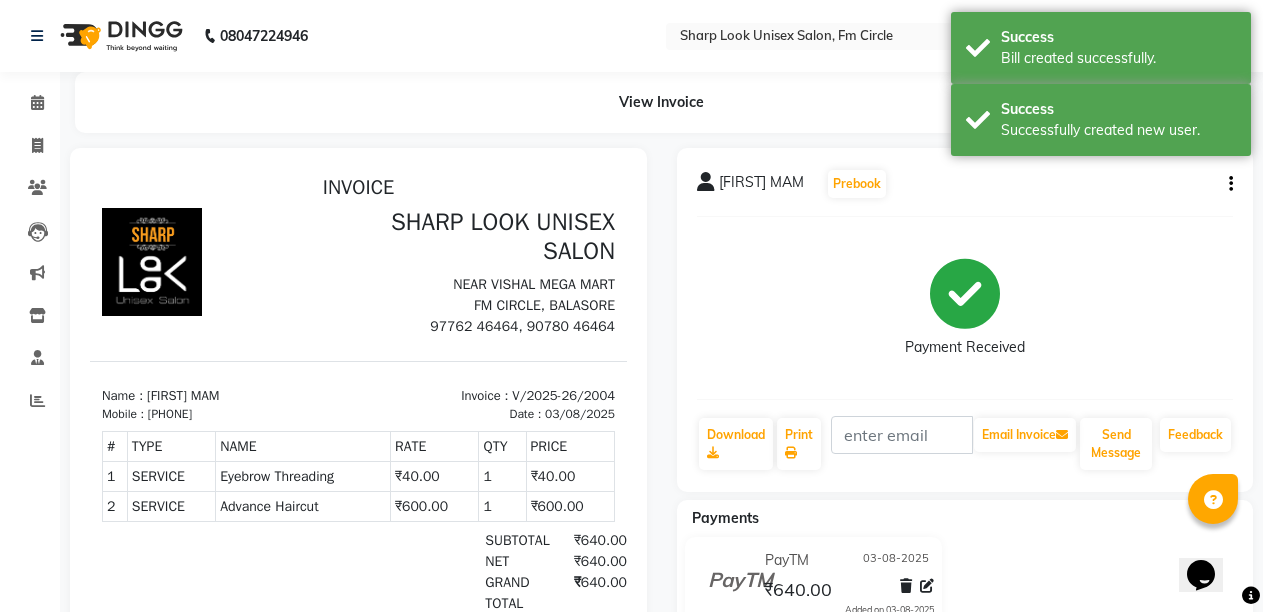 scroll, scrollTop: 0, scrollLeft: 0, axis: both 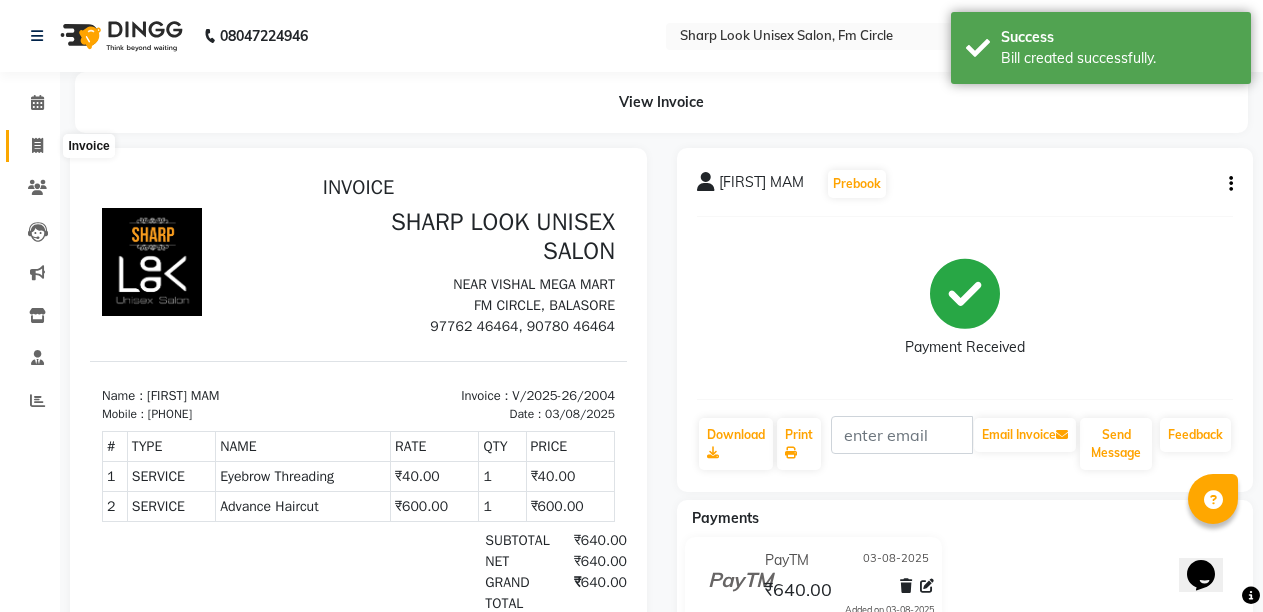 click 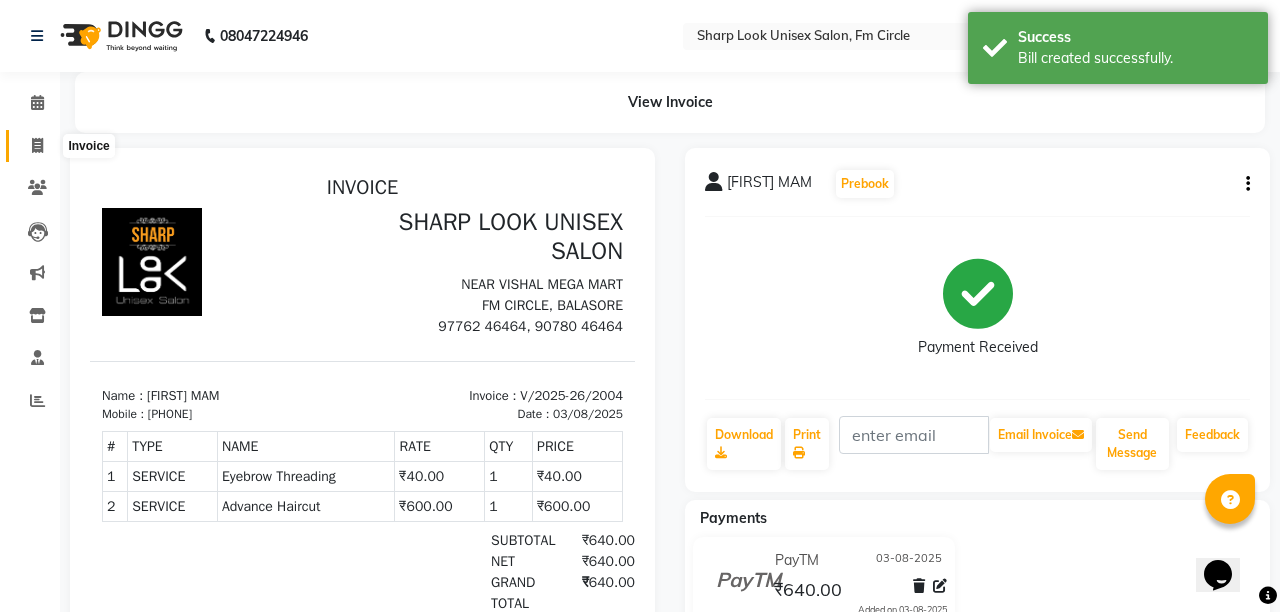 select on "service" 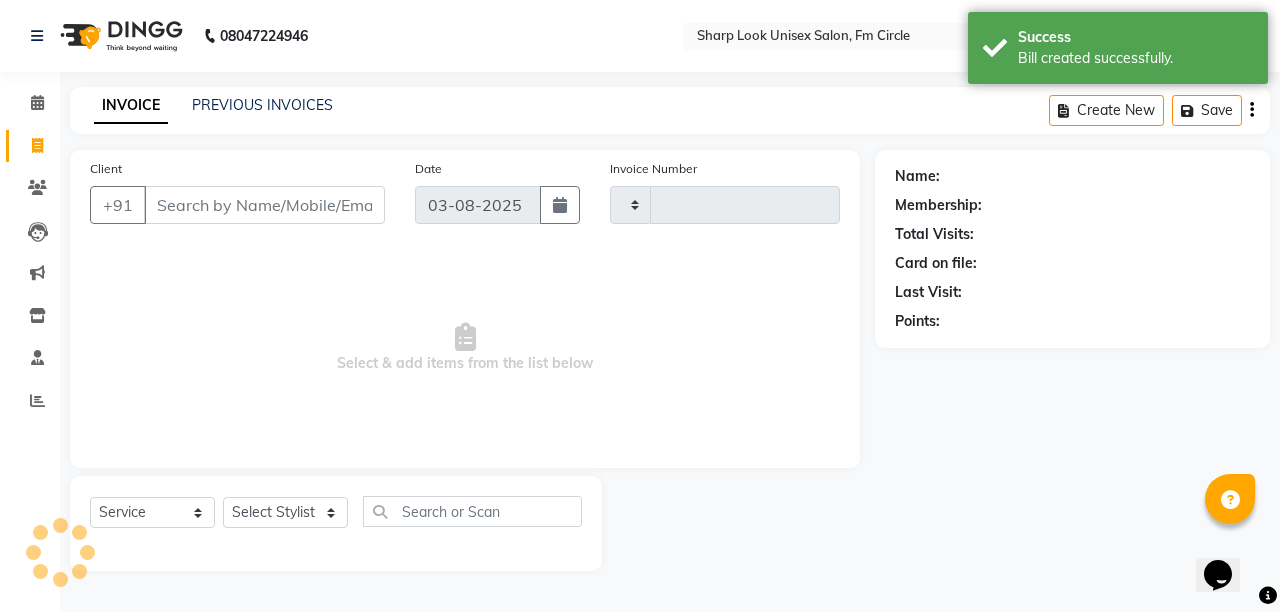 type on "2005" 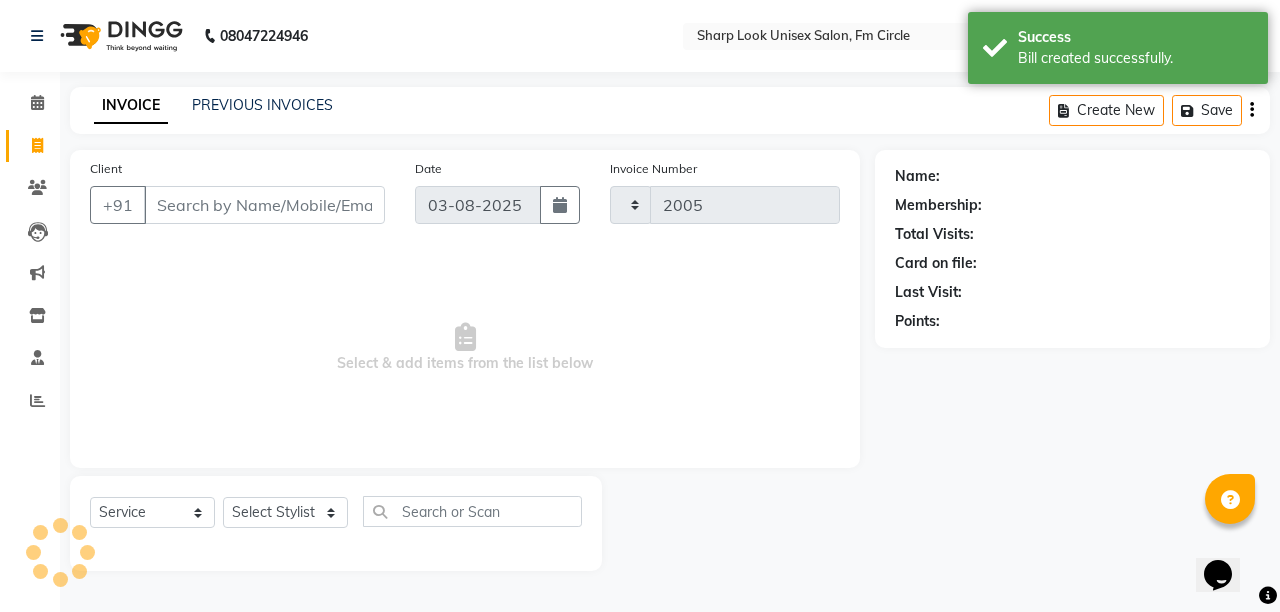 select on "804" 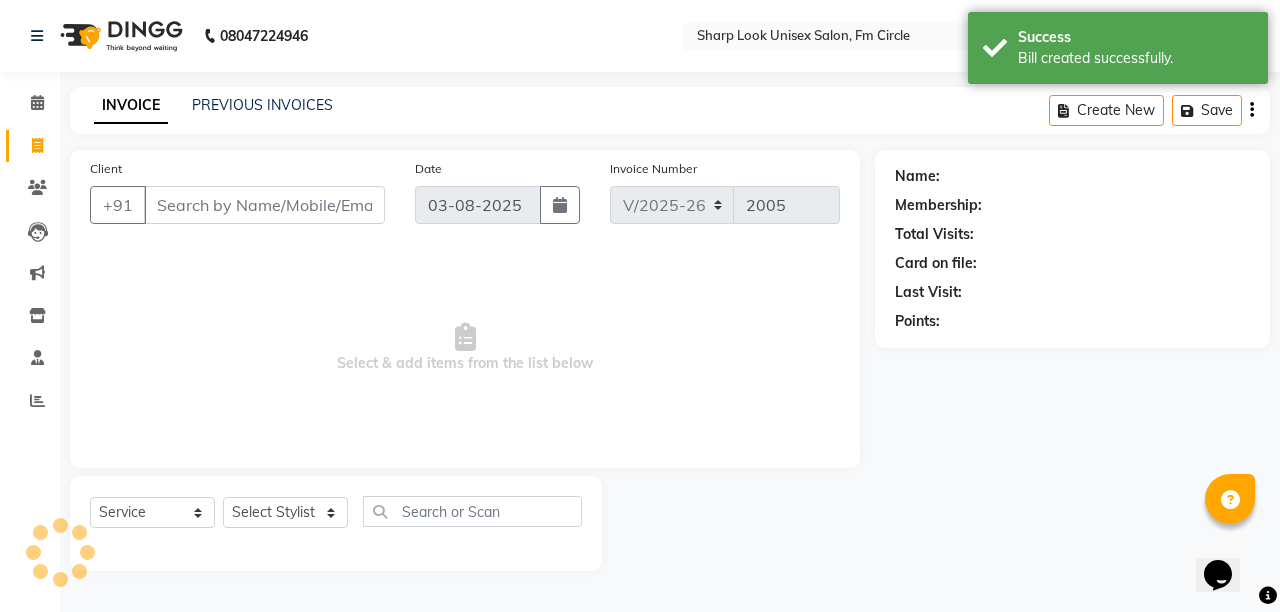 click on "Client" at bounding box center (264, 205) 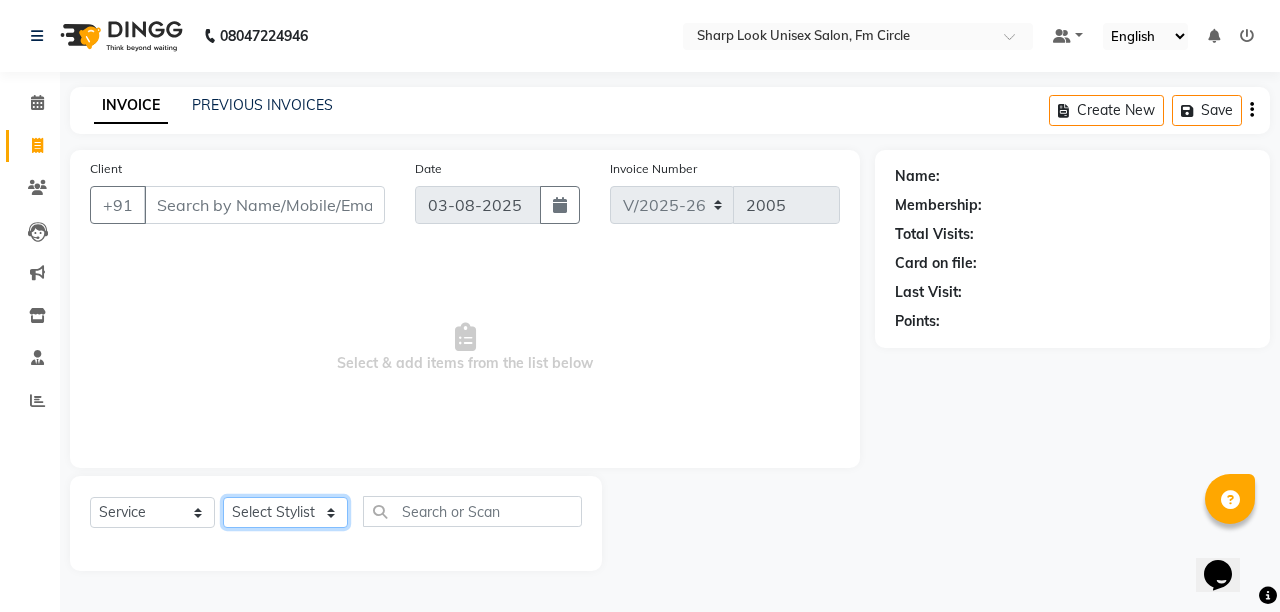click on "Select Stylist Admin Anil Babu Budhia Monalisa  Nisha Priti" 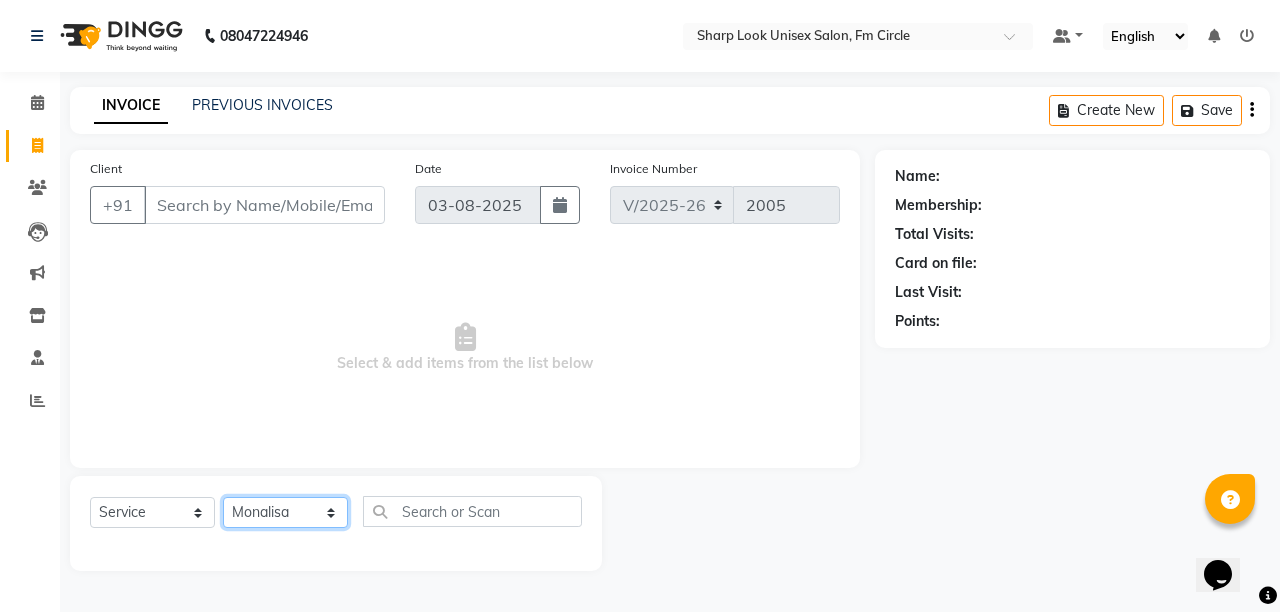 click on "Select Stylist Admin Anil Babu Budhia Monalisa  Nisha Priti" 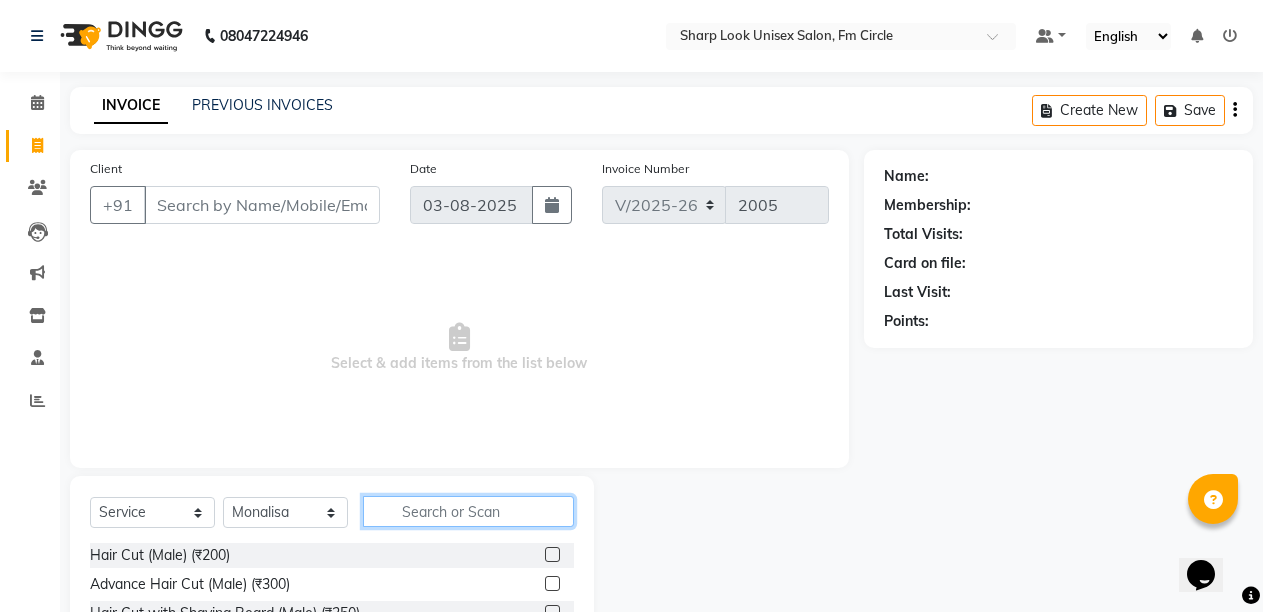 click 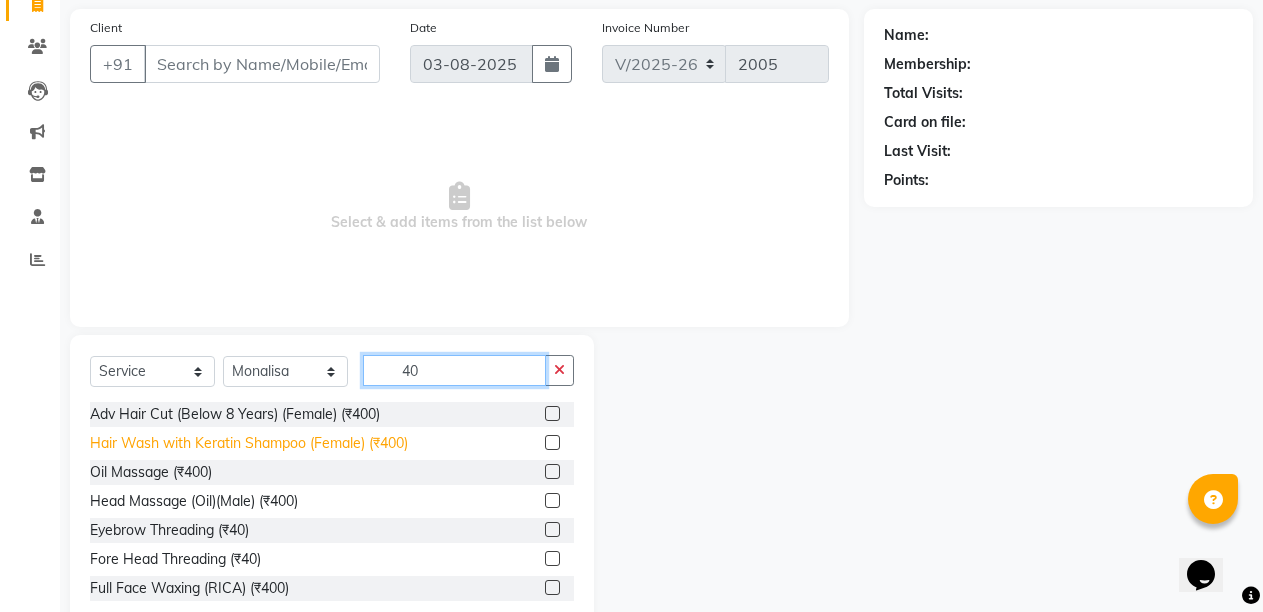 scroll, scrollTop: 189, scrollLeft: 0, axis: vertical 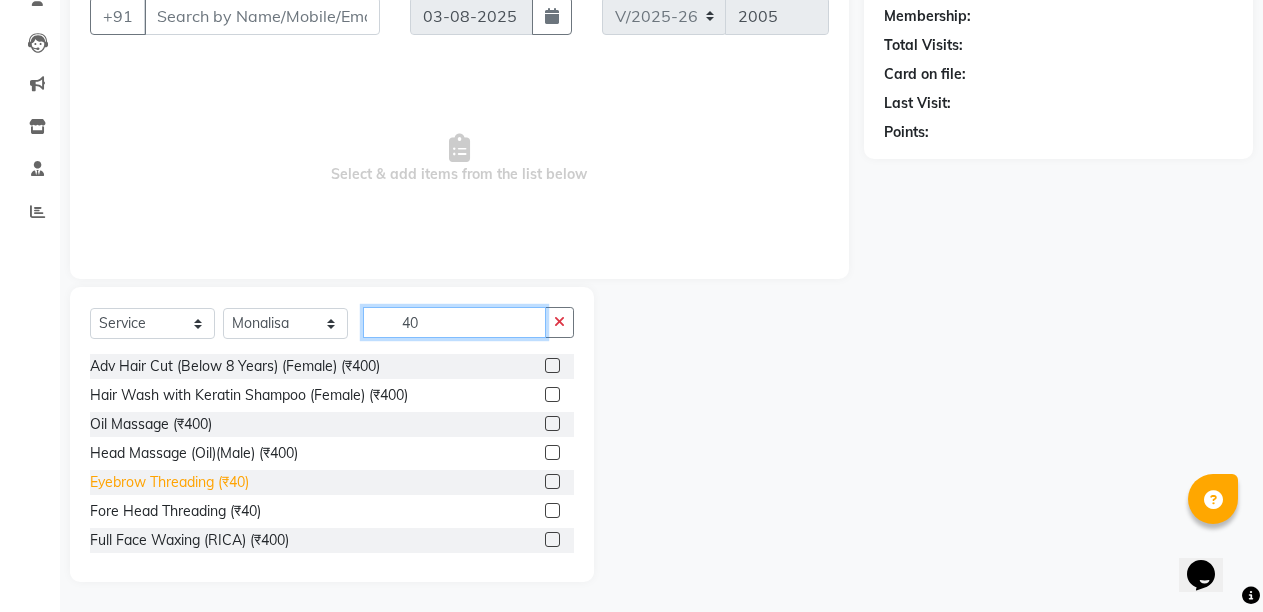 type on "40" 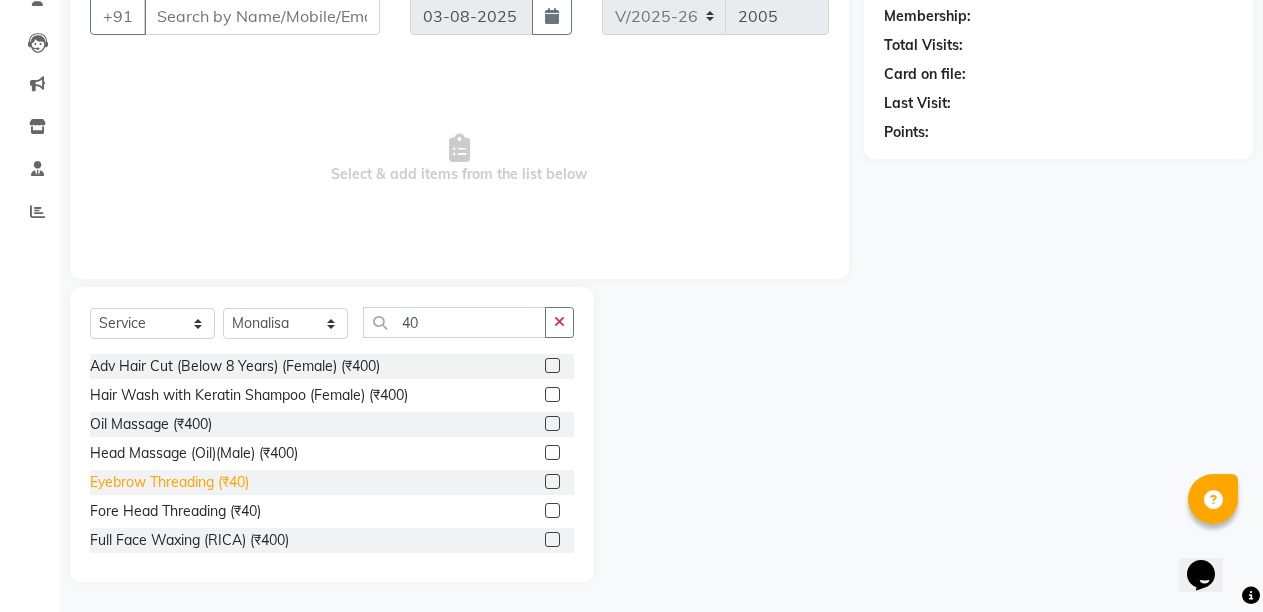click on "Eyebrow Threading (₹40)" 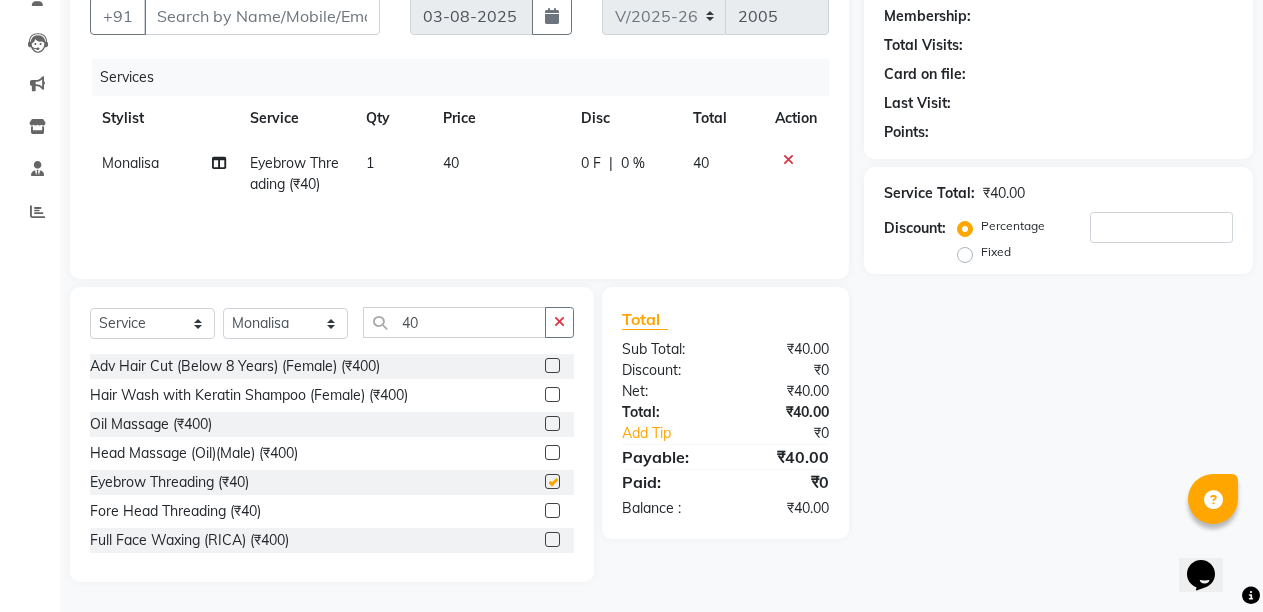 checkbox on "false" 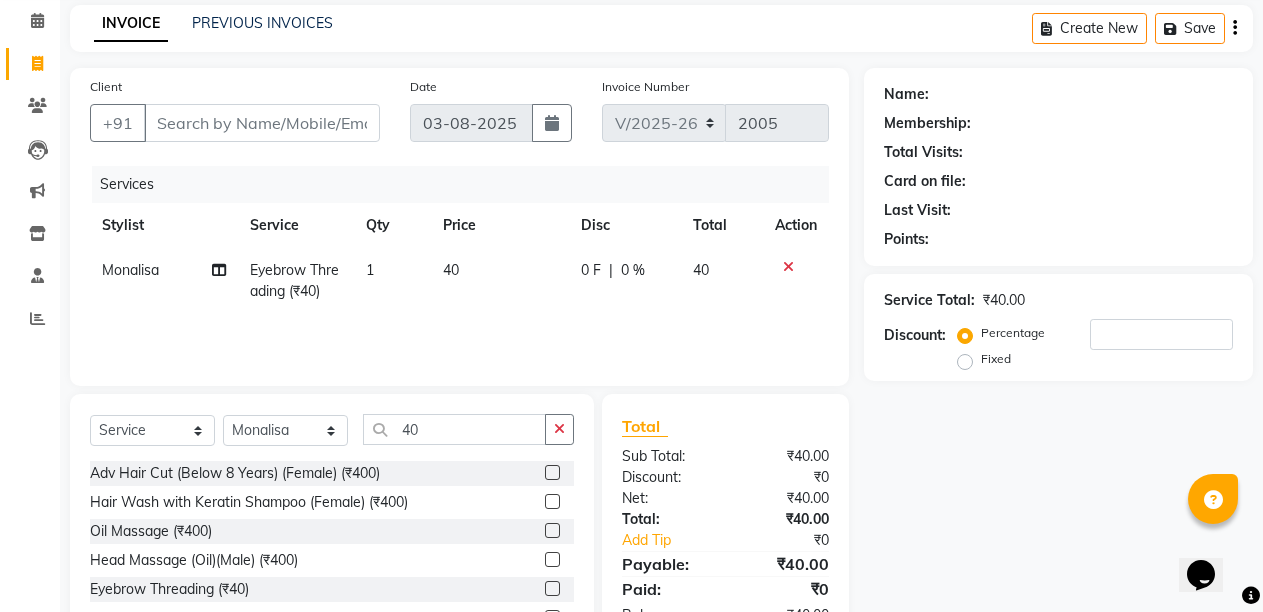 scroll, scrollTop: 0, scrollLeft: 0, axis: both 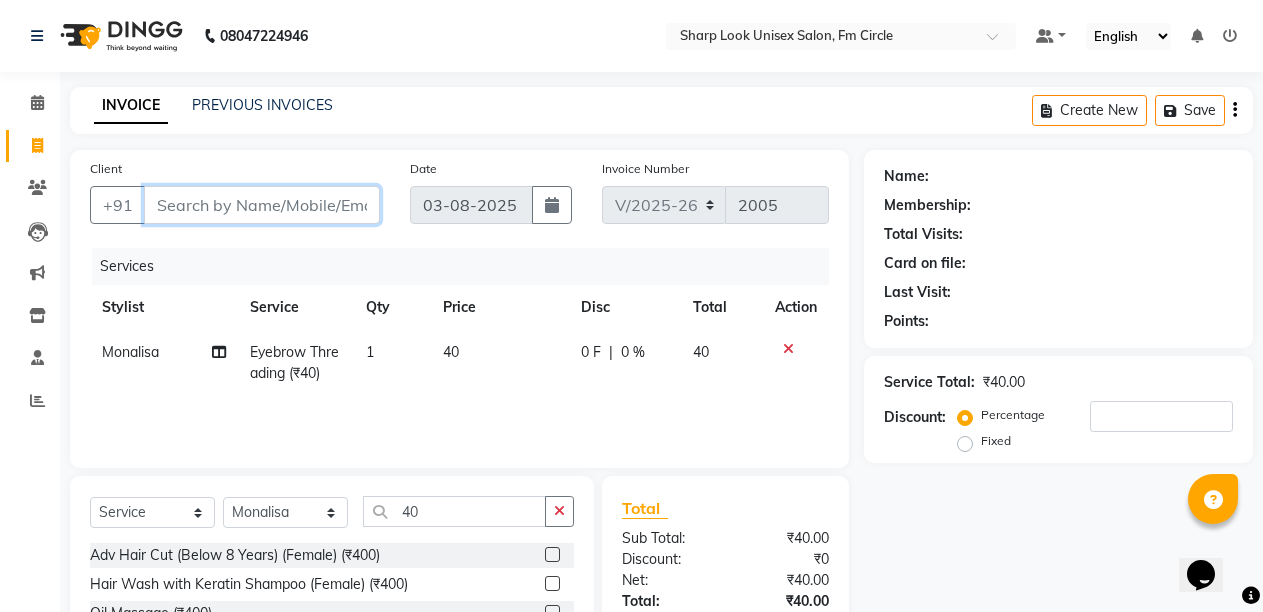 click on "Client" at bounding box center (262, 205) 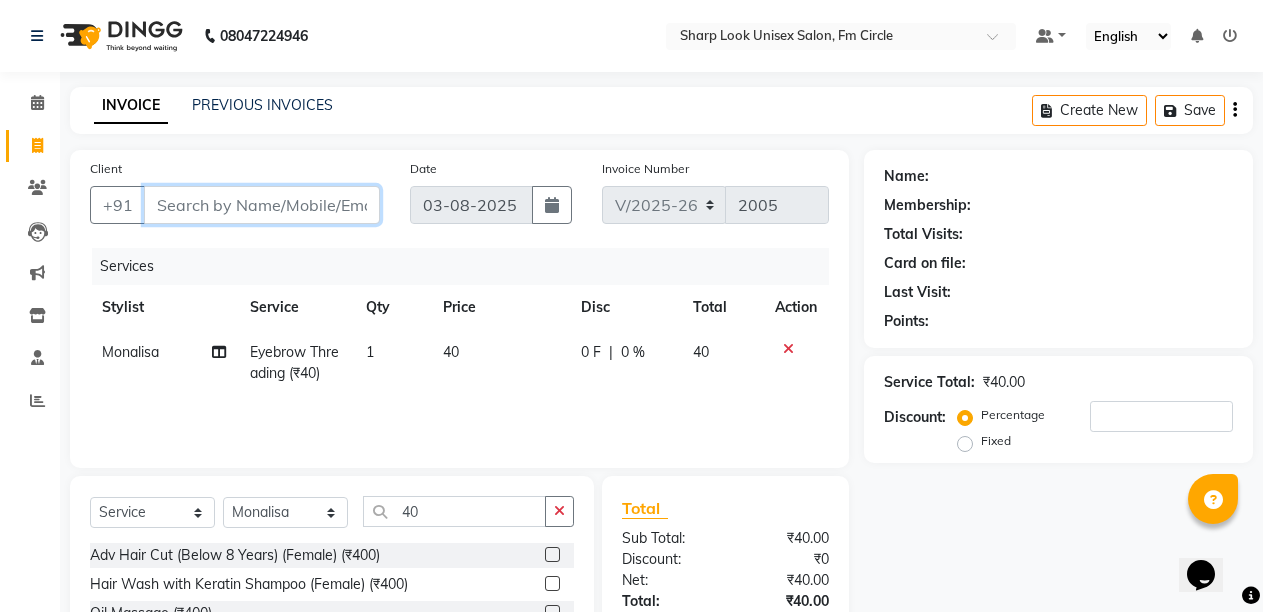 type on "8" 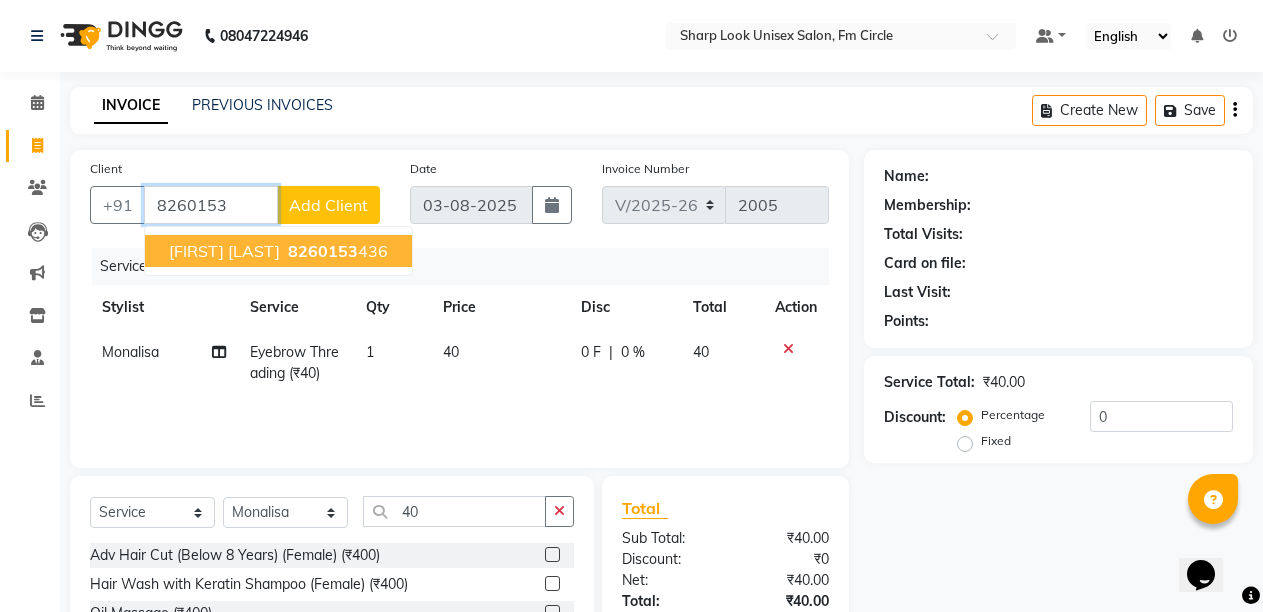 click on "8260153" at bounding box center [323, 251] 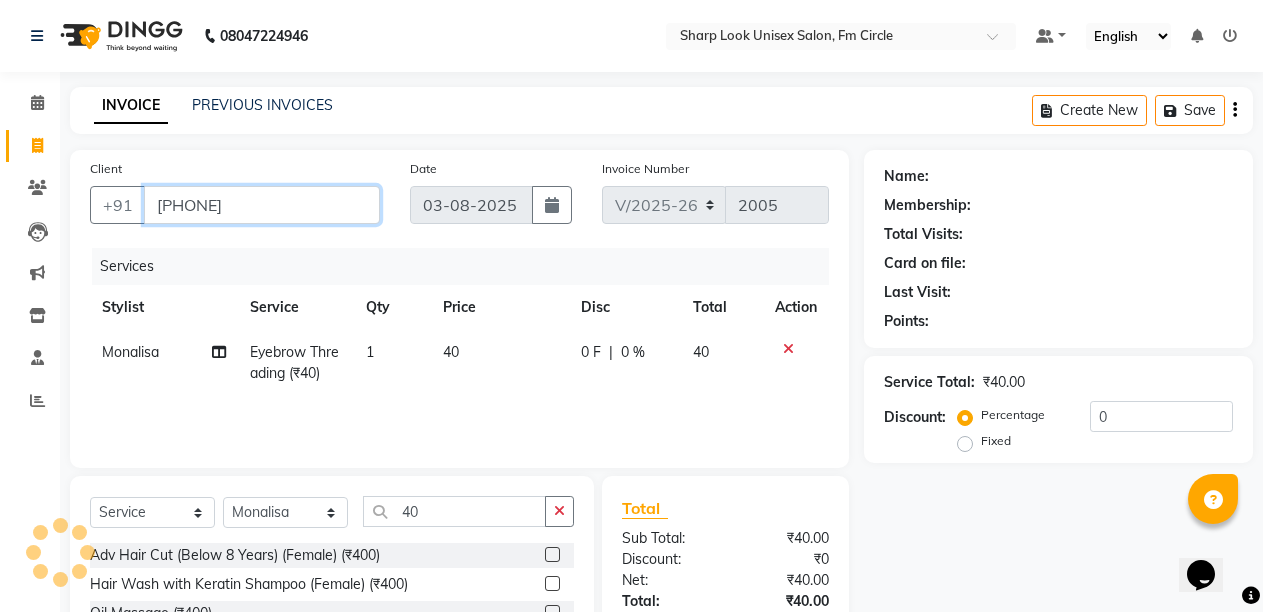 type on "8260153436" 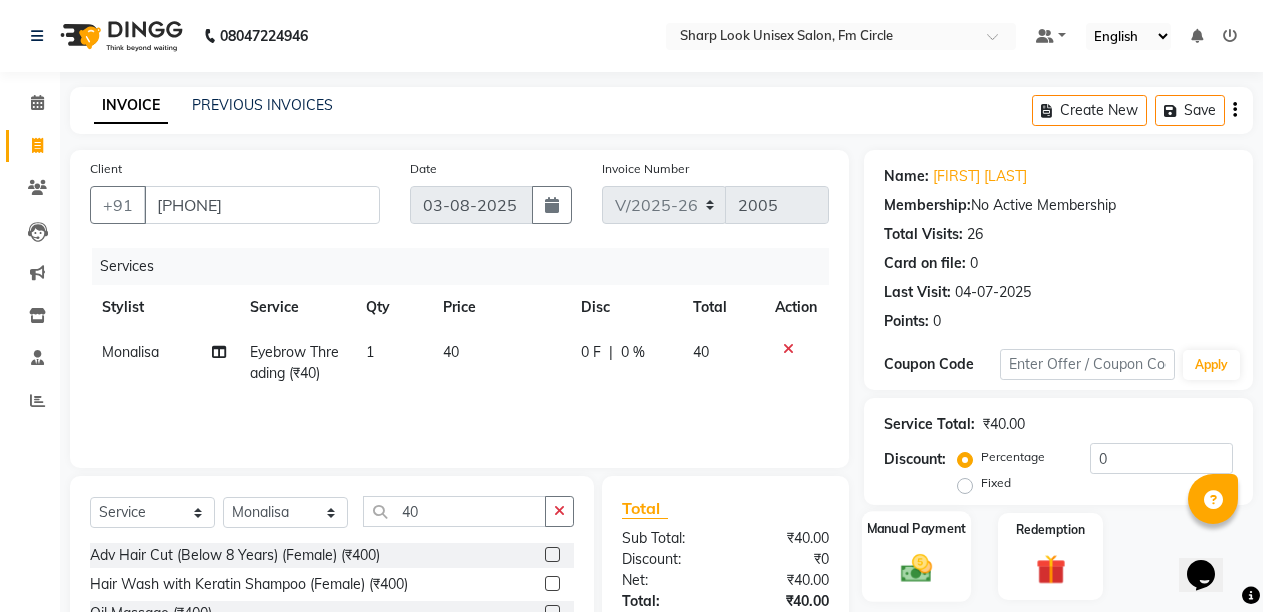 click 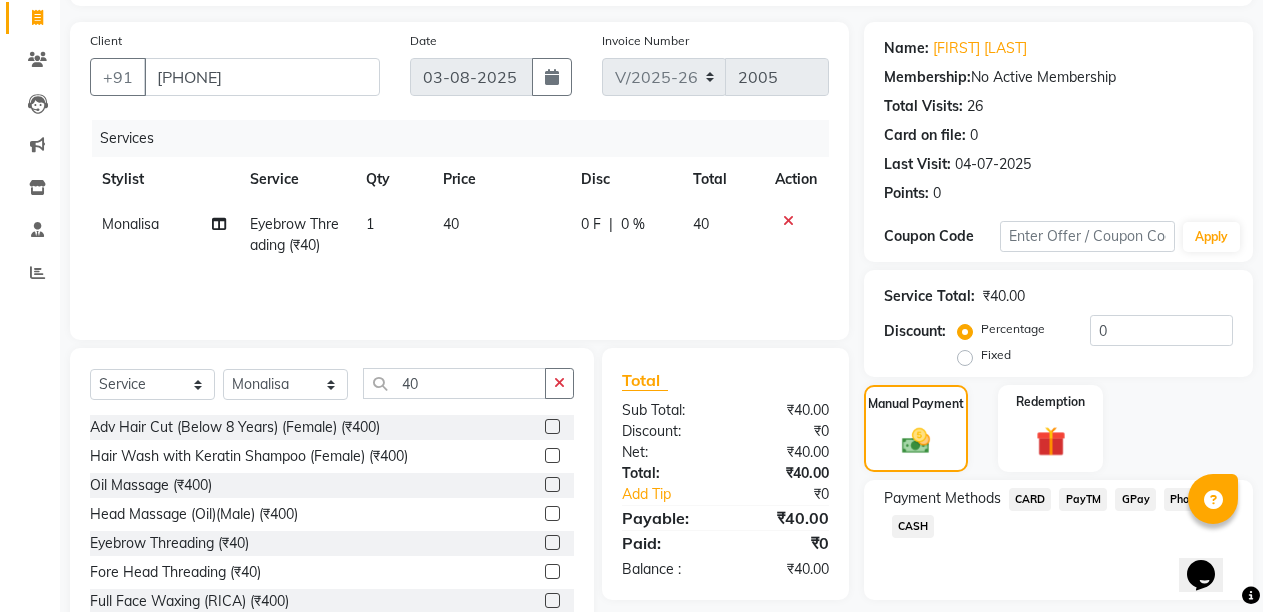 scroll, scrollTop: 189, scrollLeft: 0, axis: vertical 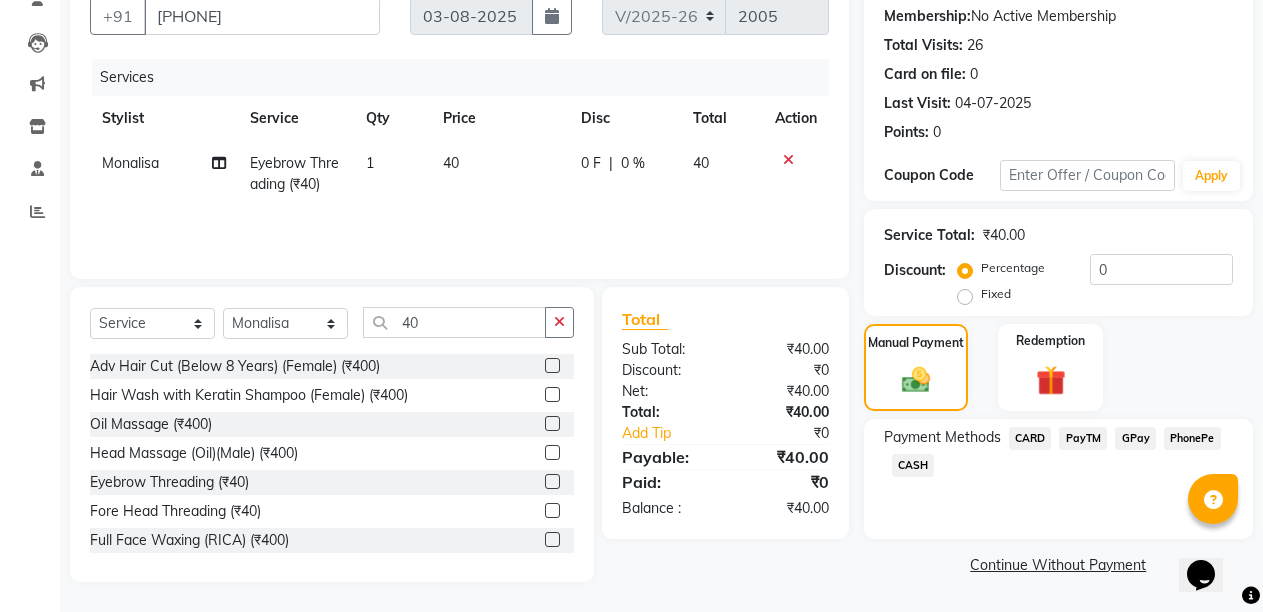 click on "PayTM" 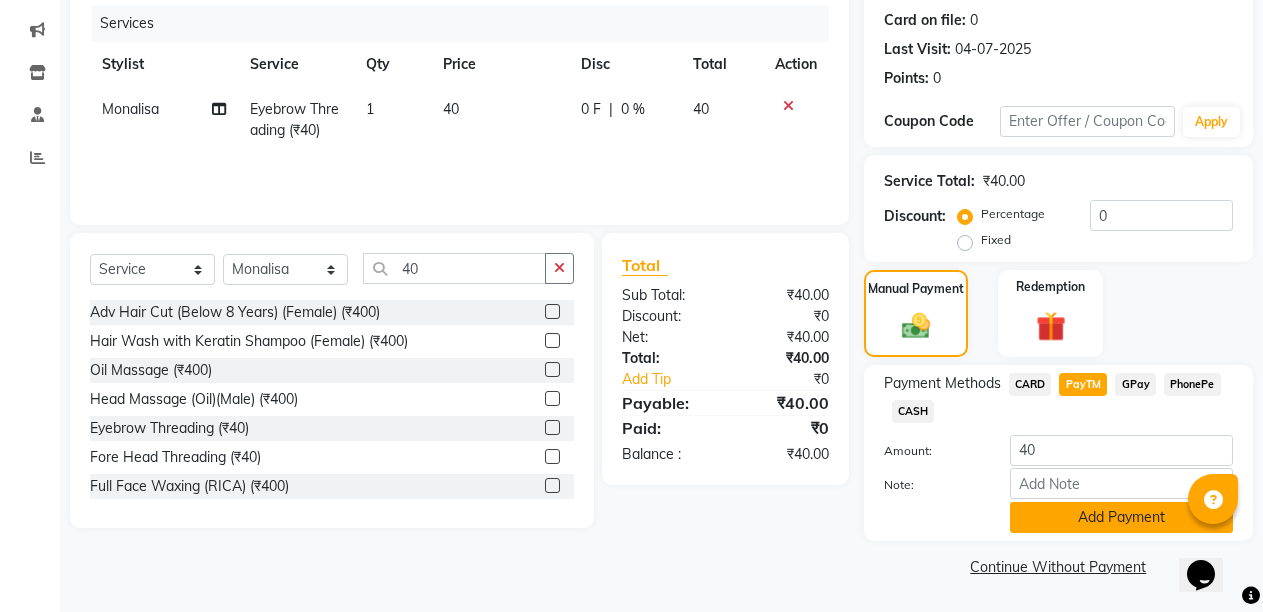click on "Add Payment" 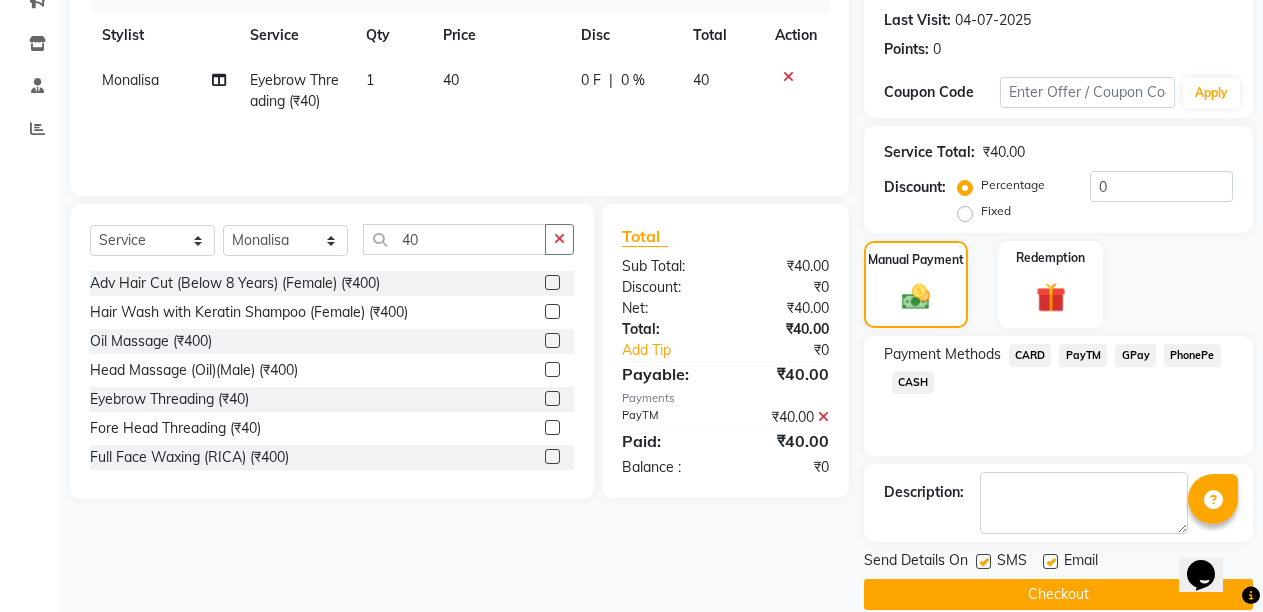 scroll, scrollTop: 300, scrollLeft: 0, axis: vertical 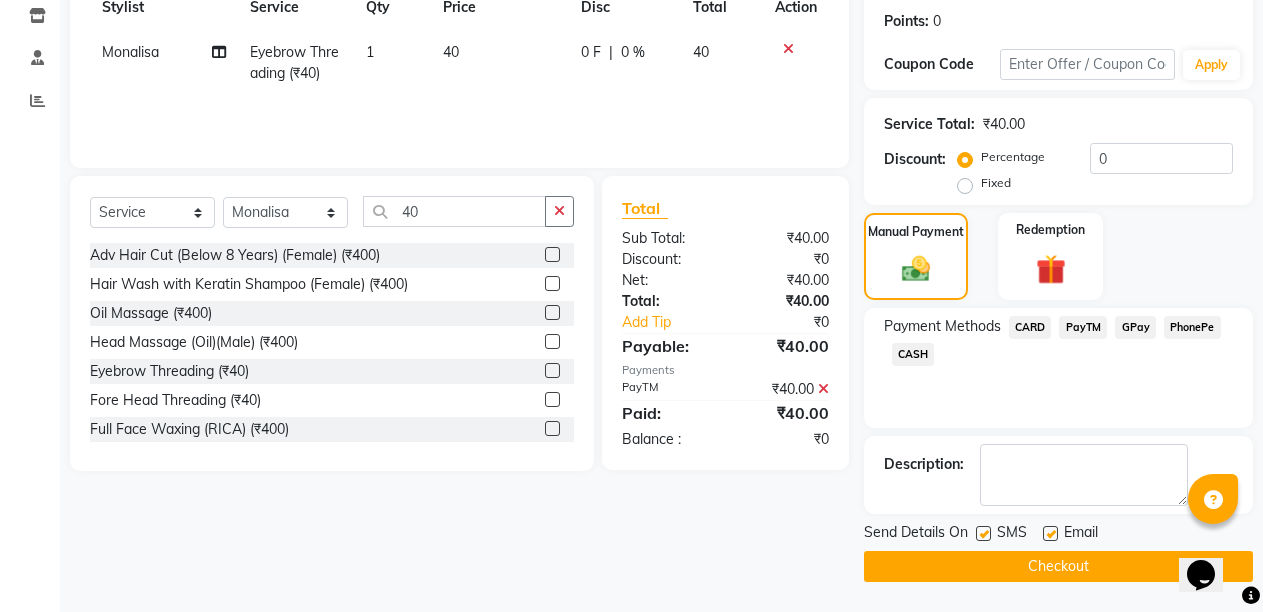 click 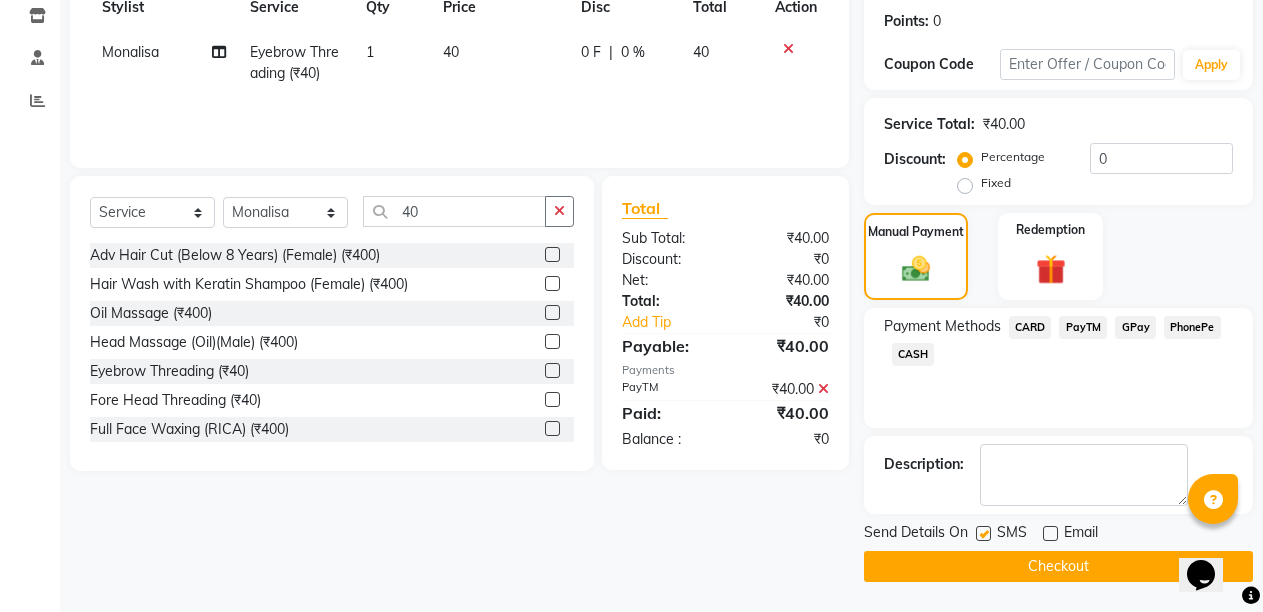 click on "Checkout" 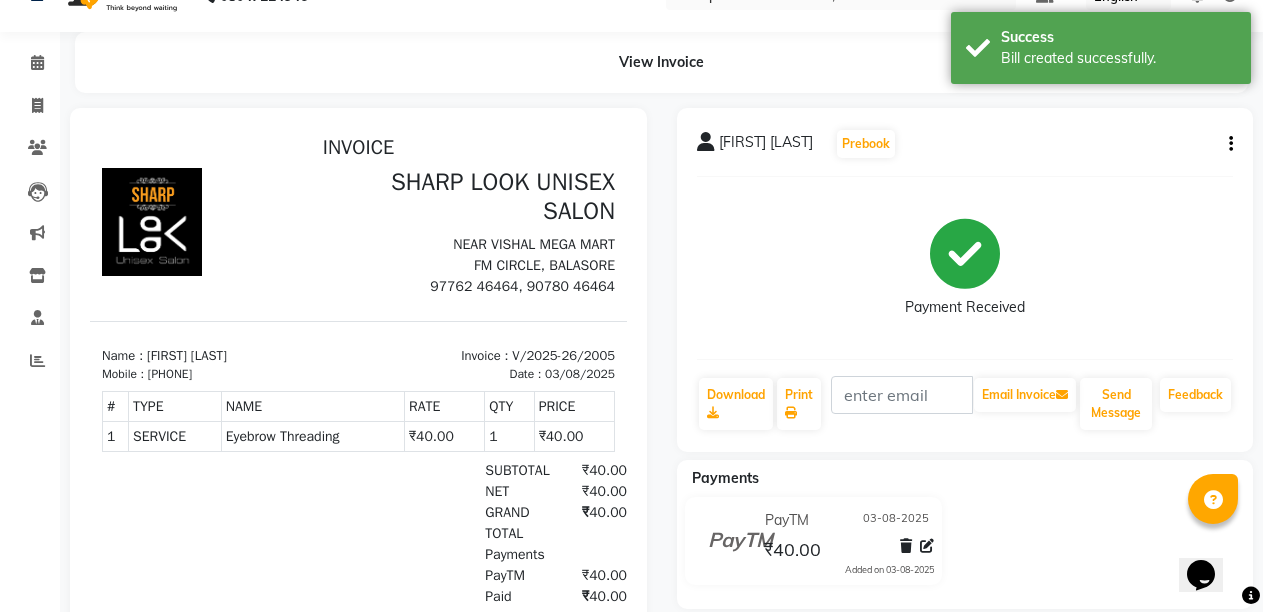scroll, scrollTop: 0, scrollLeft: 0, axis: both 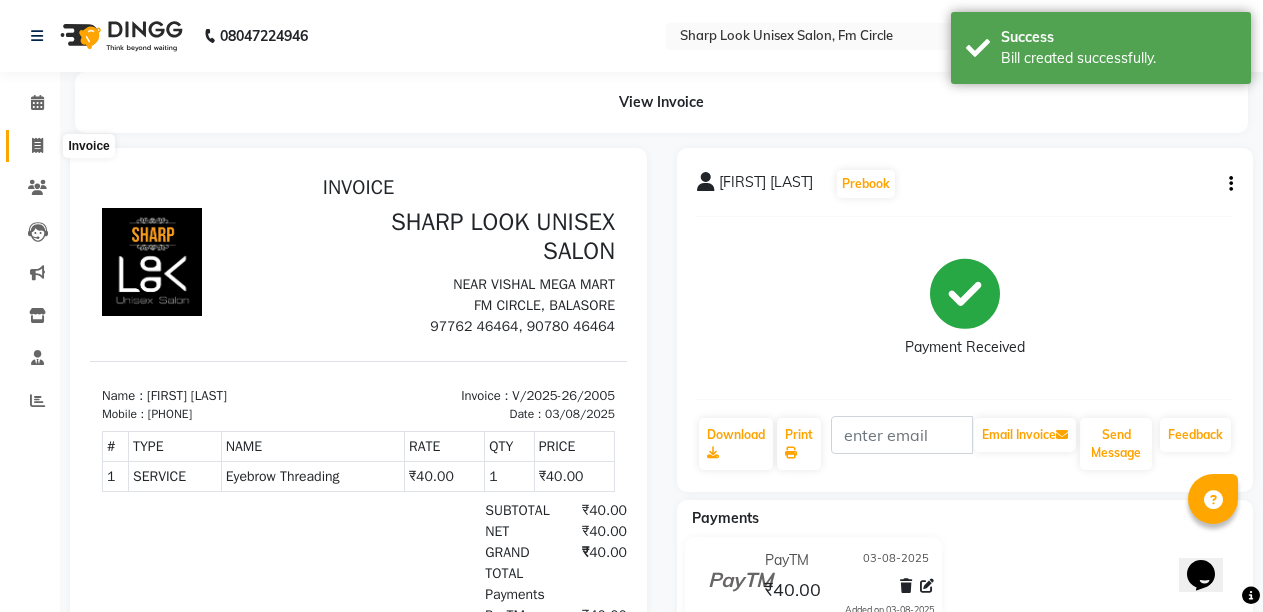 click 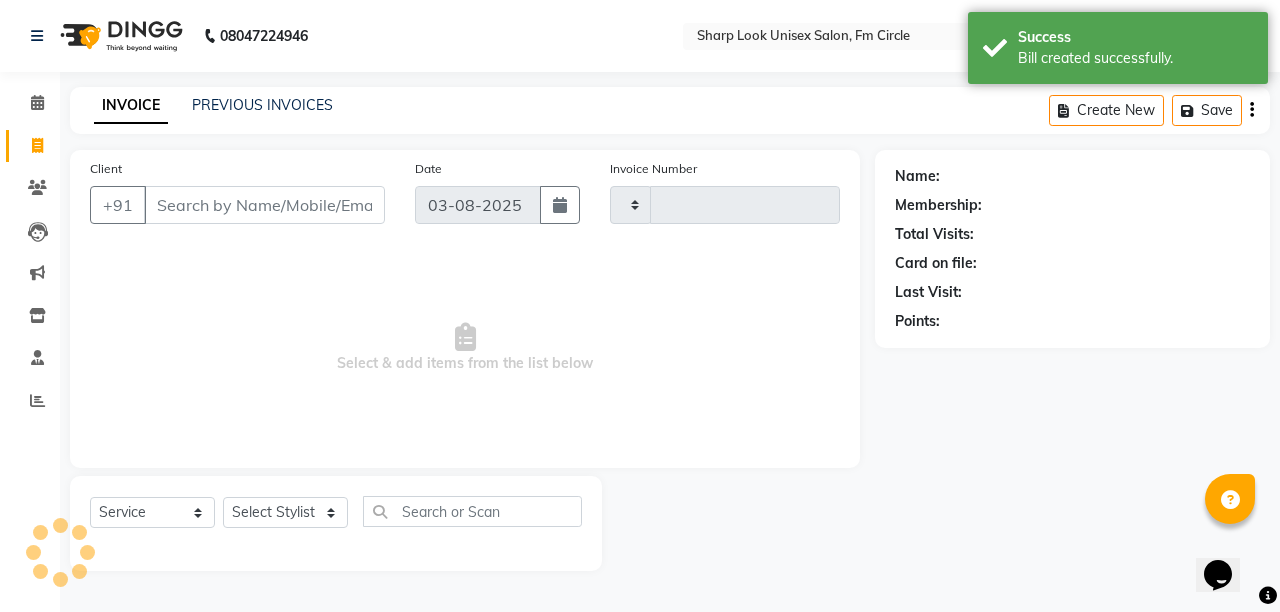 click on "Client" at bounding box center (264, 205) 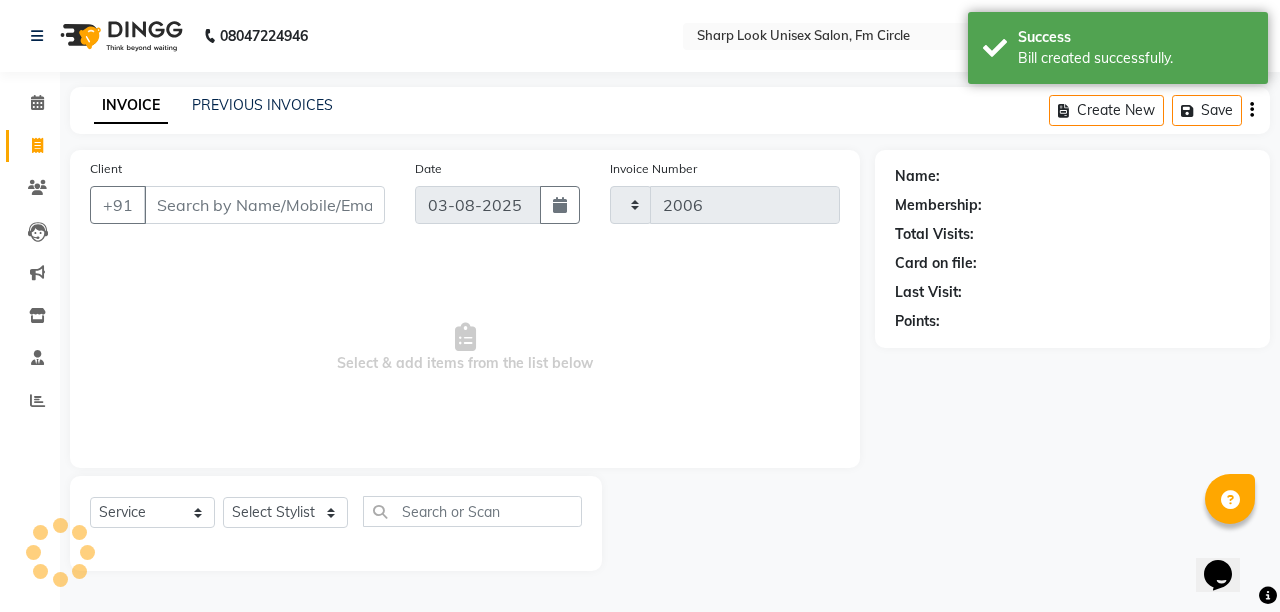 select on "804" 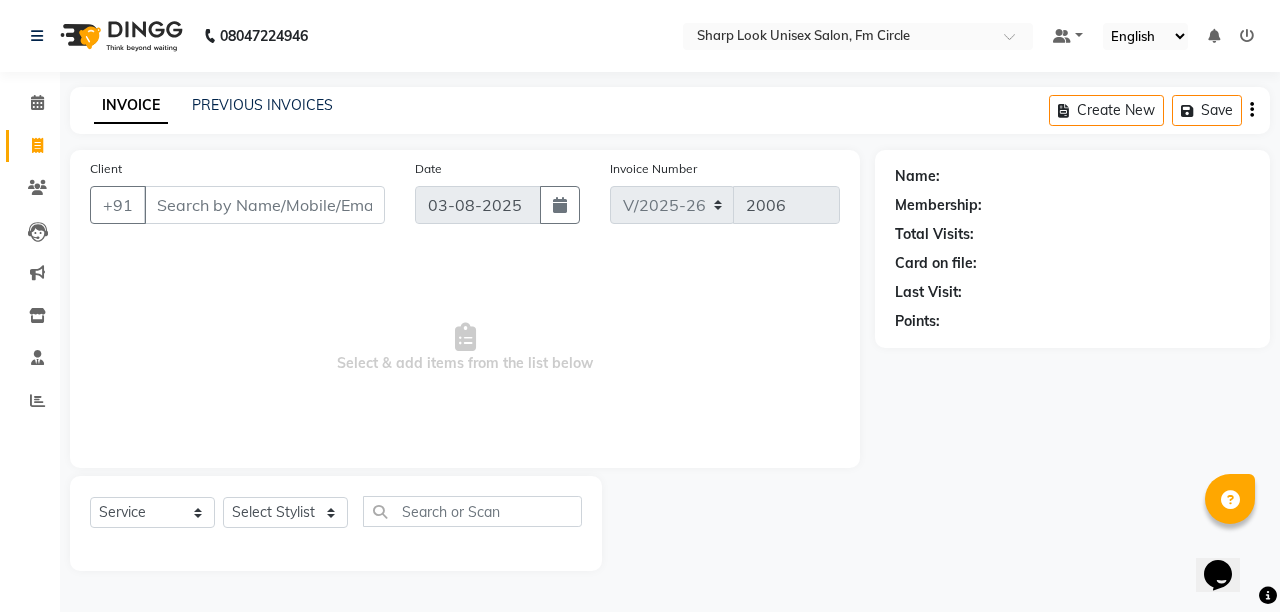 click on "Client" at bounding box center (264, 205) 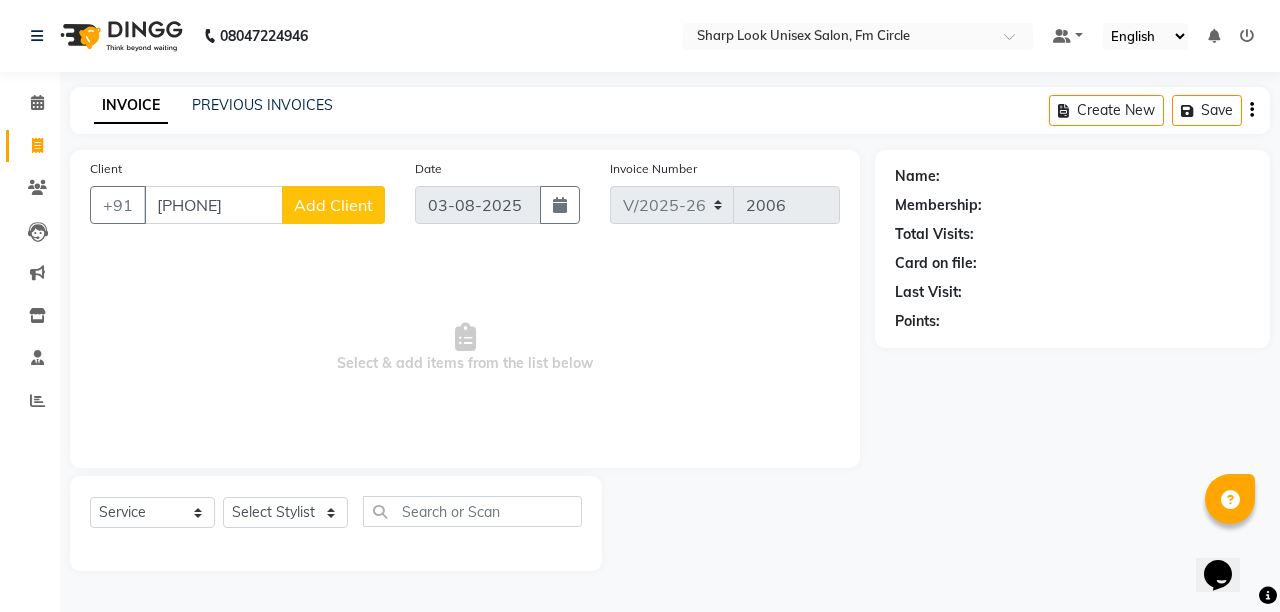 type on "7873434123" 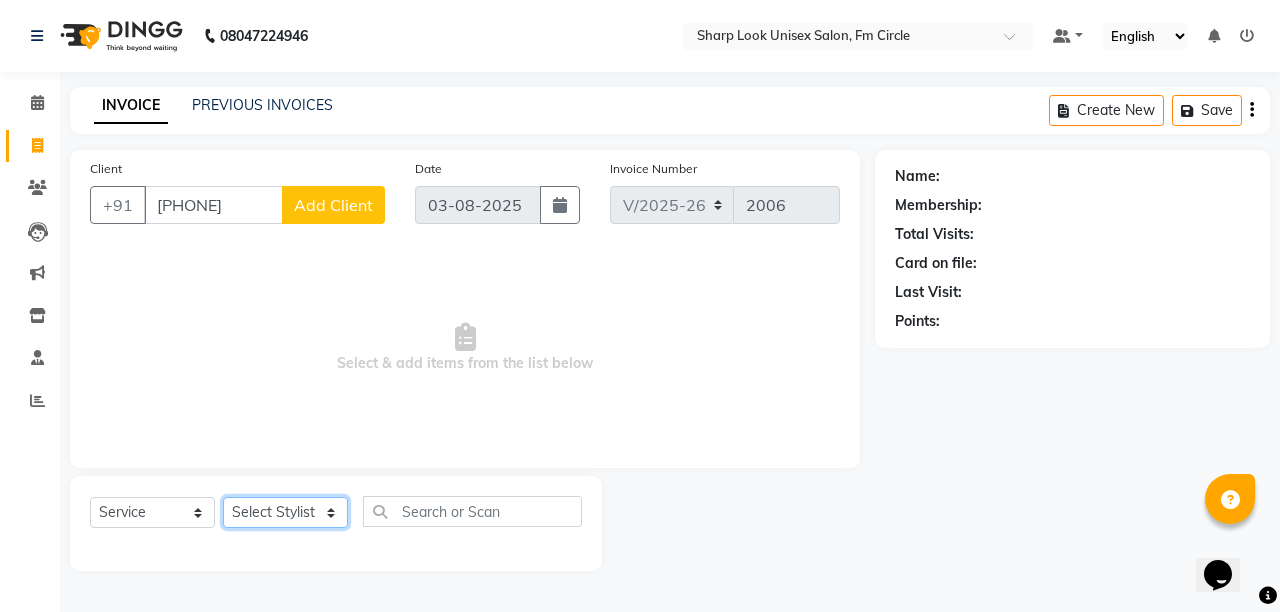 click on "Select Stylist Admin Anil Babu Budhia Monalisa  Nisha Priti" 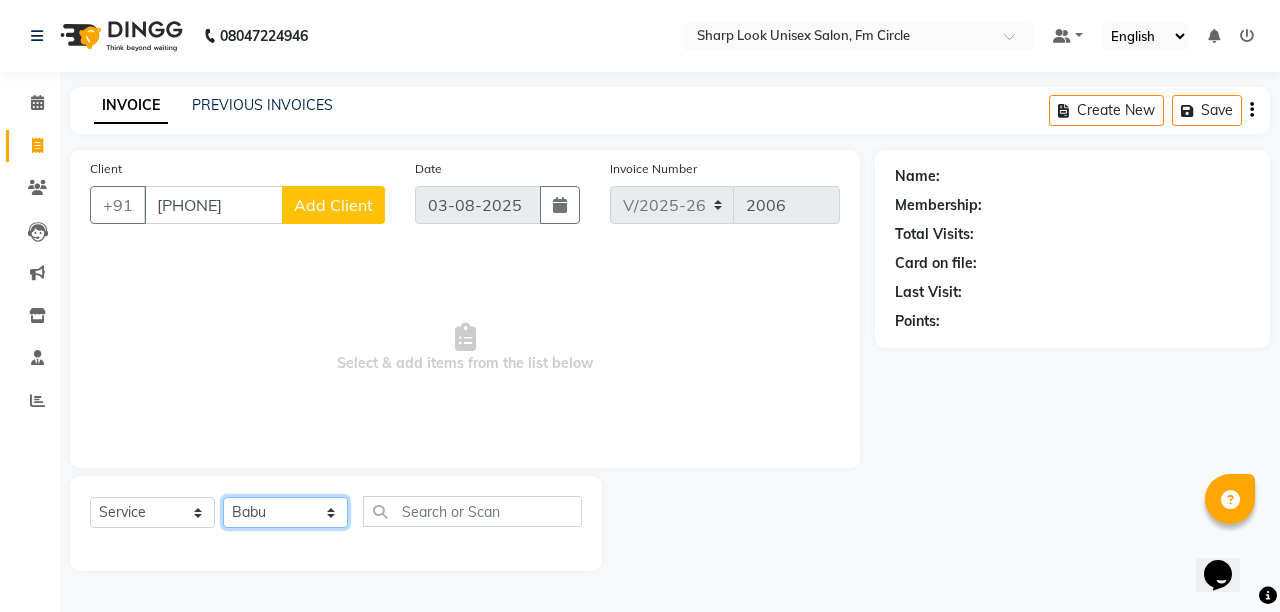 click on "Select Stylist Admin Anil Babu Budhia Monalisa  Nisha Priti" 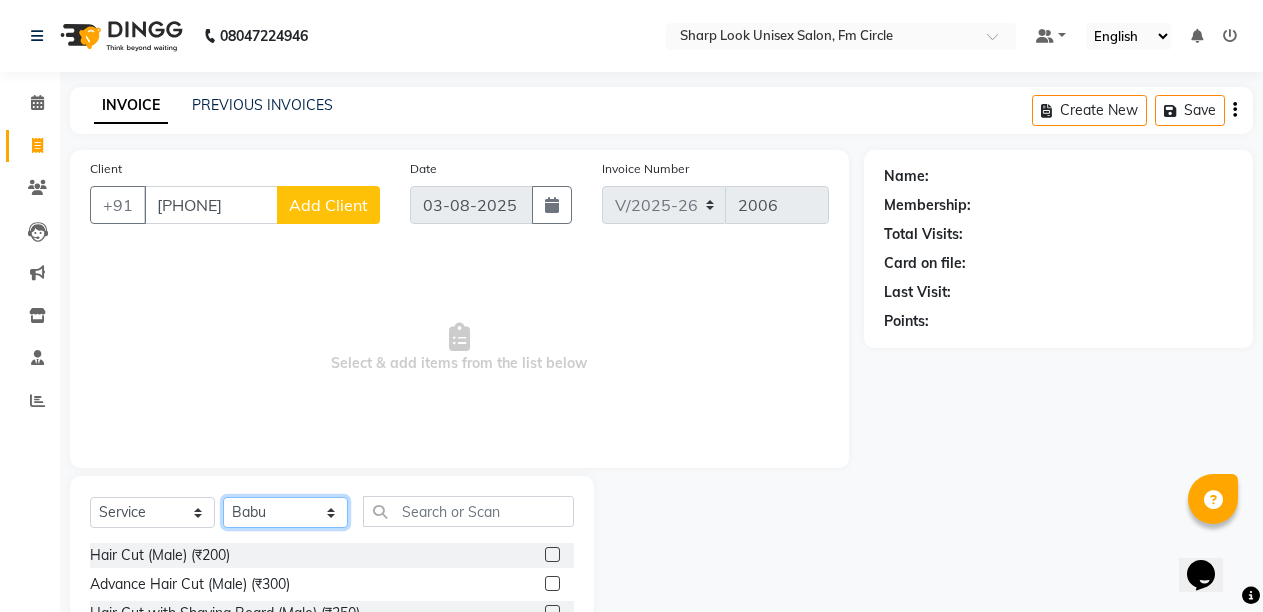 click on "Select Stylist Admin Anil Babu Budhia Monalisa  Nisha Priti" 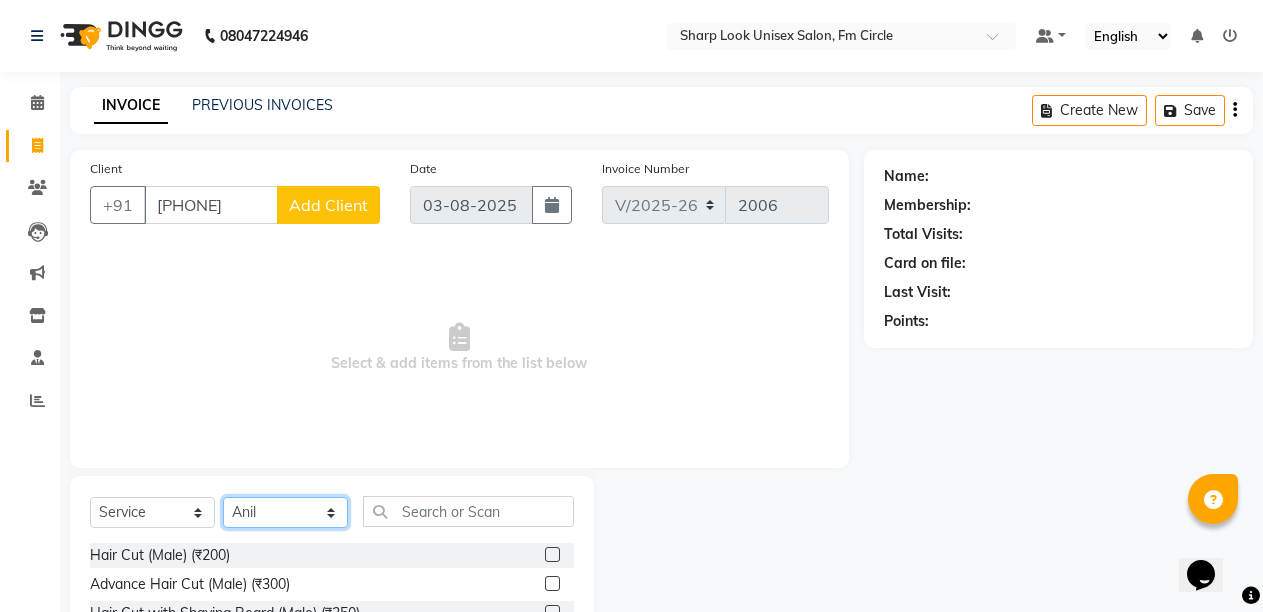 click on "Select Stylist Admin Anil Babu Budhia Monalisa  Nisha Priti" 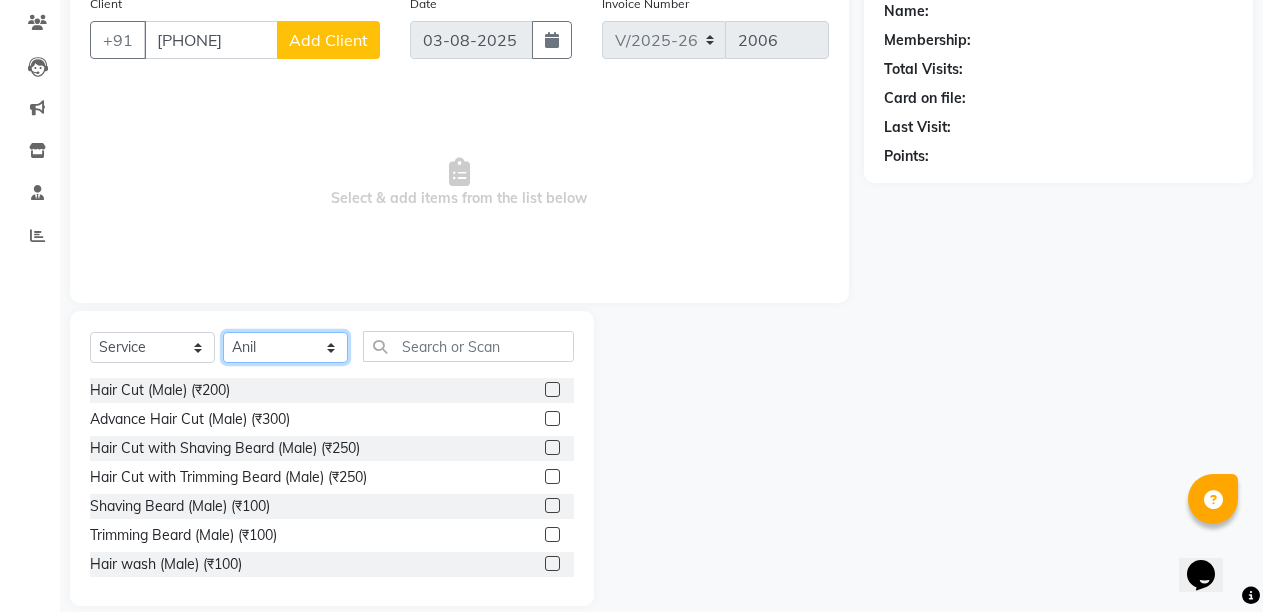 scroll, scrollTop: 189, scrollLeft: 0, axis: vertical 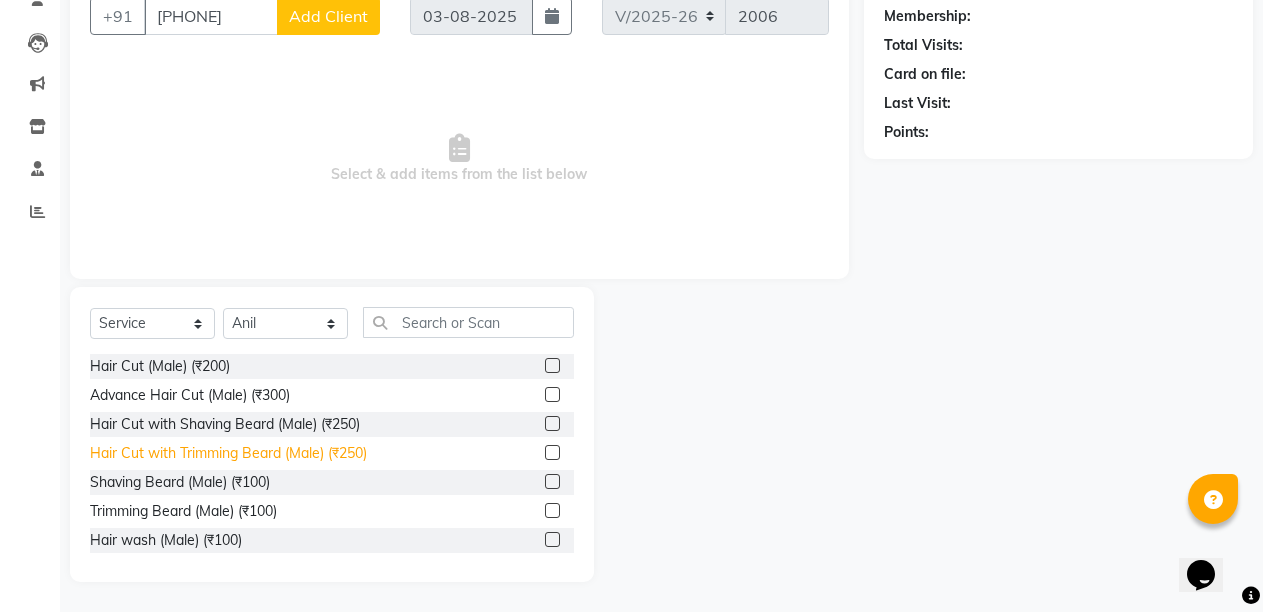 click on "Hair Cut with Trimming Beard (Male) (₹250)" 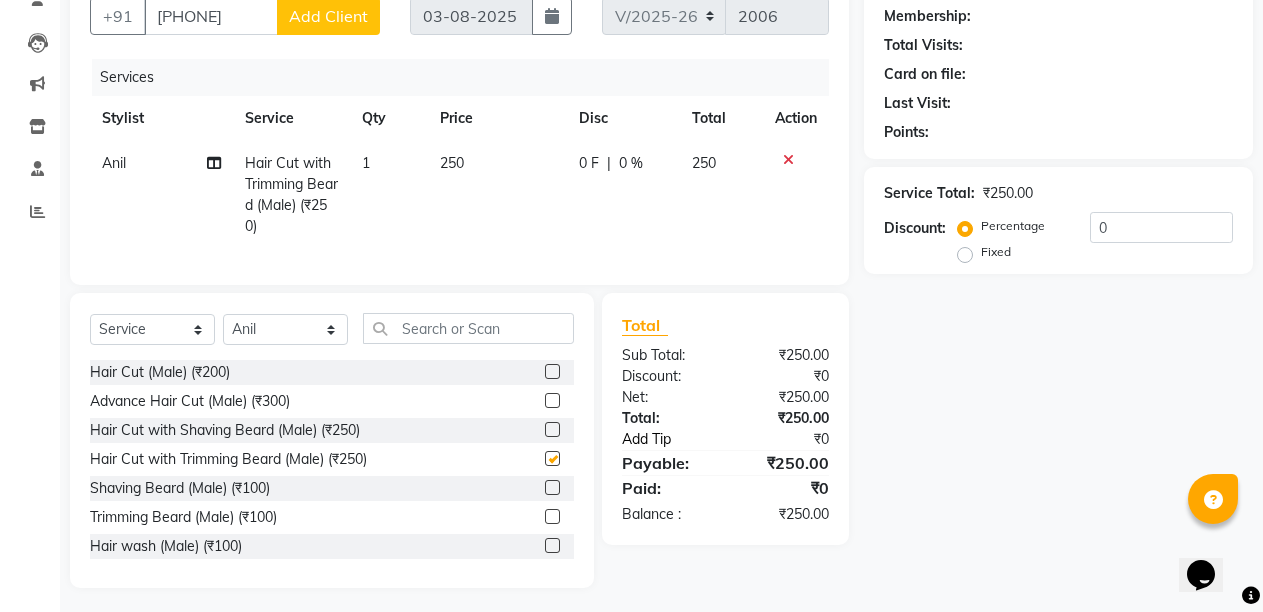 checkbox on "false" 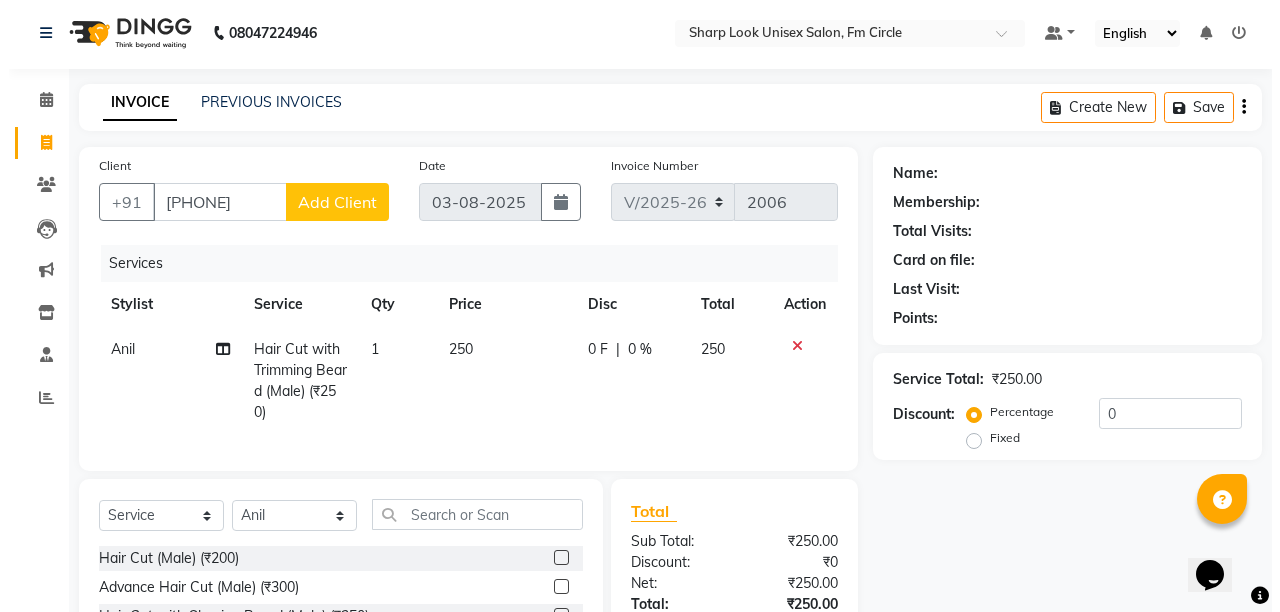 scroll, scrollTop: 0, scrollLeft: 0, axis: both 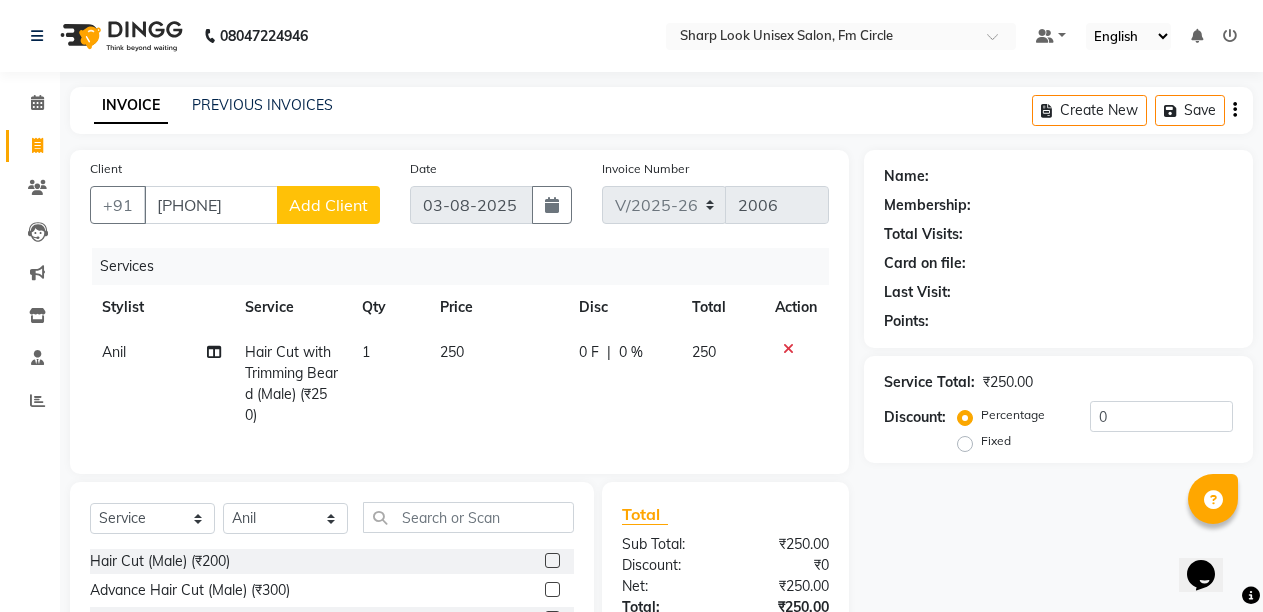 click on "Add Client" 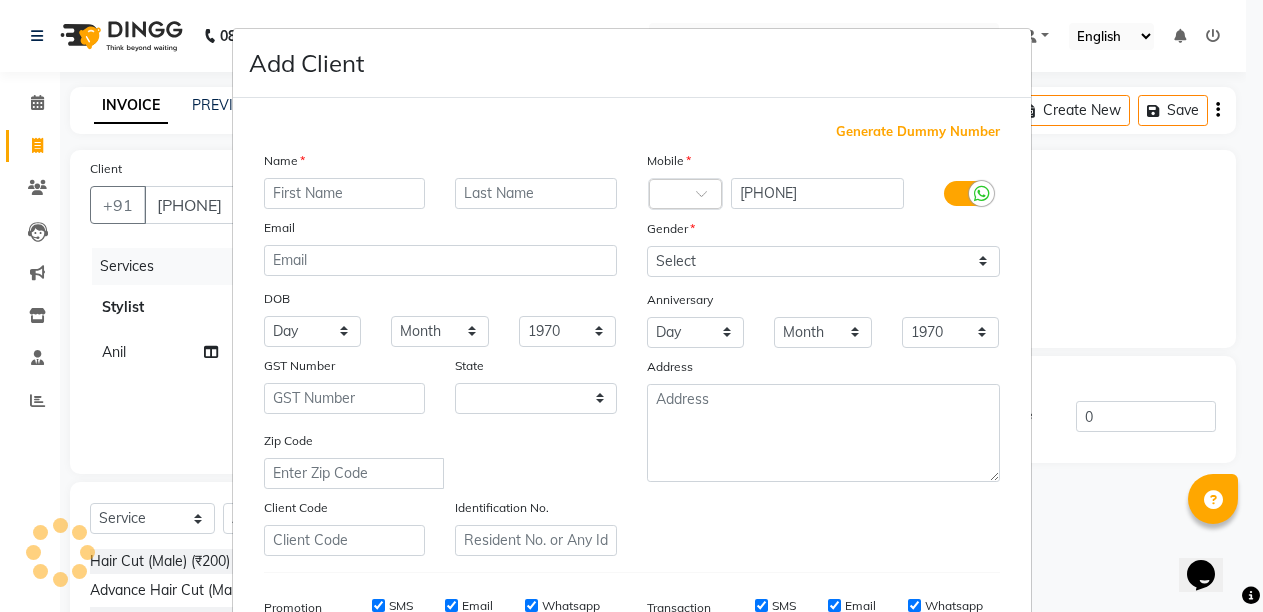 select on "29" 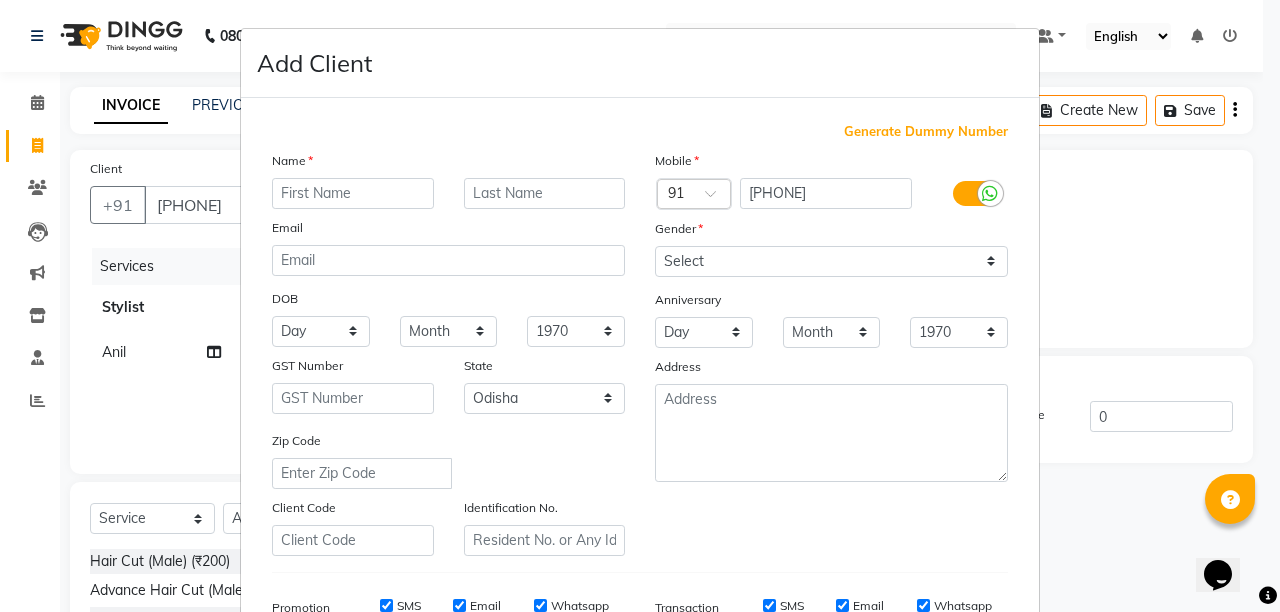 click at bounding box center (353, 193) 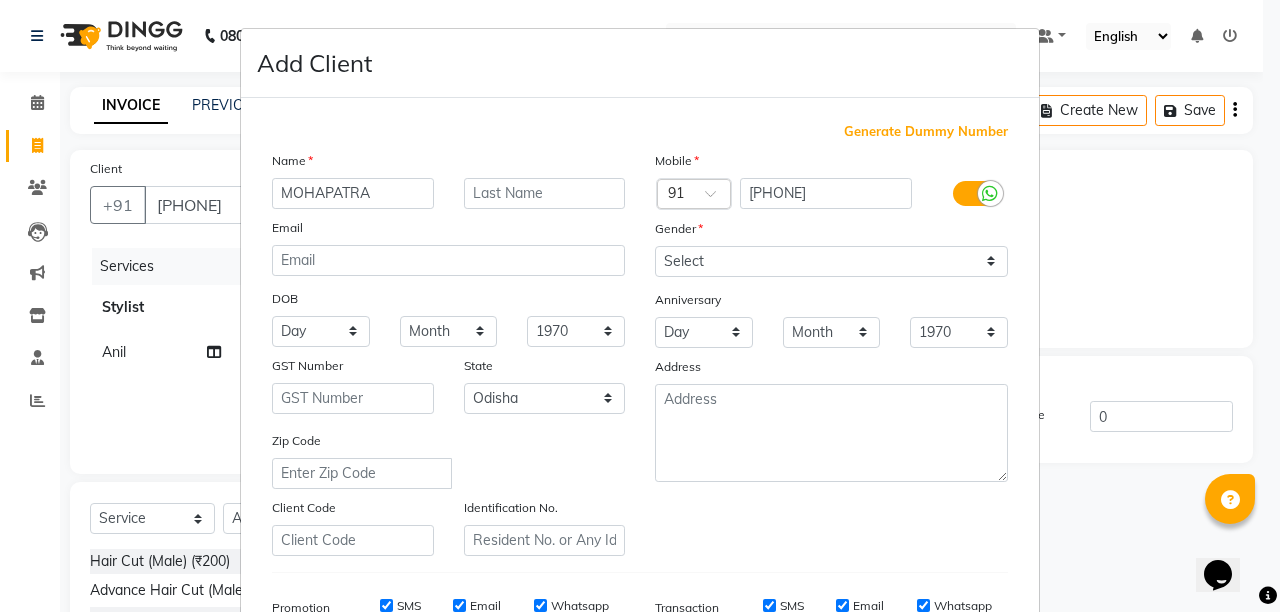 type on "MOHAPATRA" 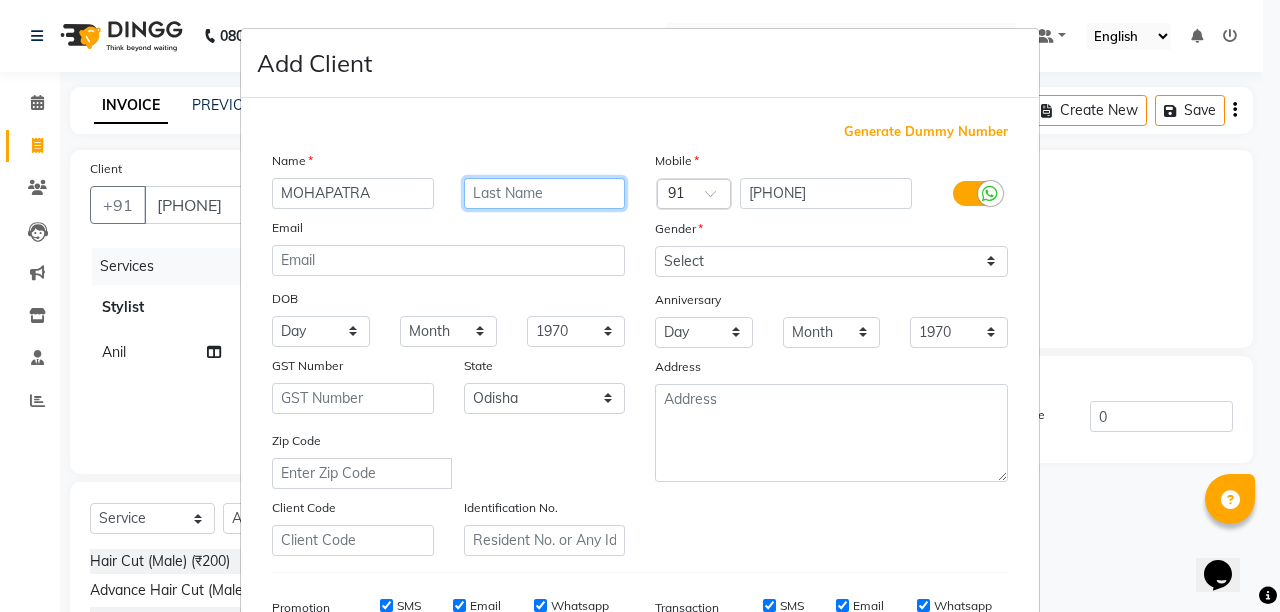 click at bounding box center (545, 193) 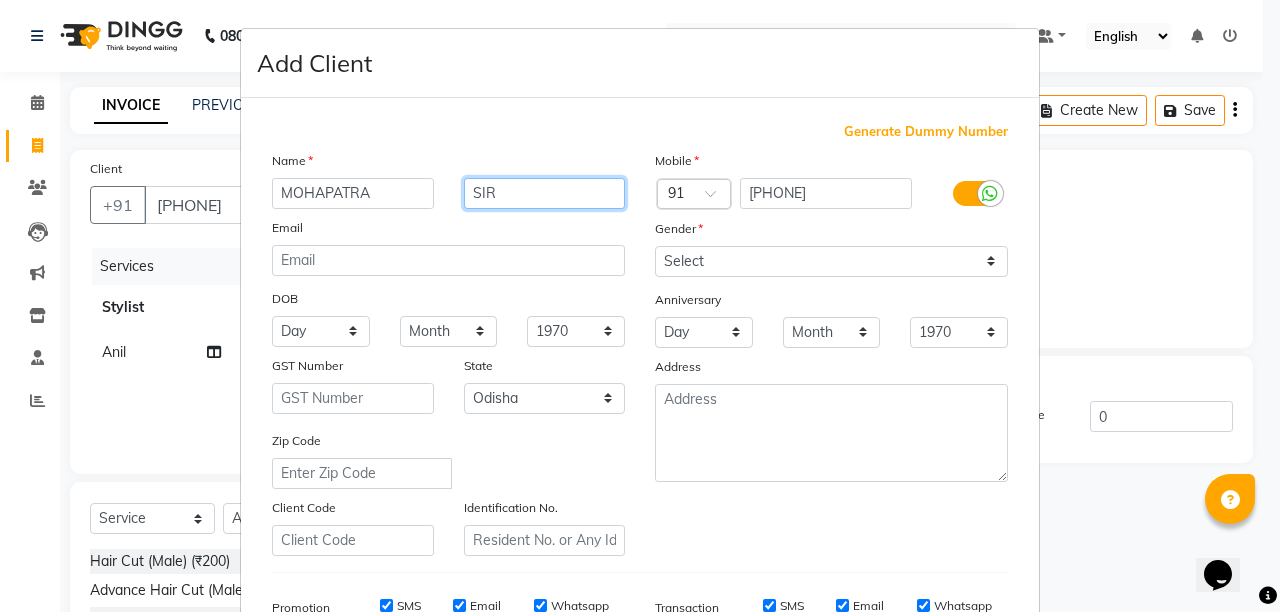 type on "SIR" 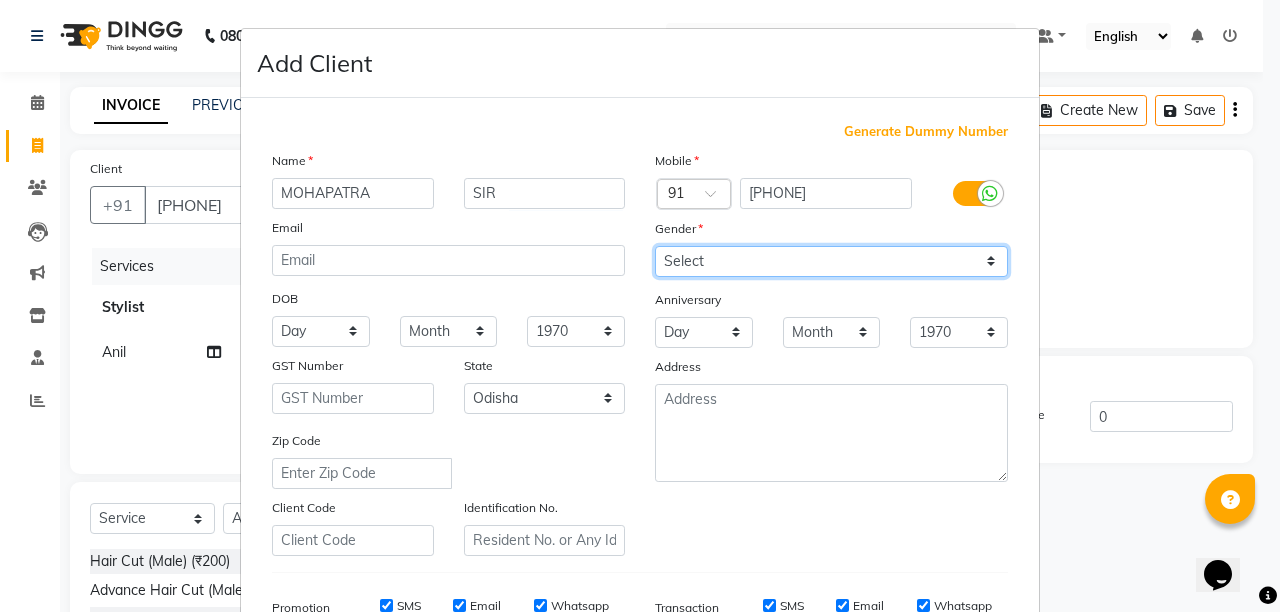 click on "Select Male Female Other Prefer Not To Say" at bounding box center (831, 261) 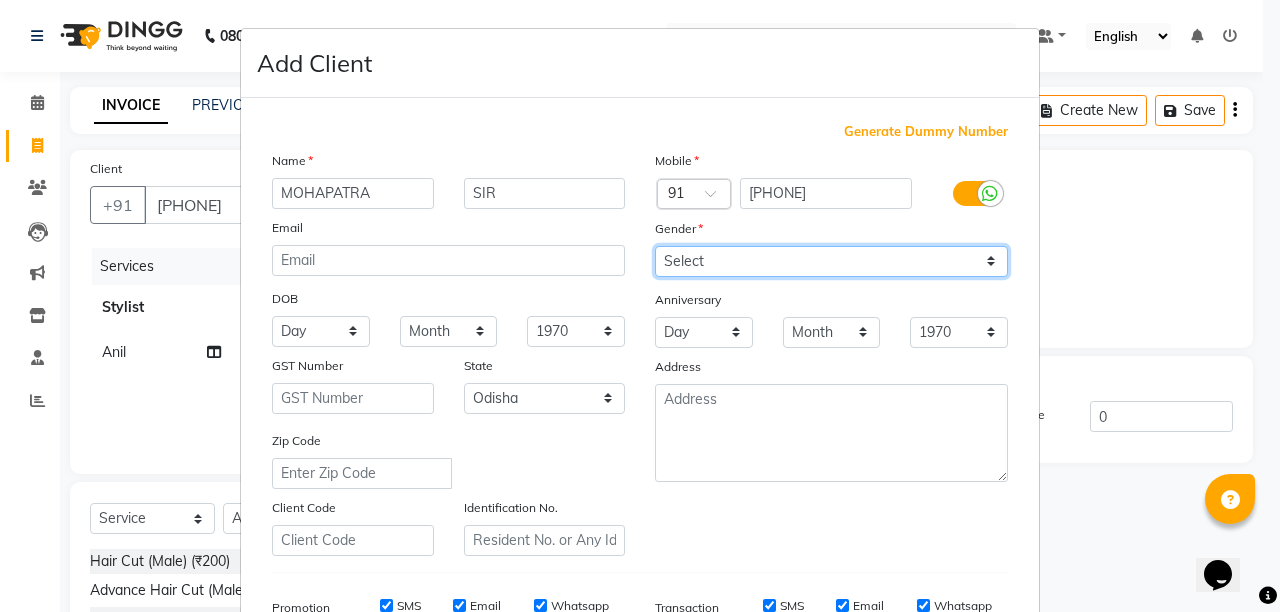 click on "Select Male Female Other Prefer Not To Say" at bounding box center [831, 261] 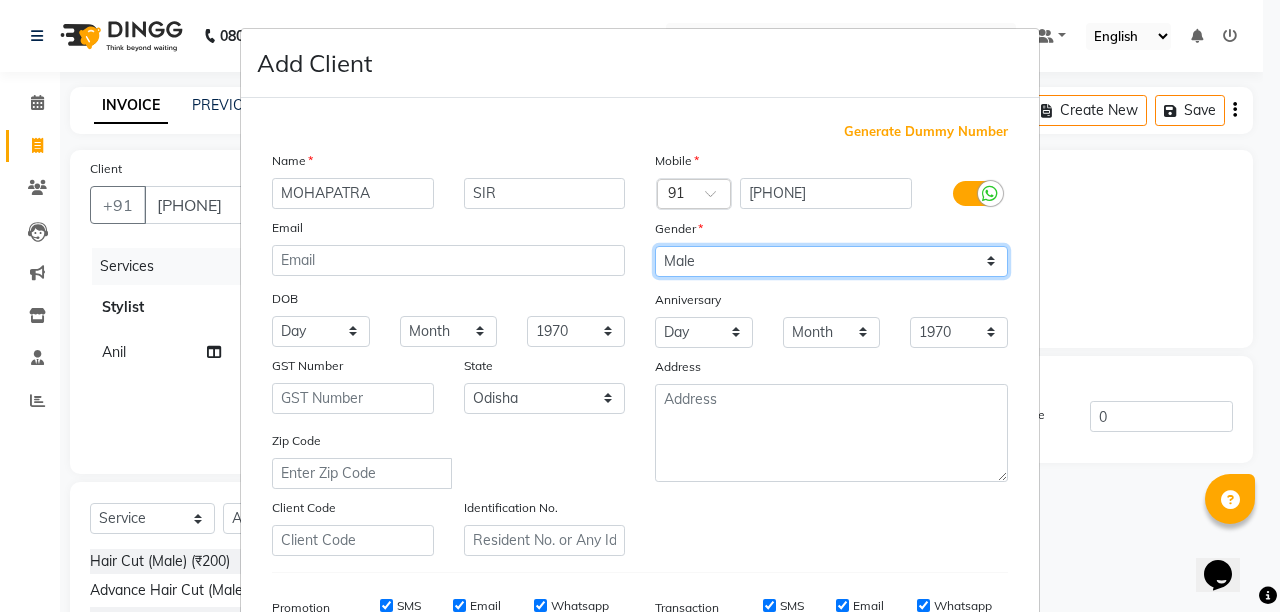 click on "Select Male Female Other Prefer Not To Say" at bounding box center (831, 261) 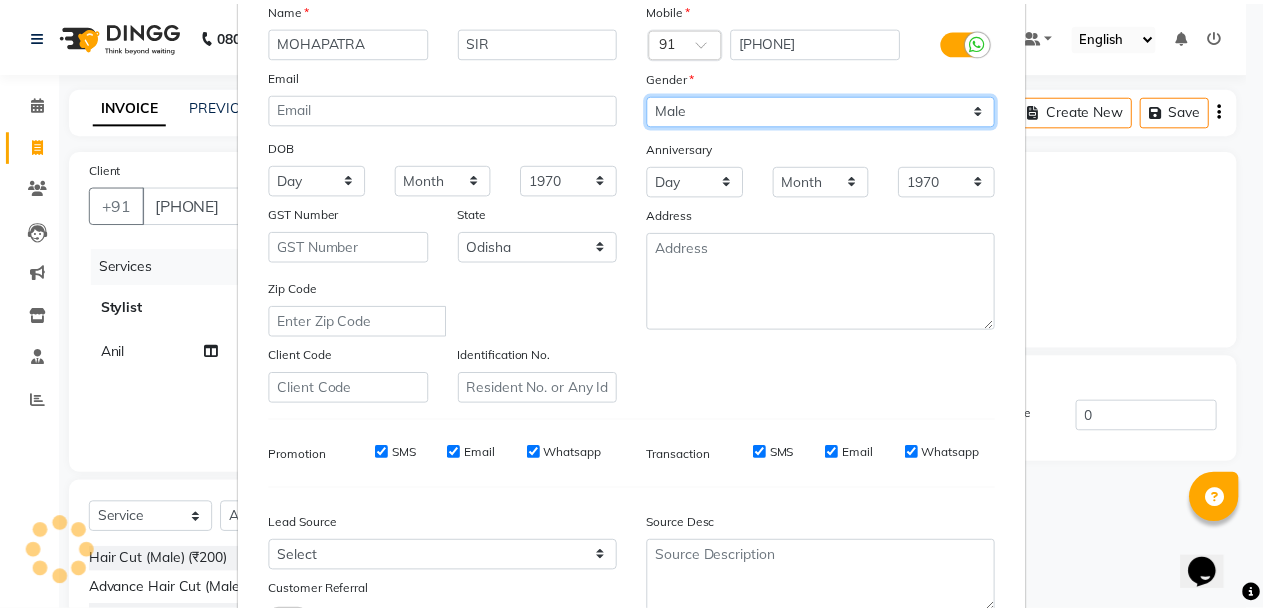 scroll, scrollTop: 311, scrollLeft: 0, axis: vertical 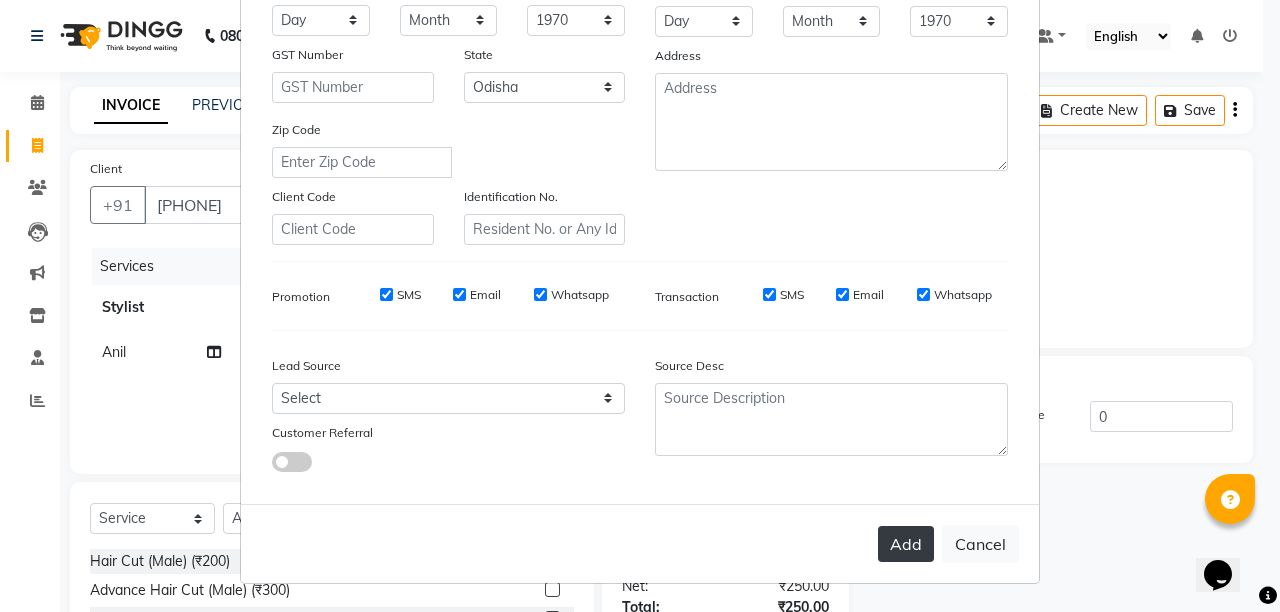 click on "Add" at bounding box center [906, 544] 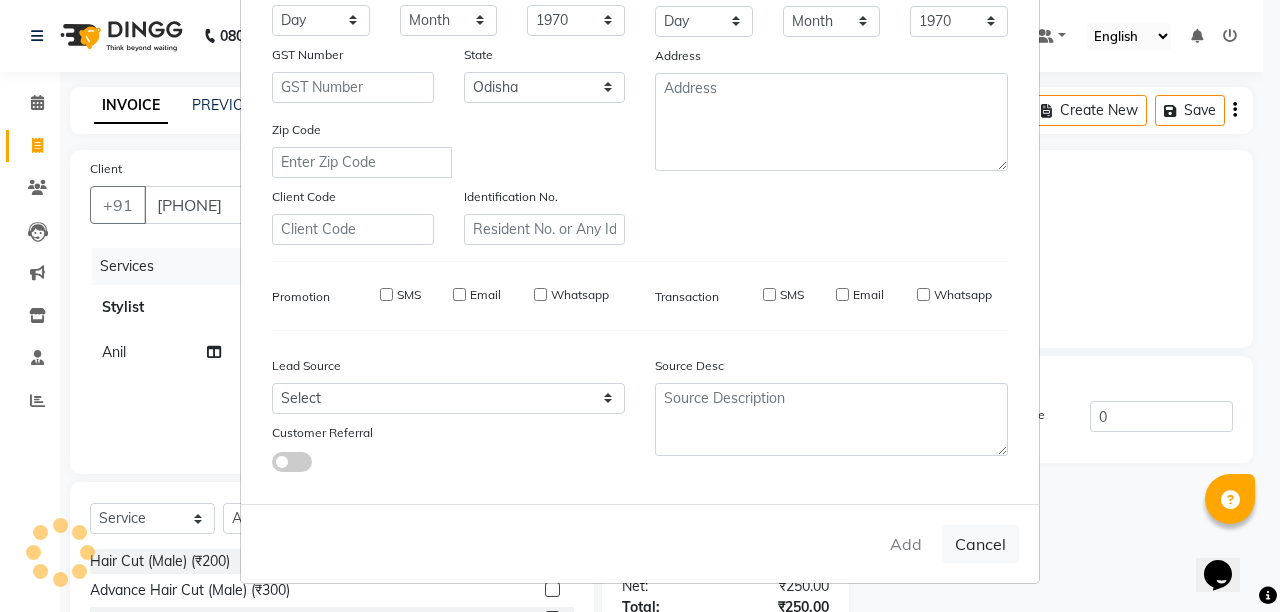 type 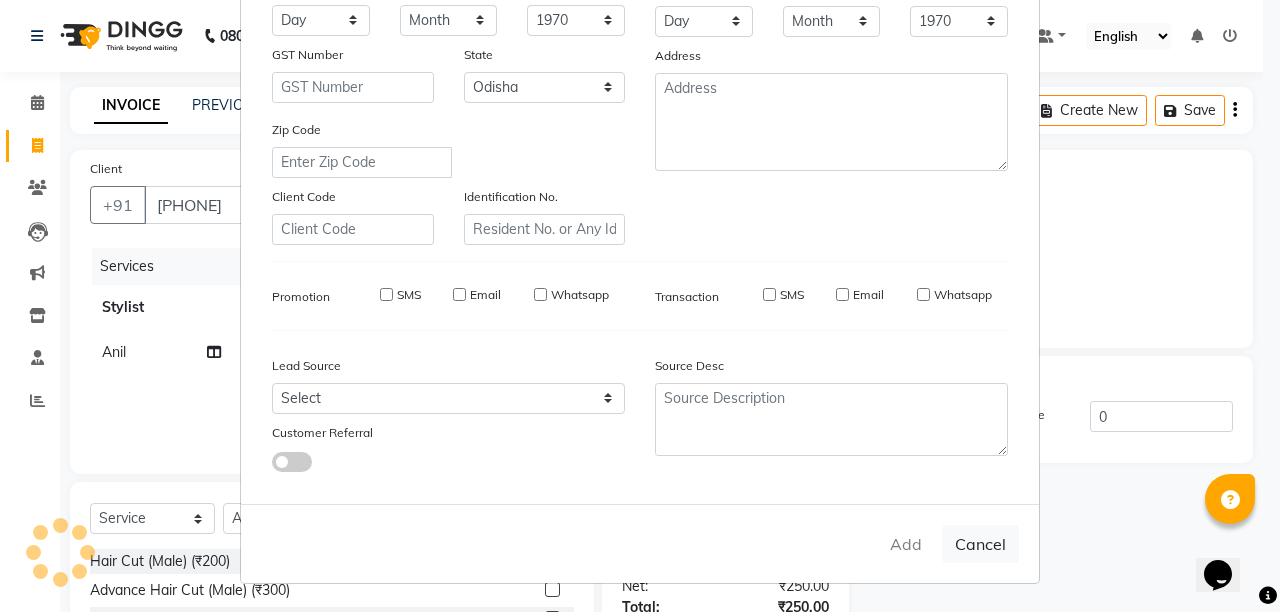 select 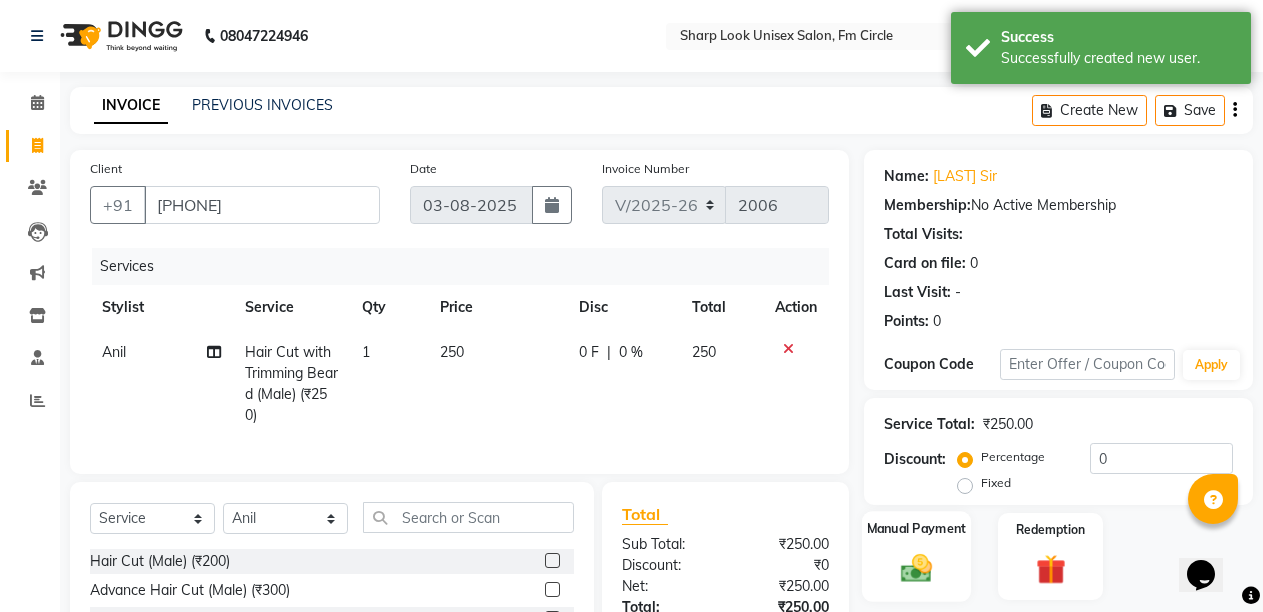 click 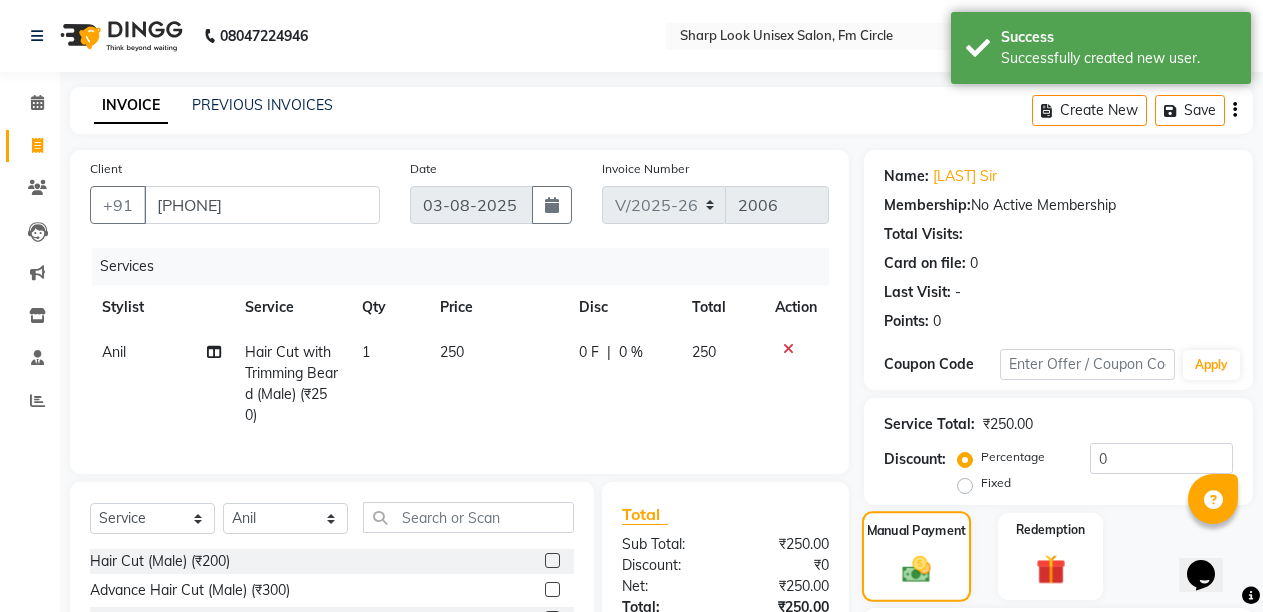scroll, scrollTop: 212, scrollLeft: 0, axis: vertical 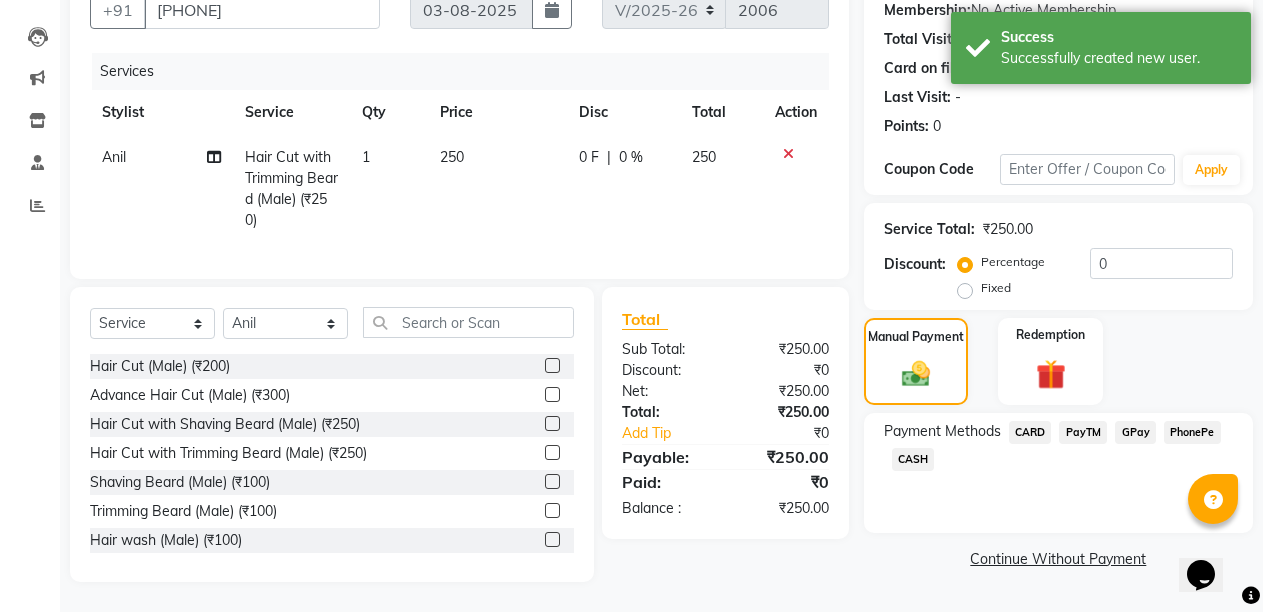 click on "PayTM" 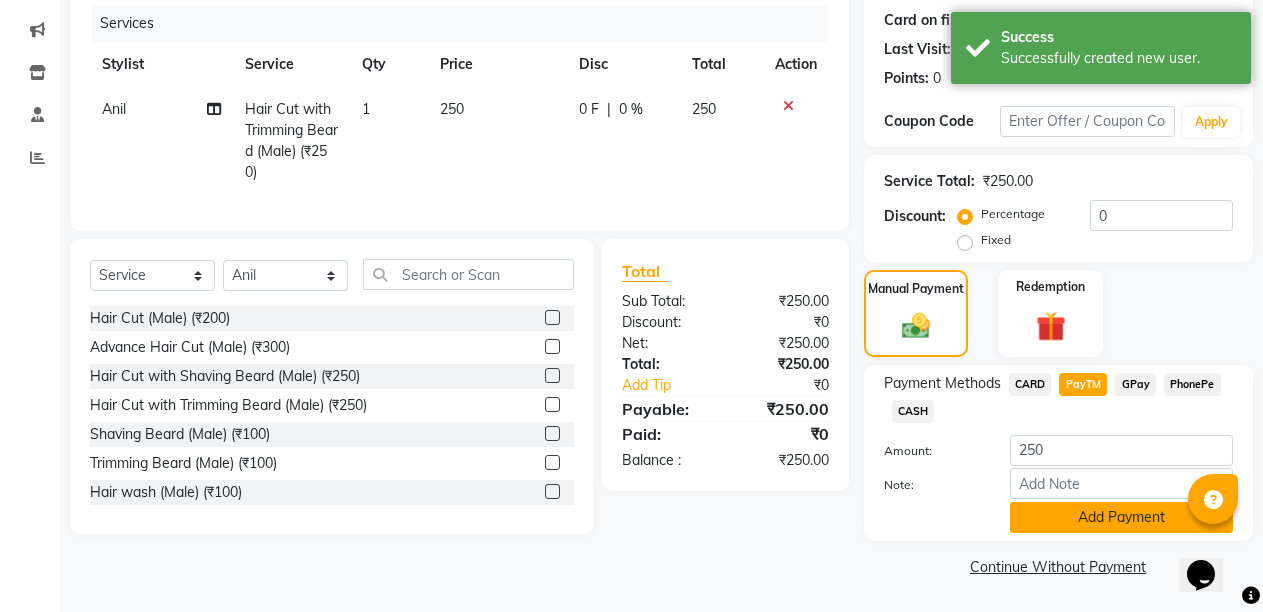 click on "Add Payment" 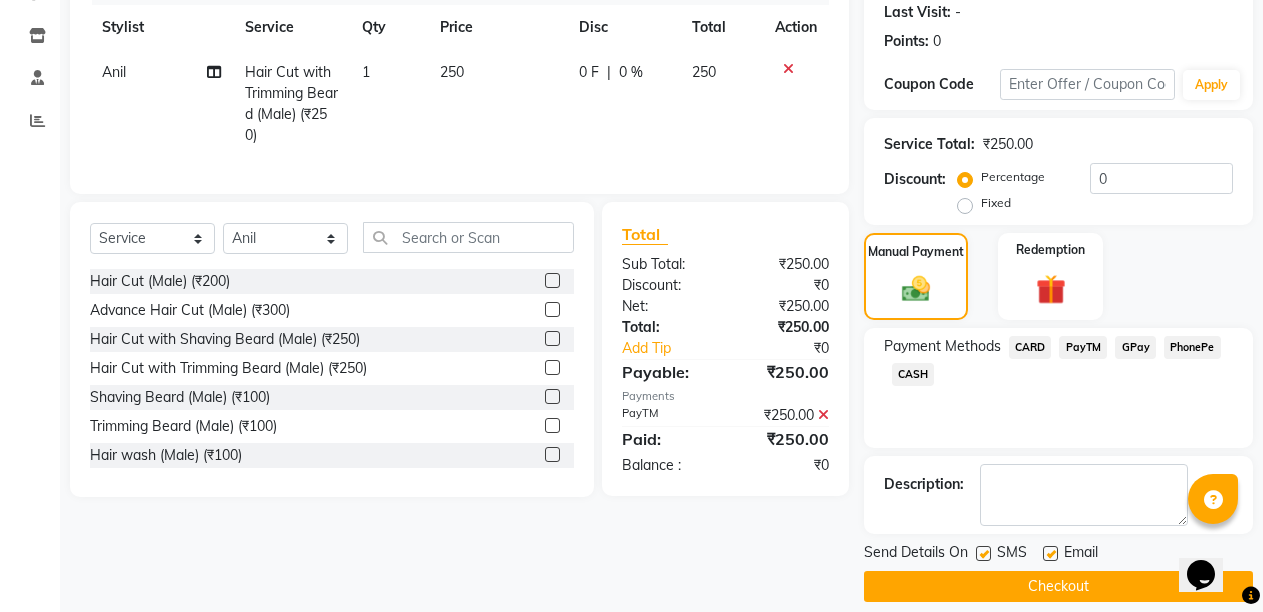 scroll, scrollTop: 300, scrollLeft: 0, axis: vertical 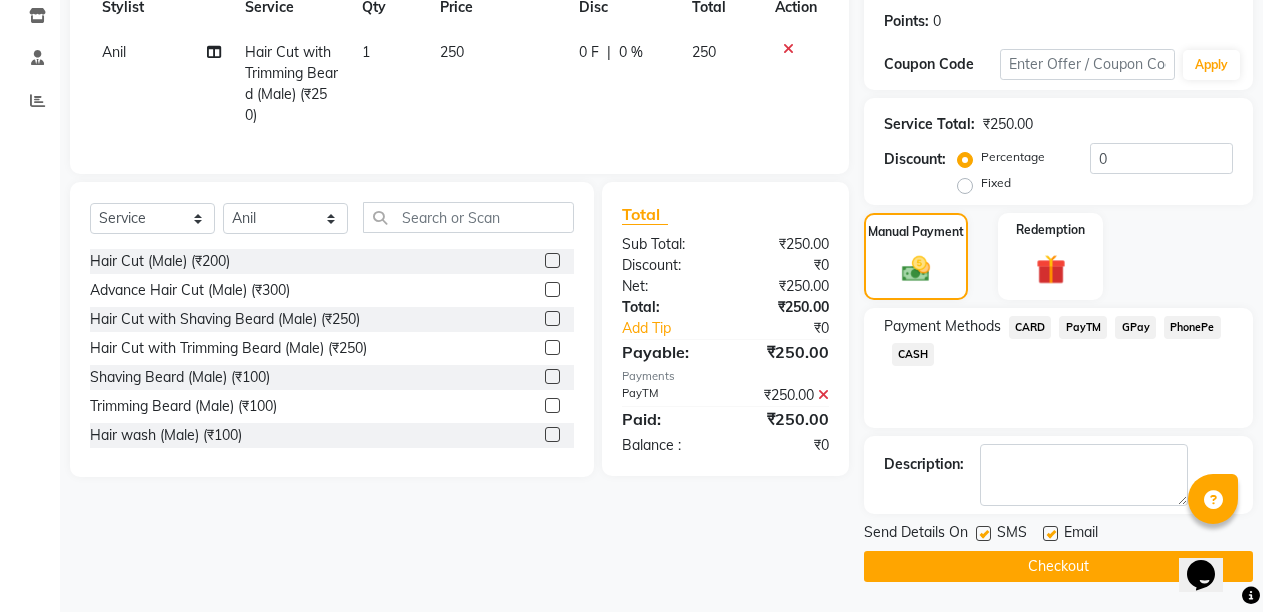 click 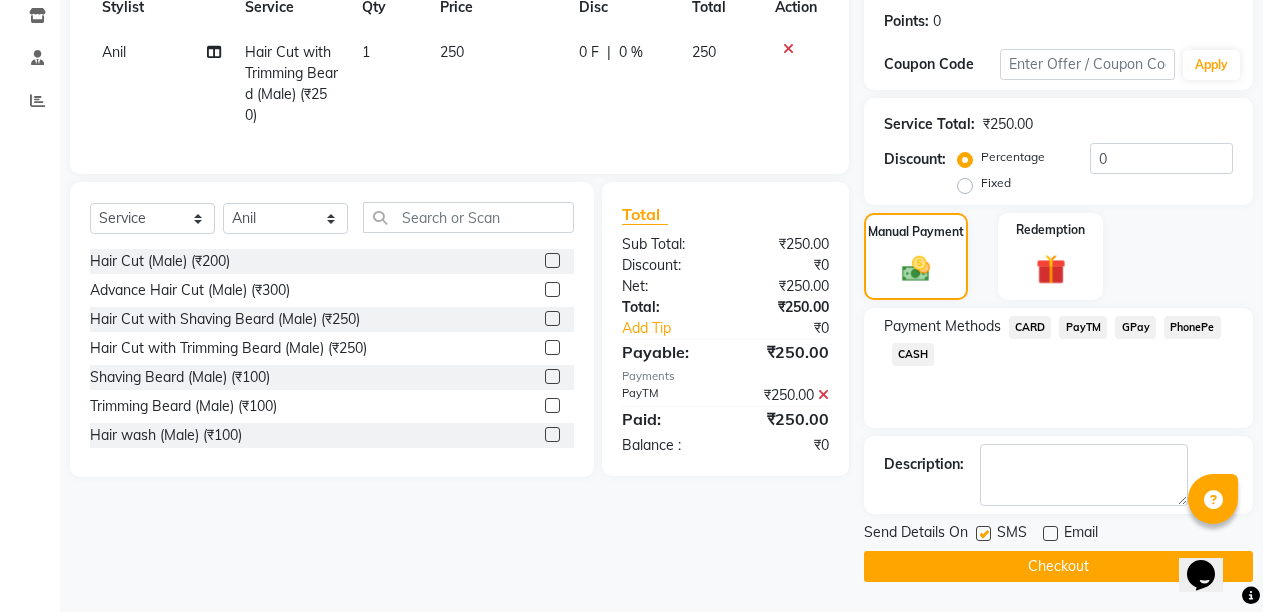 click on "Checkout" 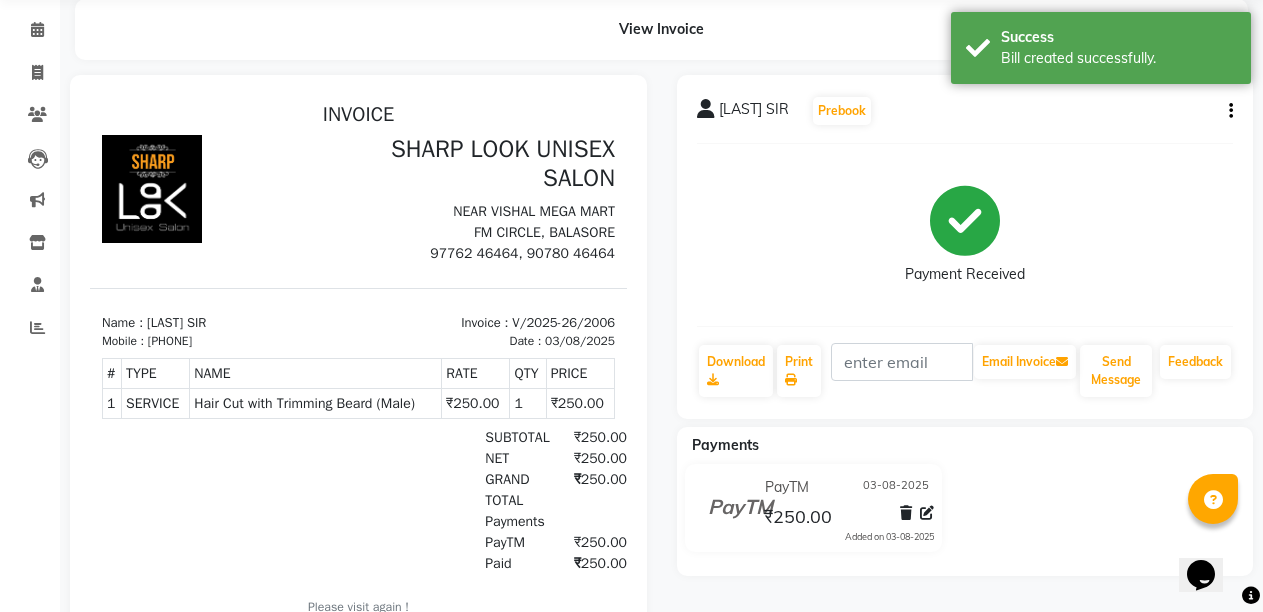 scroll, scrollTop: 0, scrollLeft: 0, axis: both 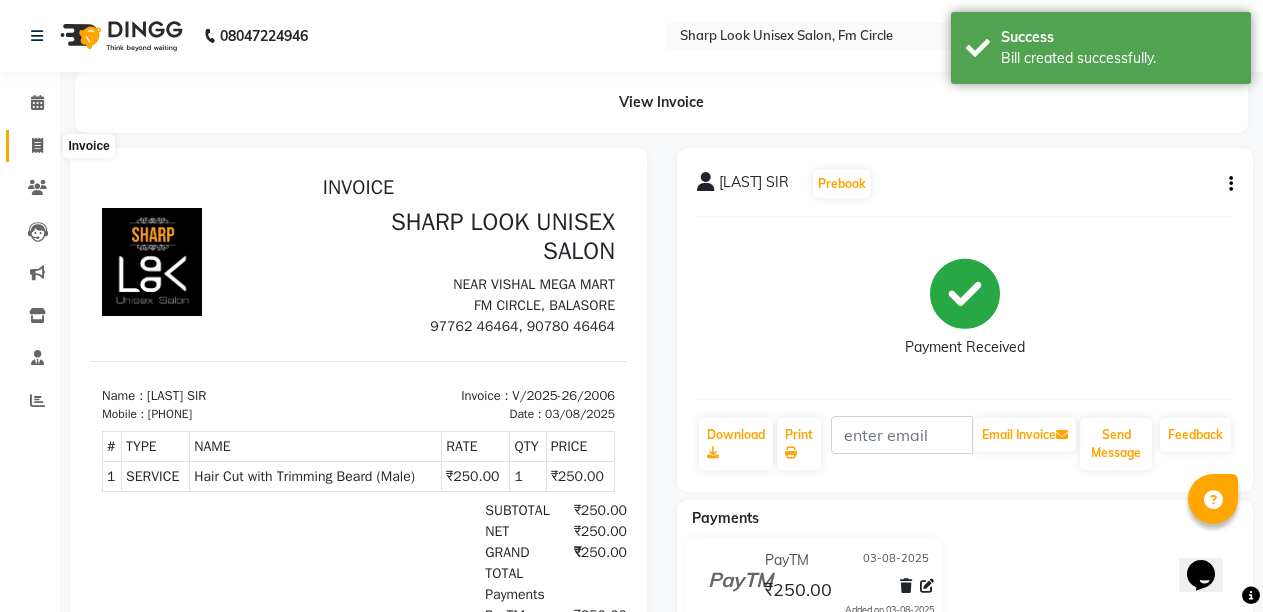 click 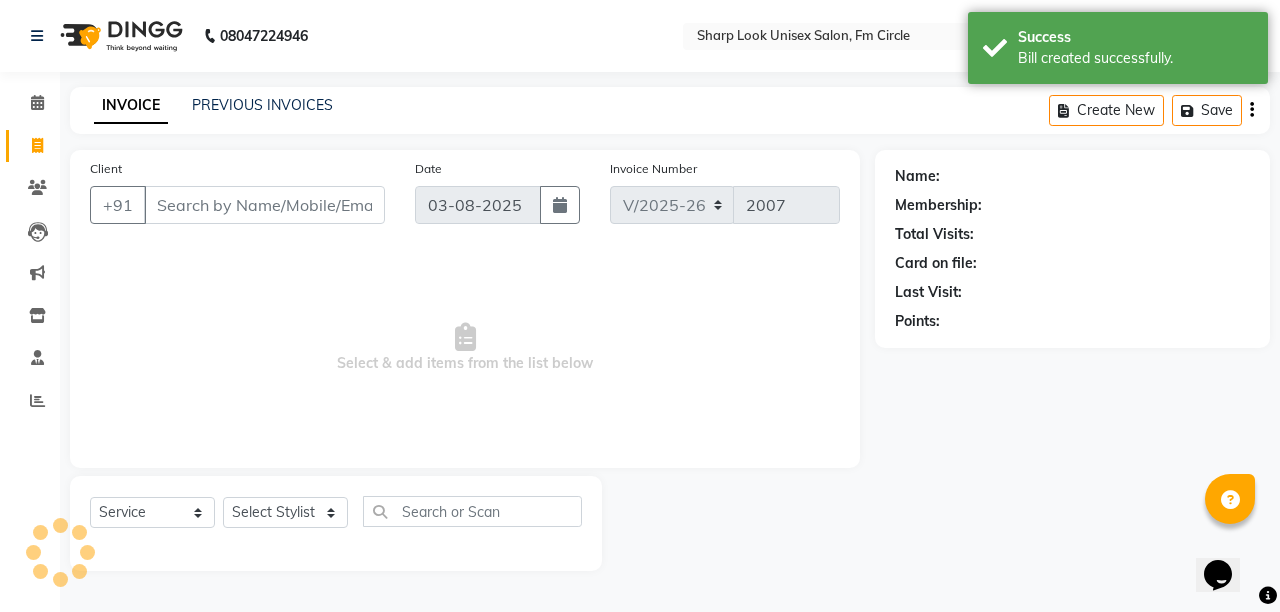 click on "Client" at bounding box center (264, 205) 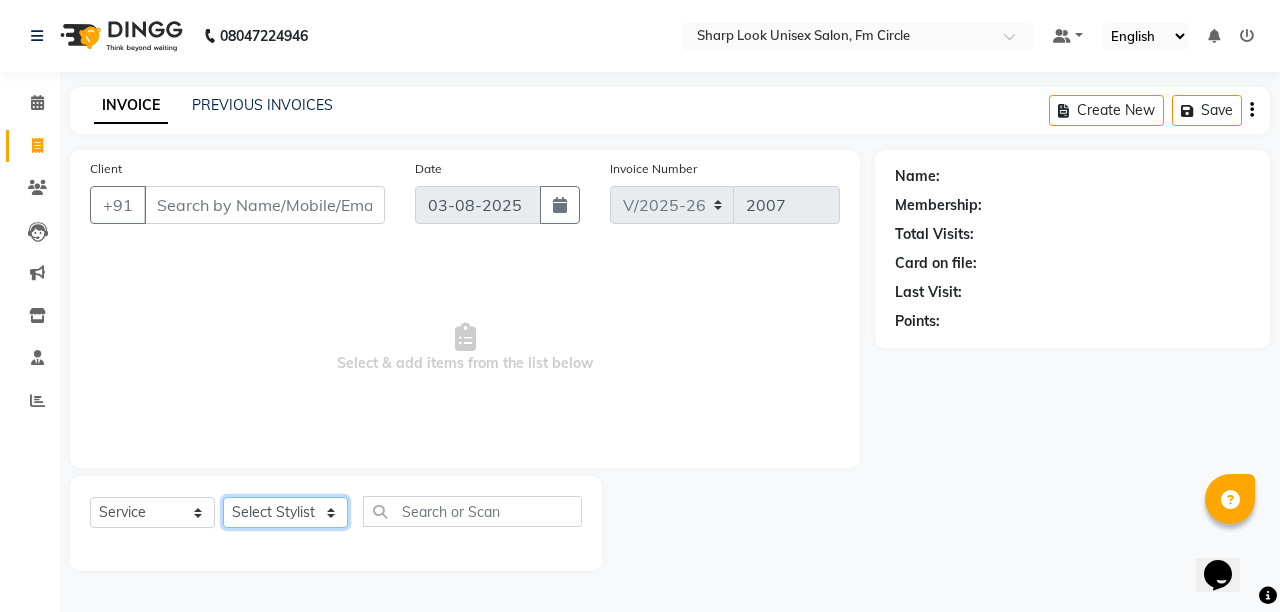 click on "Select Stylist Admin Anil Babu Budhia Monalisa  Nisha Priti" 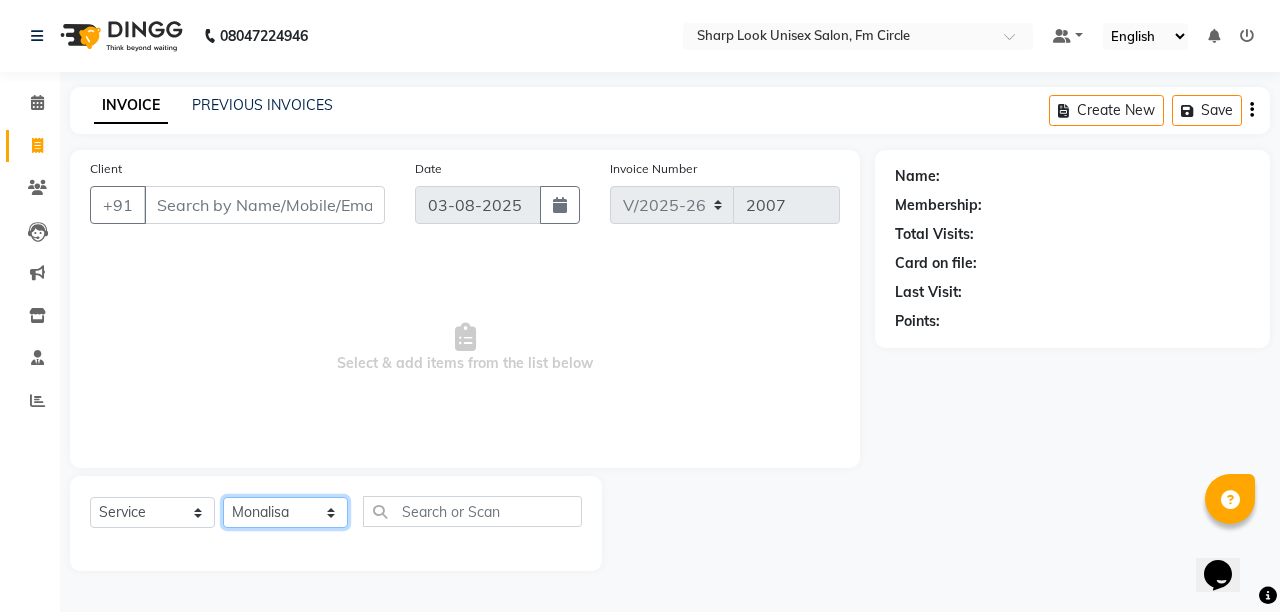 click on "Select Stylist Admin Anil Babu Budhia Monalisa  Nisha Priti" 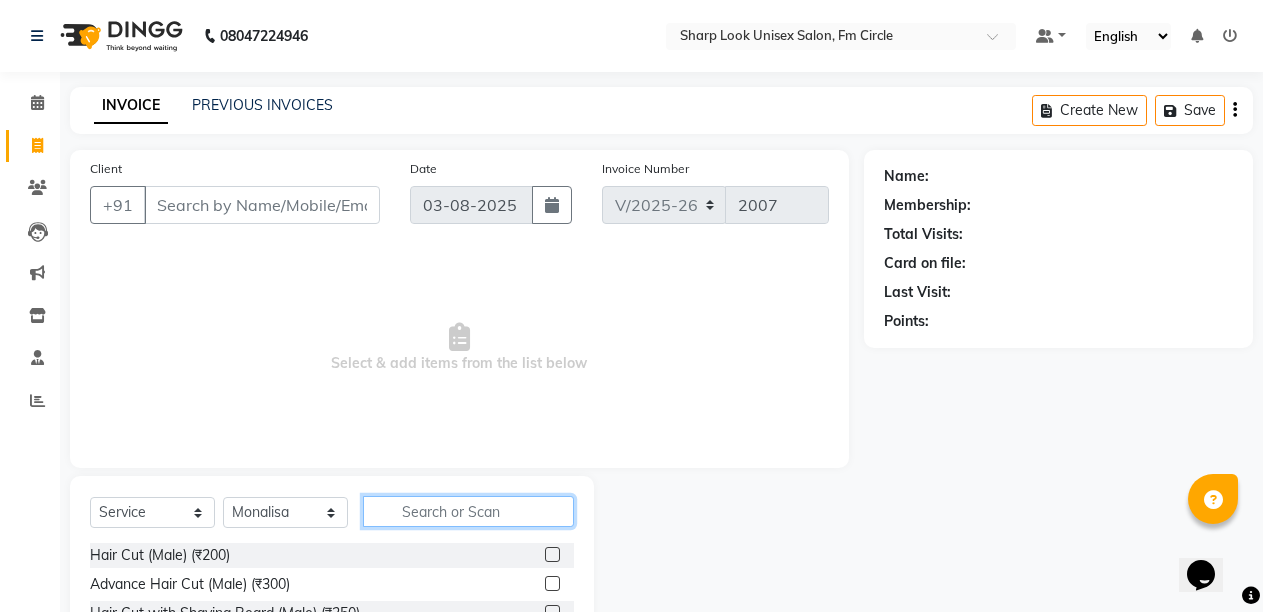 click 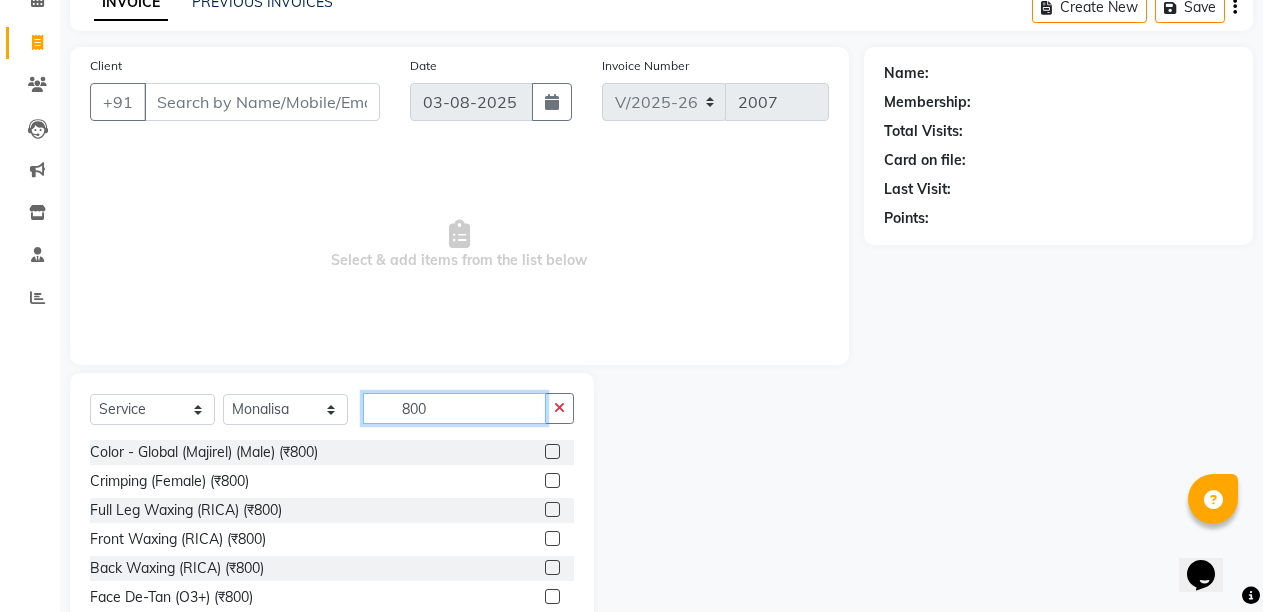 scroll, scrollTop: 189, scrollLeft: 0, axis: vertical 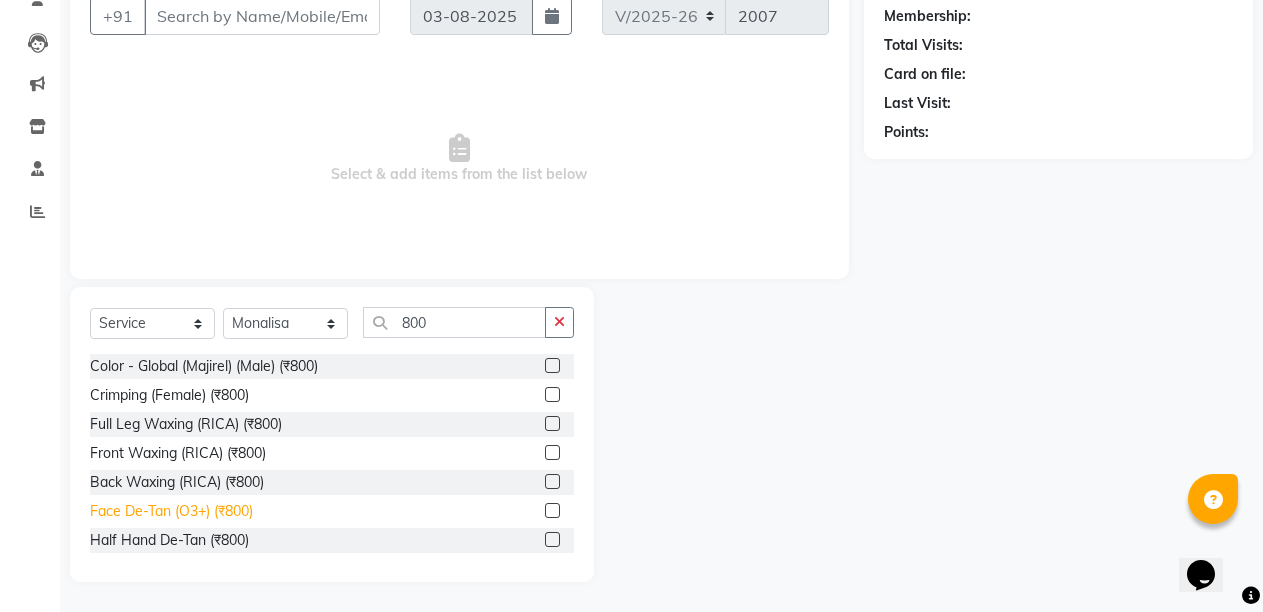 click on "Face De-Tan (O3+) (₹800)" 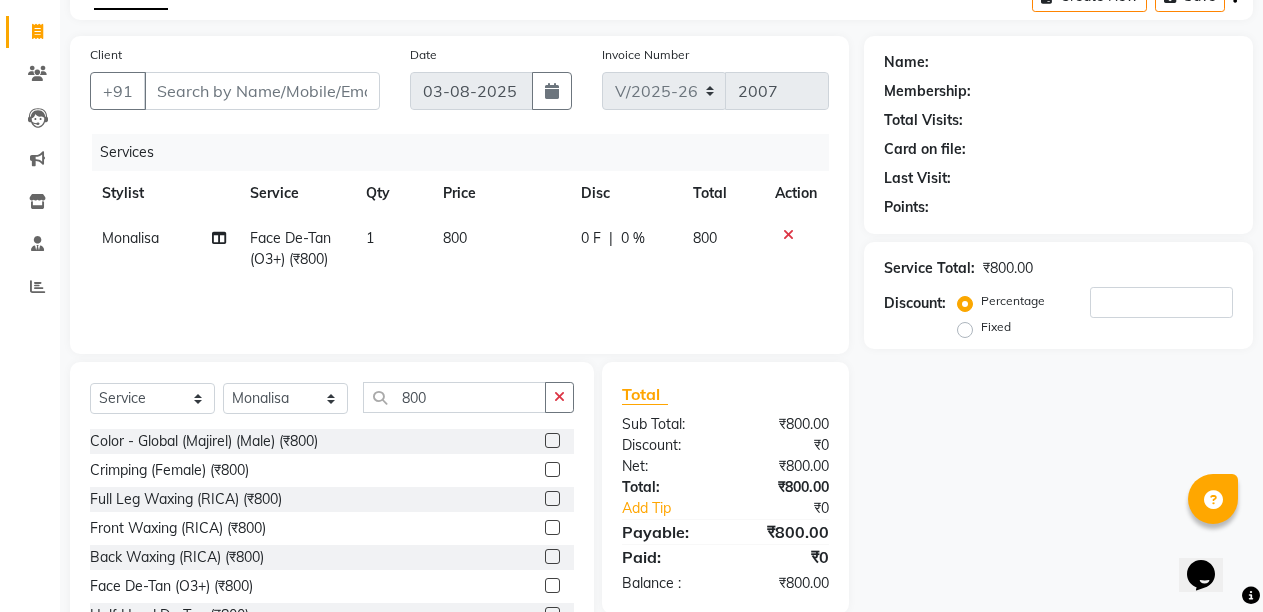 scroll, scrollTop: 0, scrollLeft: 0, axis: both 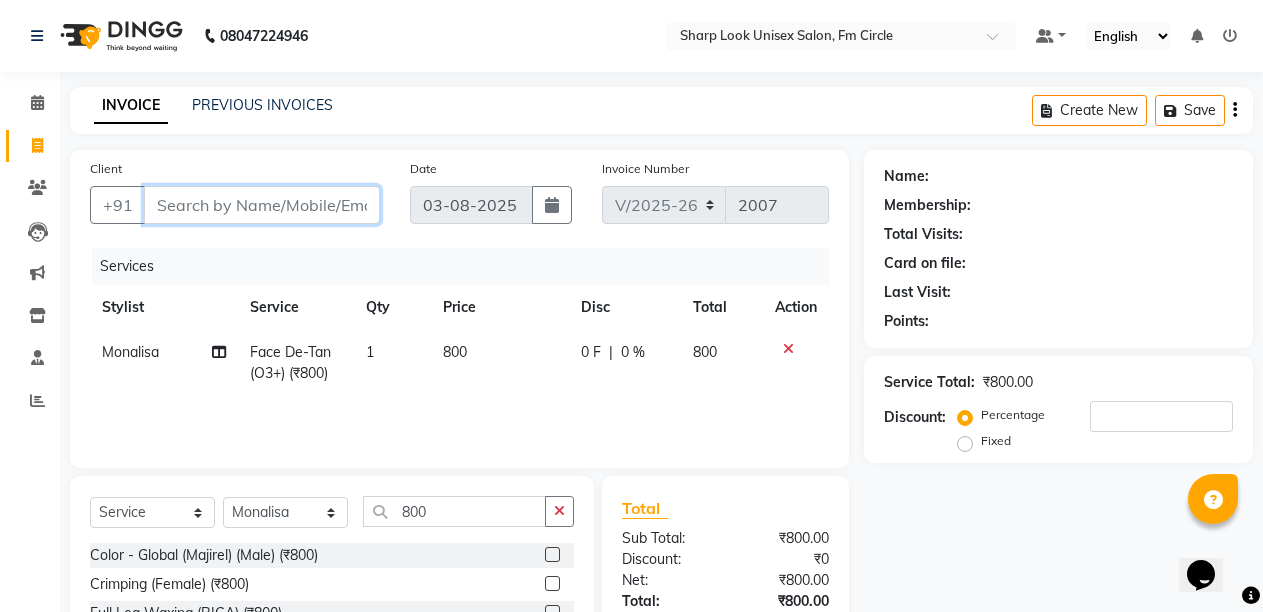 click on "Client" at bounding box center (262, 205) 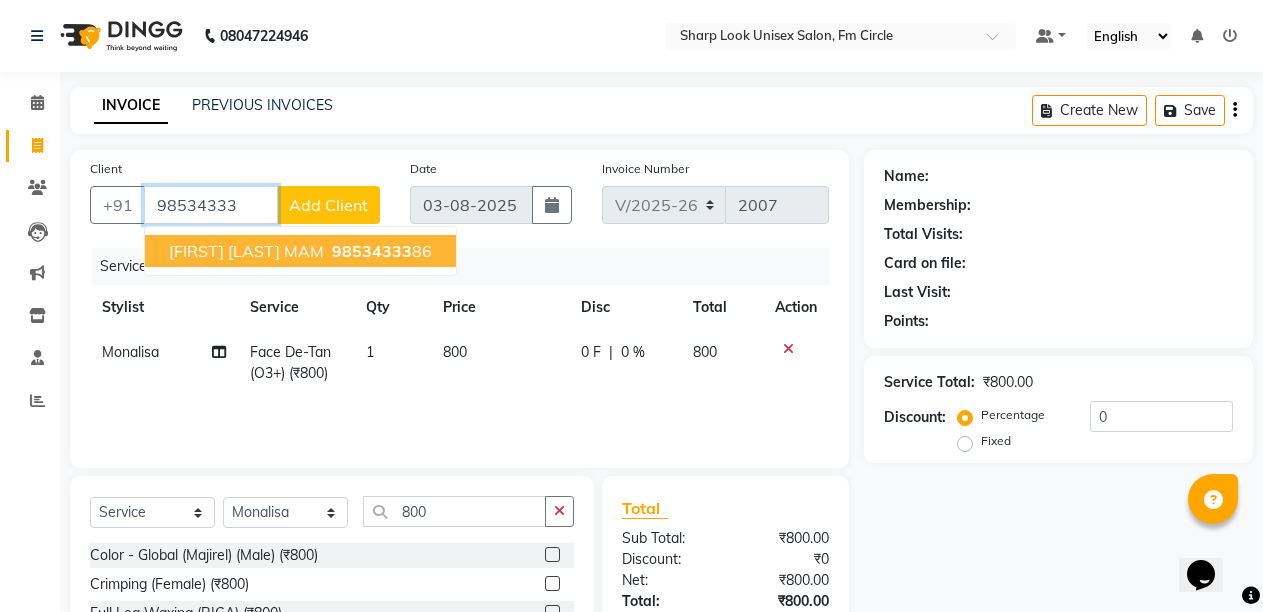 click on "DUDLI PANIGRAHI MAM" at bounding box center (246, 251) 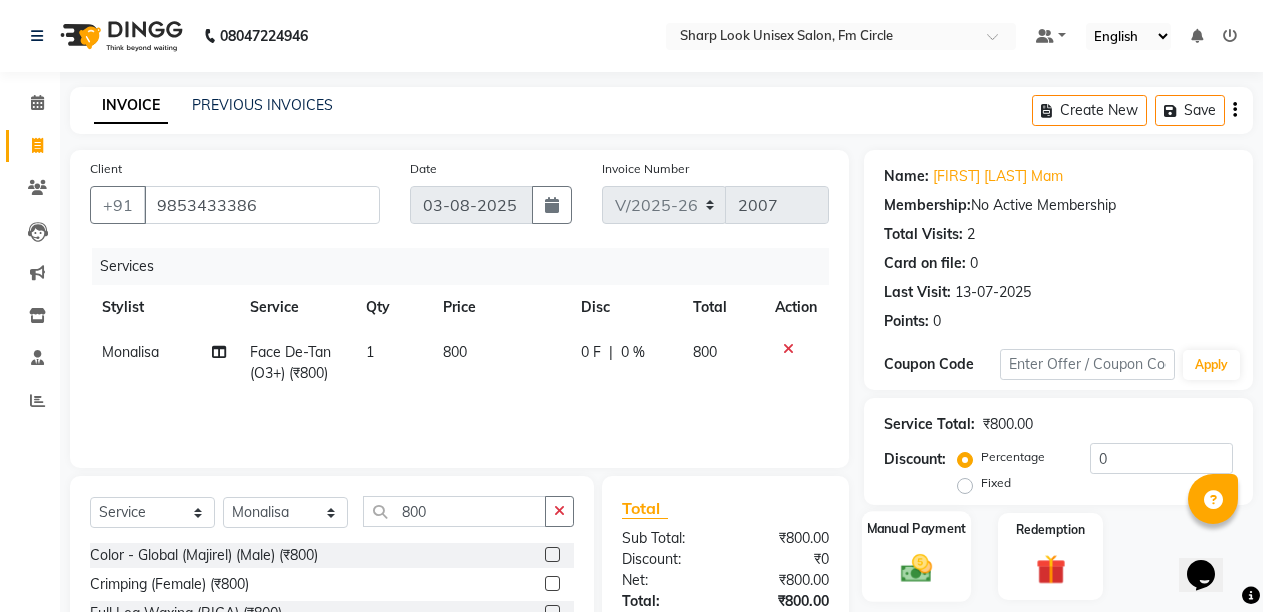 click on "Manual Payment" 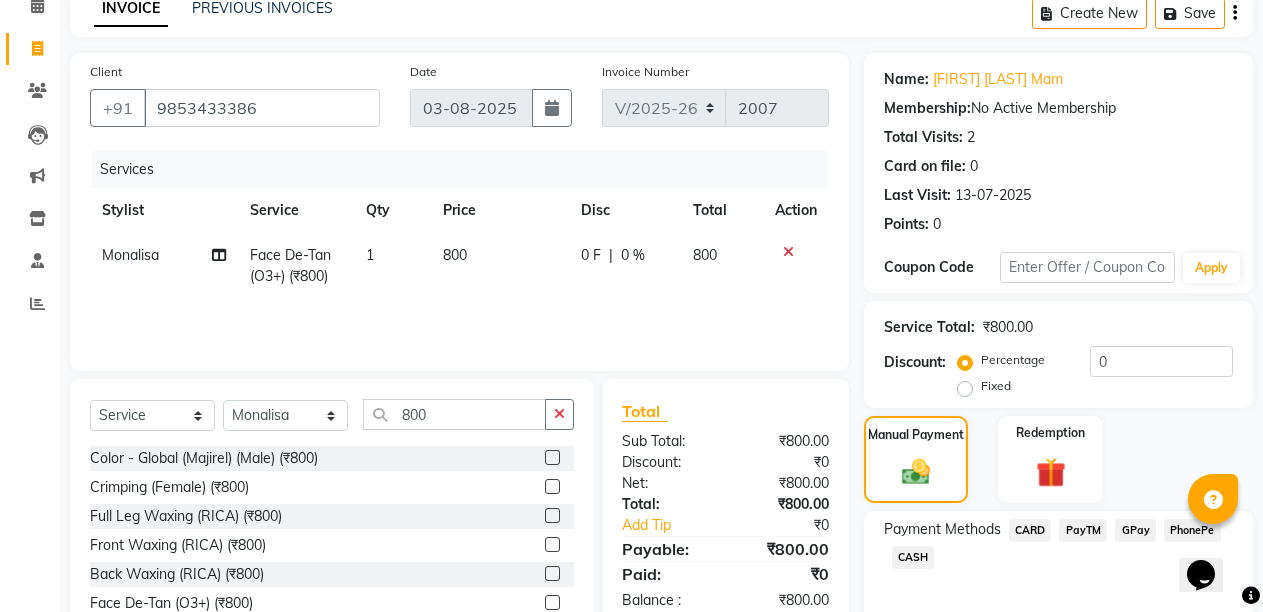 scroll, scrollTop: 189, scrollLeft: 0, axis: vertical 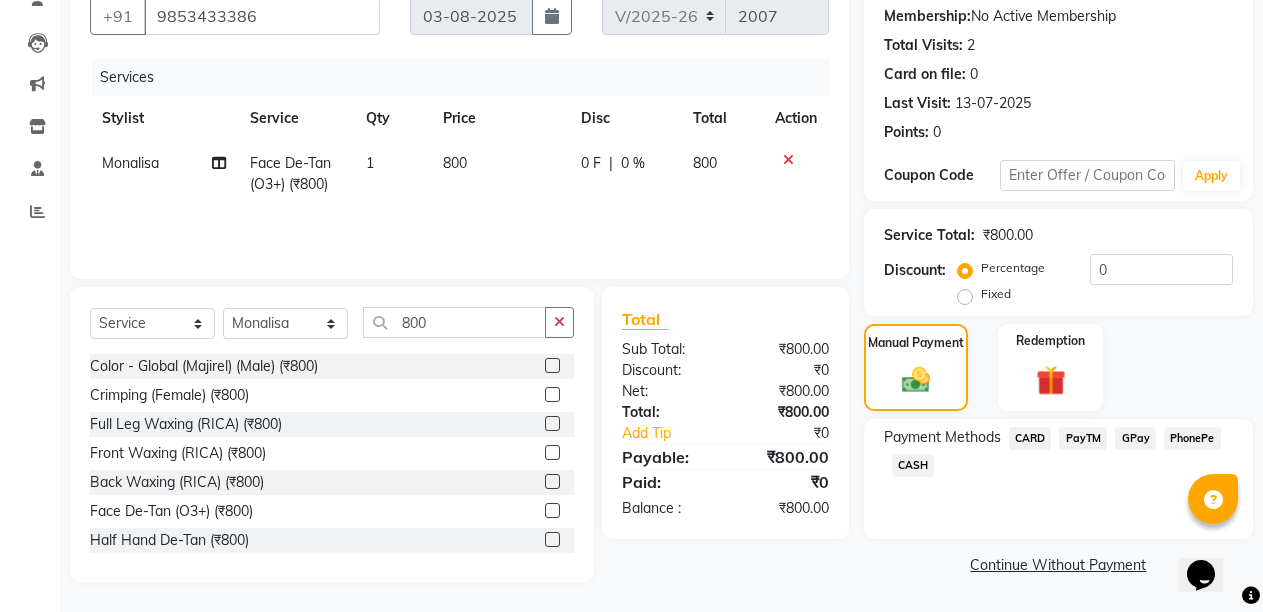 click on "PayTM" 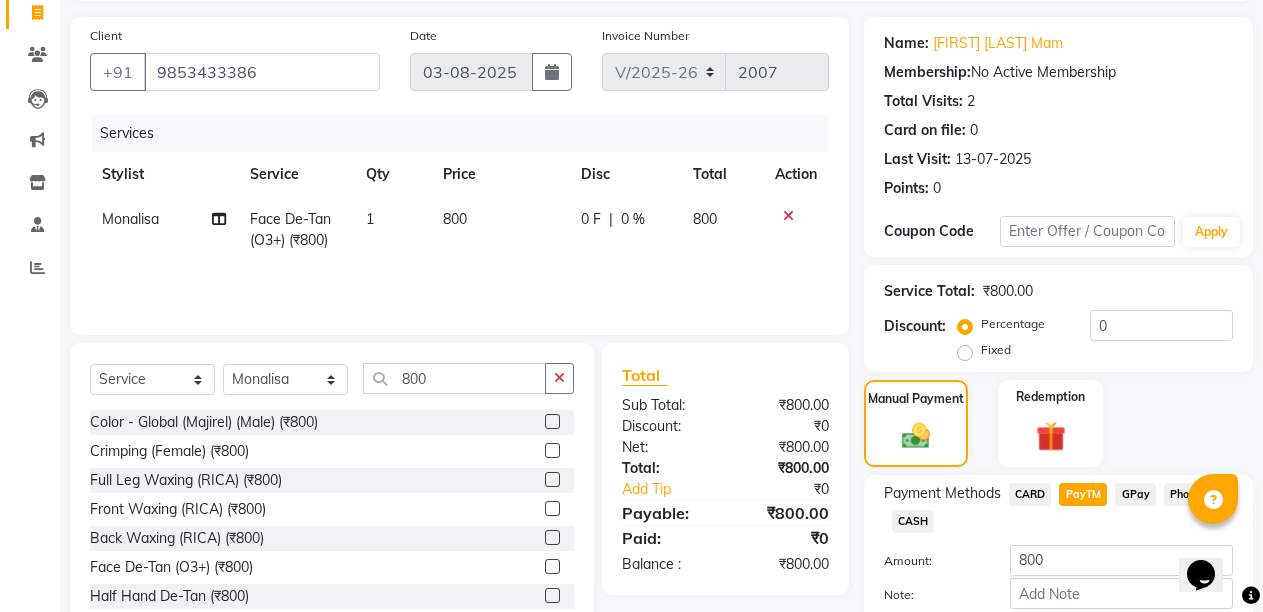 scroll, scrollTop: 243, scrollLeft: 0, axis: vertical 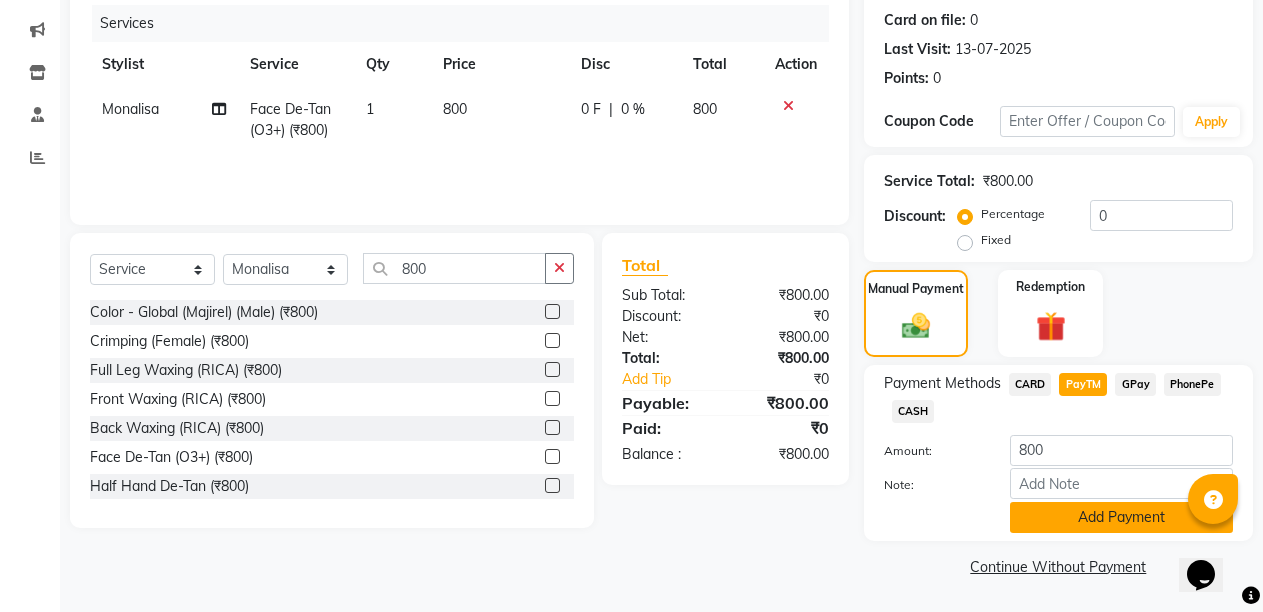 click on "Add Payment" 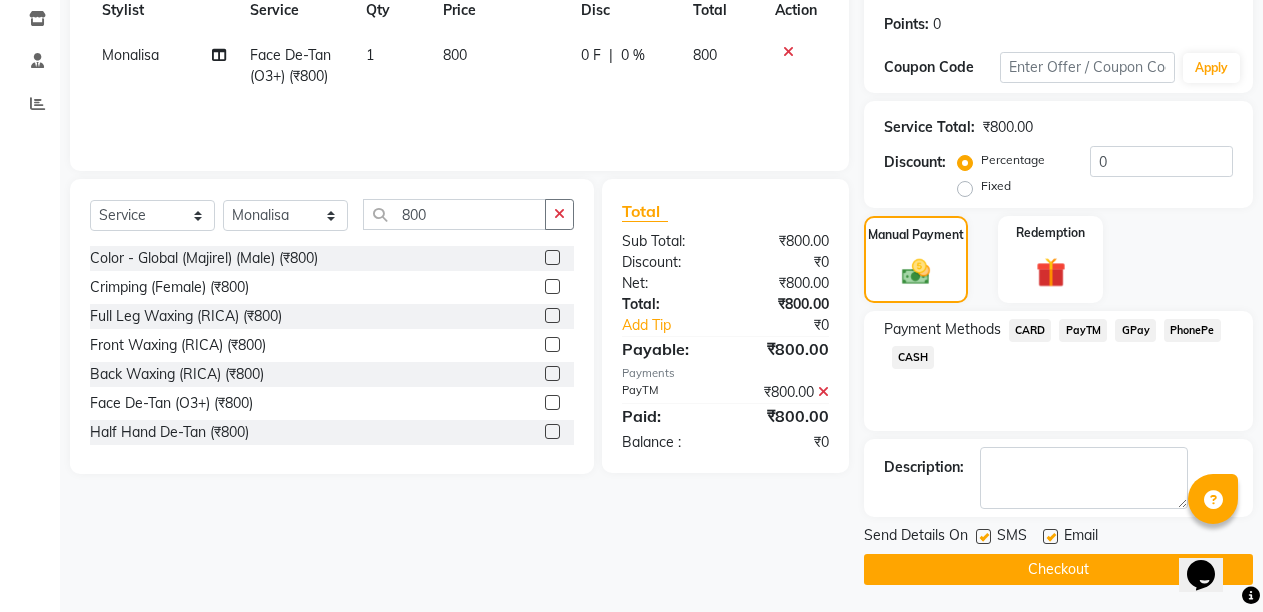scroll, scrollTop: 300, scrollLeft: 0, axis: vertical 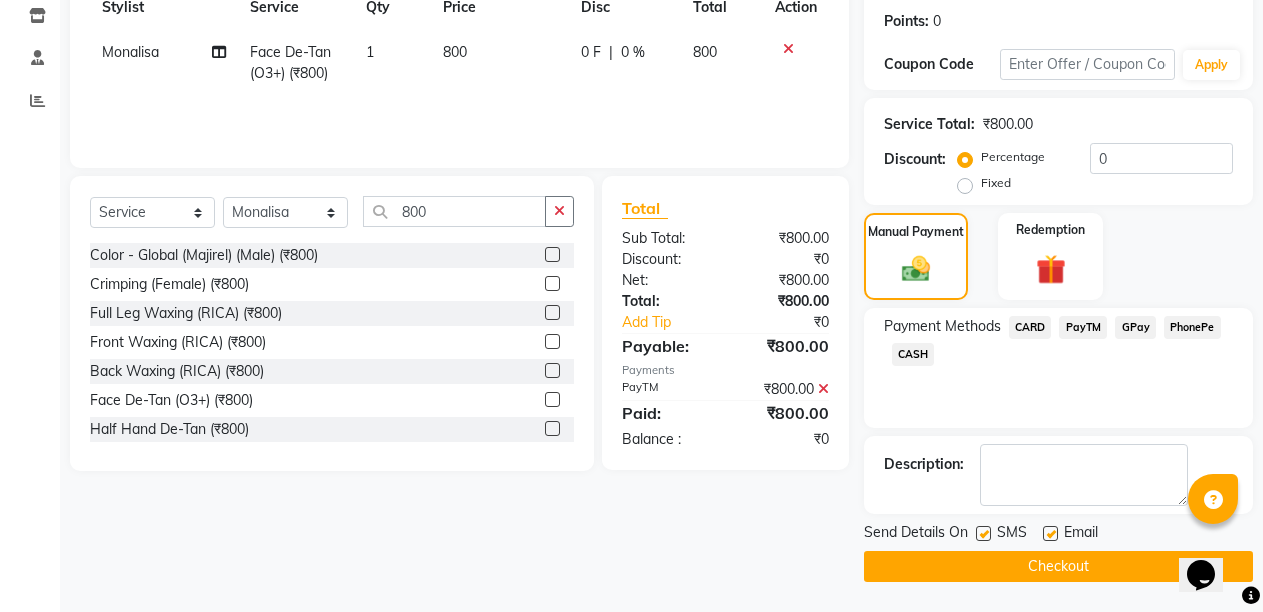 click 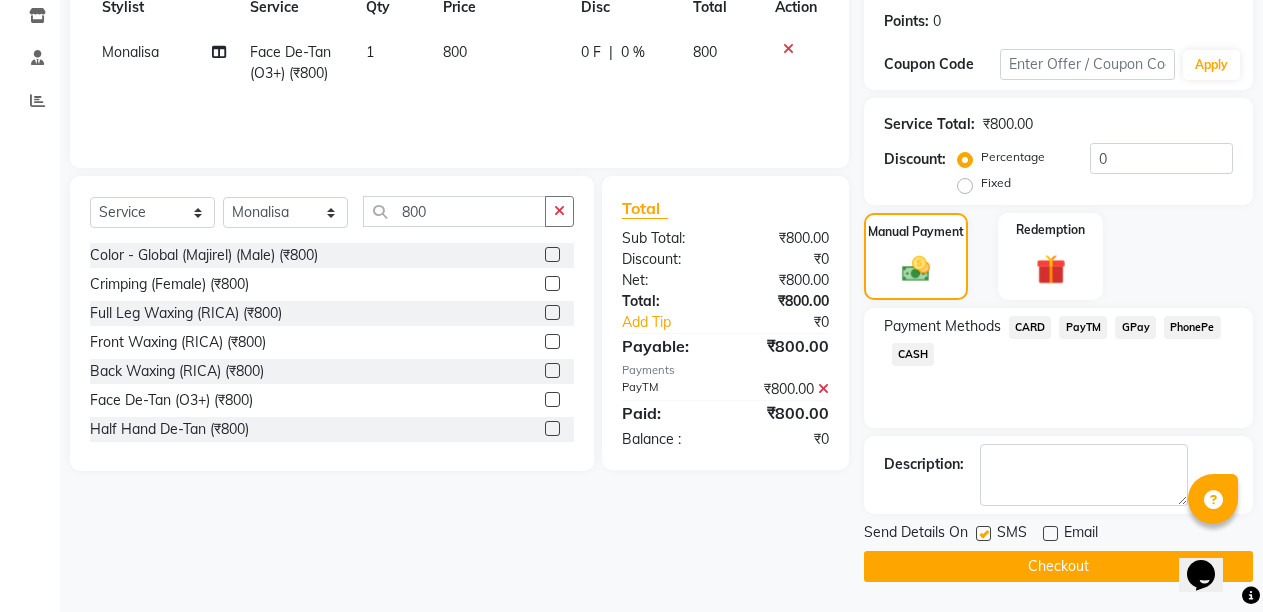click on "Checkout" 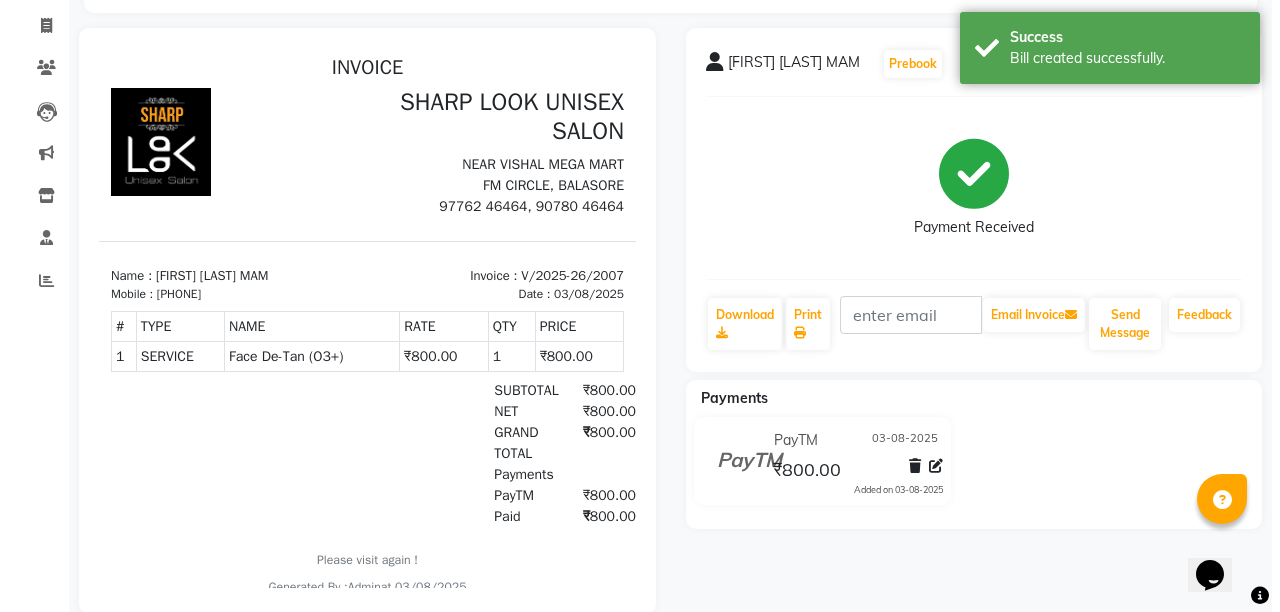 scroll, scrollTop: 0, scrollLeft: 0, axis: both 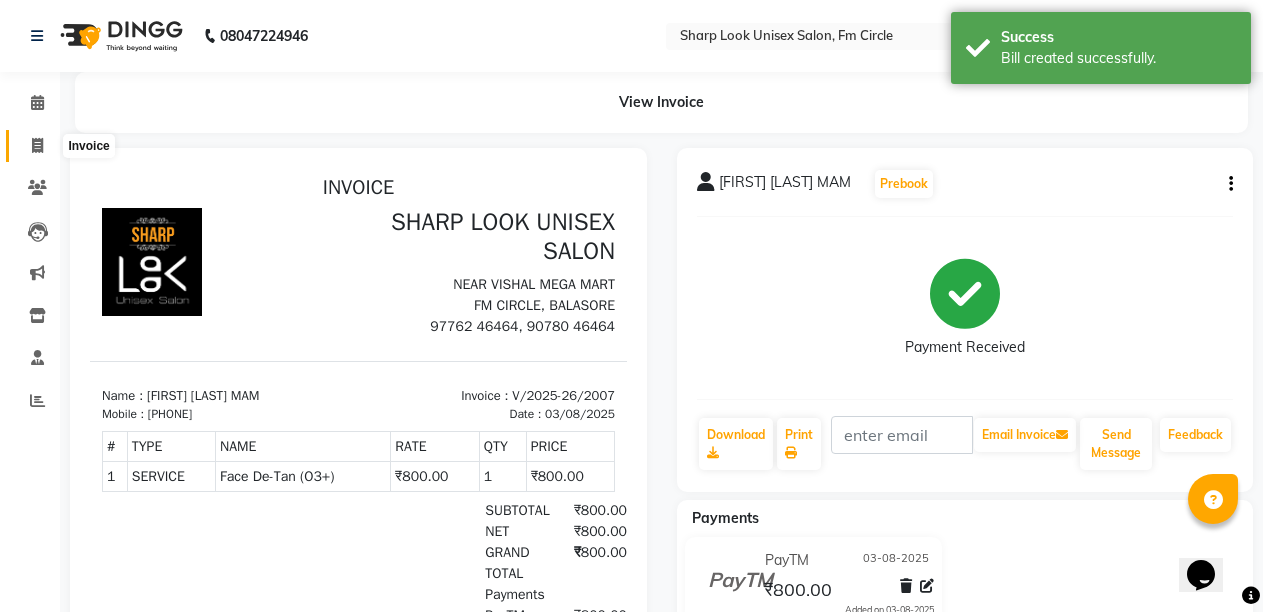 click 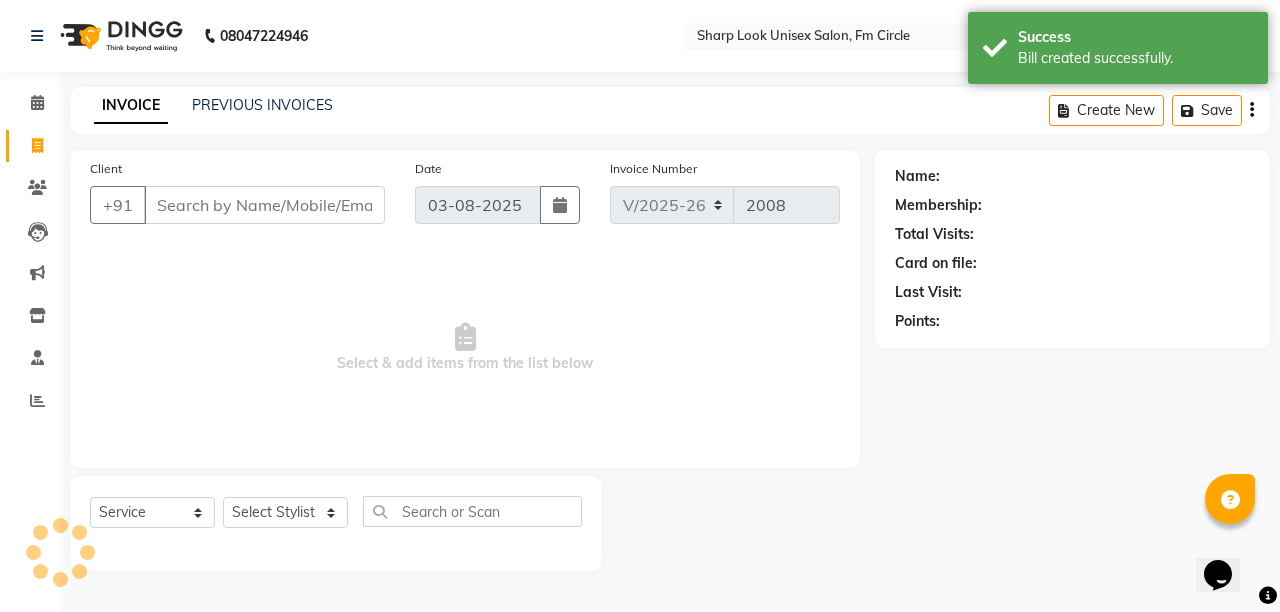 drag, startPoint x: 231, startPoint y: 199, endPoint x: 248, endPoint y: 186, distance: 21.400934 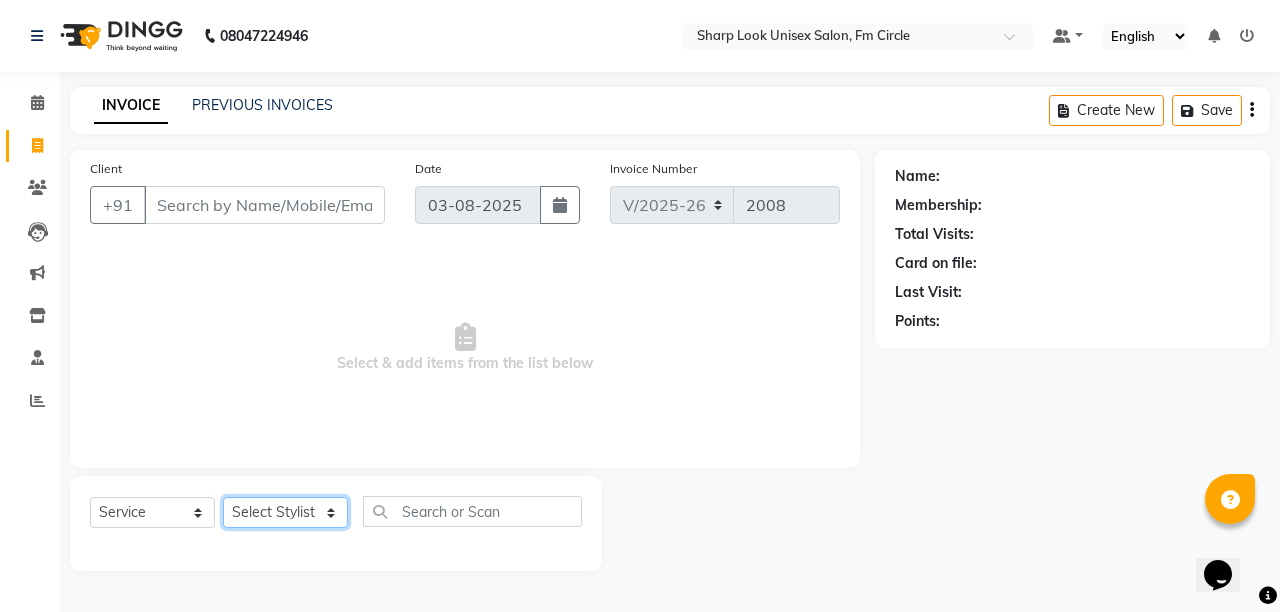 click on "Select Stylist Admin Anil Babu Budhia Monalisa  Nisha Priti" 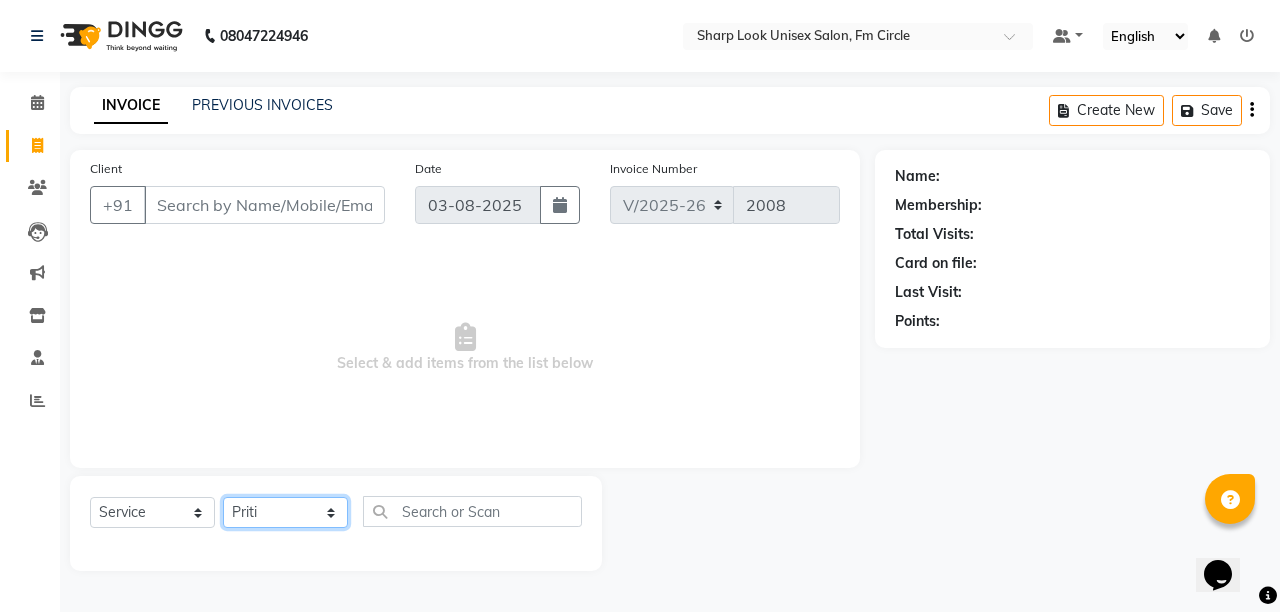 click on "Select Stylist Admin Anil Babu Budhia Monalisa  Nisha Priti" 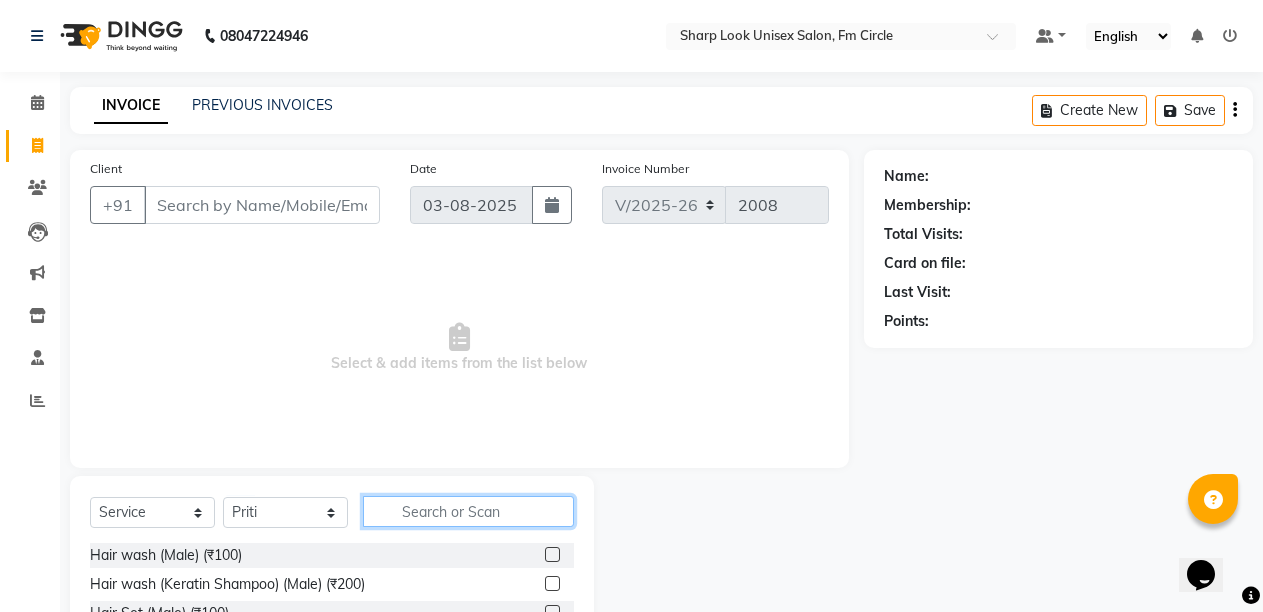 click 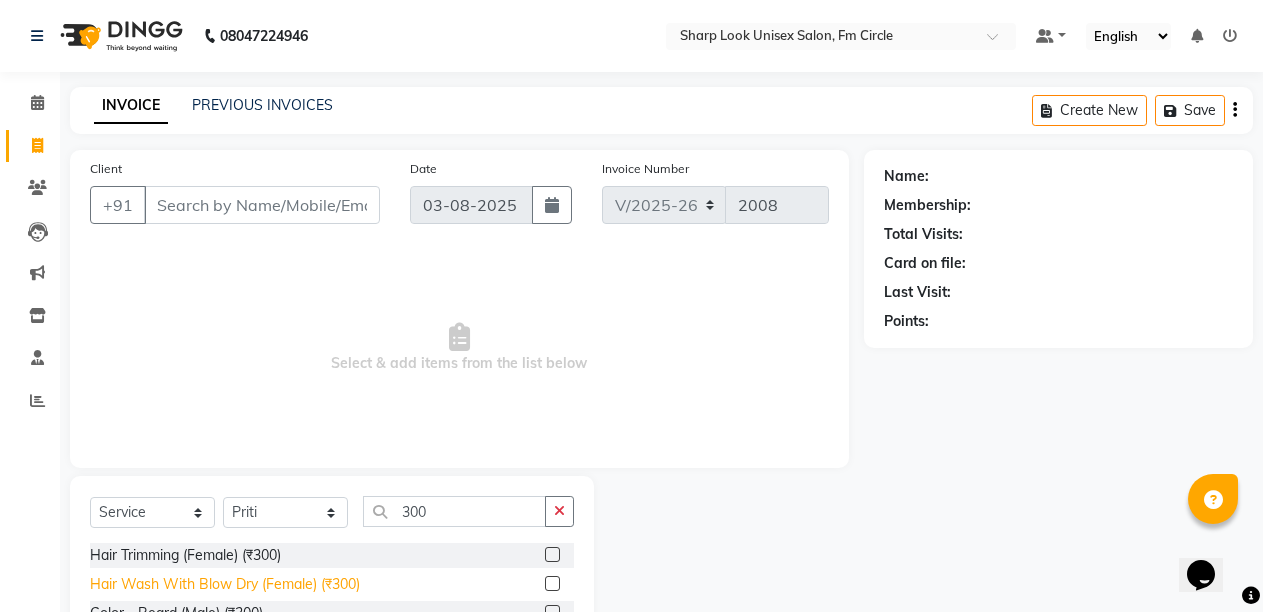 click on "Hair Wash With Blow Dry (Female) (₹300)" 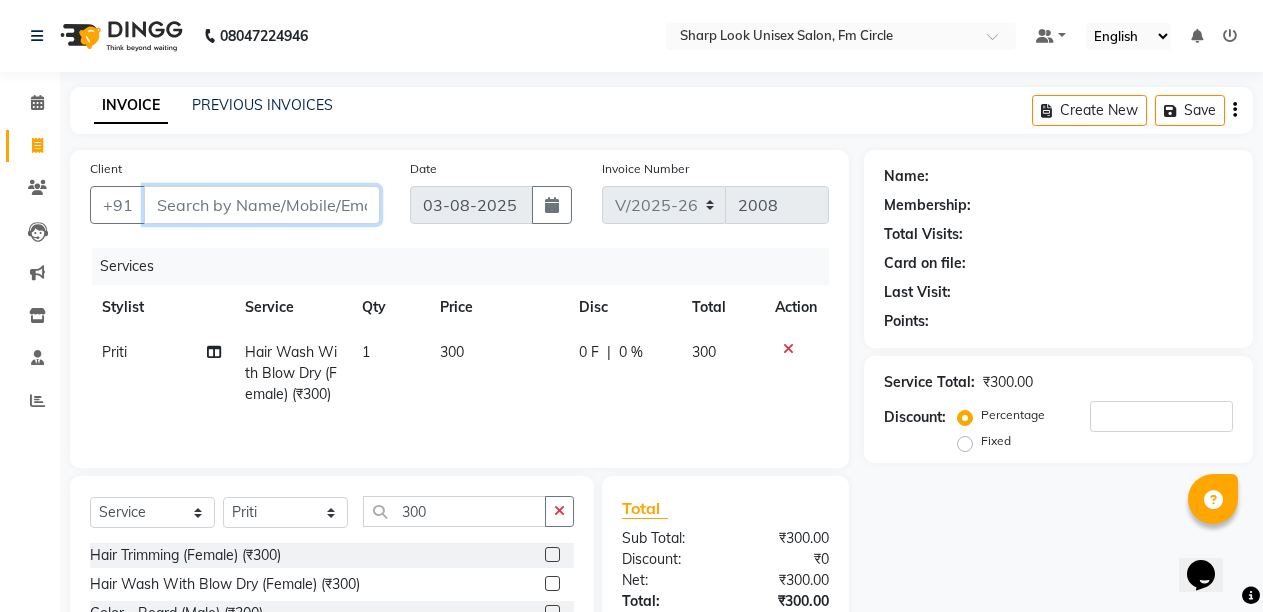 click on "Client" at bounding box center [262, 205] 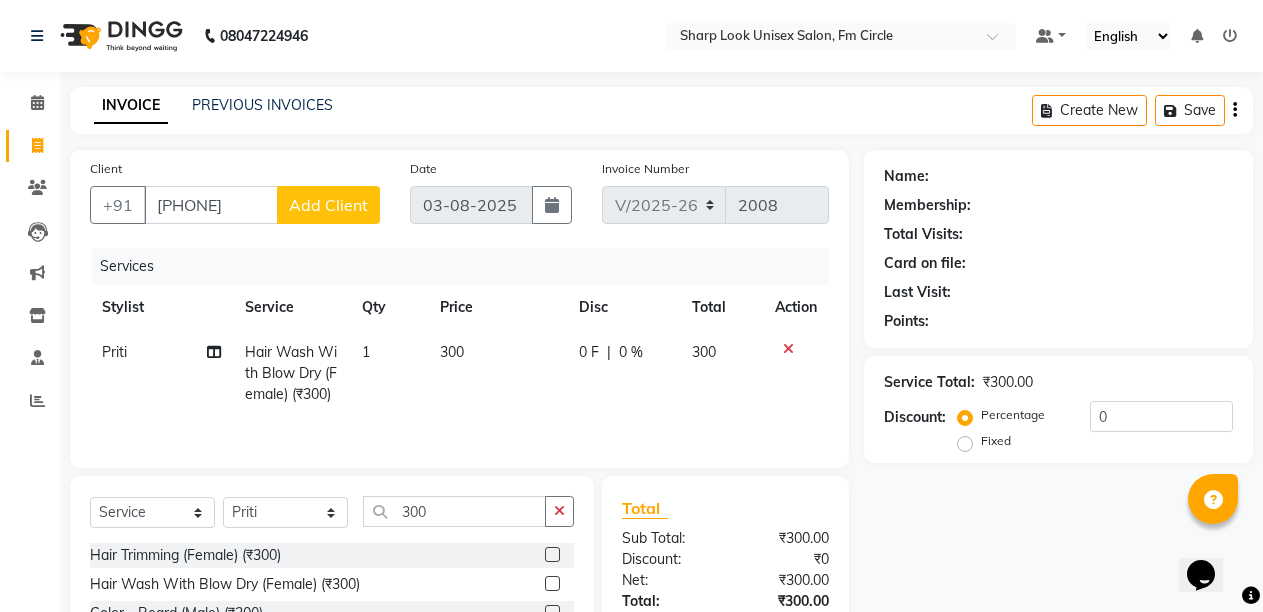 click on "Add Client" 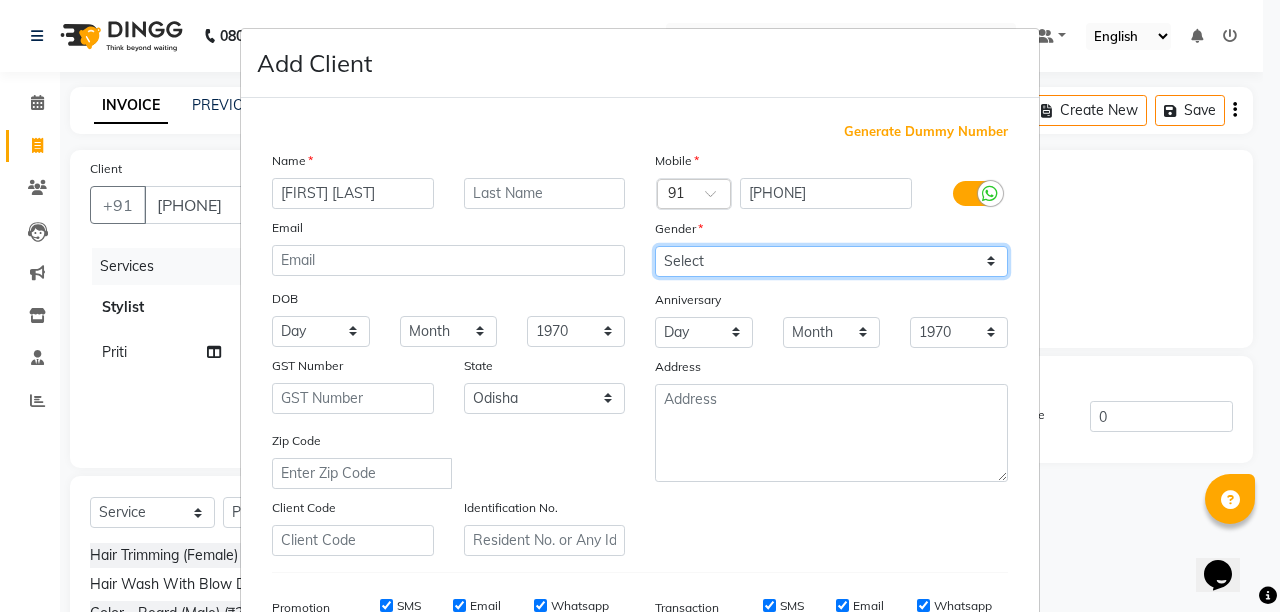 click on "Select Male Female Other Prefer Not To Say" at bounding box center [831, 261] 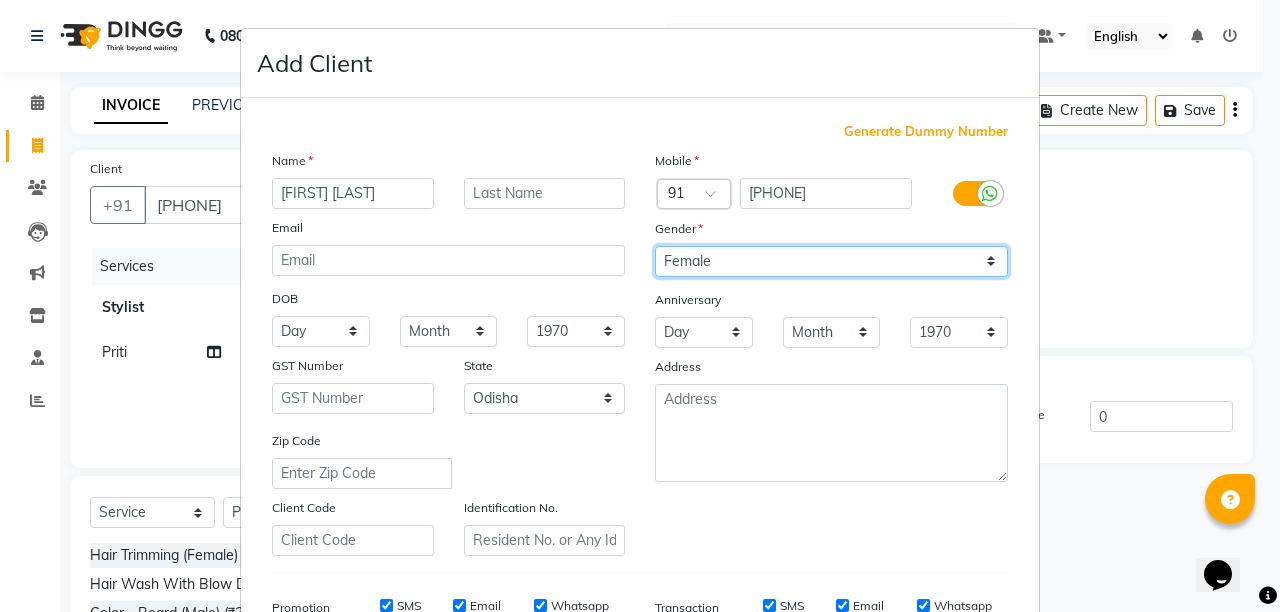 click on "Select Male Female Other Prefer Not To Say" at bounding box center (831, 261) 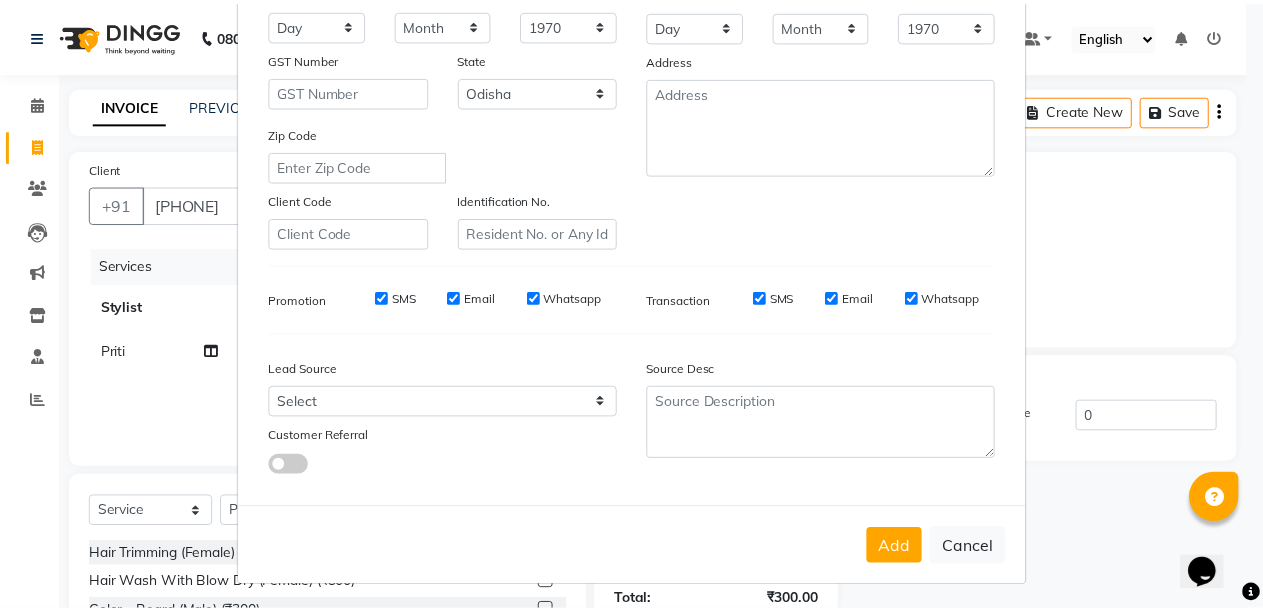 scroll, scrollTop: 311, scrollLeft: 0, axis: vertical 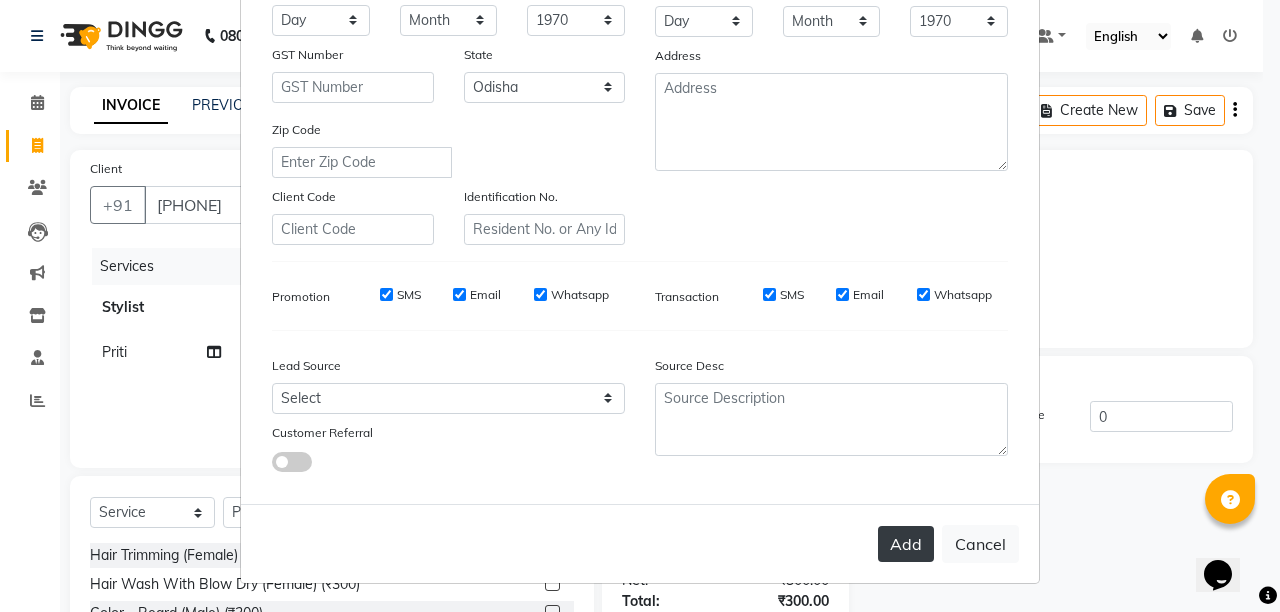 click on "Add" at bounding box center [906, 544] 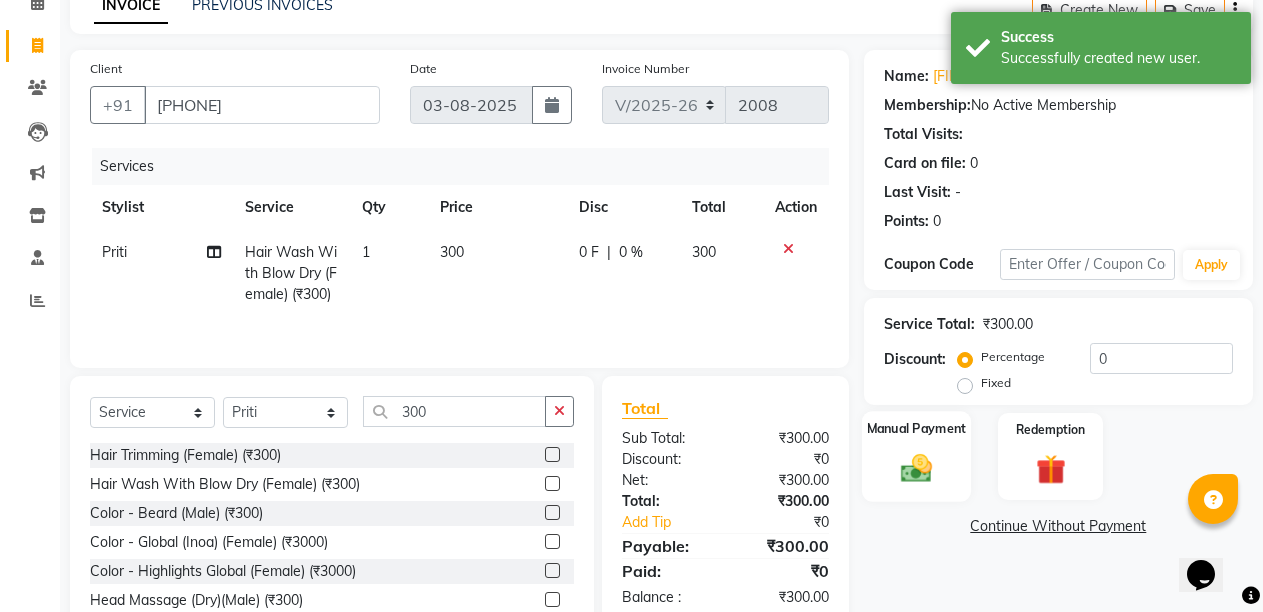 click on "Manual Payment" 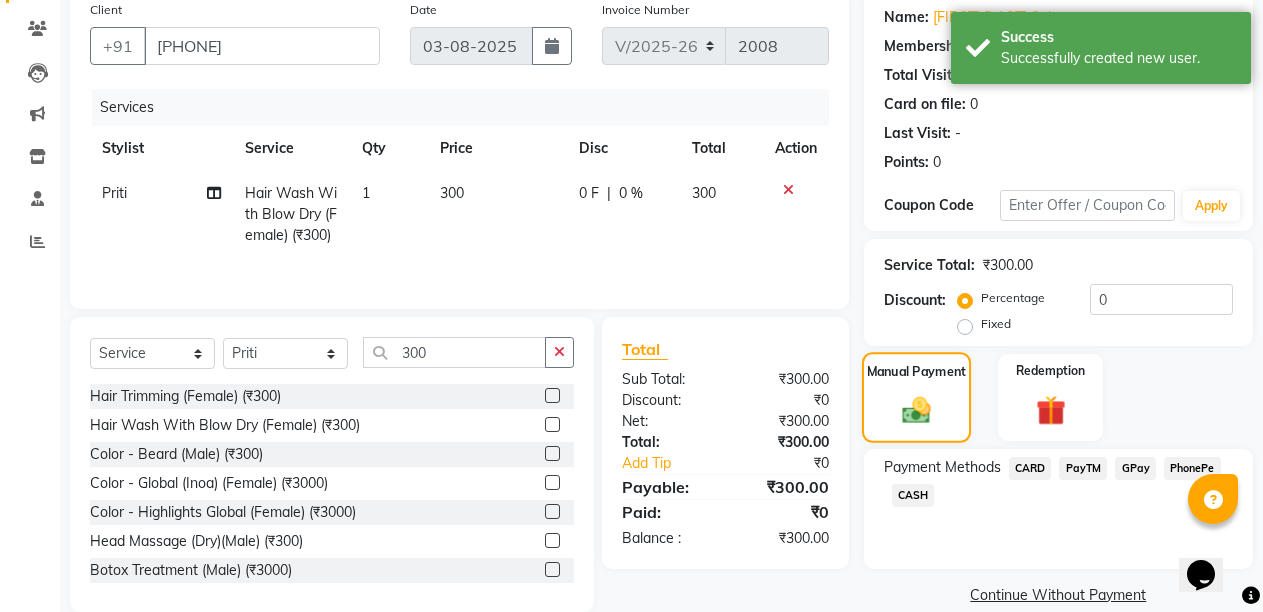 scroll, scrollTop: 191, scrollLeft: 0, axis: vertical 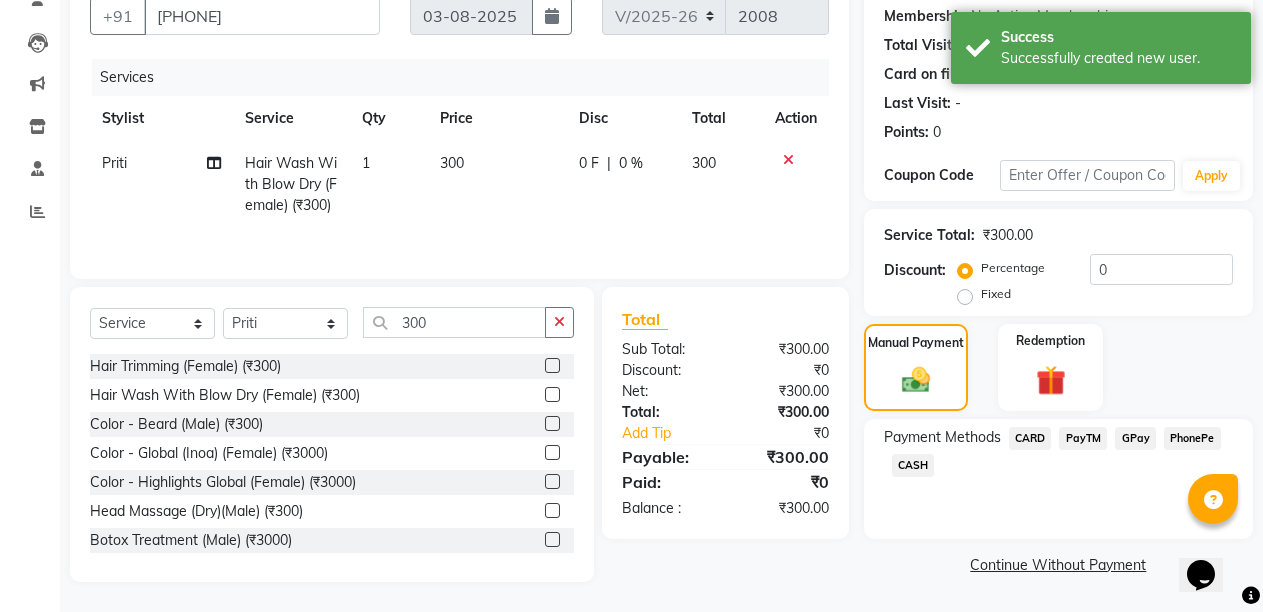 click on "PayTM" 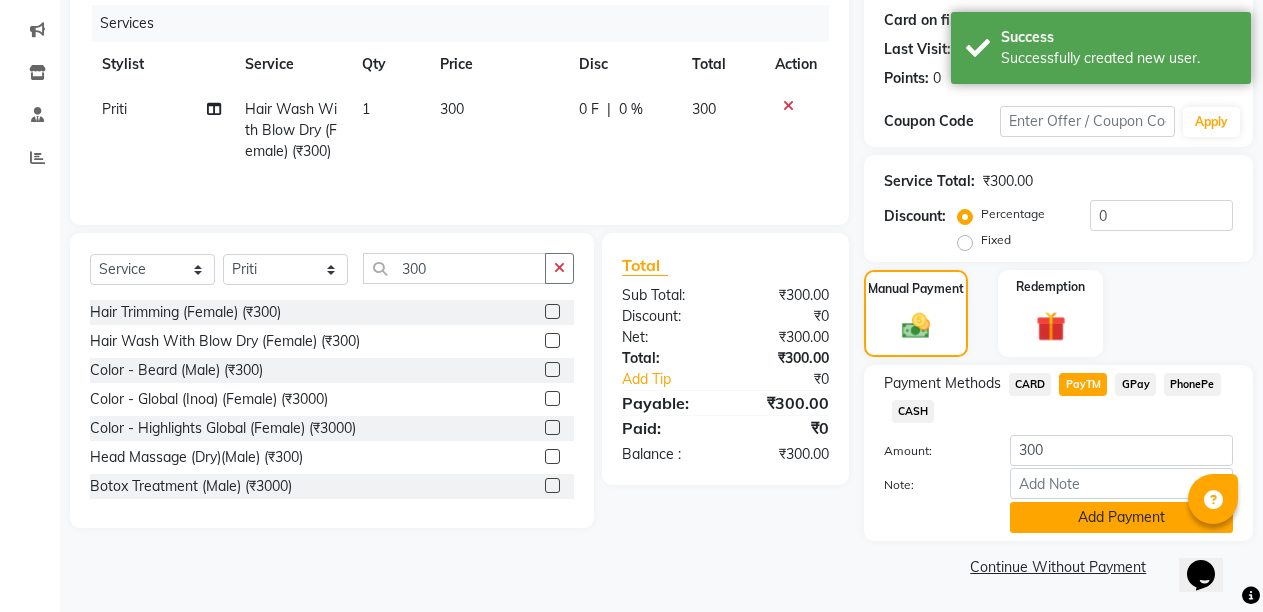 click on "Add Payment" 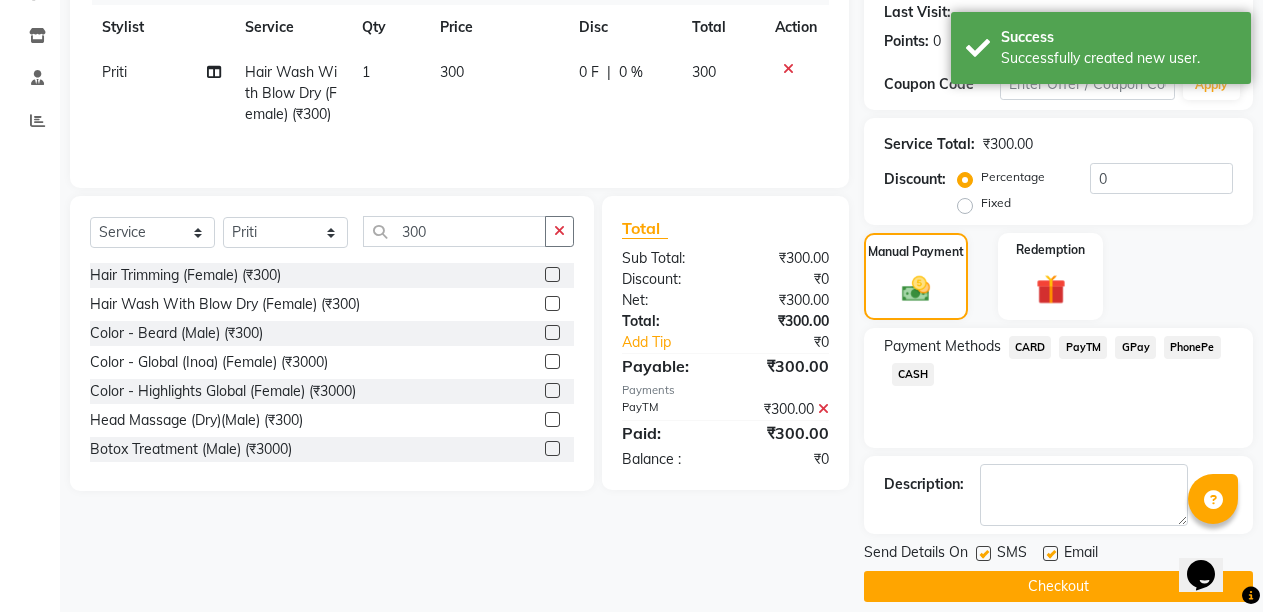 scroll, scrollTop: 300, scrollLeft: 0, axis: vertical 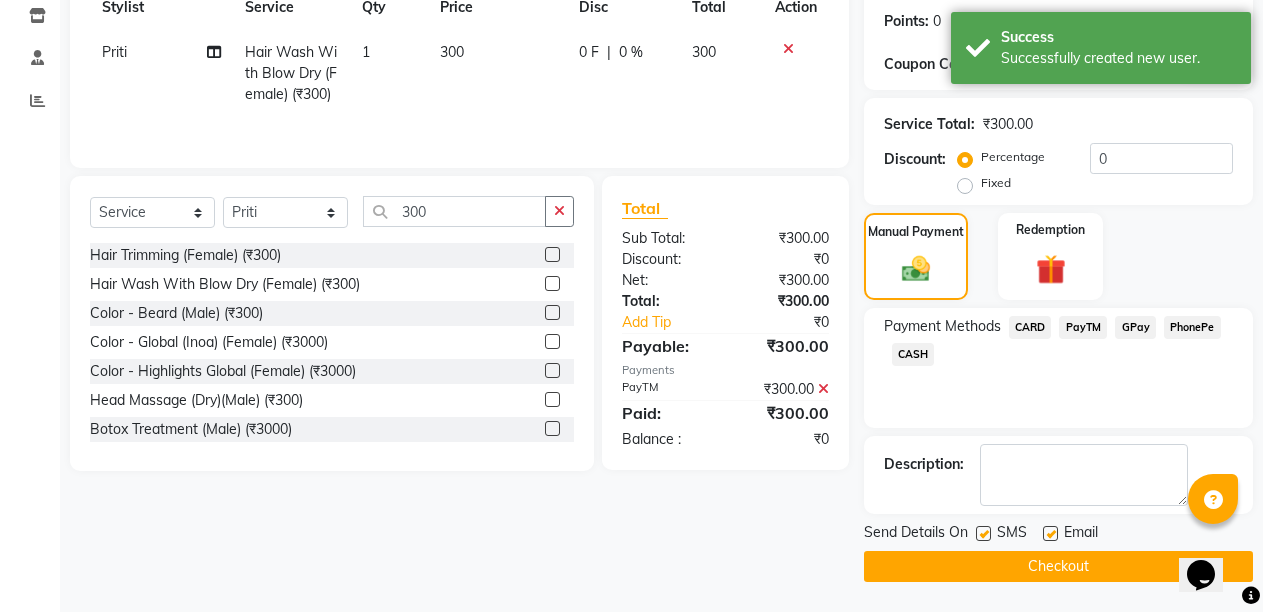 click 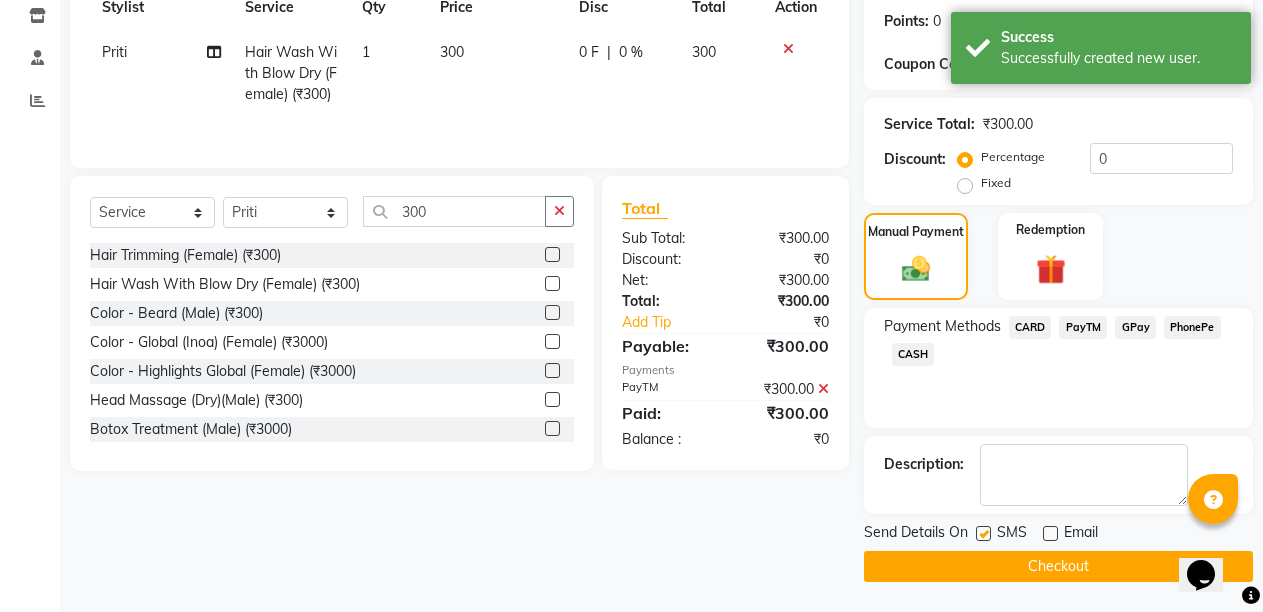 click on "Checkout" 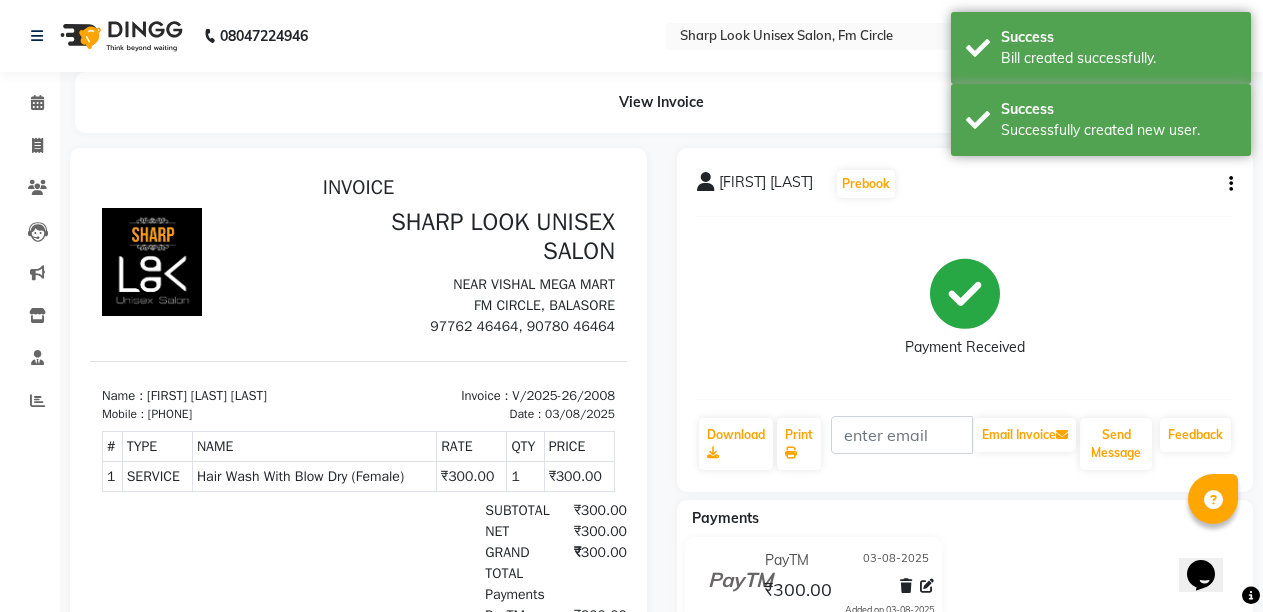 scroll, scrollTop: 0, scrollLeft: 0, axis: both 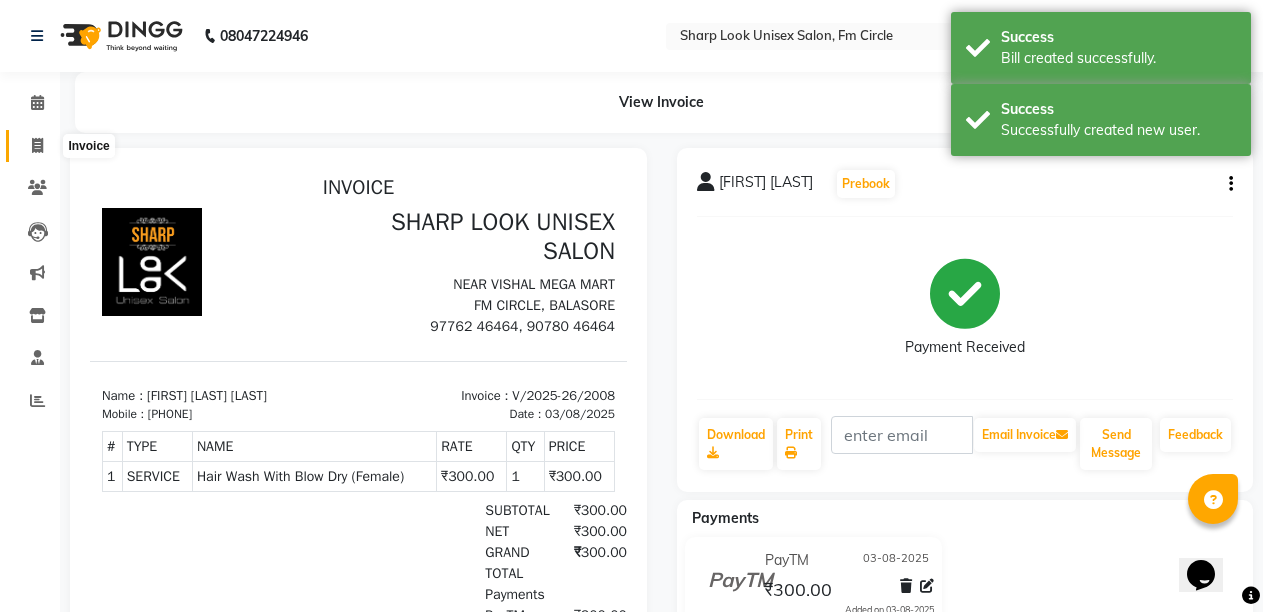 click 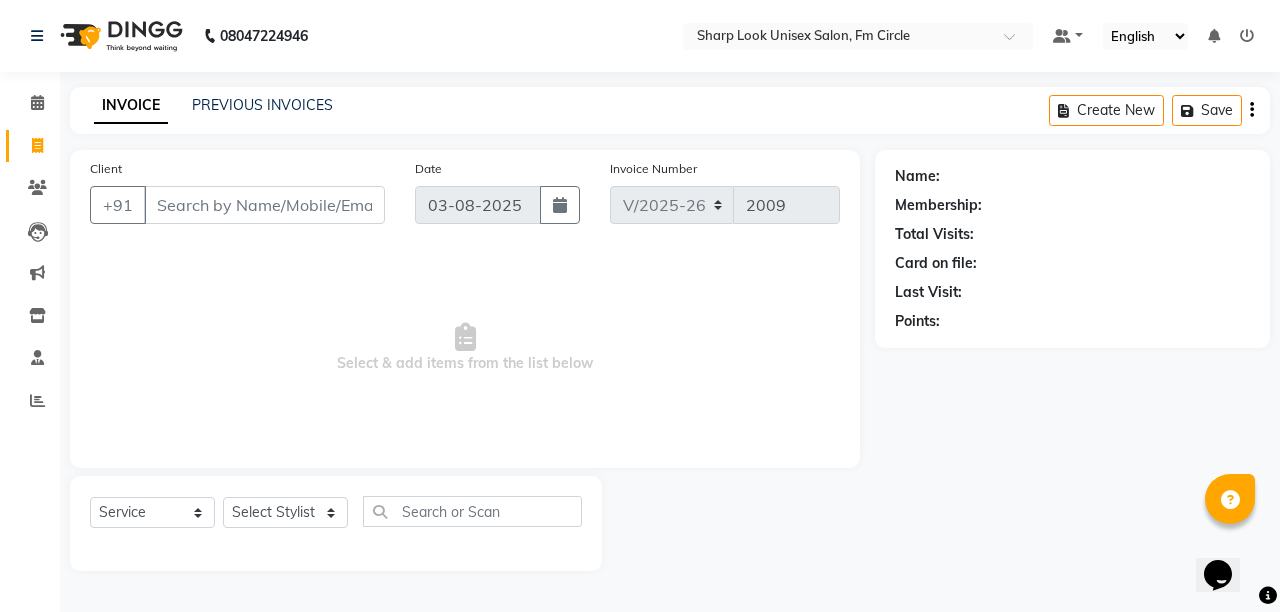 click on "Client" at bounding box center [264, 205] 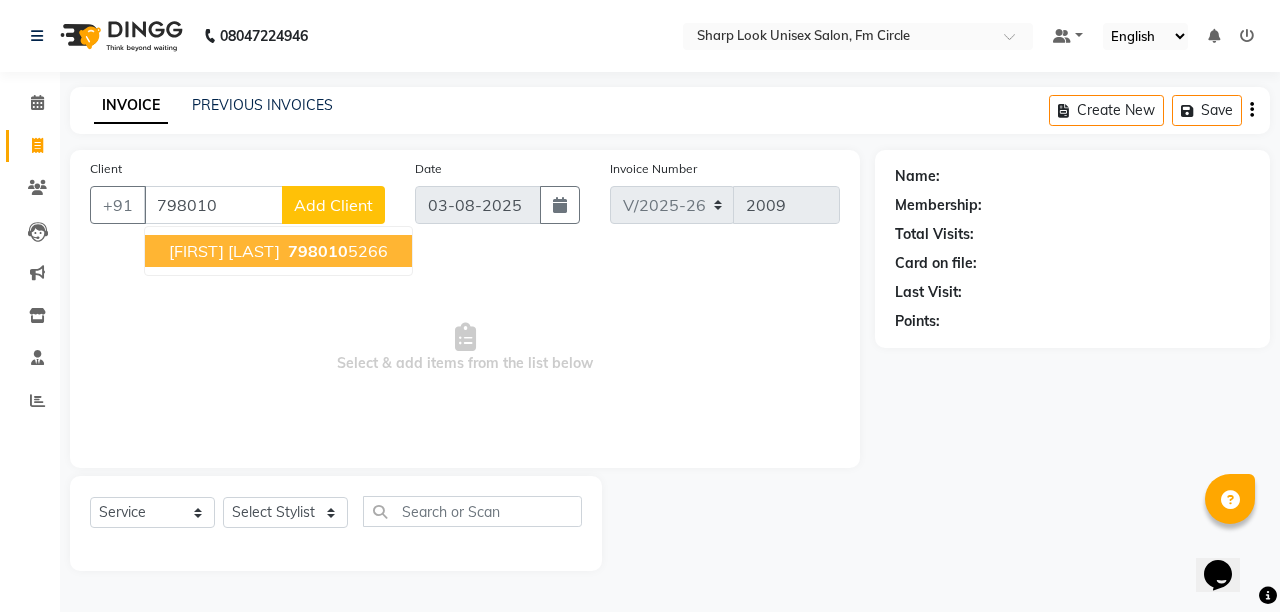 click on "SUBHAM KUMAR" at bounding box center [224, 251] 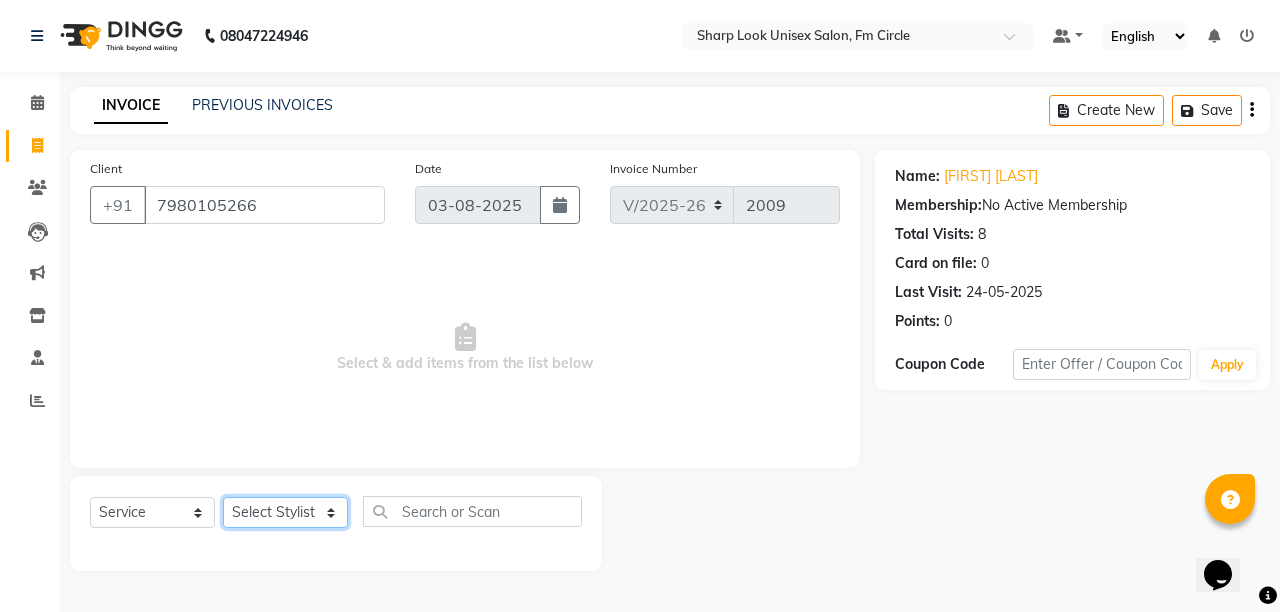 click on "Select Stylist Admin Anil Babu Budhia Monalisa  Nisha Priti" 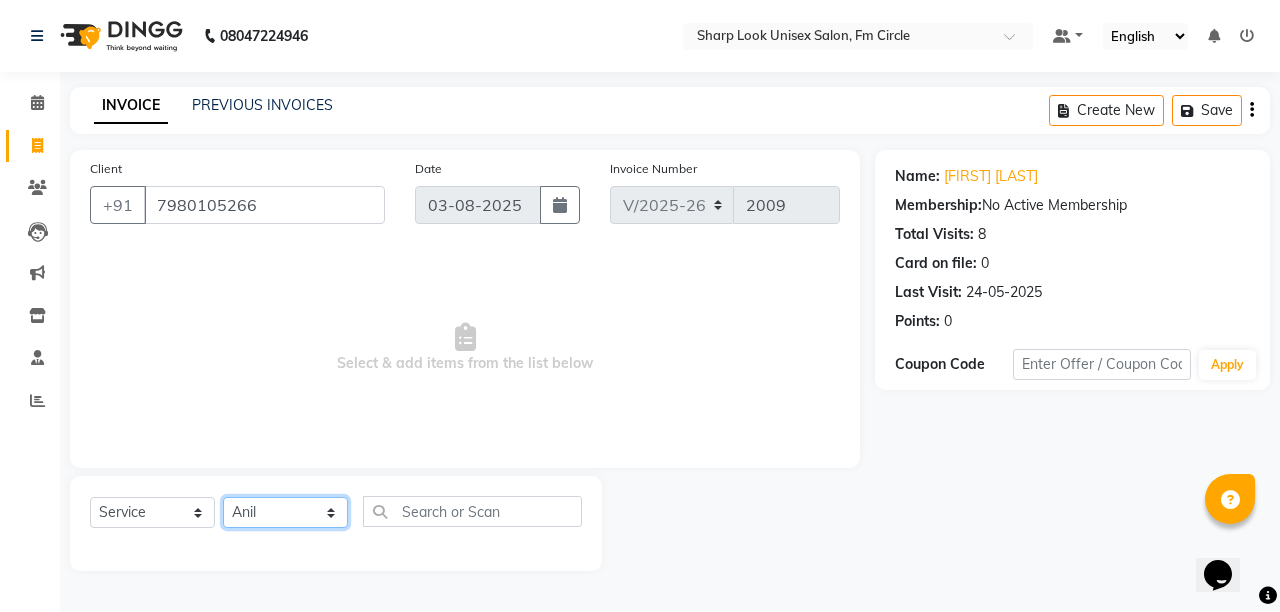 click on "Select Stylist Admin Anil Babu Budhia Monalisa  Nisha Priti" 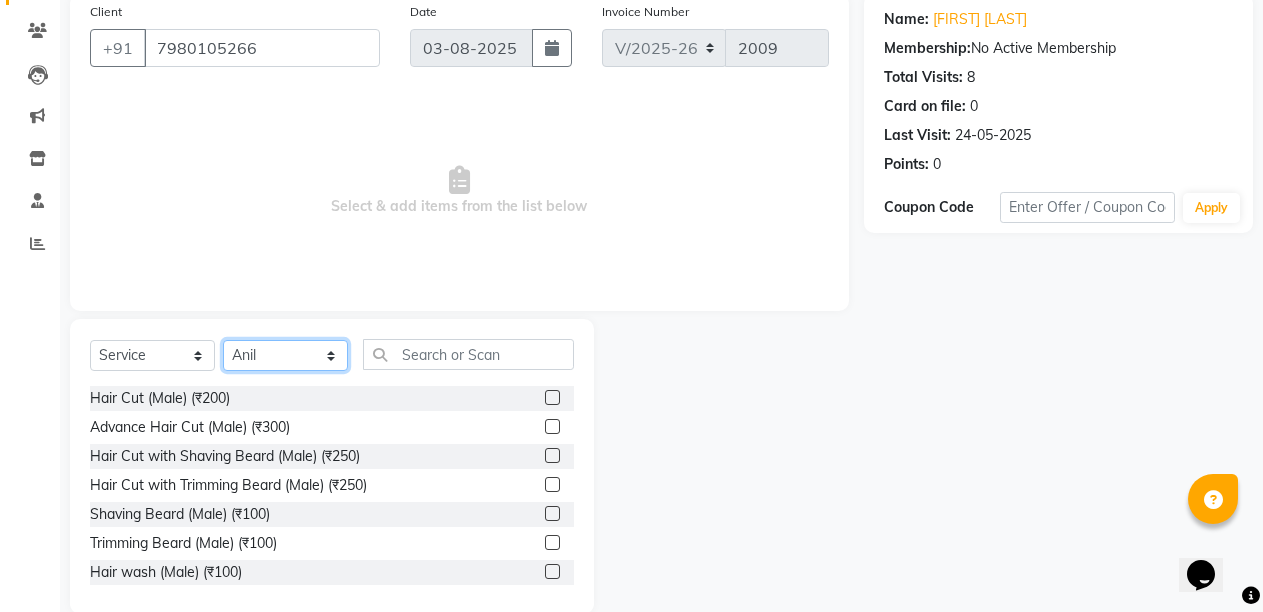 scroll, scrollTop: 189, scrollLeft: 0, axis: vertical 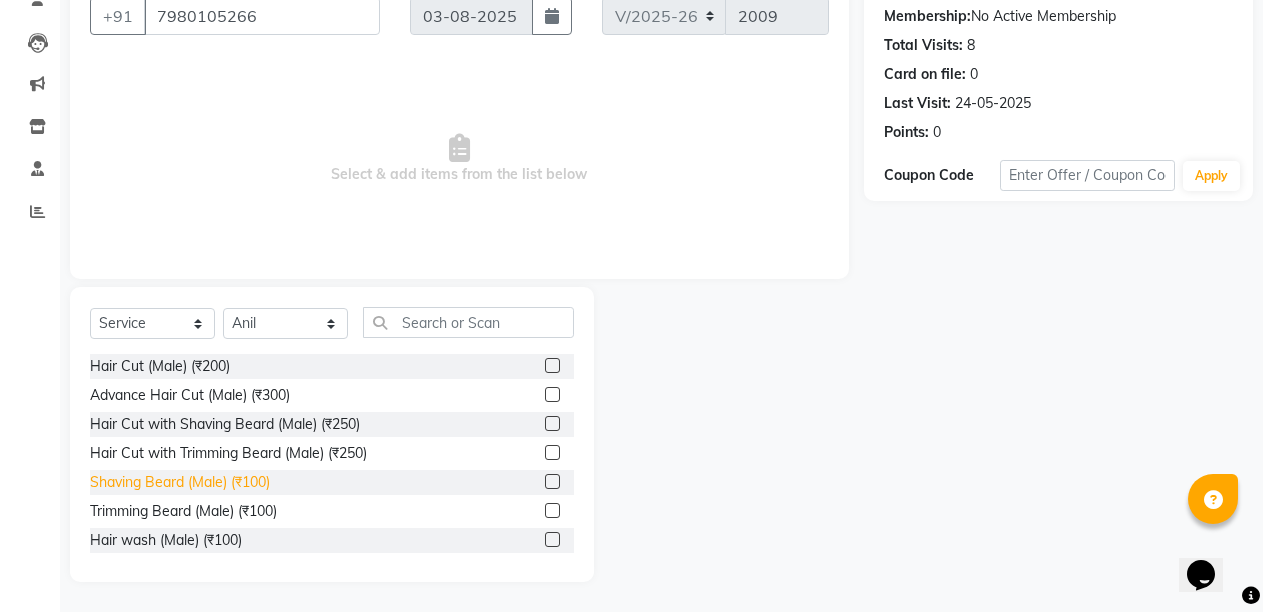 click on "Shaving Beard (Male) (₹100)" 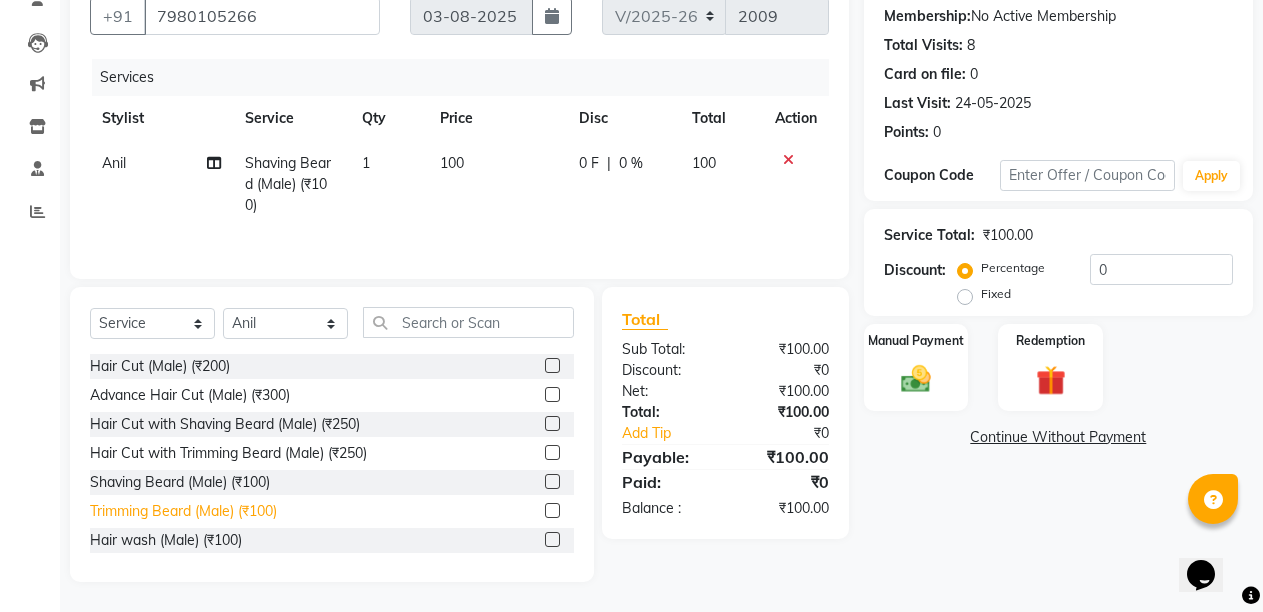 click on "Trimming Beard (Male) (₹100)" 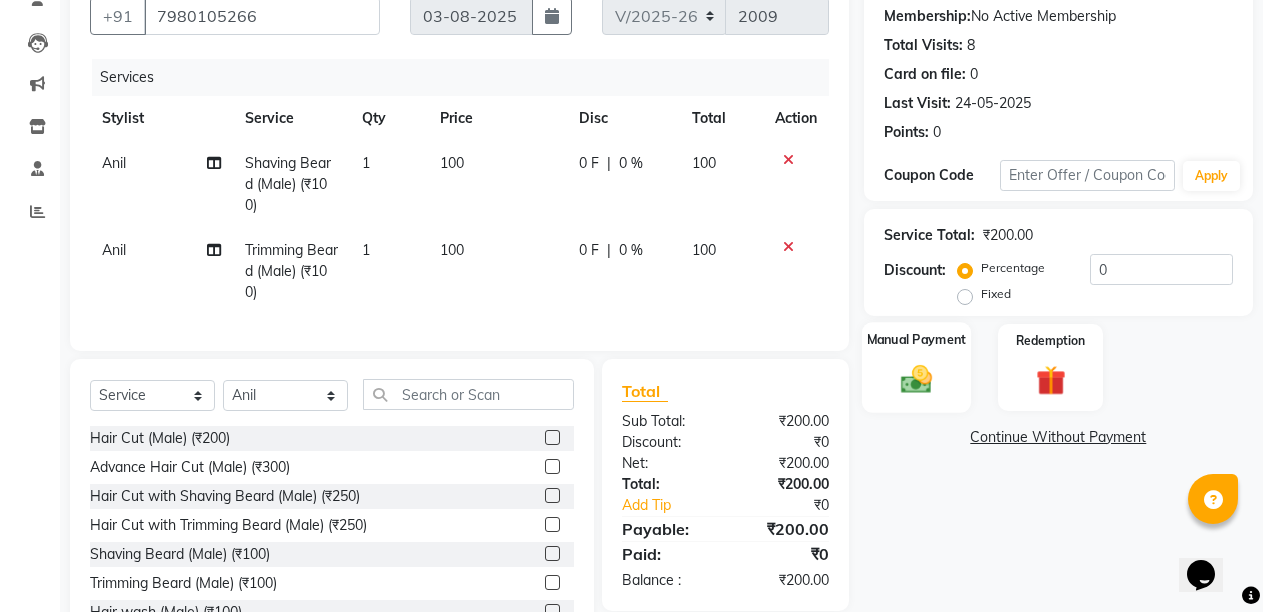 click on "Manual Payment" 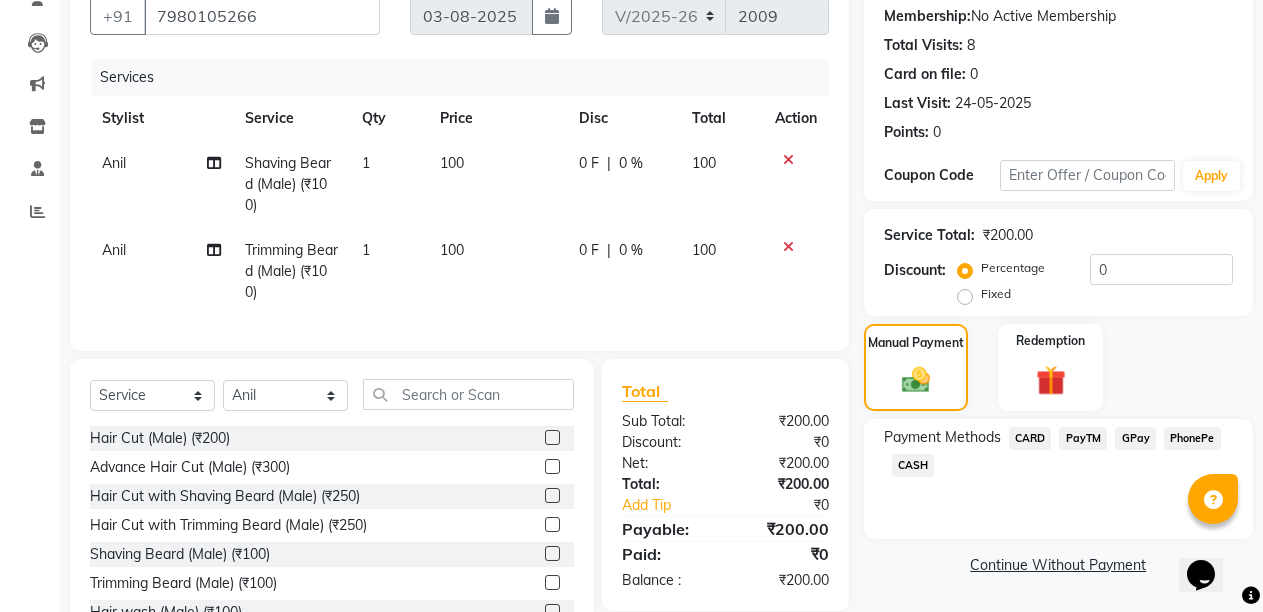click on "PayTM" 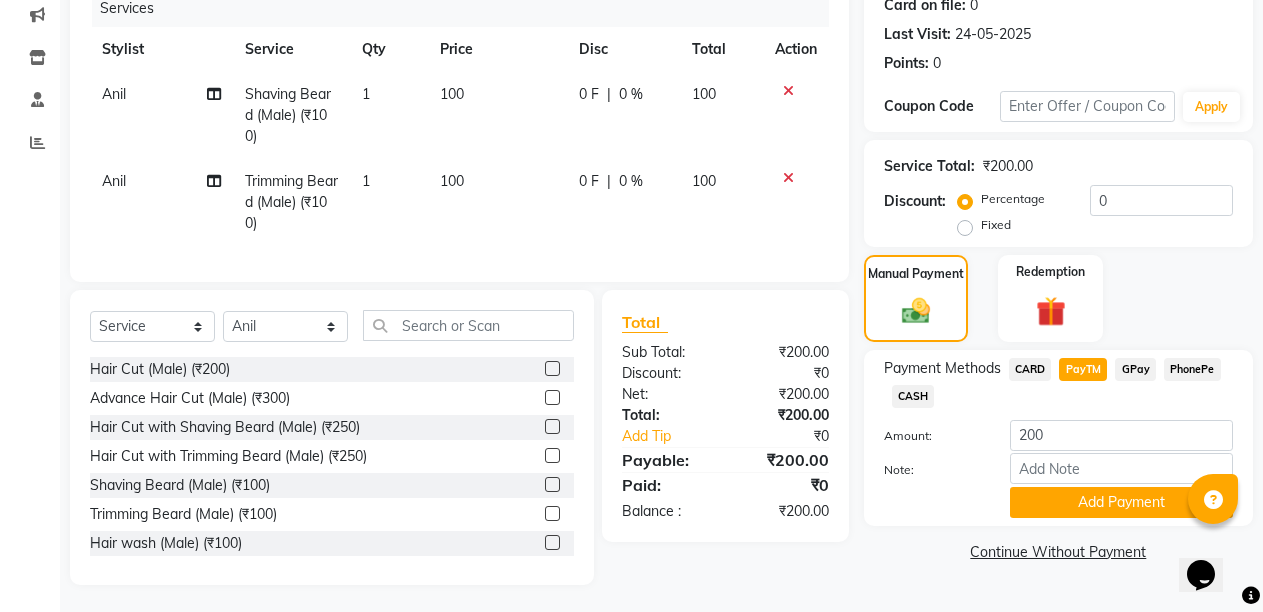 scroll, scrollTop: 278, scrollLeft: 0, axis: vertical 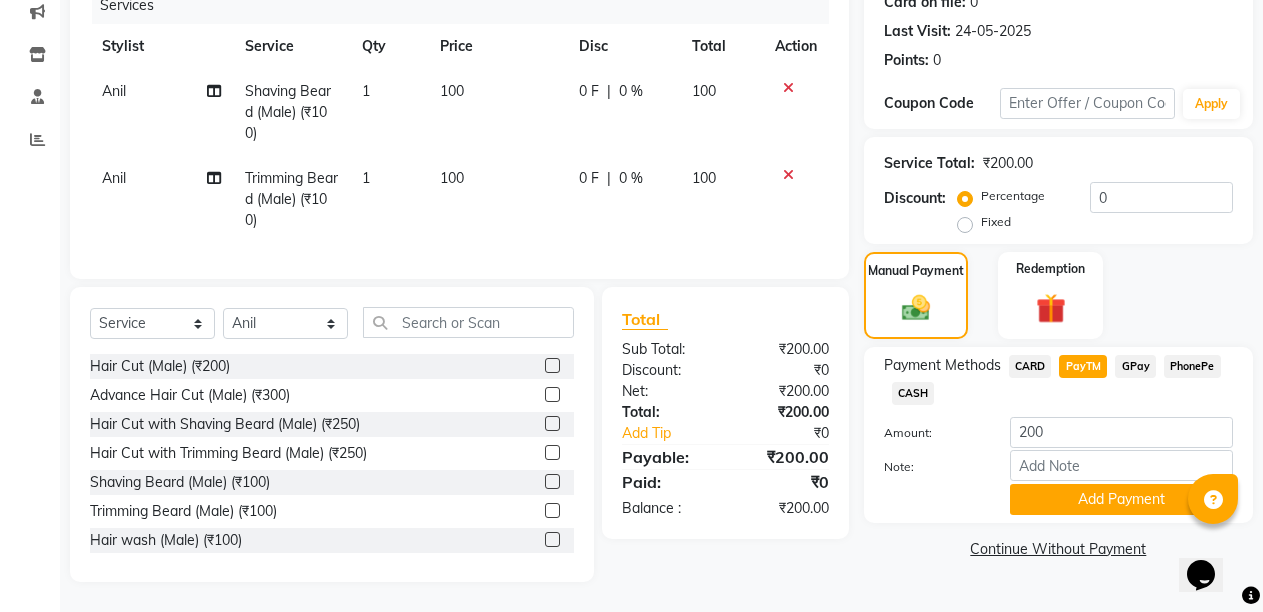 click 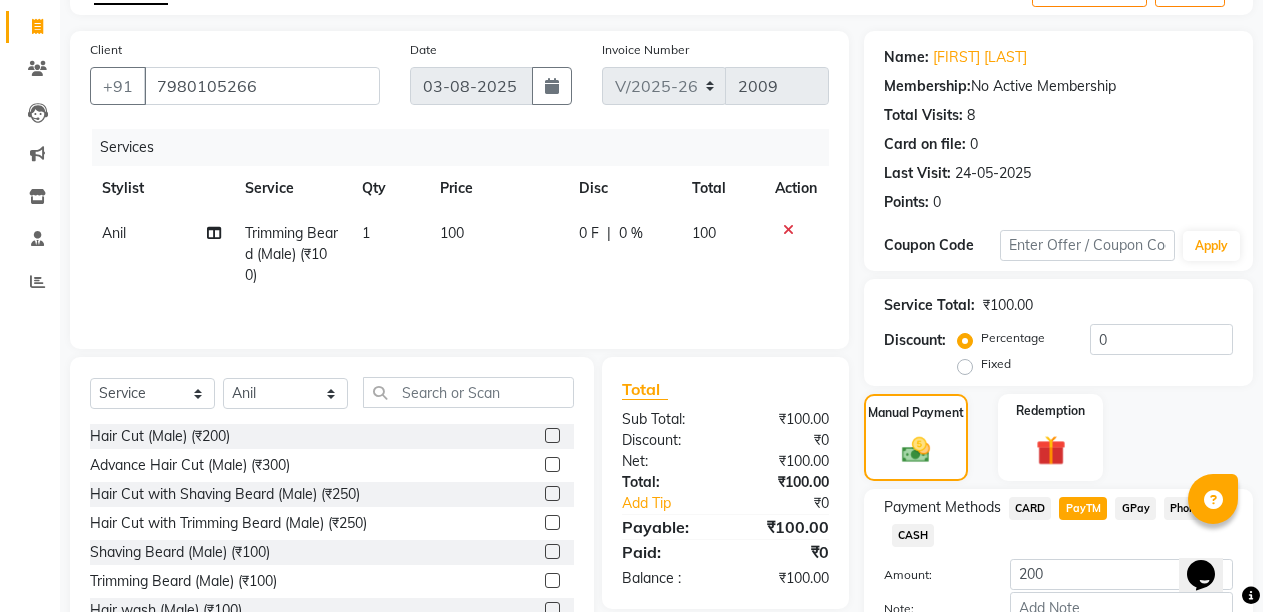 scroll, scrollTop: 200, scrollLeft: 0, axis: vertical 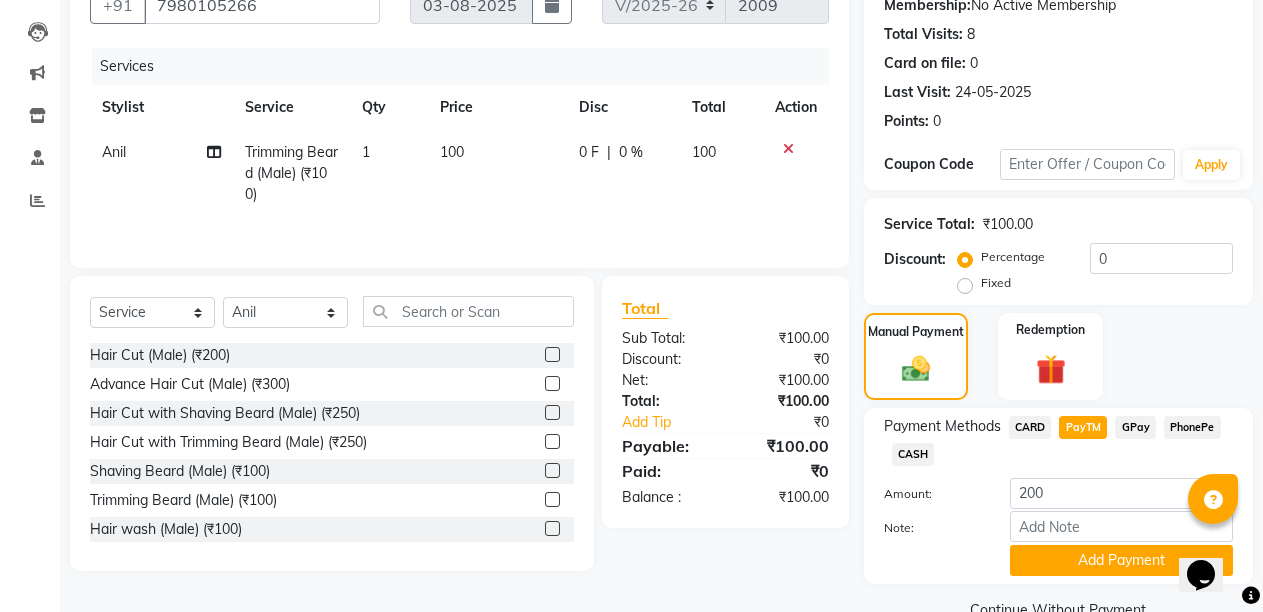 click on "GPay" 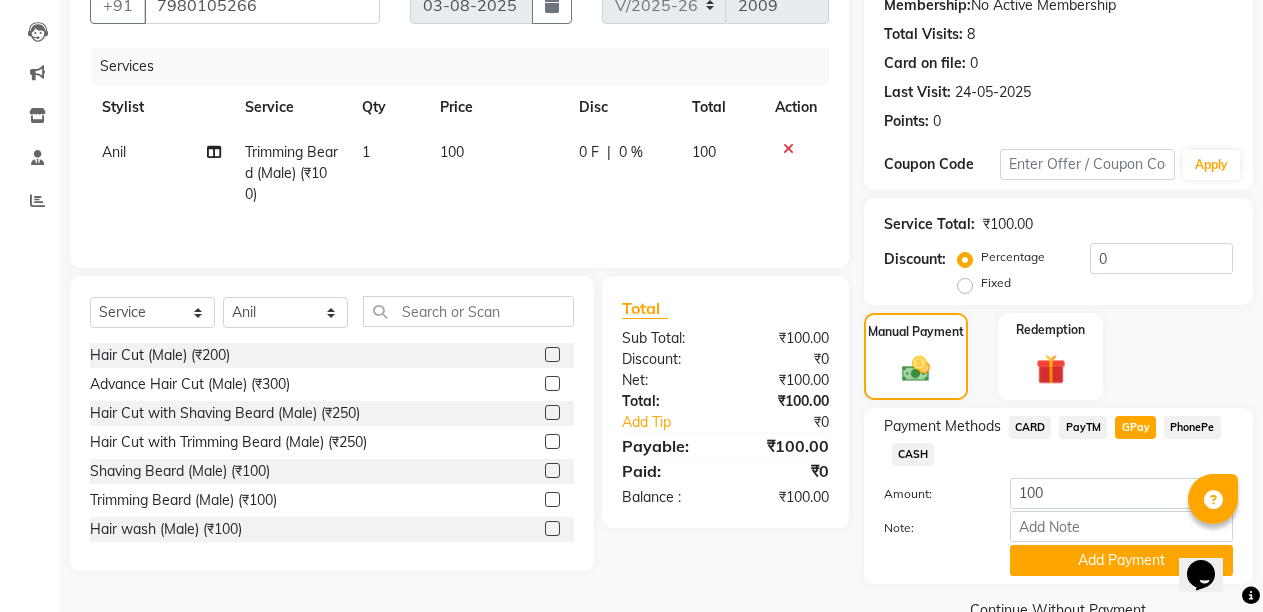 click on "PayTM" 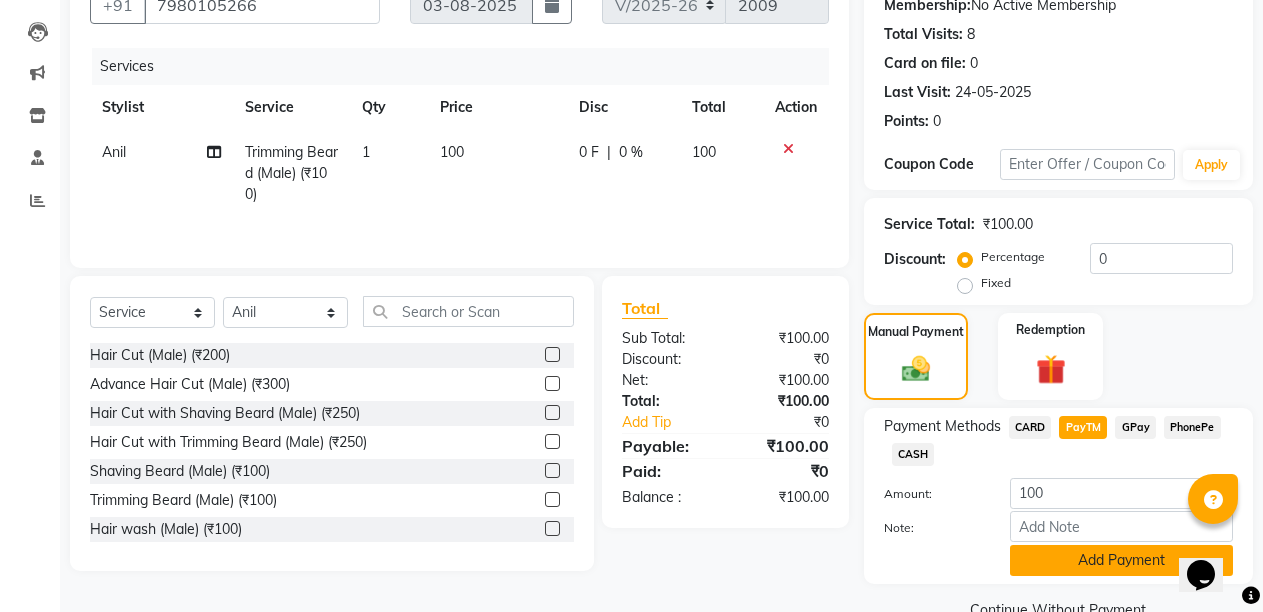 click on "Add Payment" 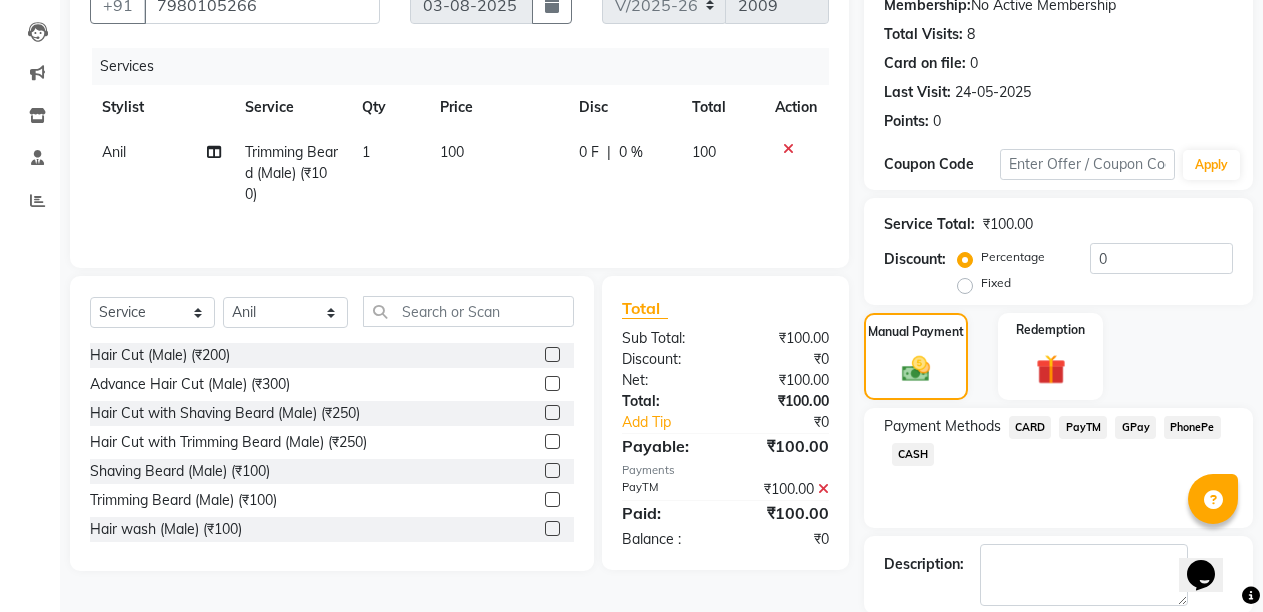 scroll, scrollTop: 300, scrollLeft: 0, axis: vertical 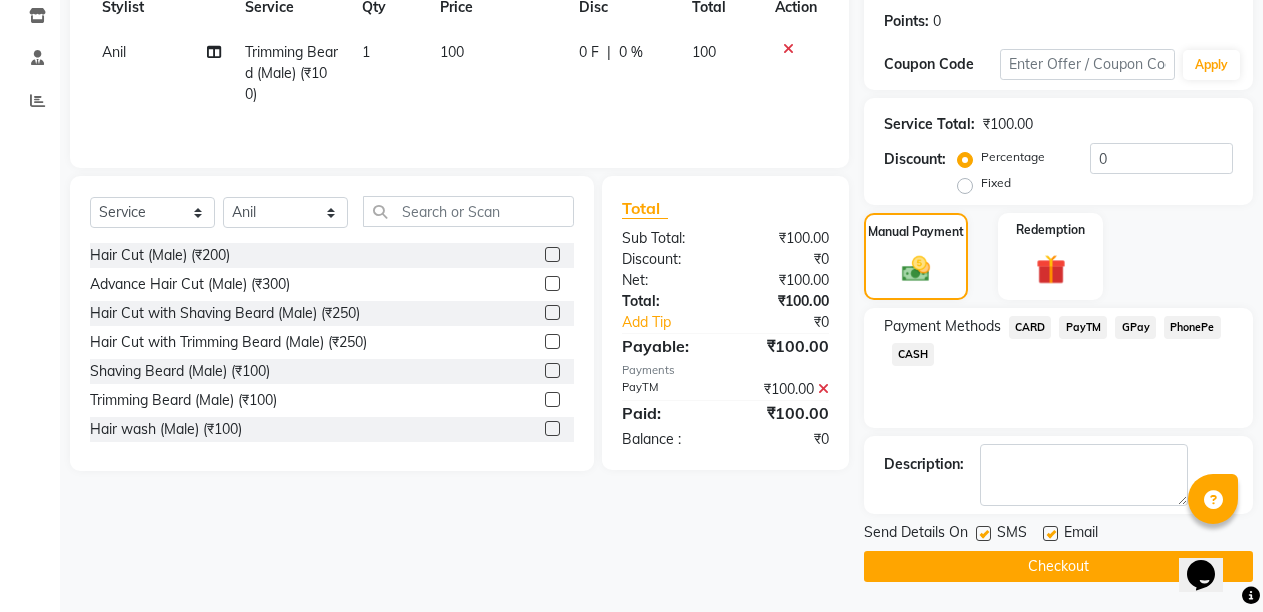 click 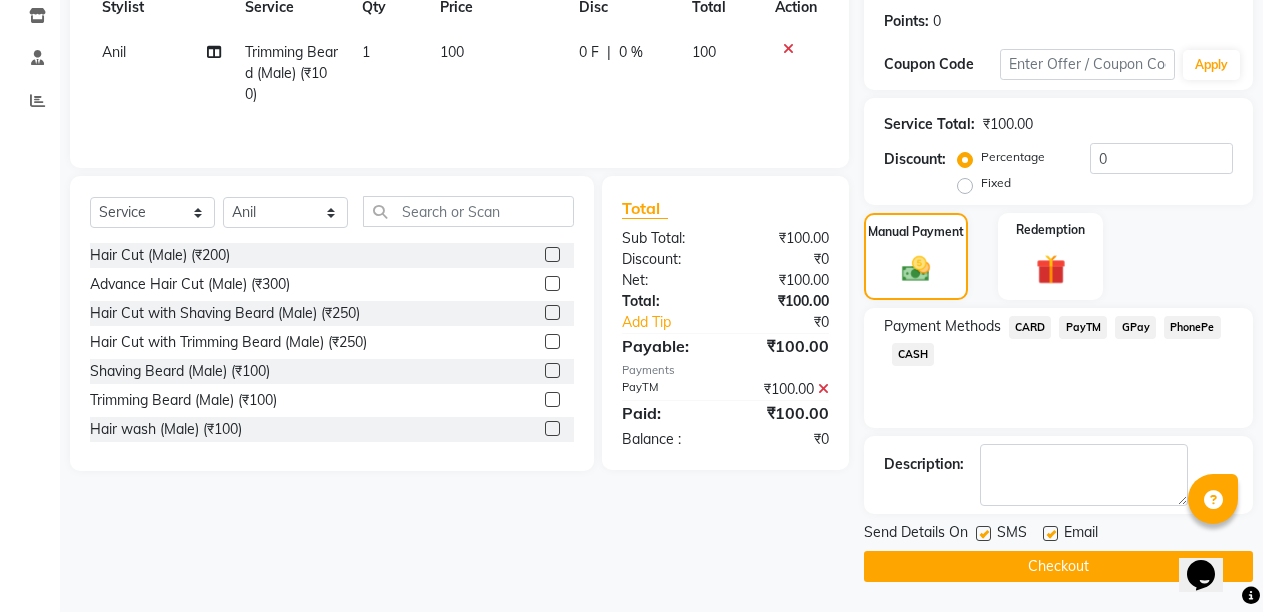 click at bounding box center (1049, 534) 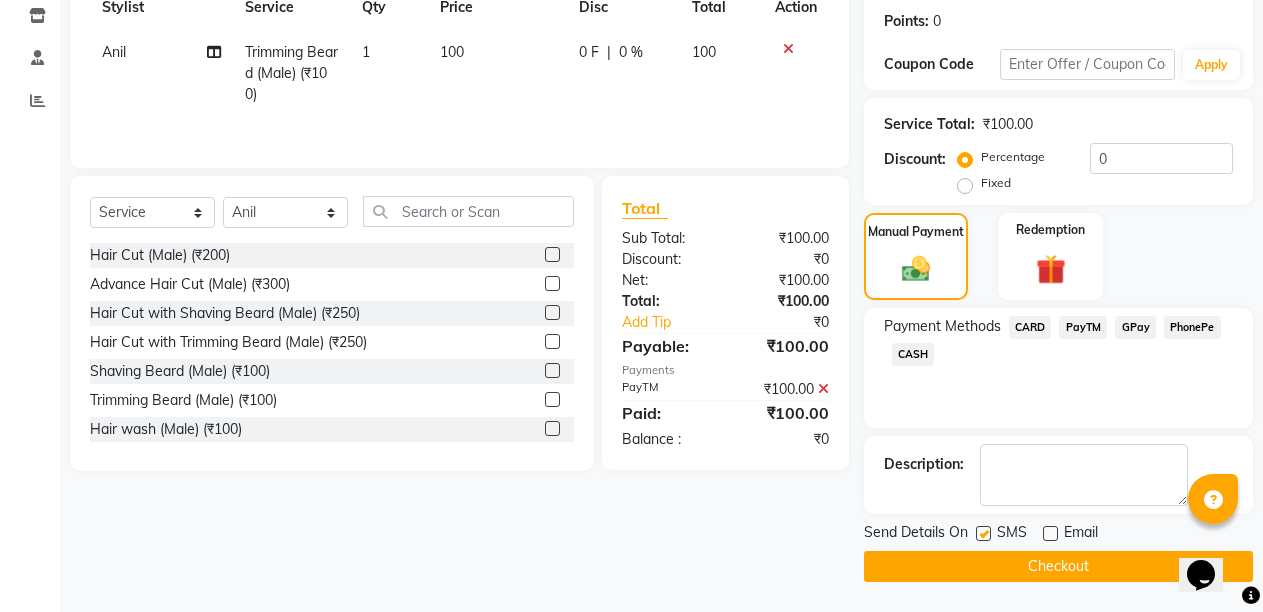 click on "Checkout" 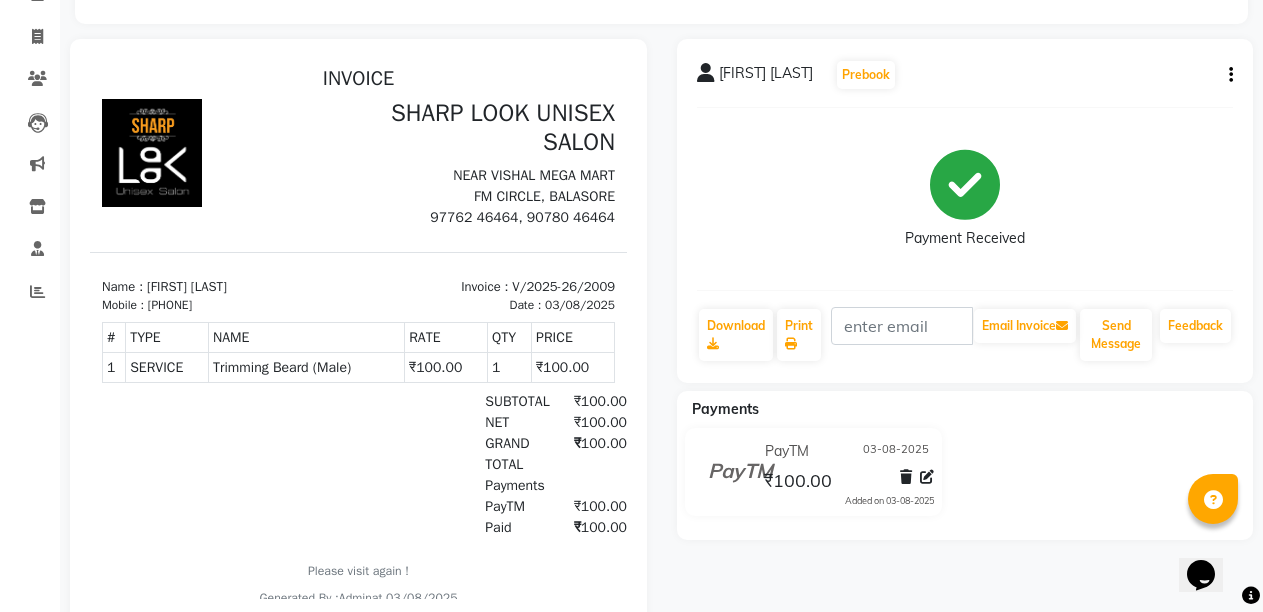 scroll, scrollTop: 69, scrollLeft: 0, axis: vertical 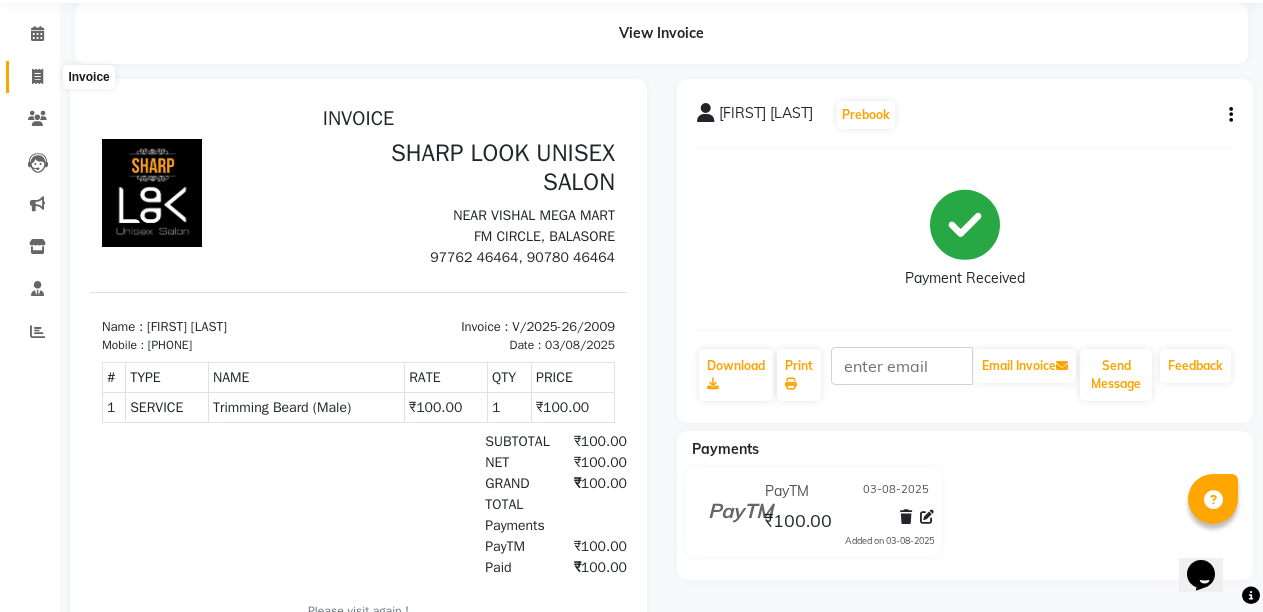 click 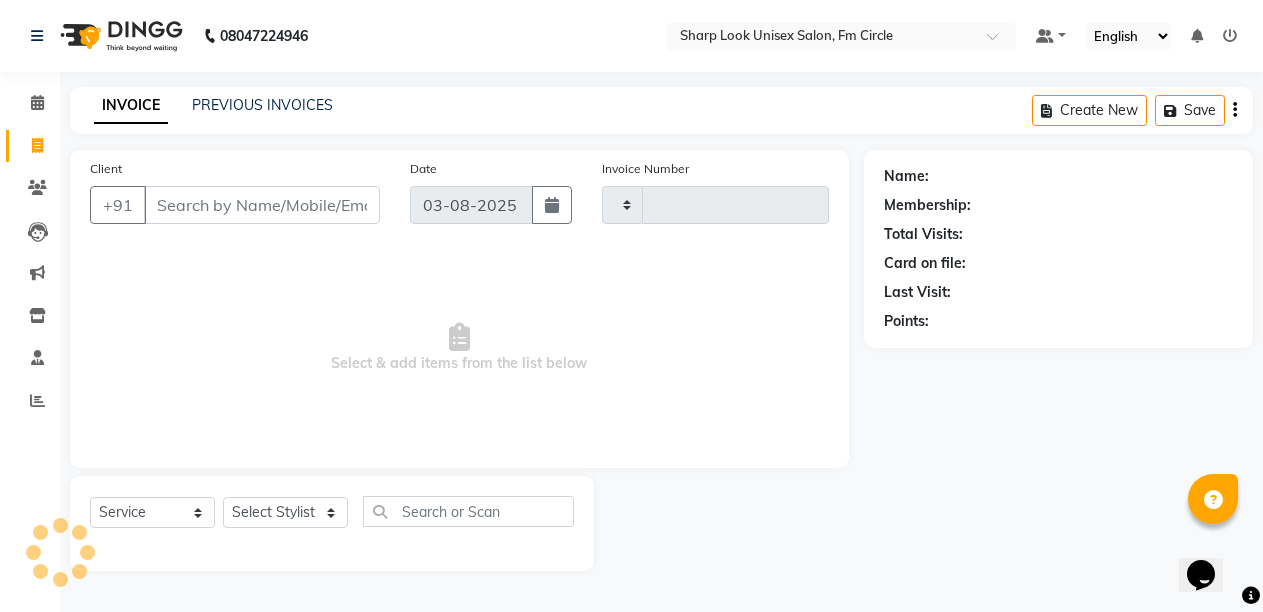scroll, scrollTop: 0, scrollLeft: 0, axis: both 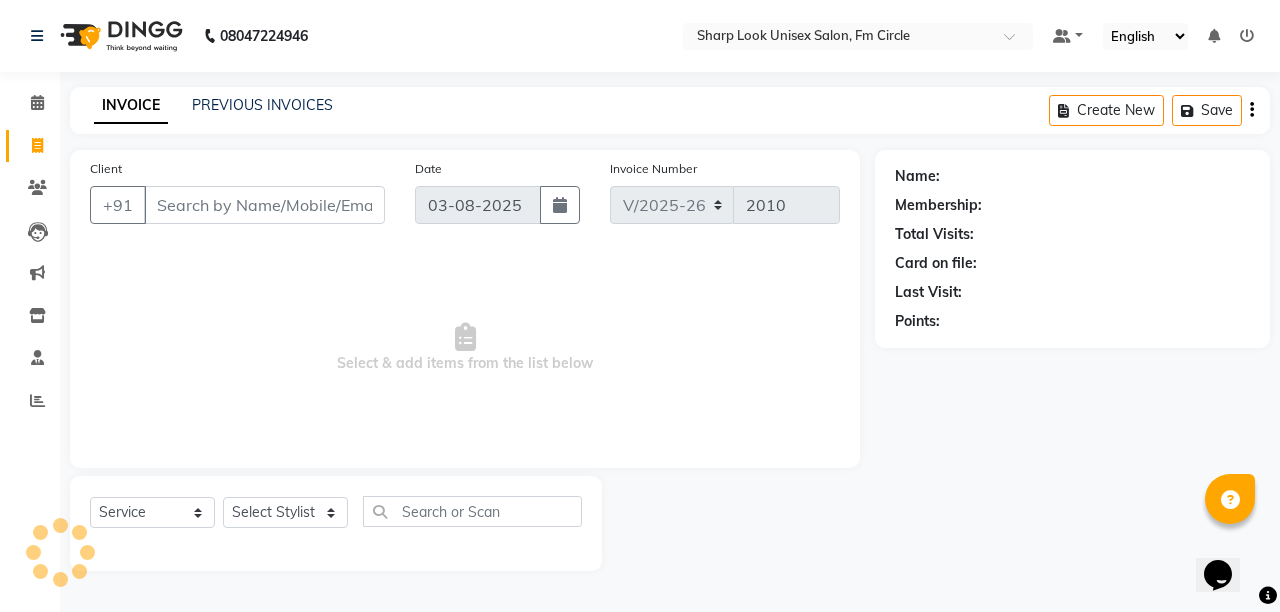 click on "Client" at bounding box center [264, 205] 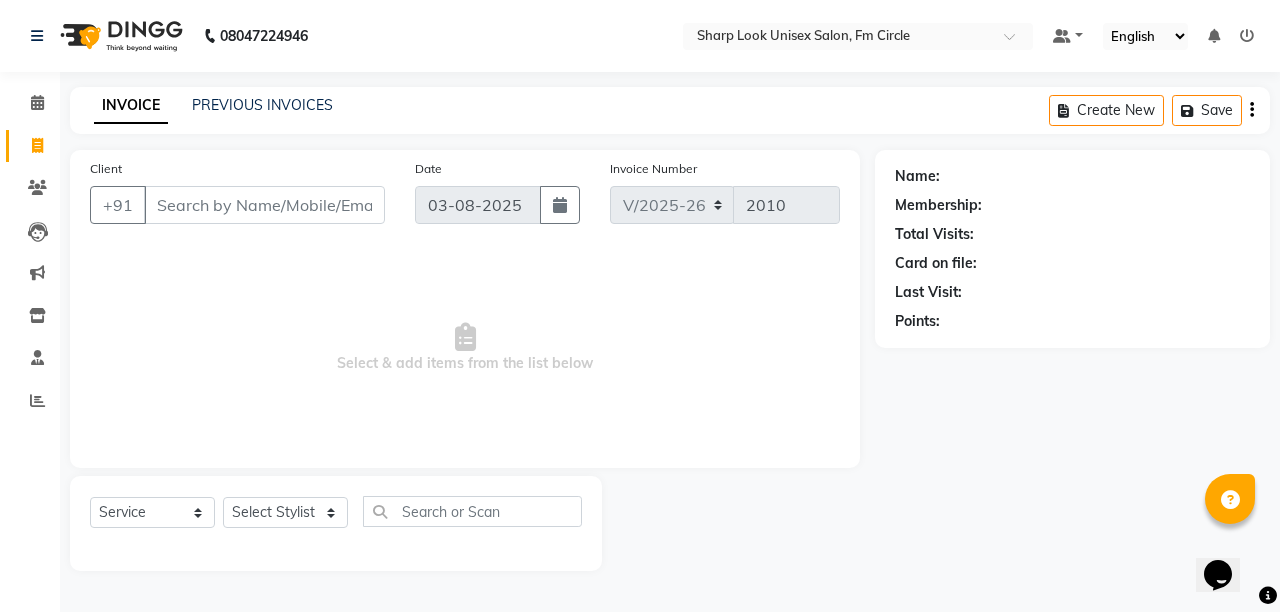 click on "Client" at bounding box center [264, 205] 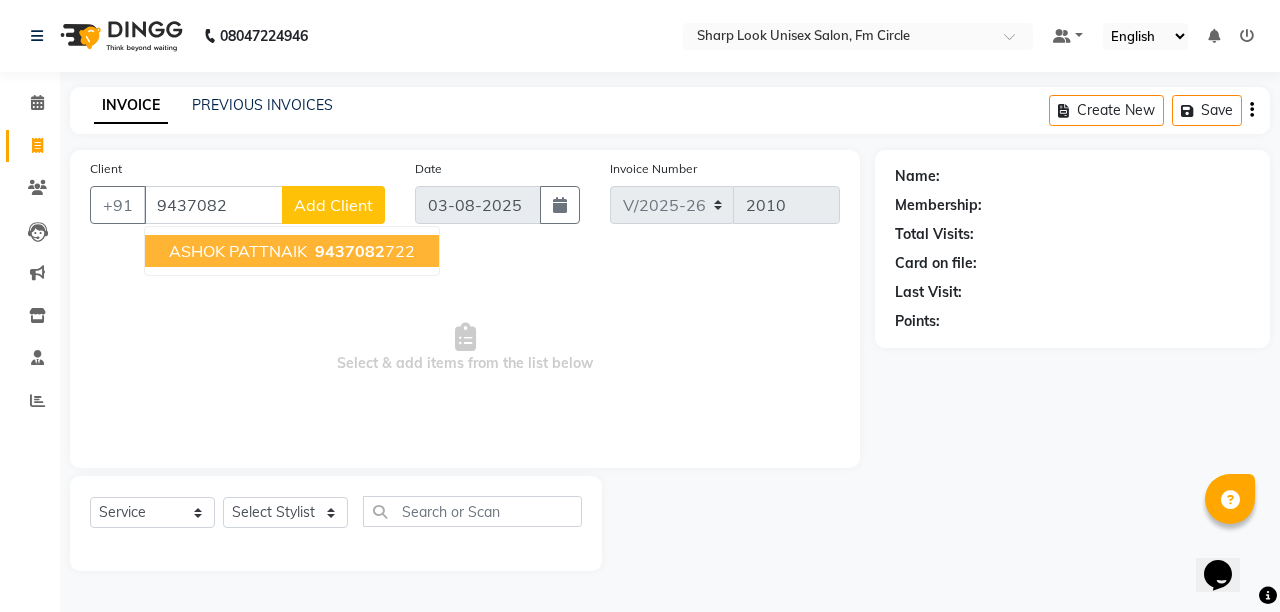 click on "9437082 722" at bounding box center (363, 251) 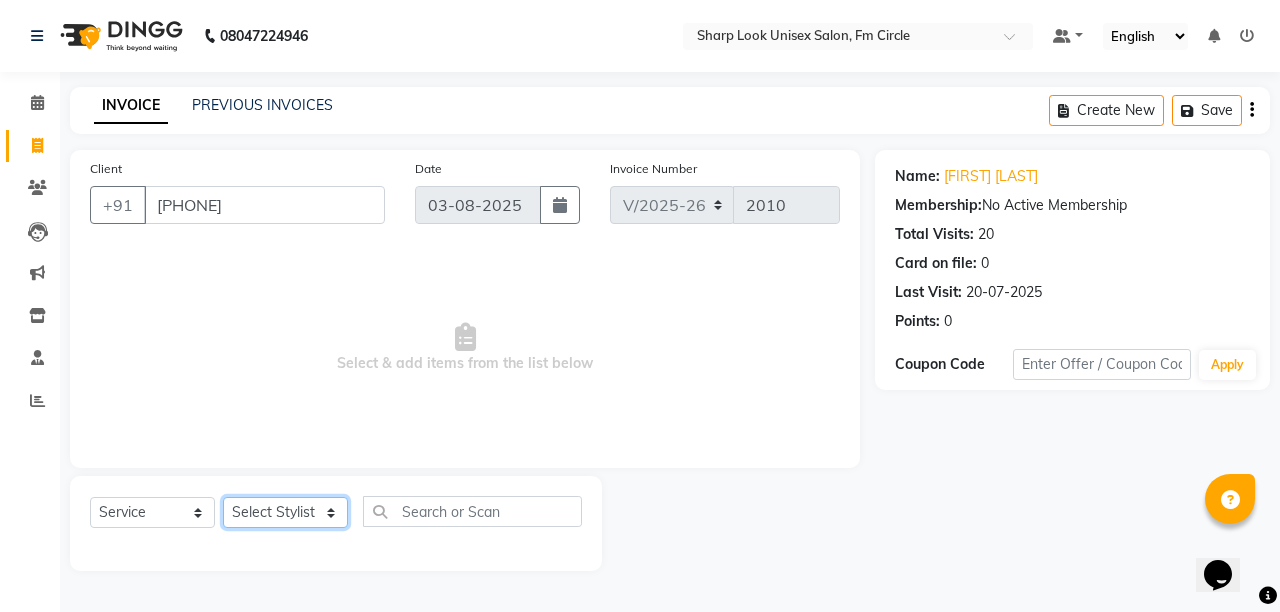 click on "Select Stylist Admin Anil Babu Budhia Monalisa  Nisha Priti" 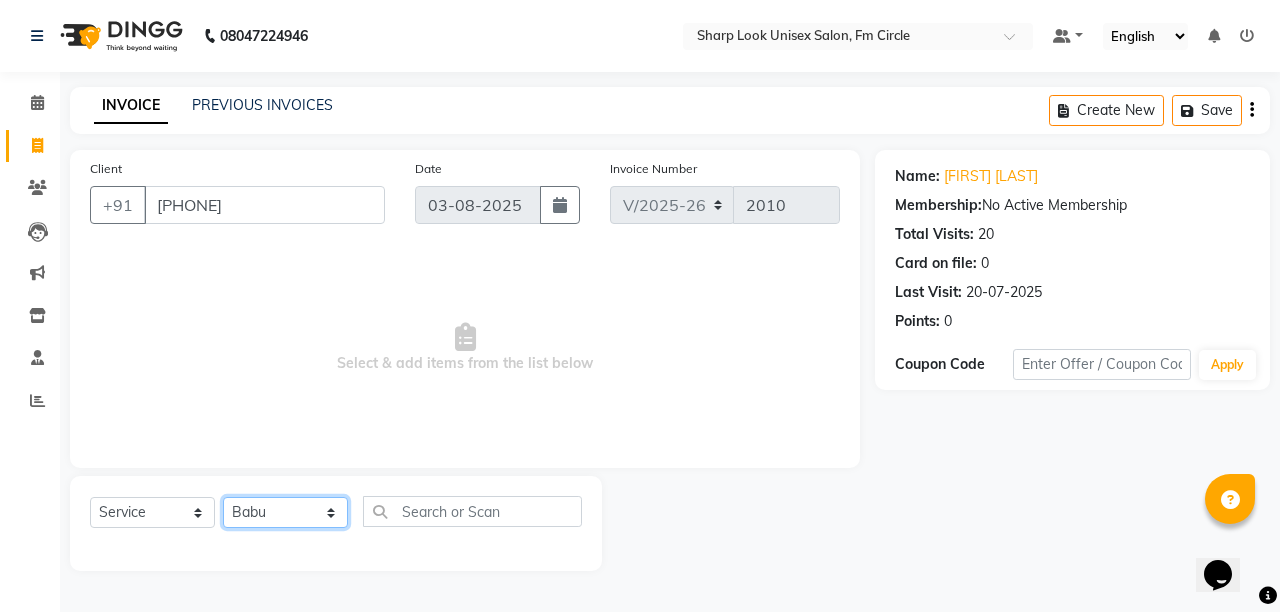 click on "Select Stylist Admin Anil Babu Budhia Monalisa  Nisha Priti" 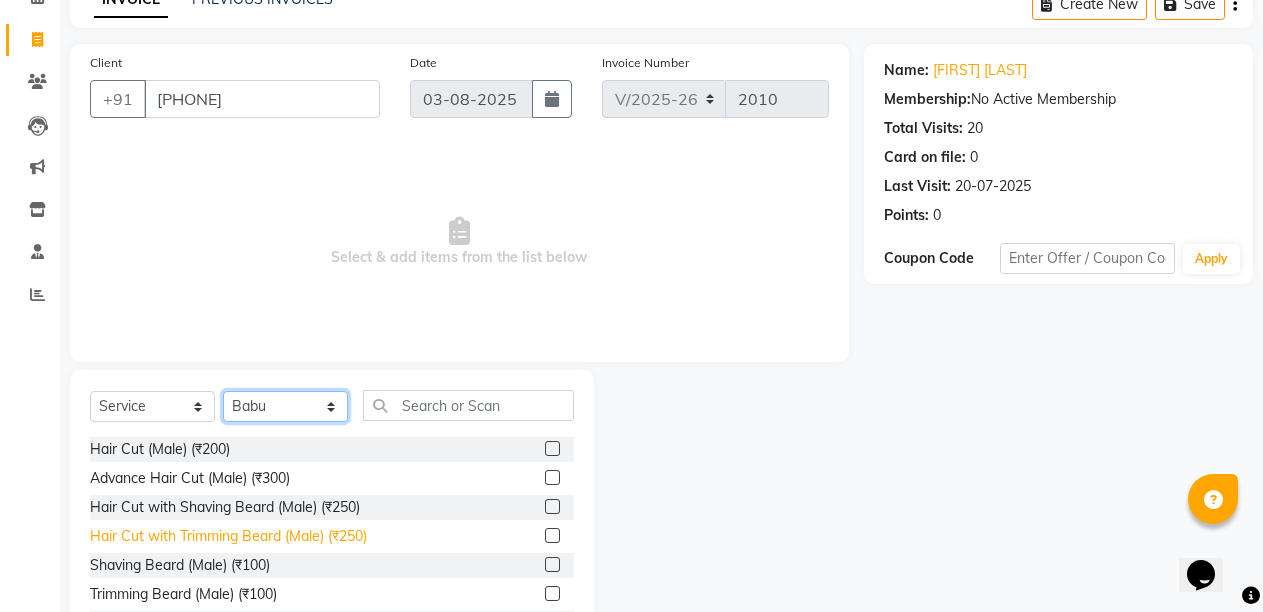 scroll, scrollTop: 189, scrollLeft: 0, axis: vertical 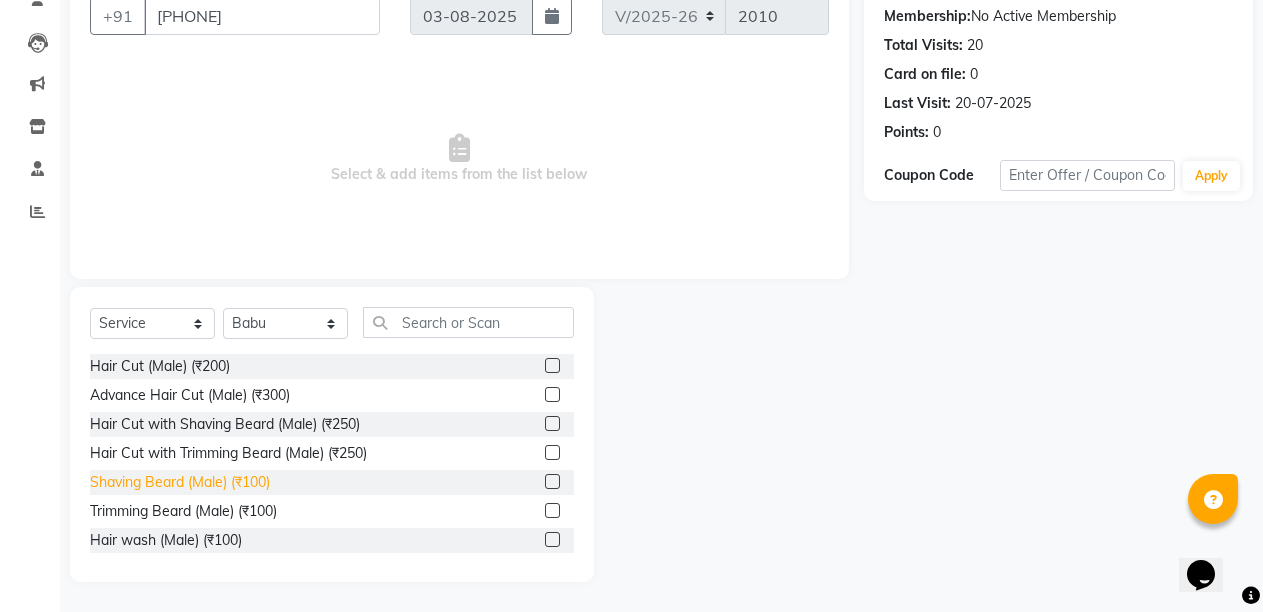 click on "Shaving Beard (Male) (₹100)" 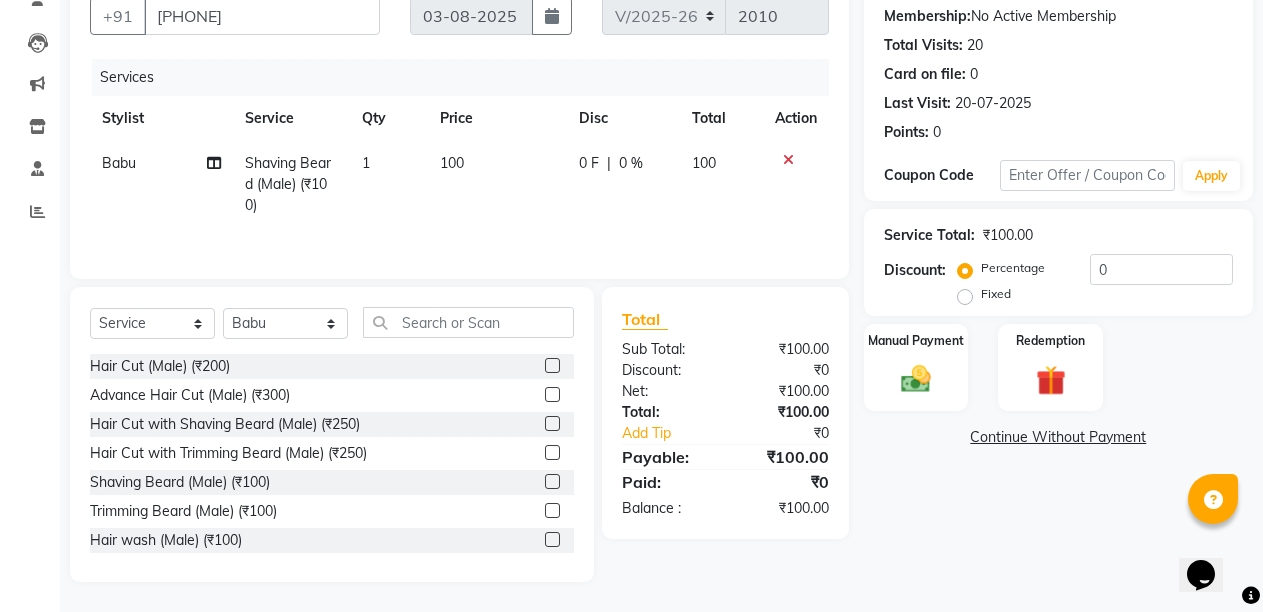 click 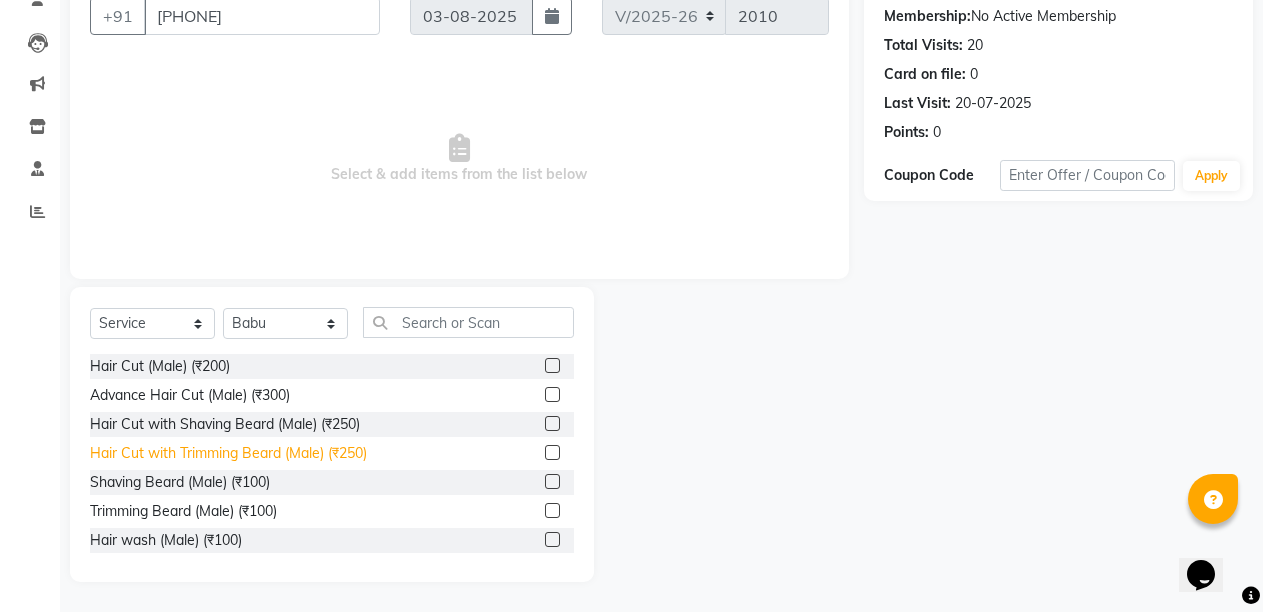click on "Hair Cut with Trimming Beard (Male) (₹250)" 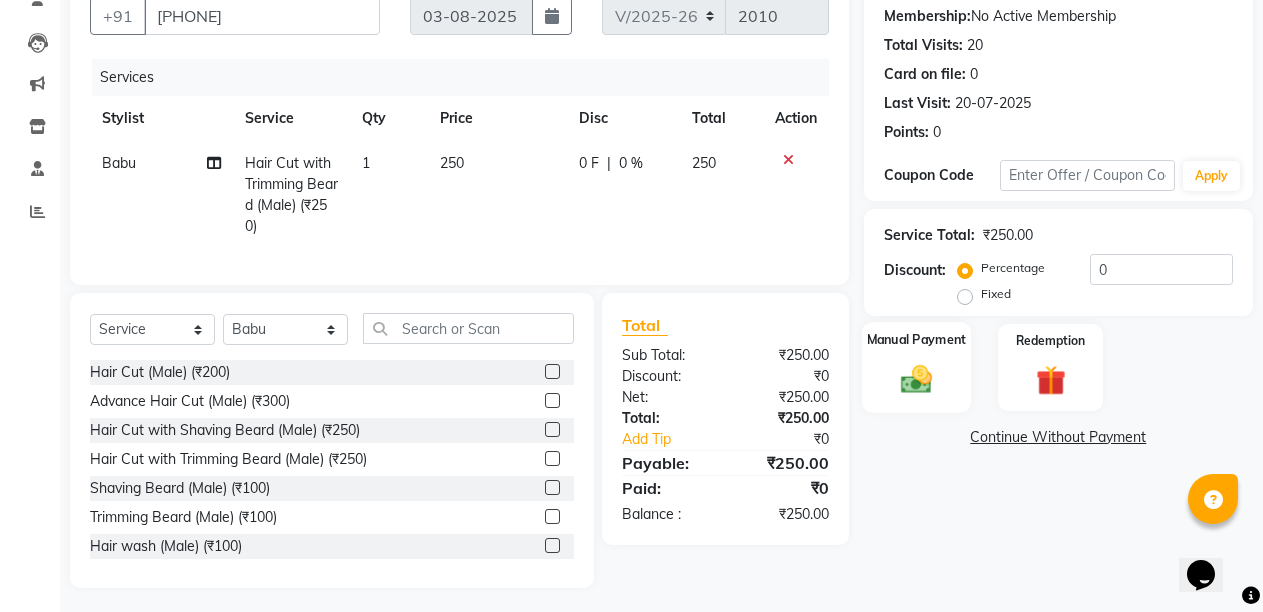 click 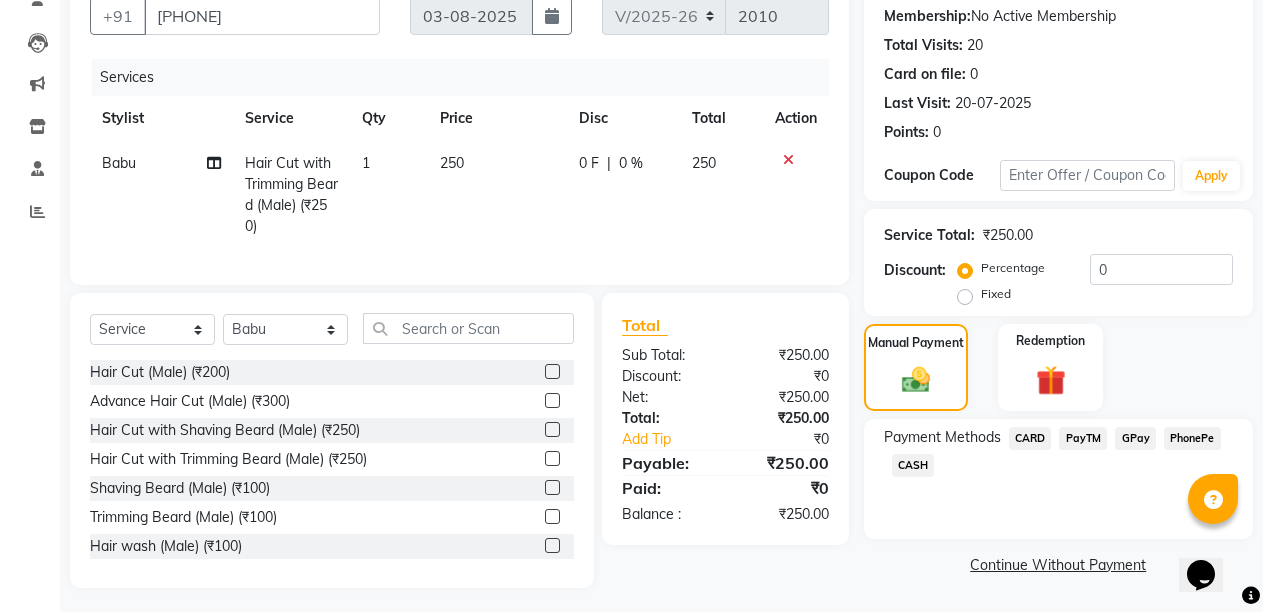 click on "PayTM" 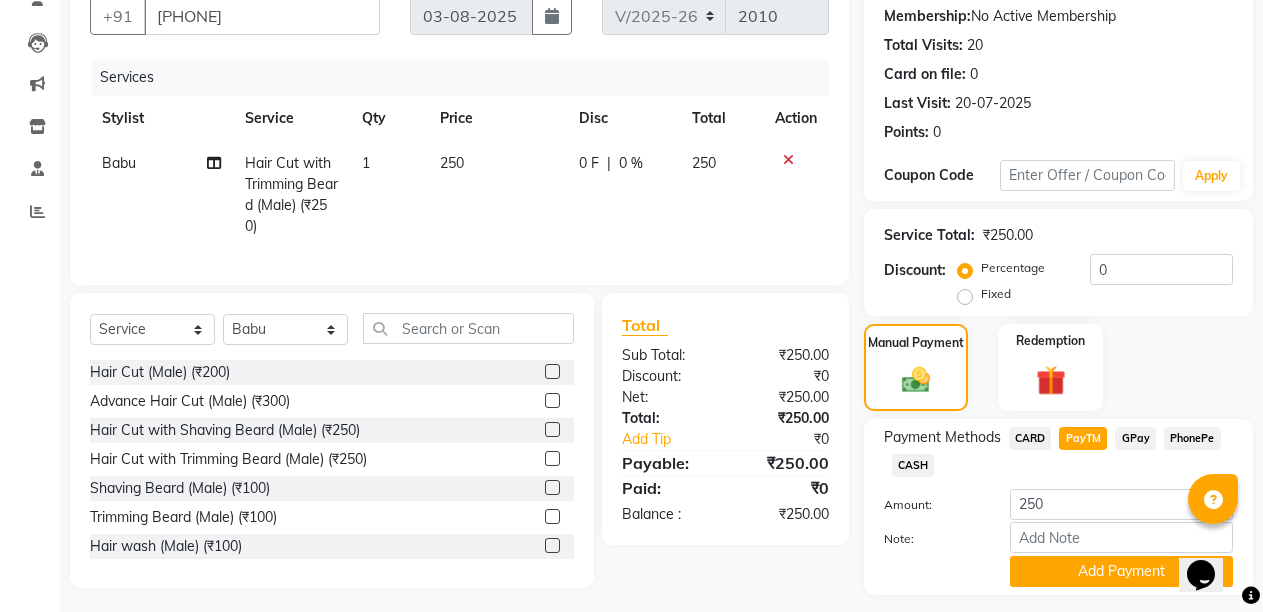 scroll, scrollTop: 243, scrollLeft: 0, axis: vertical 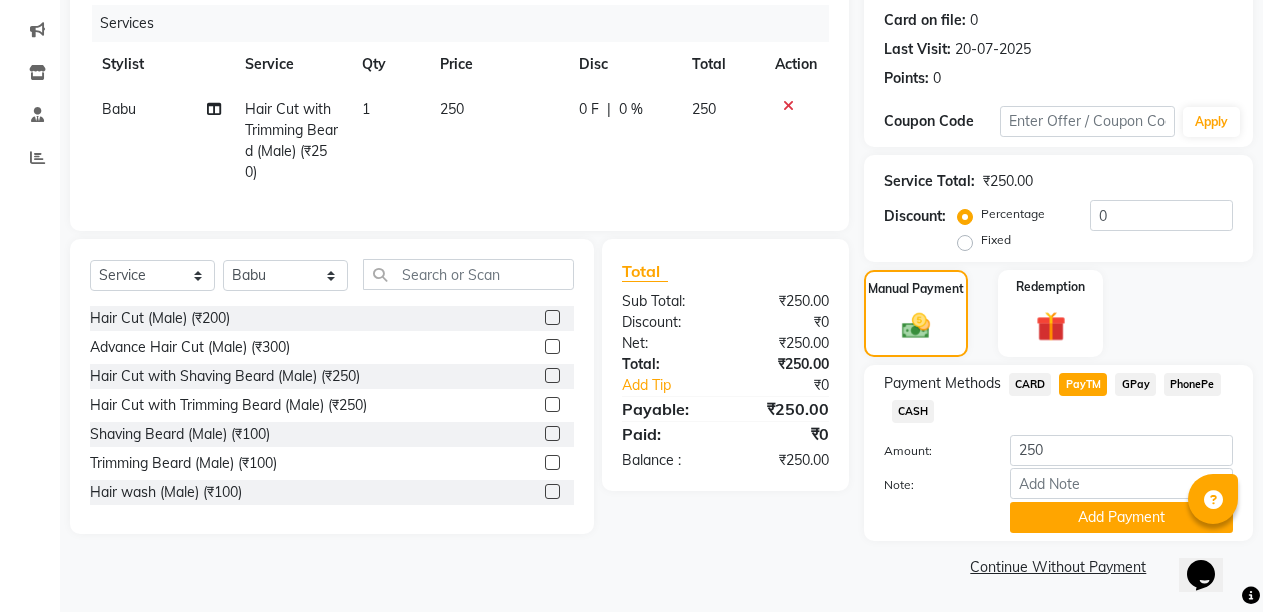 click on "Payment Methods  CARD   PayTM   GPay   PhonePe   CASH  Amount: 250 Note: Add Payment" 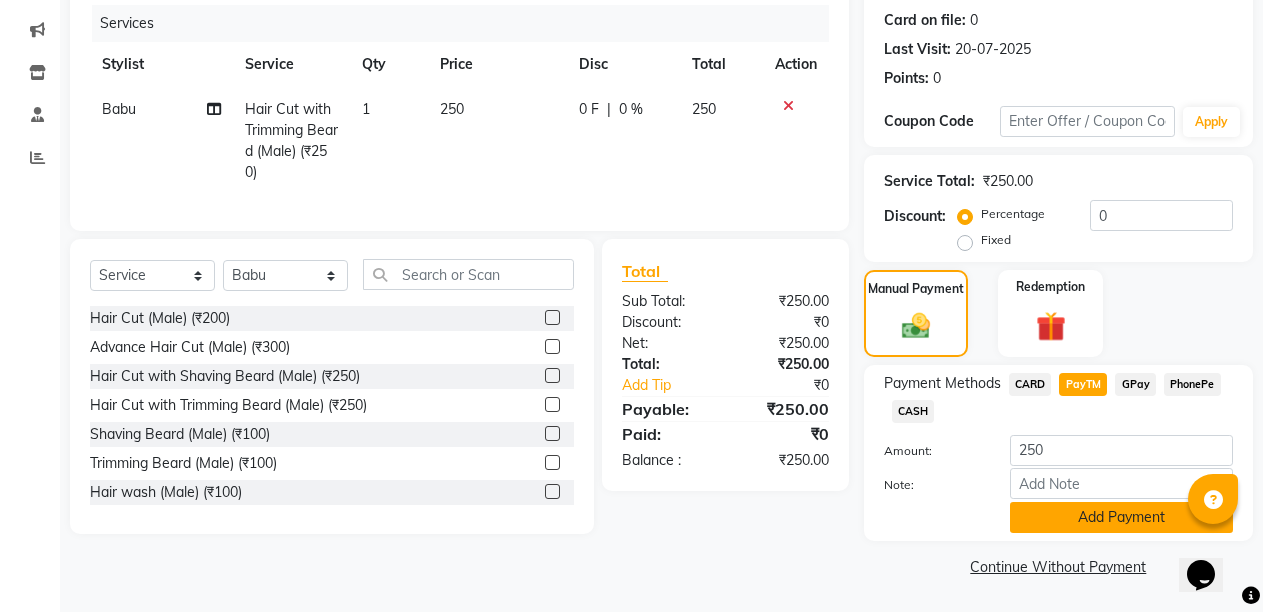 click on "Add Payment" 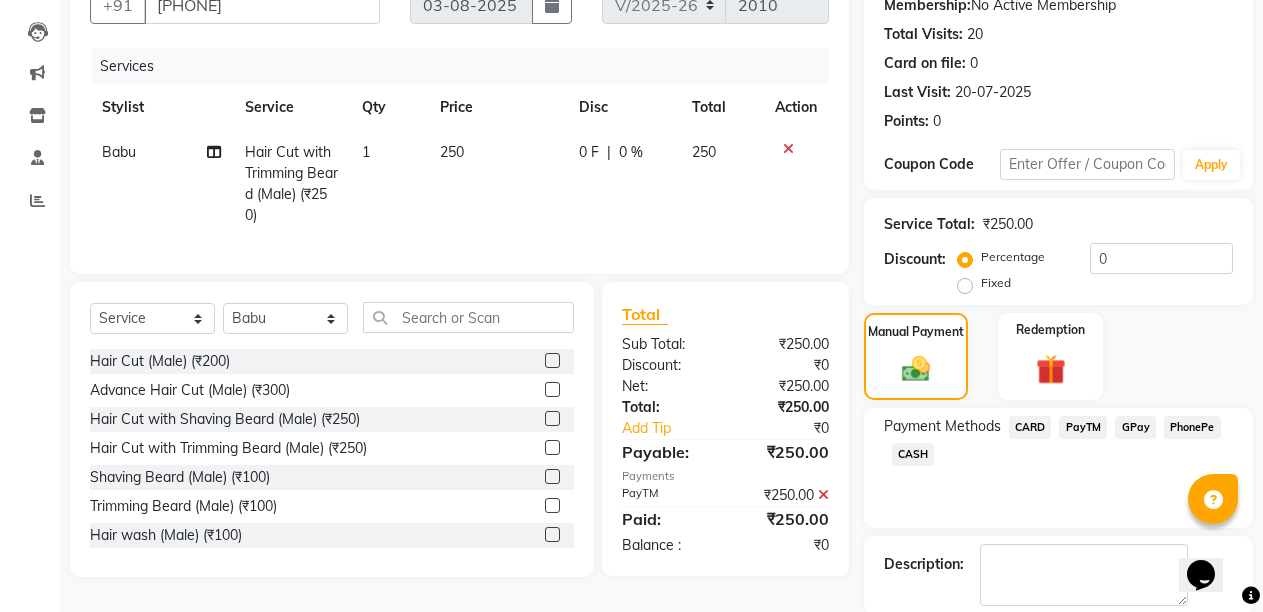 scroll, scrollTop: 300, scrollLeft: 0, axis: vertical 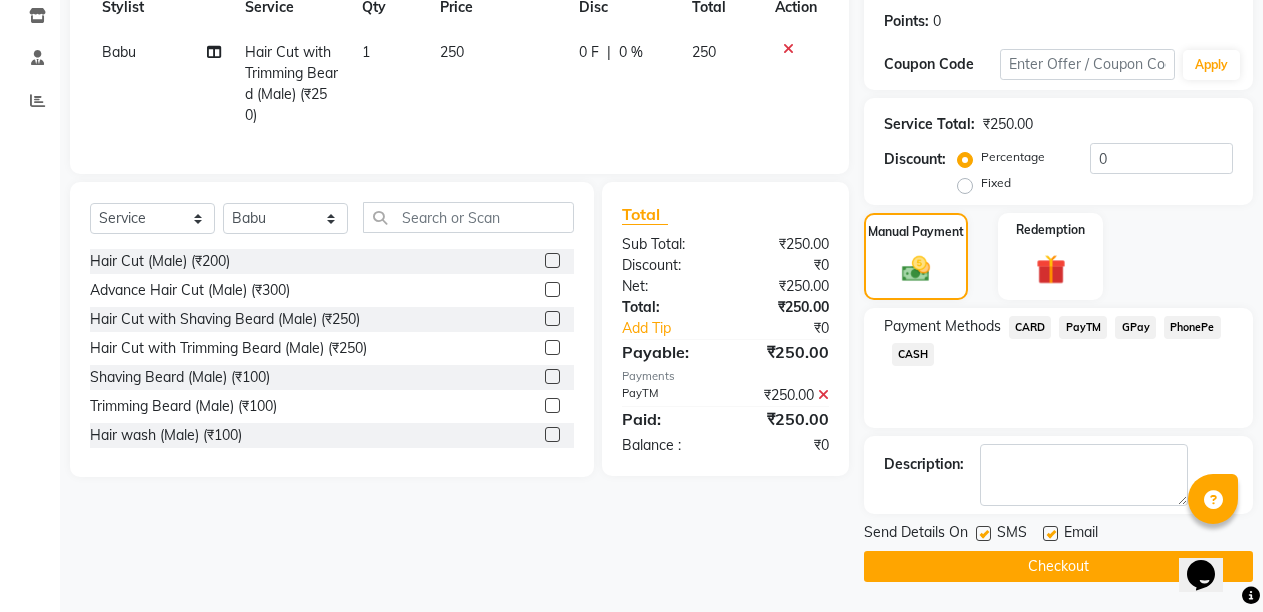 click 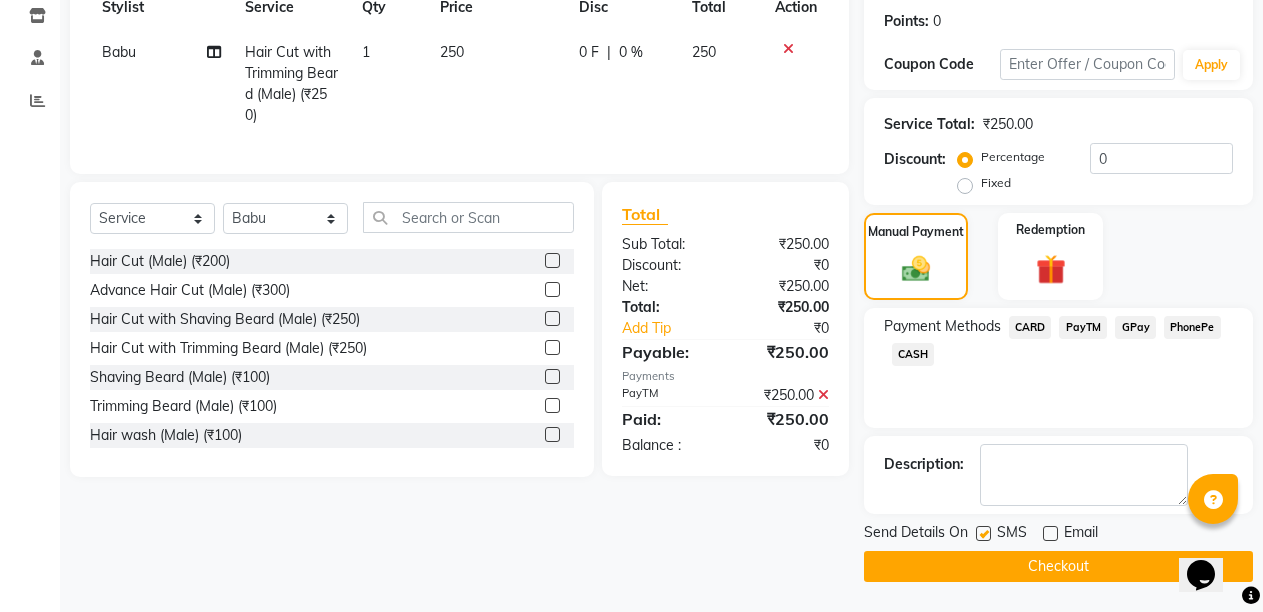 click on "Checkout" 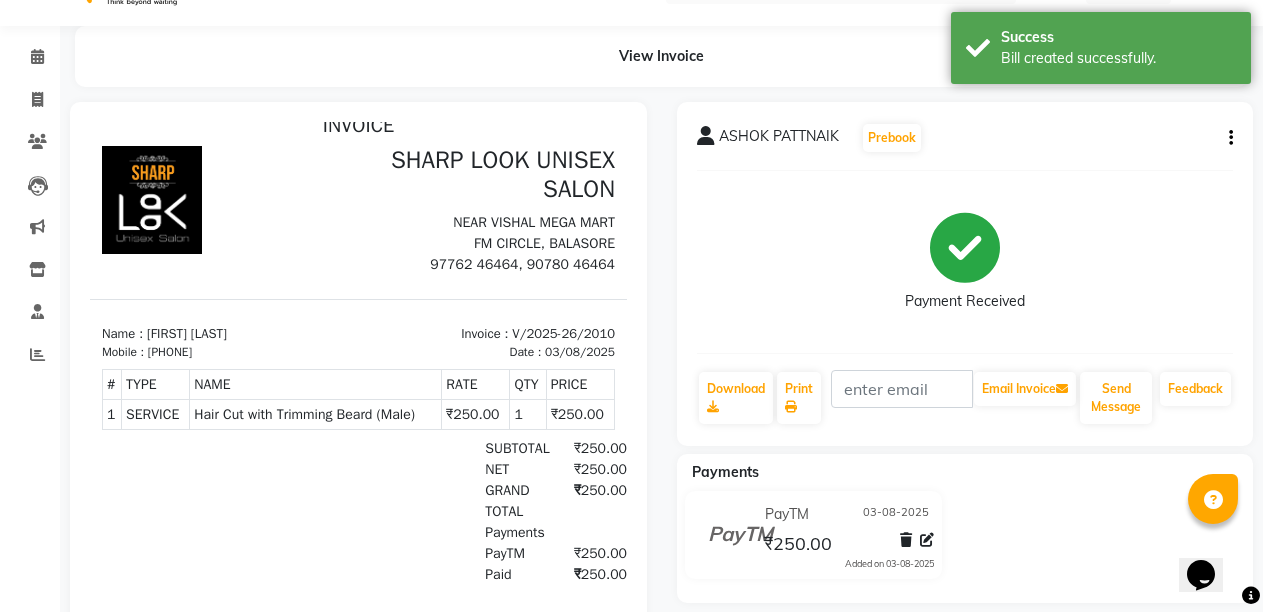scroll, scrollTop: 0, scrollLeft: 0, axis: both 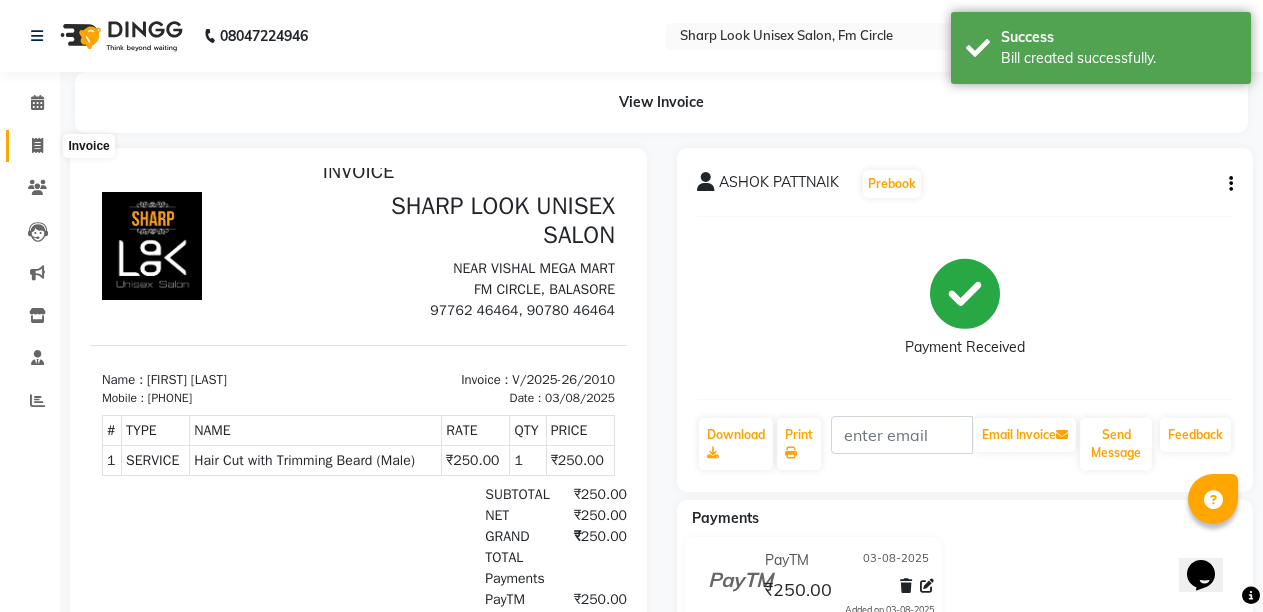 click 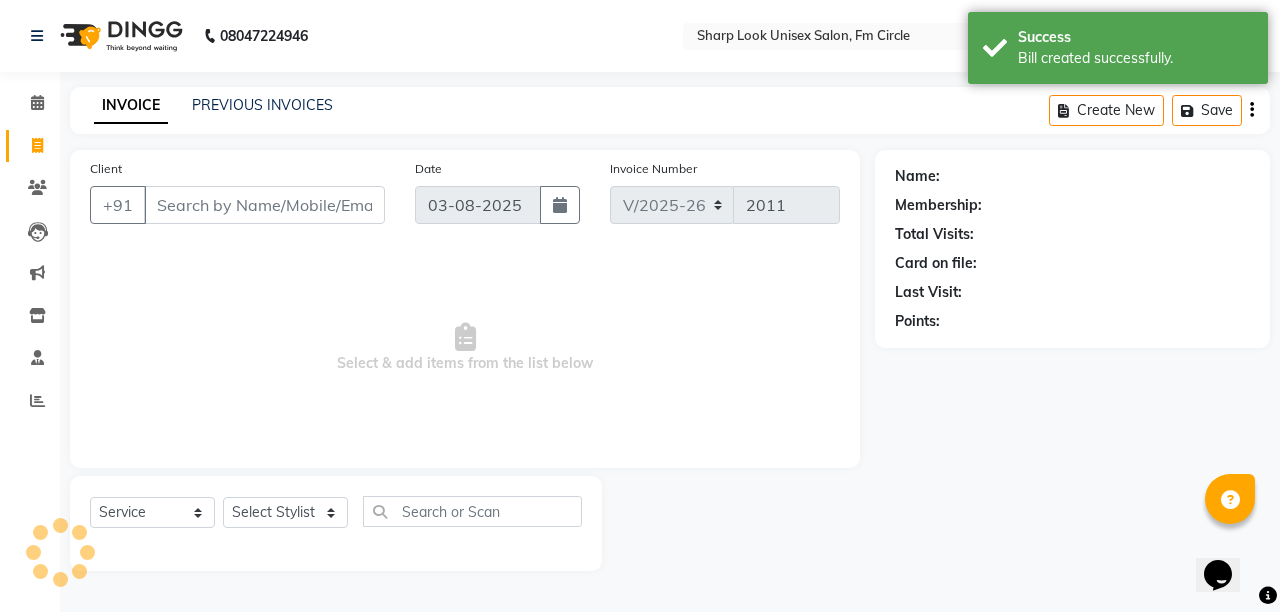 click on "Client" at bounding box center (264, 205) 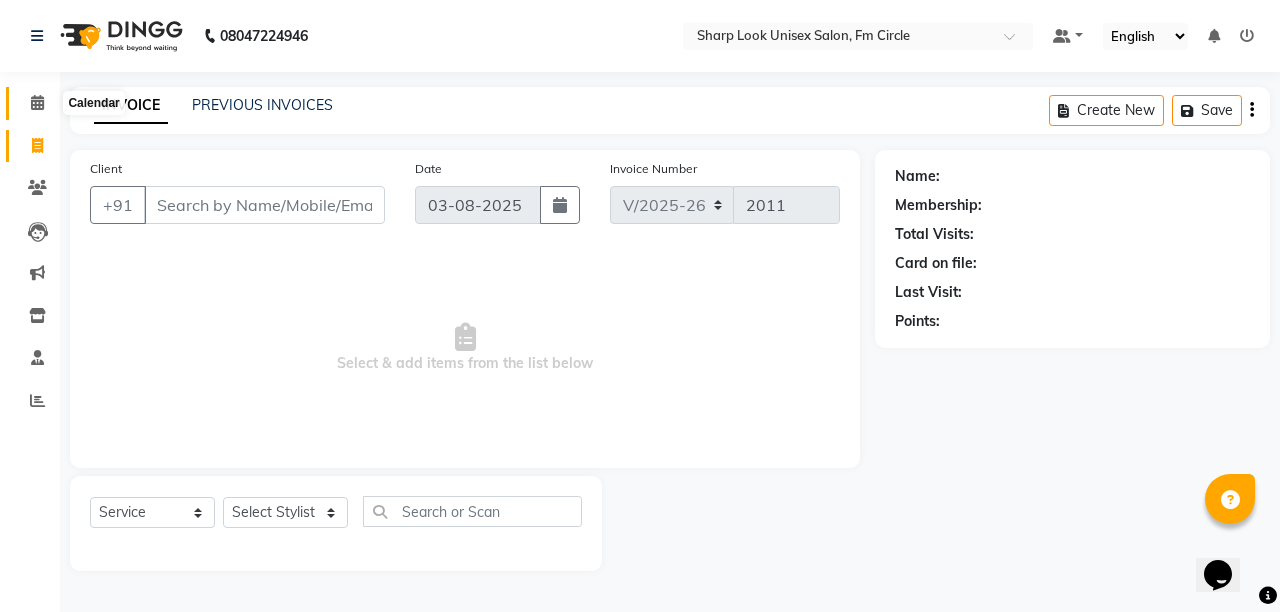 click 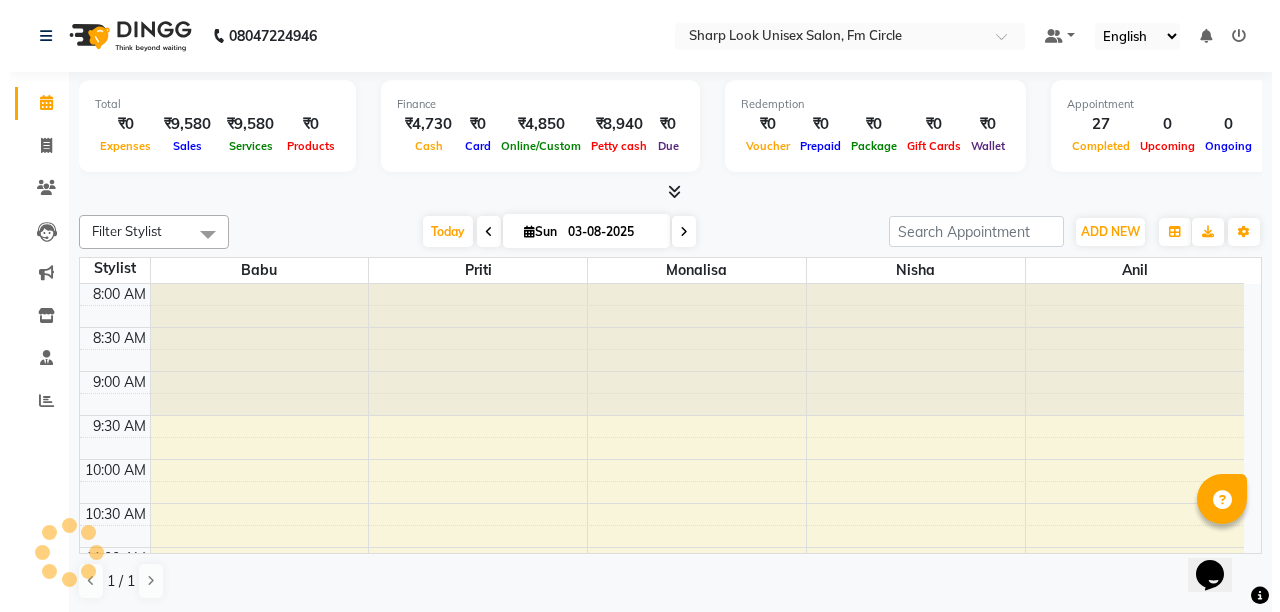 scroll, scrollTop: 0, scrollLeft: 0, axis: both 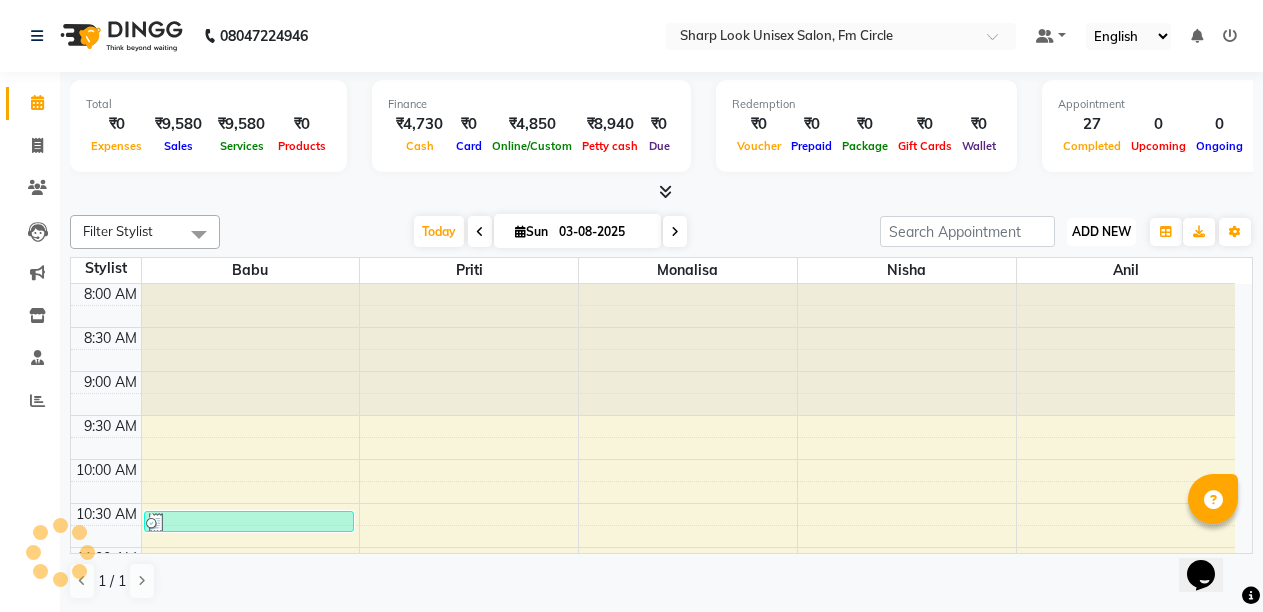 click on "ADD NEW Toggle Dropdown" at bounding box center [1101, 232] 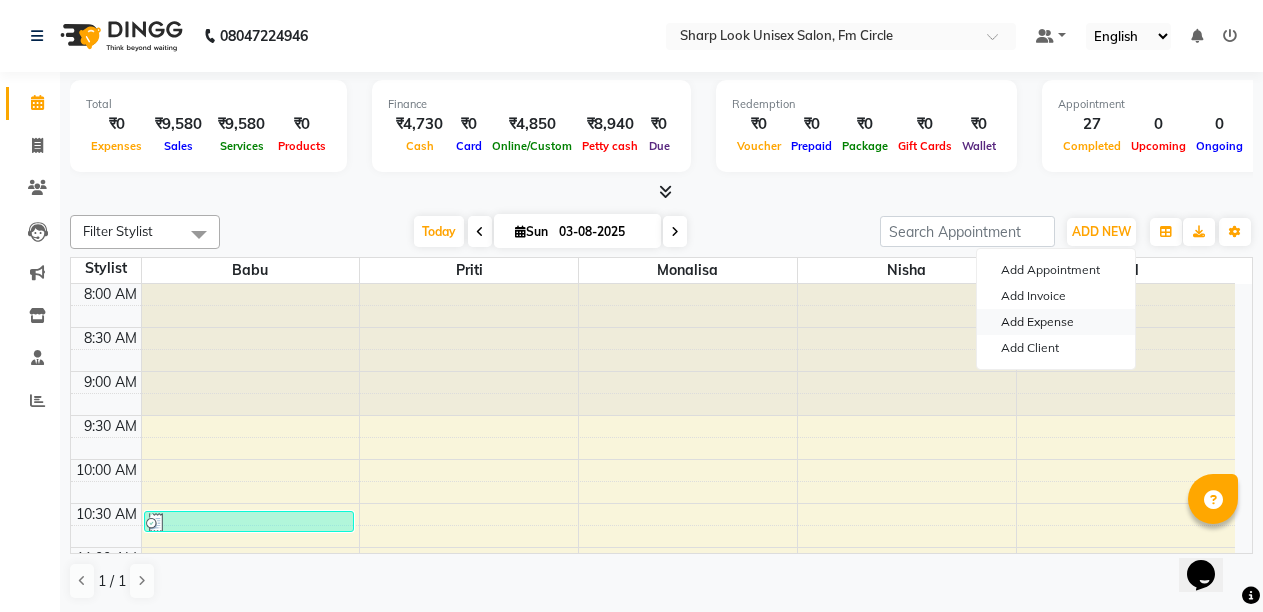 click on "Add Expense" at bounding box center [1056, 322] 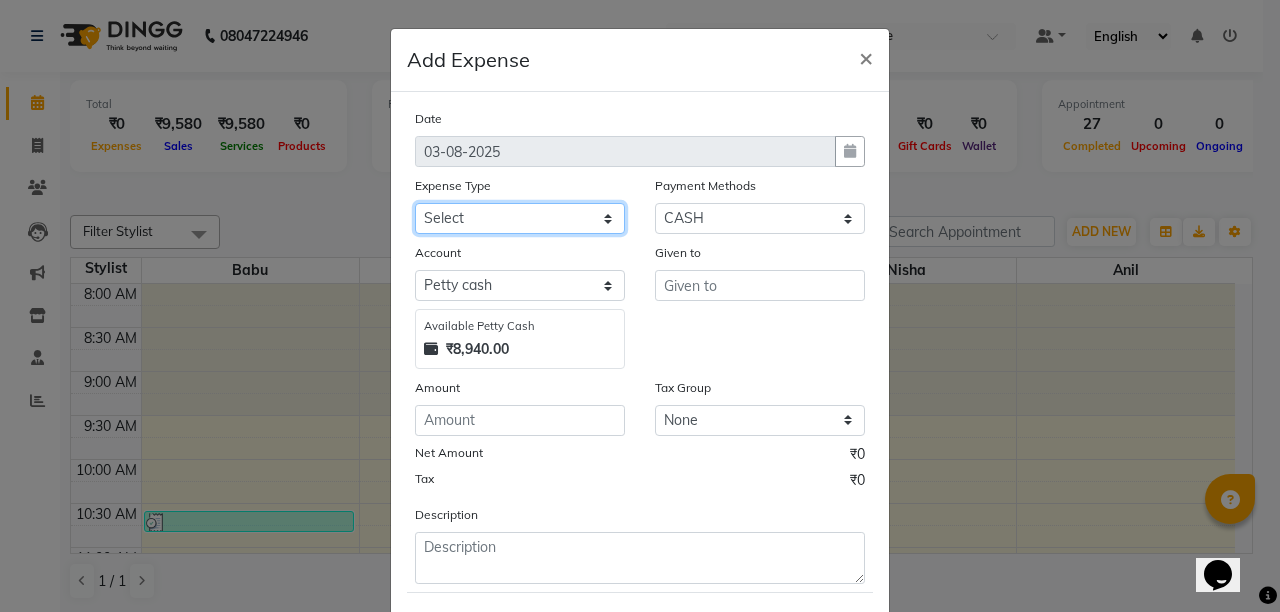click on "Select Cash transfer to bank Client Snacks Client Tea or Refreshment Diesel Purchase Drinking water for clients Drinking Water for Salon Internet Charges Laundry Payment LPG For Staff Maintenance Miscellaneous Other Pandit Payment Petrol Allowance for staff Product Puja Chanda Rent Salary Advance Salon Electricity Bill Salon Electricity Charges Salon Mobile Bill Salon Utilities Staff fooding Staff Room Electricity Bill Staff Snacks Staff Tea & Refreshment" 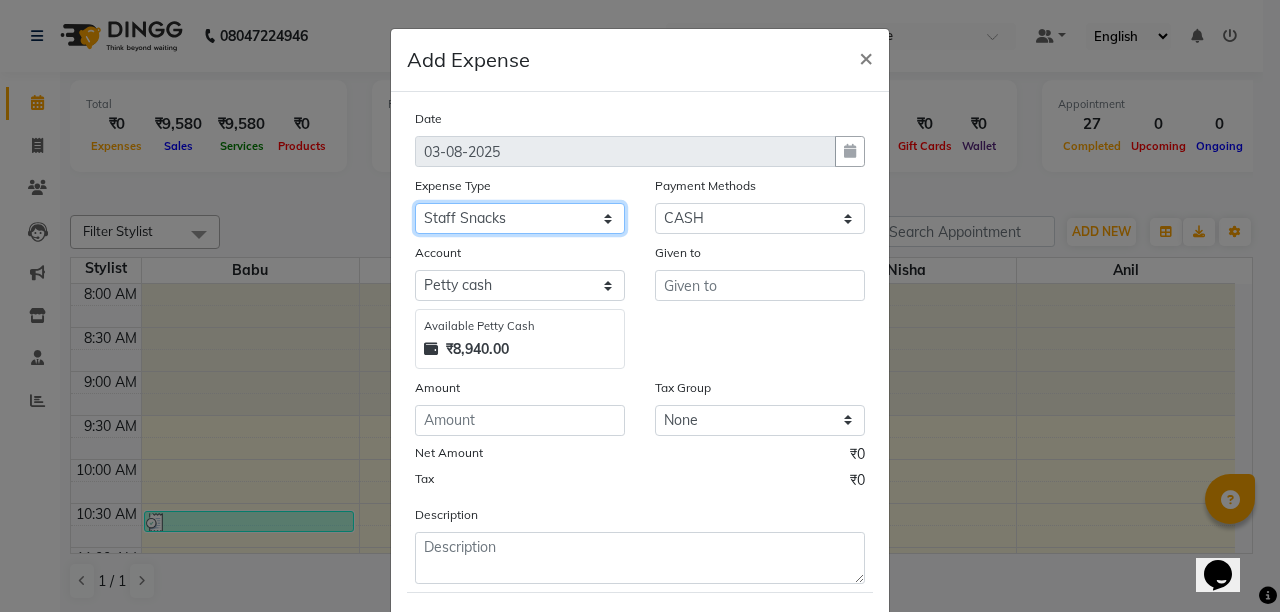 click on "Select Cash transfer to bank Client Snacks Client Tea or Refreshment Diesel Purchase Drinking water for clients Drinking Water for Salon Internet Charges Laundry Payment LPG For Staff Maintenance Miscellaneous Other Pandit Payment Petrol Allowance for staff Product Puja Chanda Rent Salary Advance Salon Electricity Bill Salon Electricity Charges Salon Mobile Bill Salon Utilities Staff fooding Staff Room Electricity Bill Staff Snacks Staff Tea & Refreshment" 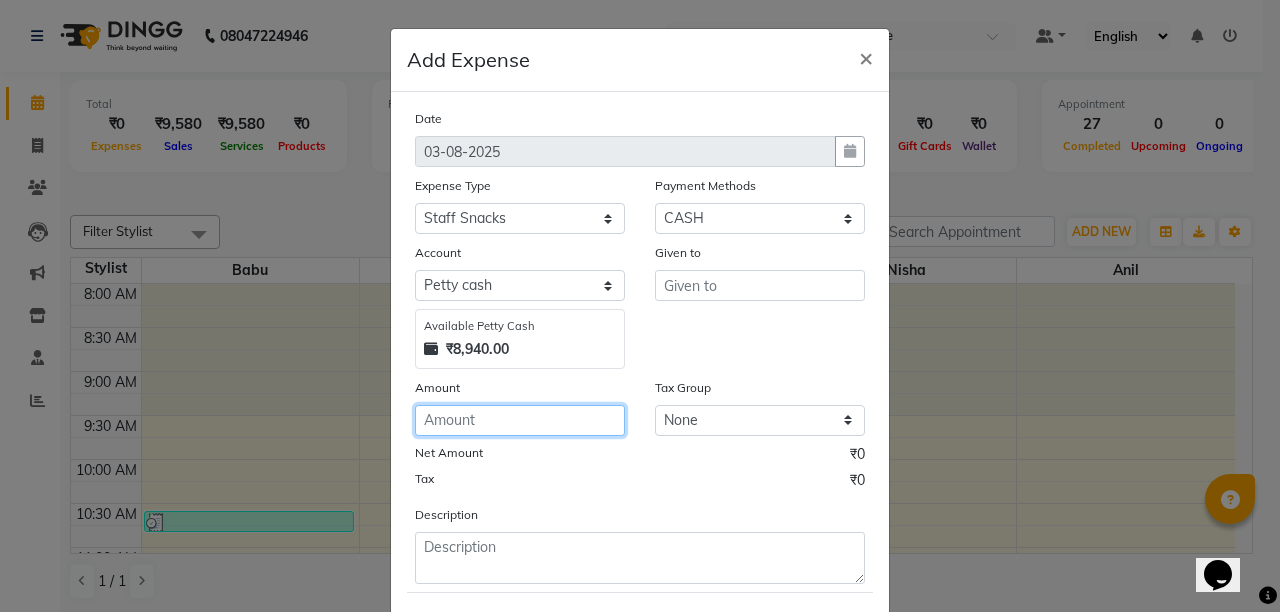 click 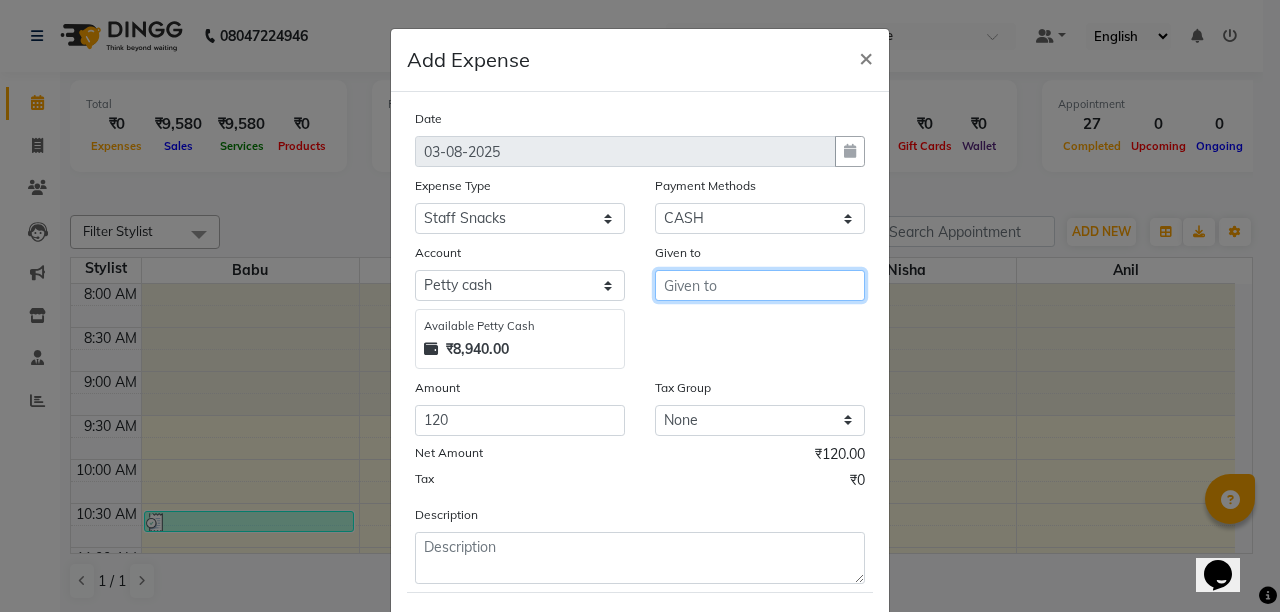 click at bounding box center [760, 285] 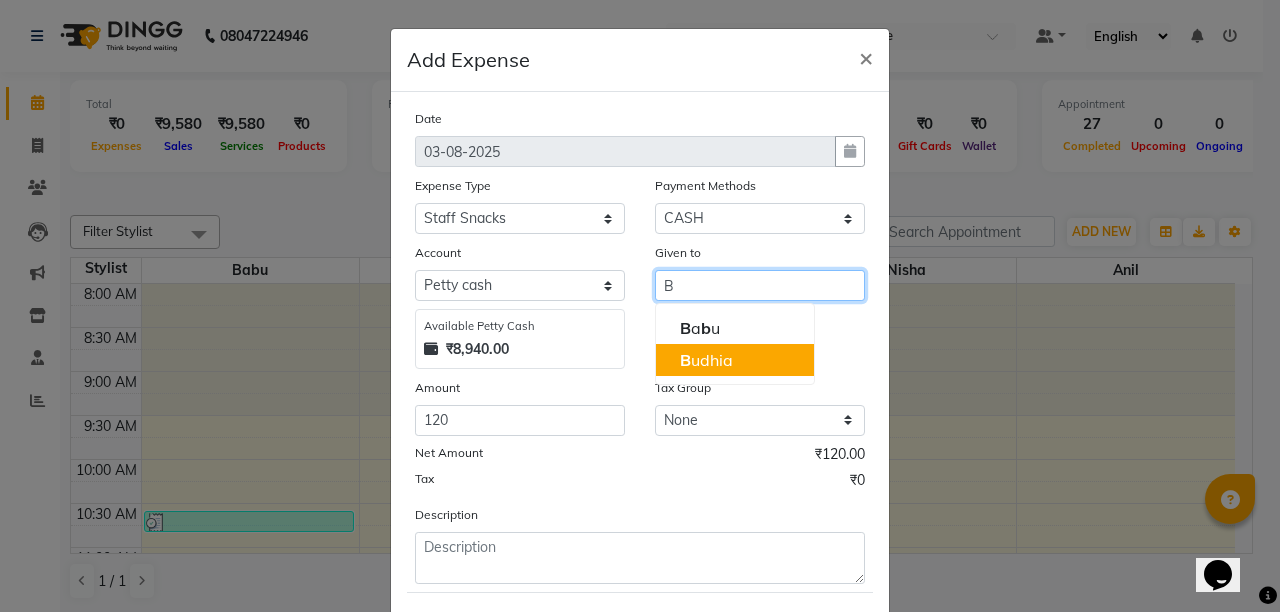 click on "B udhia" at bounding box center (706, 360) 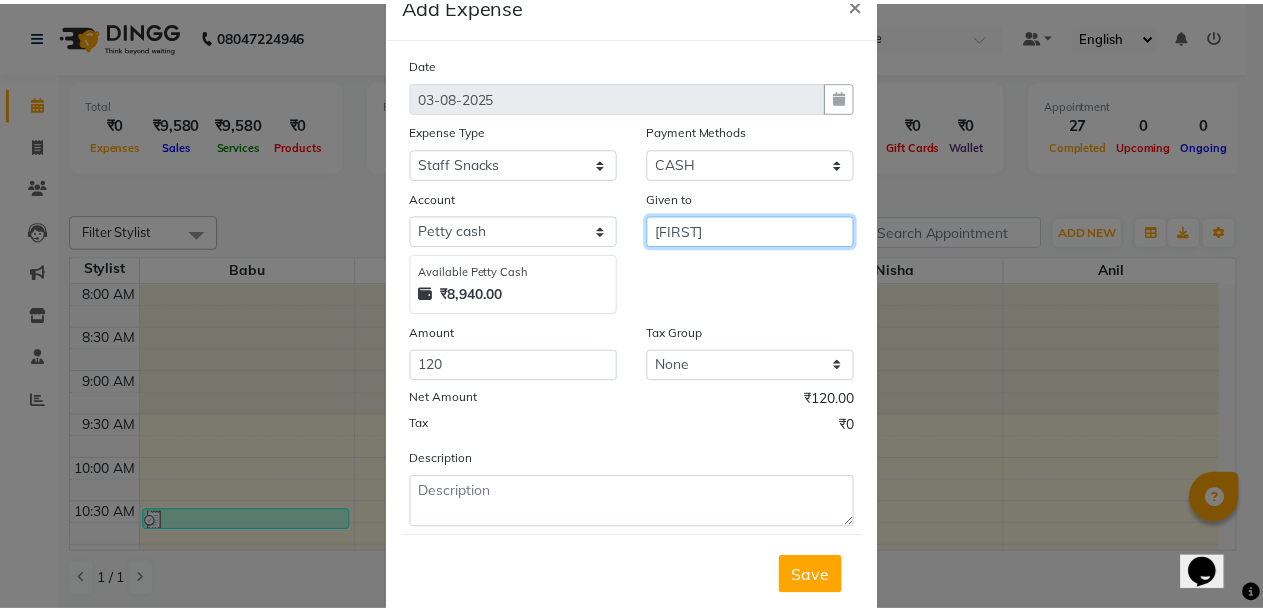 scroll, scrollTop: 104, scrollLeft: 0, axis: vertical 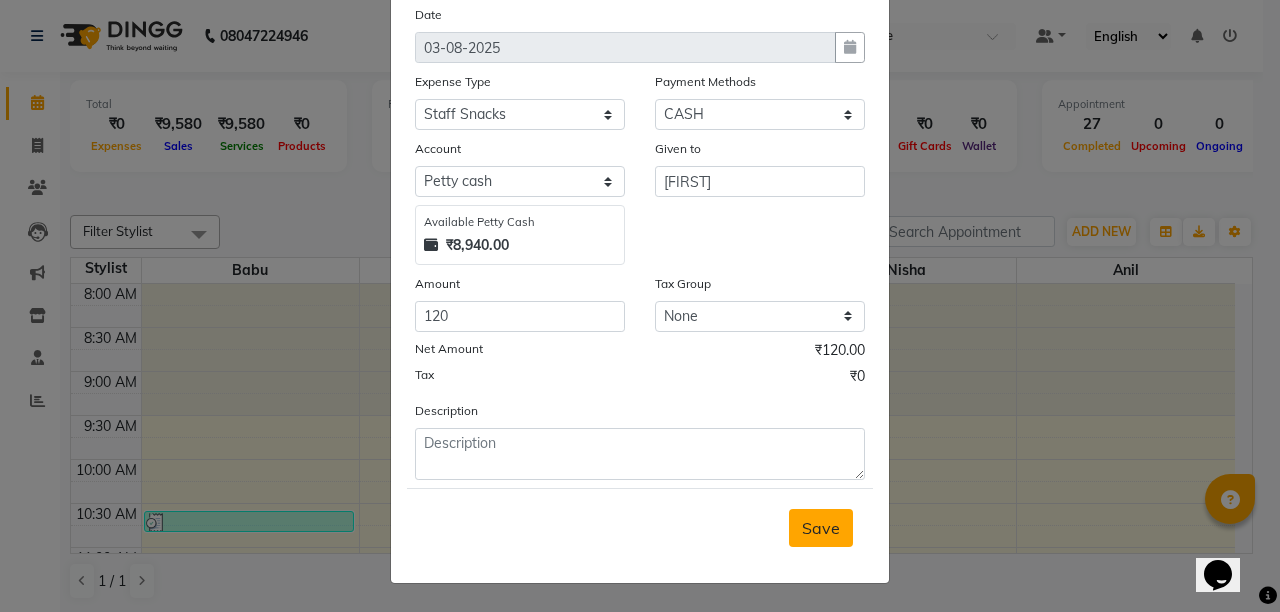 click on "Save" at bounding box center (821, 528) 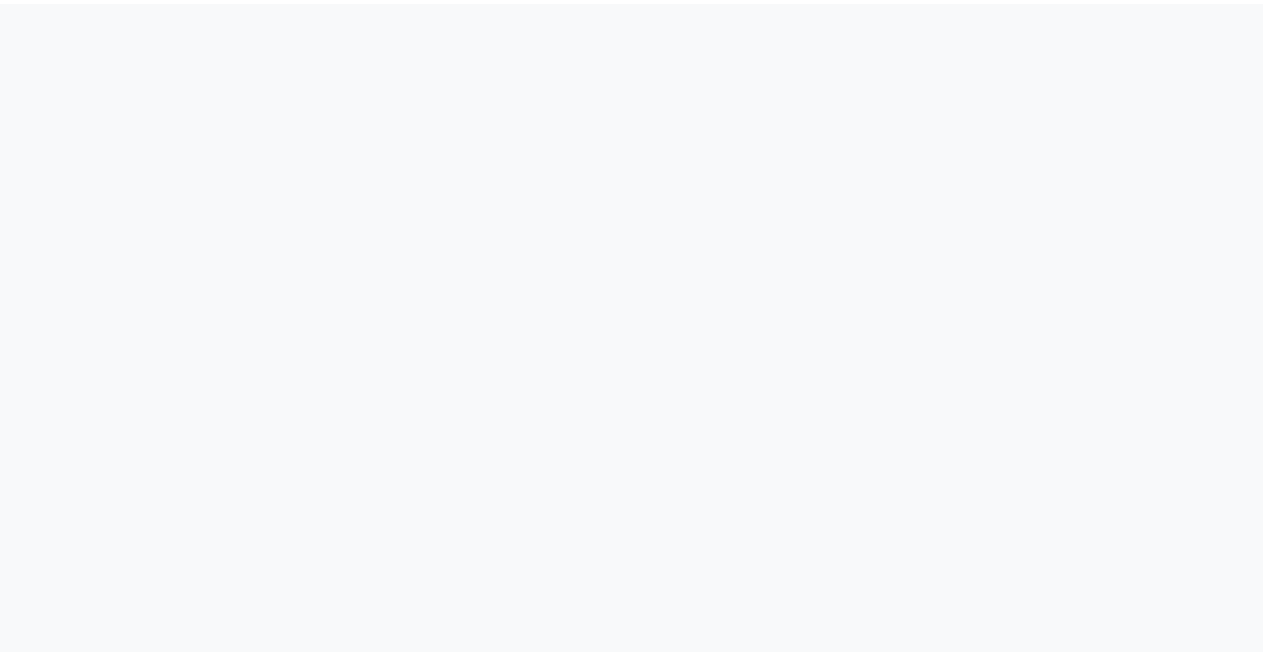 scroll, scrollTop: 0, scrollLeft: 0, axis: both 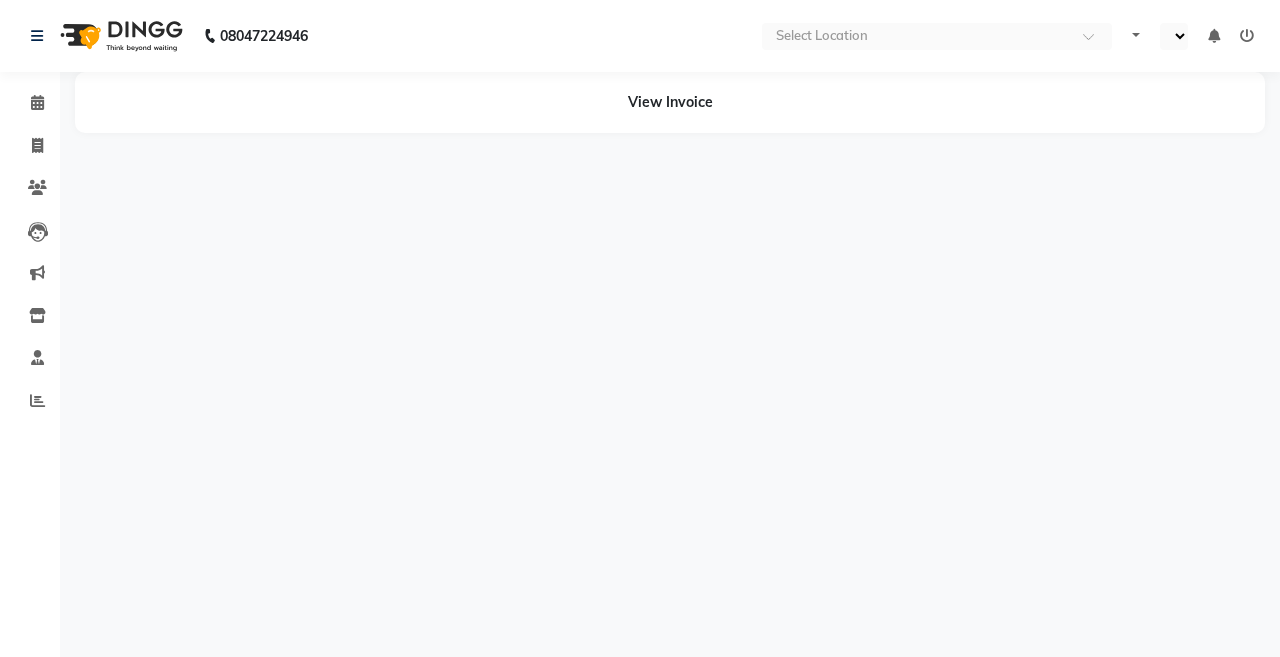 select on "en" 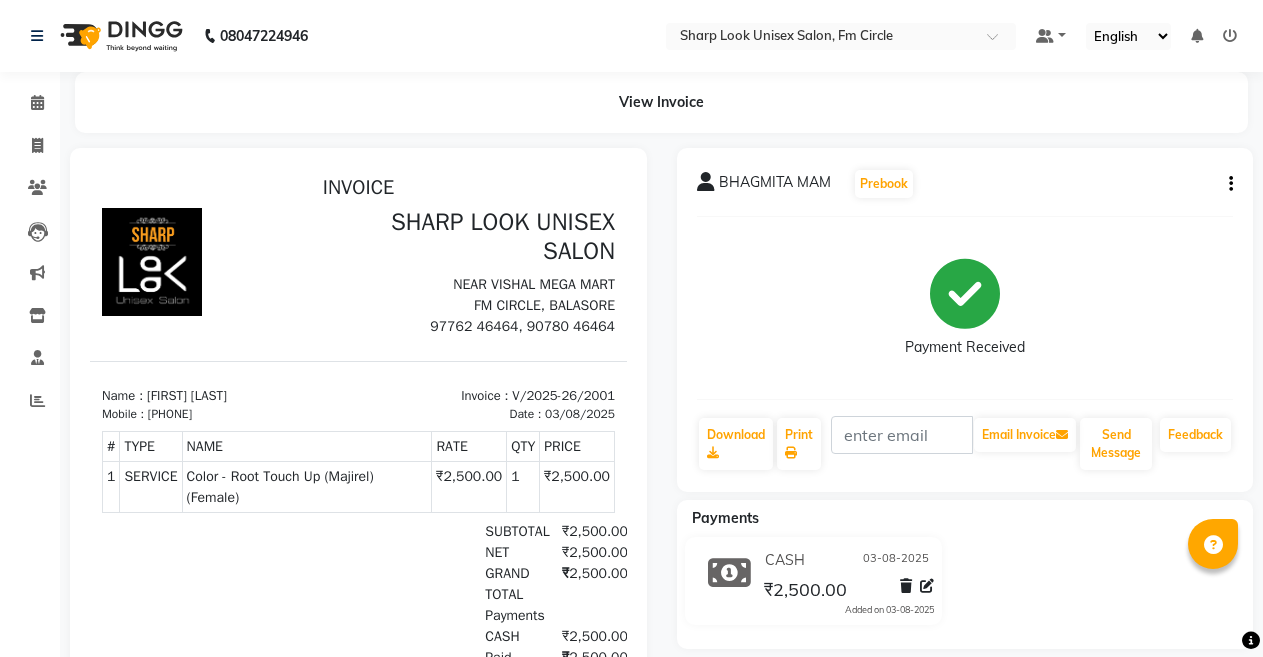 scroll, scrollTop: 0, scrollLeft: 0, axis: both 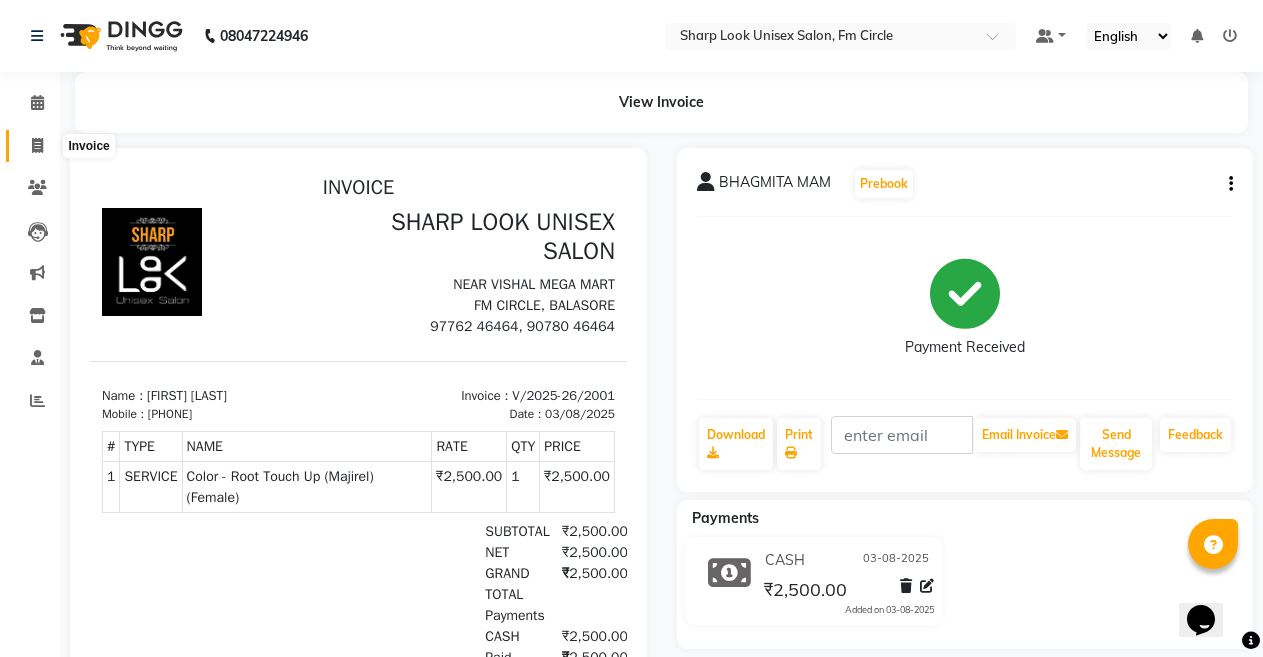 click 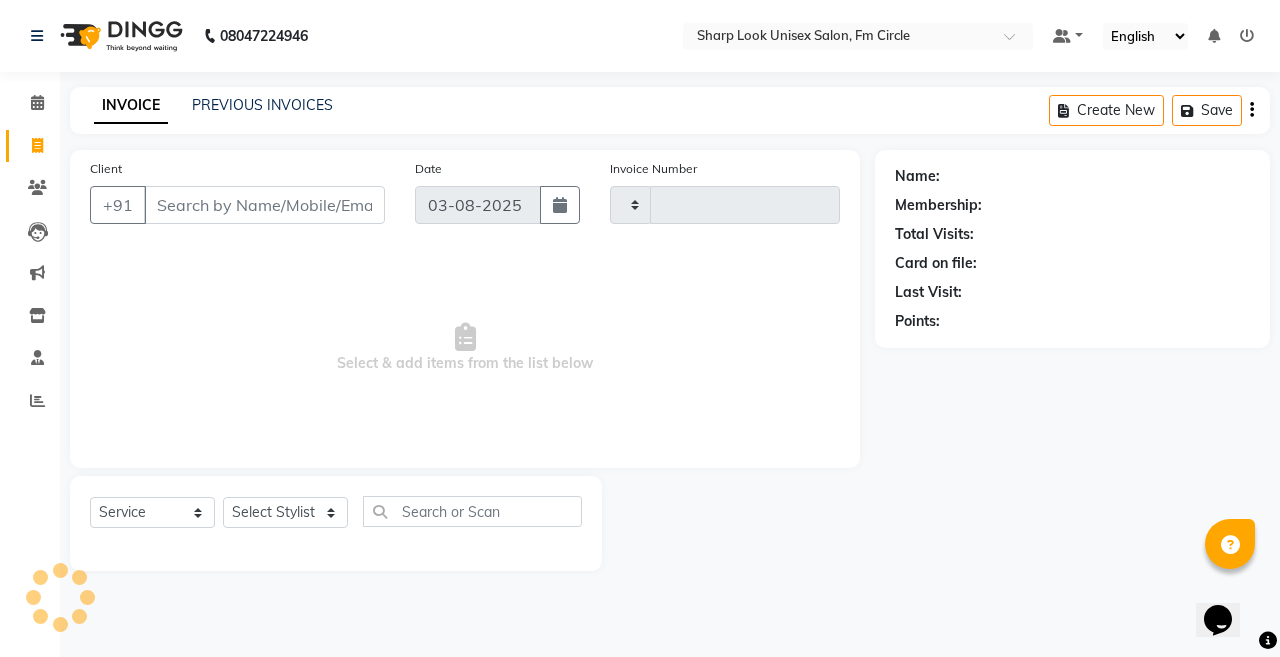 type on "2002" 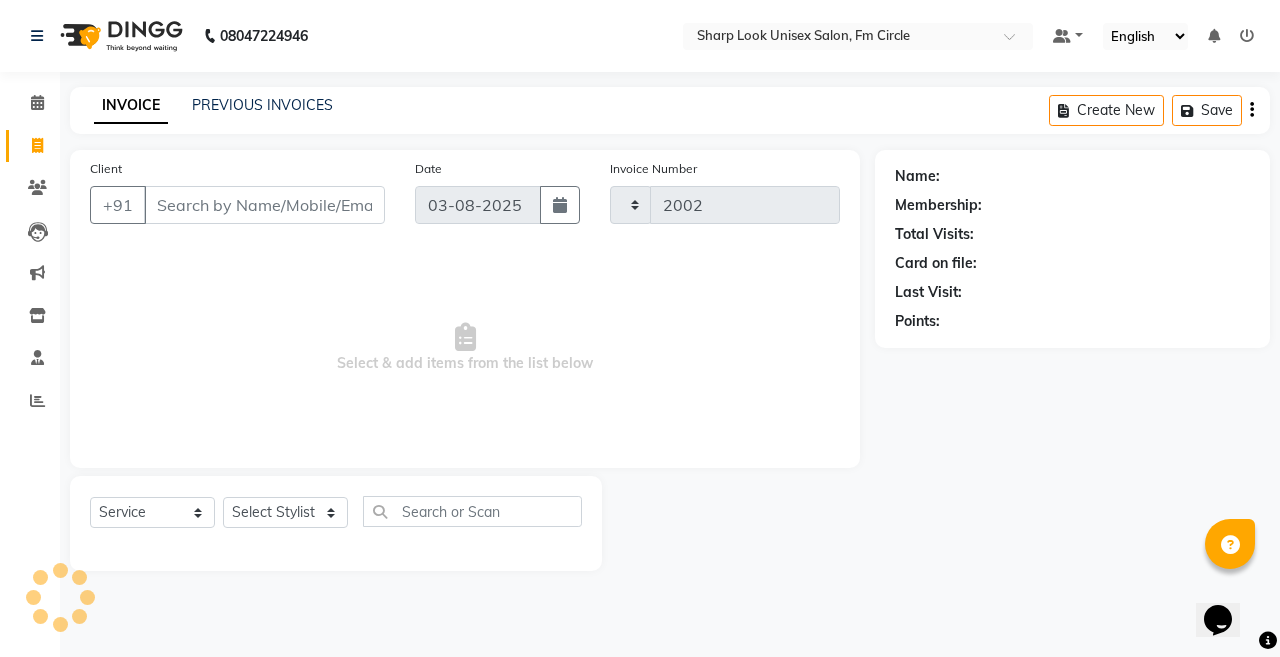 select on "804" 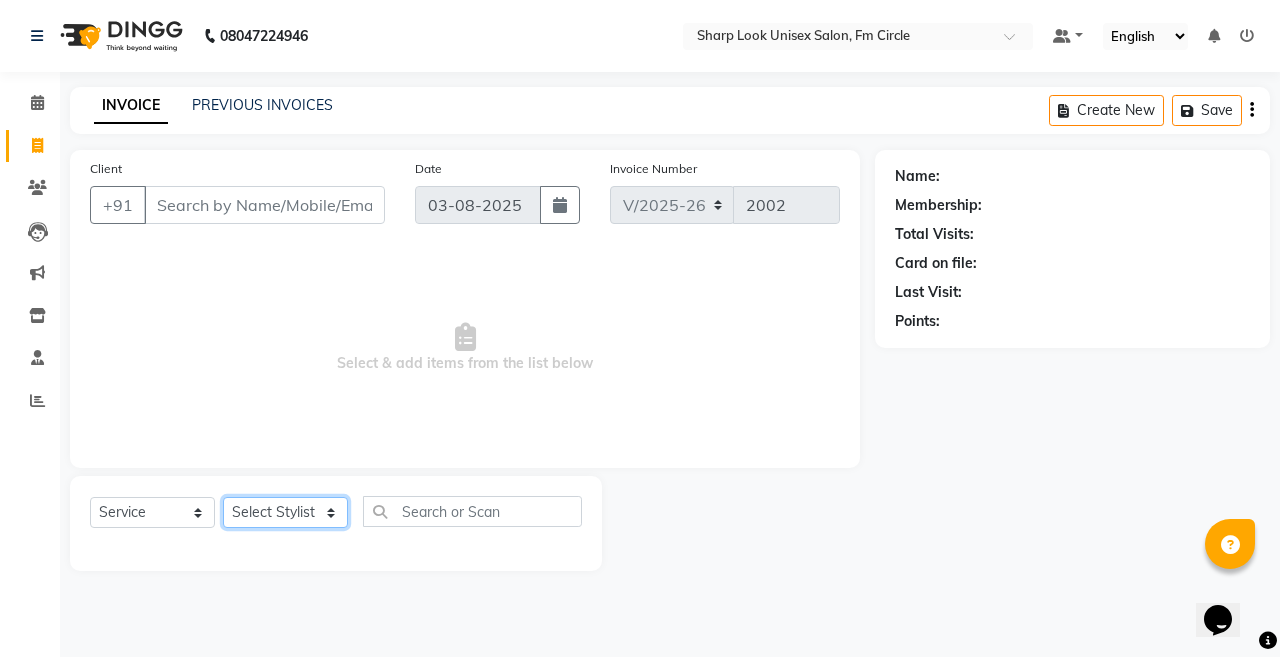 click on "Select Stylist Admin Anil Babu Budhia Monalisa  Nisha Priti" 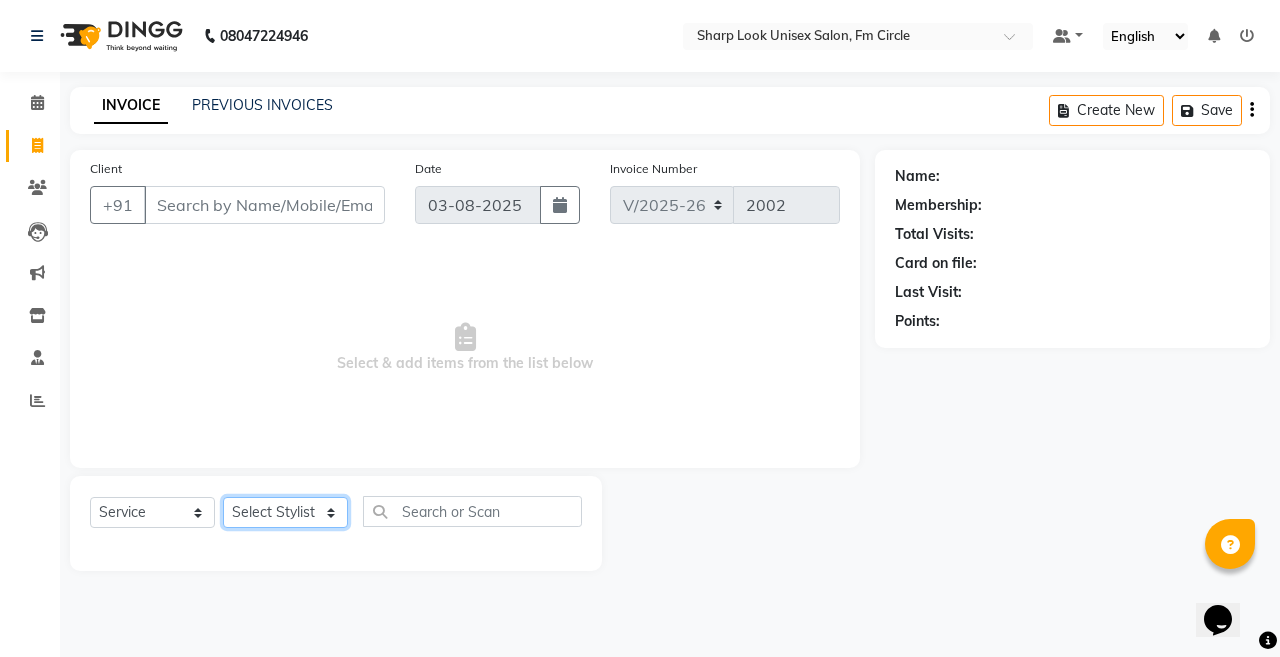 select on "13317" 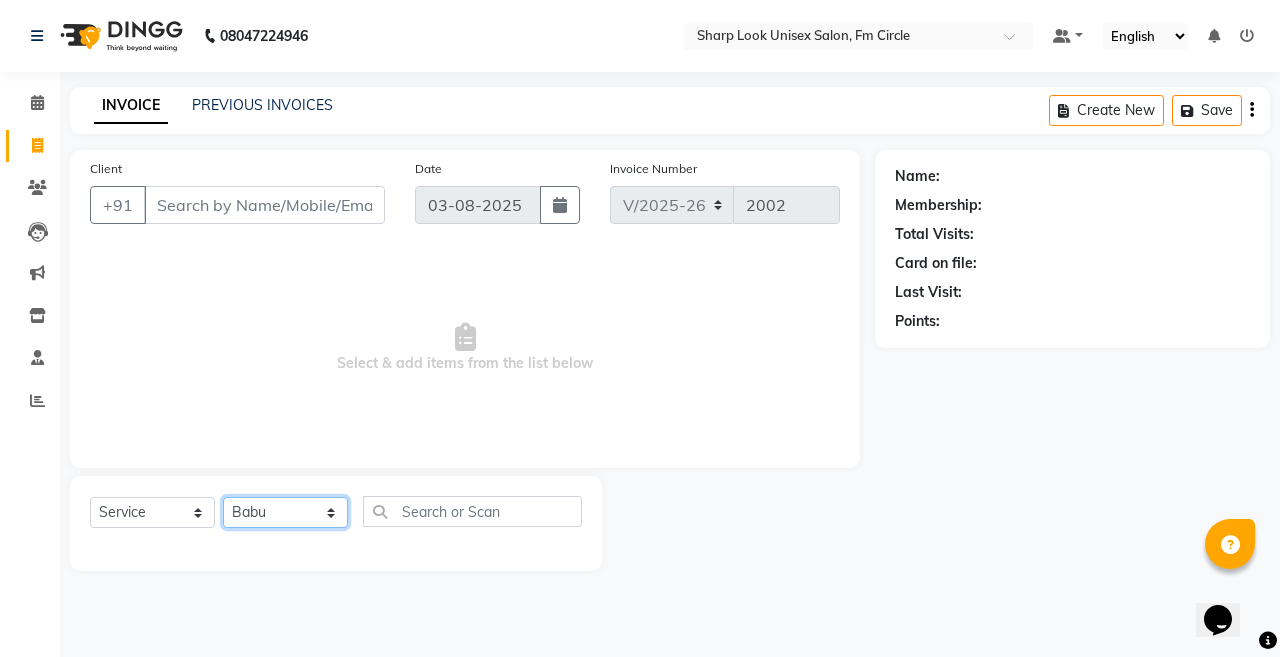 click on "Select Stylist Admin Anil Babu Budhia Monalisa  Nisha Priti" 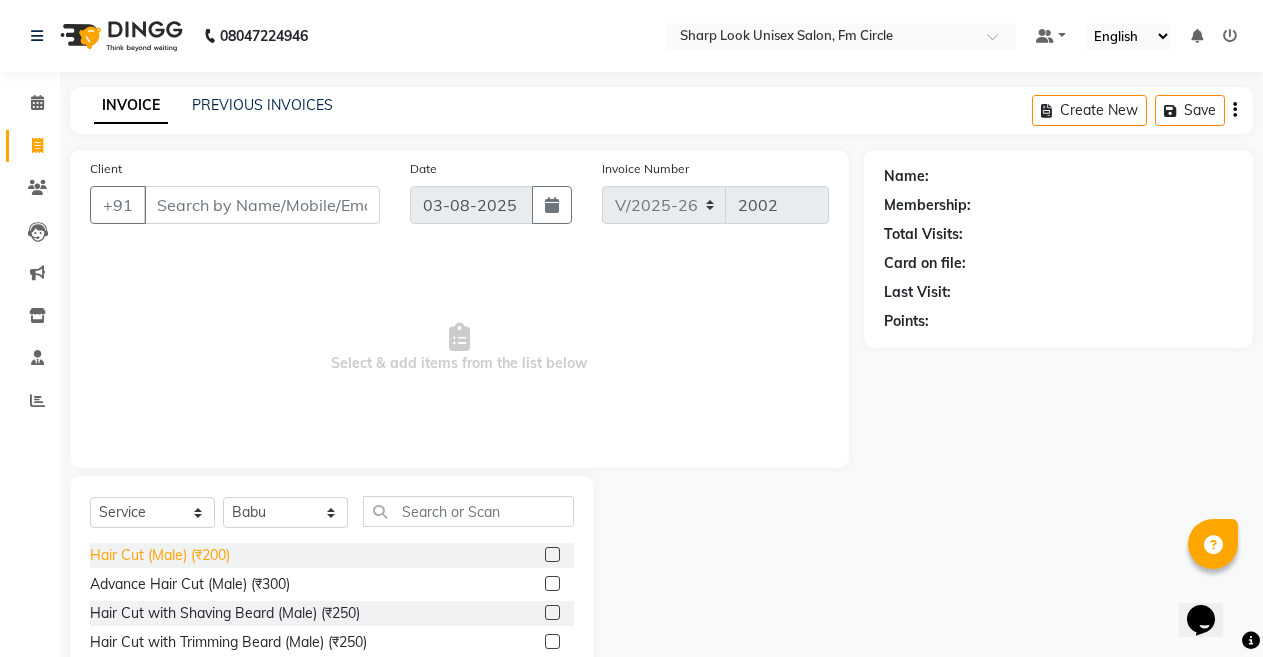 click on "Hair Cut (Male) (₹200)" 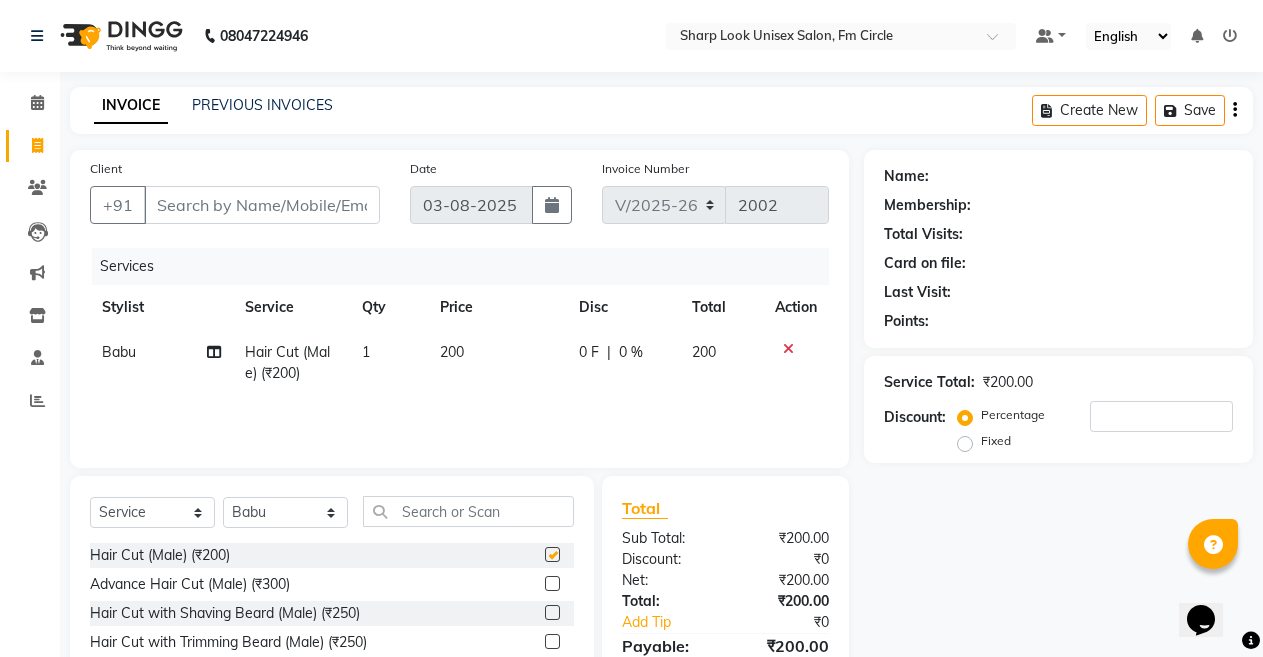 checkbox on "false" 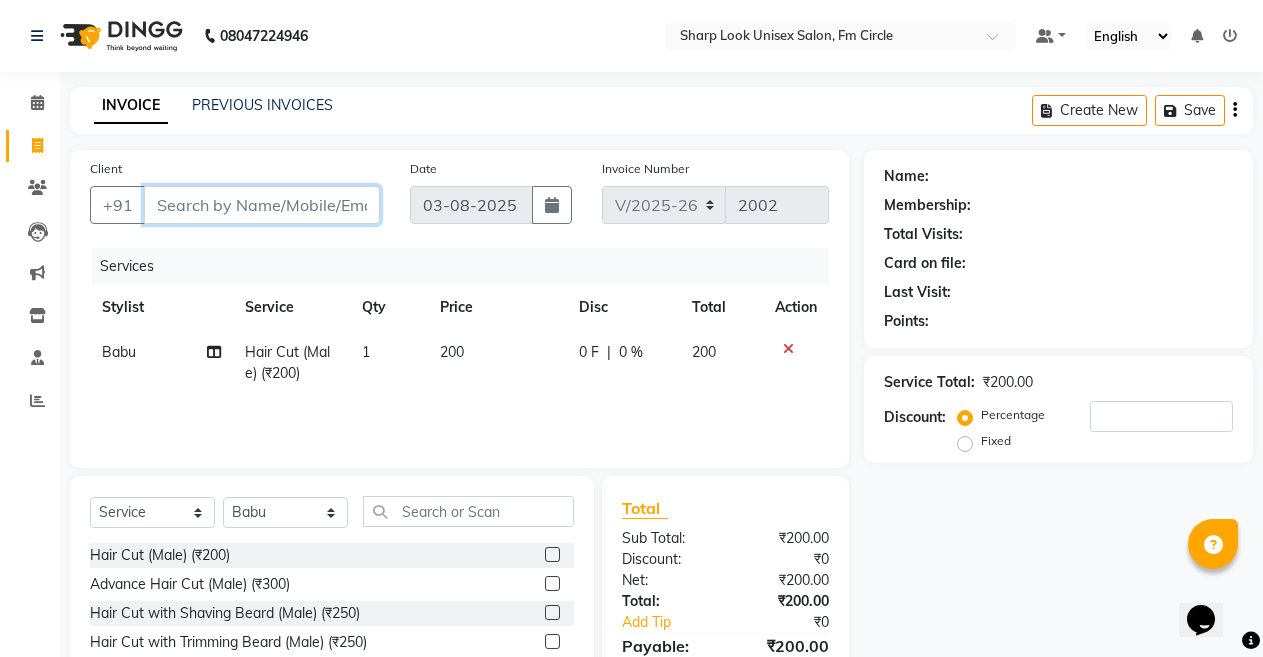 click on "Client" at bounding box center (262, 205) 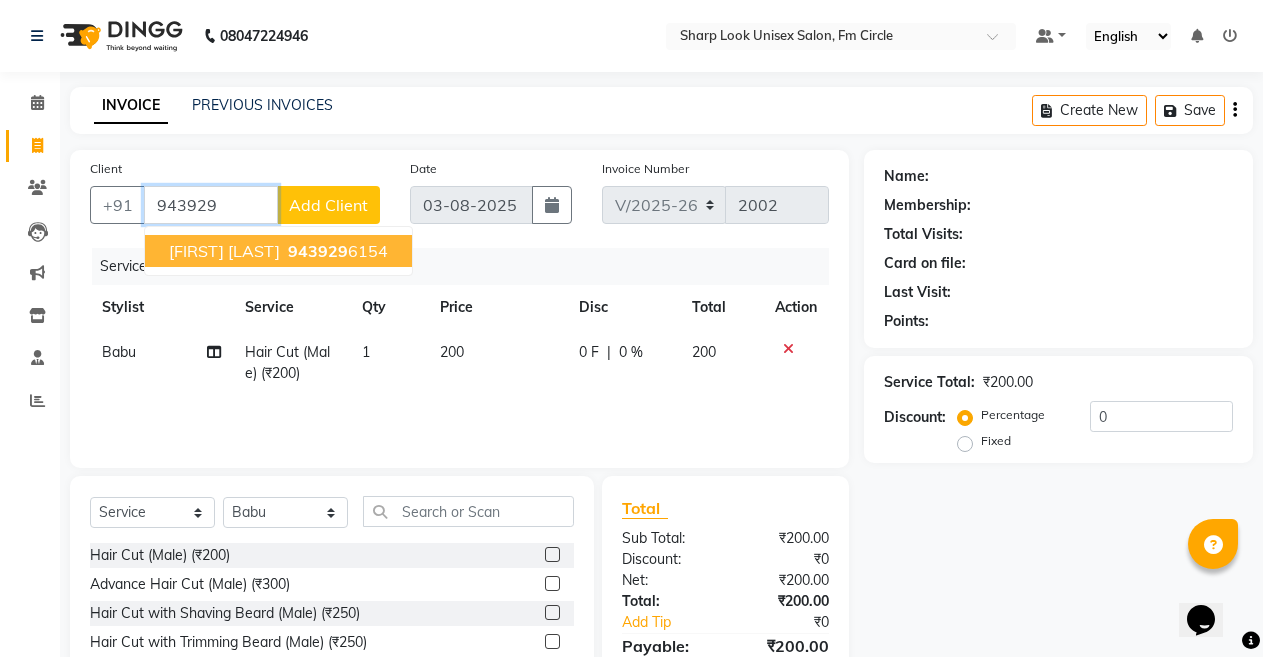 click on "DUSMANTA SIR" at bounding box center [224, 251] 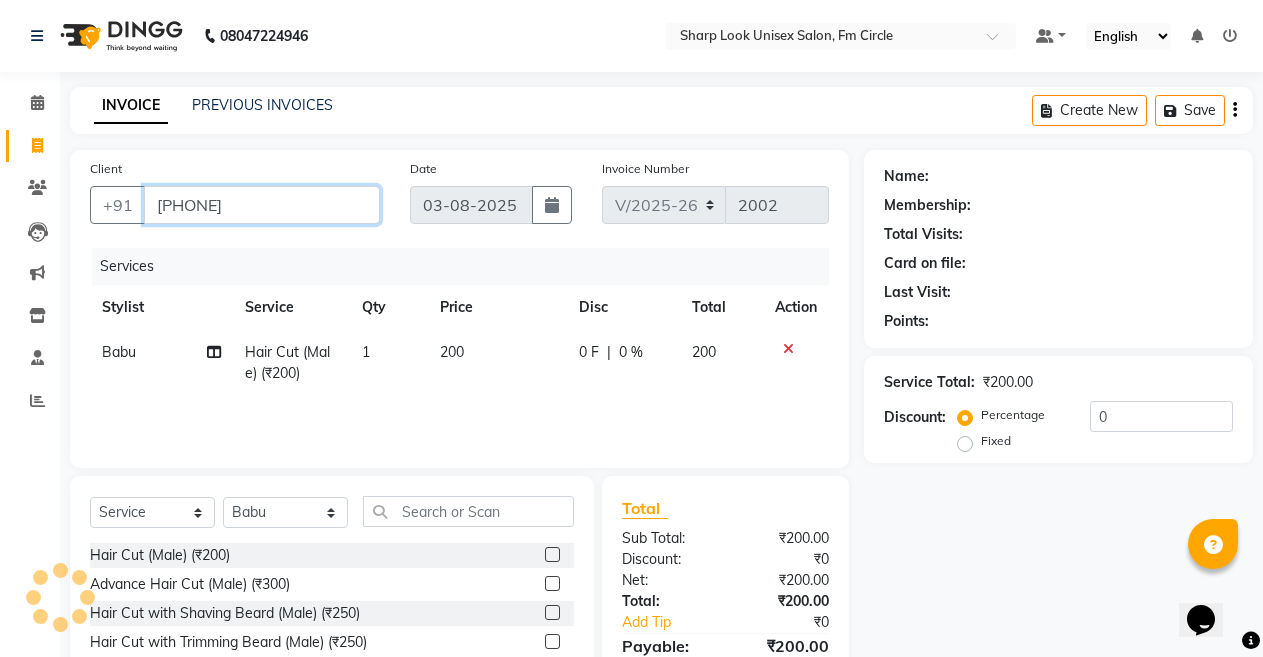 type on "9439296154" 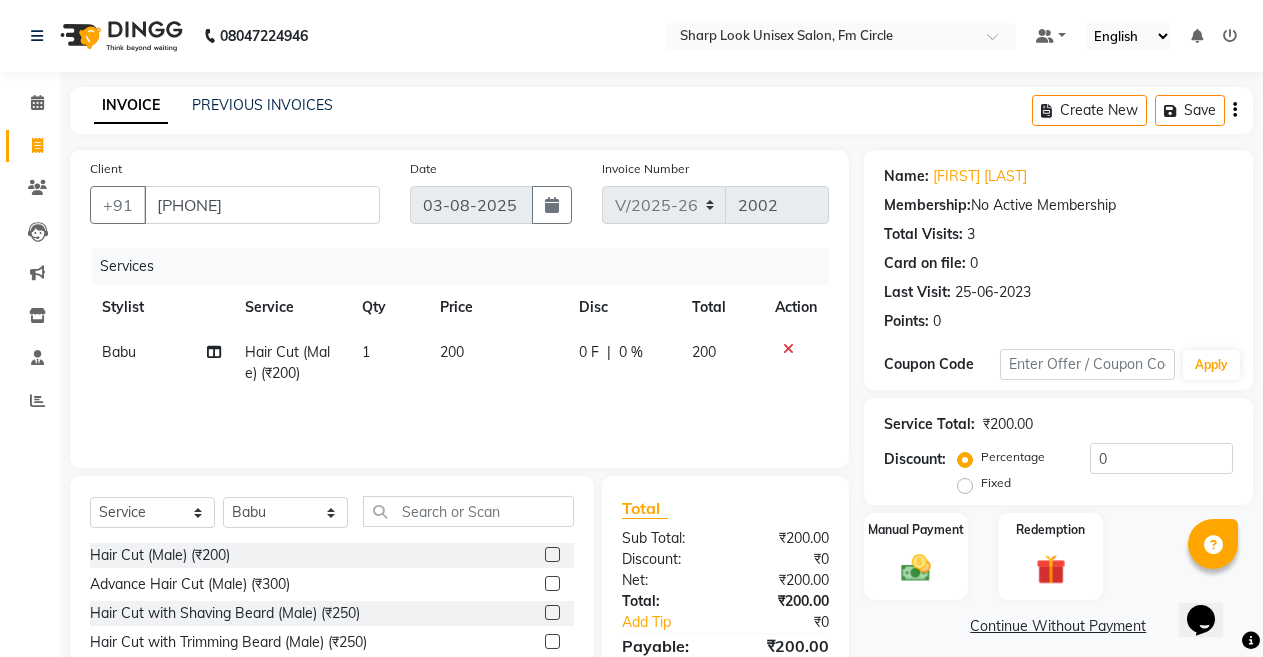click on "0 F" 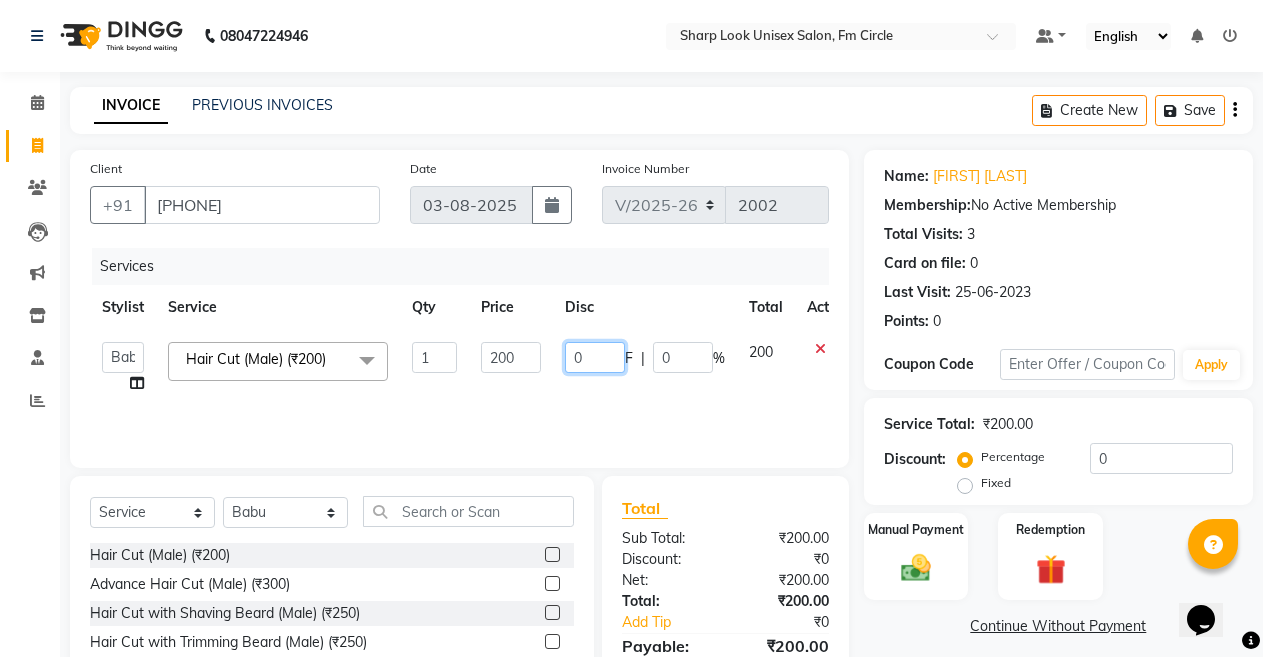 click on "0" 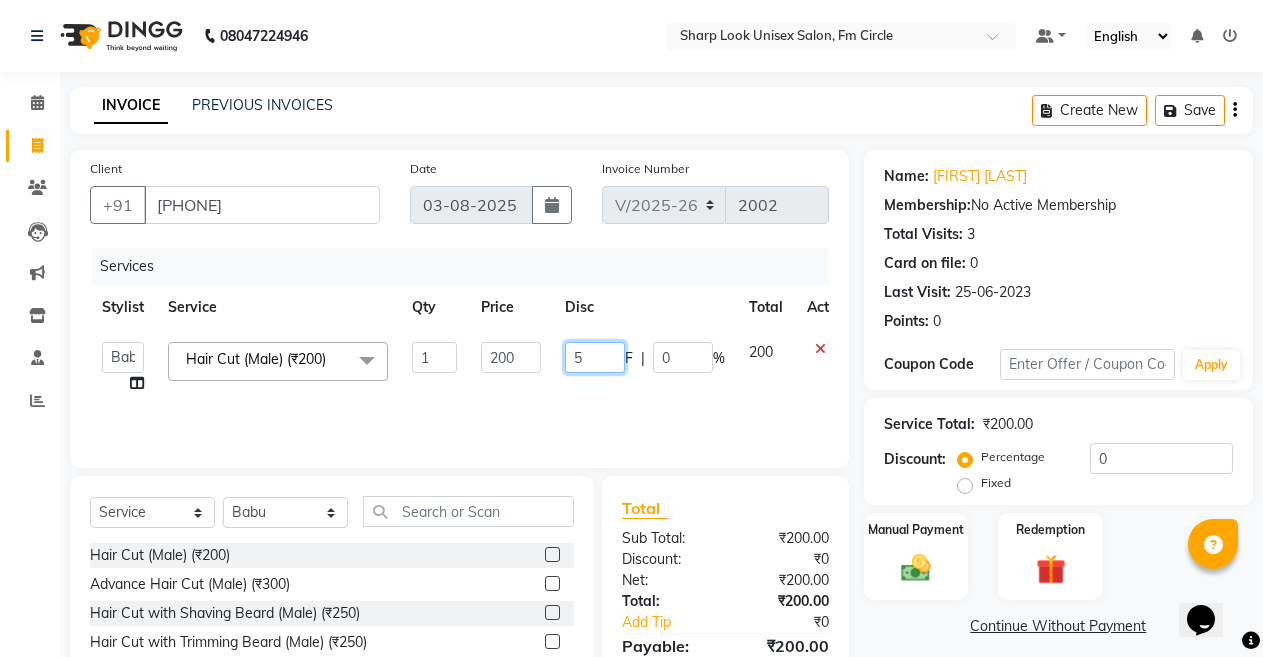 type on "50" 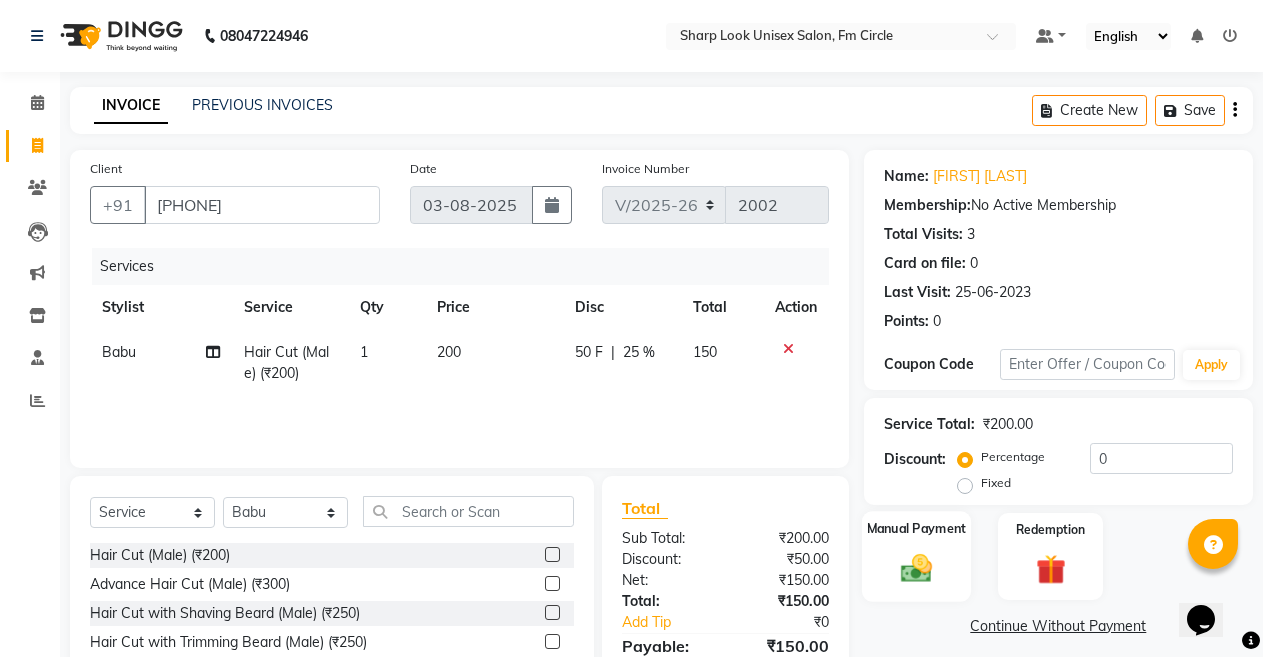 click on "Manual Payment" 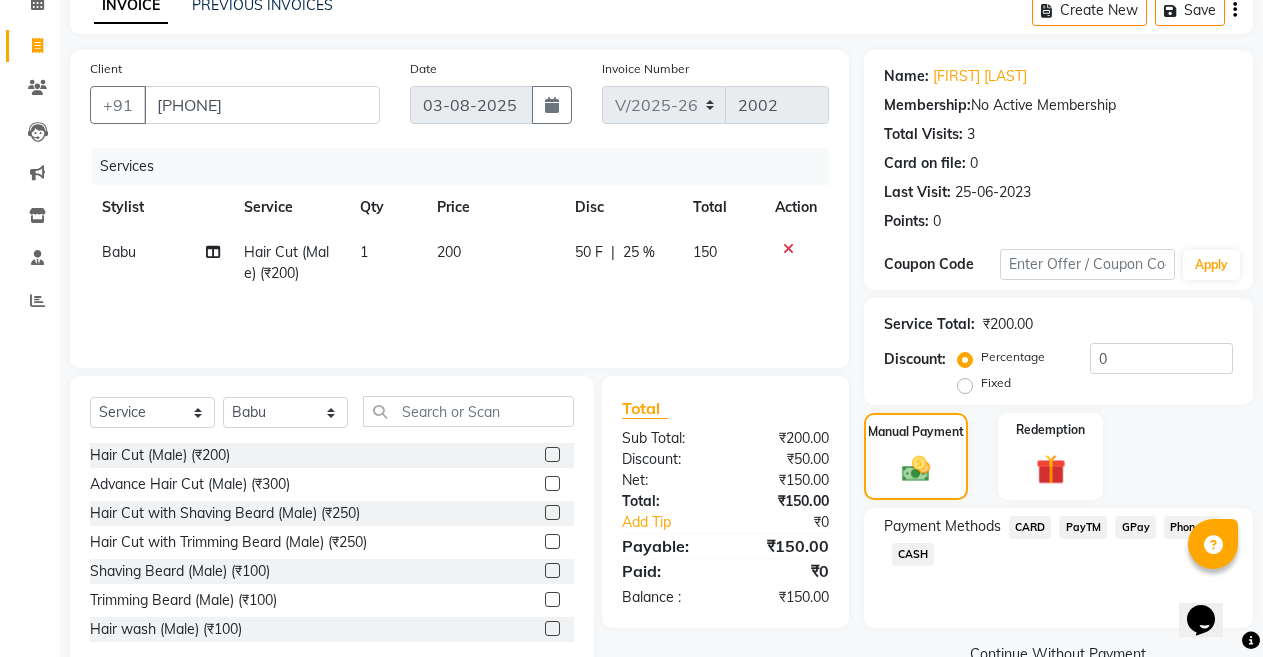 scroll, scrollTop: 144, scrollLeft: 0, axis: vertical 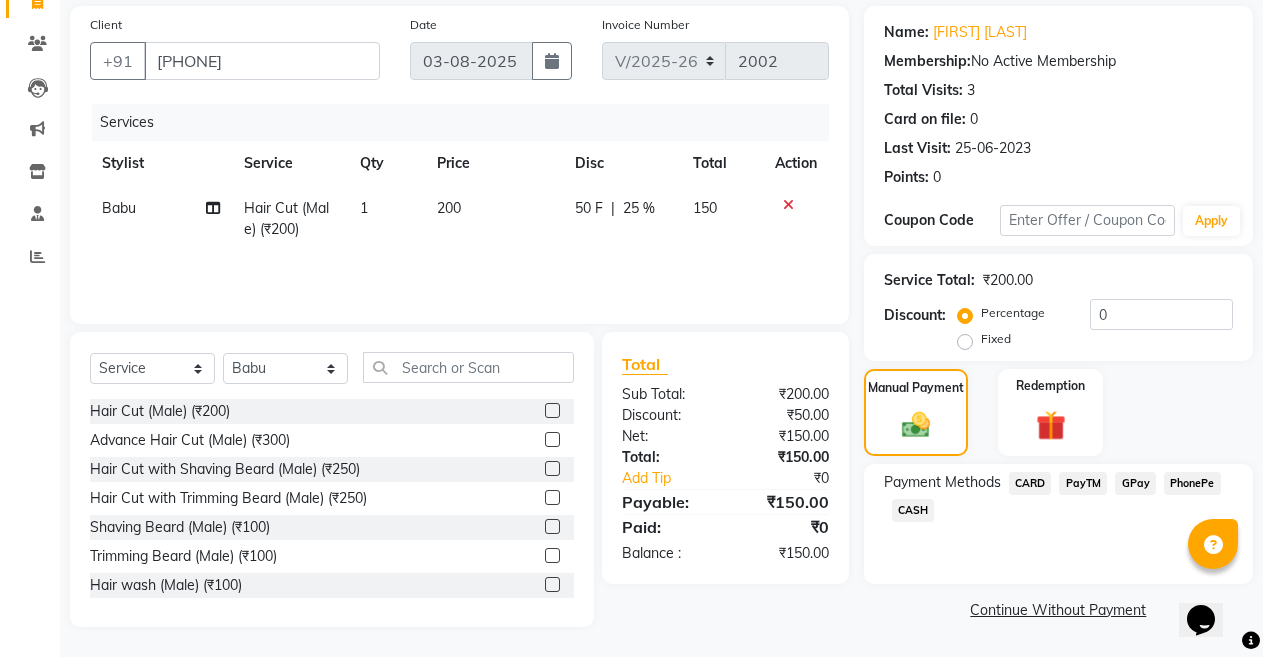 click on "CASH" 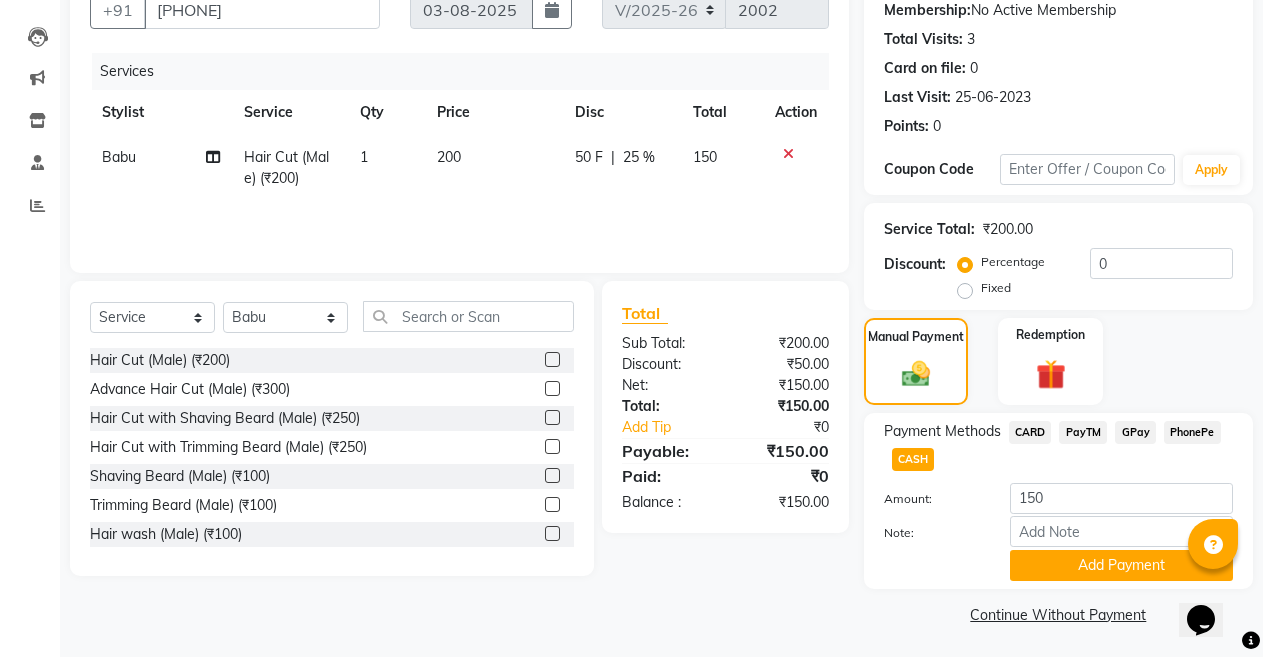 scroll, scrollTop: 198, scrollLeft: 0, axis: vertical 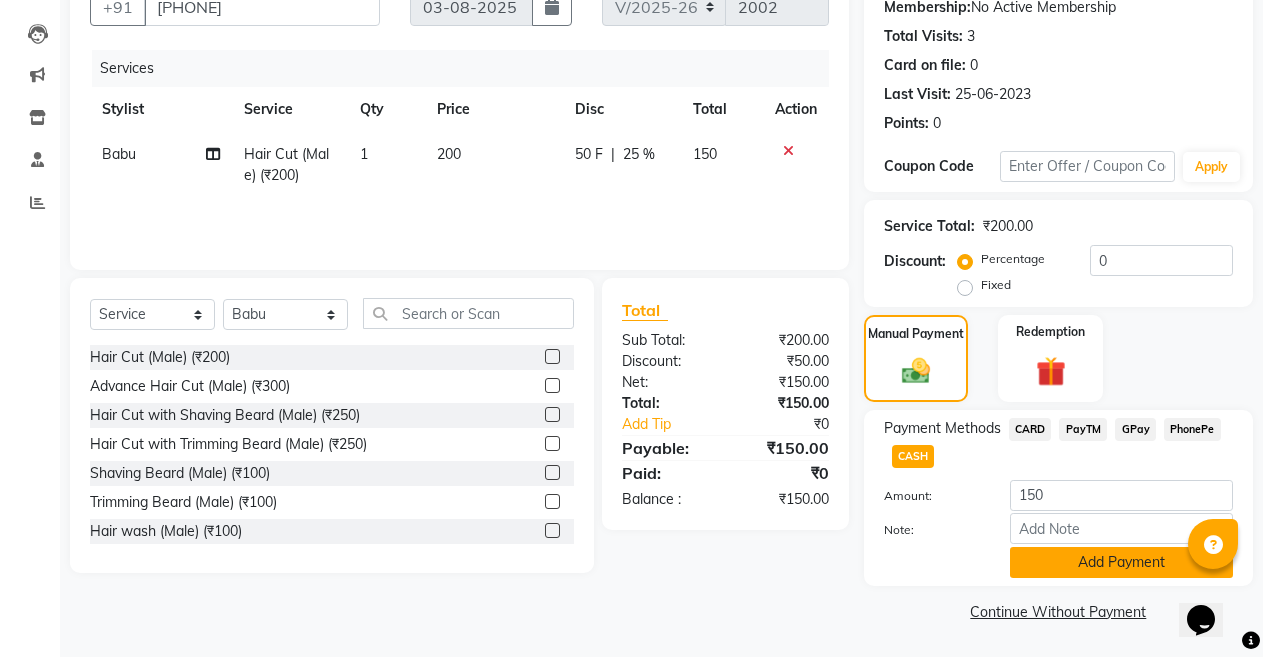 click on "Add Payment" 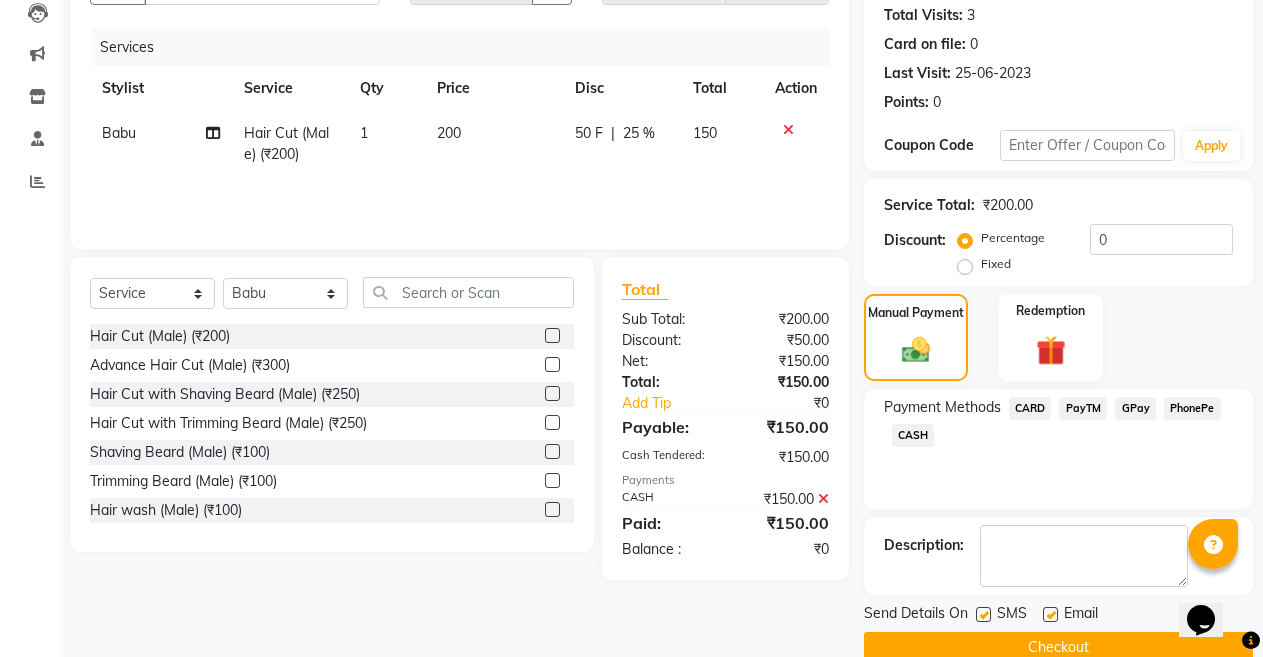 scroll, scrollTop: 255, scrollLeft: 0, axis: vertical 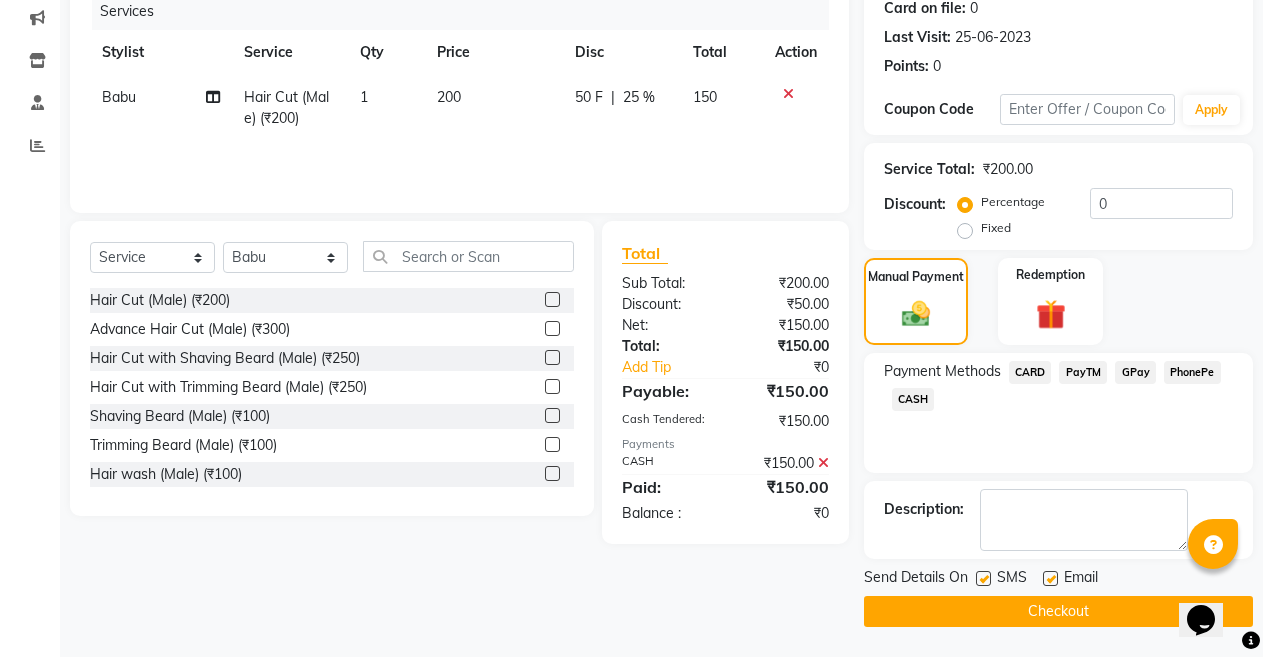 click 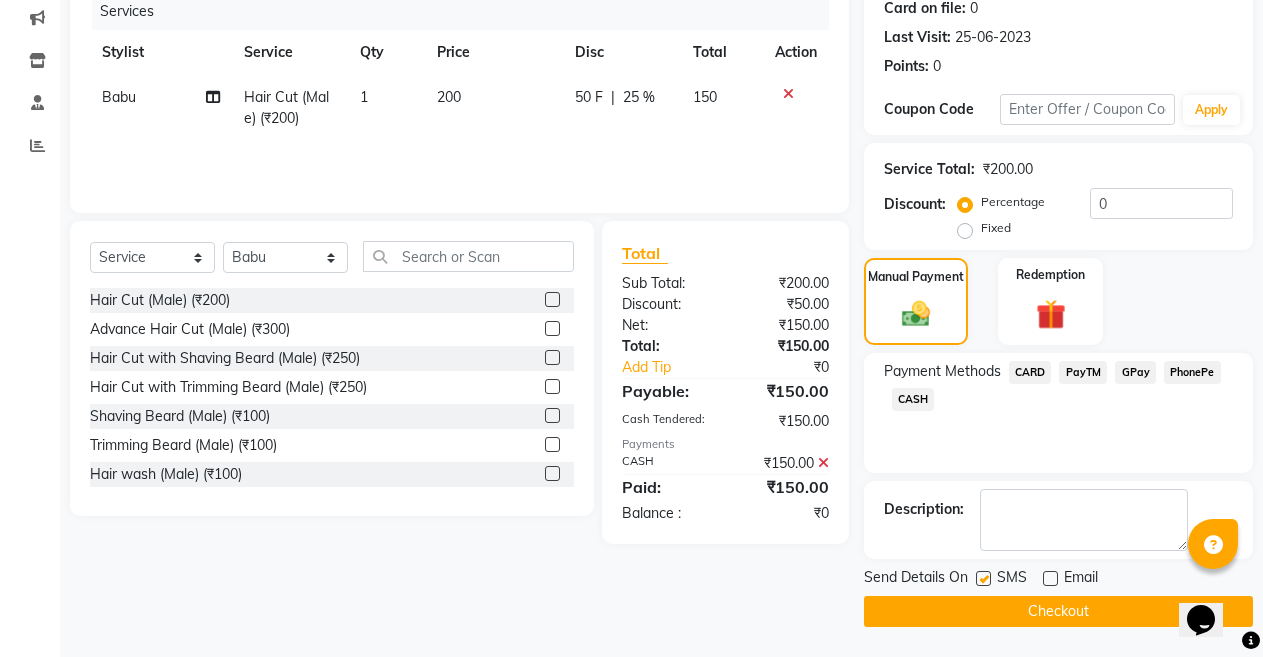 click on "Checkout" 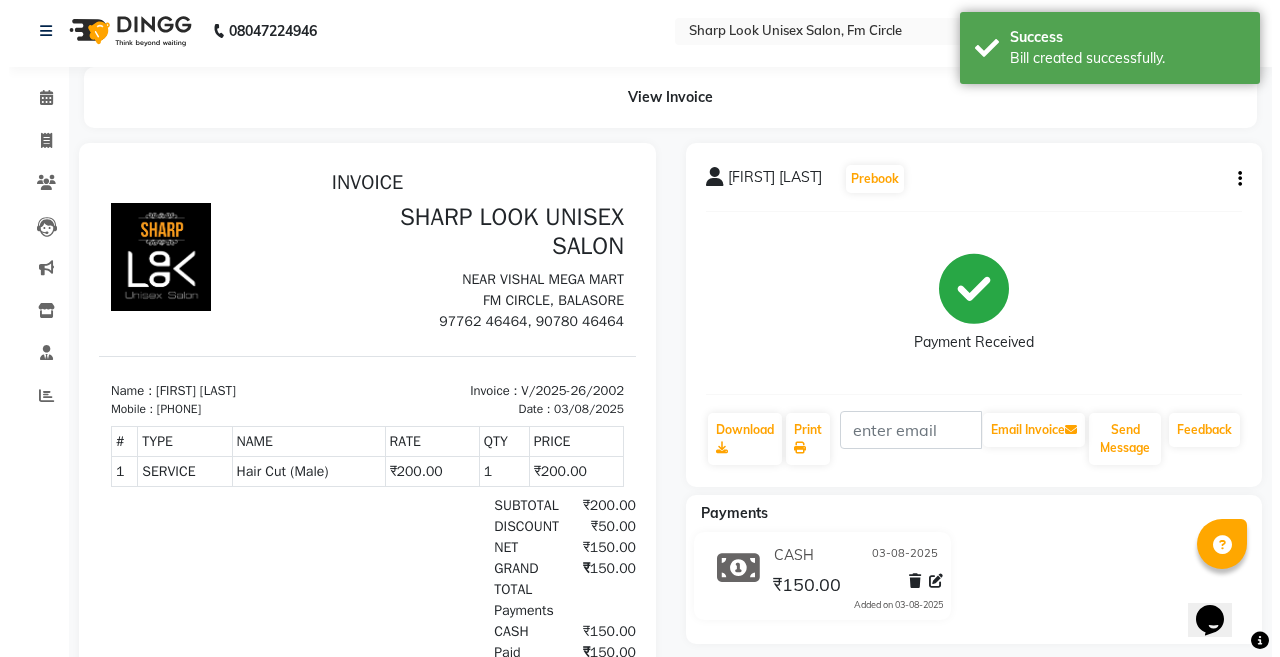 scroll, scrollTop: 0, scrollLeft: 0, axis: both 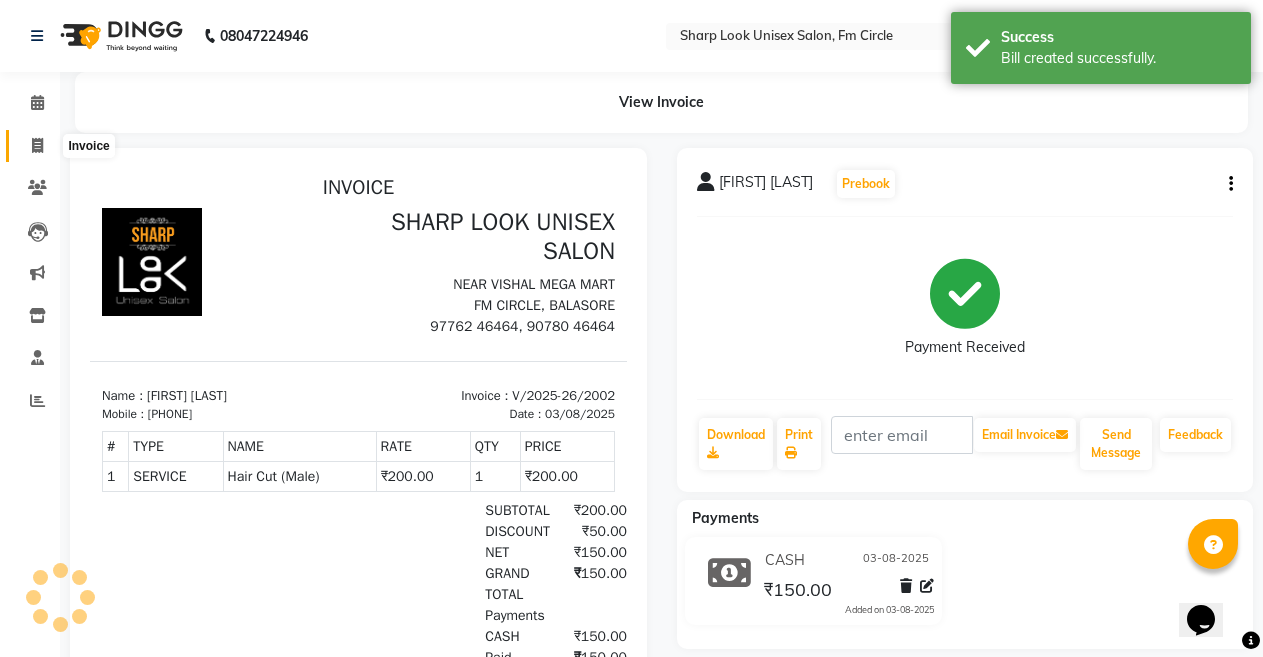 click 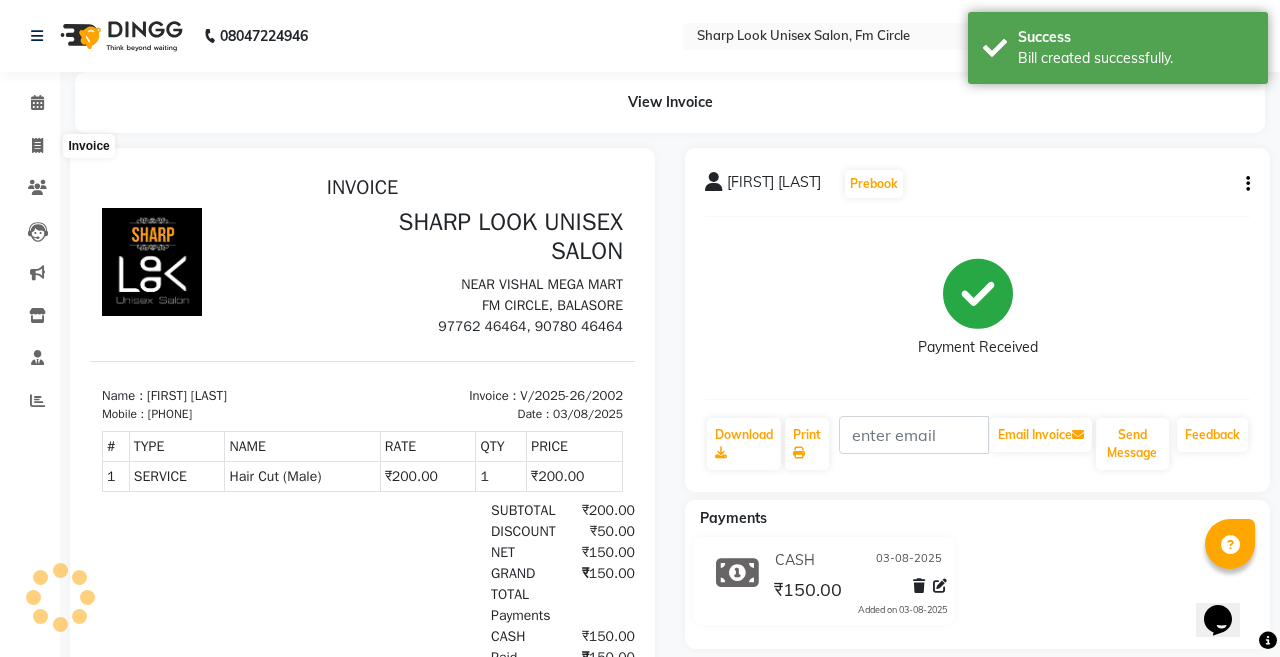 select on "service" 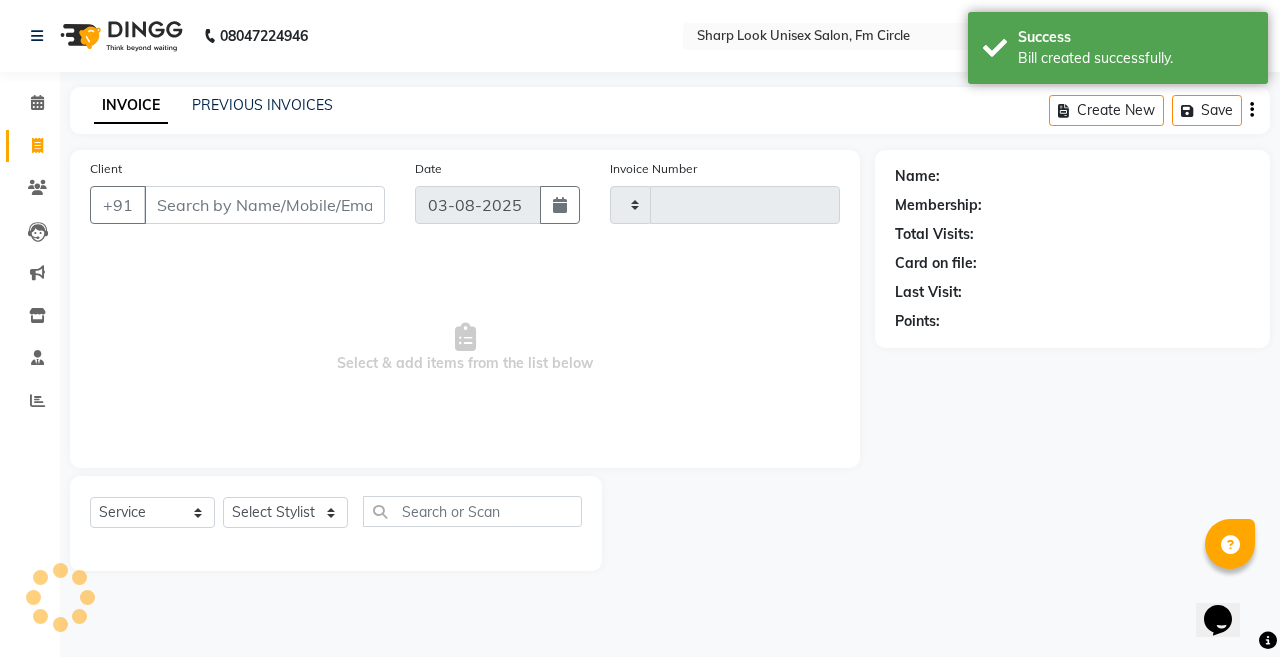 type on "2003" 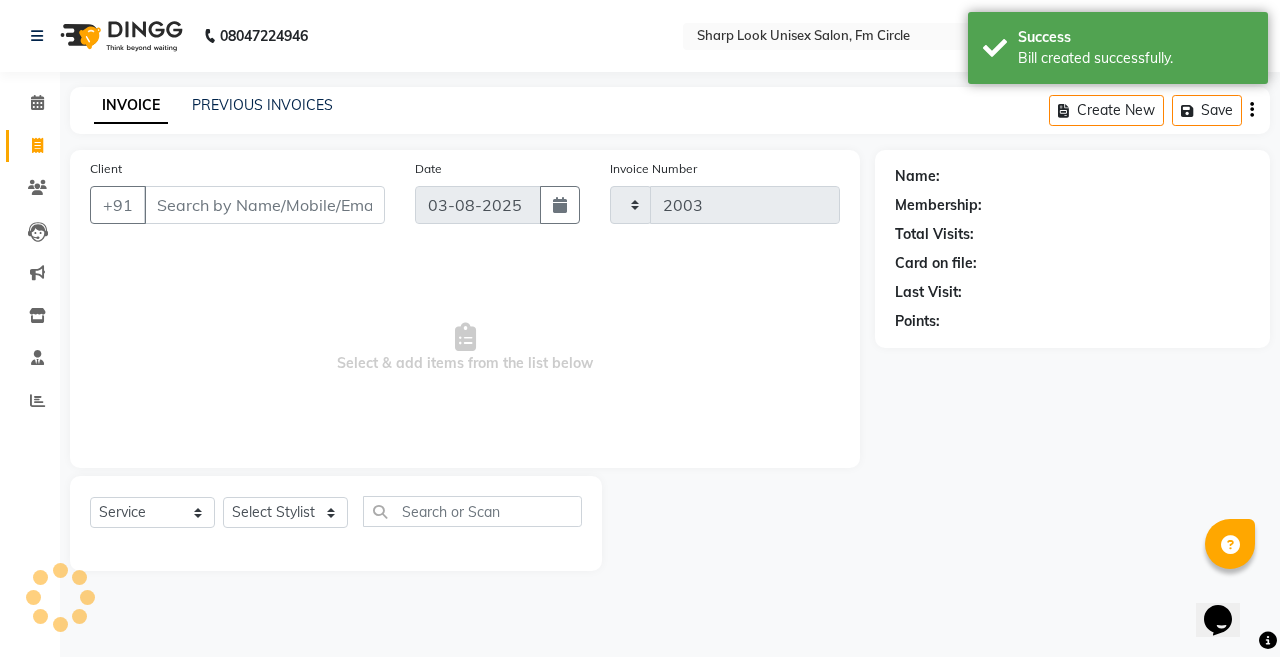select on "804" 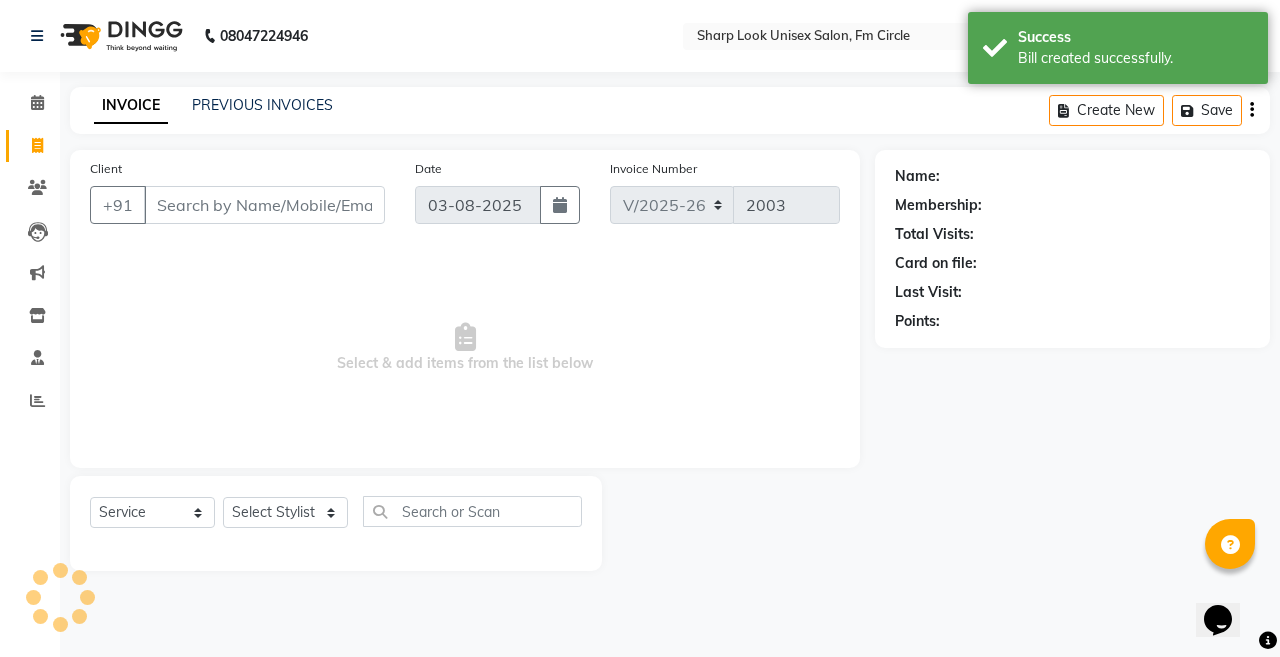 click on "Client" at bounding box center [264, 205] 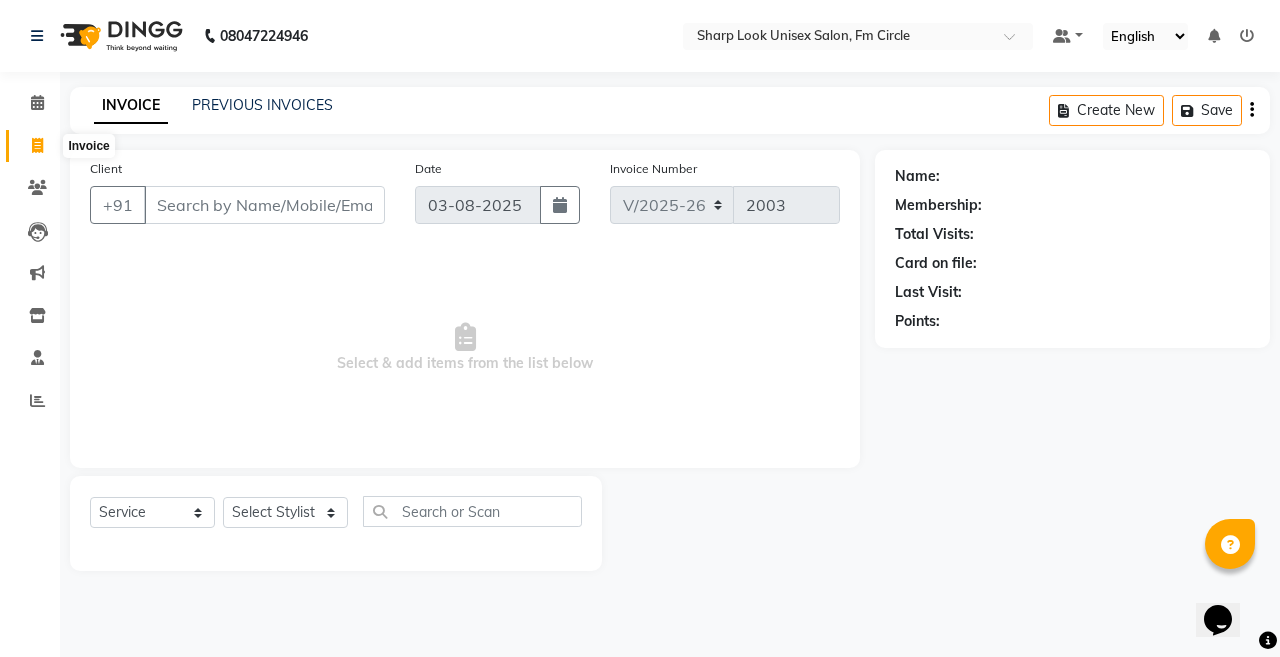 click 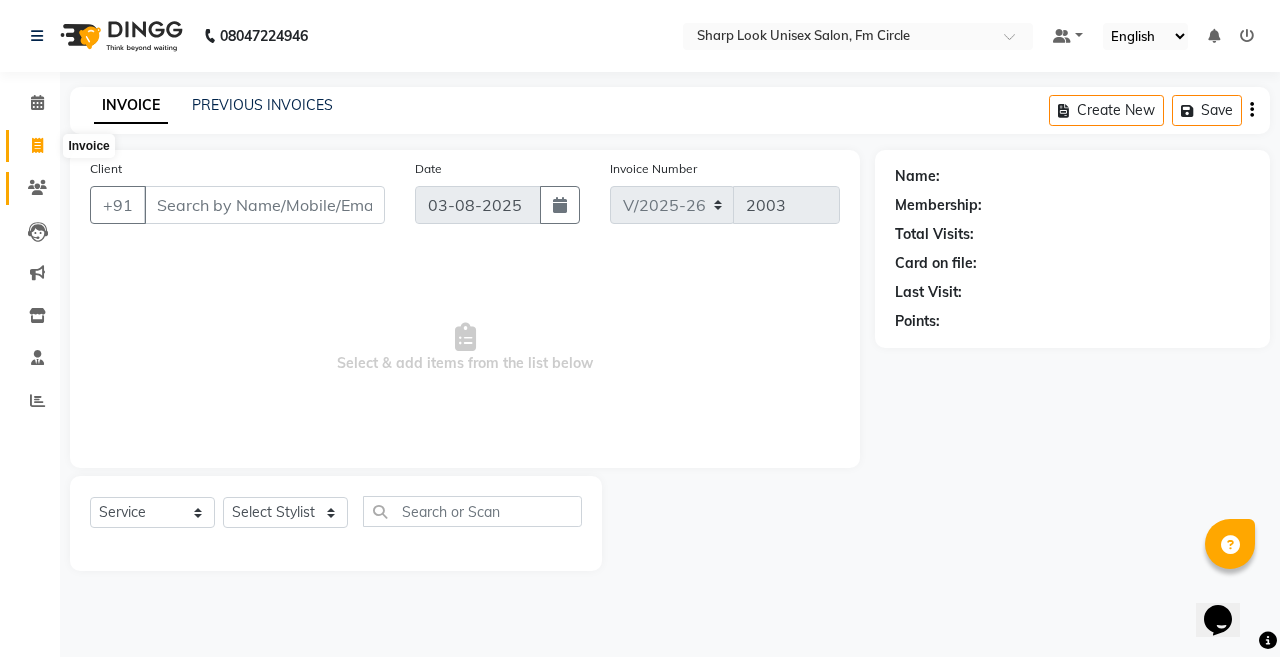 select on "service" 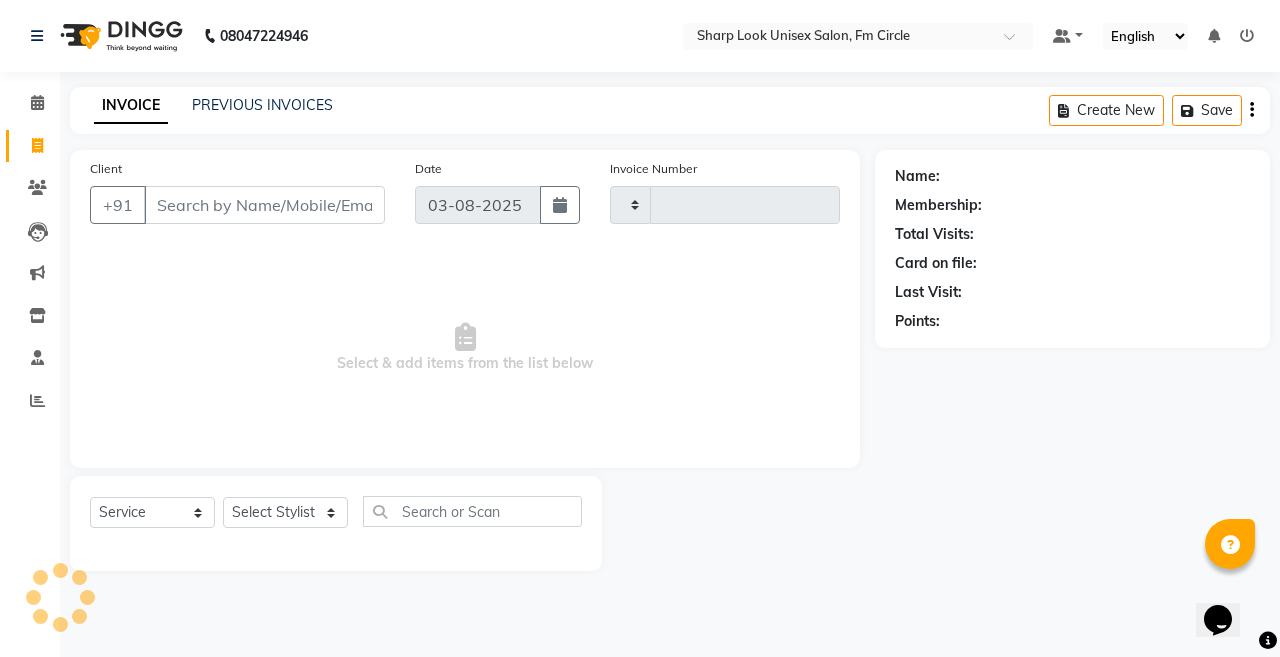 type on "2003" 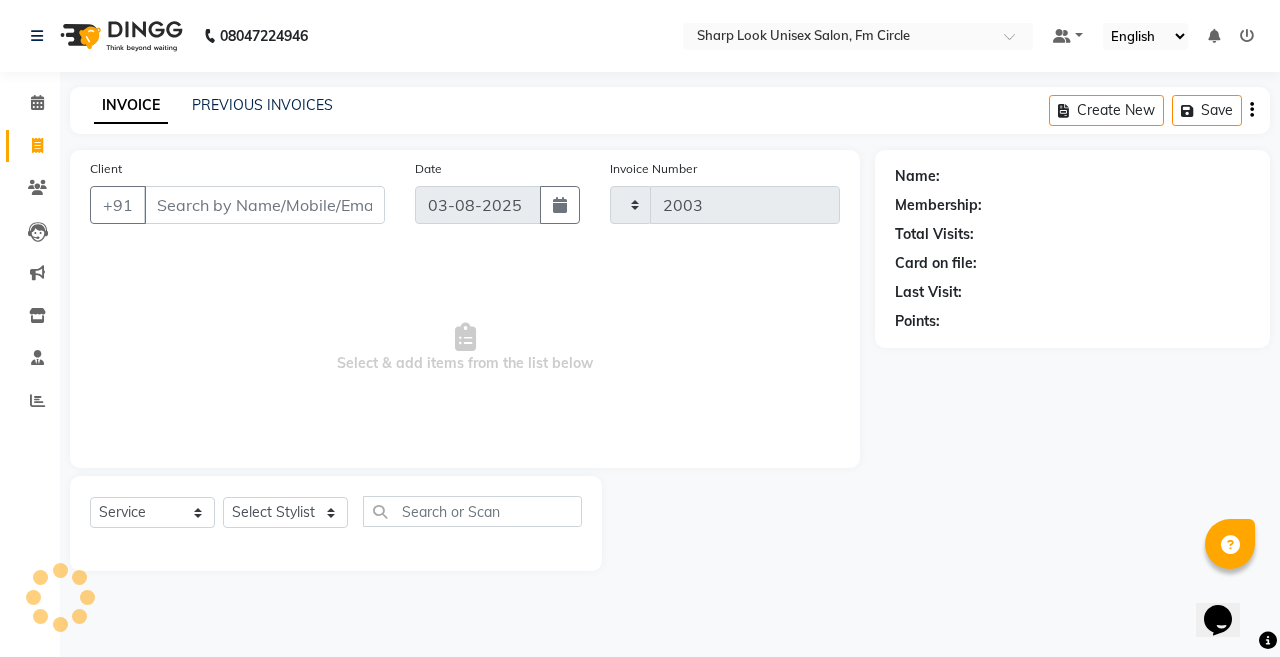 select on "804" 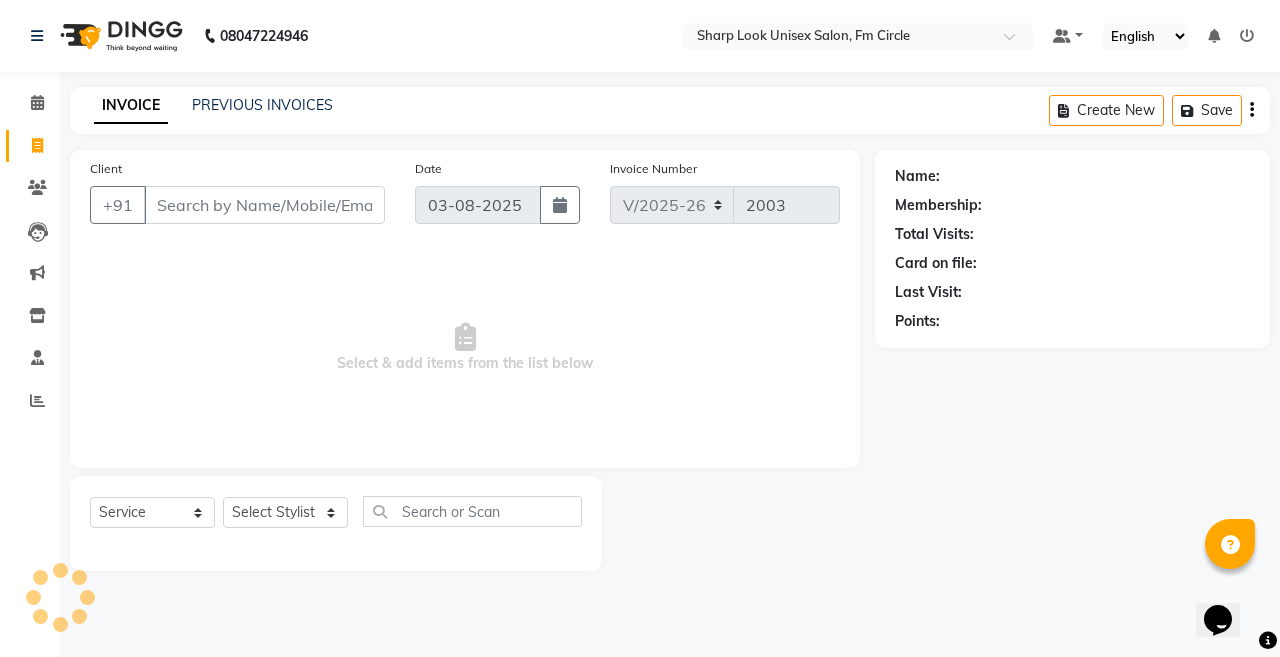 click on "Client" at bounding box center (264, 205) 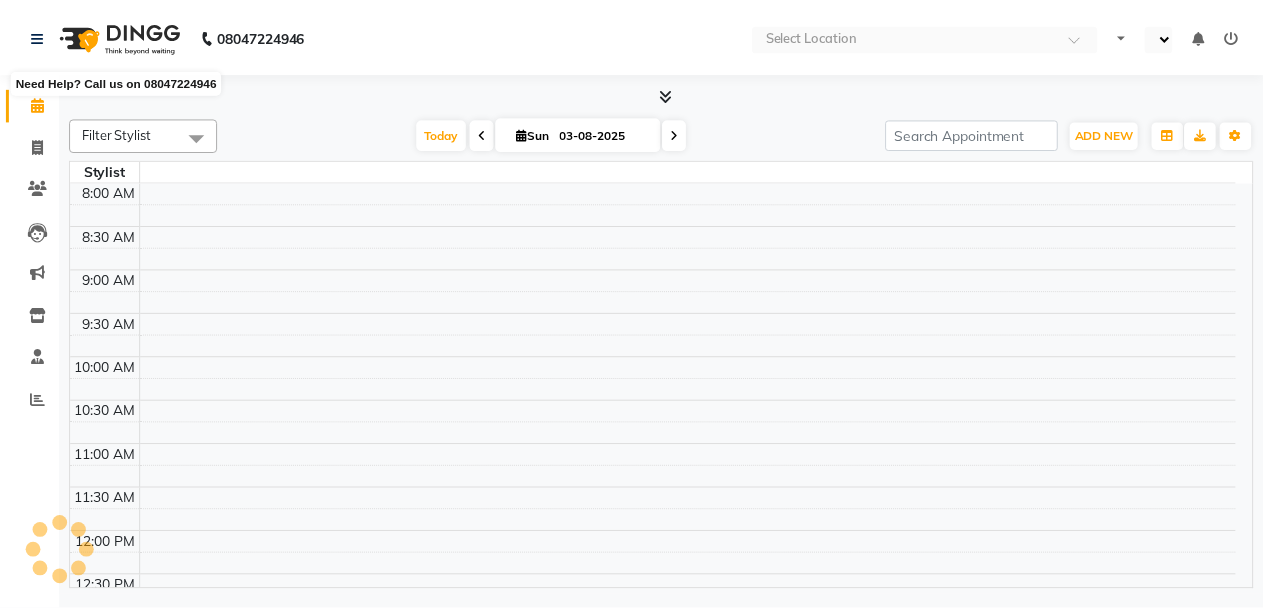 scroll, scrollTop: 0, scrollLeft: 0, axis: both 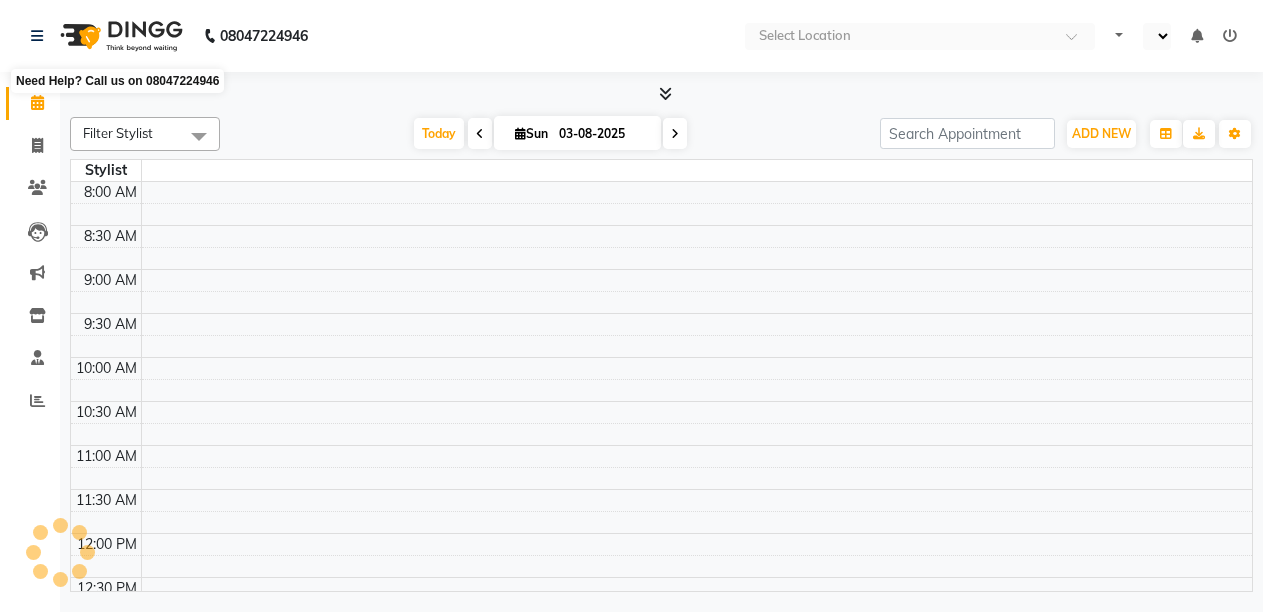 select on "en" 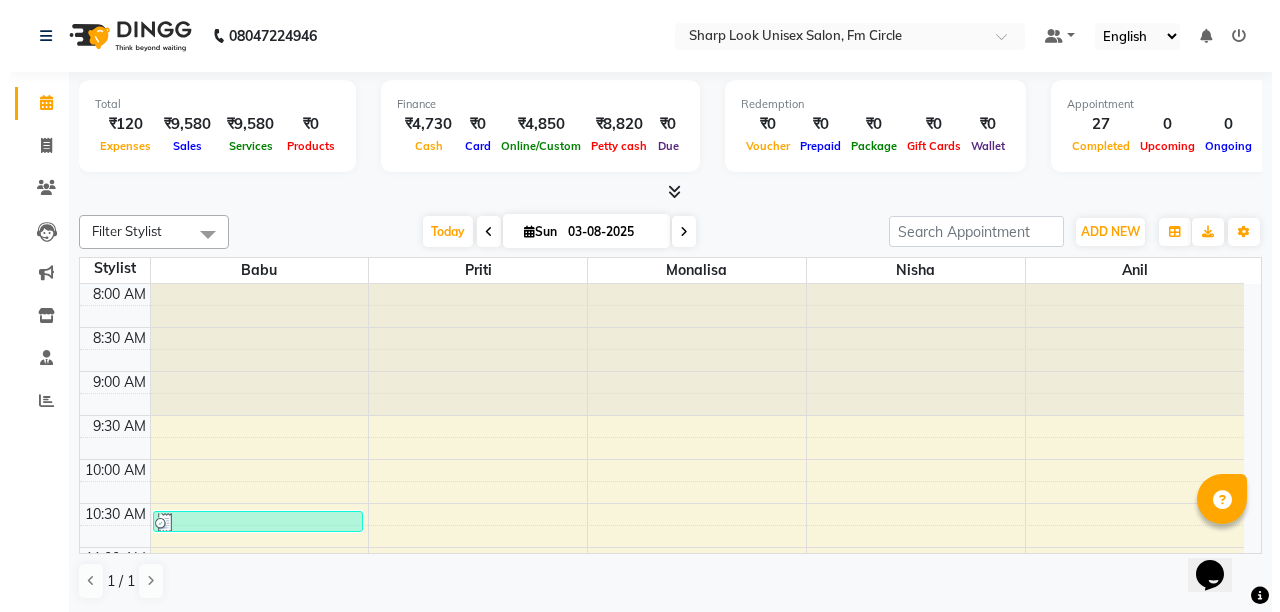 scroll, scrollTop: 0, scrollLeft: 0, axis: both 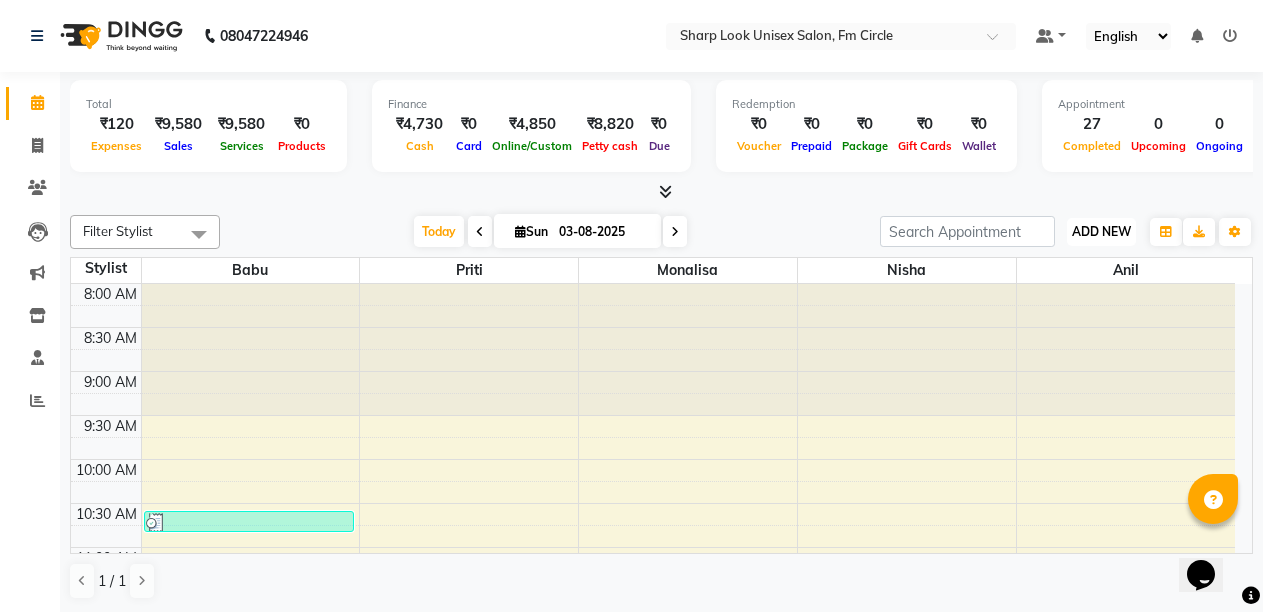 click on "ADD NEW" at bounding box center [1101, 231] 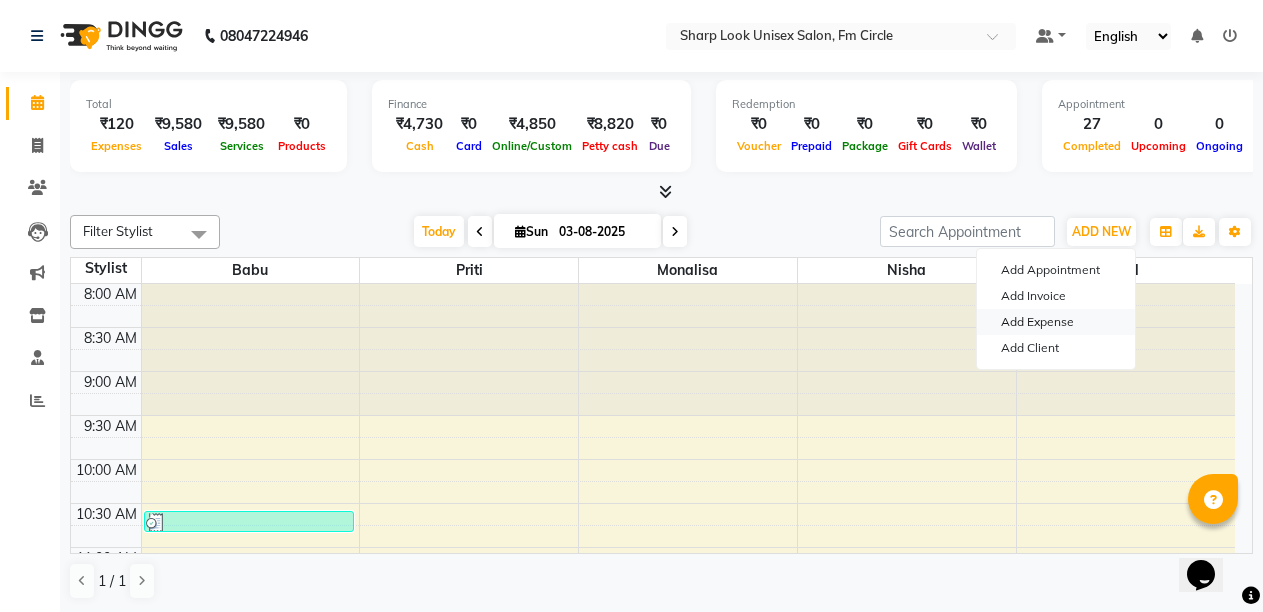 click on "Add Expense" at bounding box center (1056, 322) 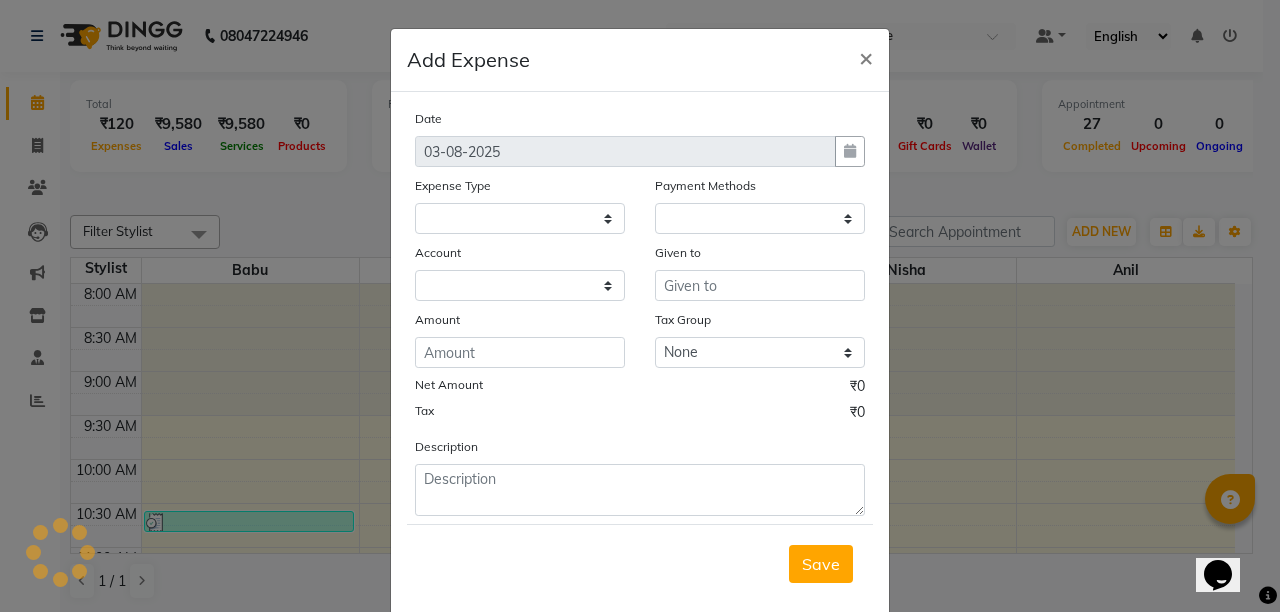 select 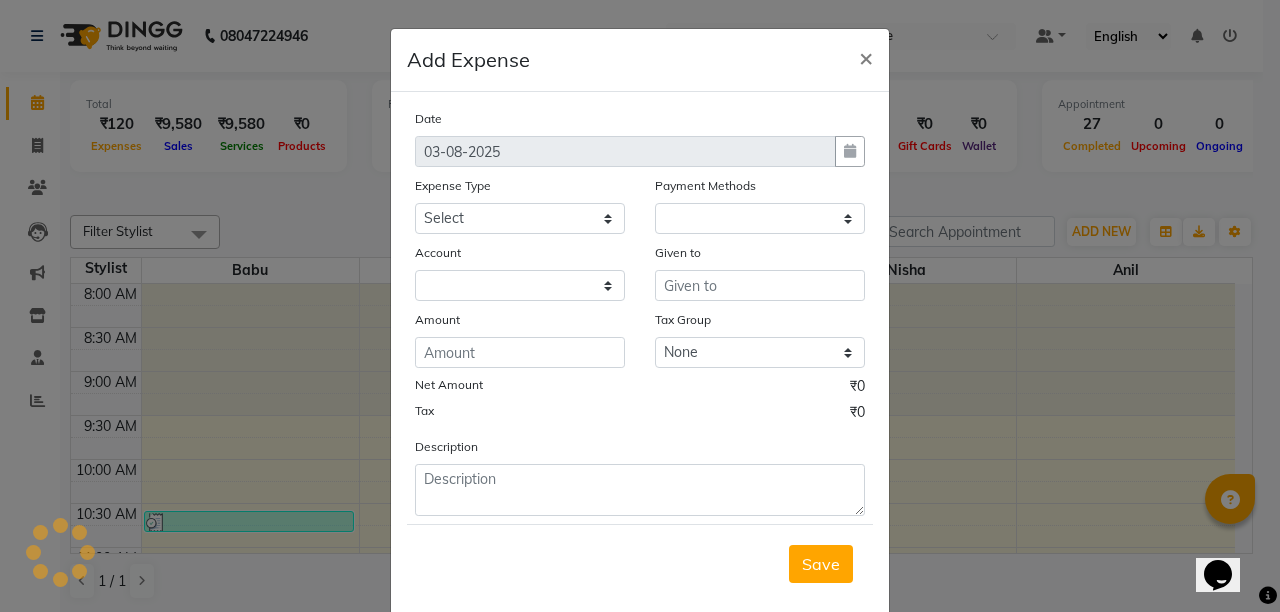 select on "1" 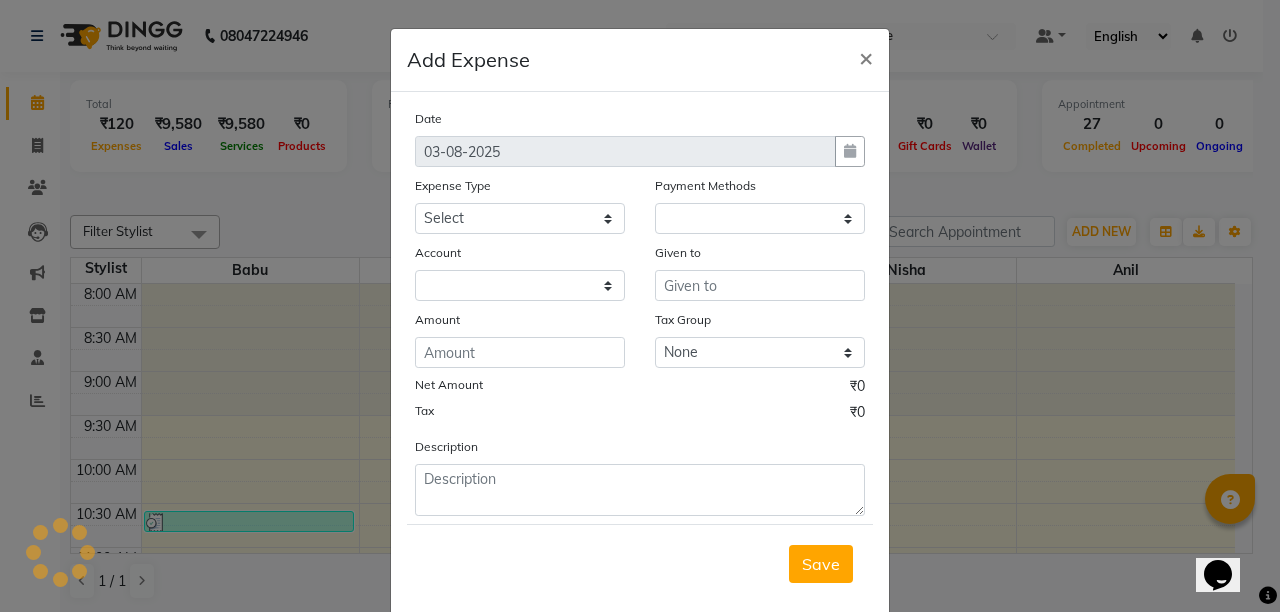 select on "2340" 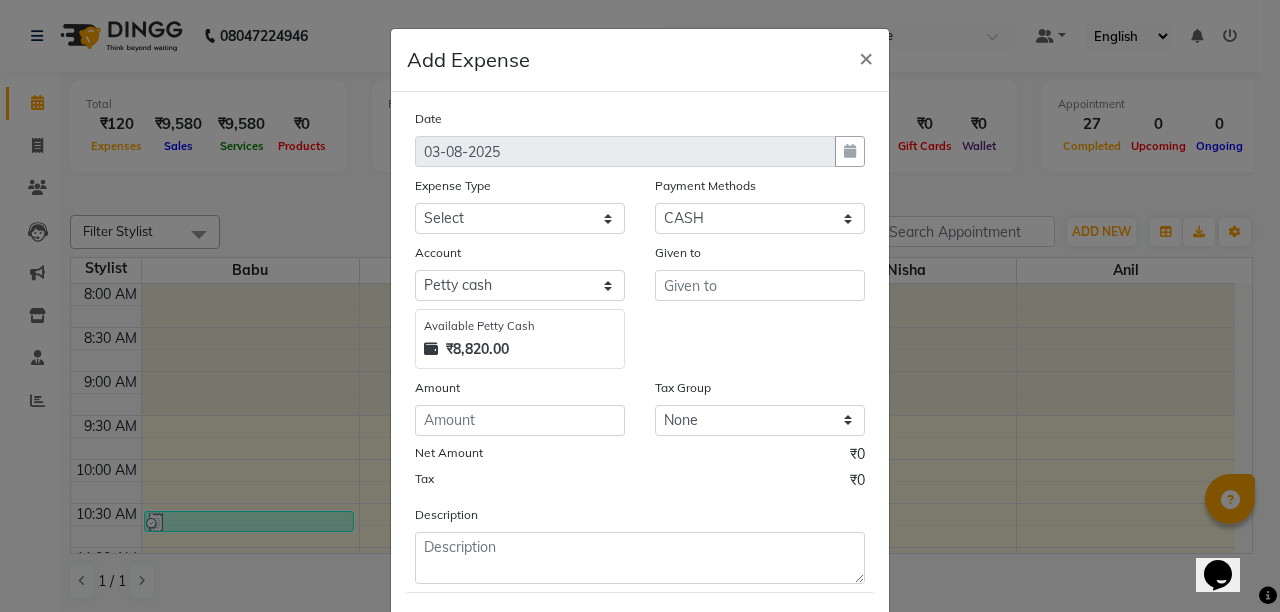 click on "Expense Type" 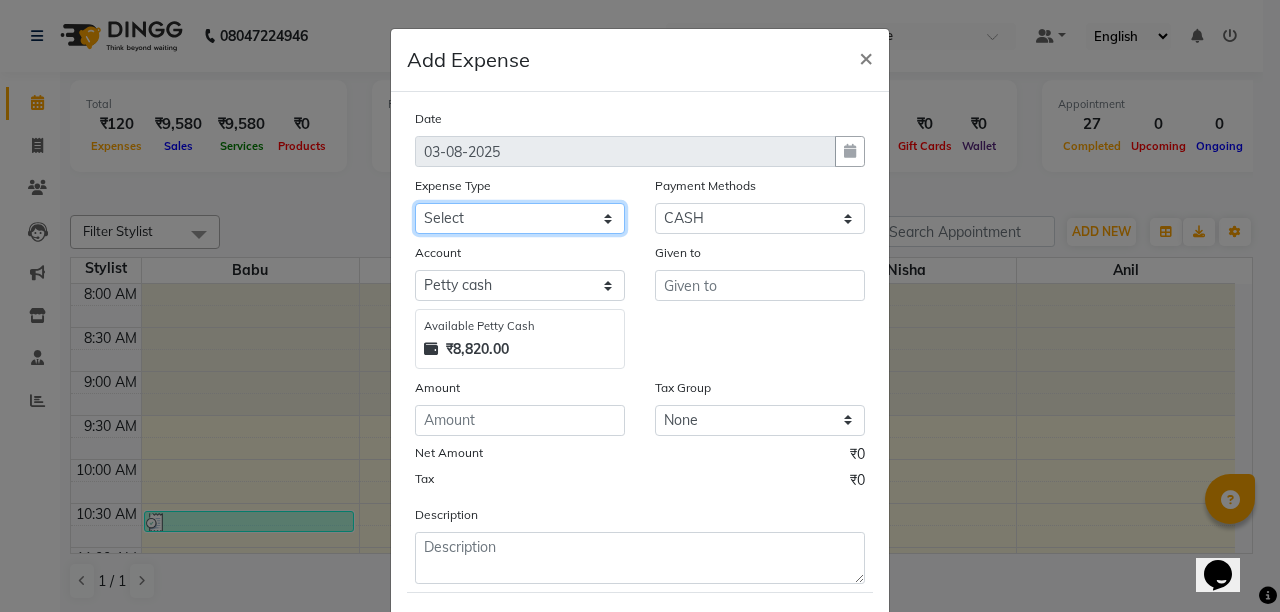 click on "Select Cash transfer to bank Client Snacks Client Tea or Refreshment Diesel Purchase Drinking water for clients Drinking Water for Salon Internet Charges Laundry Payment LPG For Staff Maintenance Miscellaneous Other Pandit Payment Petrol Allowance for staff Product Puja Chanda Rent Salary Advance Salon Electricity Bill Salon Electricity Charges Salon Mobile Bill Salon Utilities Staff fooding Staff Room Electricity Bill Staff Snacks Staff Tea & Refreshment" 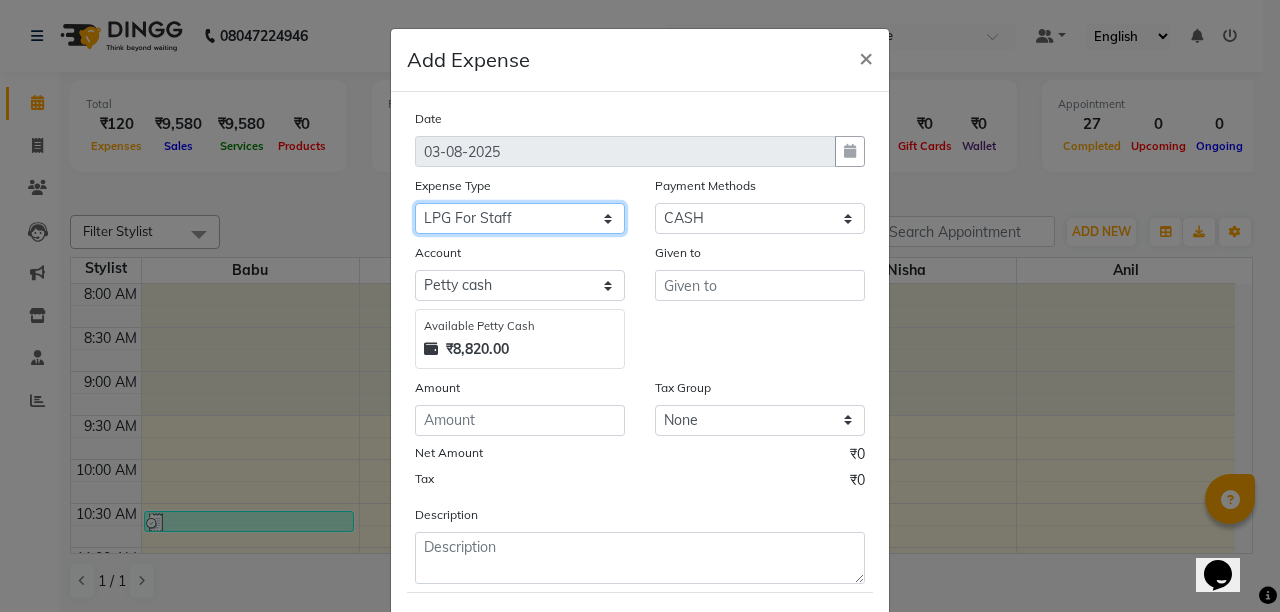 click on "Select Cash transfer to bank Client Snacks Client Tea or Refreshment Diesel Purchase Drinking water for clients Drinking Water for Salon Internet Charges Laundry Payment LPG For Staff Maintenance Miscellaneous Other Pandit Payment Petrol Allowance for staff Product Puja Chanda Rent Salary Advance Salon Electricity Bill Salon Electricity Charges Salon Mobile Bill Salon Utilities Staff fooding Staff Room Electricity Bill Staff Snacks Staff Tea & Refreshment" 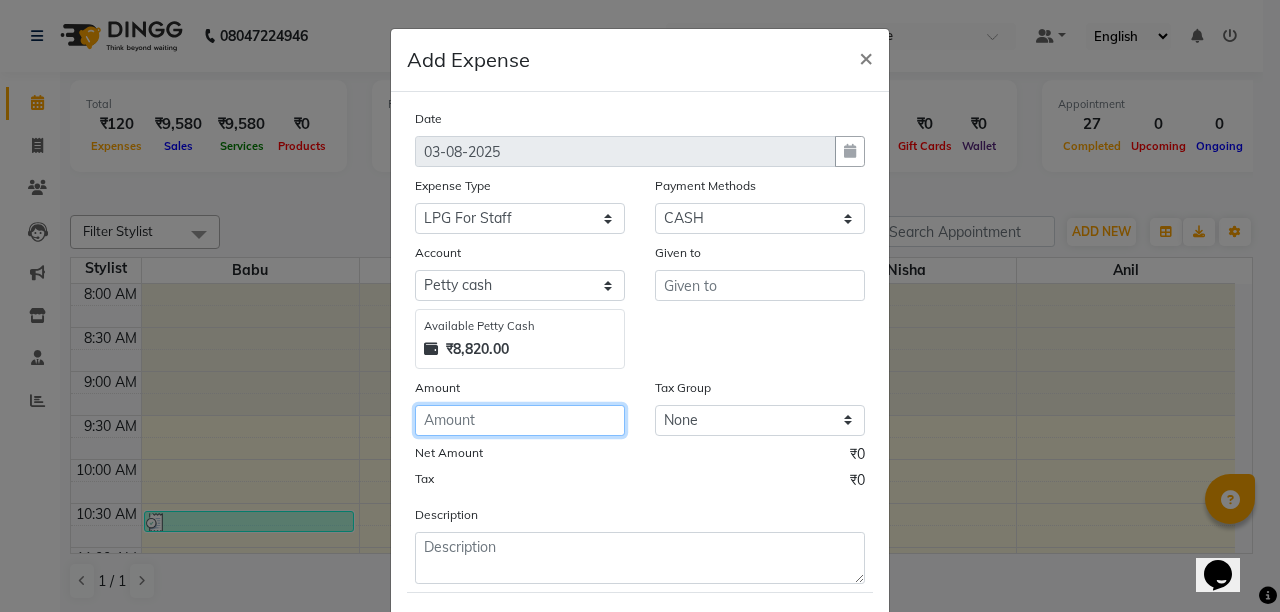click 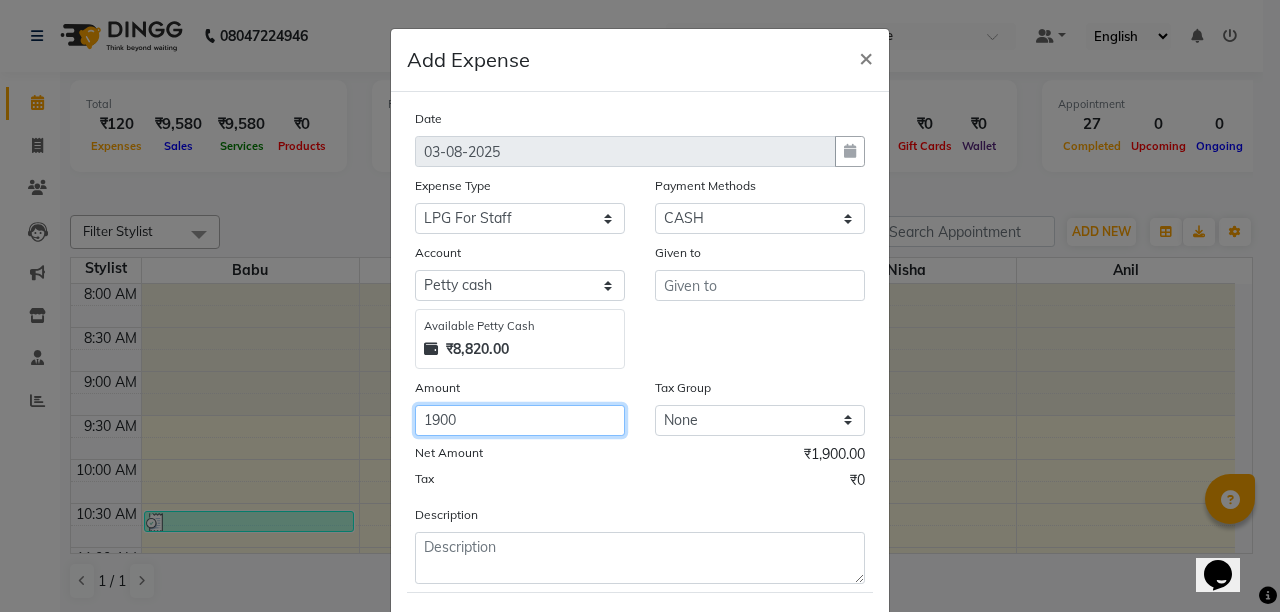 type on "1900" 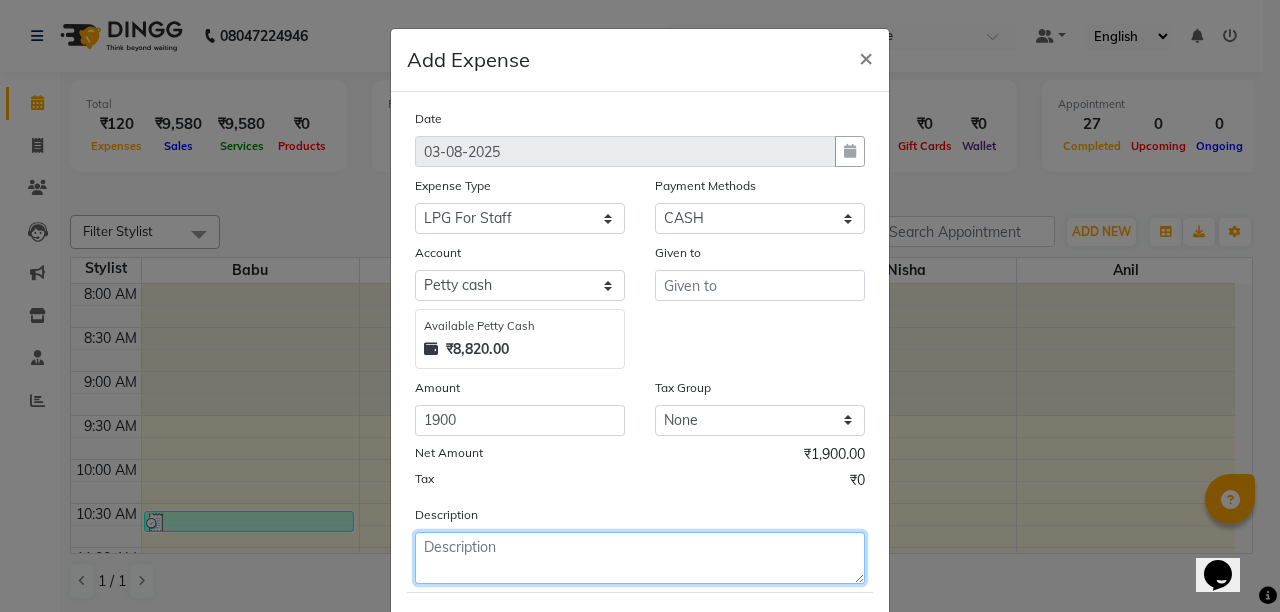 click 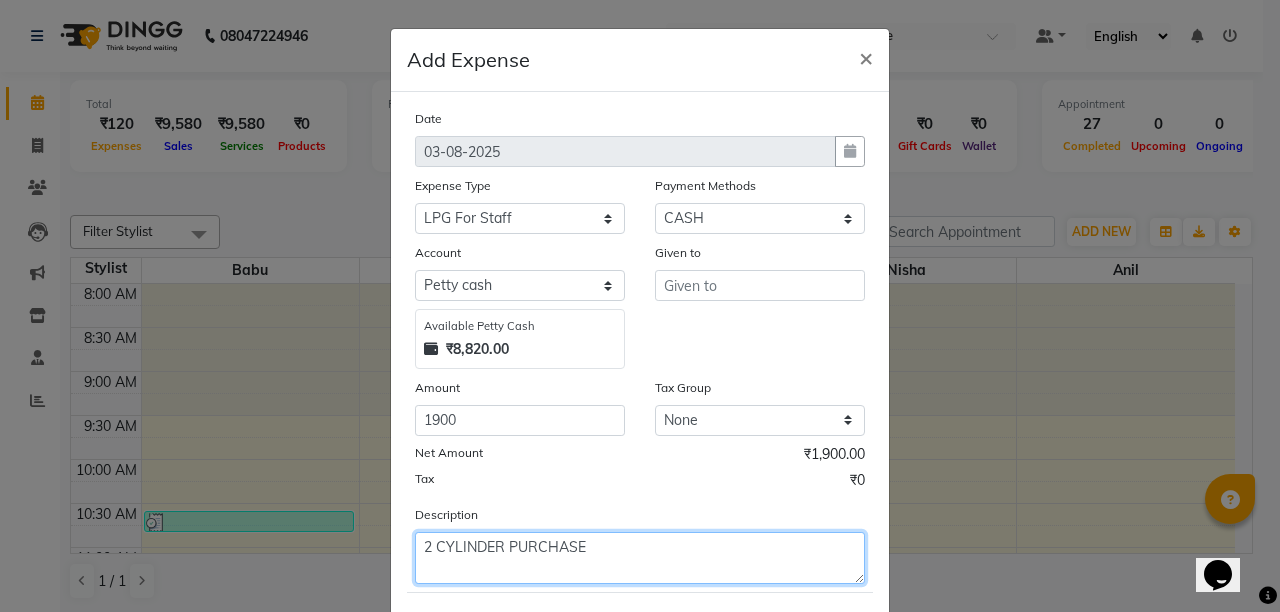 type on "2 CYLINDER PURCHASE" 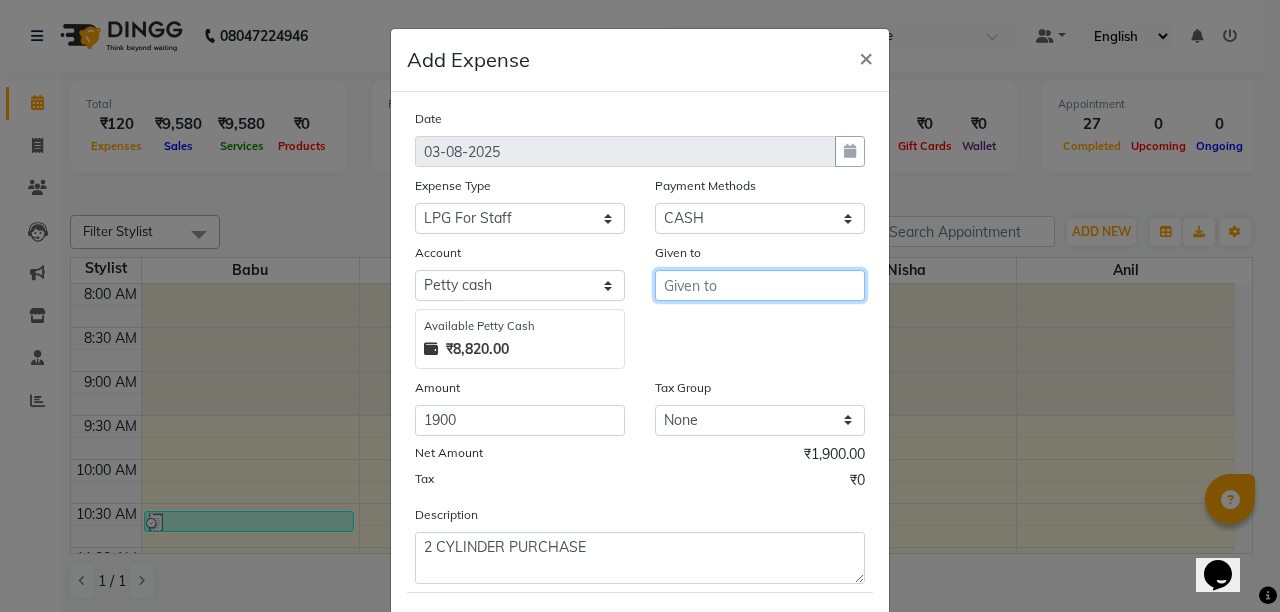 click at bounding box center (760, 285) 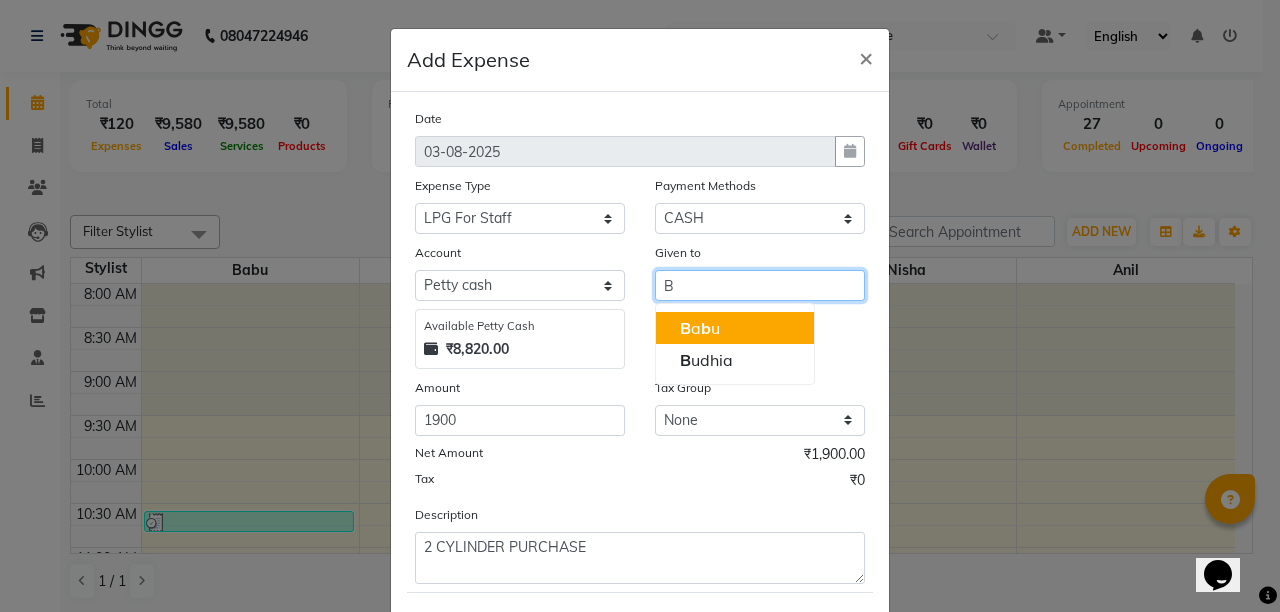 click on "b" 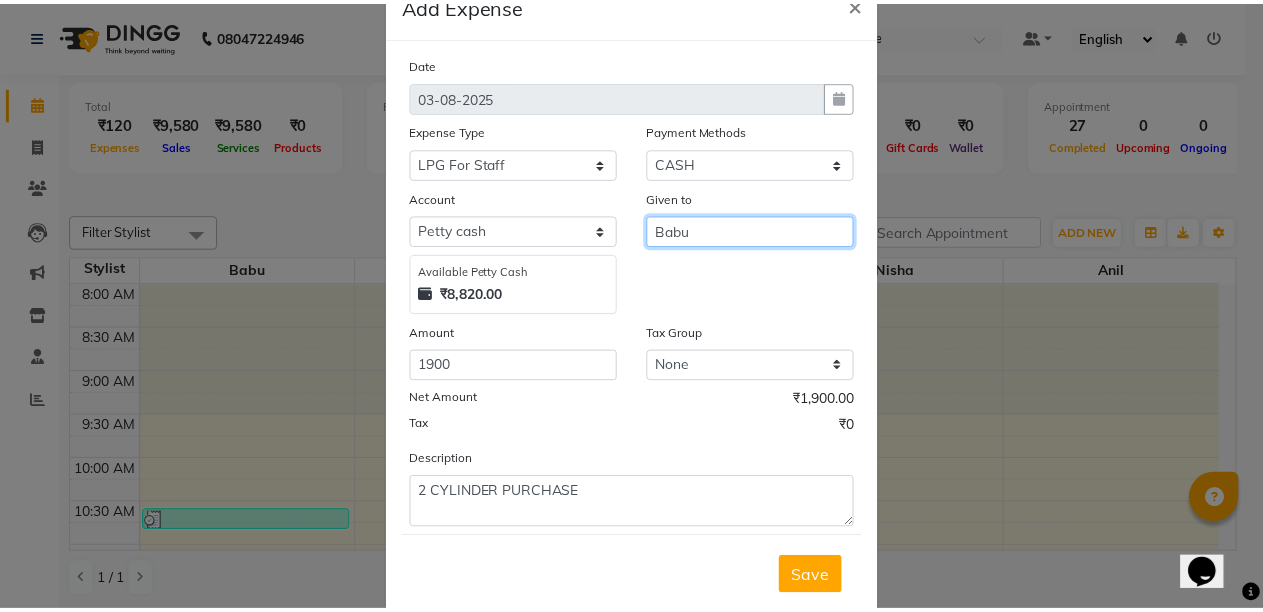 scroll, scrollTop: 104, scrollLeft: 0, axis: vertical 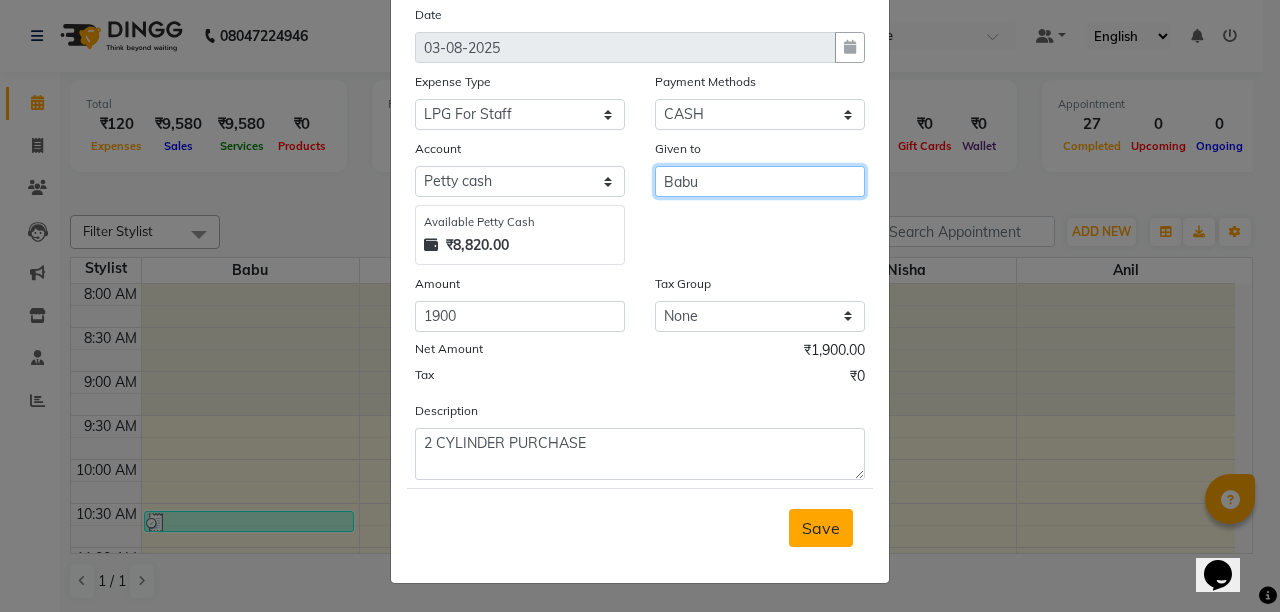 type on "Babu" 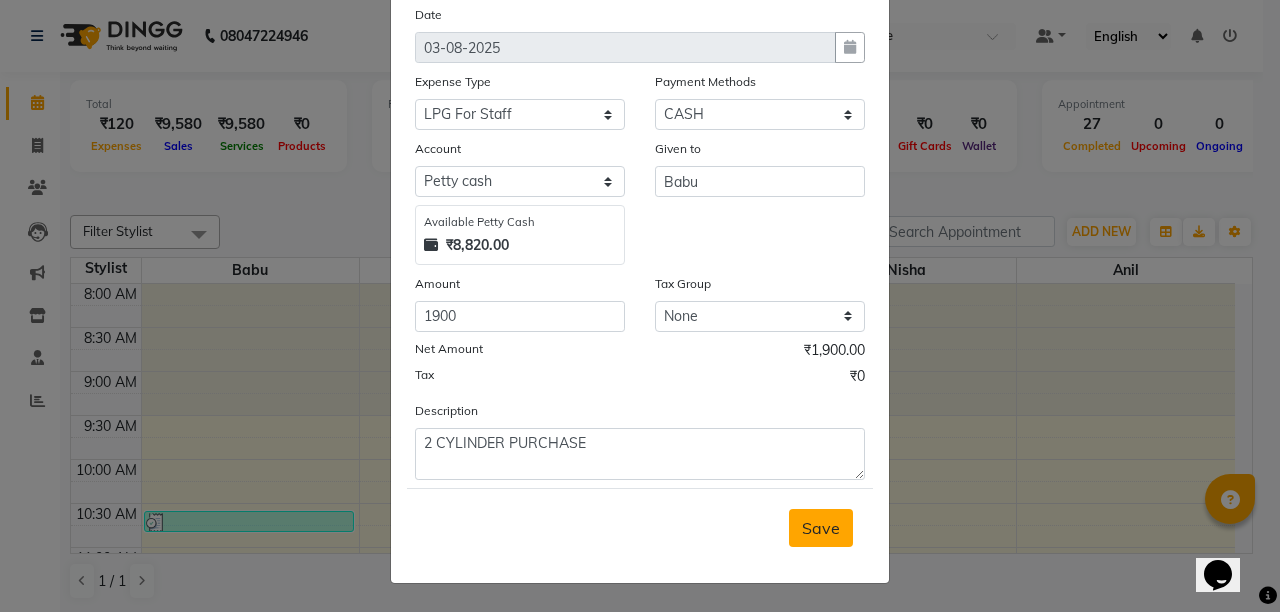 click on "Save" at bounding box center (821, 528) 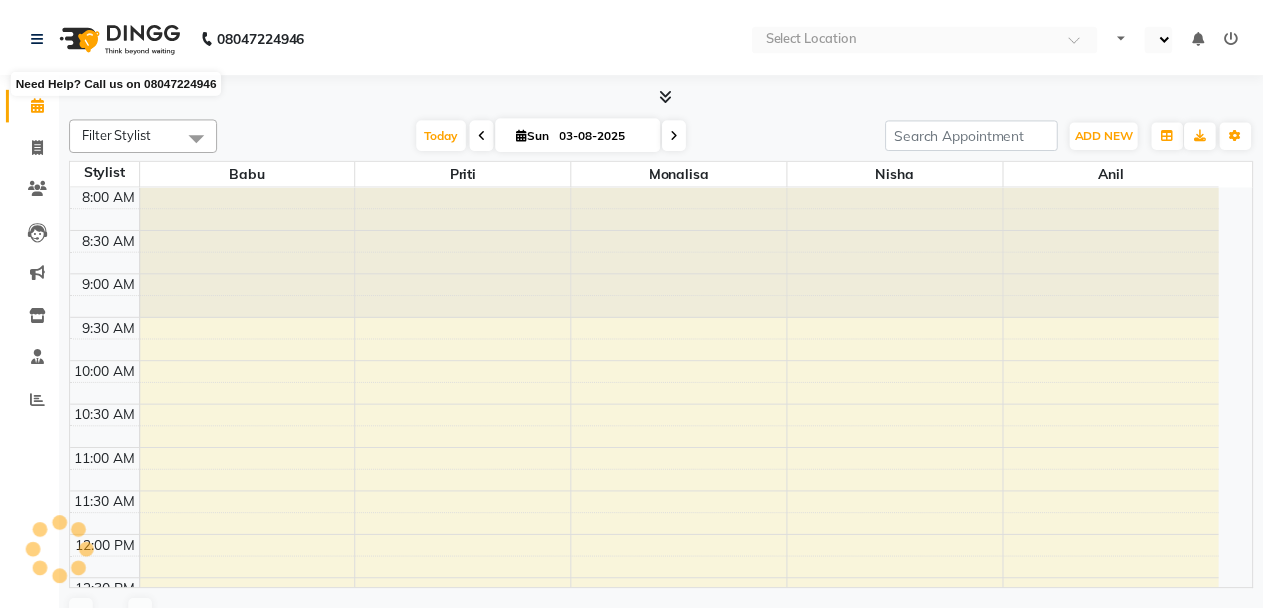 scroll, scrollTop: 0, scrollLeft: 0, axis: both 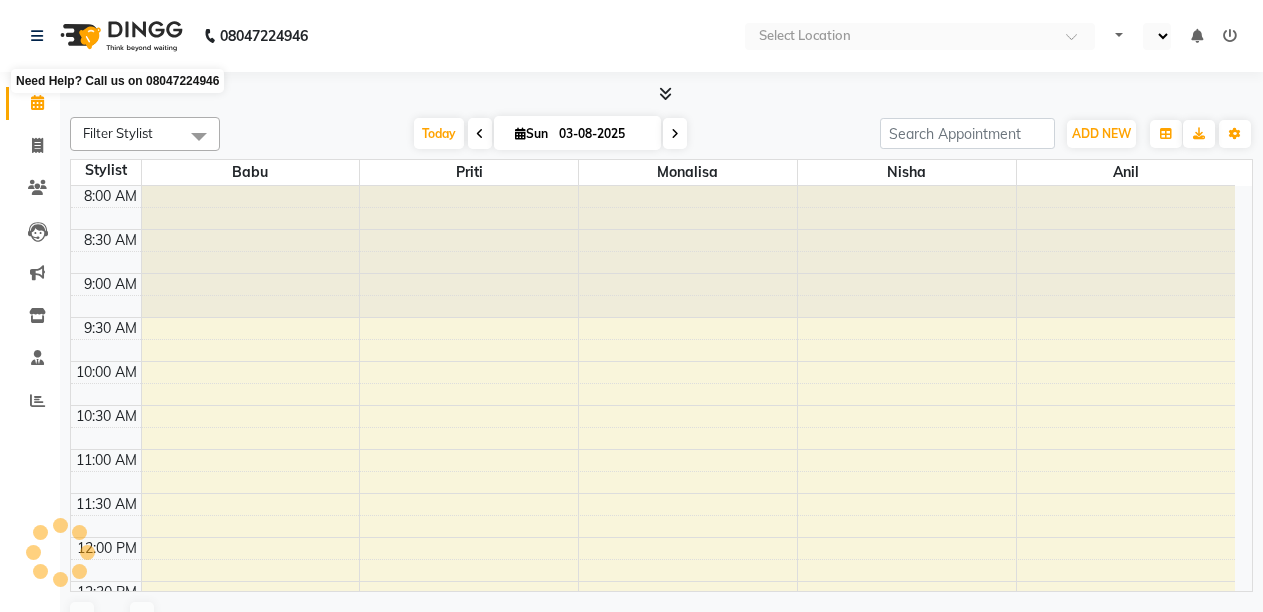 select on "en" 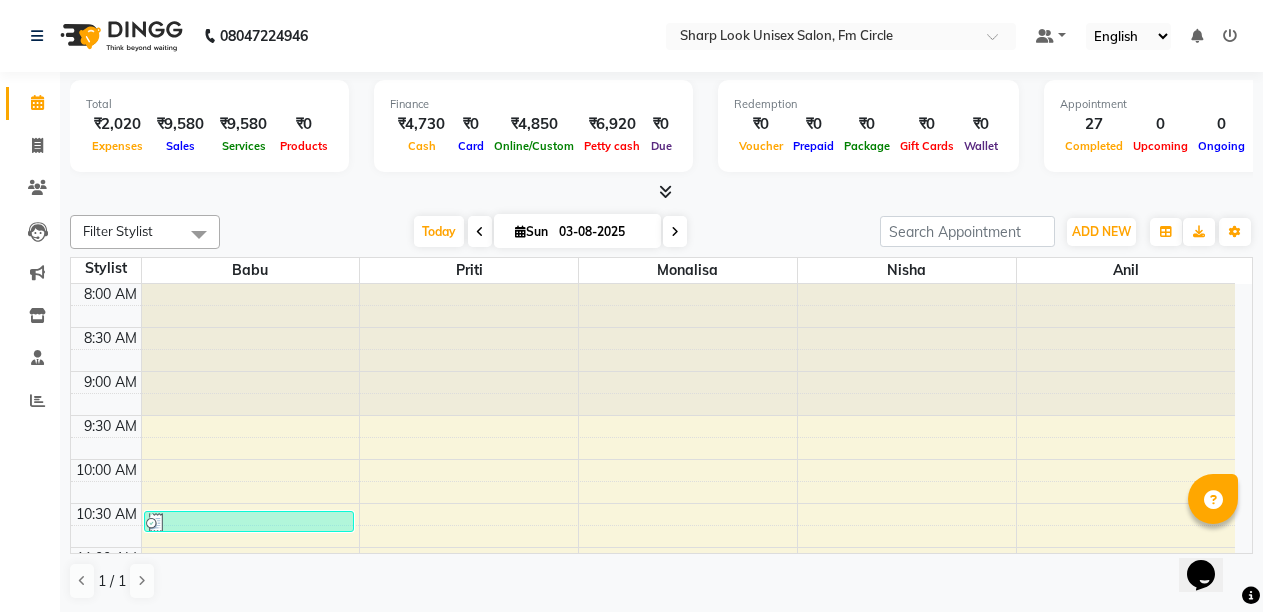 scroll, scrollTop: 0, scrollLeft: 0, axis: both 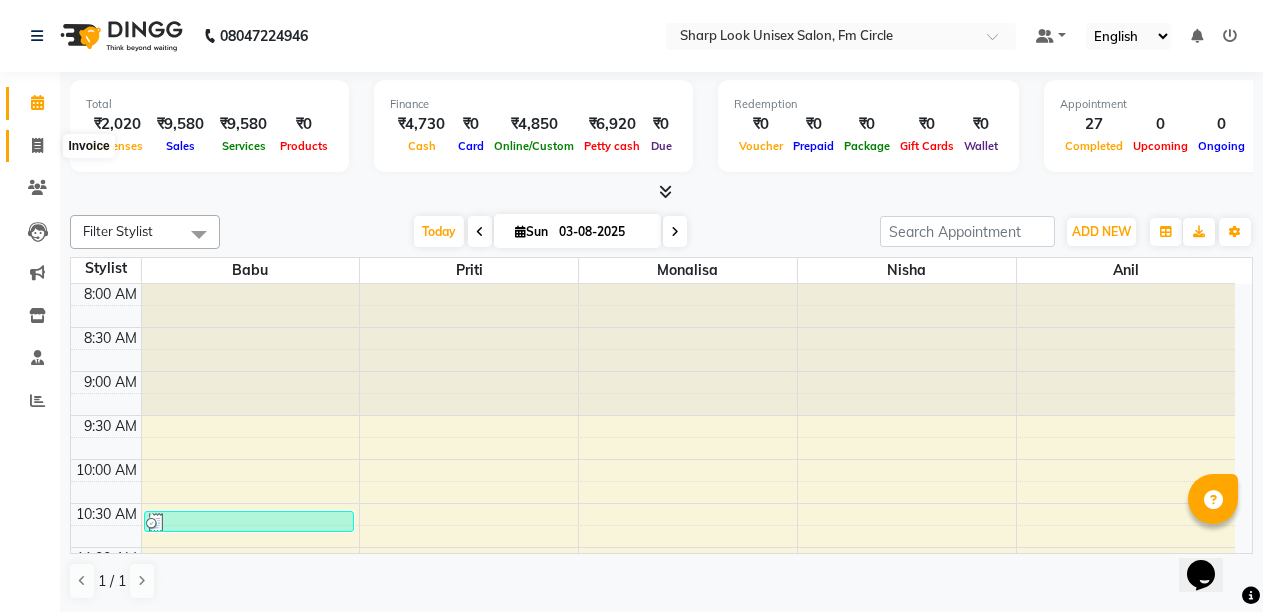 click 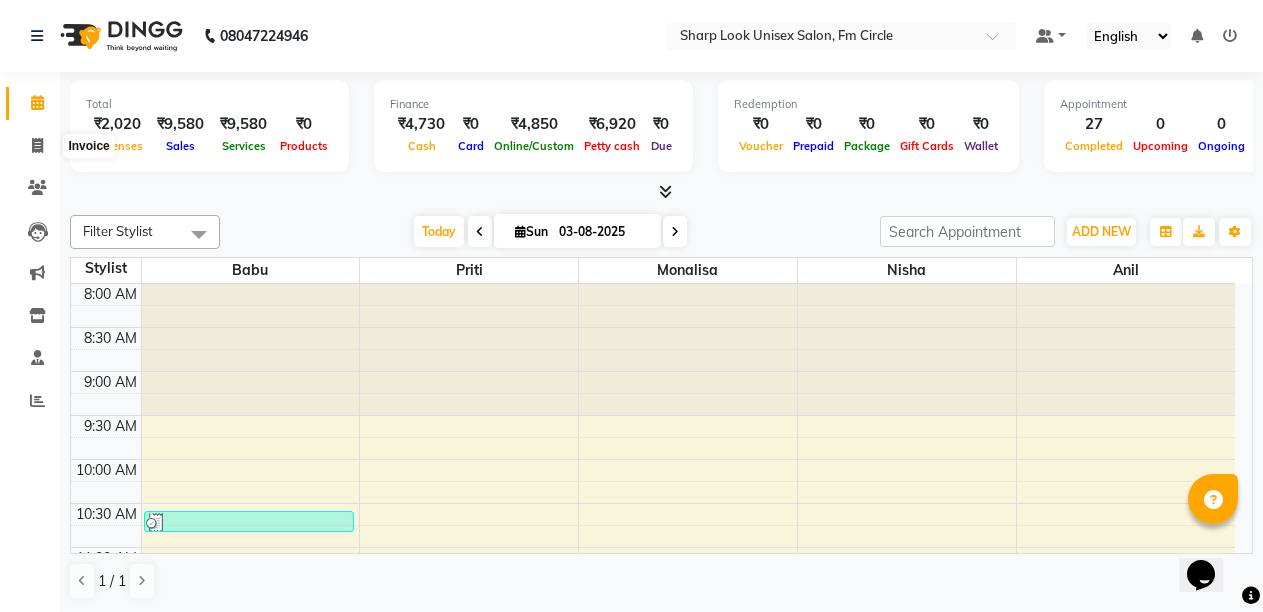 select on "service" 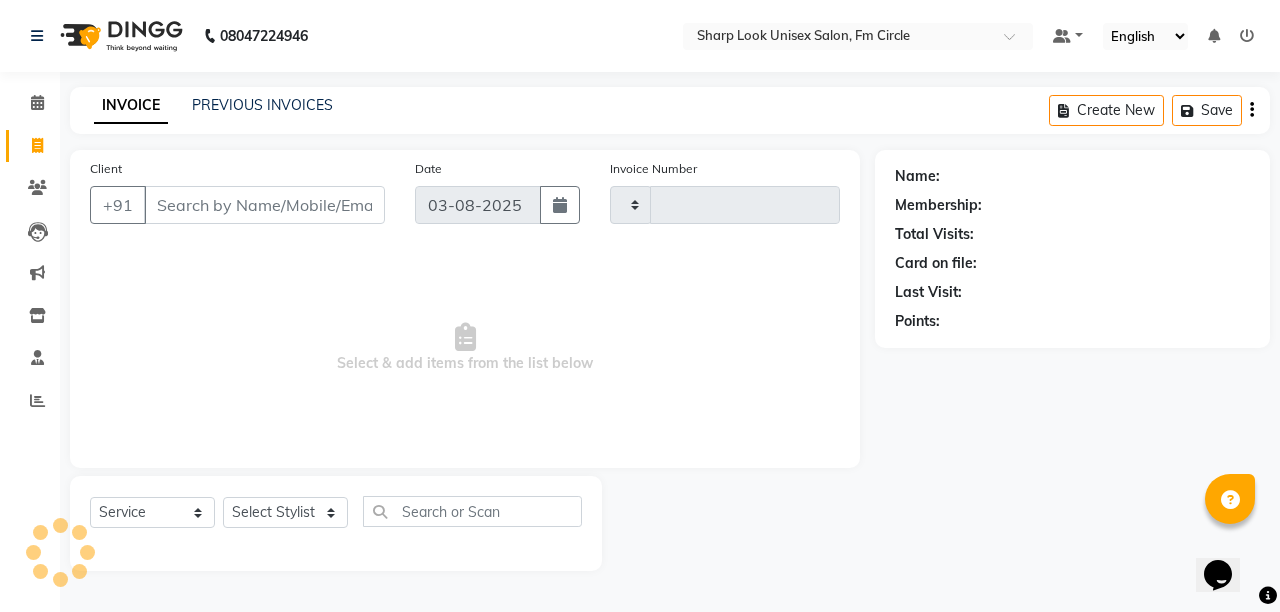 type on "2011" 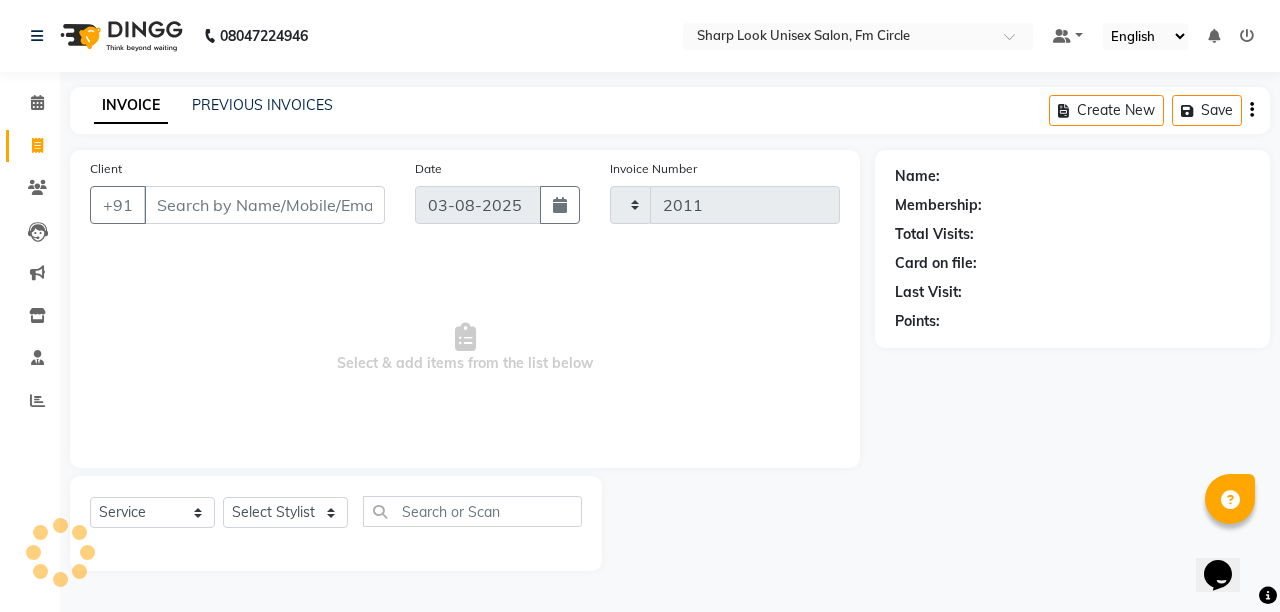 select on "804" 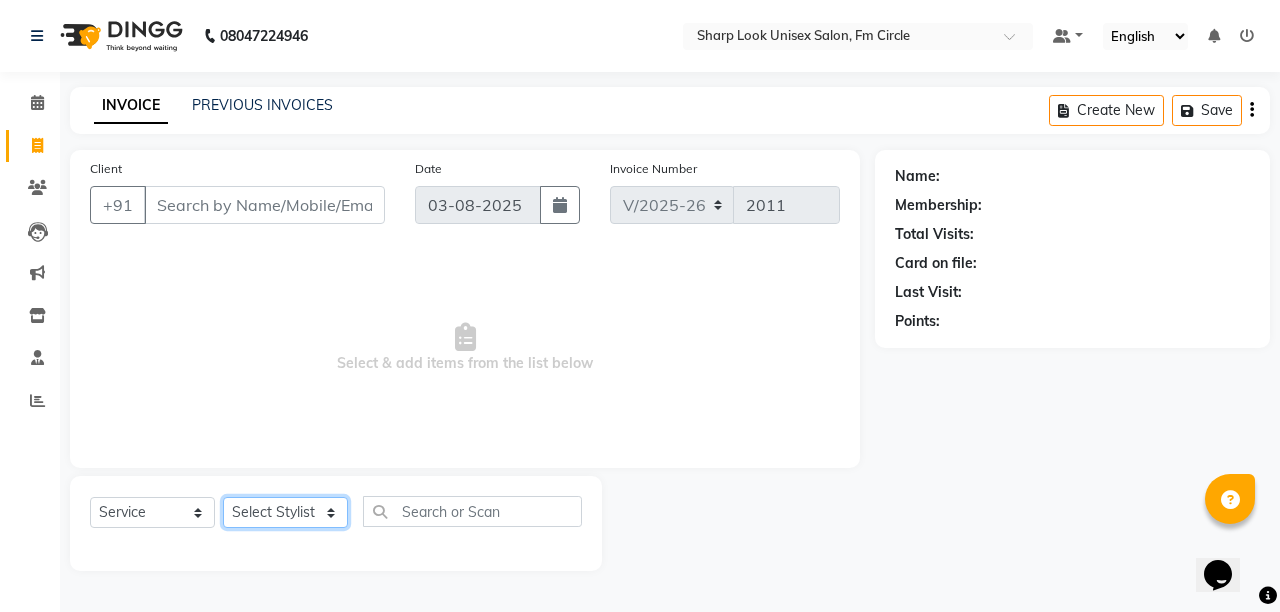 click on "Select Stylist" 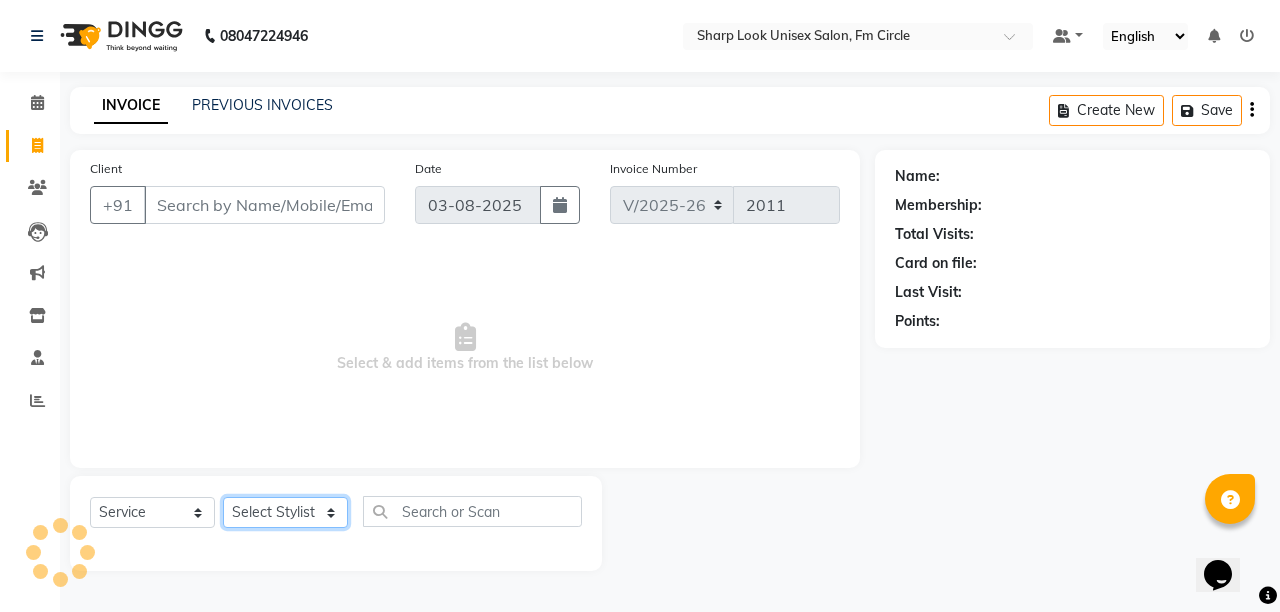 click on "Select Stylist" 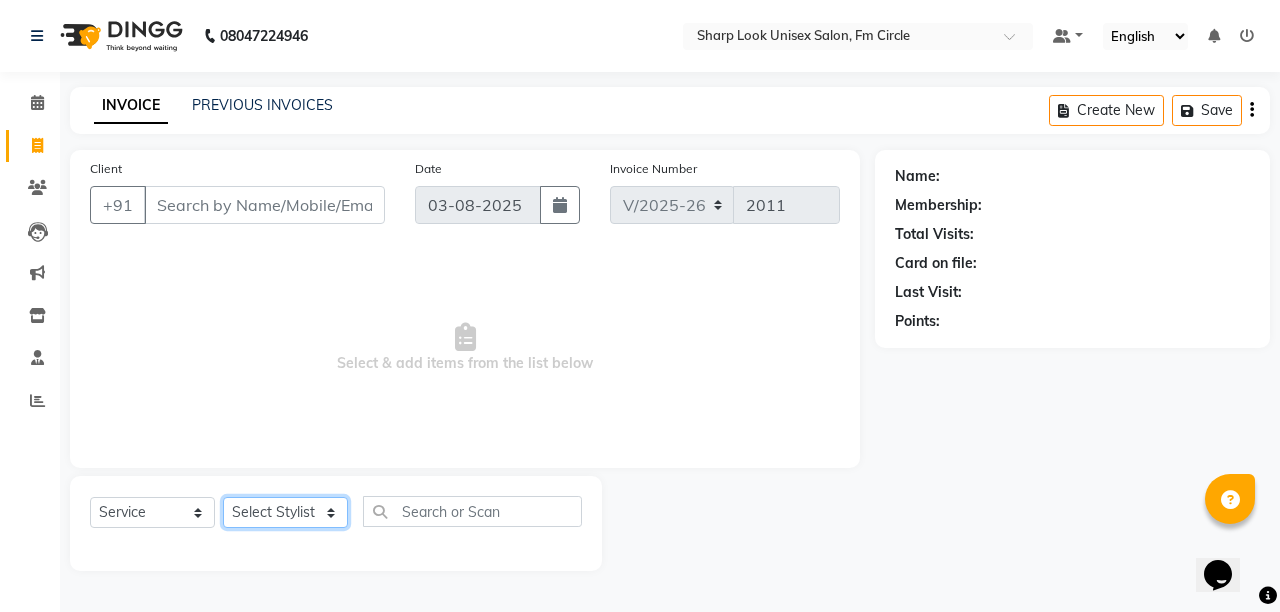 click on "Select Stylist" 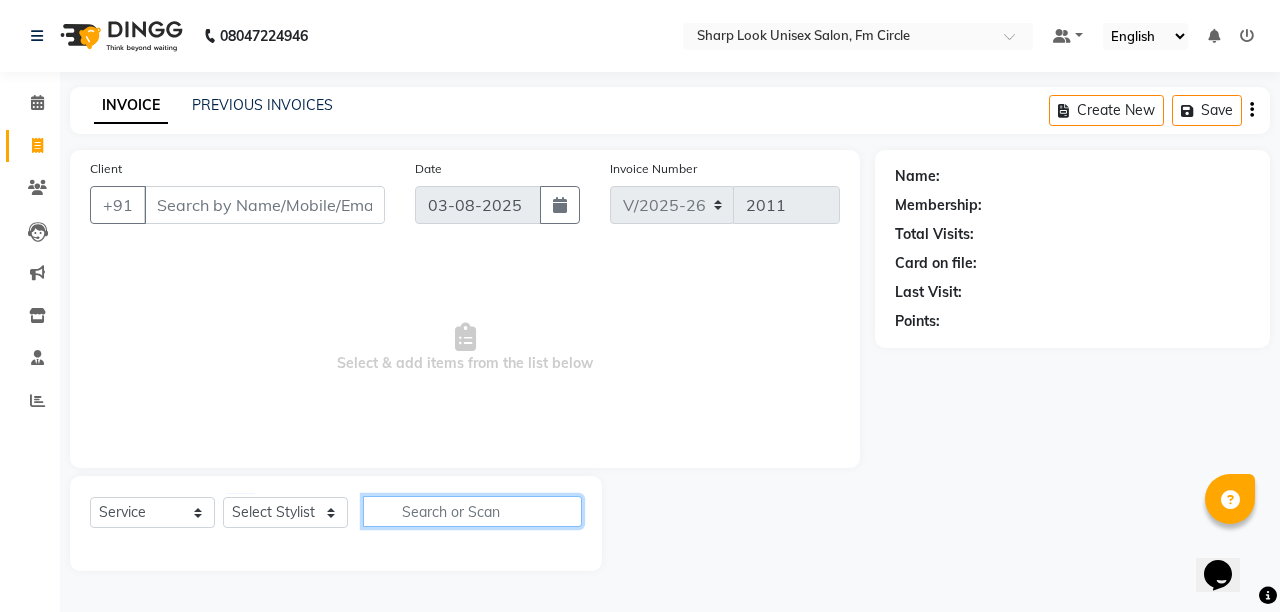 click 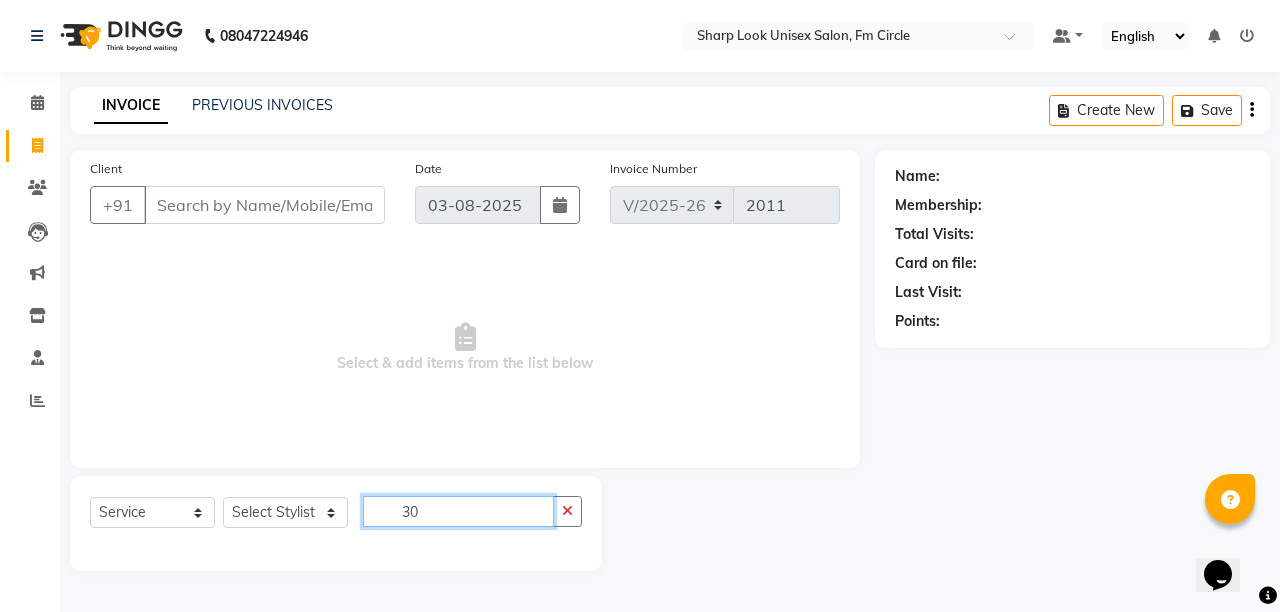 type on "3" 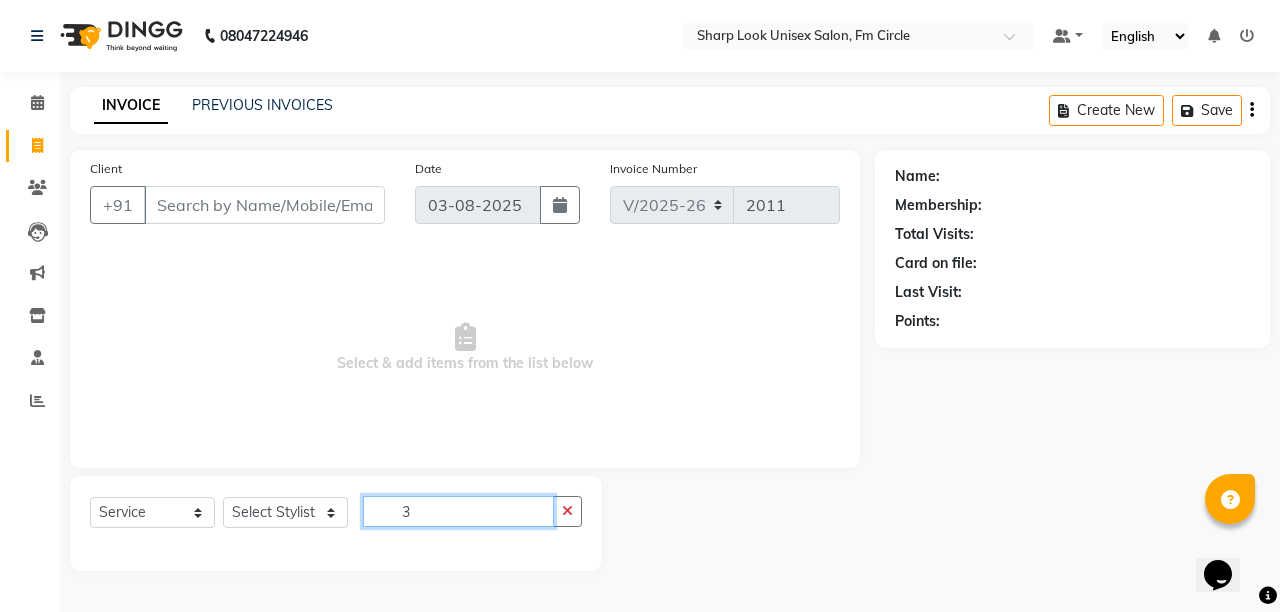 type 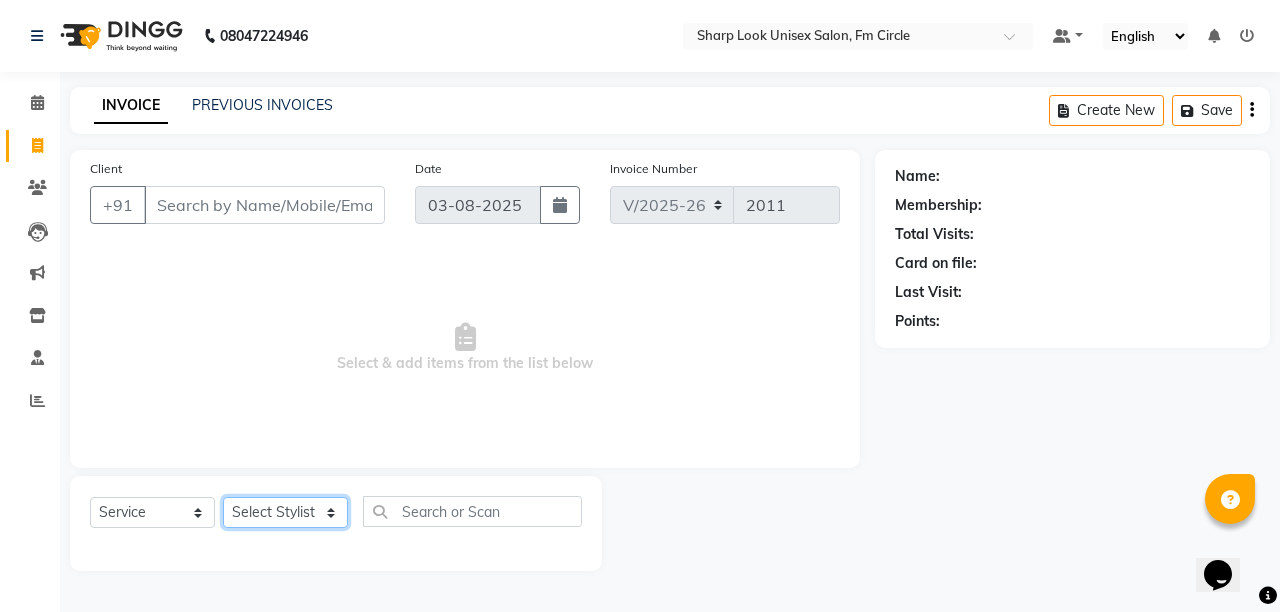 click on "Select Stylist Admin Anil Babu Budhia Monalisa  Nisha Priti" 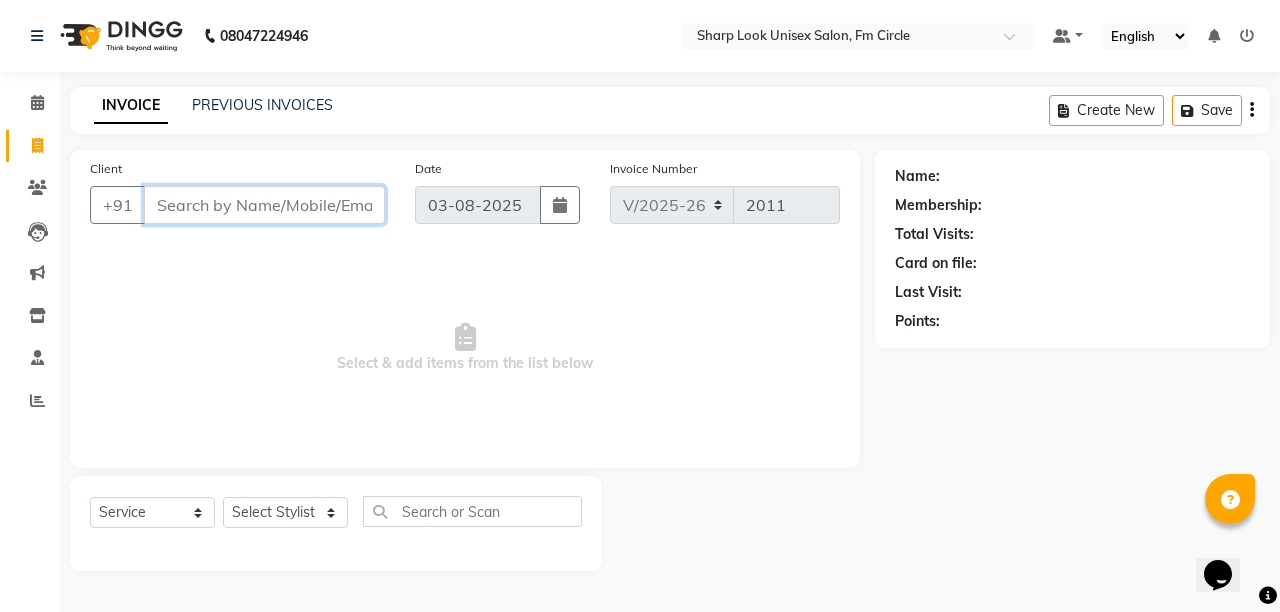 click on "Client" at bounding box center (264, 205) 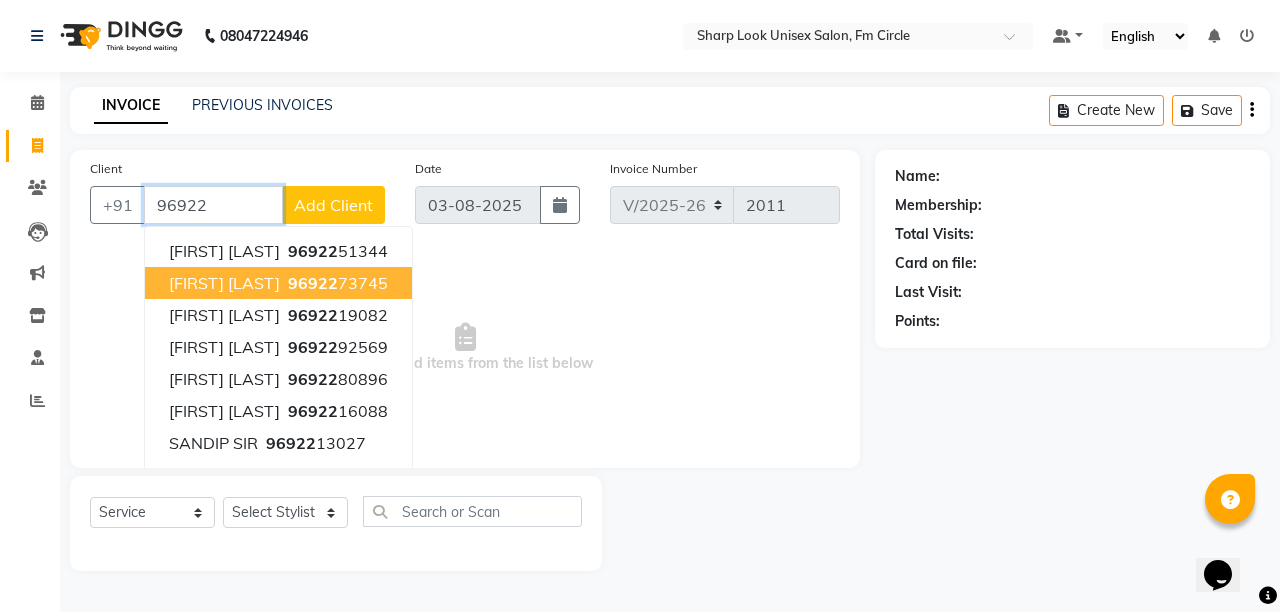 click on "96922" at bounding box center [313, 283] 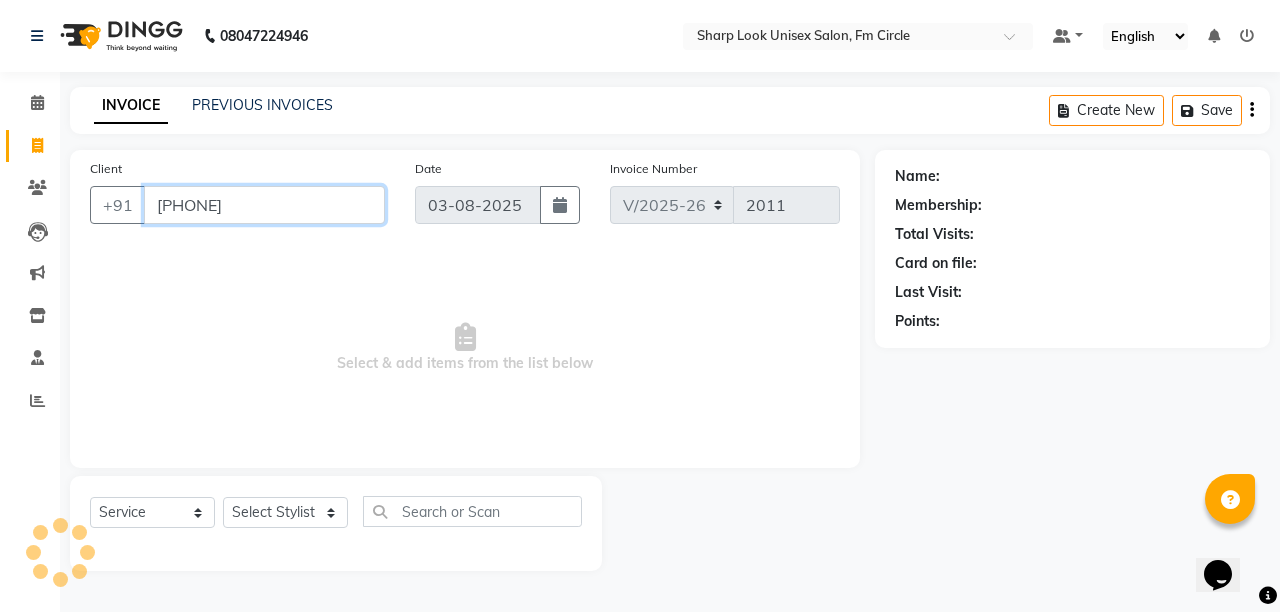 type on "9692273745" 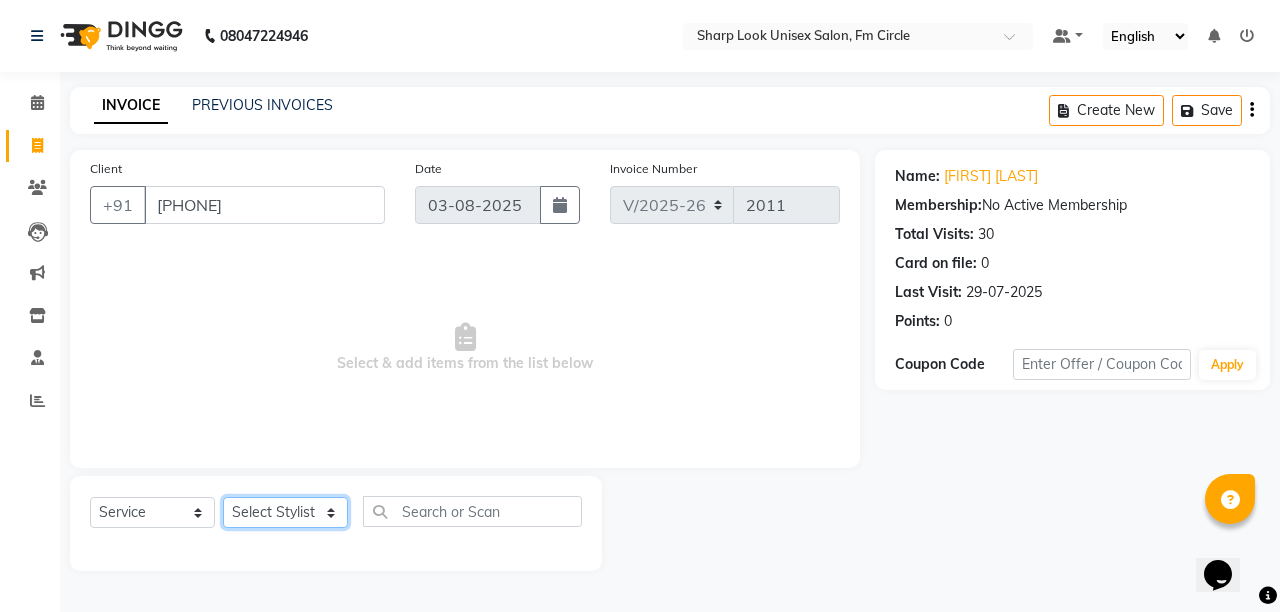click on "Select Stylist Admin Anil Babu Budhia Monalisa  Nisha Priti" 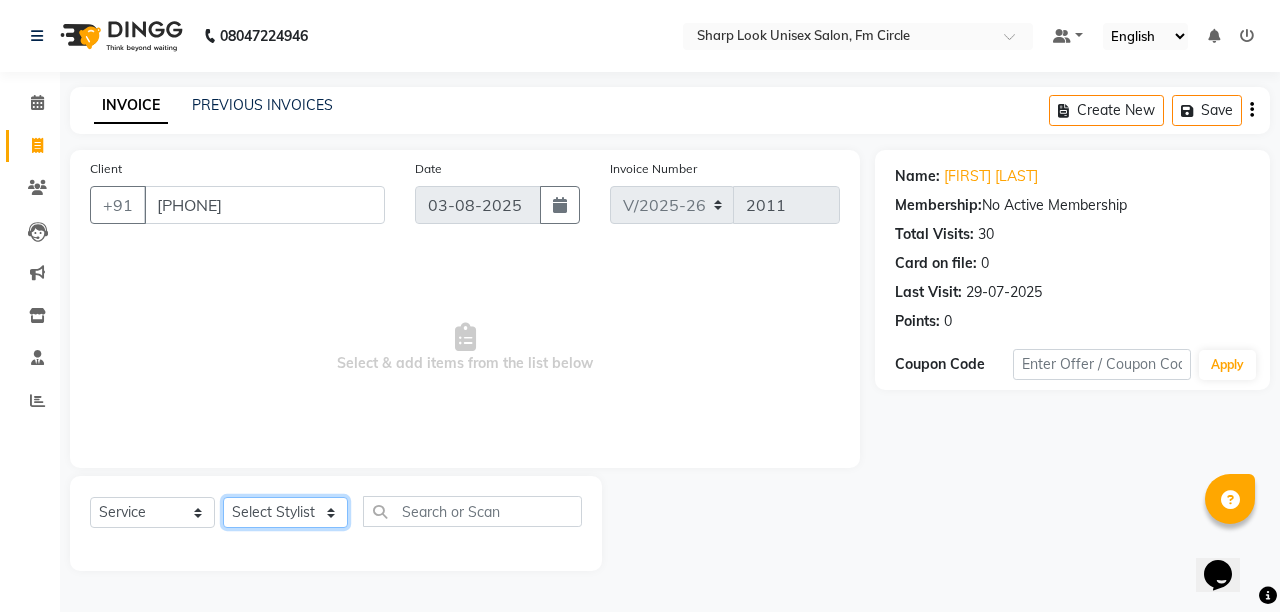 select on "87379" 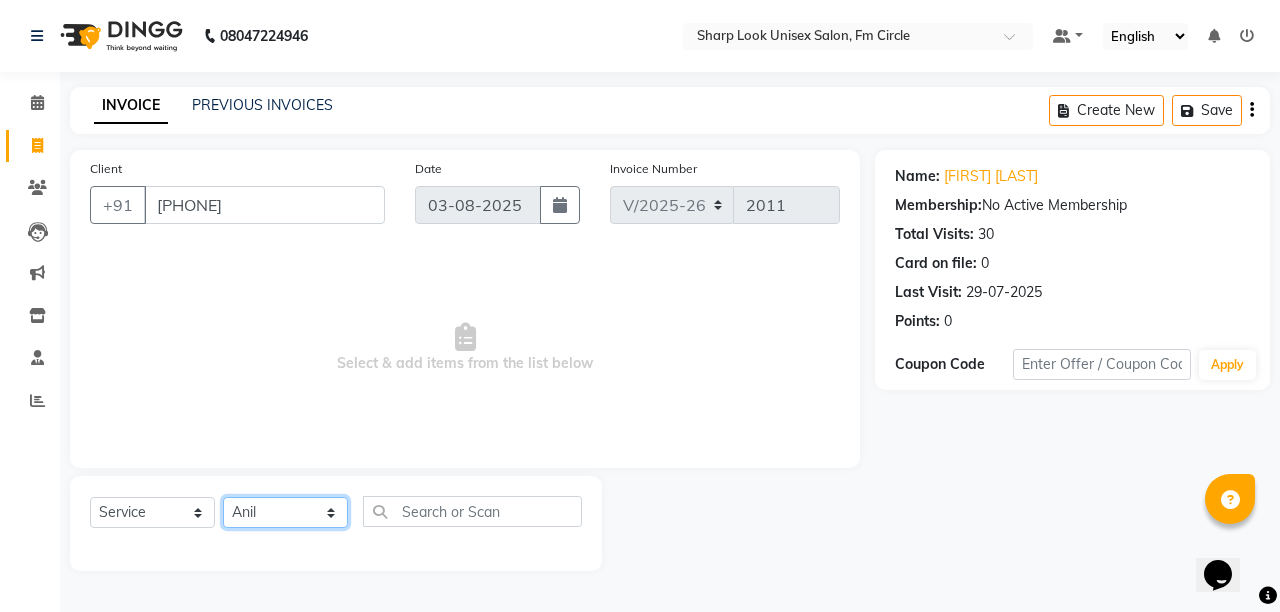 click on "Select Stylist Admin Anil Babu Budhia Monalisa  Nisha Priti" 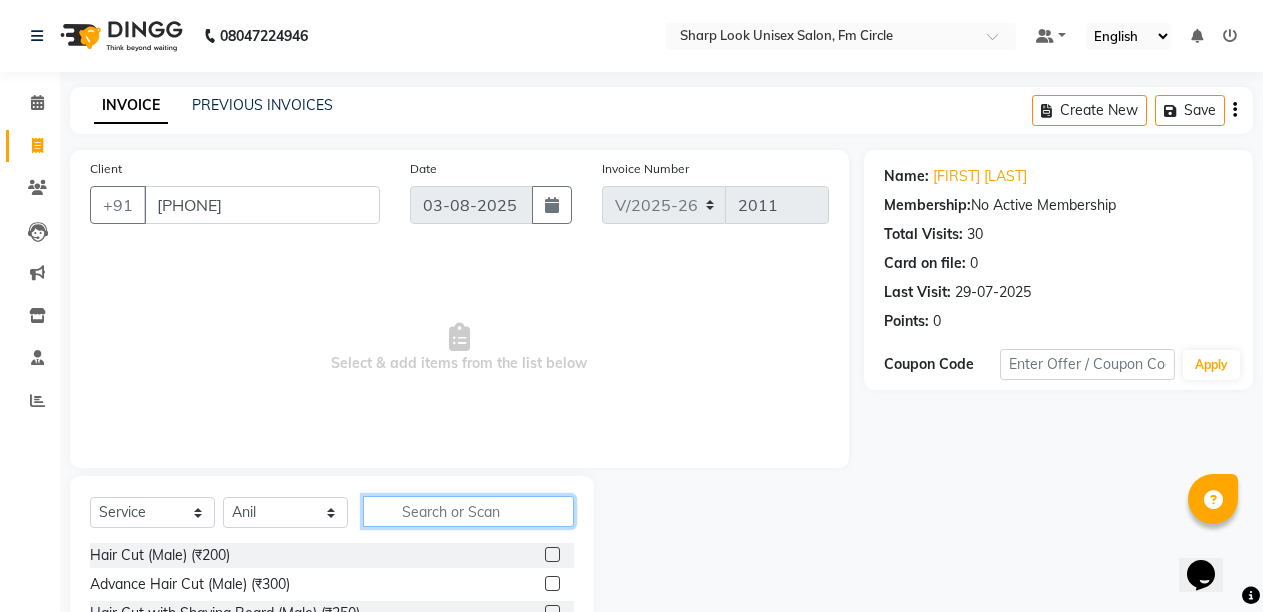 click 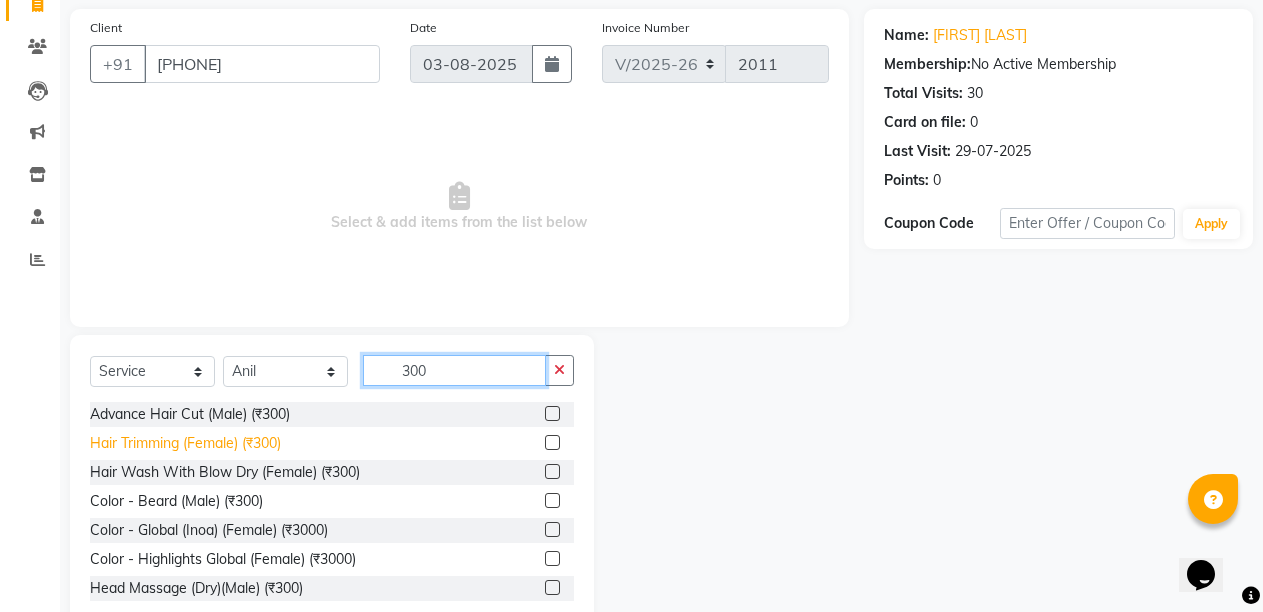 scroll, scrollTop: 189, scrollLeft: 0, axis: vertical 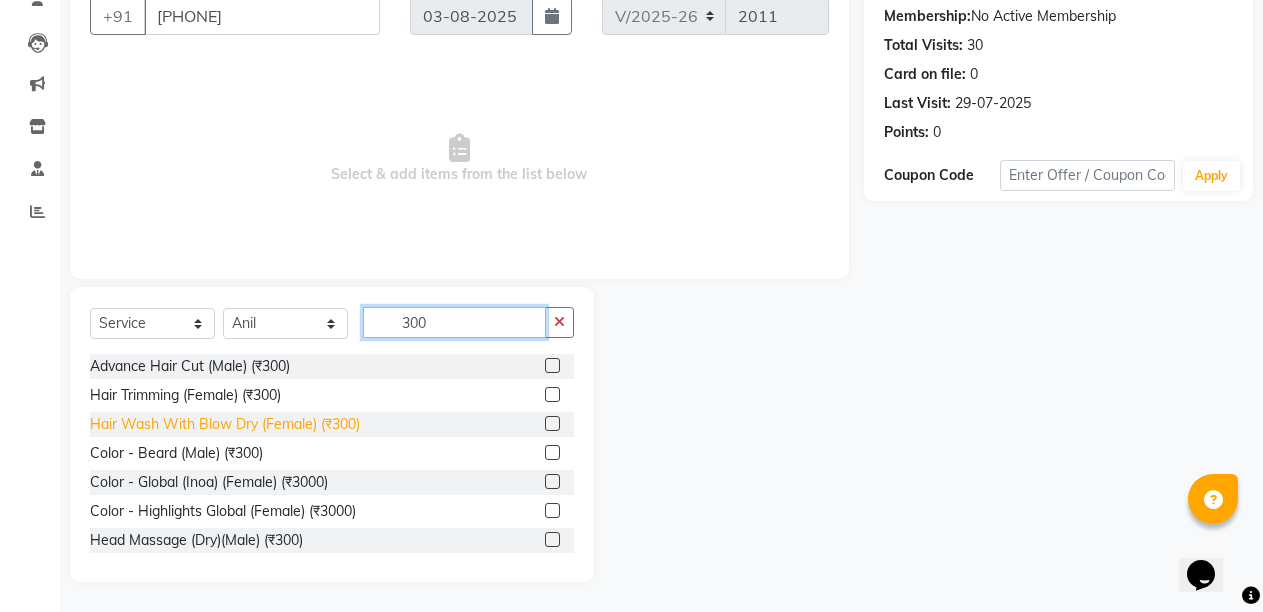 type on "300" 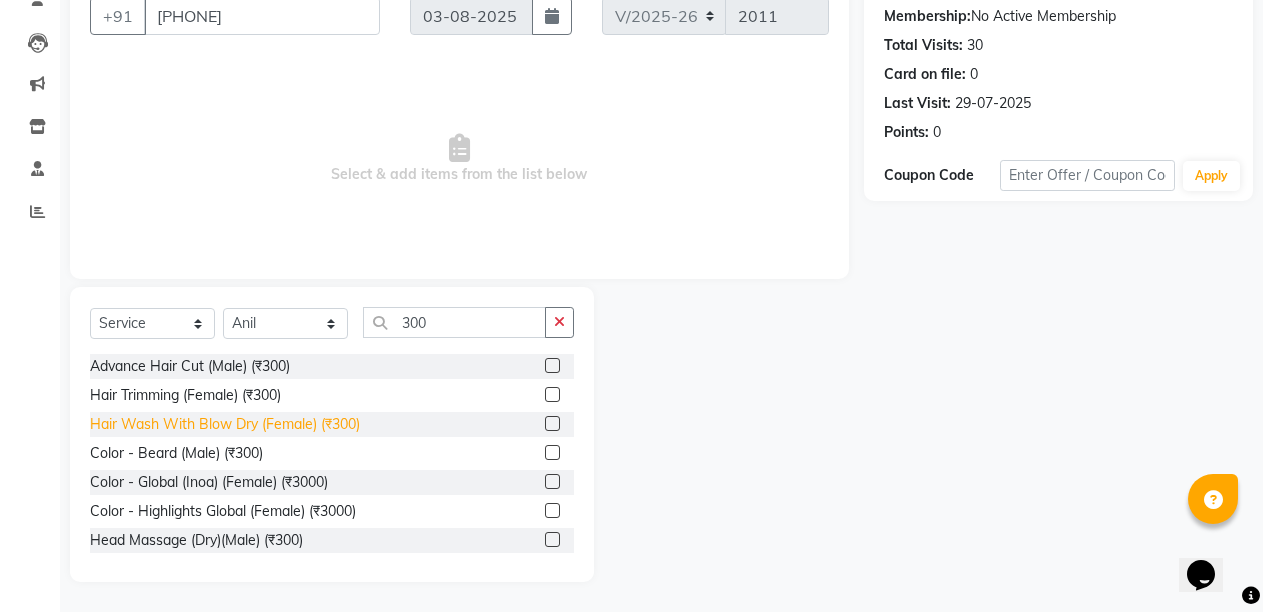 click on "Hair Wash With Blow Dry (Female) (₹300)" 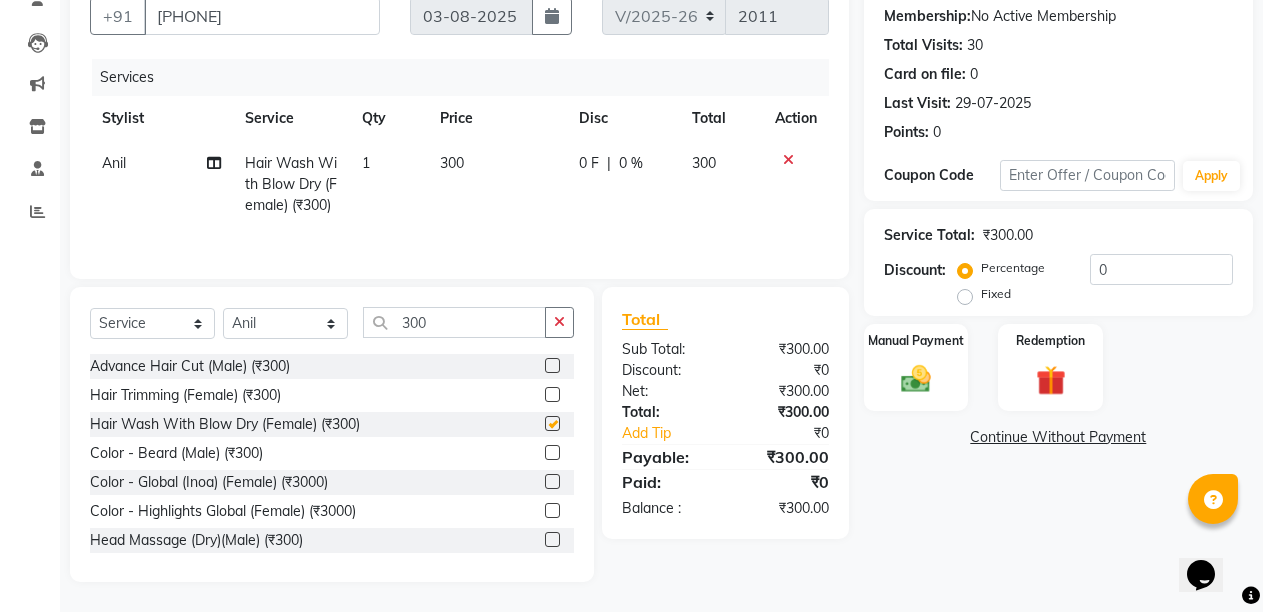 checkbox on "false" 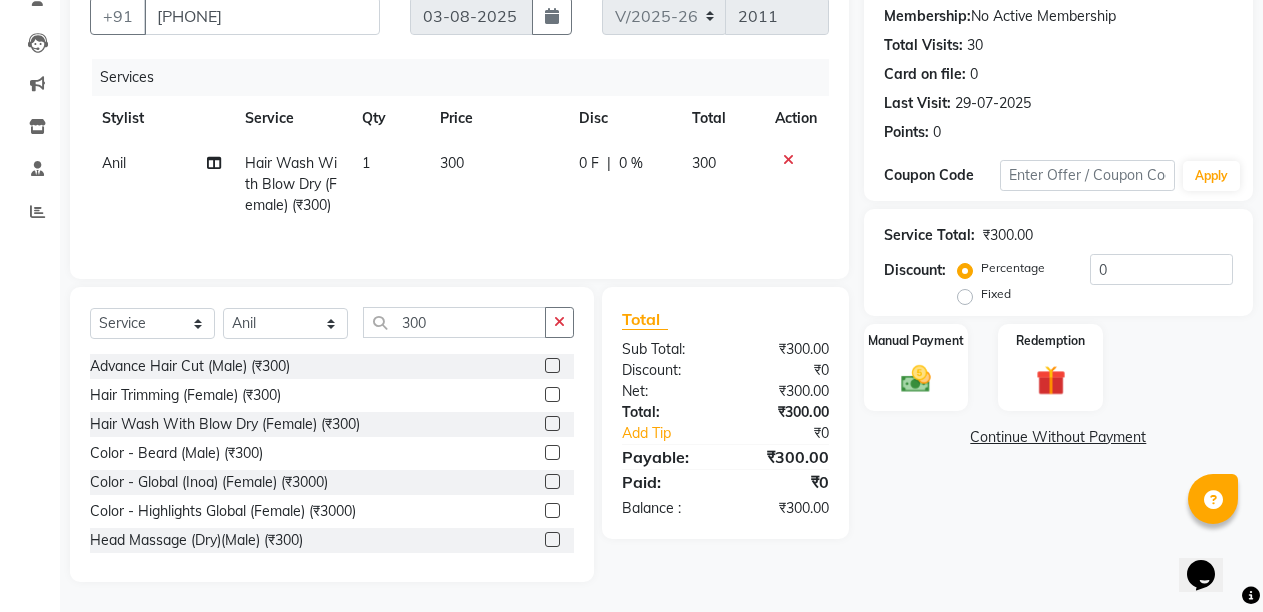 click on "Fixed" 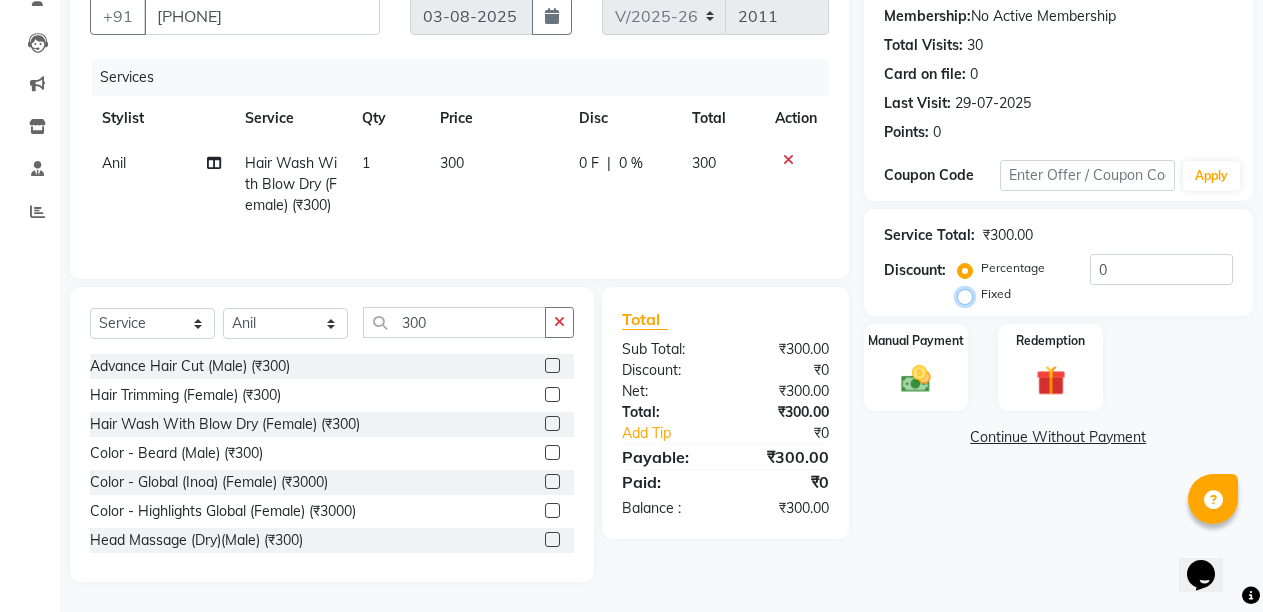click on "Fixed" at bounding box center [969, 294] 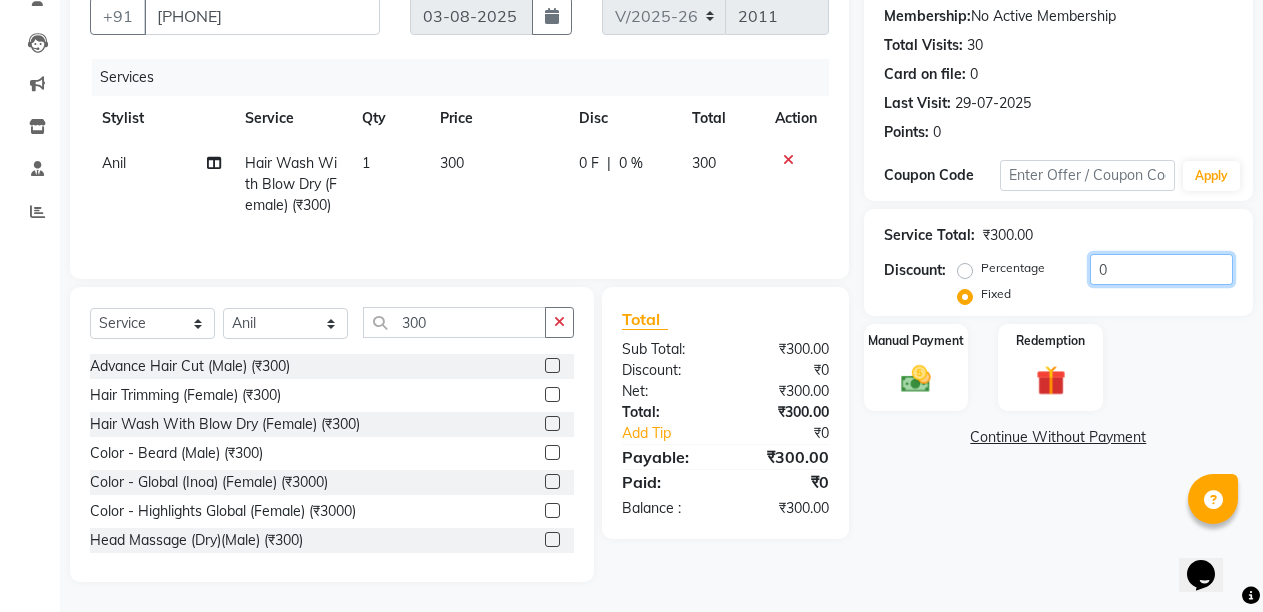 click on "0" 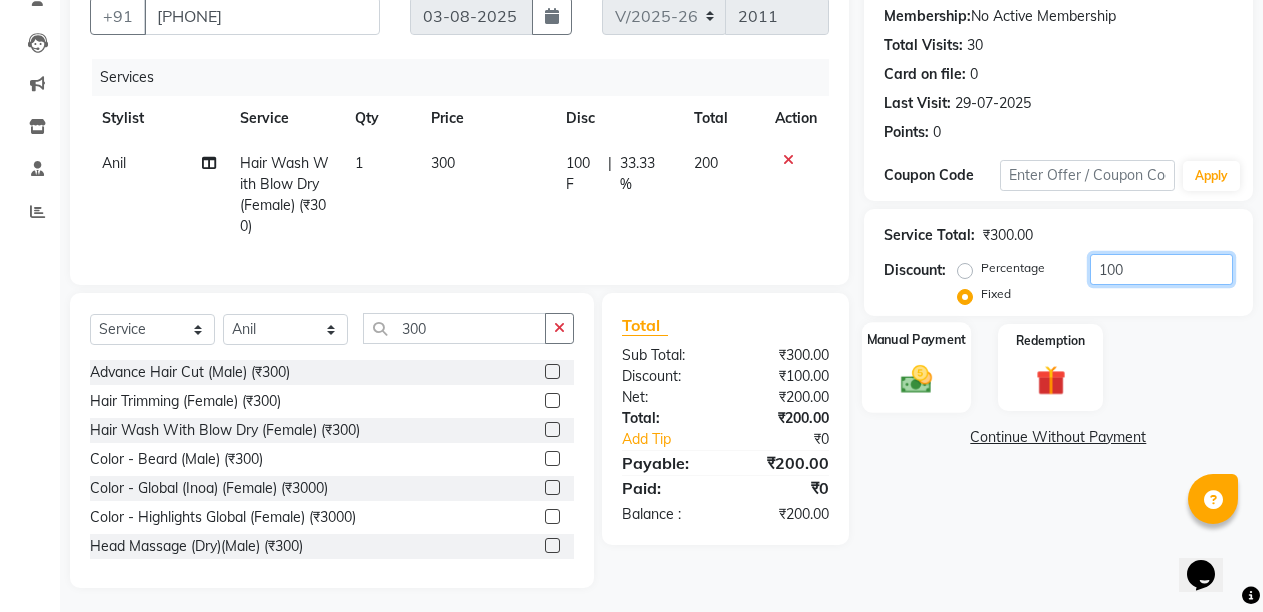 type on "100" 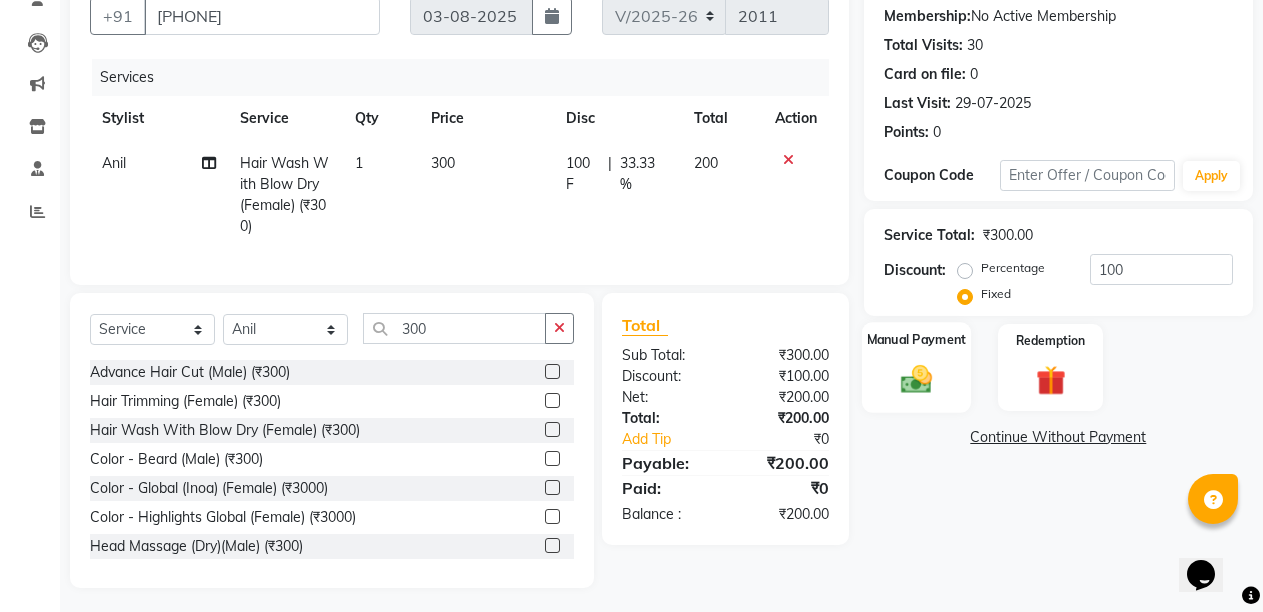 click 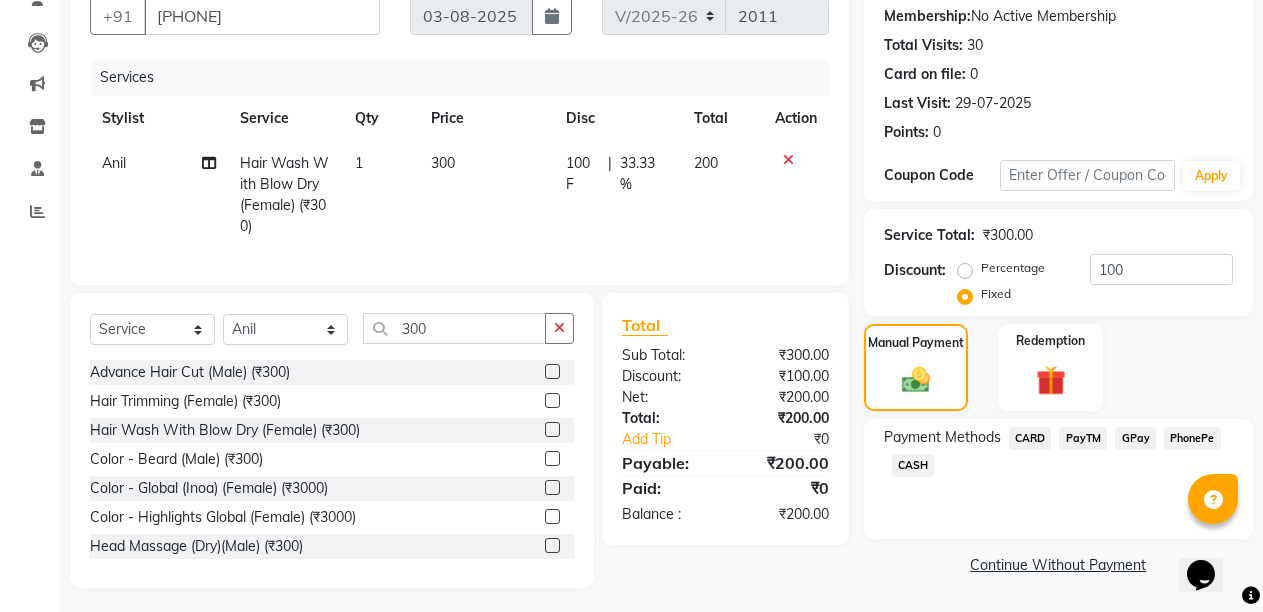 click on "PayTM" 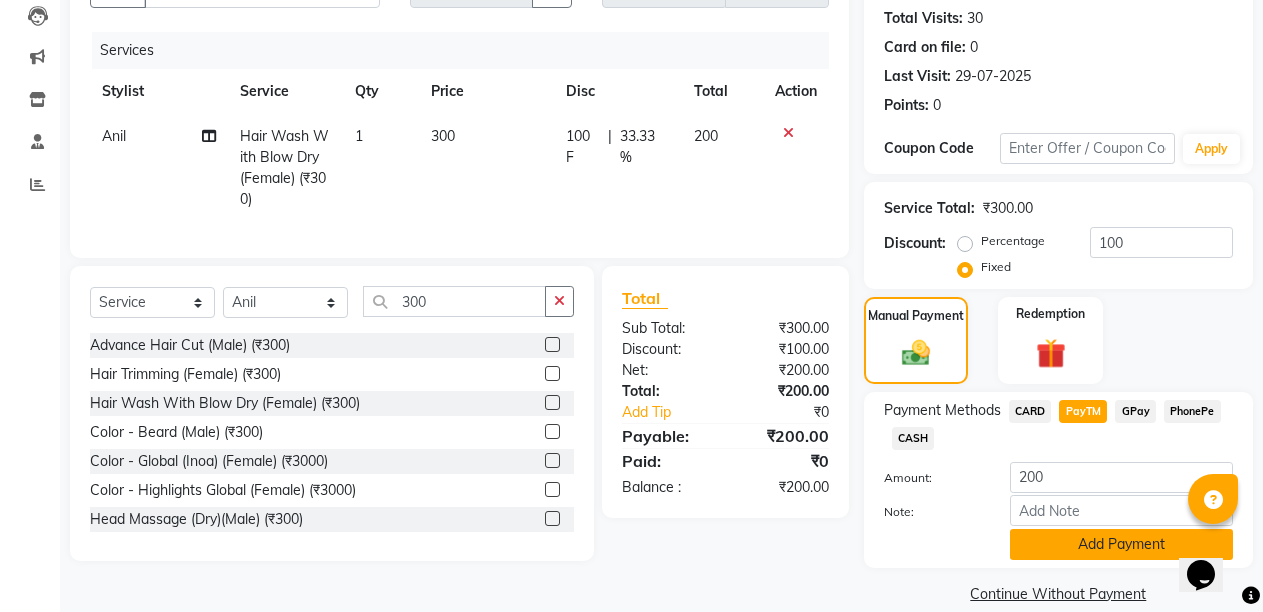scroll, scrollTop: 243, scrollLeft: 0, axis: vertical 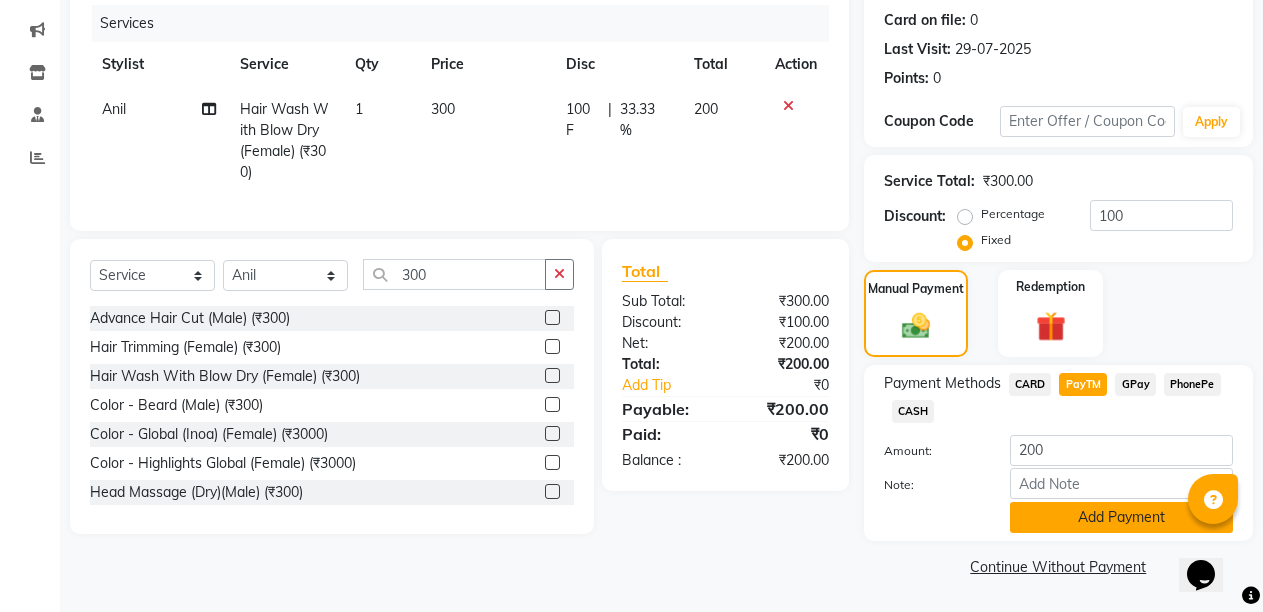 click on "Add Payment" 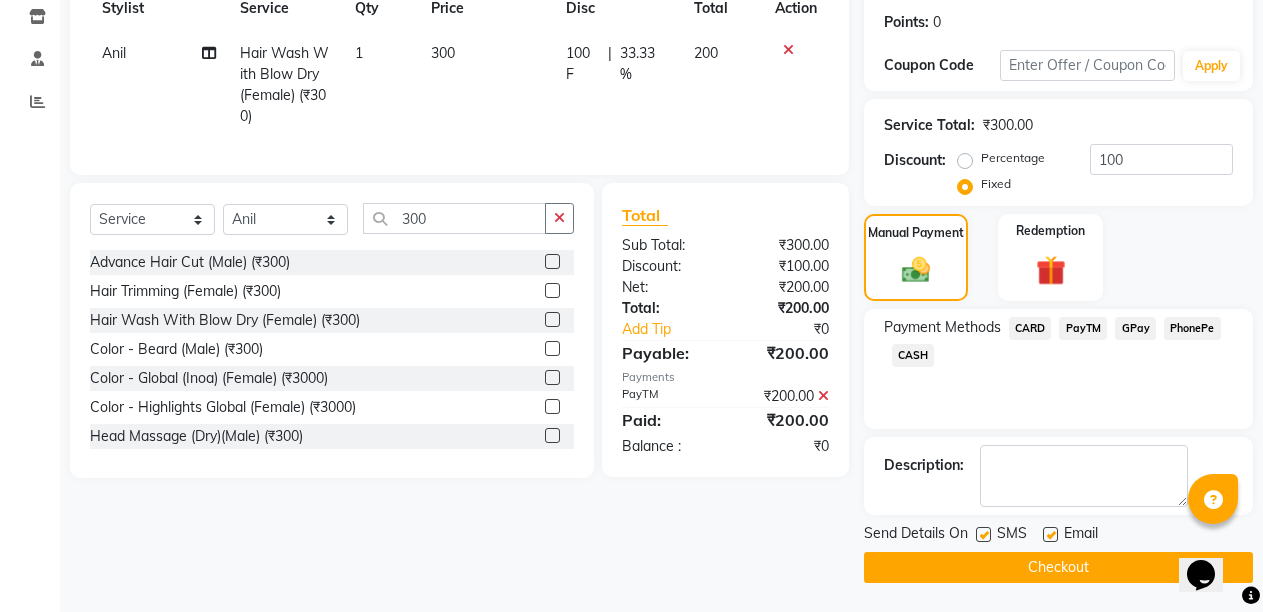 scroll, scrollTop: 300, scrollLeft: 0, axis: vertical 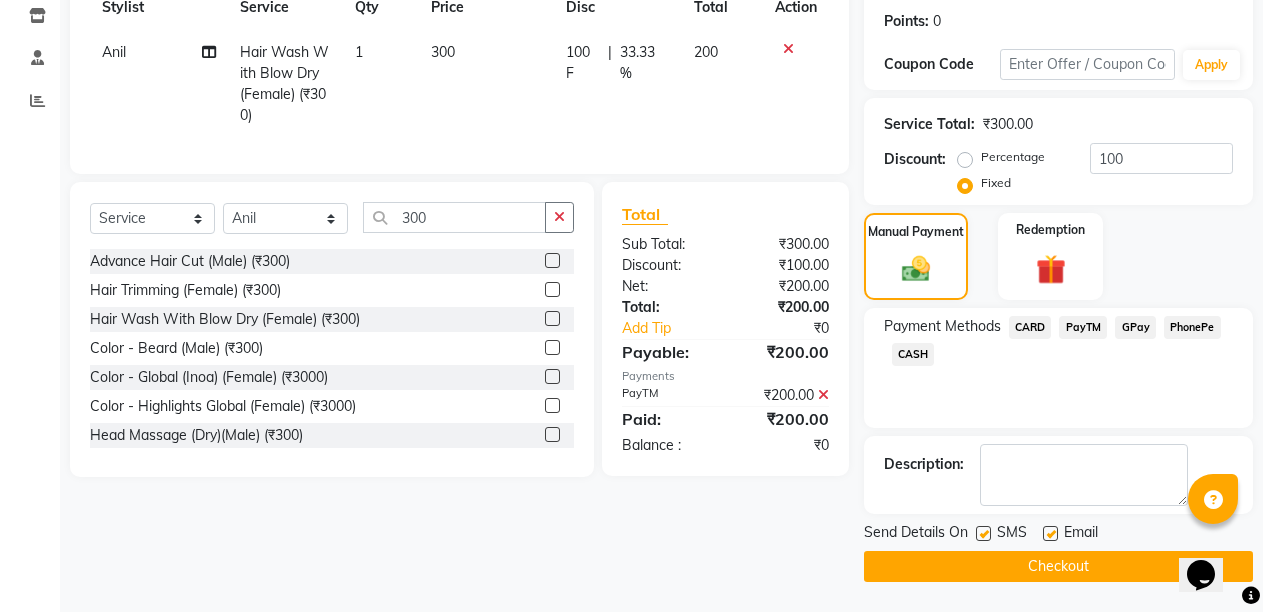click on "Email" 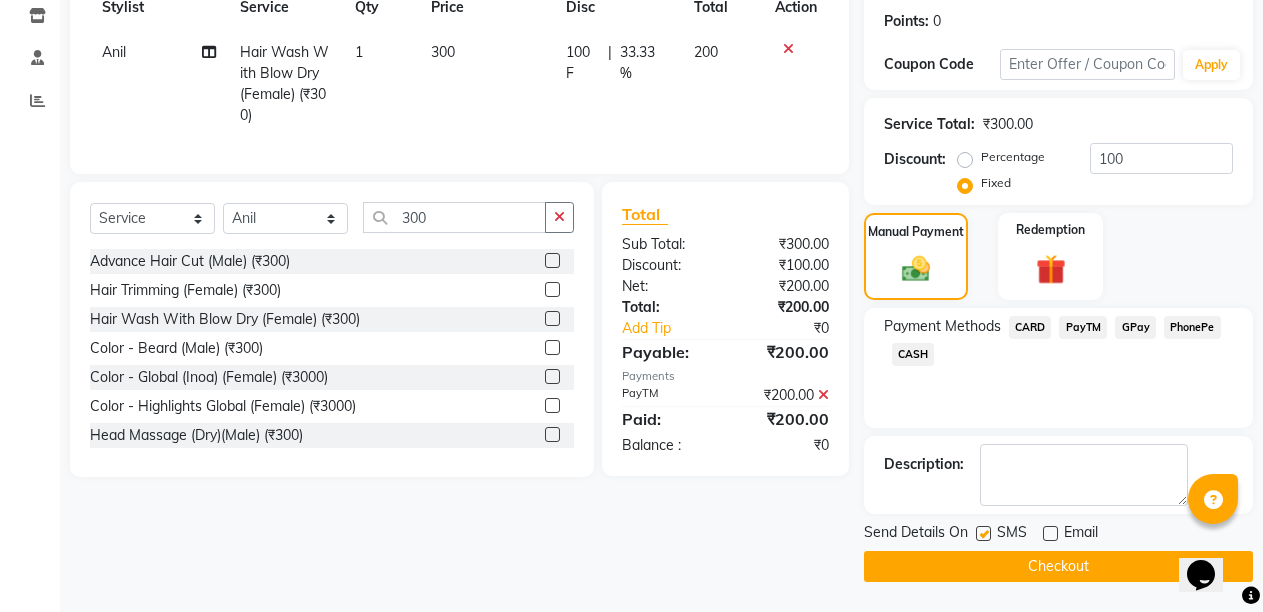 click on "INVOICE PREVIOUS INVOICES Create New   Save  Client +91 9692273745 Date 03-08-2025 Invoice Number V/2025 V/2025-26 2011 Services Stylist Service Qty Price Disc Total Action Anil Hair Wash With Blow Dry (Female) (₹300) 1 300 100 F | 33.33 % 200 Select  Service  Product  Membership  Package Voucher Prepaid Gift Card  Select Stylist Admin Anil Babu Budhia Monalisa  Nisha Priti 300 Advance Hair Cut  (Male) (₹300)  Hair Trimming (Female) (₹300)  Hair Wash With Blow Dry (Female) (₹300)  Color - Beard (Male) (₹300)  Color - Global (Inoa) (Female) (₹3000)  Color - Highlights Global (Female) (₹3000)  Head Massage (Dry)(Male) (₹300)  Botox Treatment (Male) (₹3000)  Saree Draping (₹300)  Full Body Waxing (RICA) (Female) (₹3000)  Face Scrub (₹300)  Face Massage (₹300)  Facial - O3+ Swaeed Facial (₹3000)  Facial - O3+ Whitening Facial (₹3000)  Hydra Facial (Silver) (₹3000)  Nail Polishing (Hand) (₹300)  Nail Polishing (Leg) (₹300)  Groom Make-Up (Mac) (₹3000)  Total Sub Total: Net:  :" 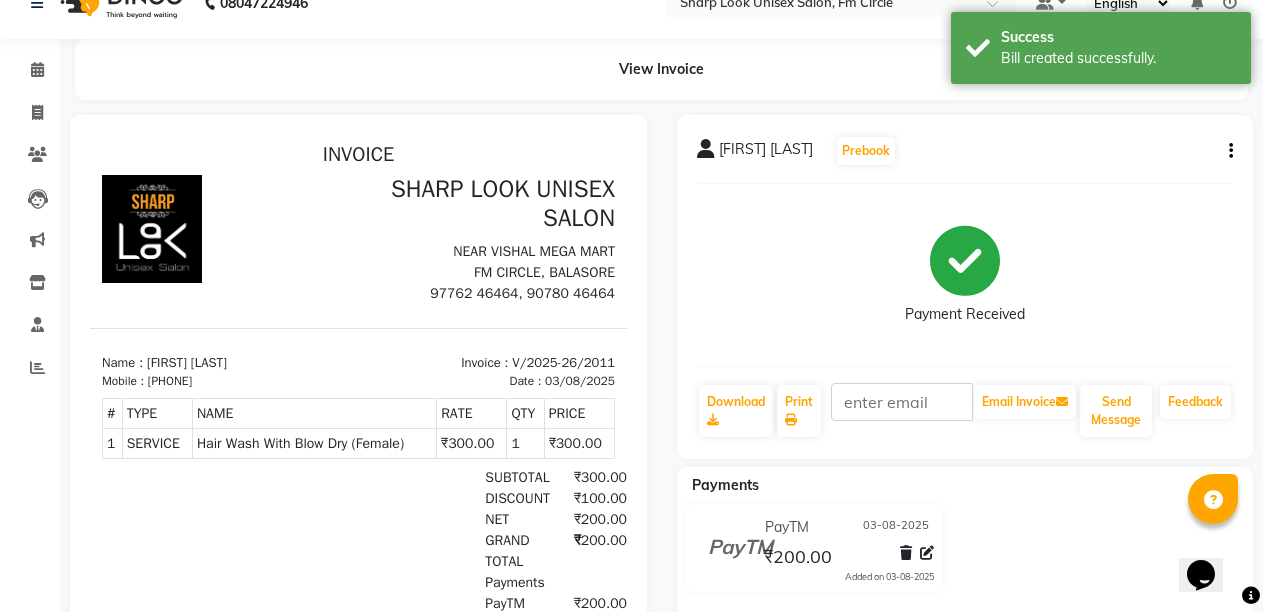 scroll, scrollTop: 0, scrollLeft: 0, axis: both 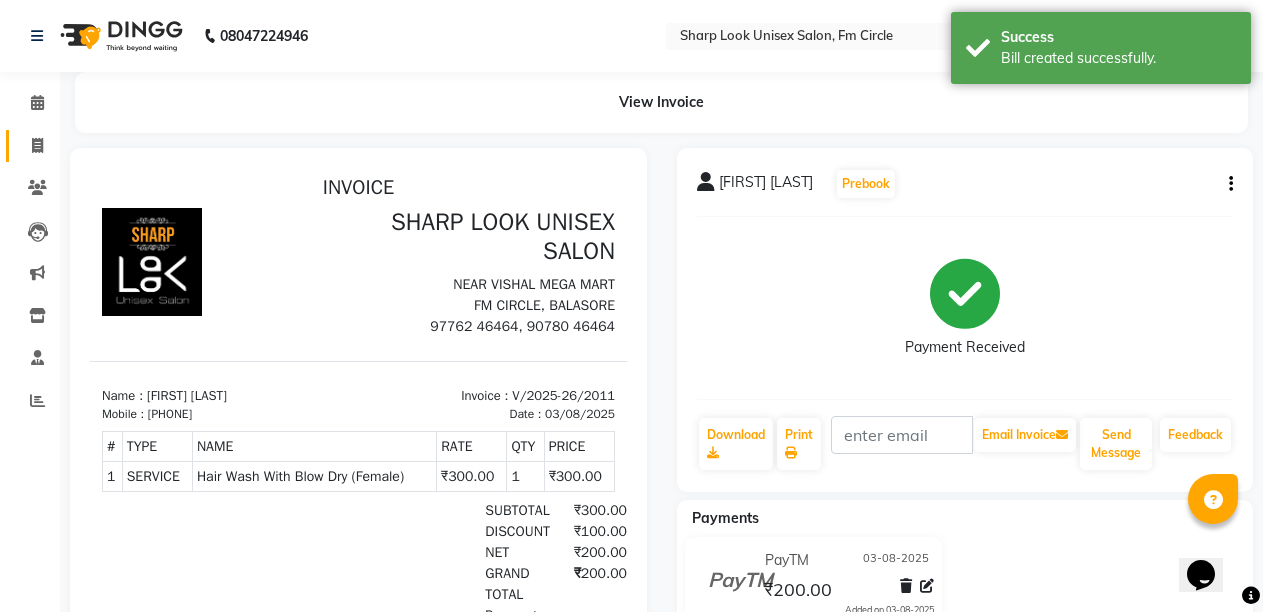 click on "Invoice" 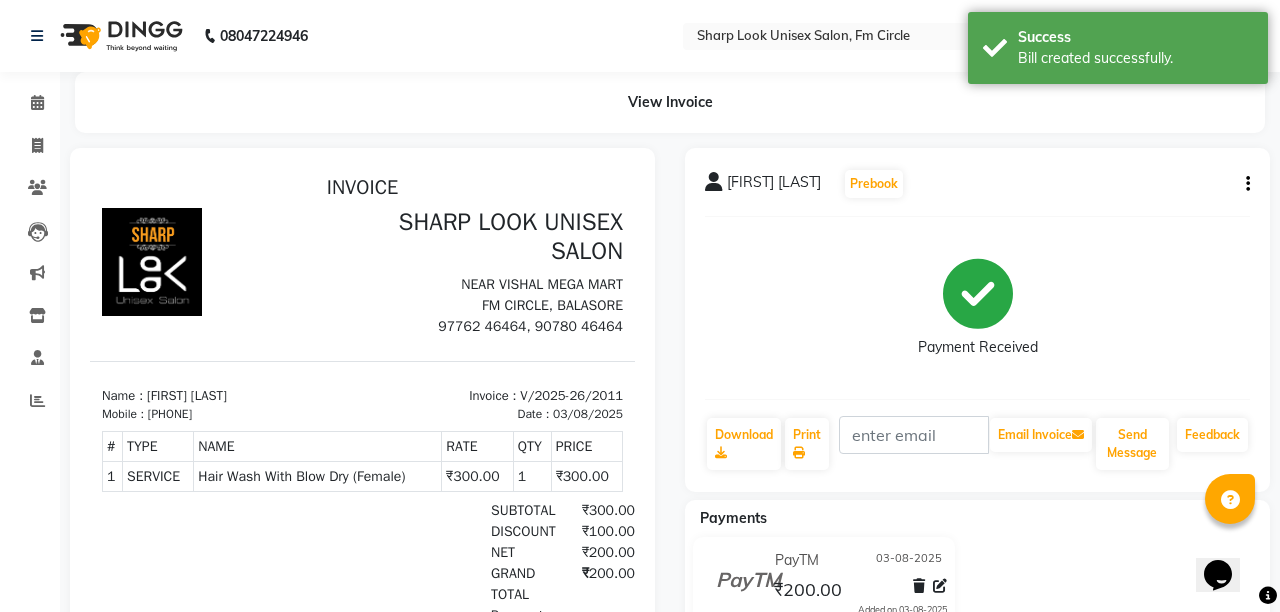 select on "804" 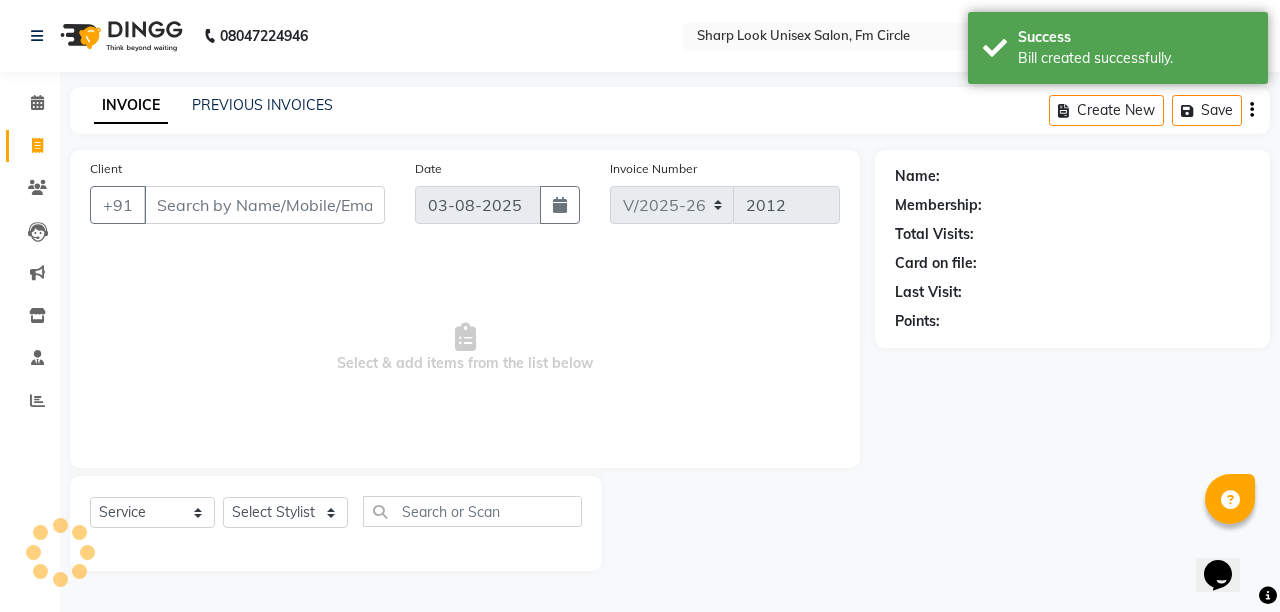 click on "Client" at bounding box center [264, 205] 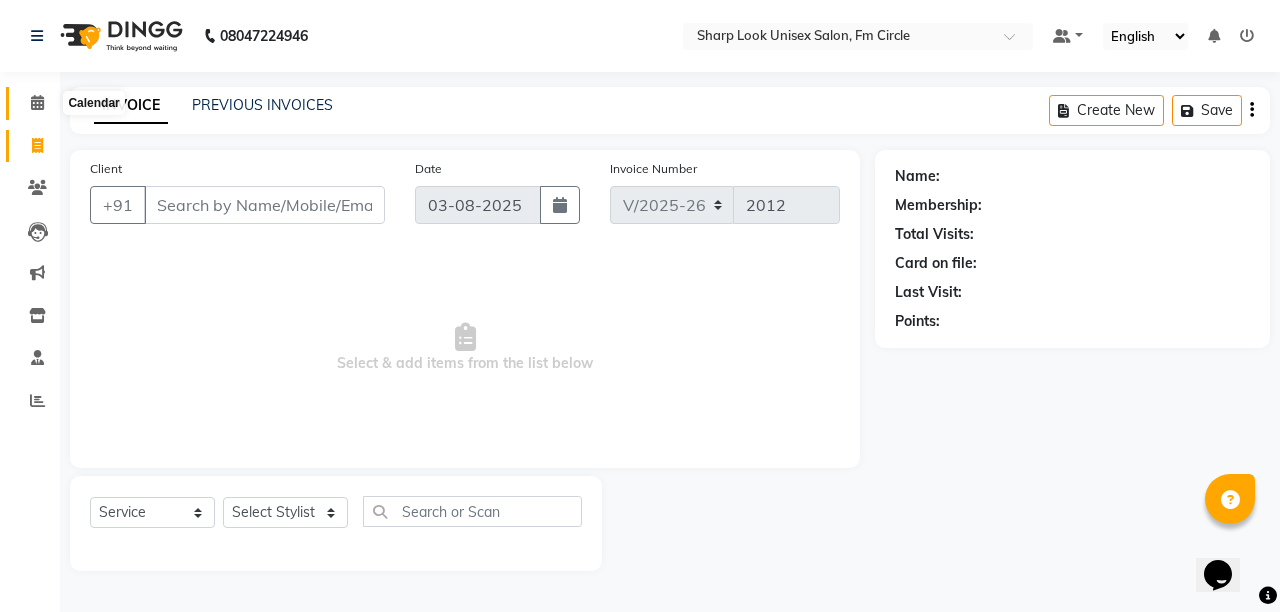 click 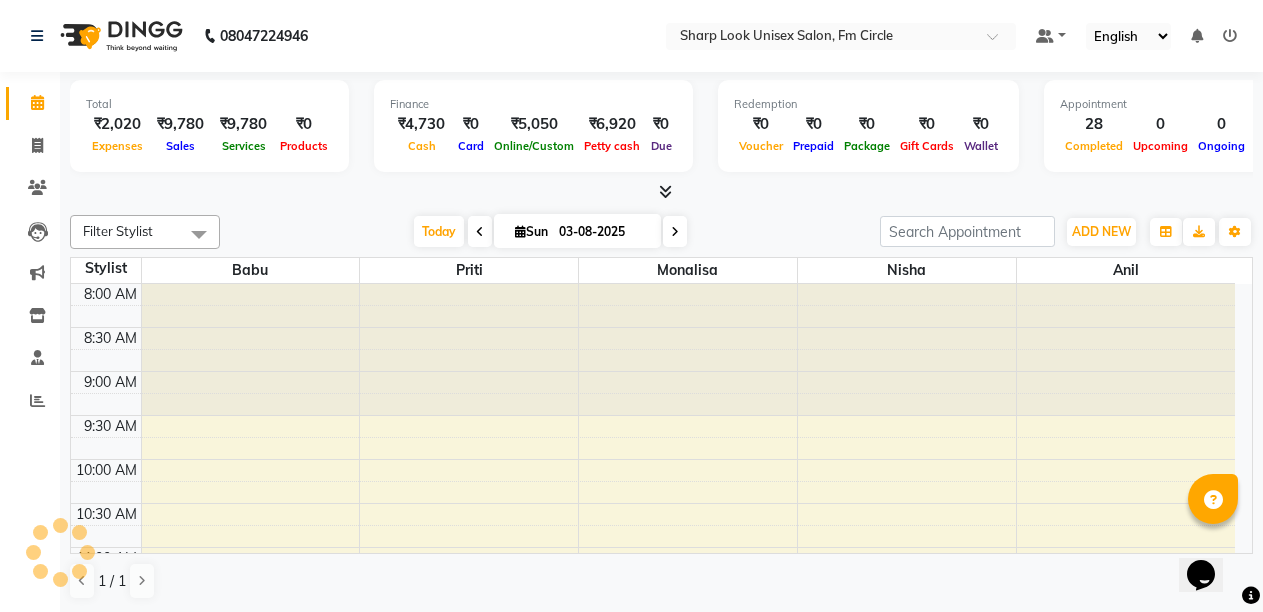 scroll, scrollTop: 0, scrollLeft: 0, axis: both 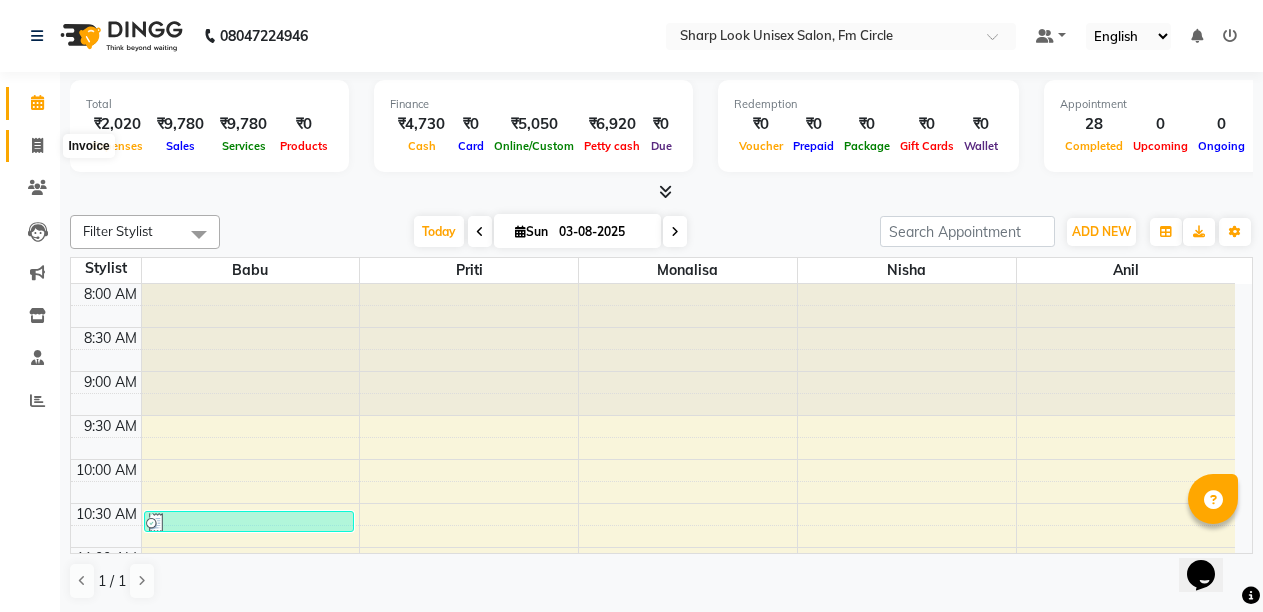 click 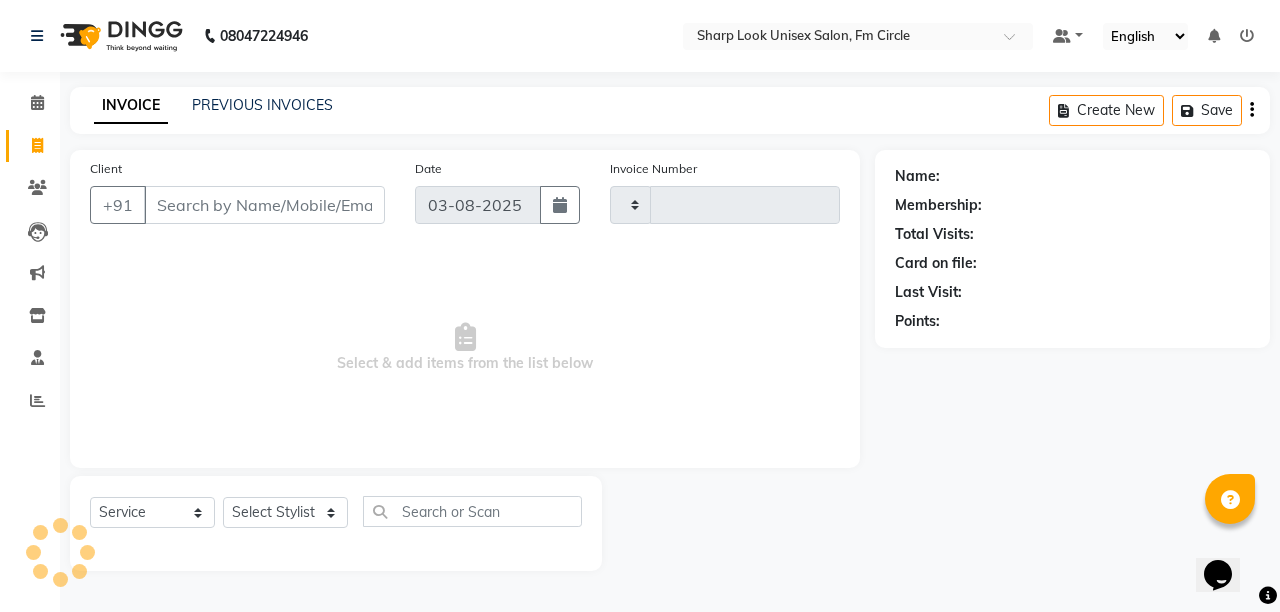 type on "2012" 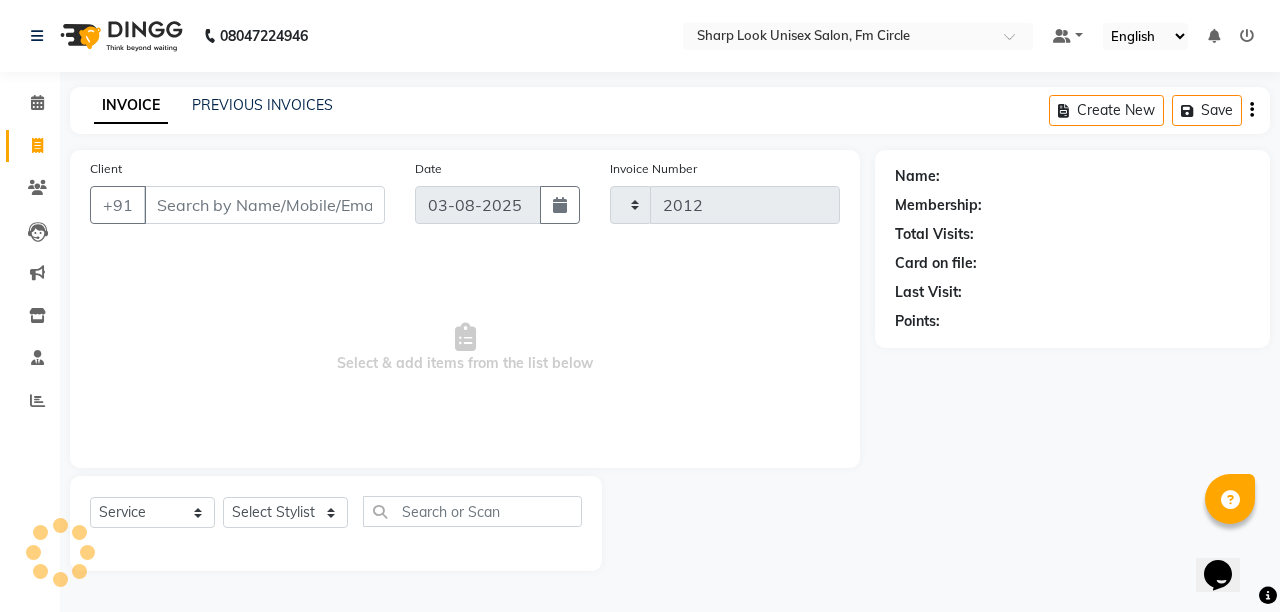 select on "804" 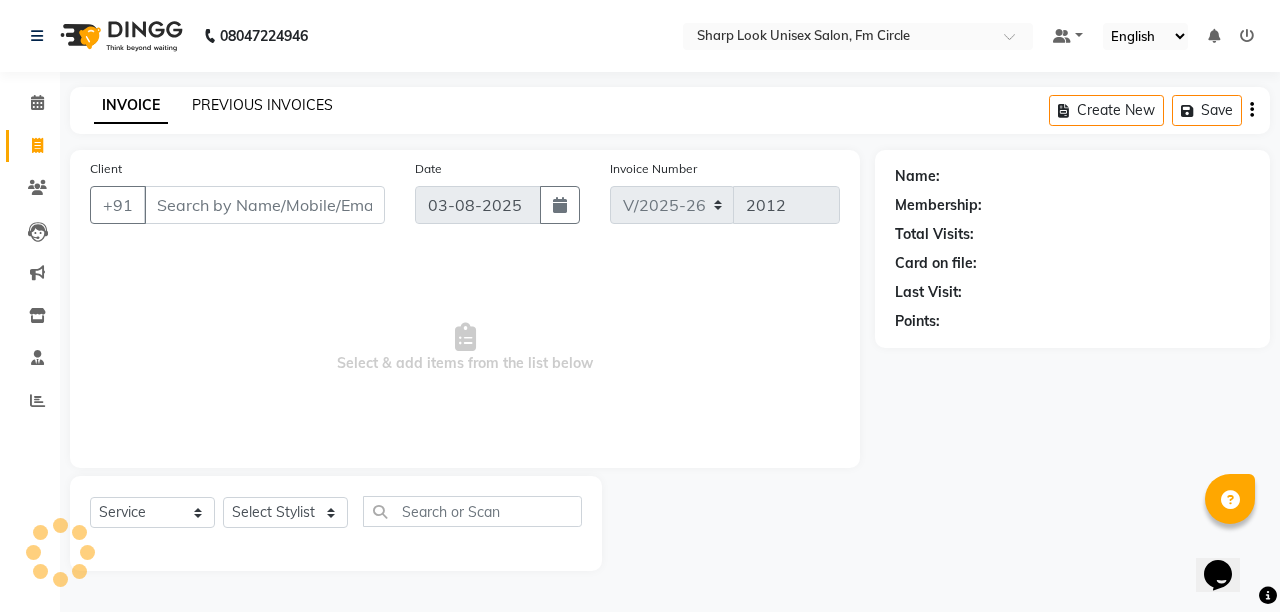 click on "PREVIOUS INVOICES" 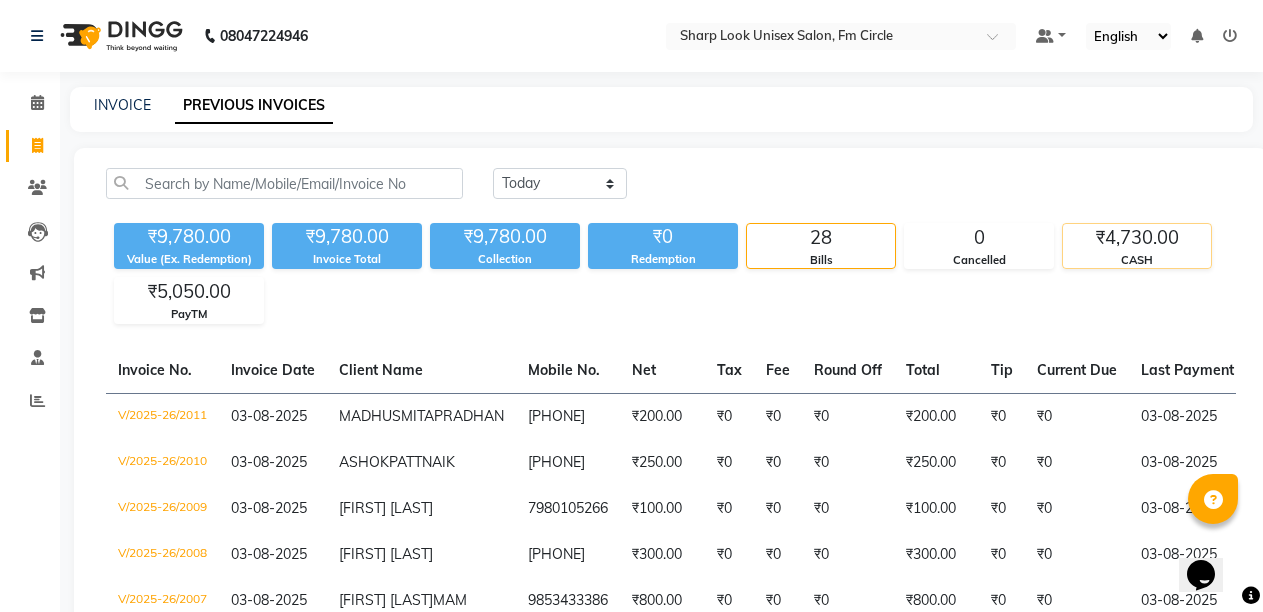click on "₹4,730.00" 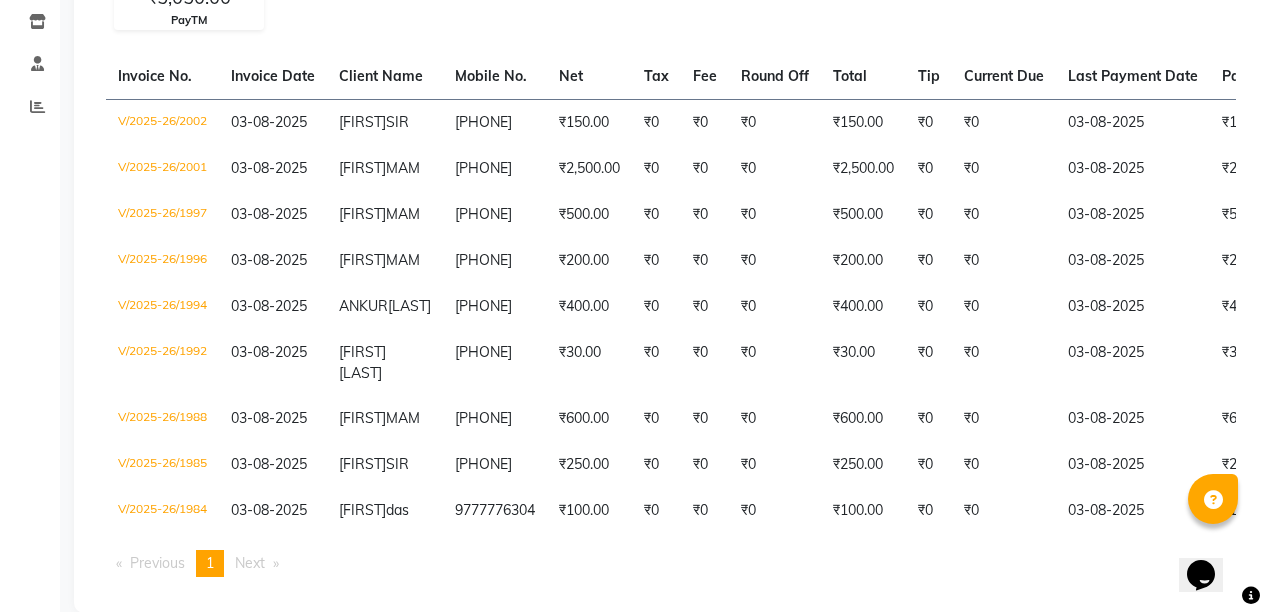 scroll, scrollTop: 100, scrollLeft: 0, axis: vertical 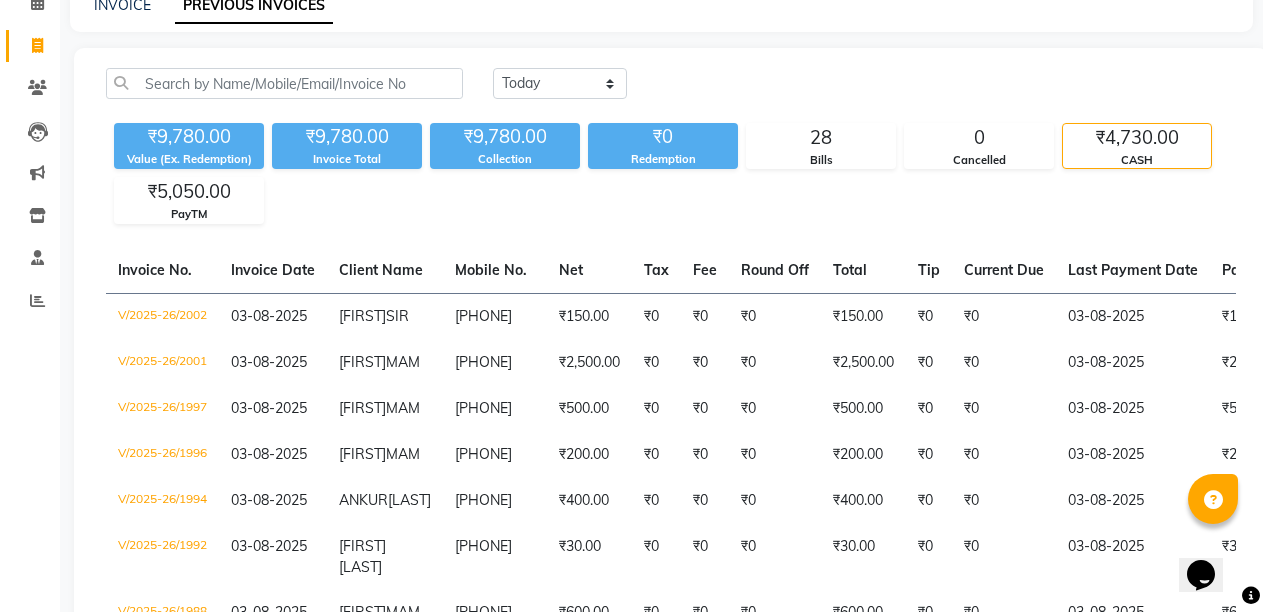 click on "CASH" 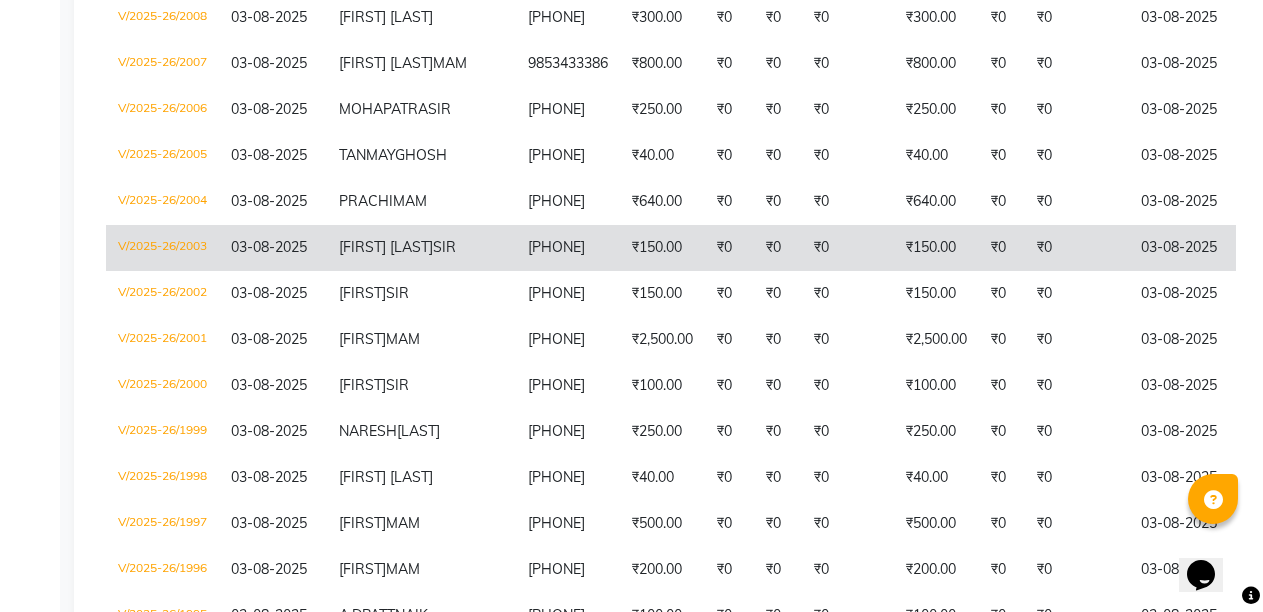 scroll, scrollTop: 400, scrollLeft: 0, axis: vertical 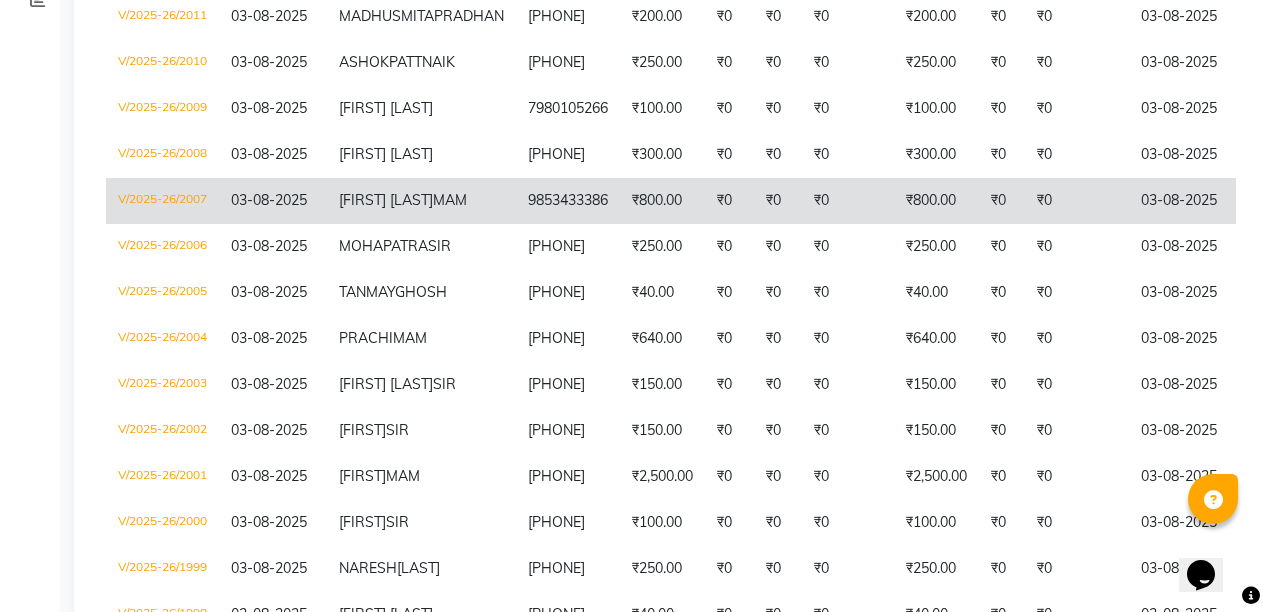 click on "₹800.00" 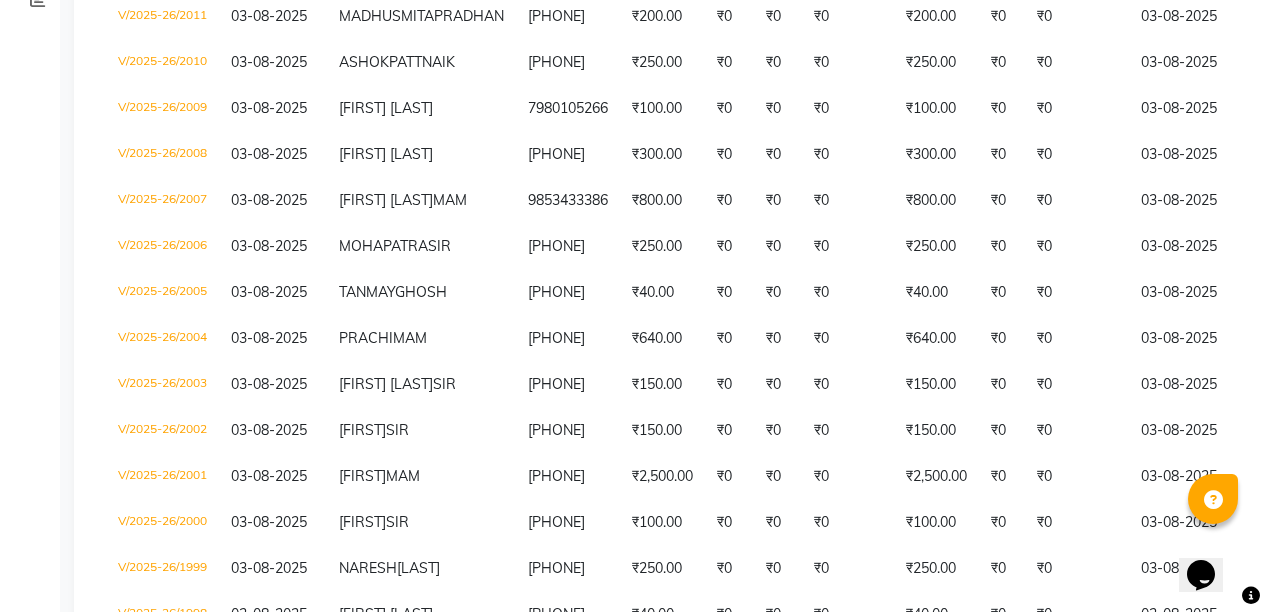 scroll, scrollTop: 0, scrollLeft: 0, axis: both 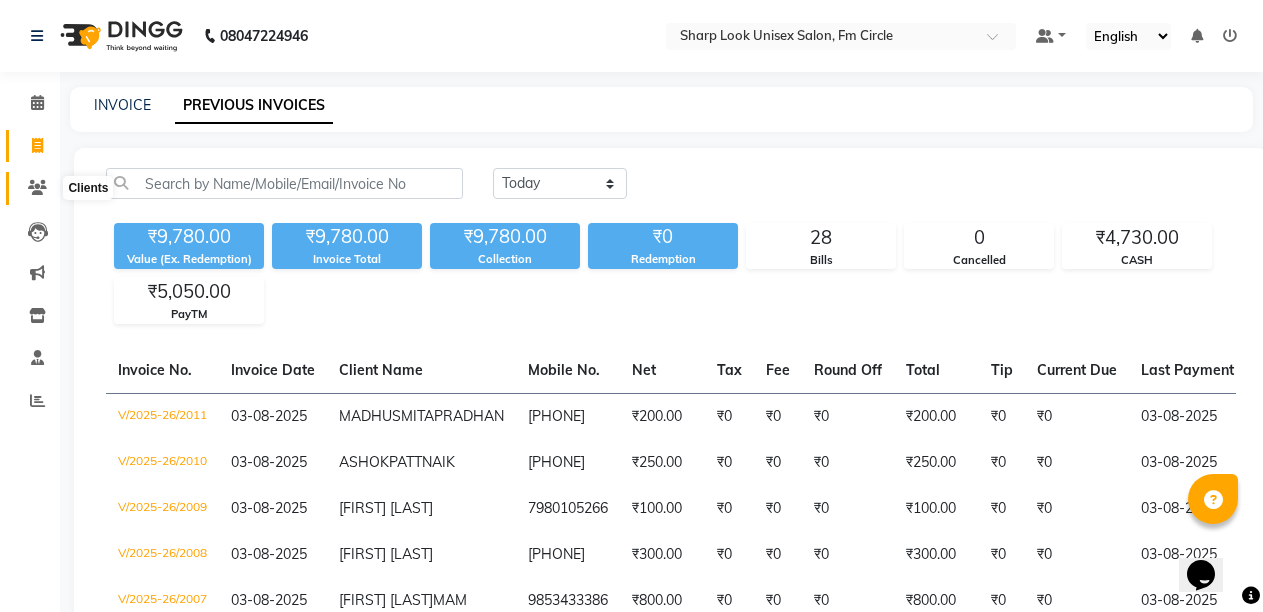 click 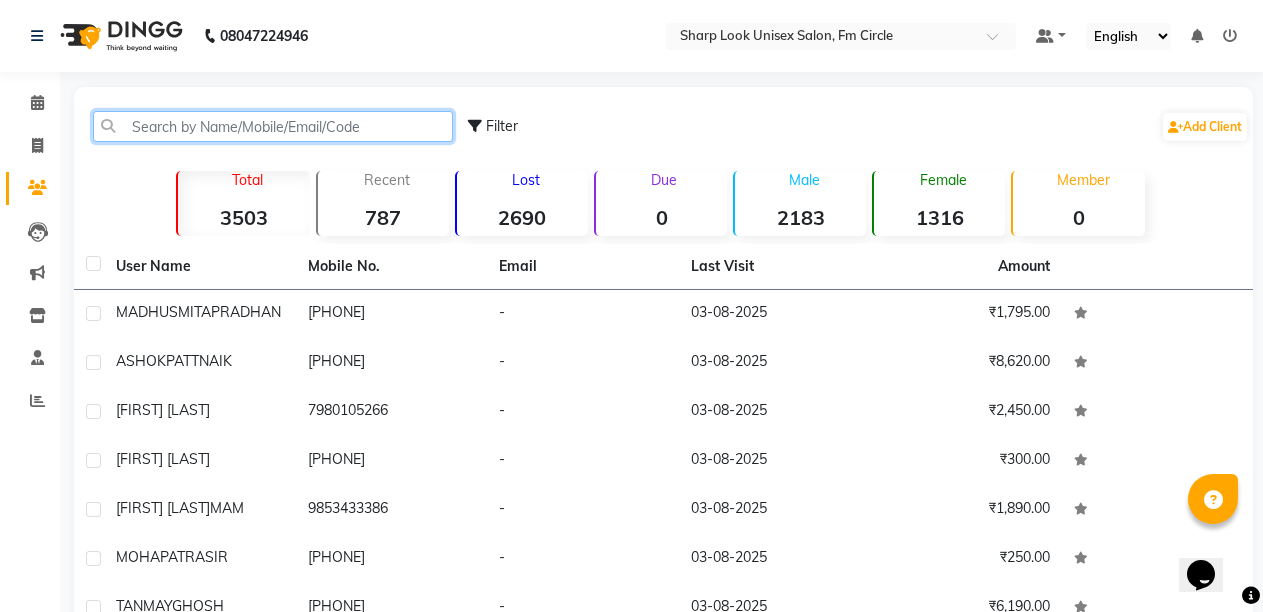 click 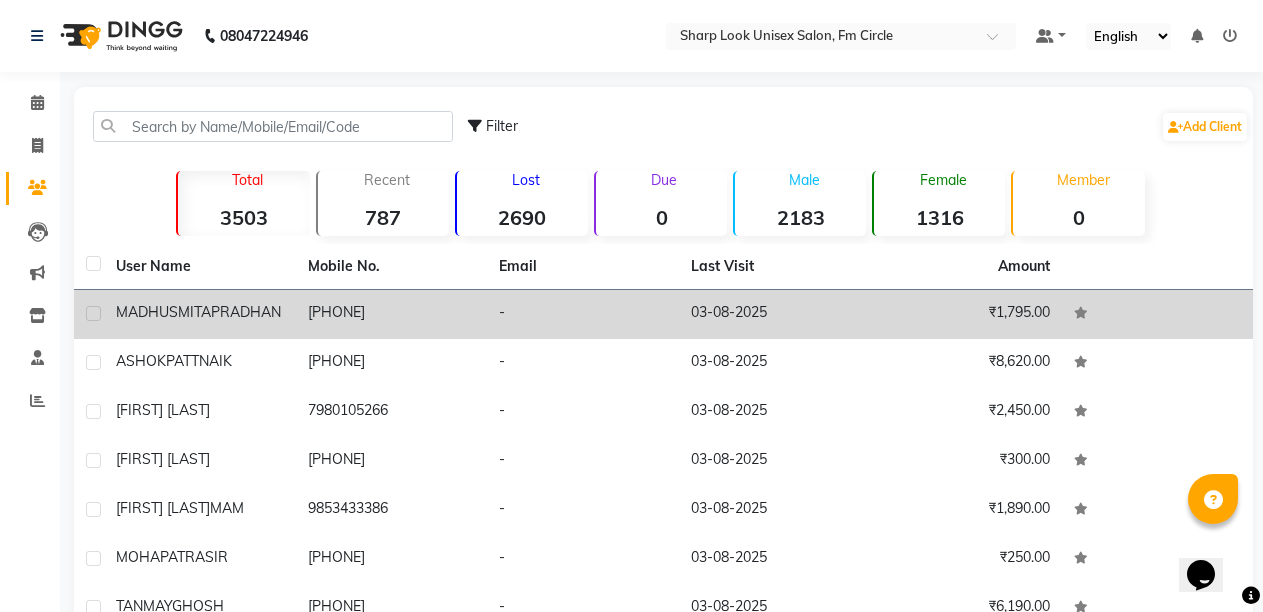 click on "MADHUSMITA" 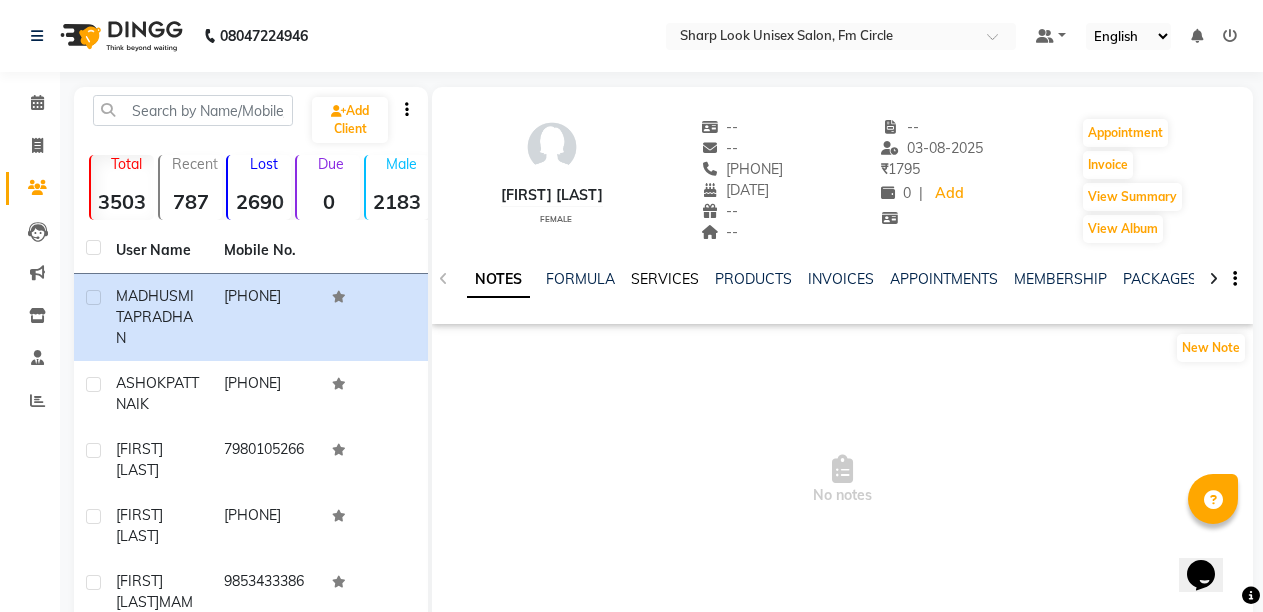 click on "SERVICES" 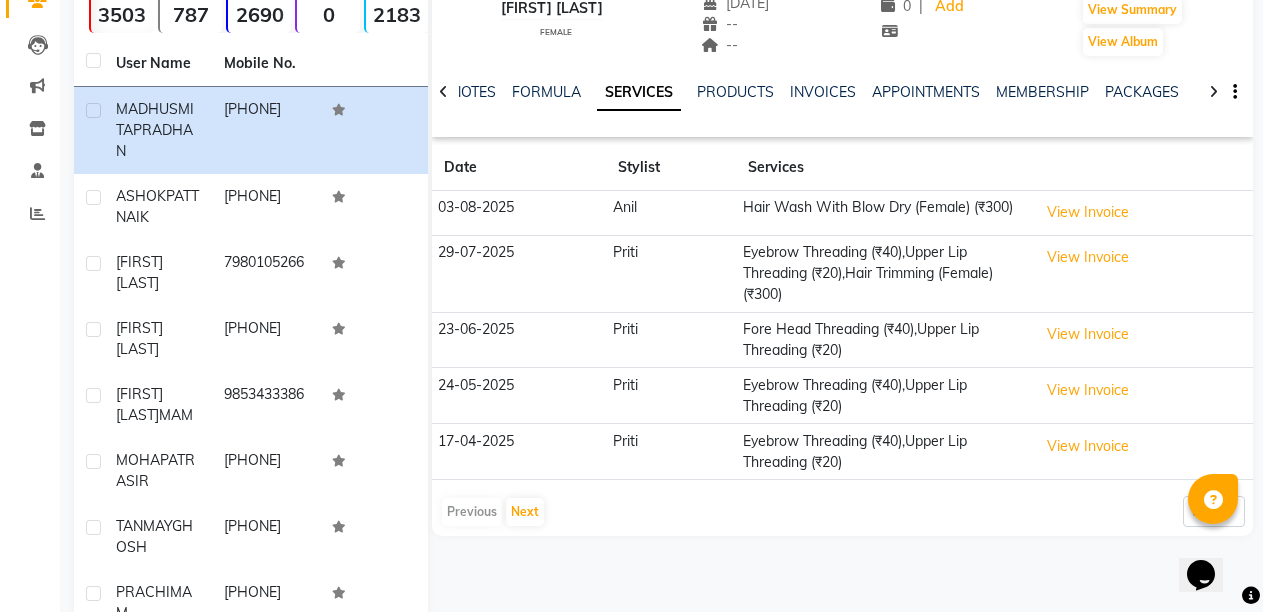 scroll, scrollTop: 188, scrollLeft: 0, axis: vertical 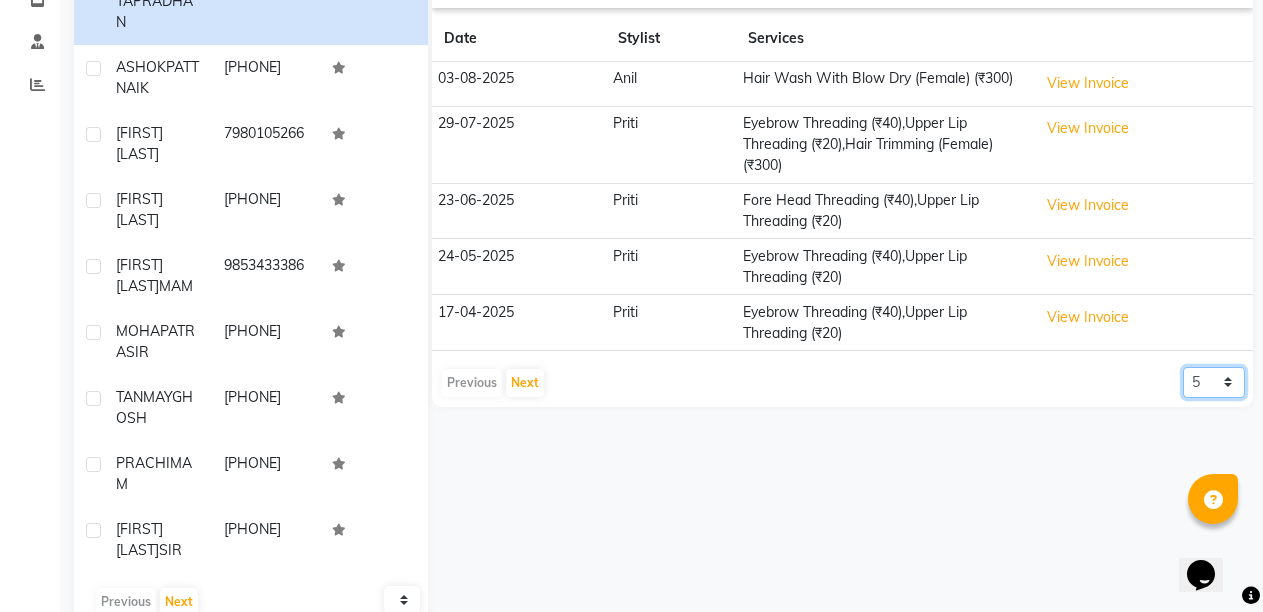 click on "5 10 50 100 500" 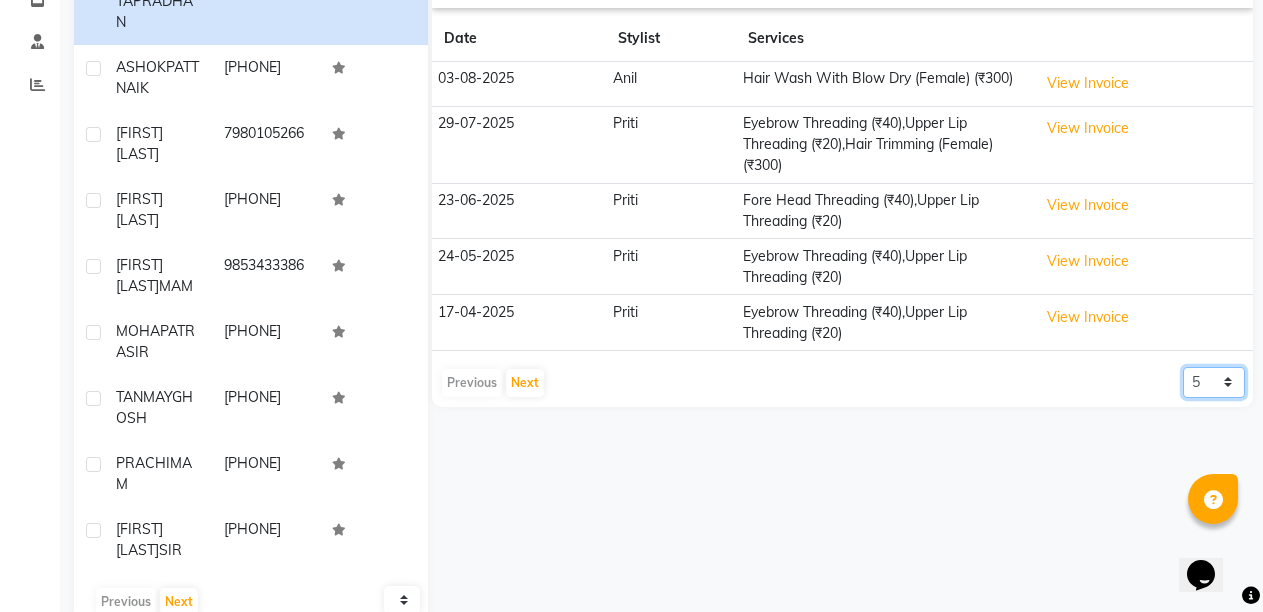 select on "50" 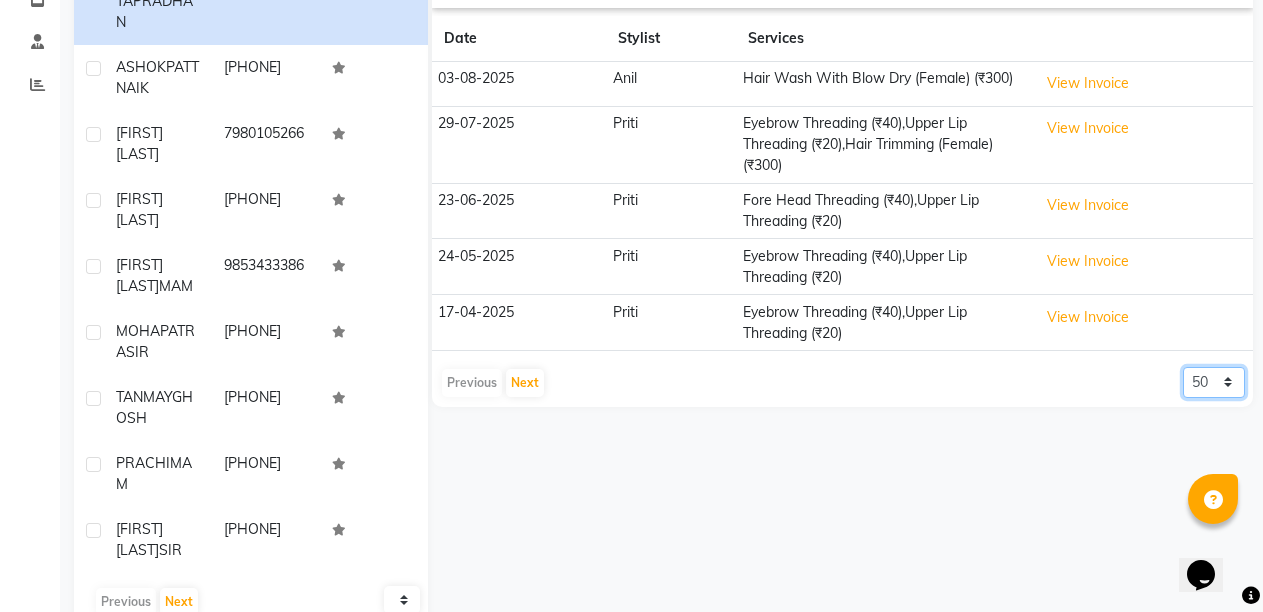 click on "5 10 50 100 500" 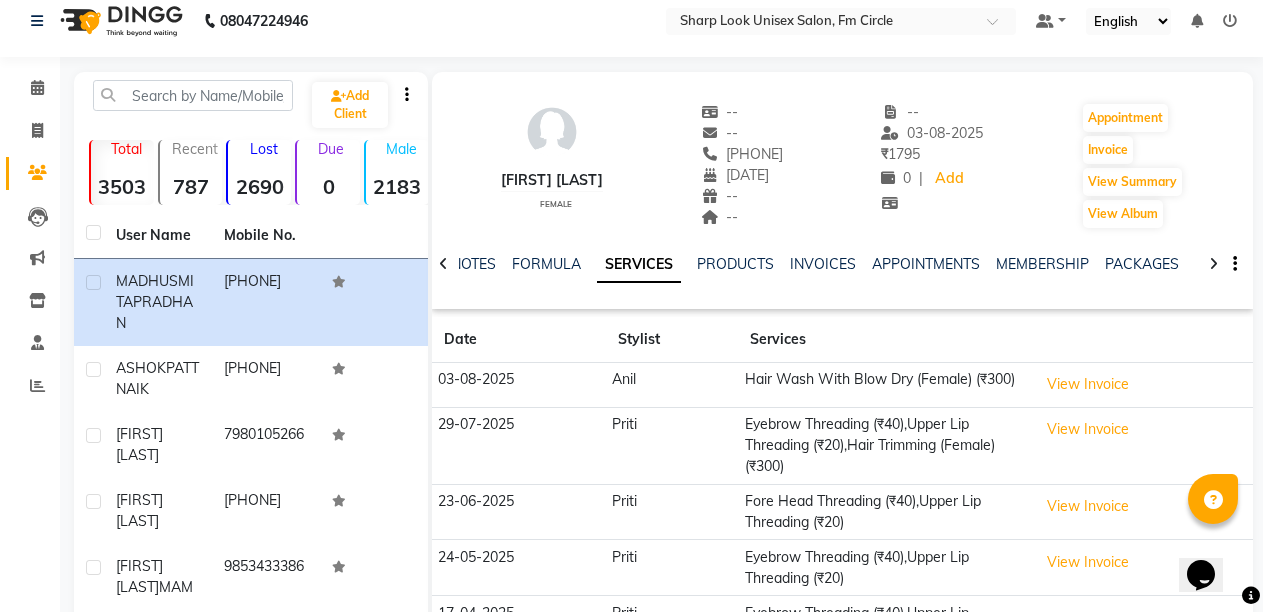scroll, scrollTop: 0, scrollLeft: 0, axis: both 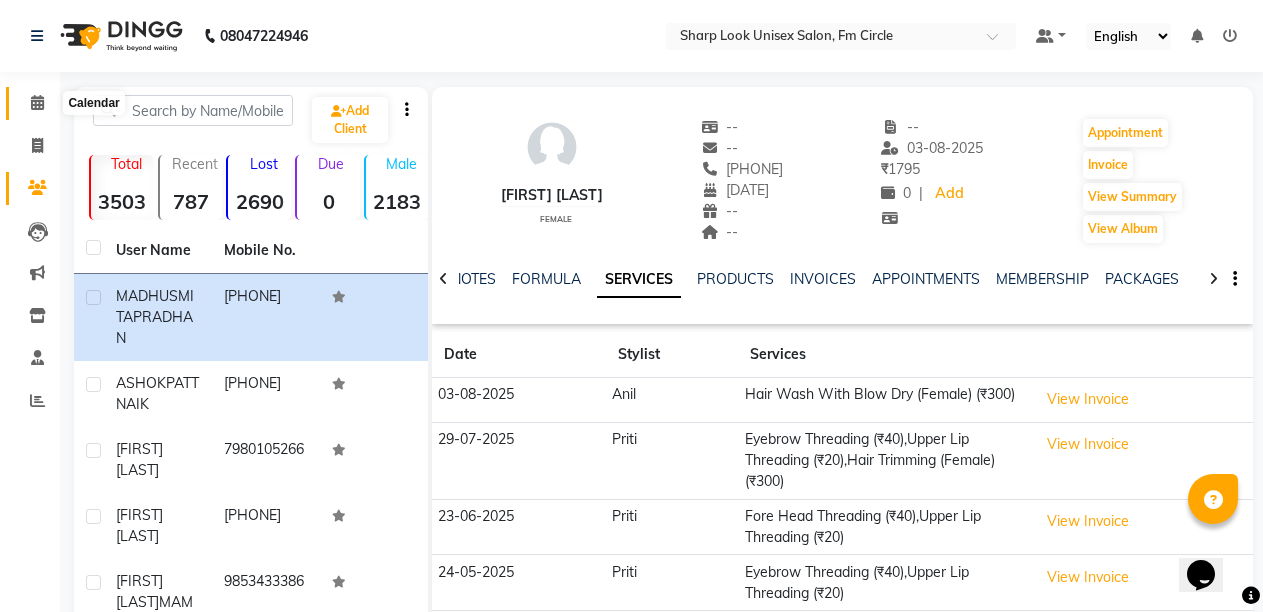 click 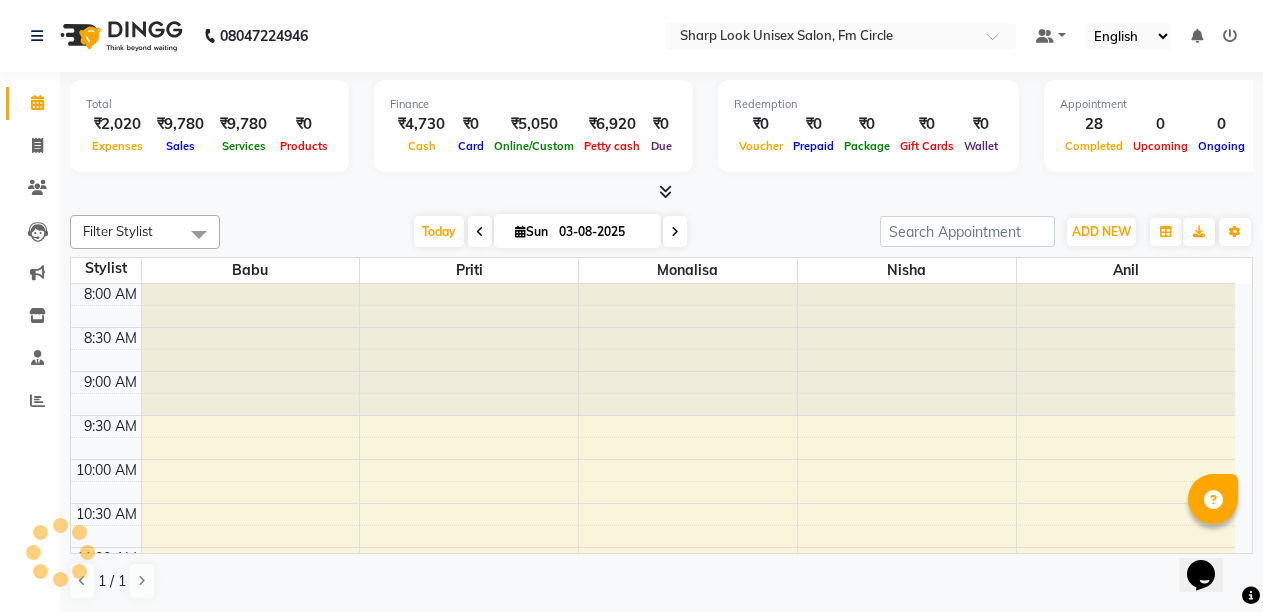 scroll, scrollTop: 0, scrollLeft: 0, axis: both 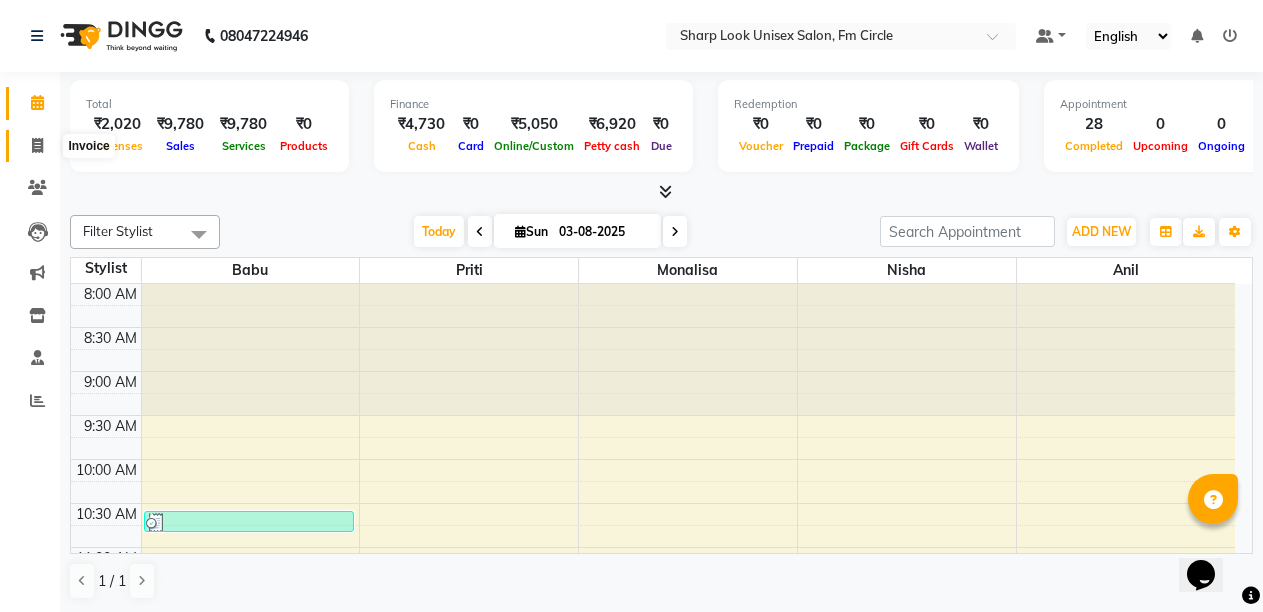 click 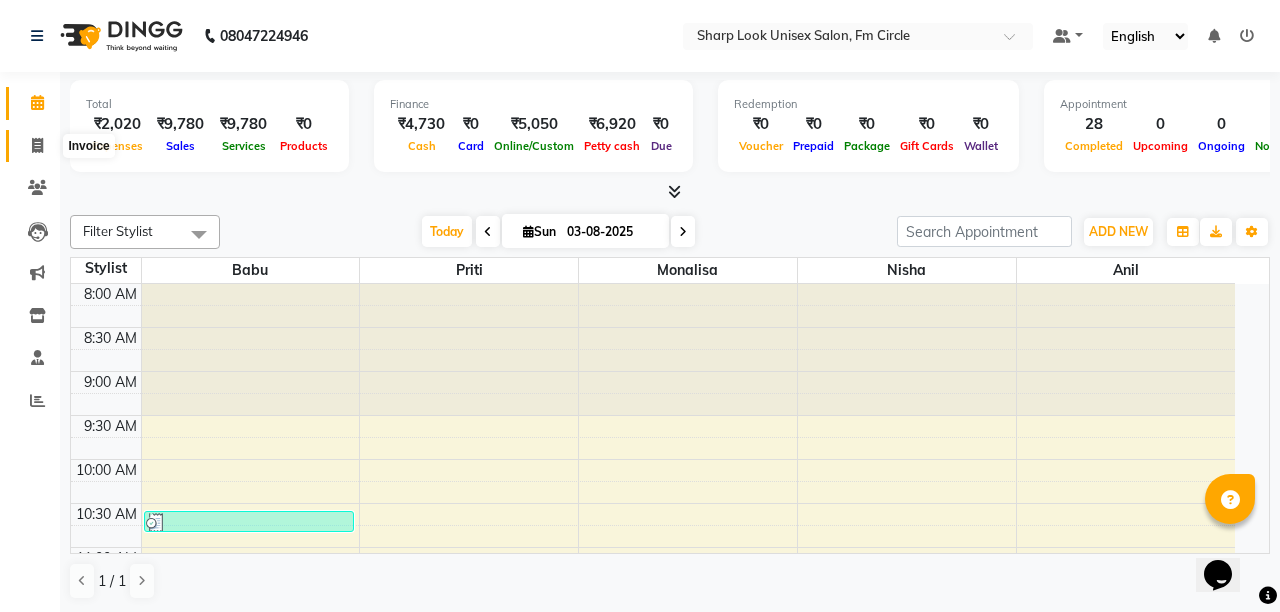 select on "service" 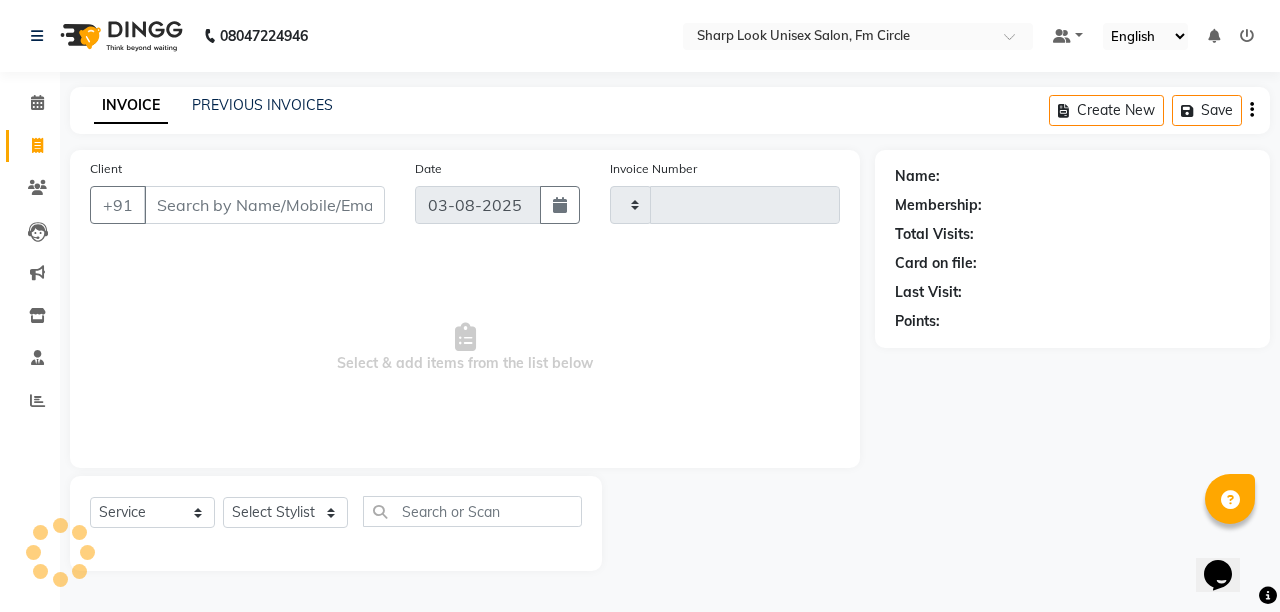 type on "2012" 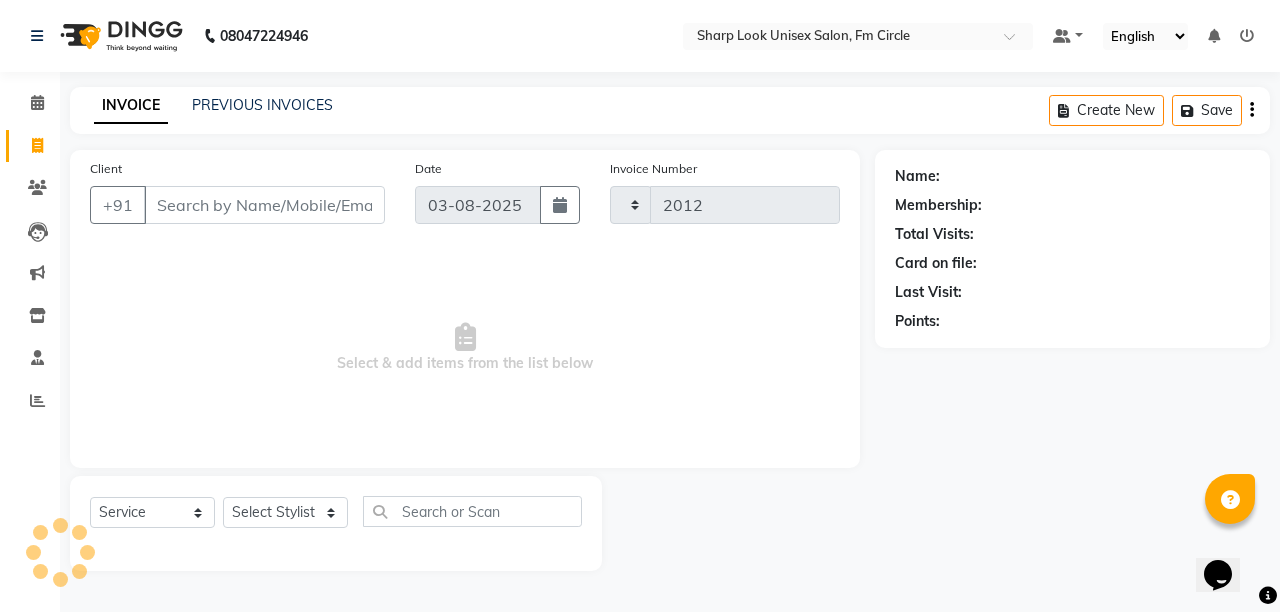 select on "804" 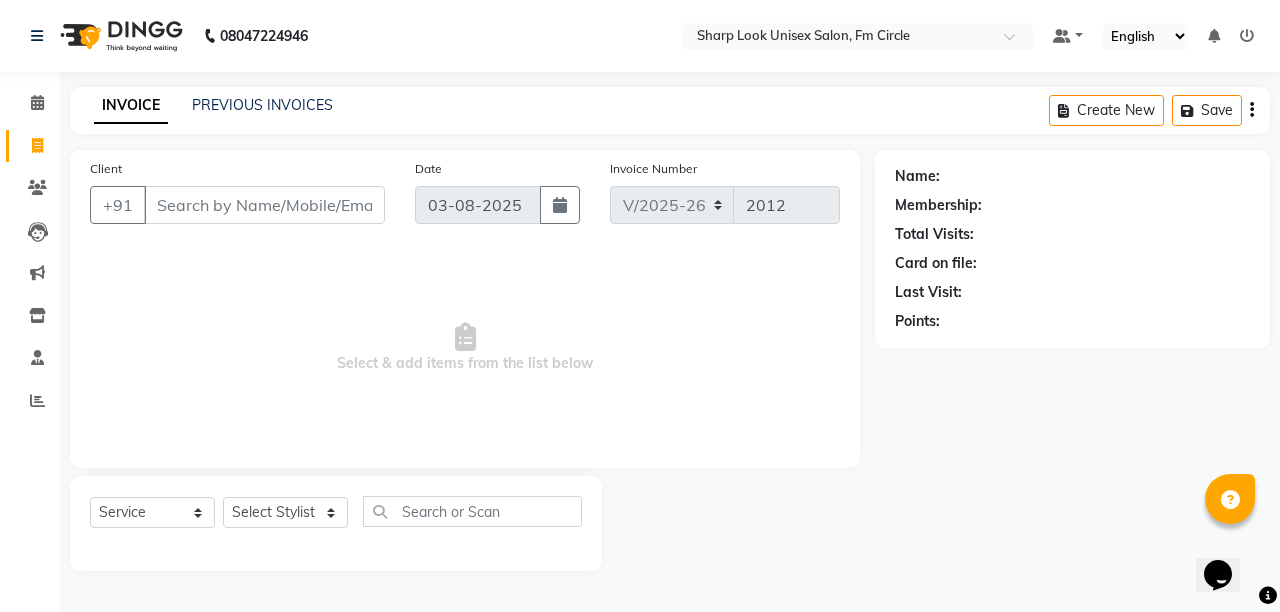 click on "Client" at bounding box center [264, 205] 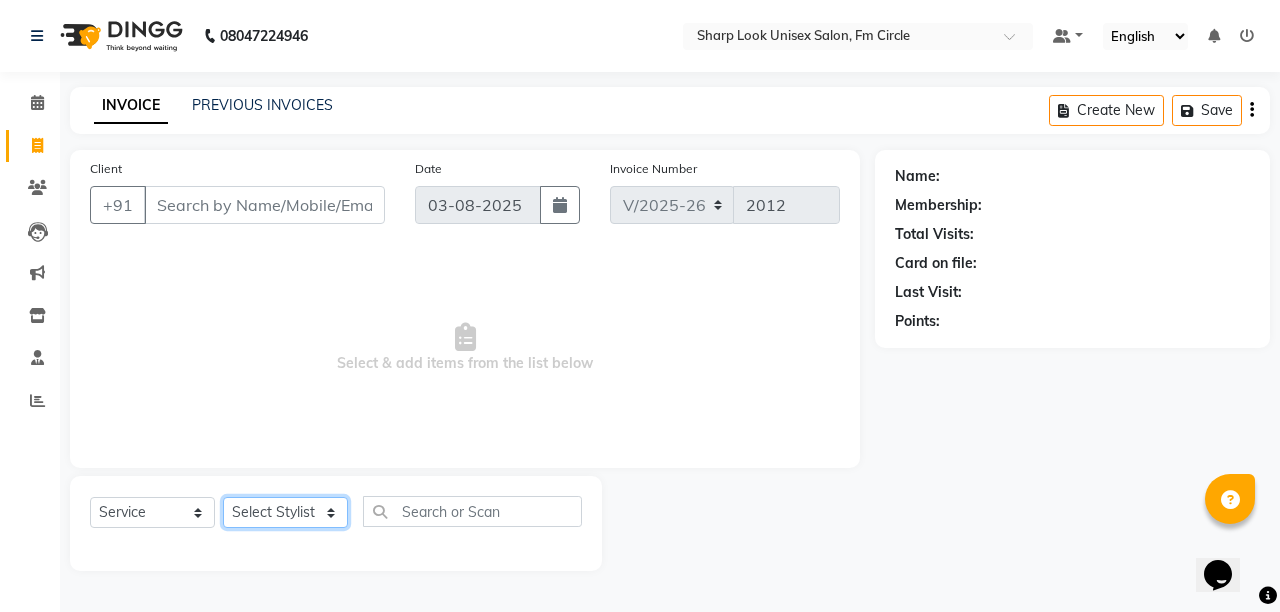 click on "Select Stylist Admin Anil Babu Budhia Monalisa  Nisha Priti" 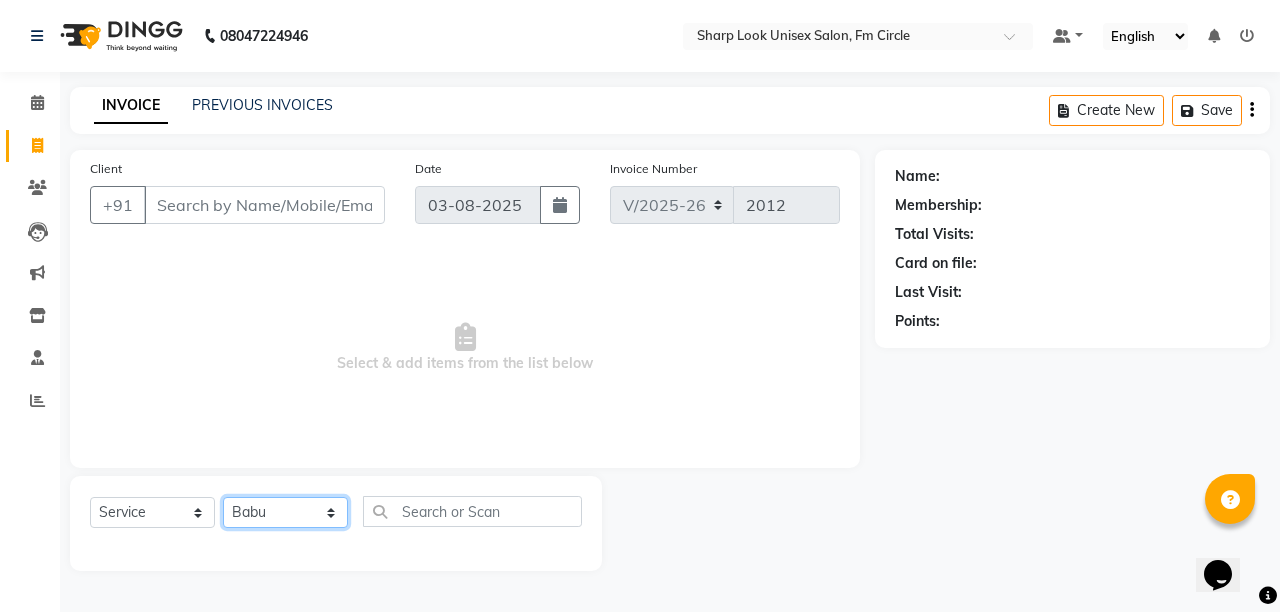 click on "Select Stylist Admin Anil Babu Budhia Monalisa  Nisha Priti" 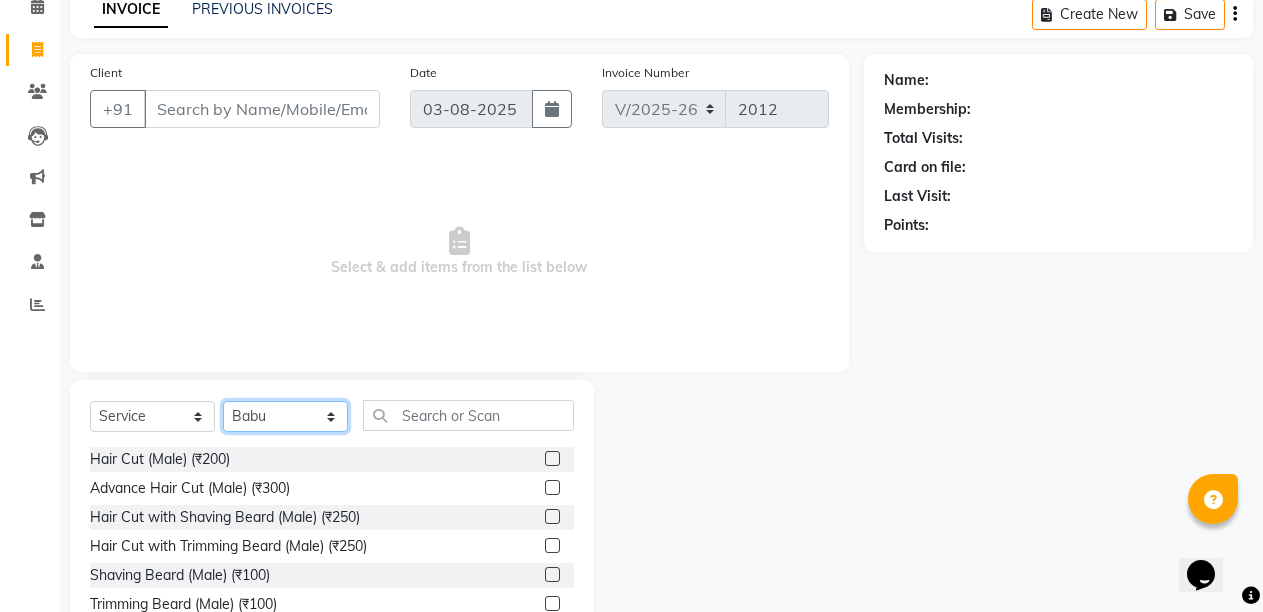 scroll, scrollTop: 189, scrollLeft: 0, axis: vertical 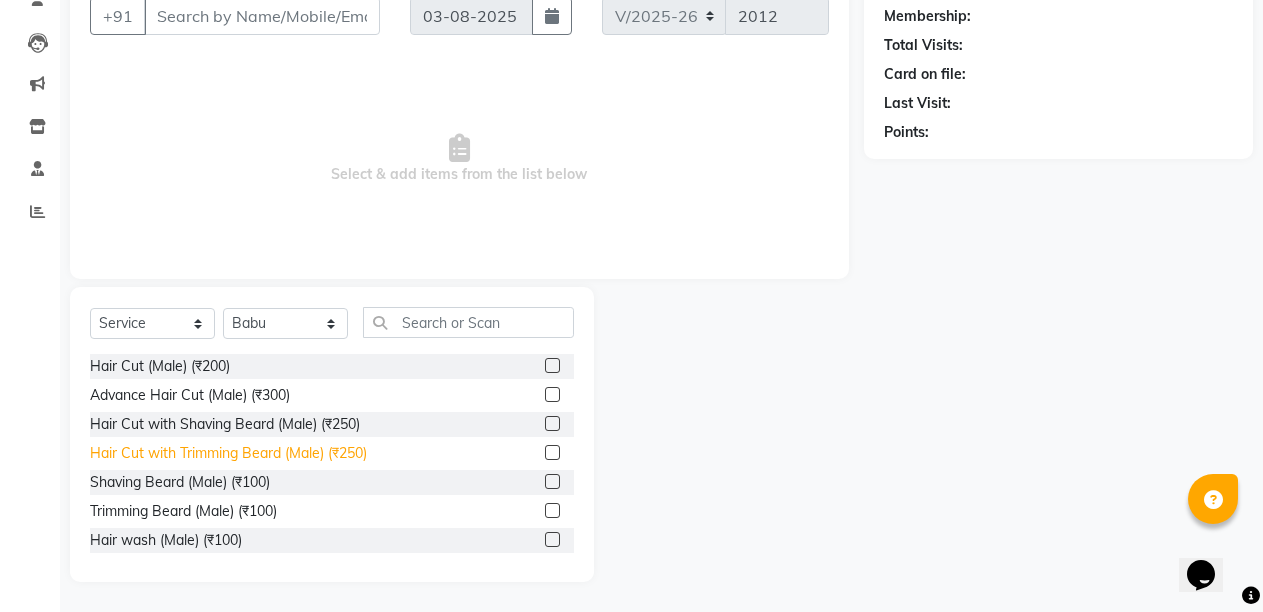 click on "Hair Cut with Trimming Beard (Male) (₹250)" 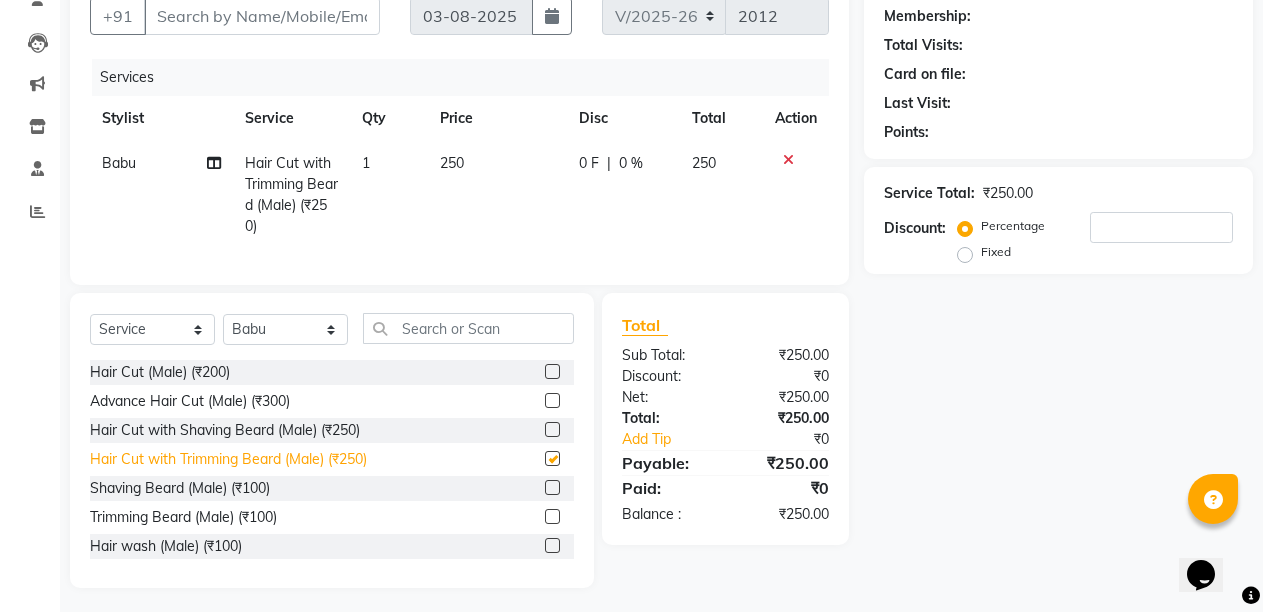 checkbox on "false" 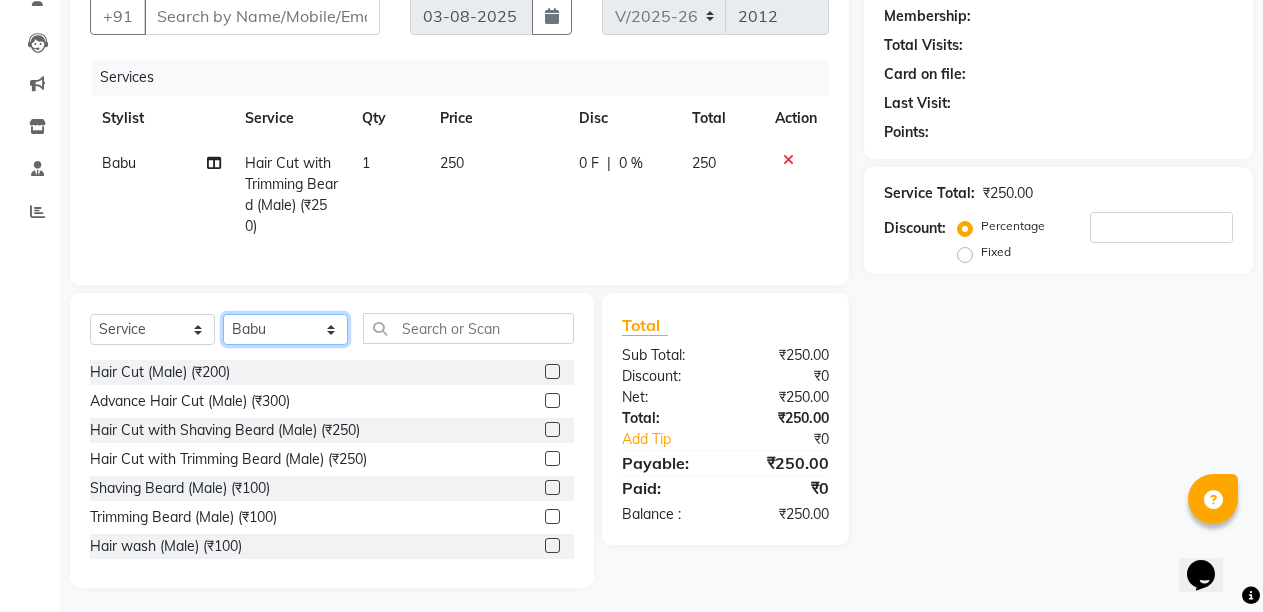 click on "Select Stylist Admin Anil Babu Budhia Monalisa  Nisha Priti" 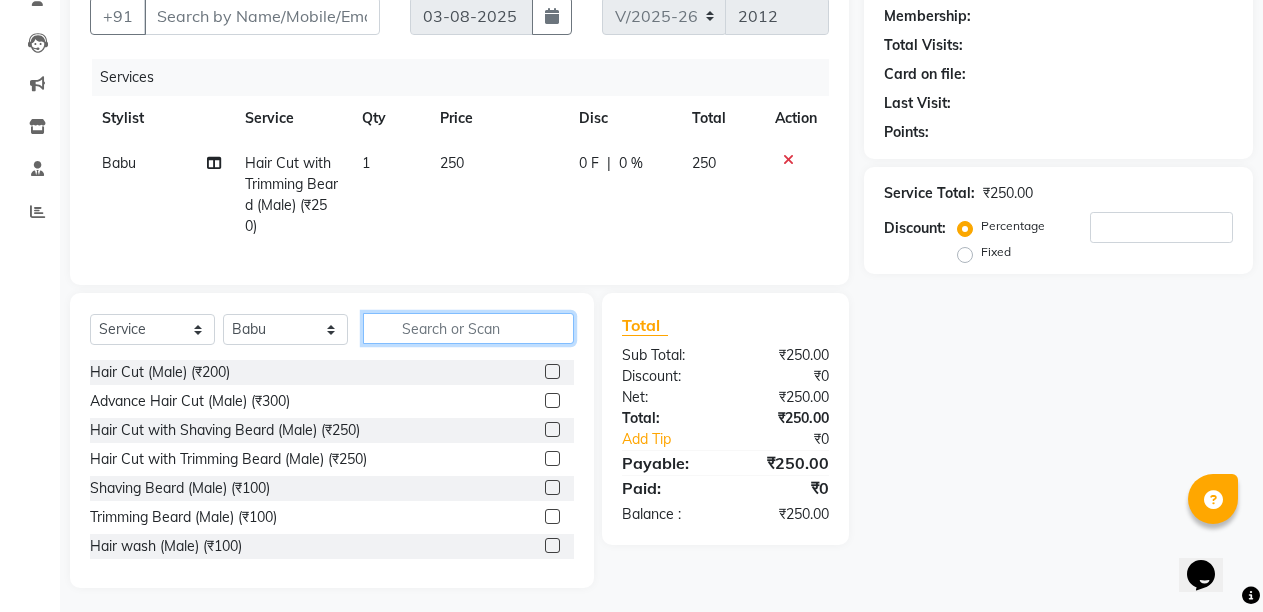 click 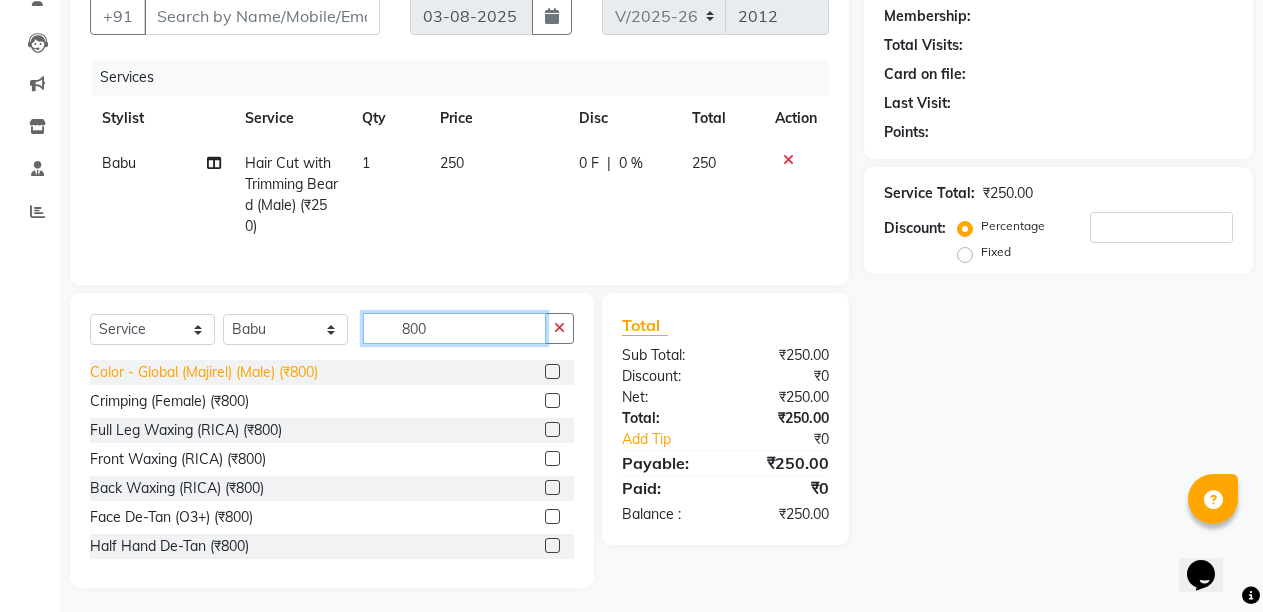 type on "800" 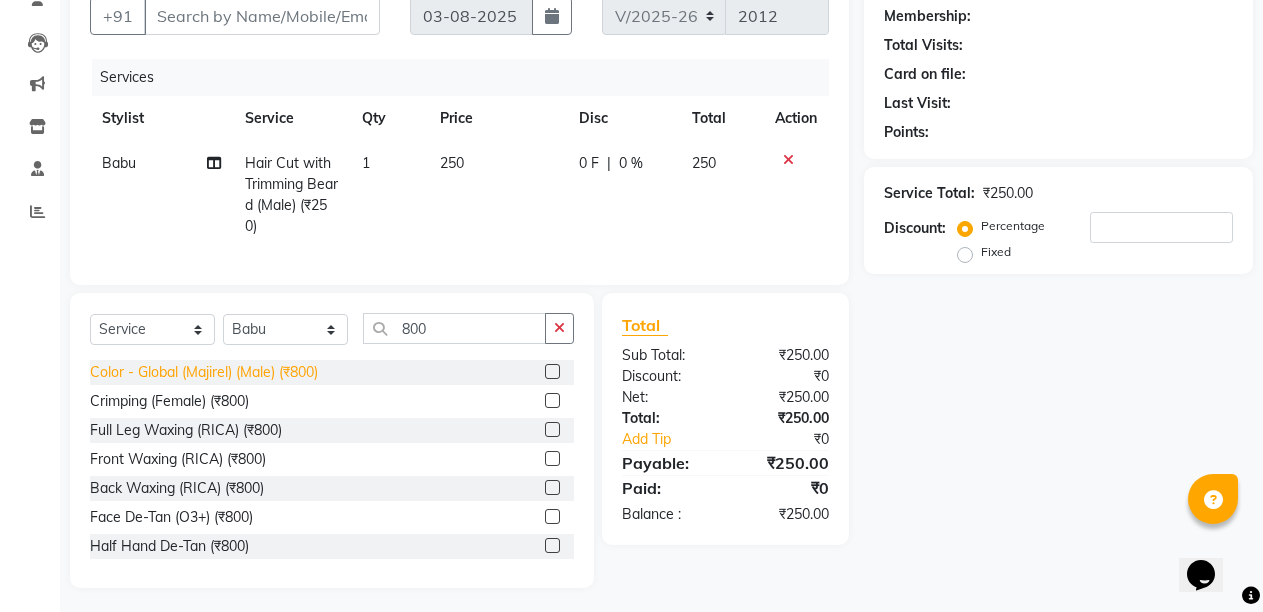 click on "Color - Global (Majirel) (Male) (₹800)" 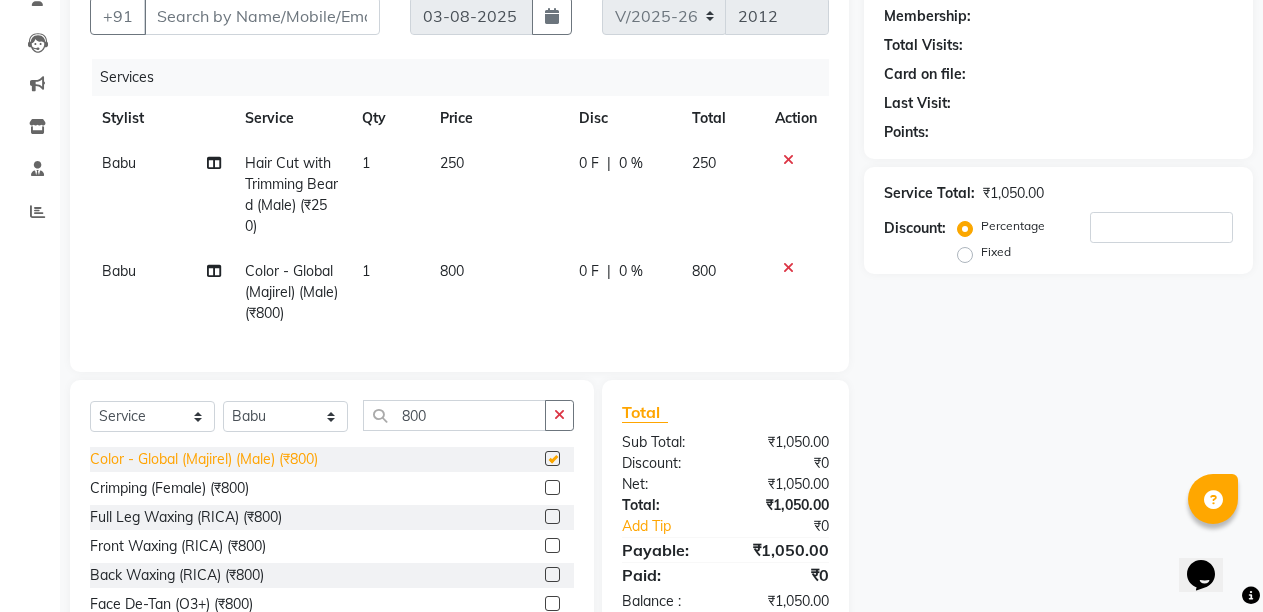 checkbox on "false" 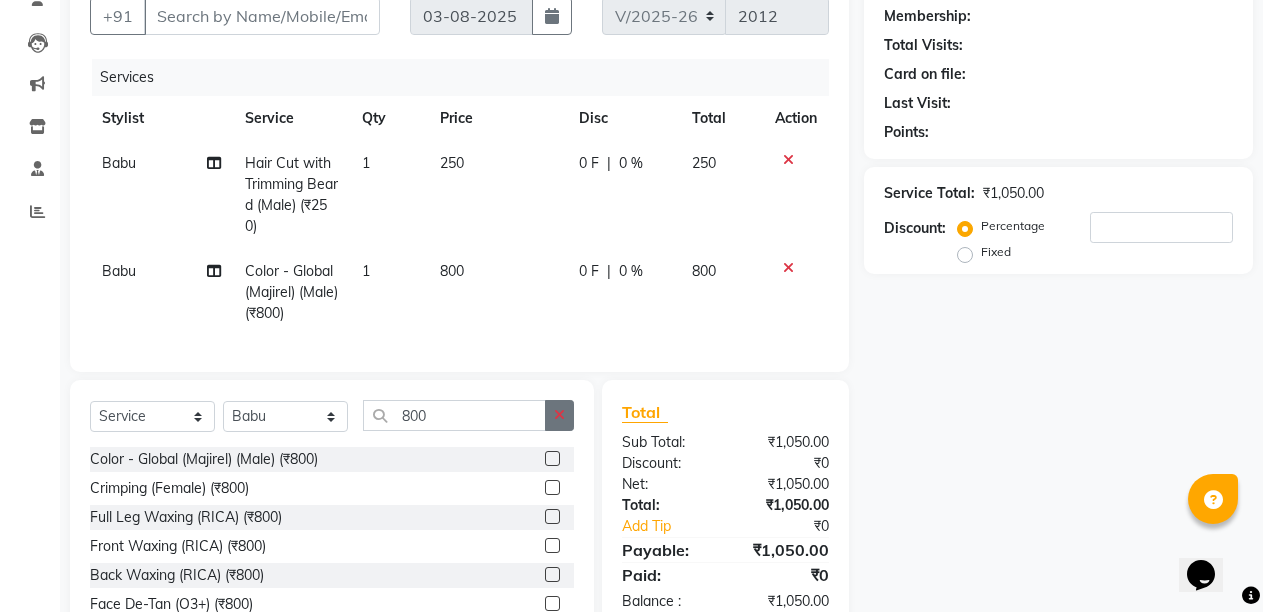 click 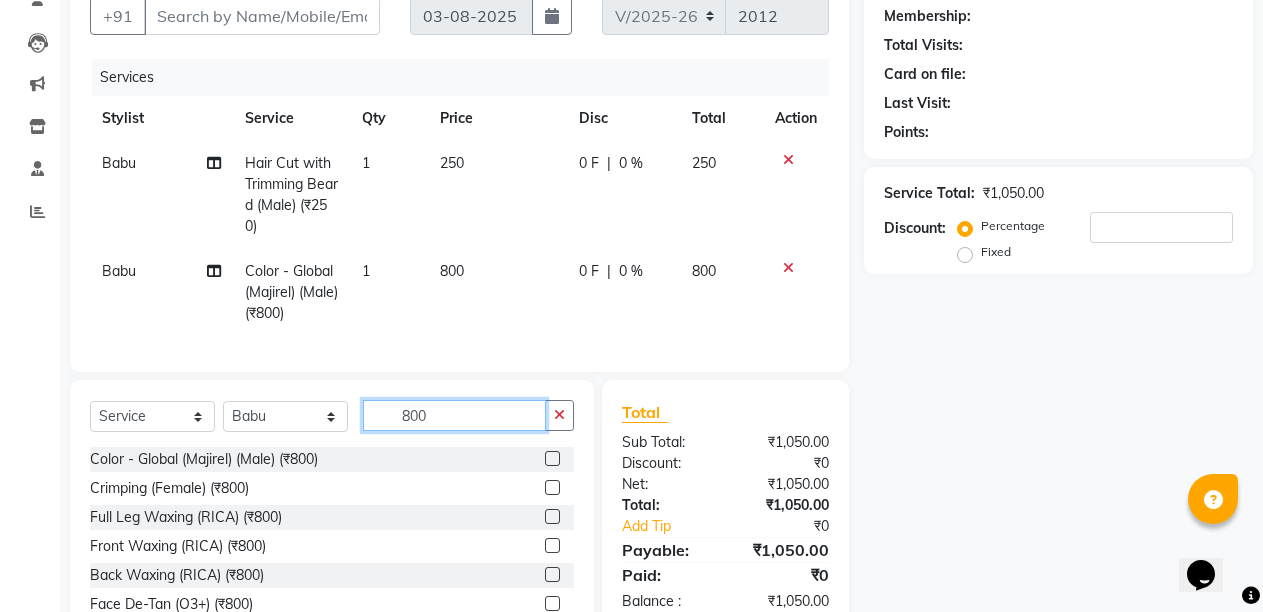 type 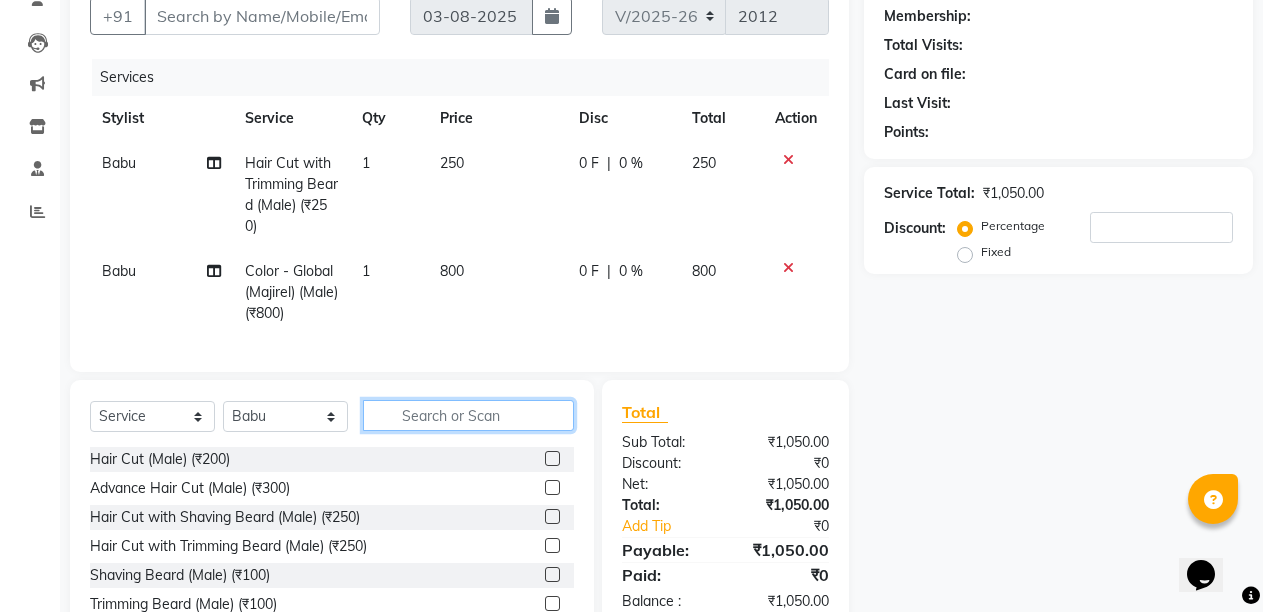 click 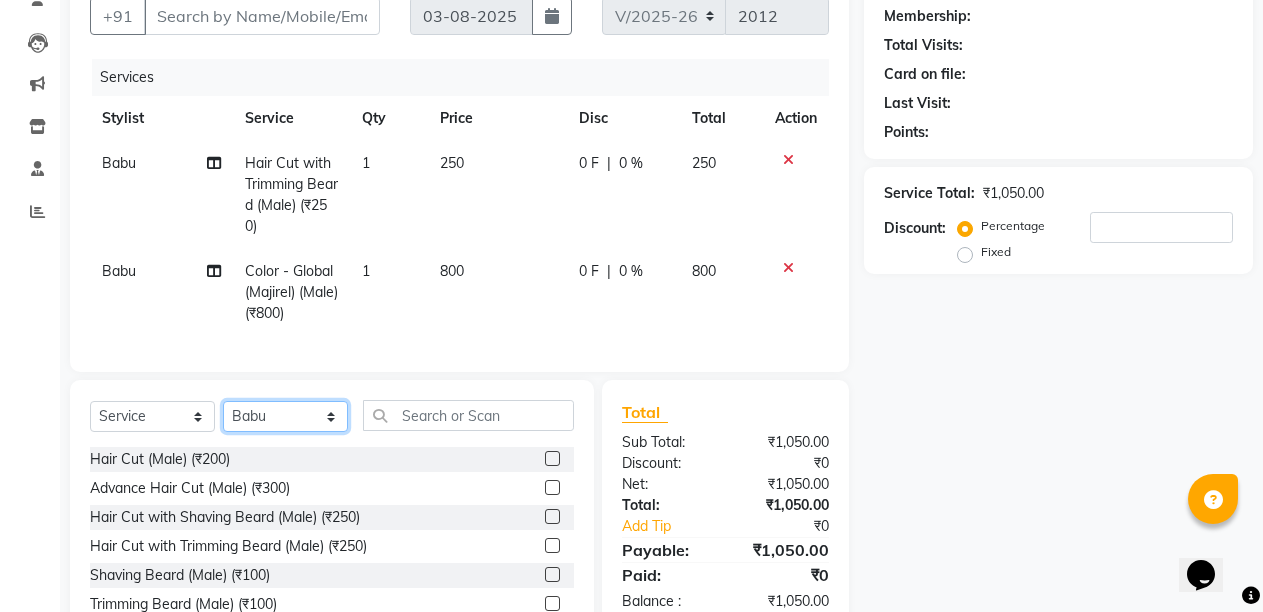 click on "Select Stylist Admin Anil Babu Budhia Monalisa  Nisha Priti" 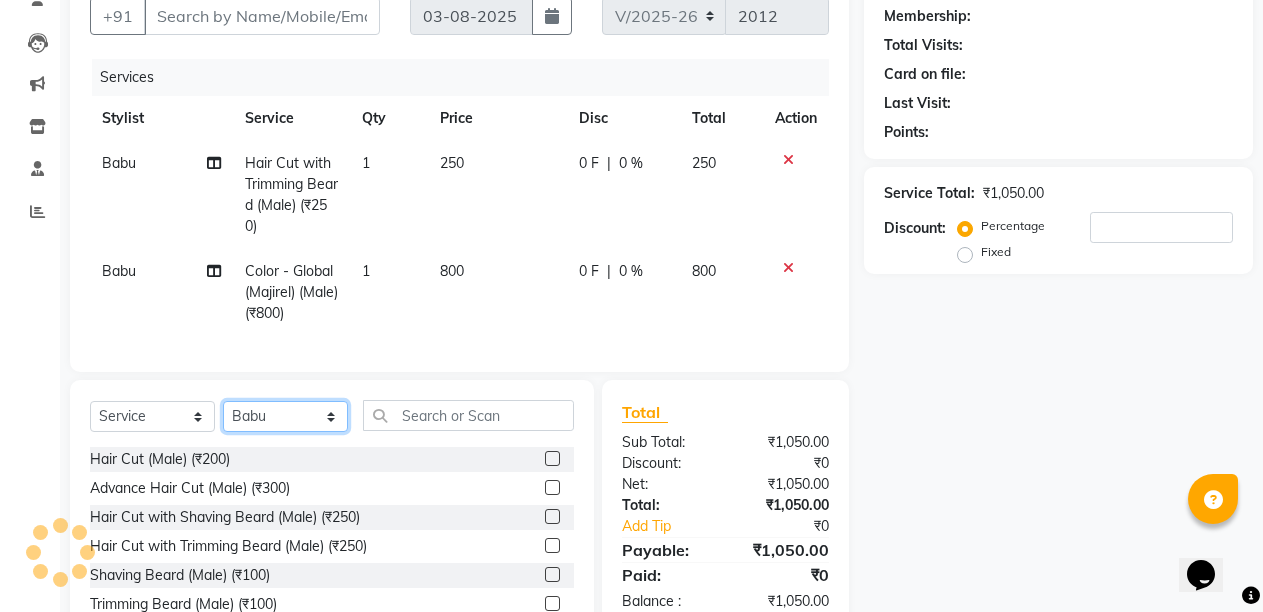 select on "80321" 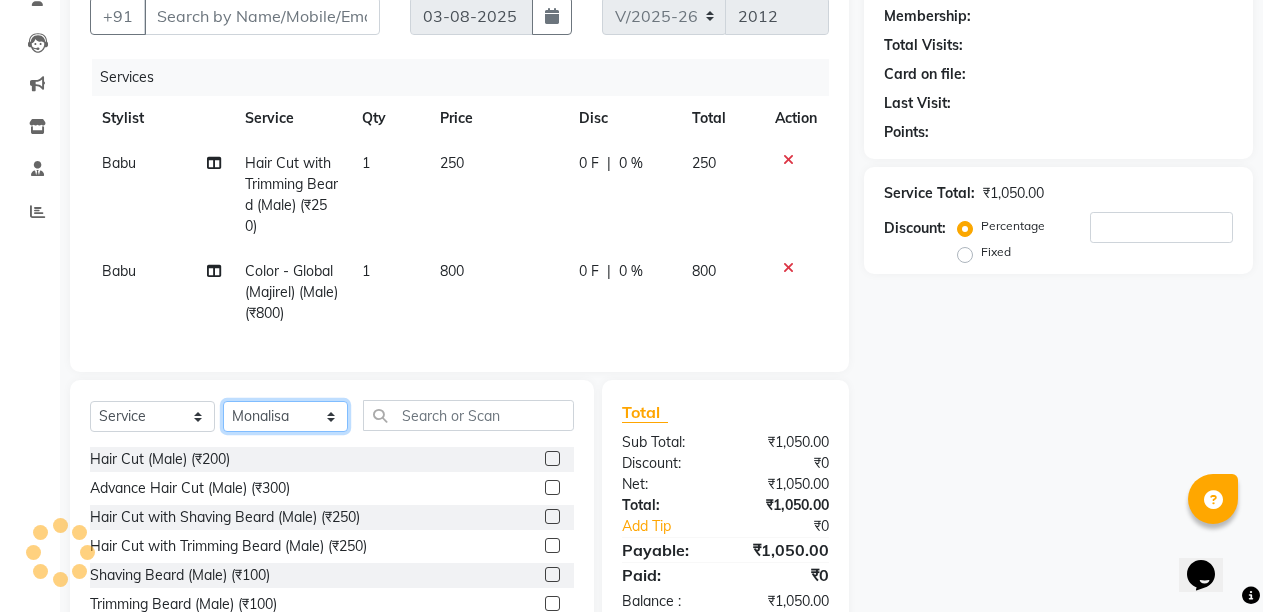 click on "Select Stylist Admin Anil Babu Budhia Monalisa  Nisha Priti" 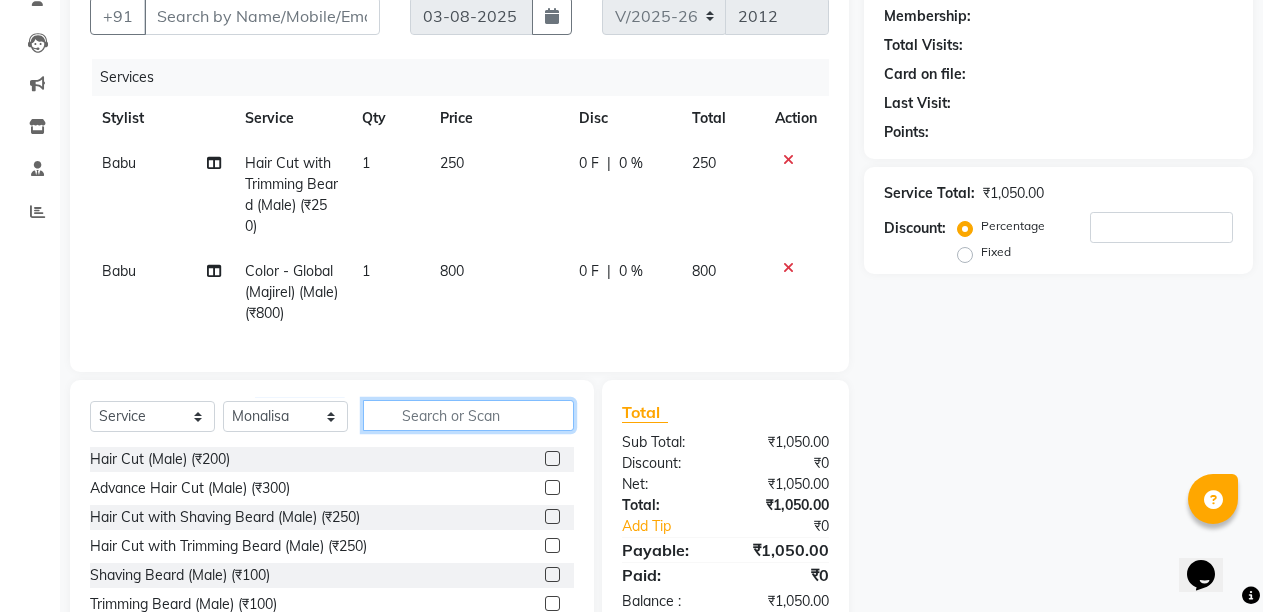 click 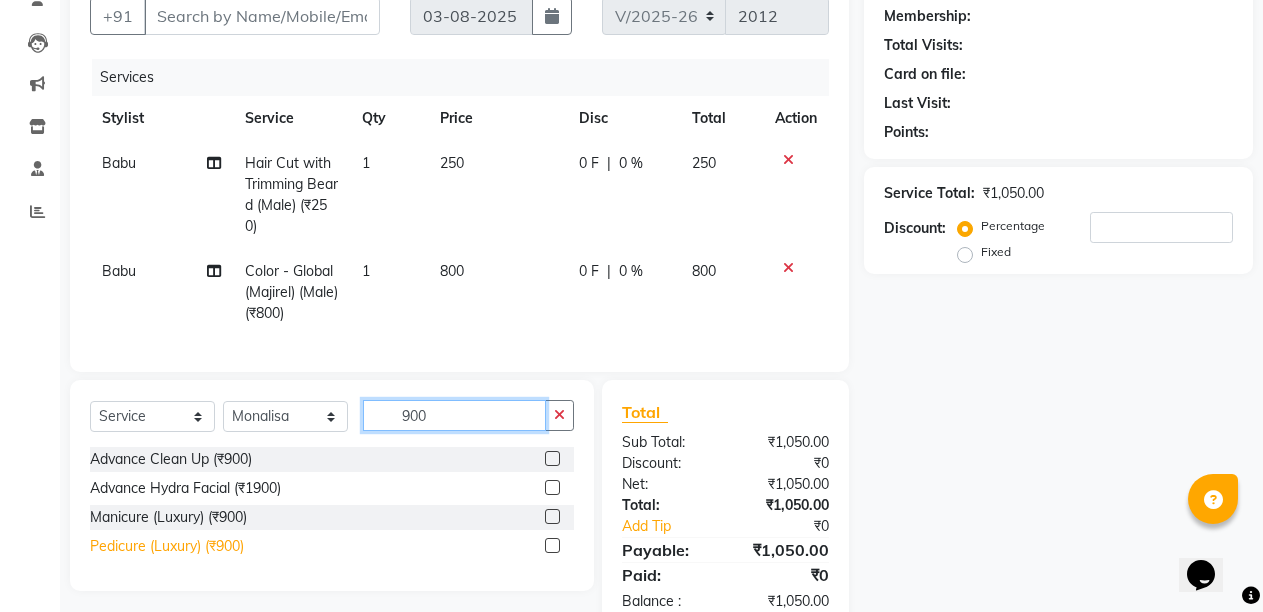 type on "900" 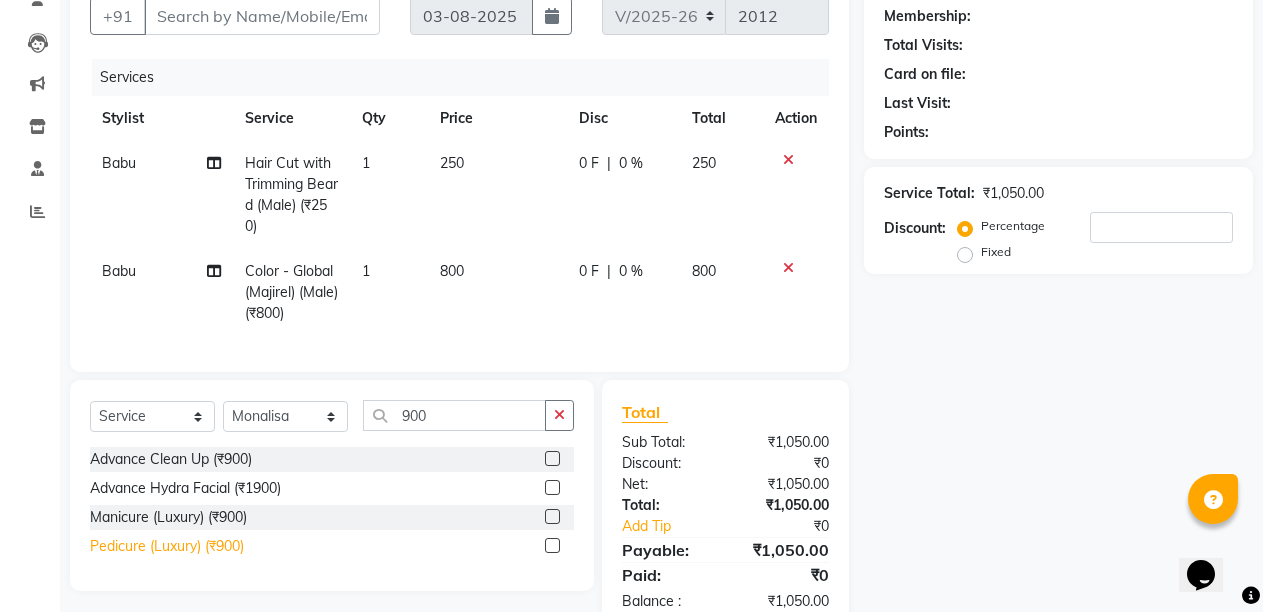 click on "Pedicure (Luxury) (₹900)" 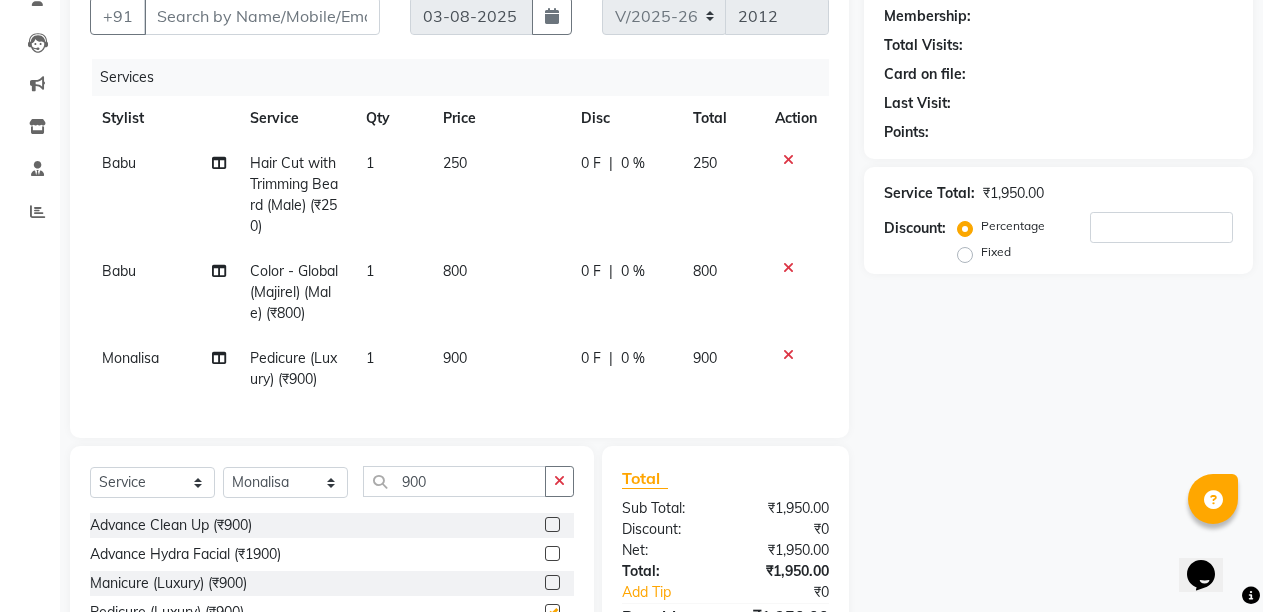 checkbox on "false" 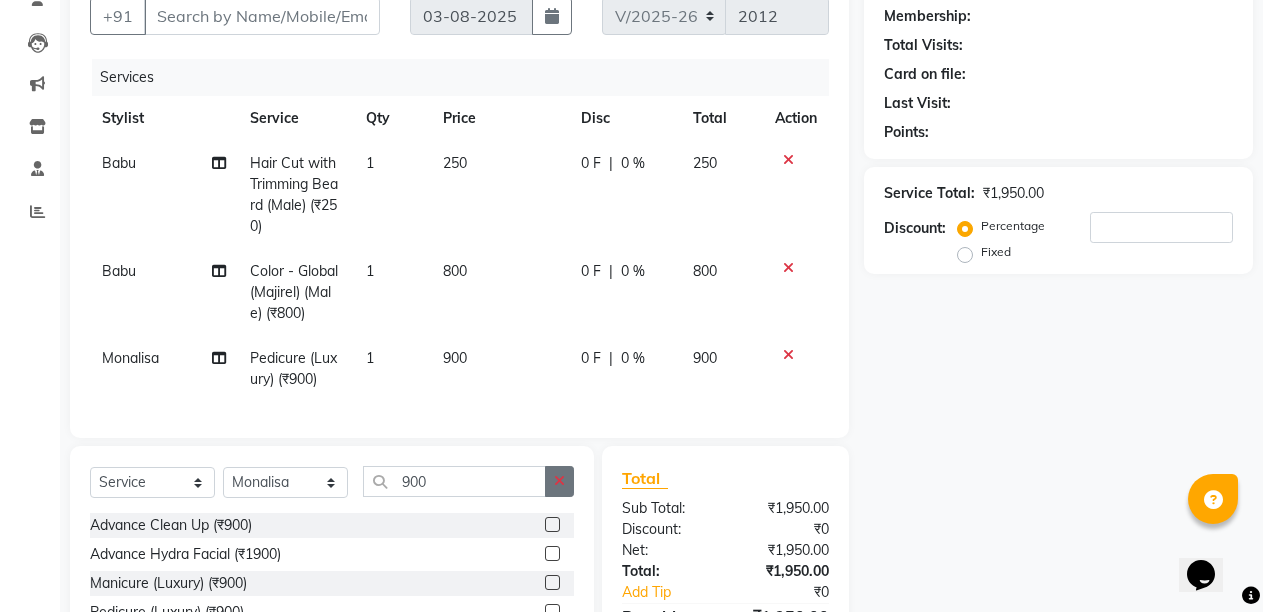 click 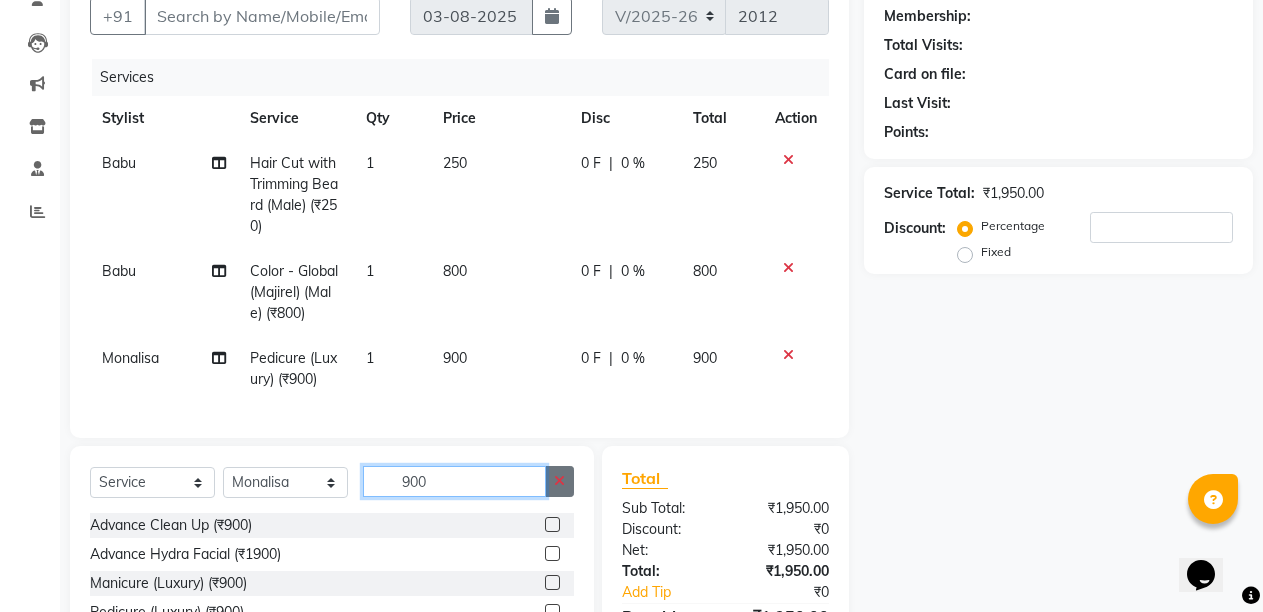 type 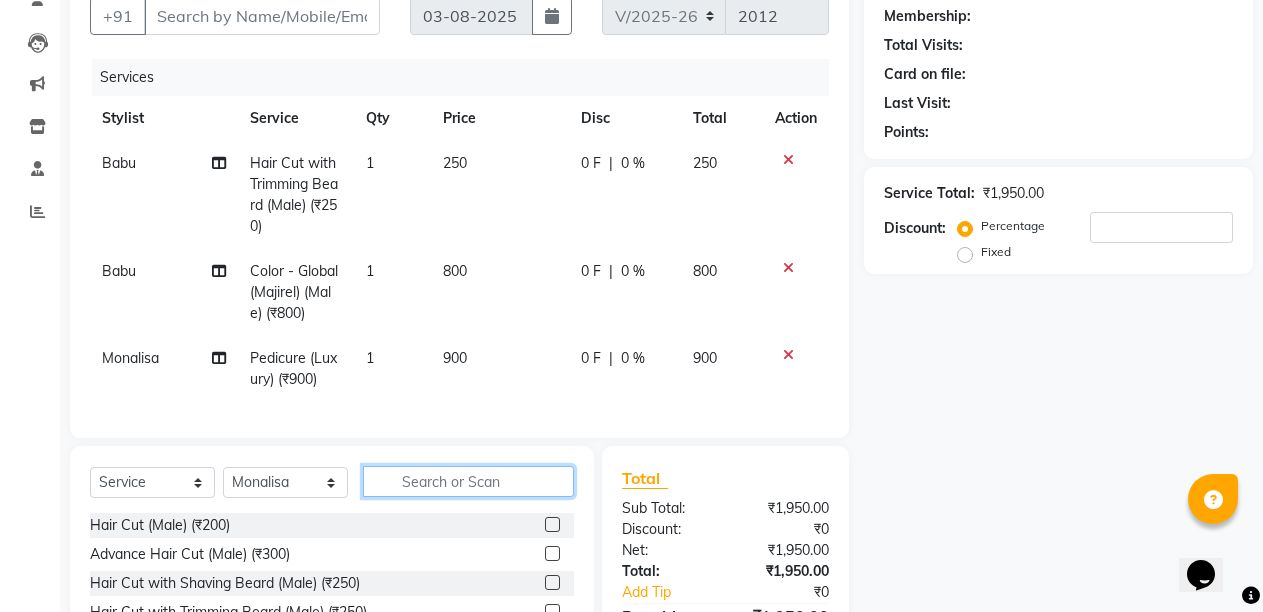 click 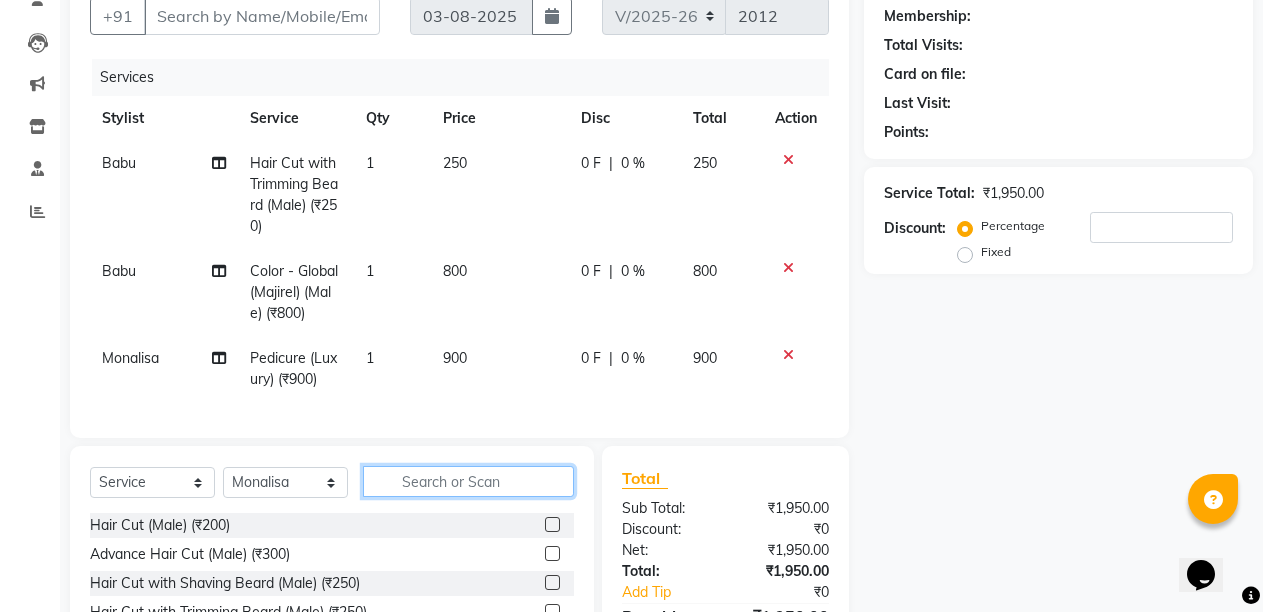 scroll, scrollTop: 0, scrollLeft: 0, axis: both 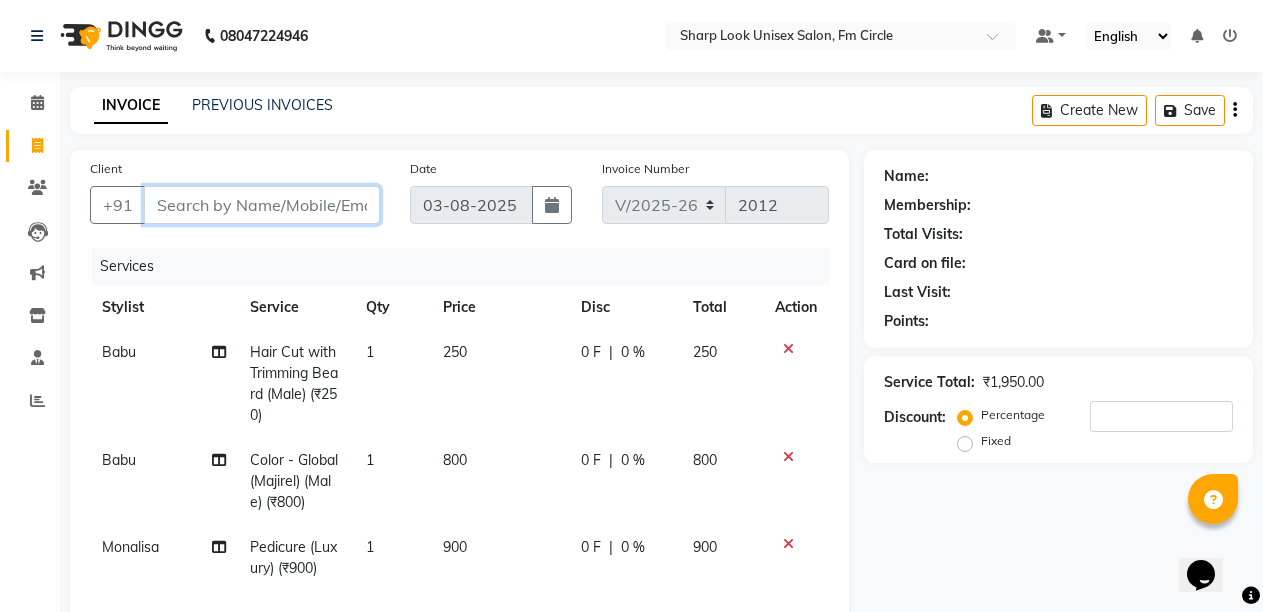 click on "Client" at bounding box center (262, 205) 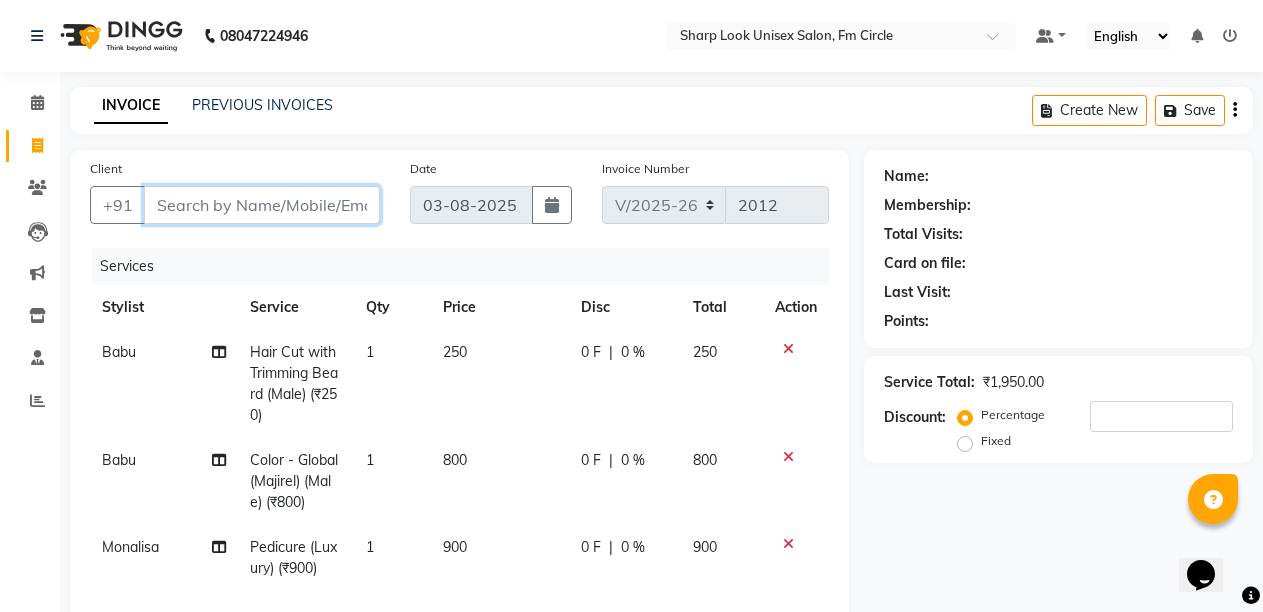 type on "9" 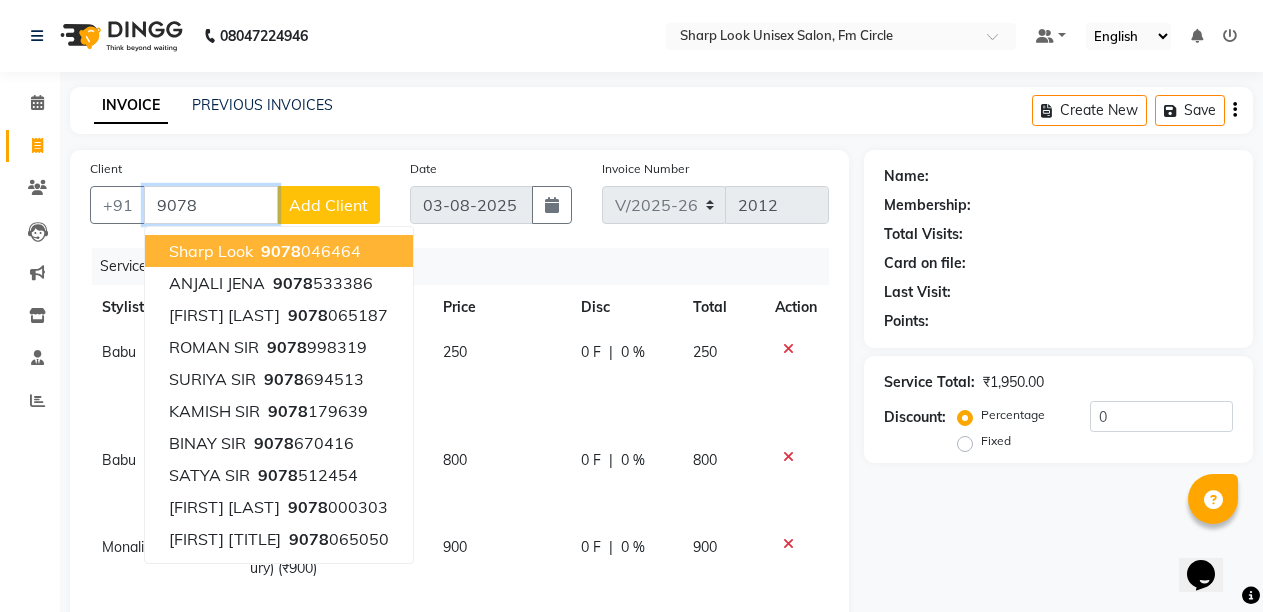 click on "sharp look" at bounding box center (211, 251) 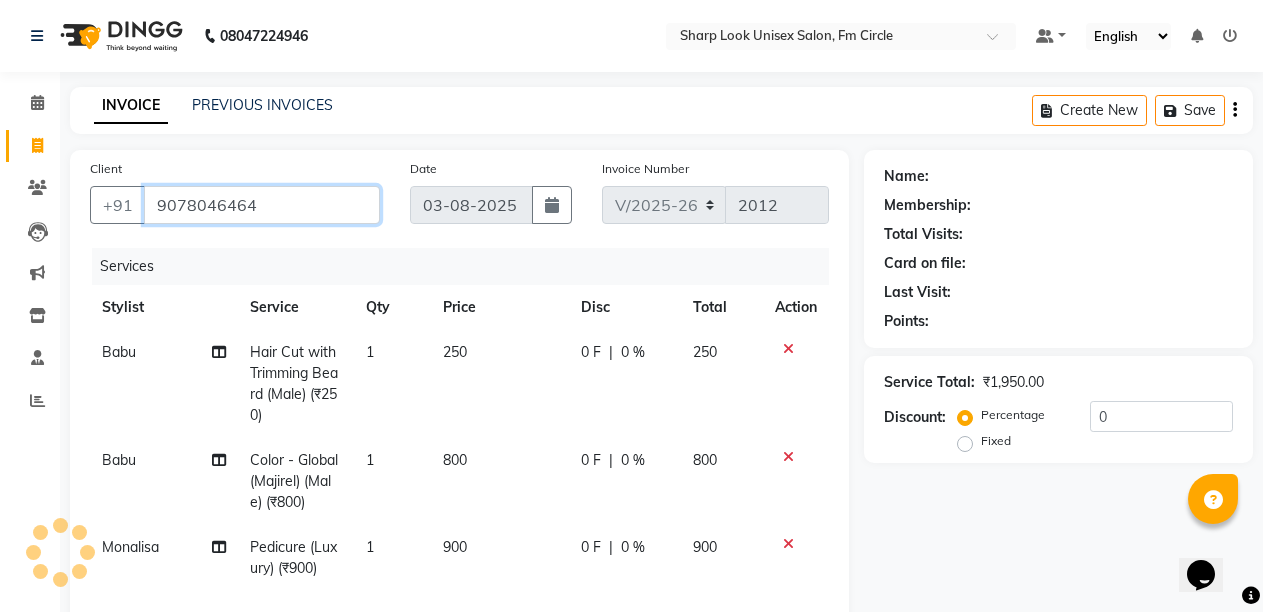 type on "9078046464" 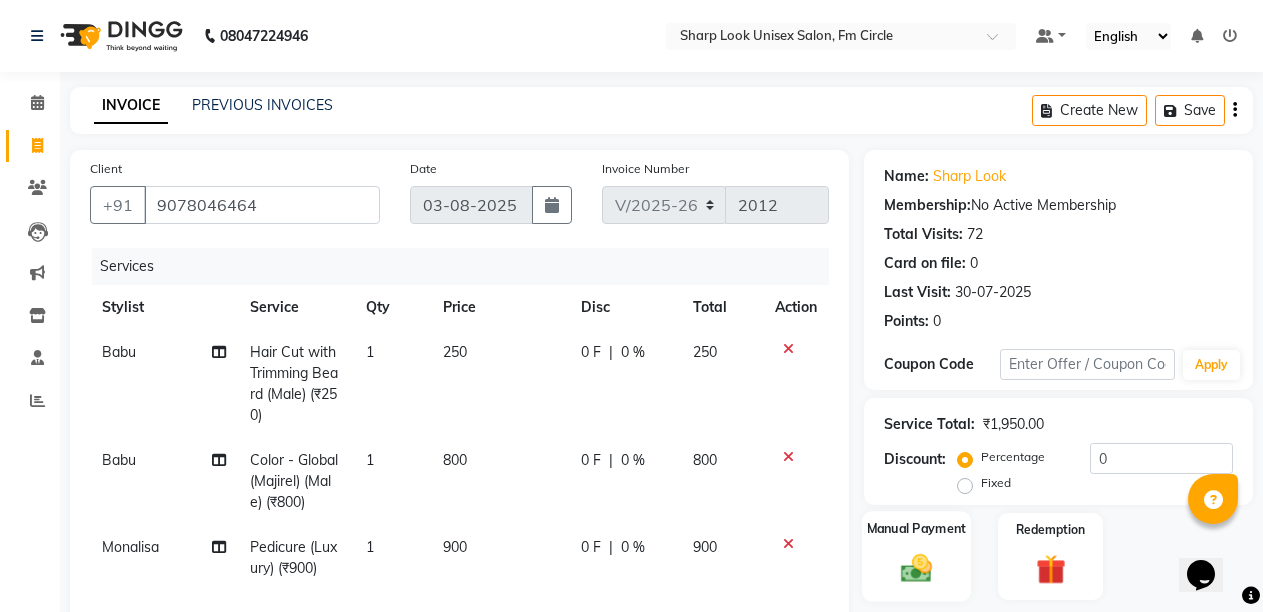 click 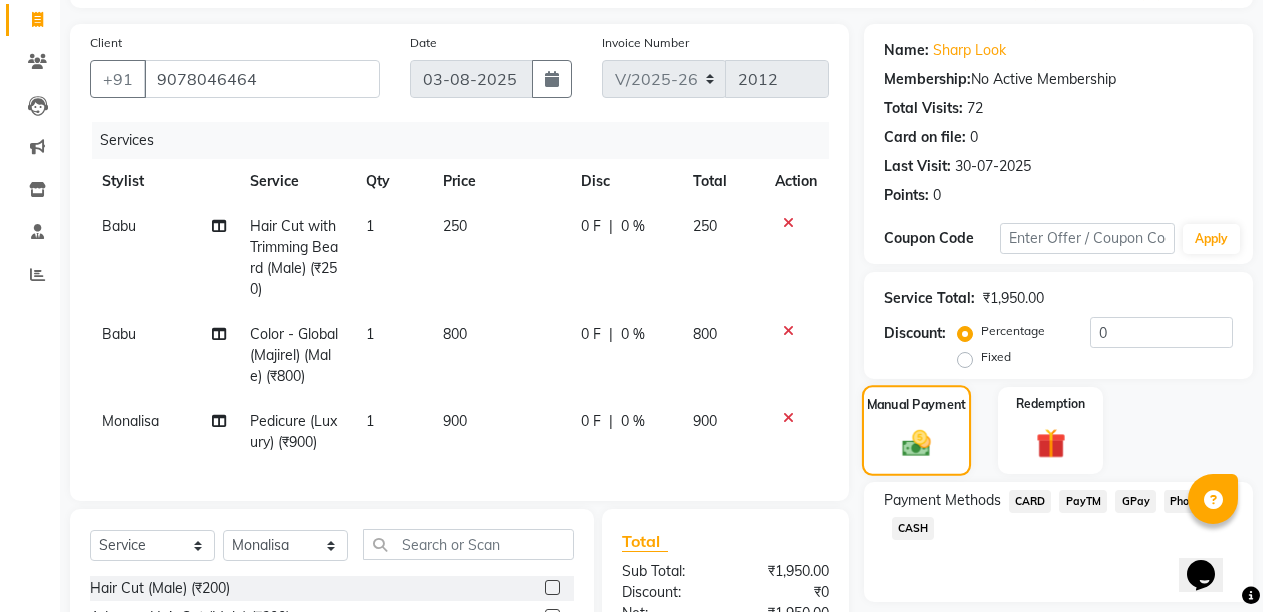scroll, scrollTop: 200, scrollLeft: 0, axis: vertical 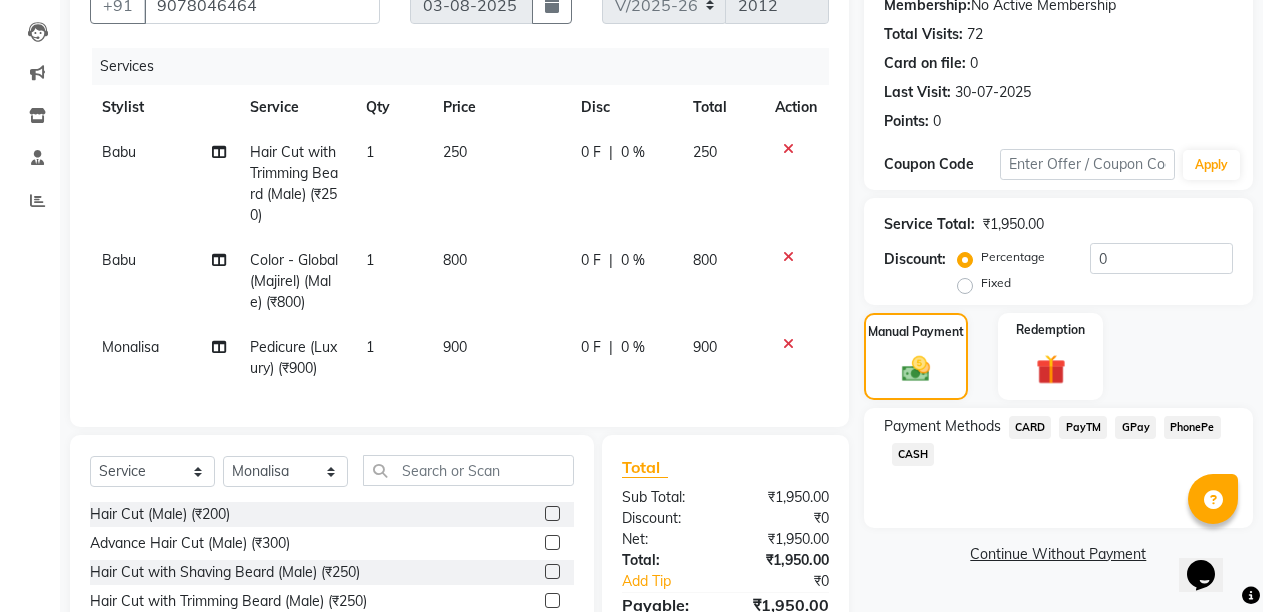 click on "PayTM" 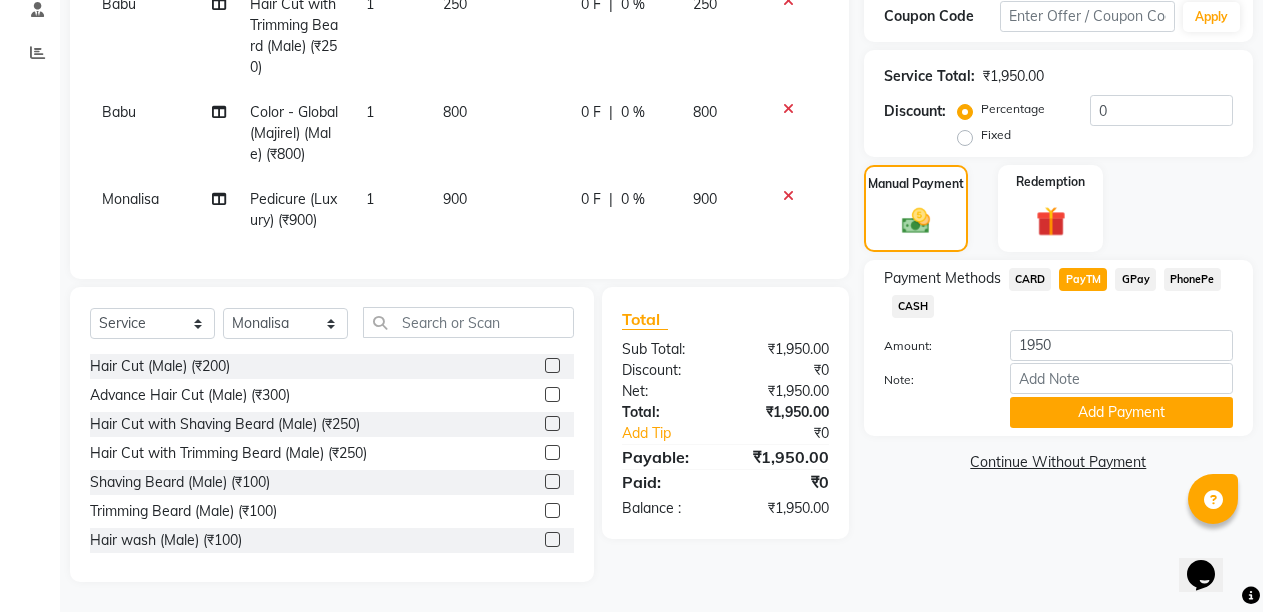 scroll, scrollTop: 365, scrollLeft: 0, axis: vertical 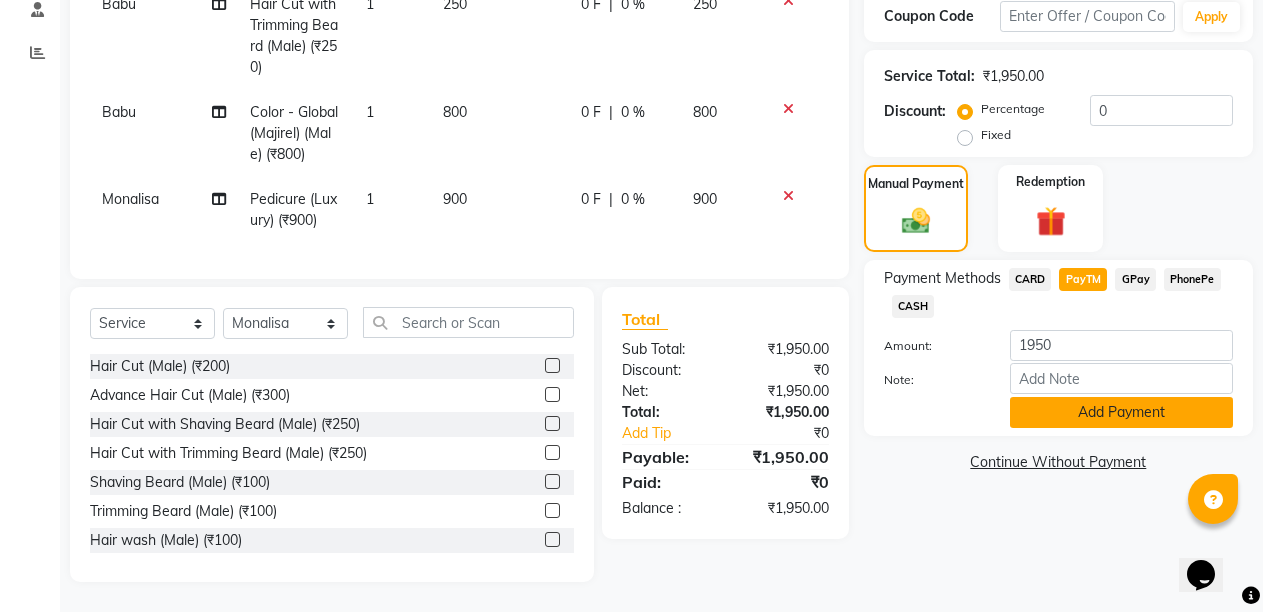 click on "Add Payment" 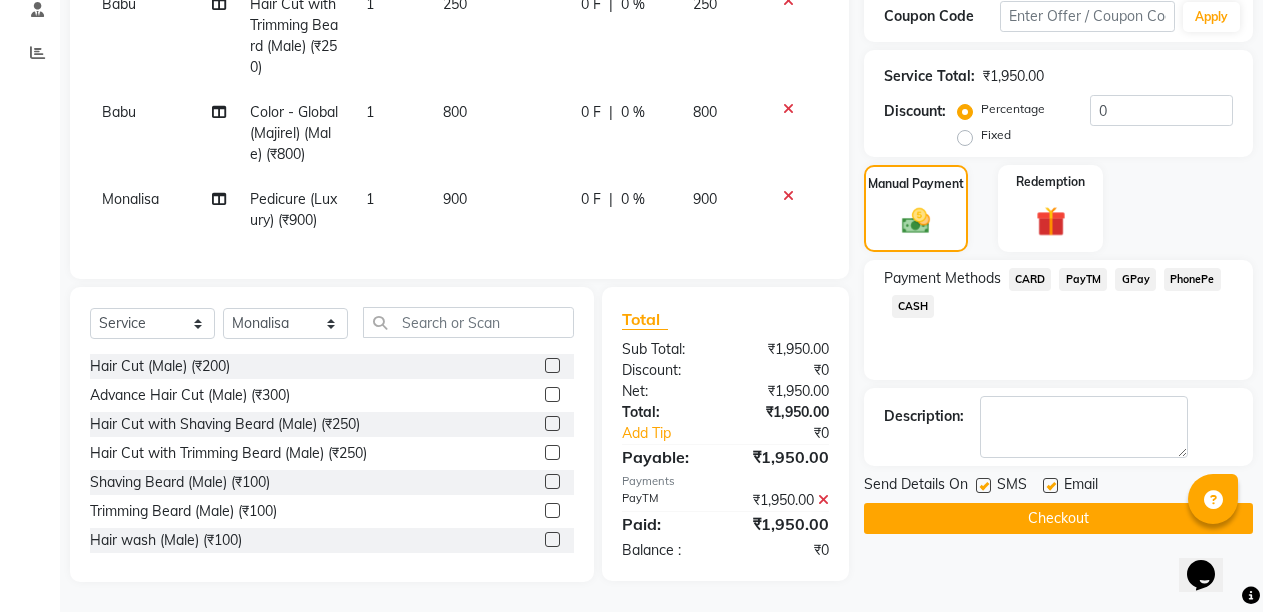 click 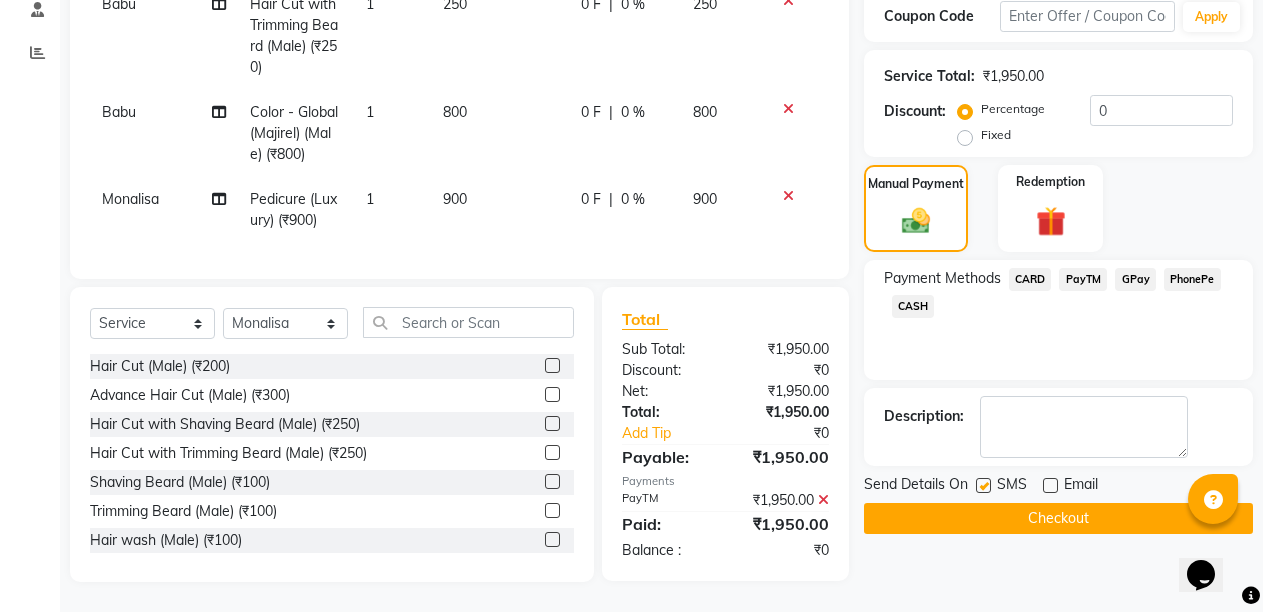click on "Checkout" 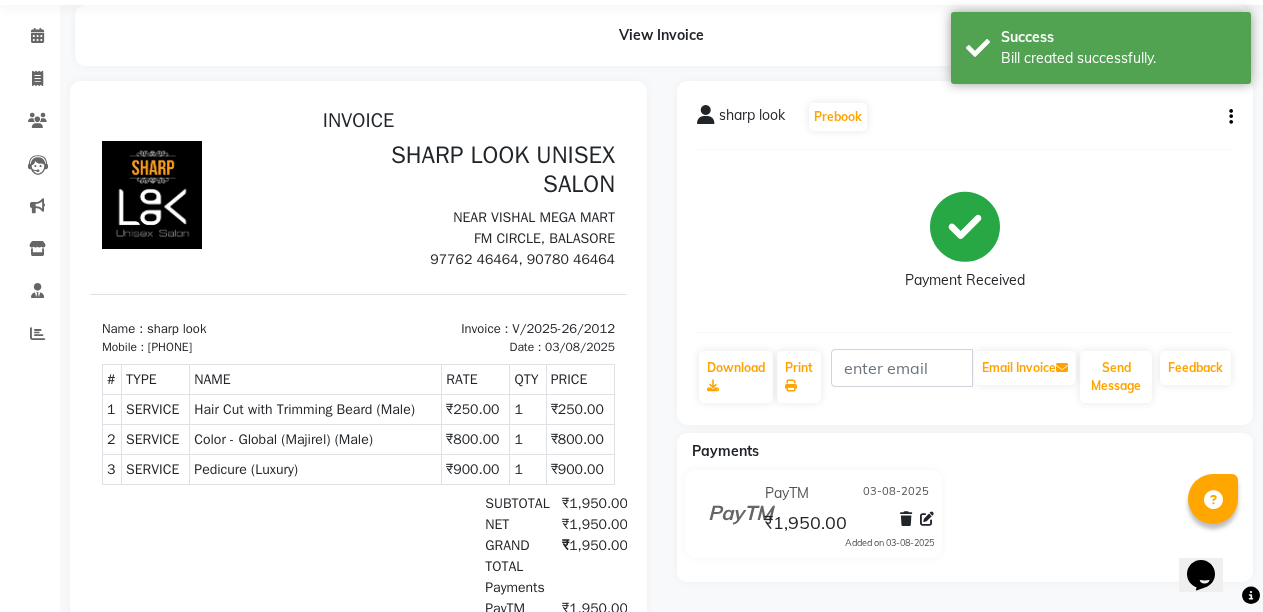 scroll, scrollTop: 0, scrollLeft: 0, axis: both 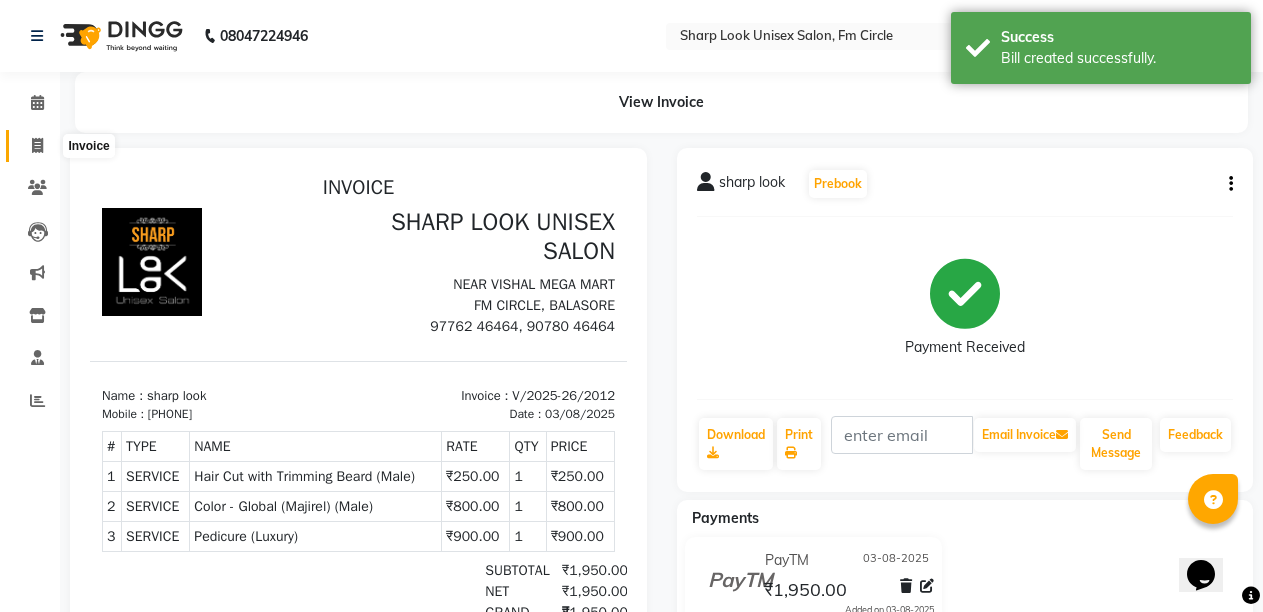 click 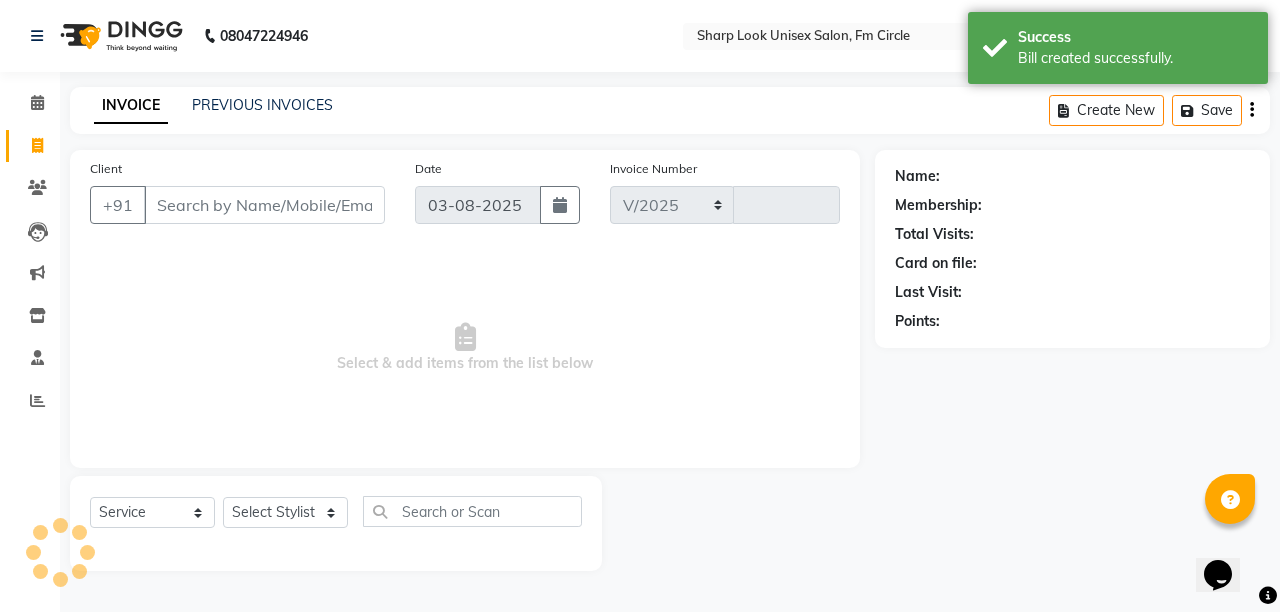 select on "804" 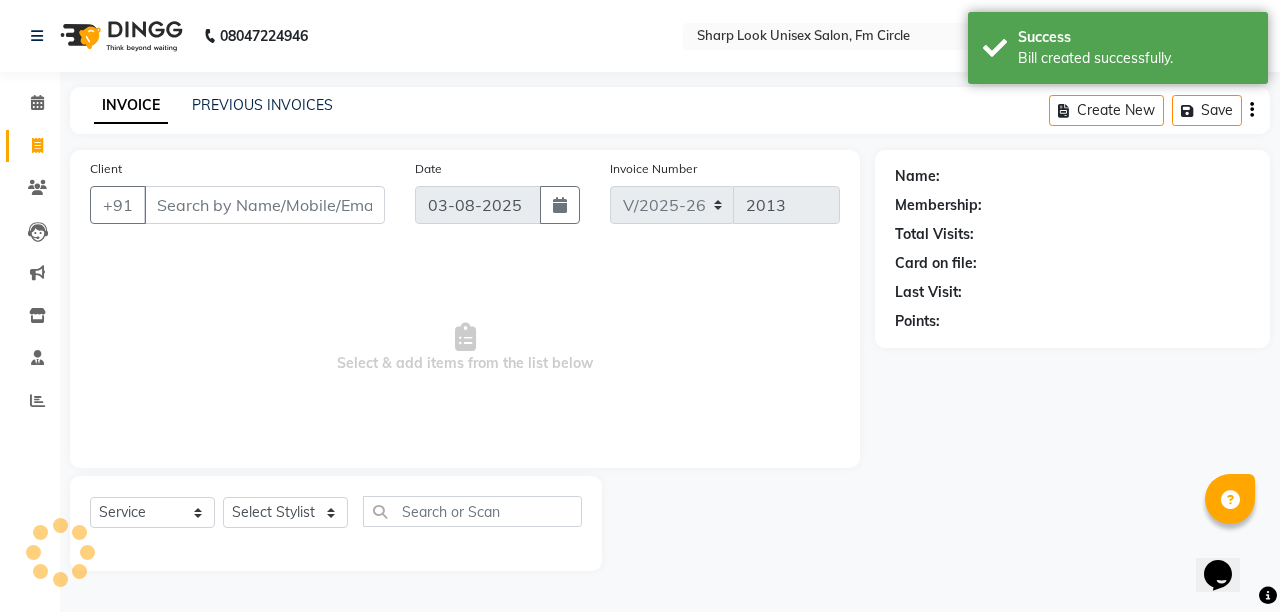 click on "Client" at bounding box center (264, 205) 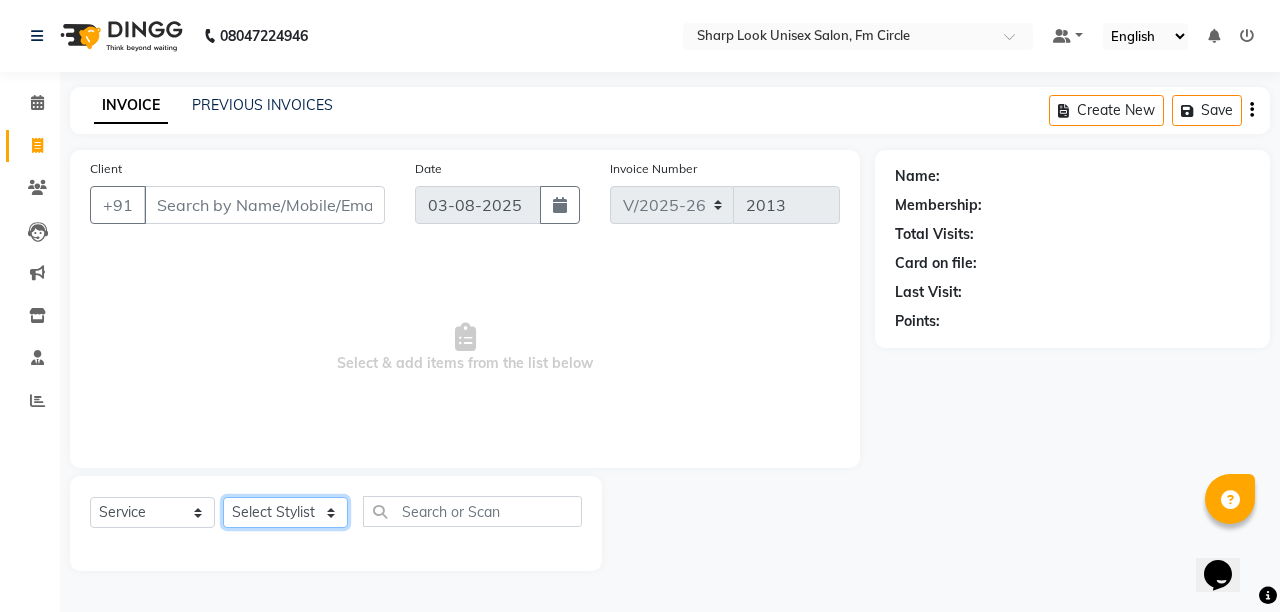 click on "Select Stylist Admin Anil Babu Budhia Monalisa  Nisha Priti" 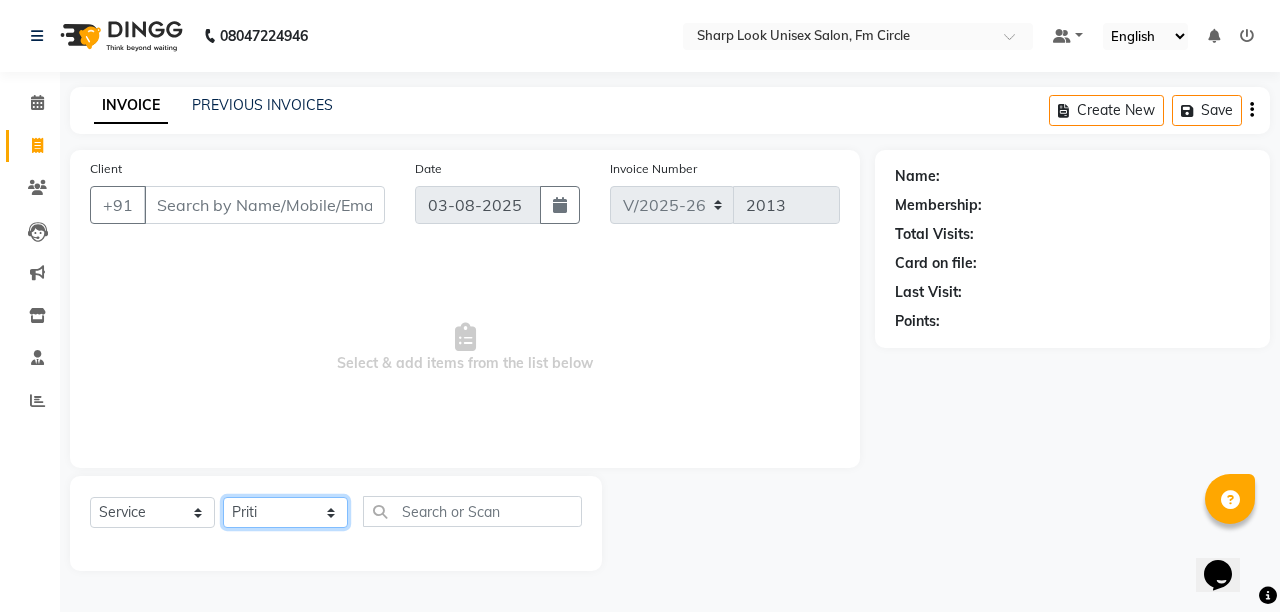 click on "Select Stylist Admin Anil Babu Budhia Monalisa  Nisha Priti" 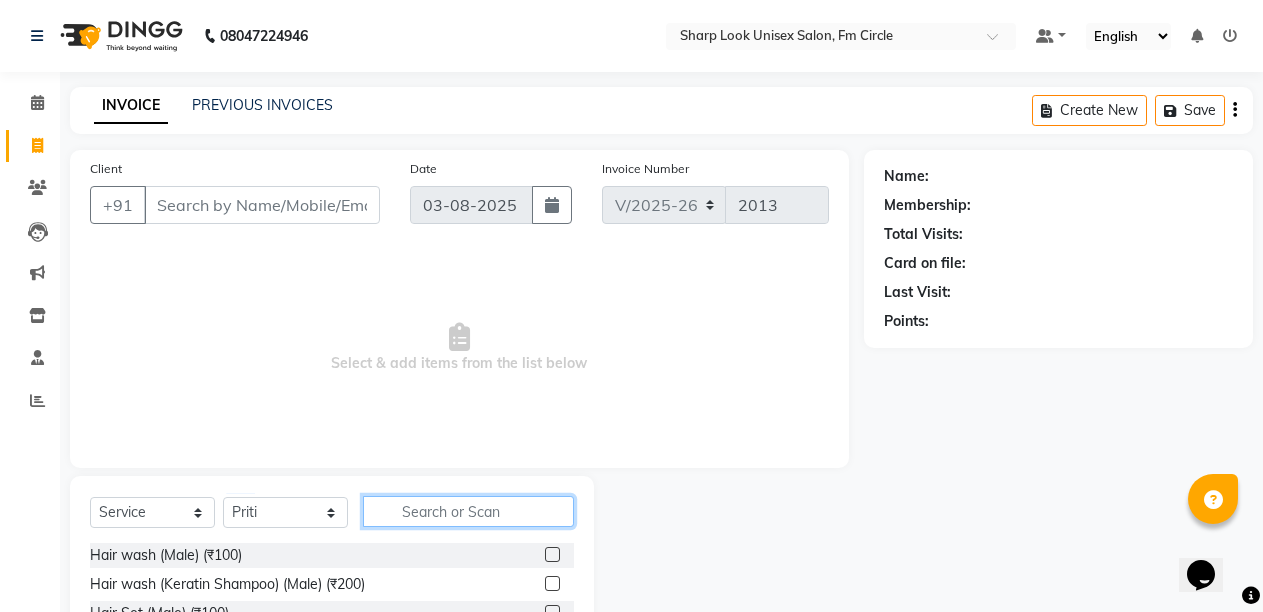 click 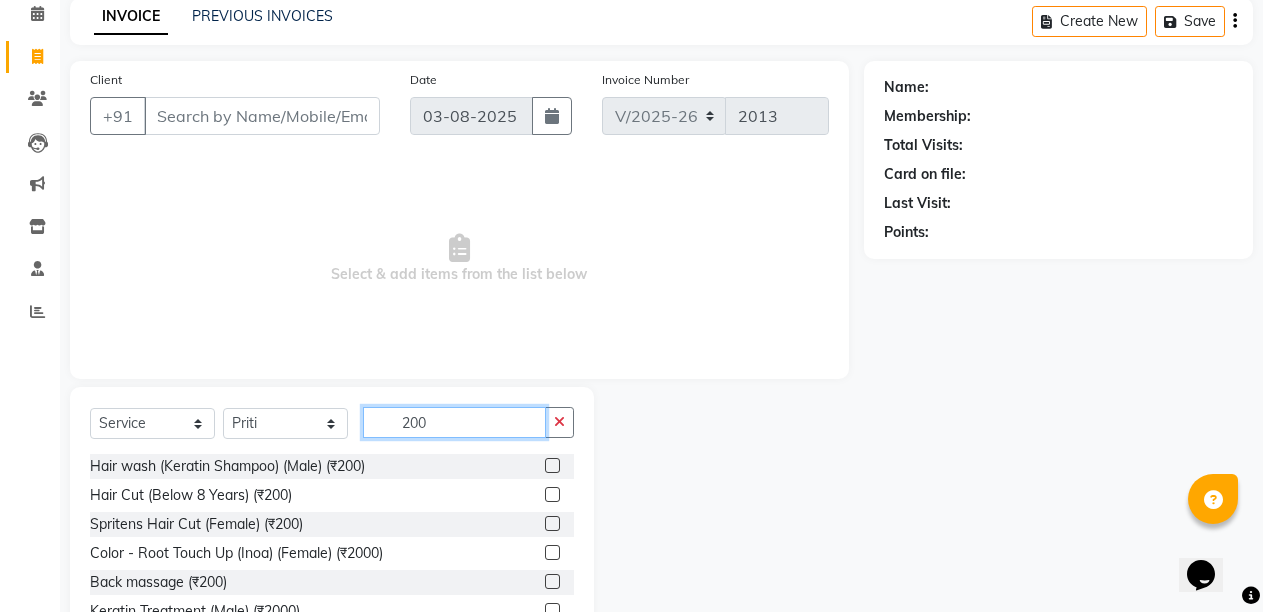 scroll, scrollTop: 189, scrollLeft: 0, axis: vertical 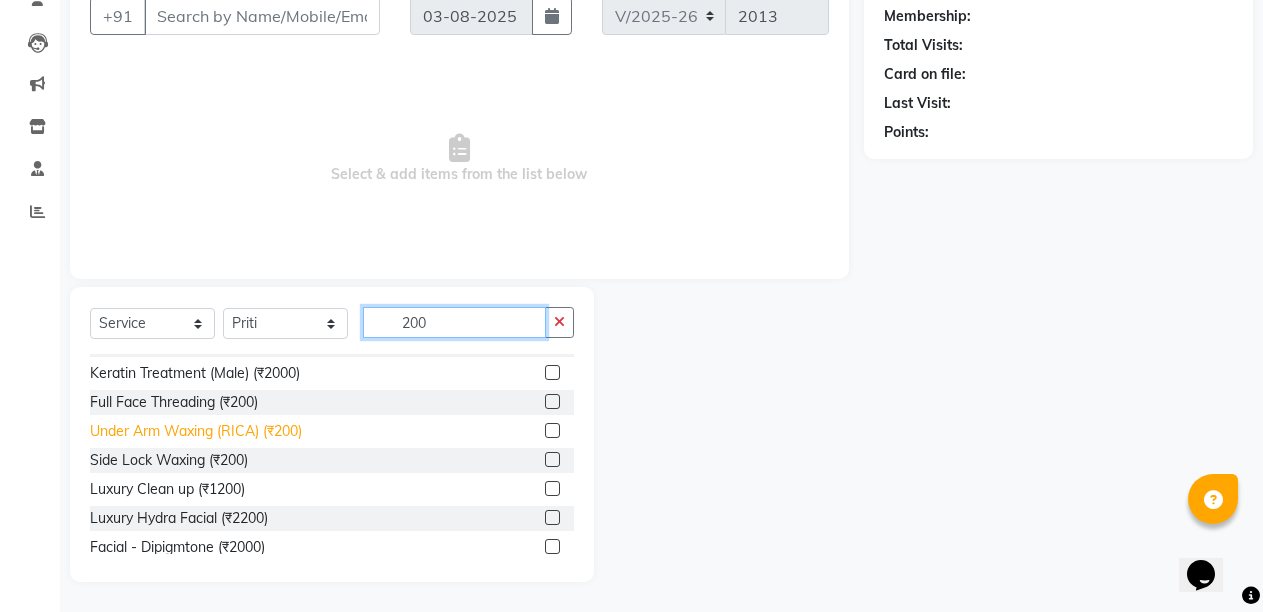 type on "200" 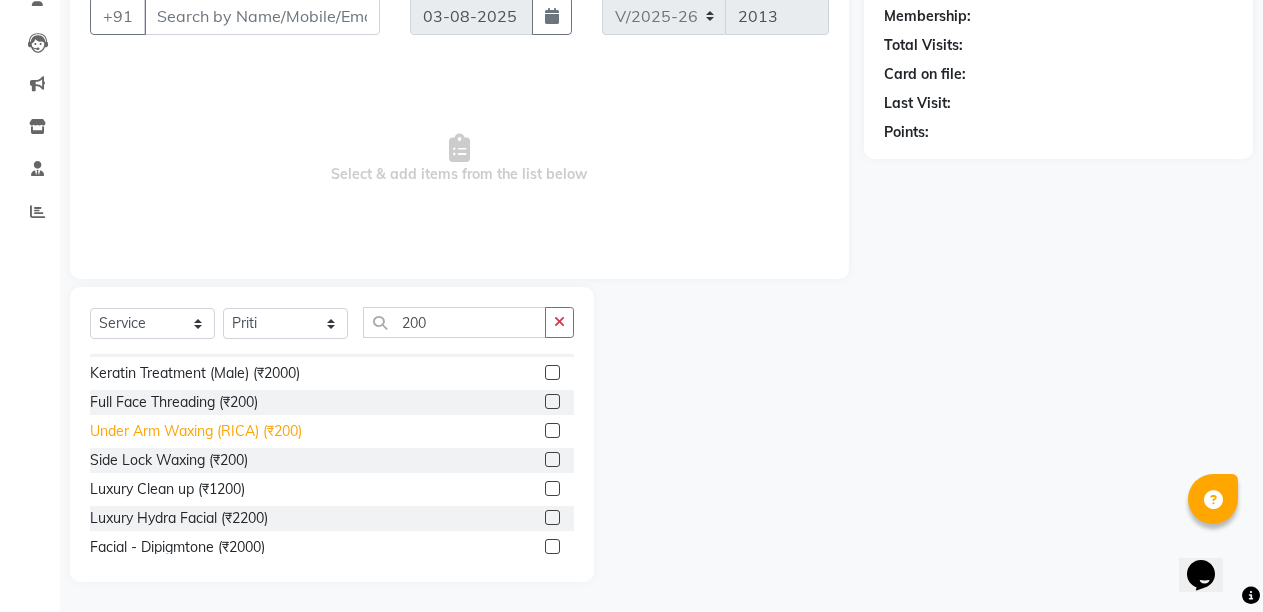click on "Under Arm Waxing (RICA) (₹200)" 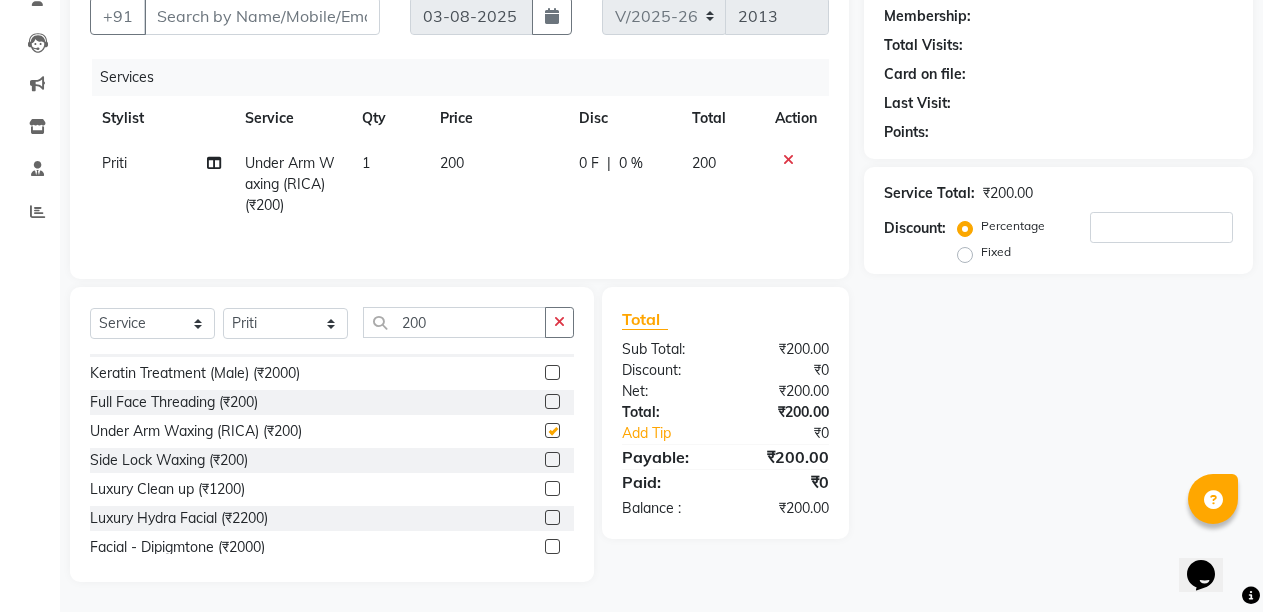 checkbox on "false" 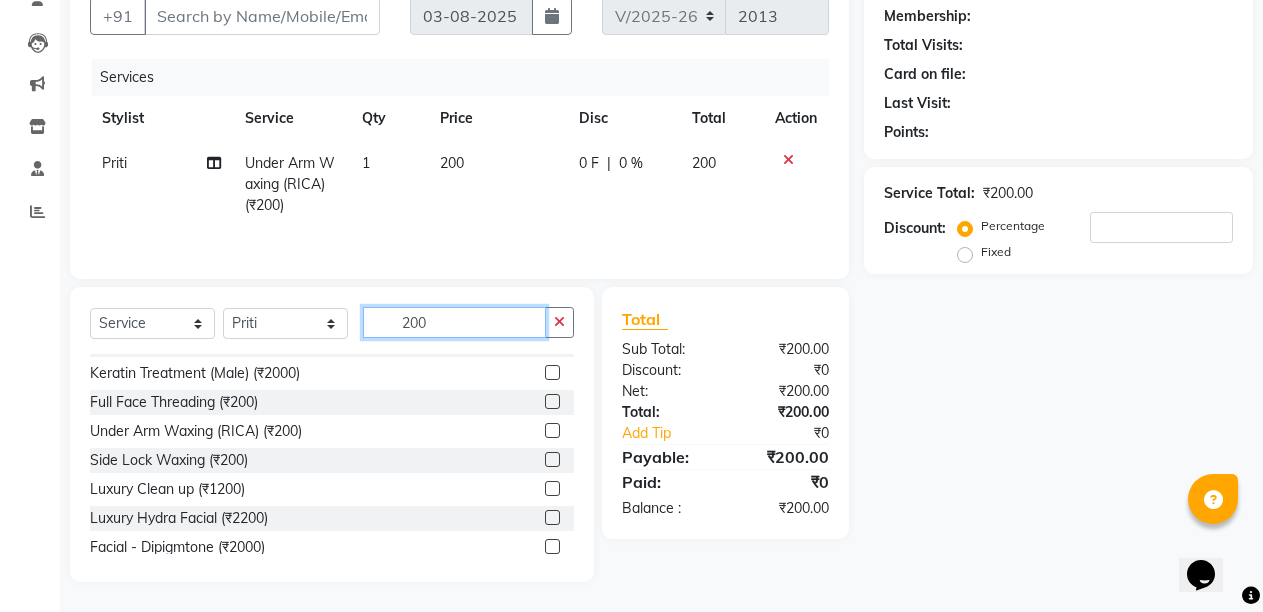 click on "200" 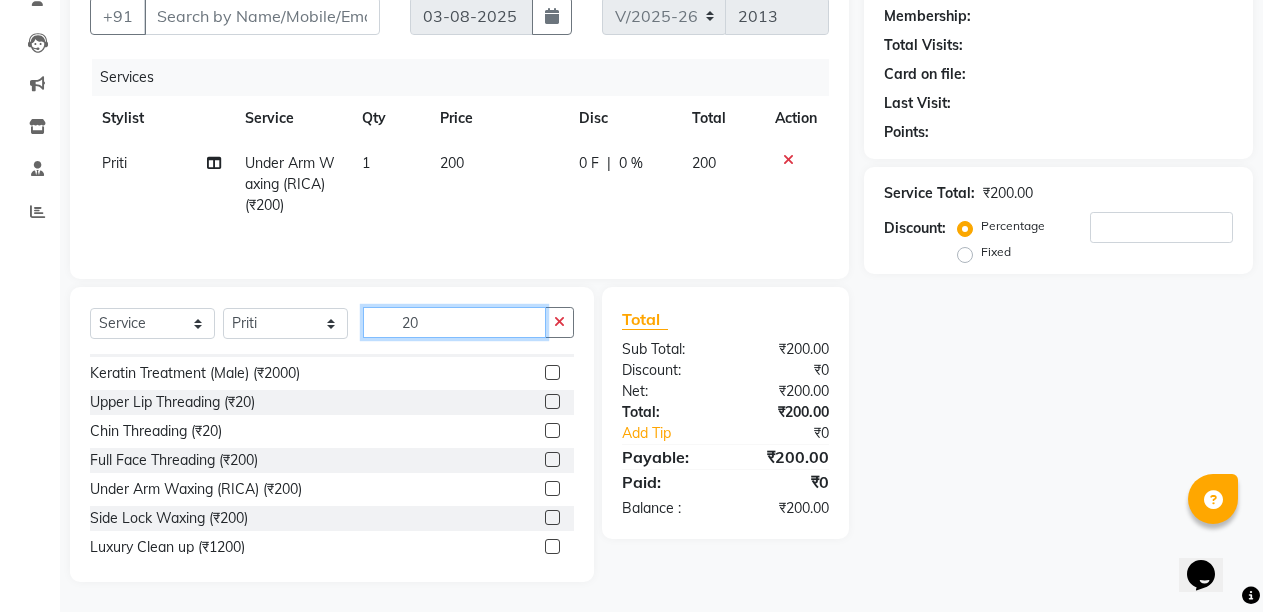 type on "2" 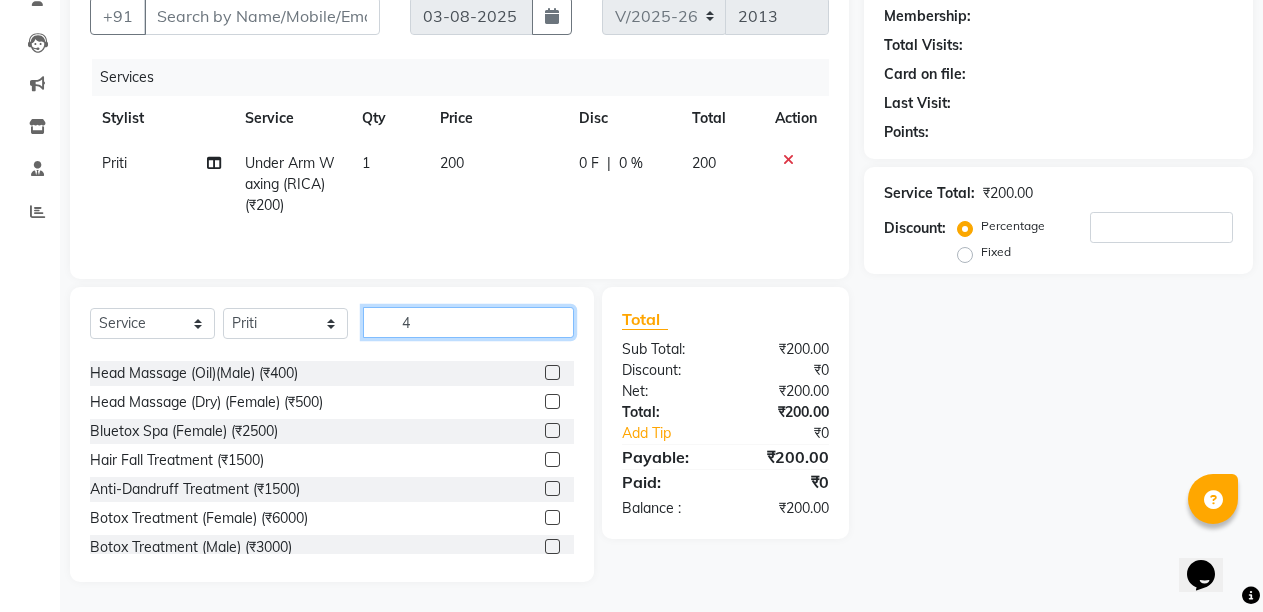 scroll, scrollTop: 80, scrollLeft: 0, axis: vertical 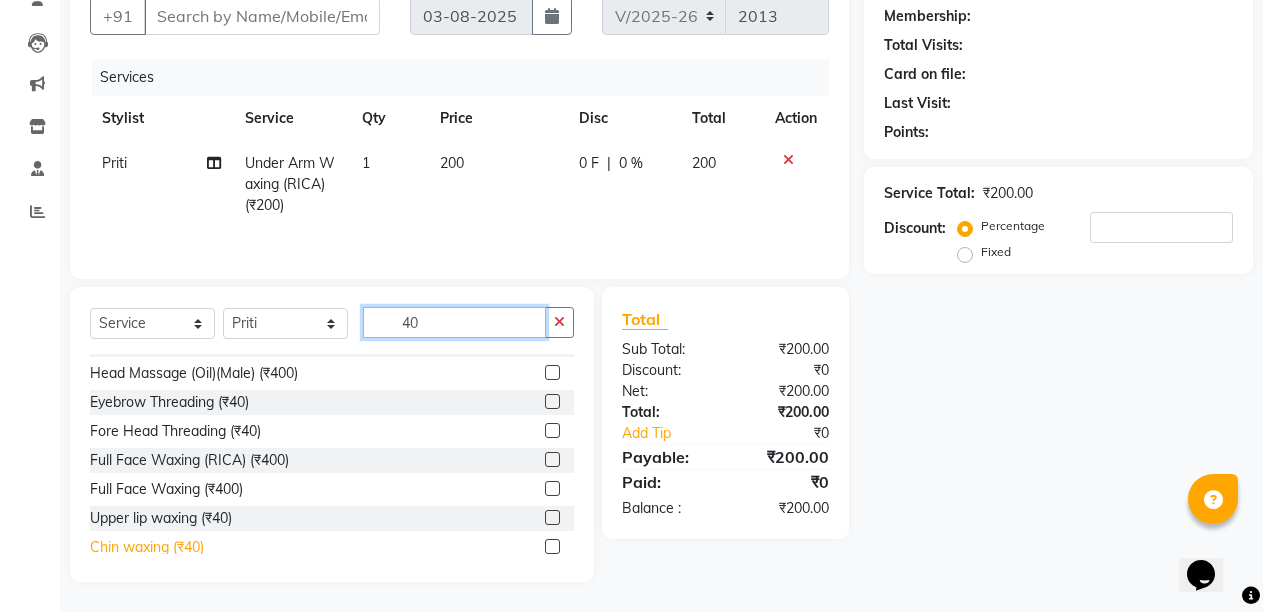type on "40" 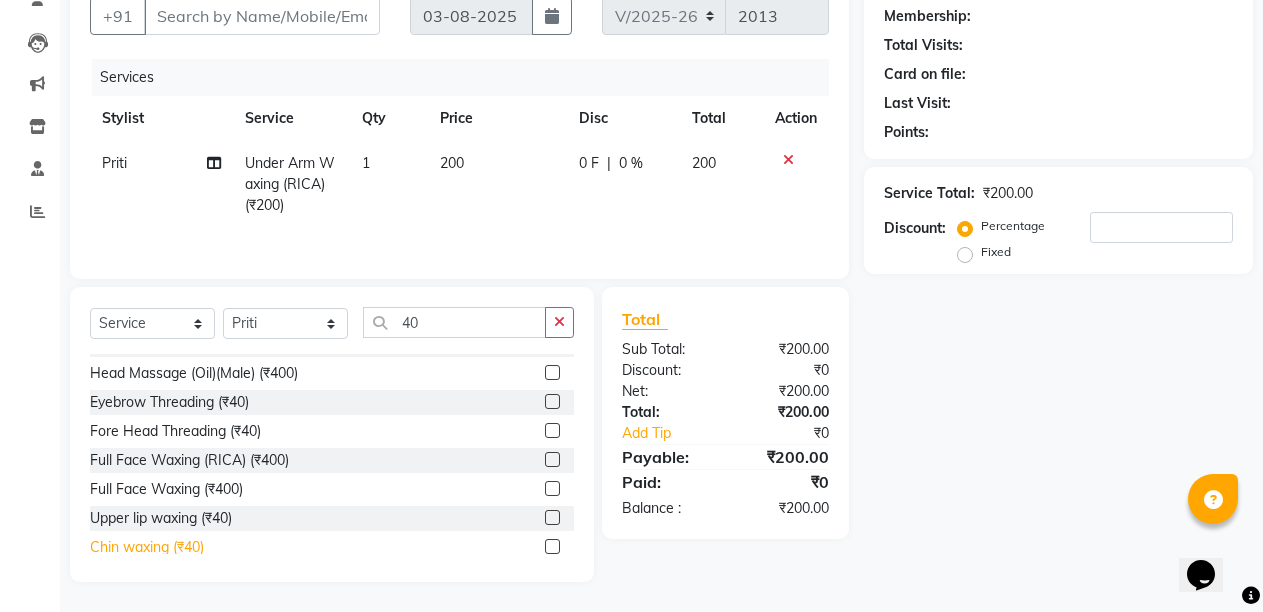 click on "Chin waxing (₹40)" 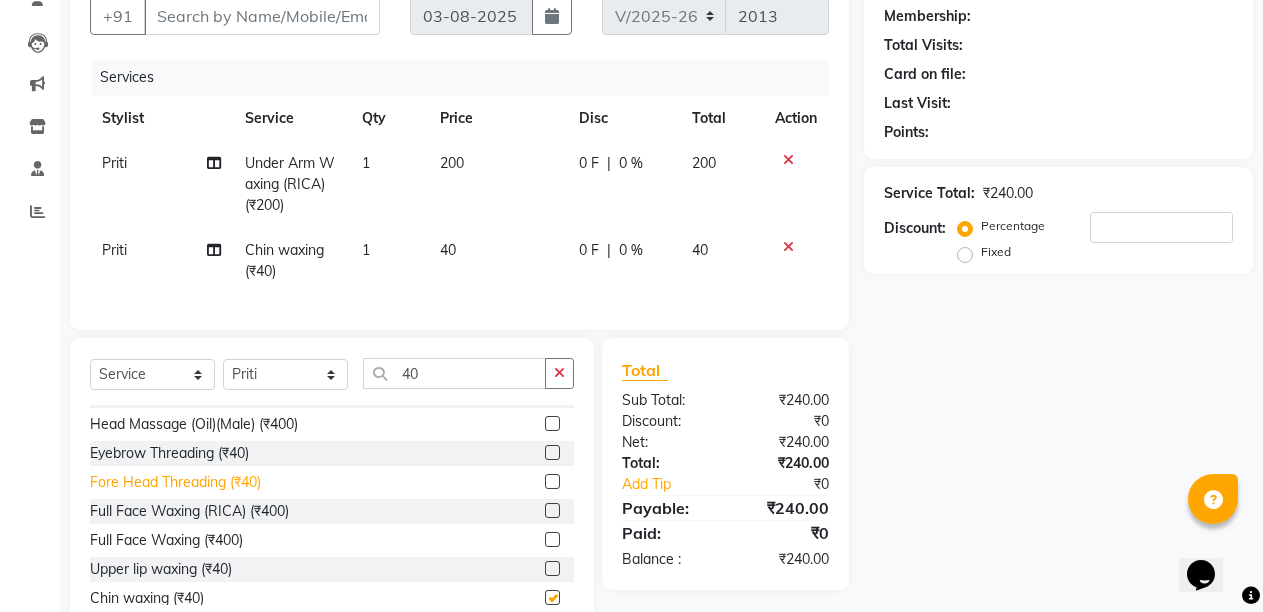 checkbox on "false" 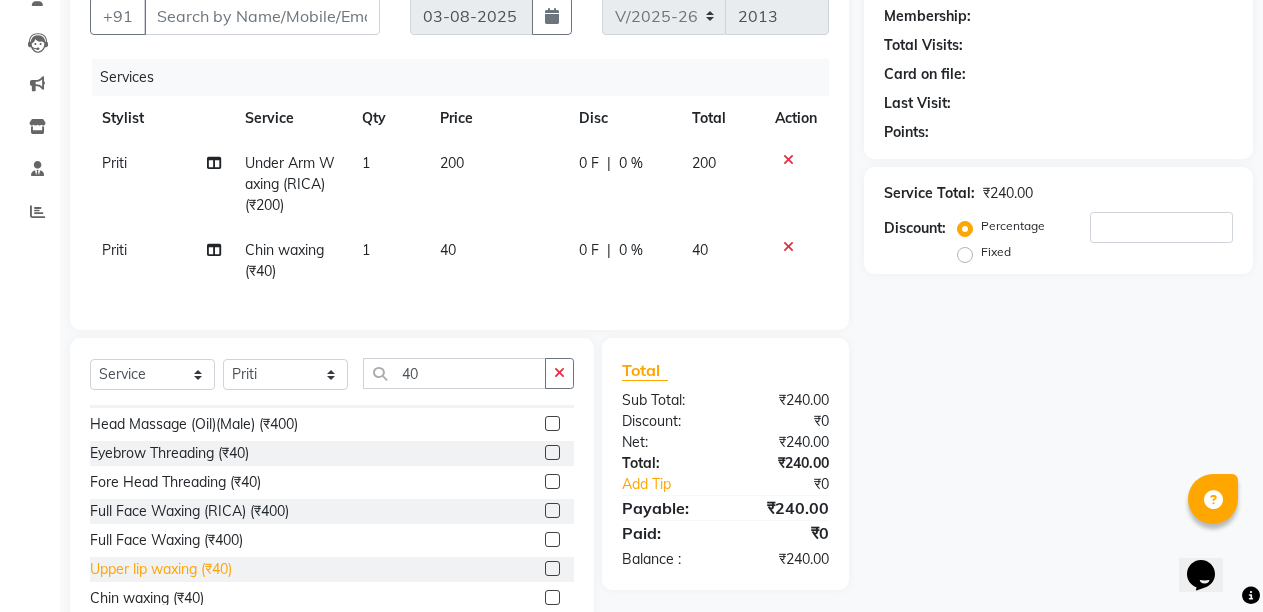 click on "Upper lip waxing (₹40)" 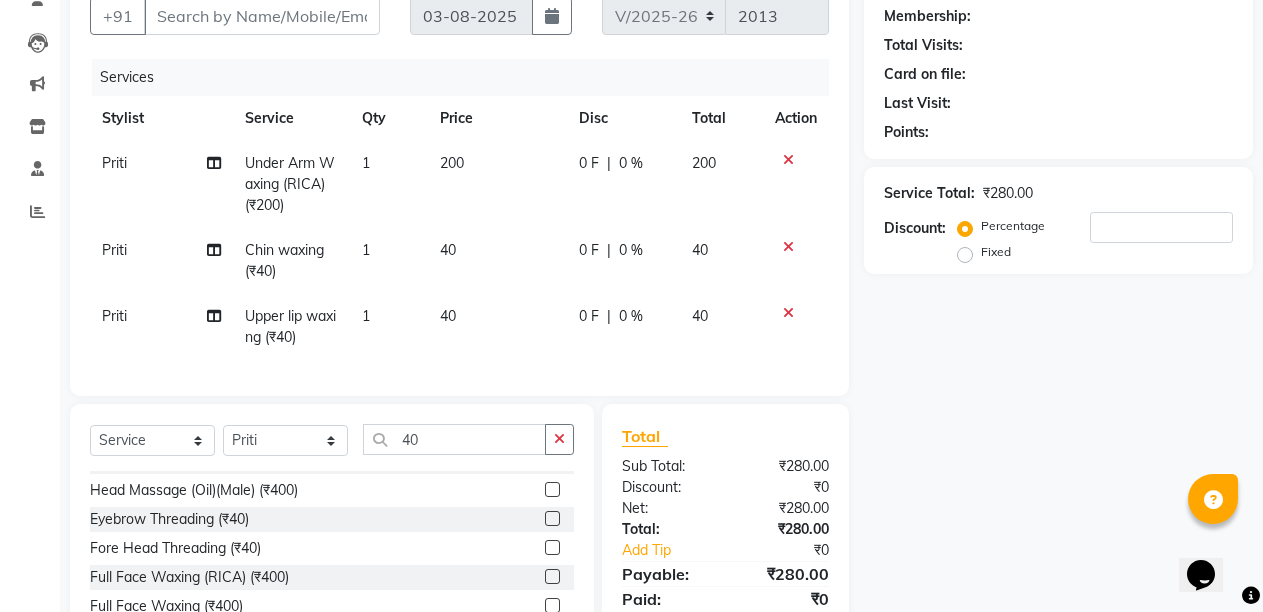 checkbox on "false" 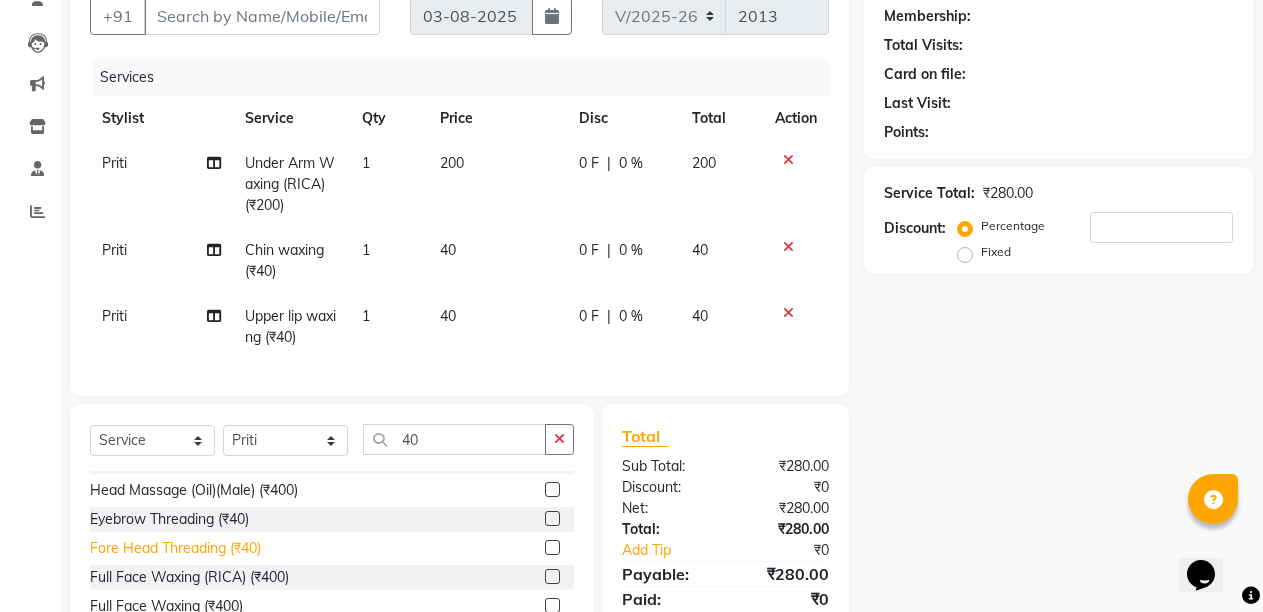 scroll, scrollTop: 293, scrollLeft: 0, axis: vertical 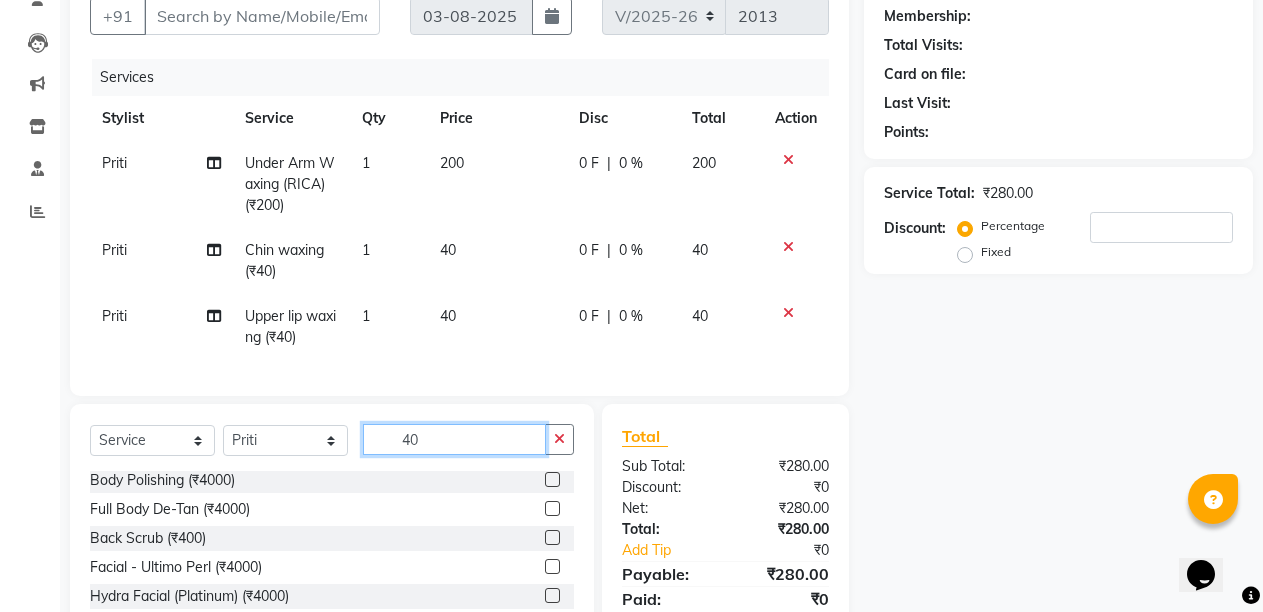 click on "40" 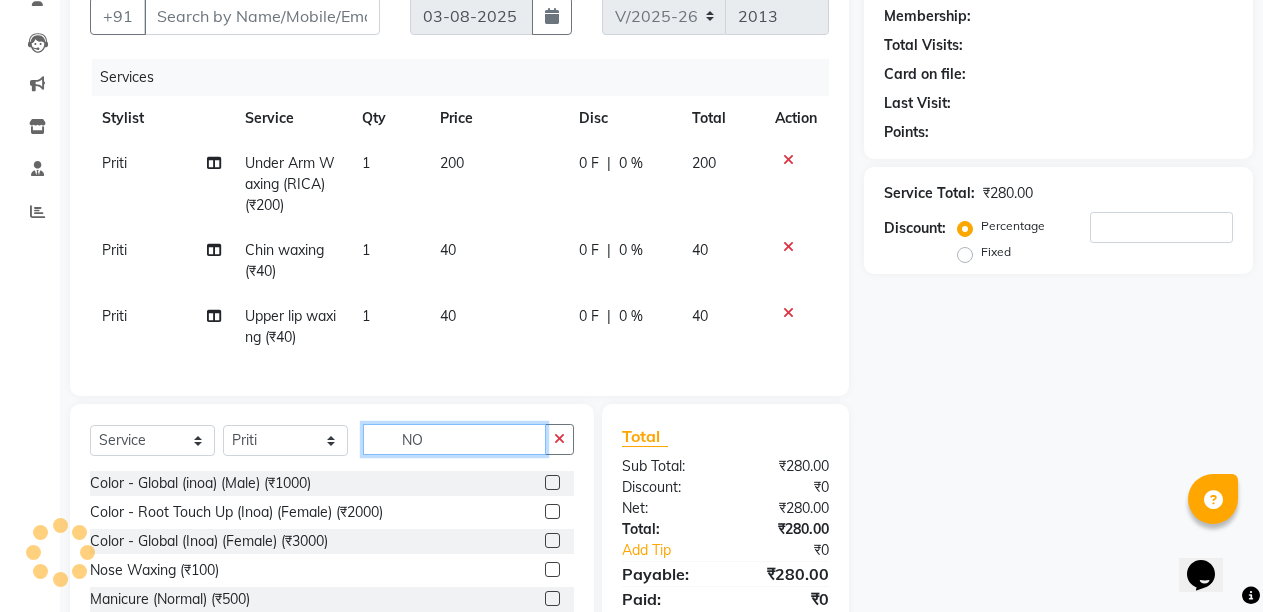 scroll, scrollTop: 0, scrollLeft: 0, axis: both 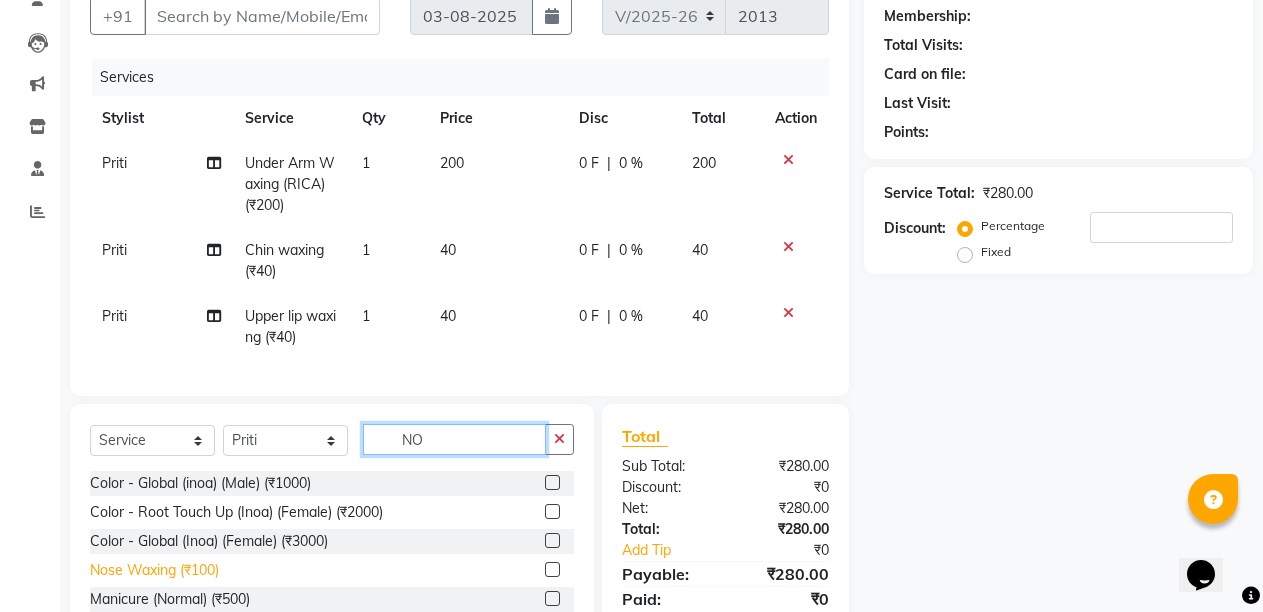 type on "NO" 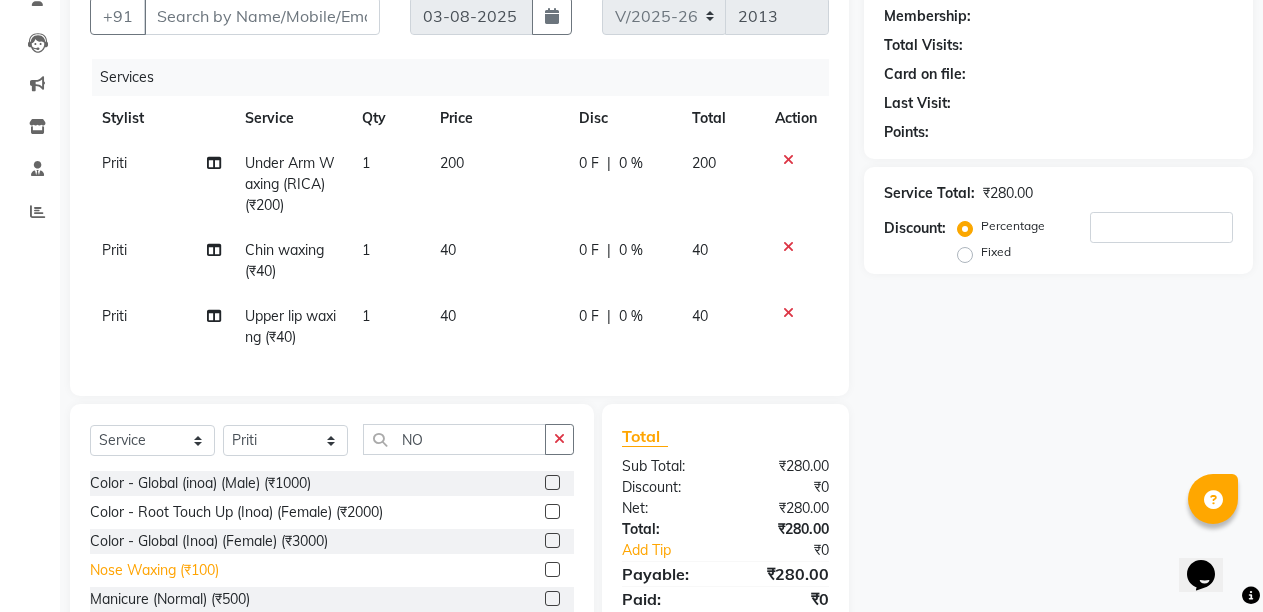 click on "Nose Waxing  (₹100)" 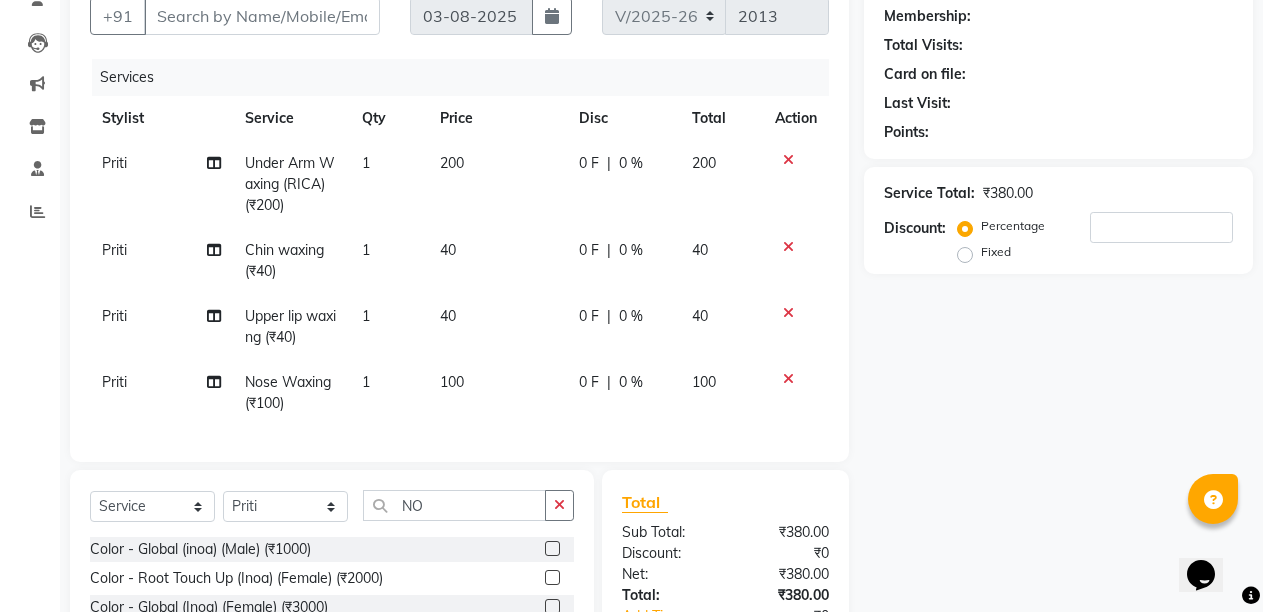 checkbox on "false" 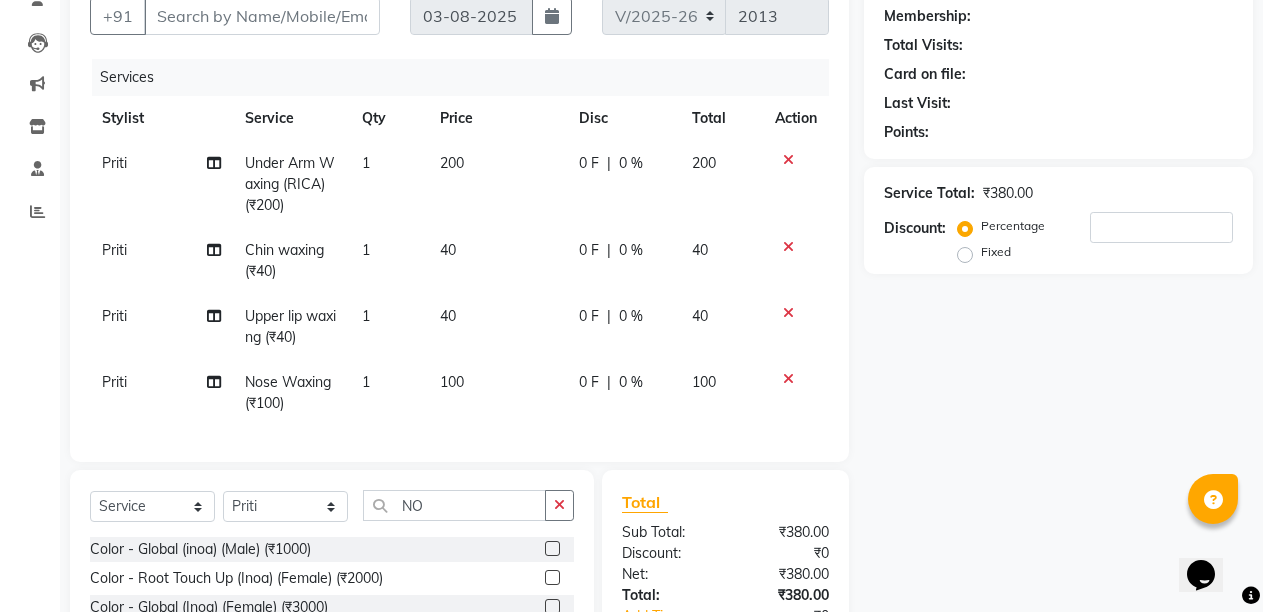 click on "100" 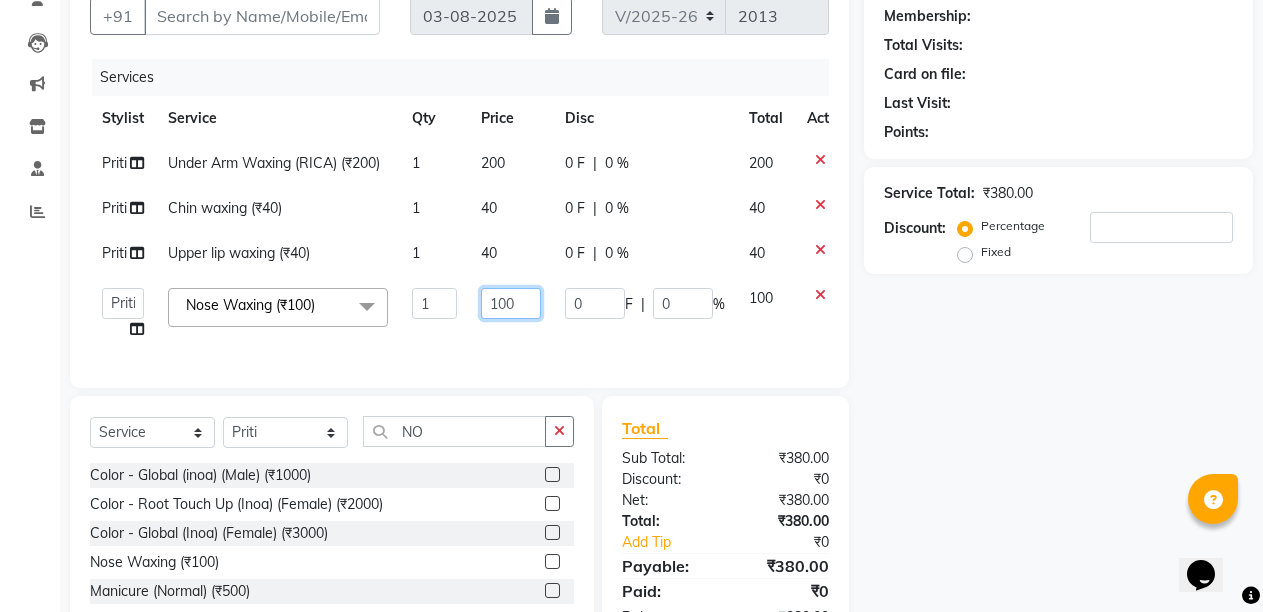 click on "100" 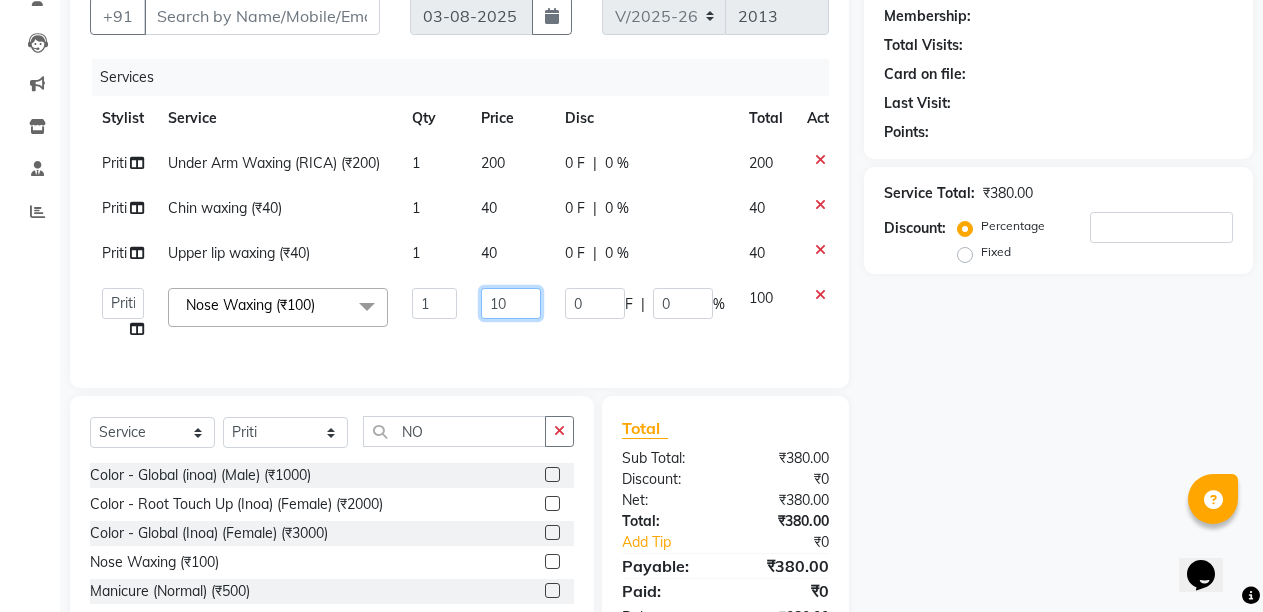 type on "1" 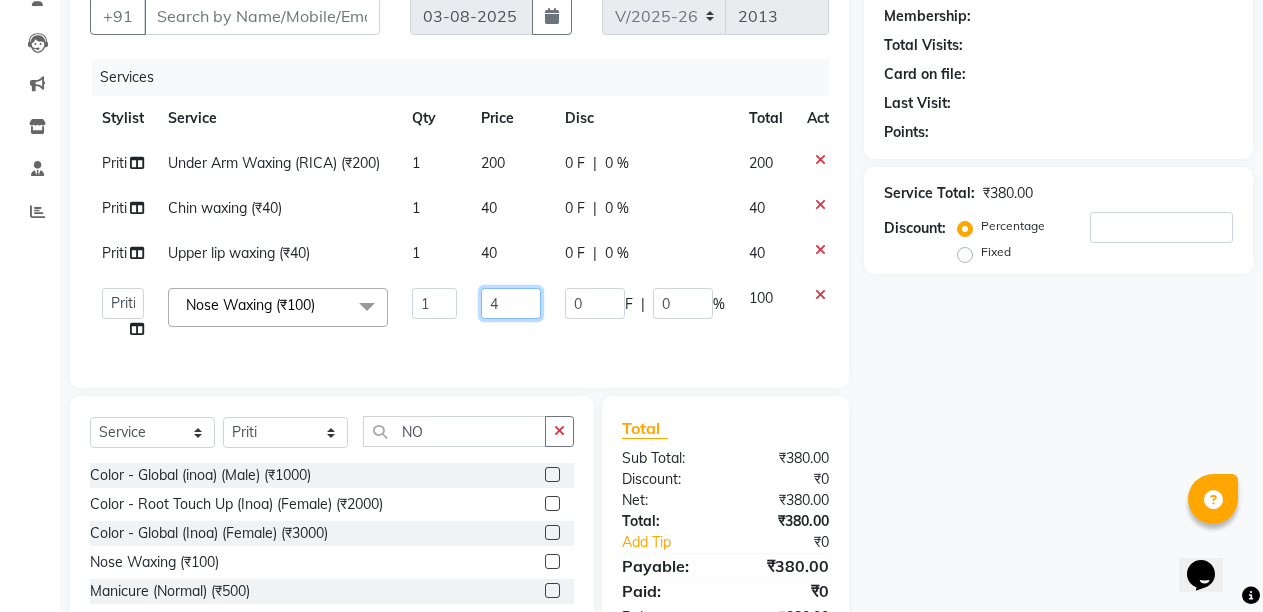 type on "40" 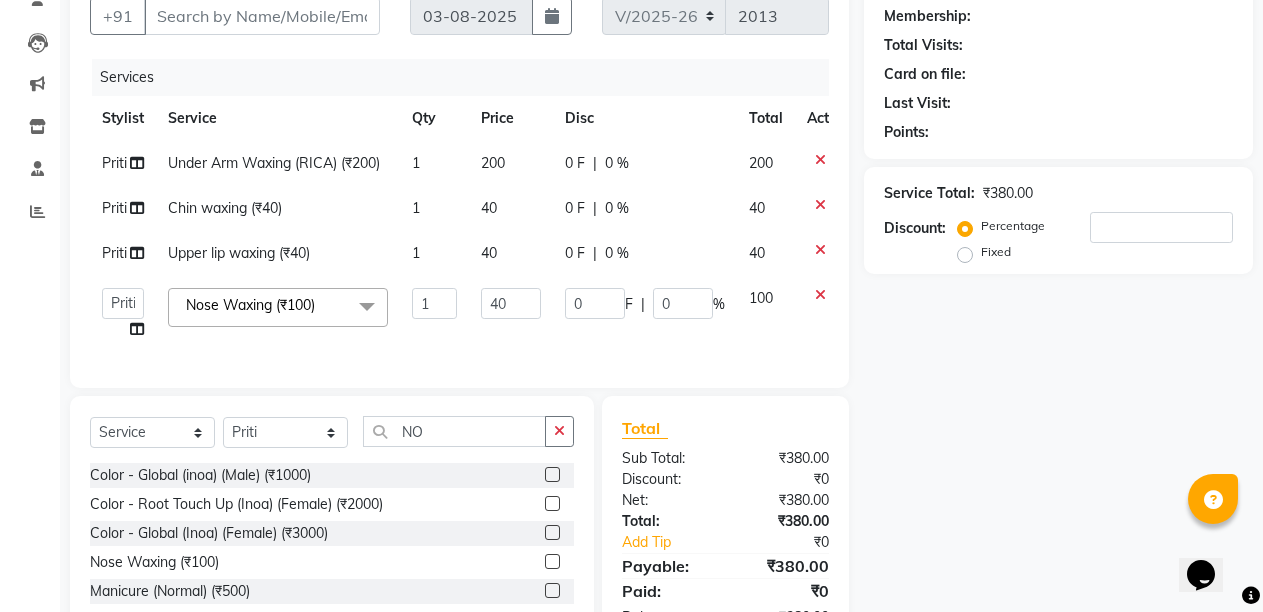 drag, startPoint x: 494, startPoint y: 350, endPoint x: 492, endPoint y: 387, distance: 37.054016 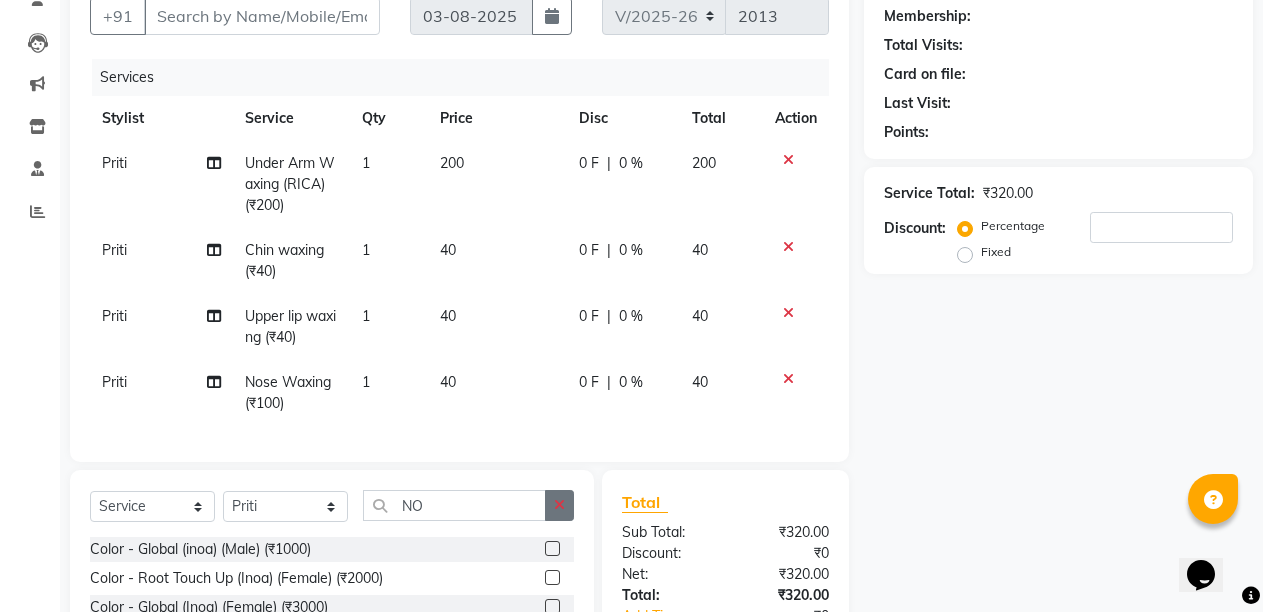 click 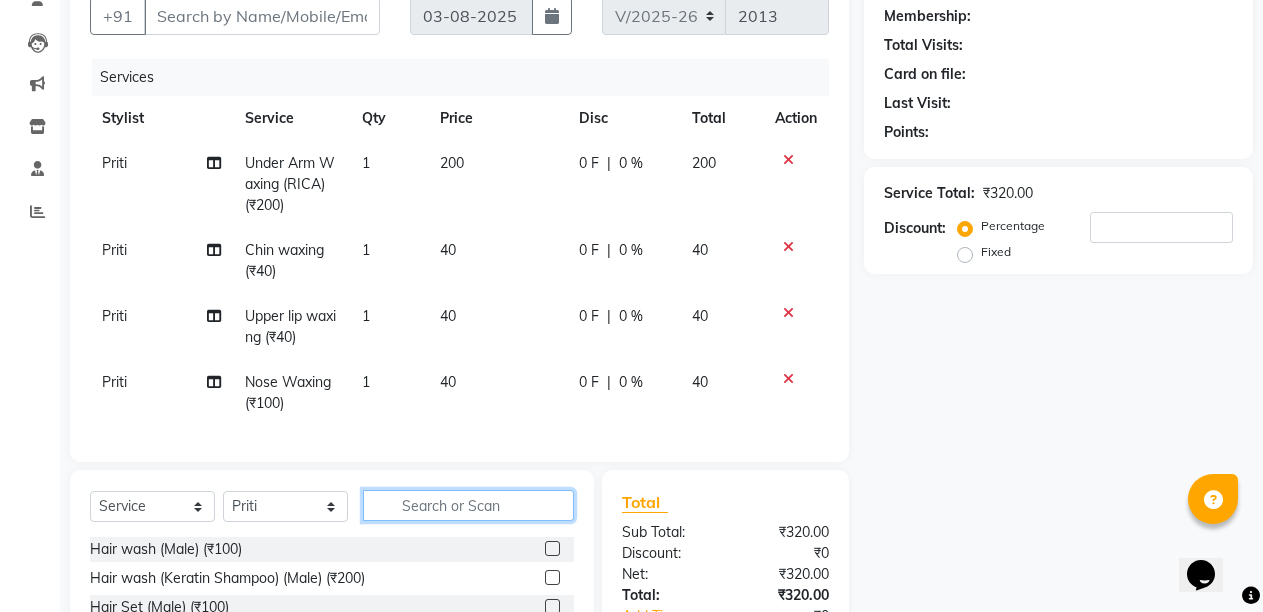 click 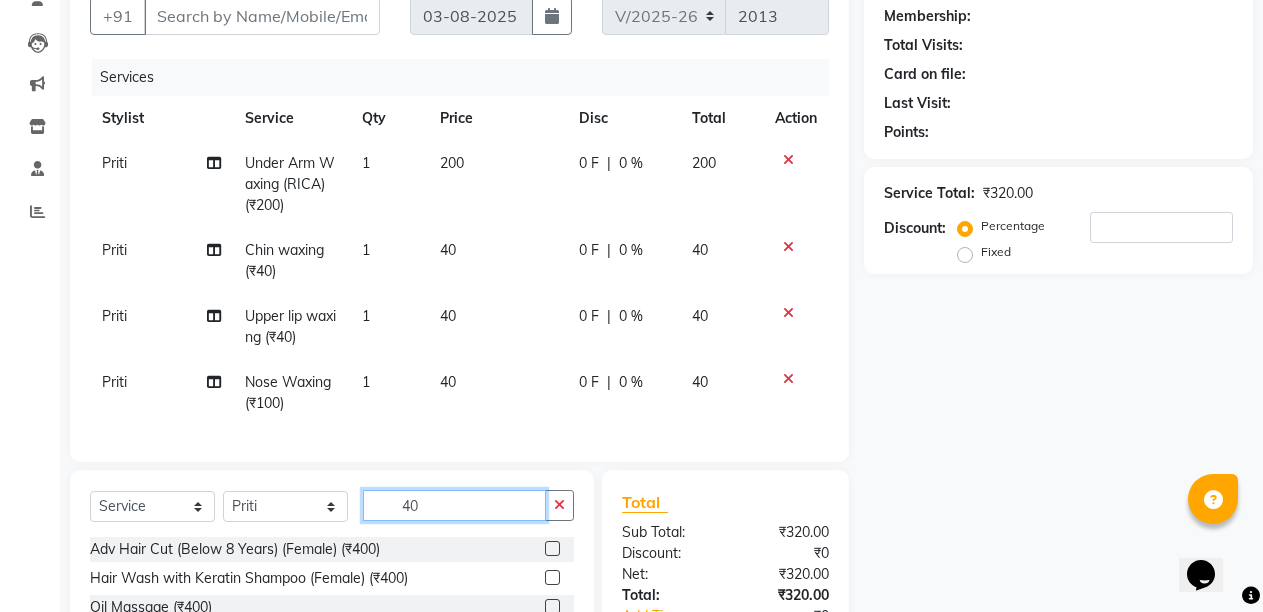 scroll, scrollTop: 389, scrollLeft: 0, axis: vertical 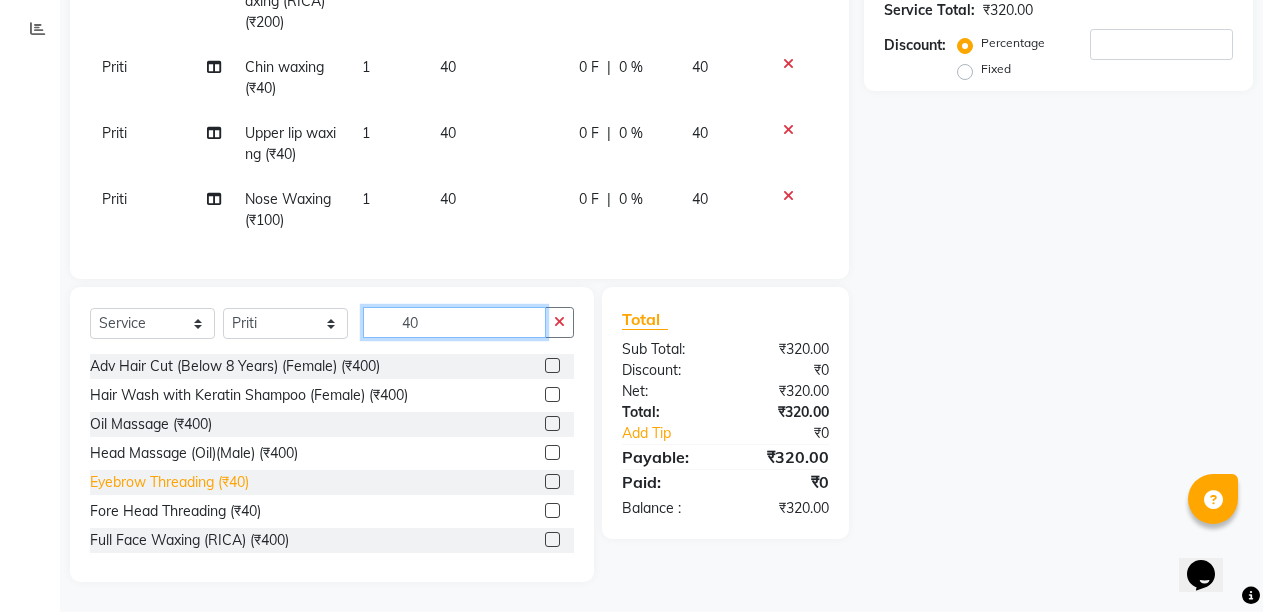 type on "40" 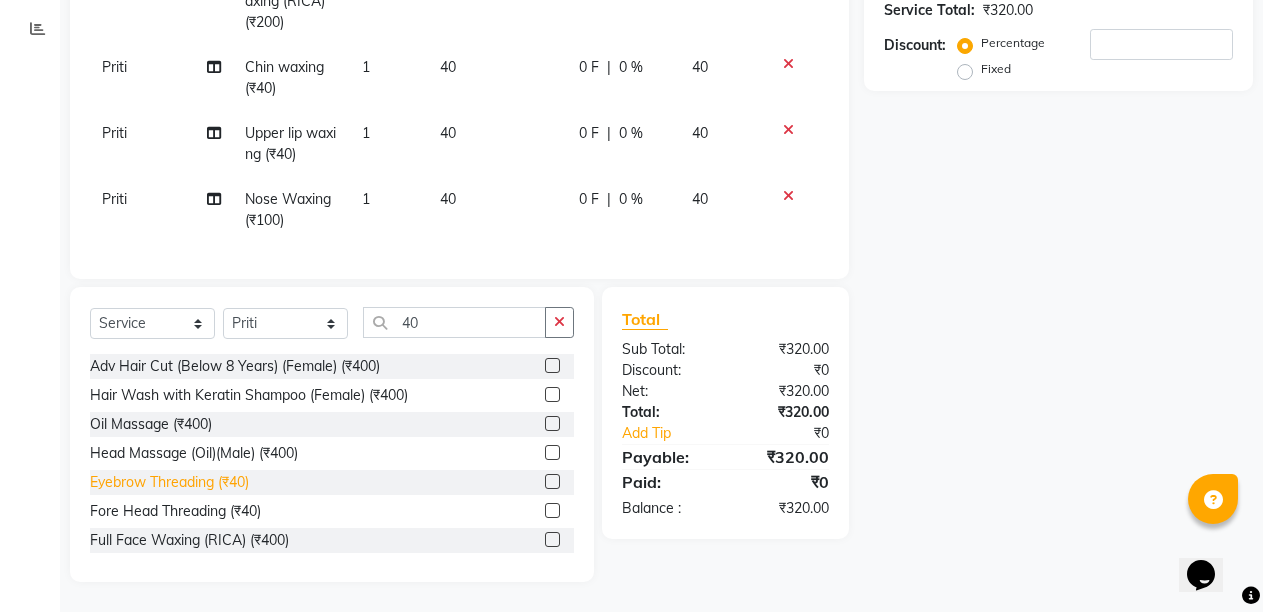 click on "Eyebrow Threading (₹40)" 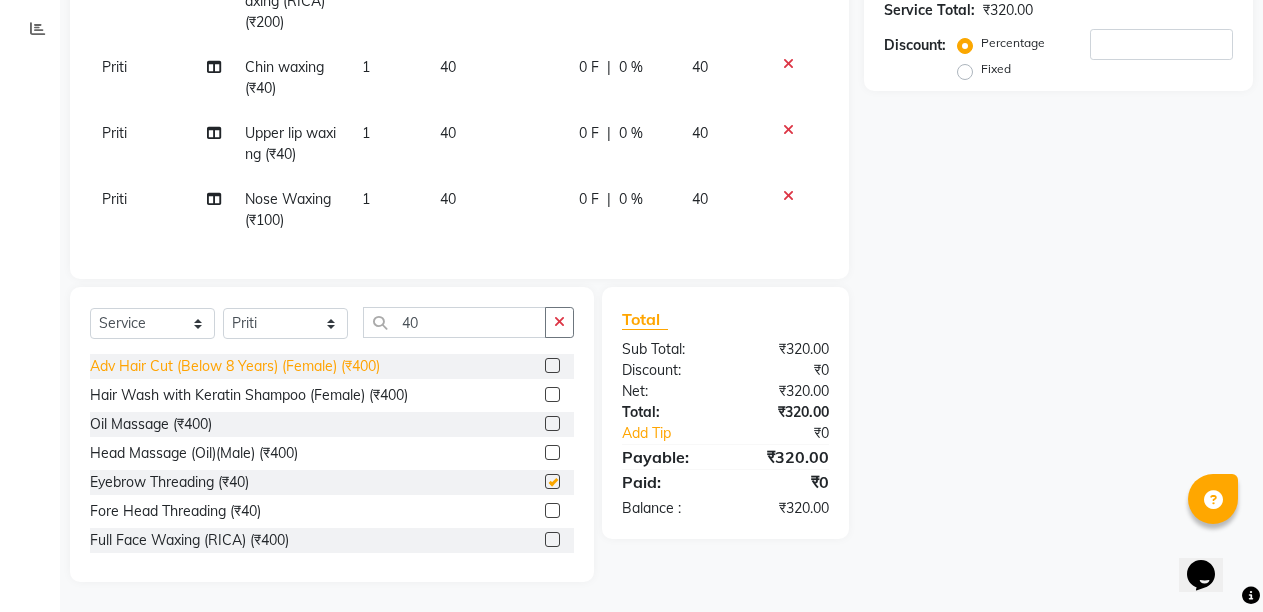 checkbox on "false" 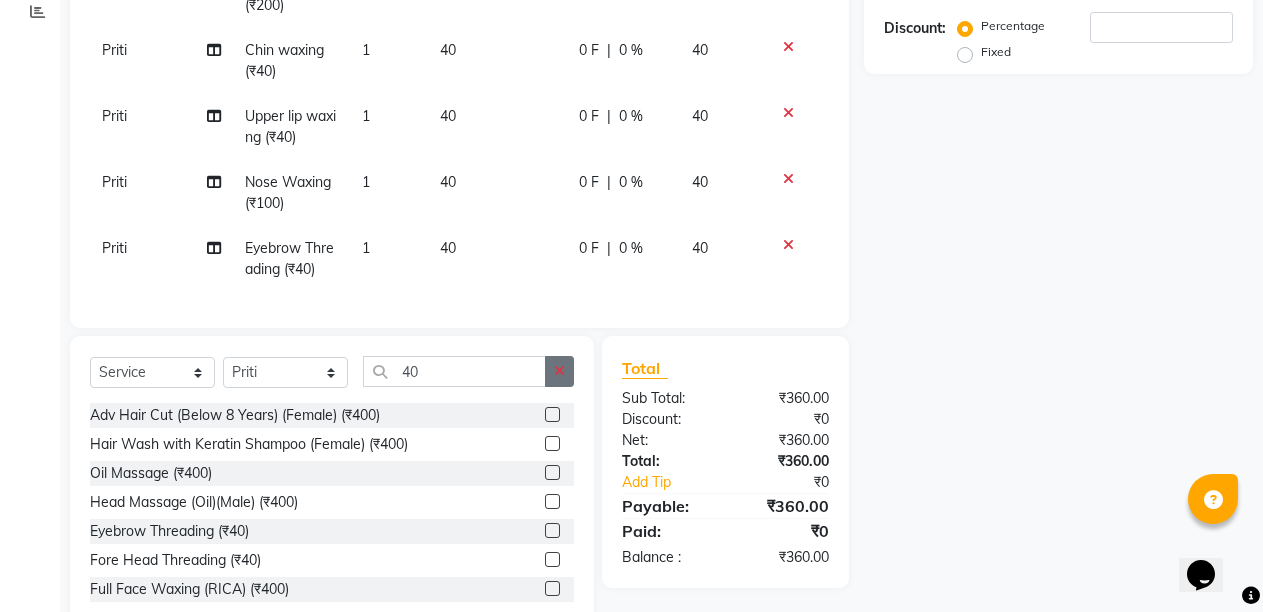 drag, startPoint x: 567, startPoint y: 380, endPoint x: 528, endPoint y: 394, distance: 41.4367 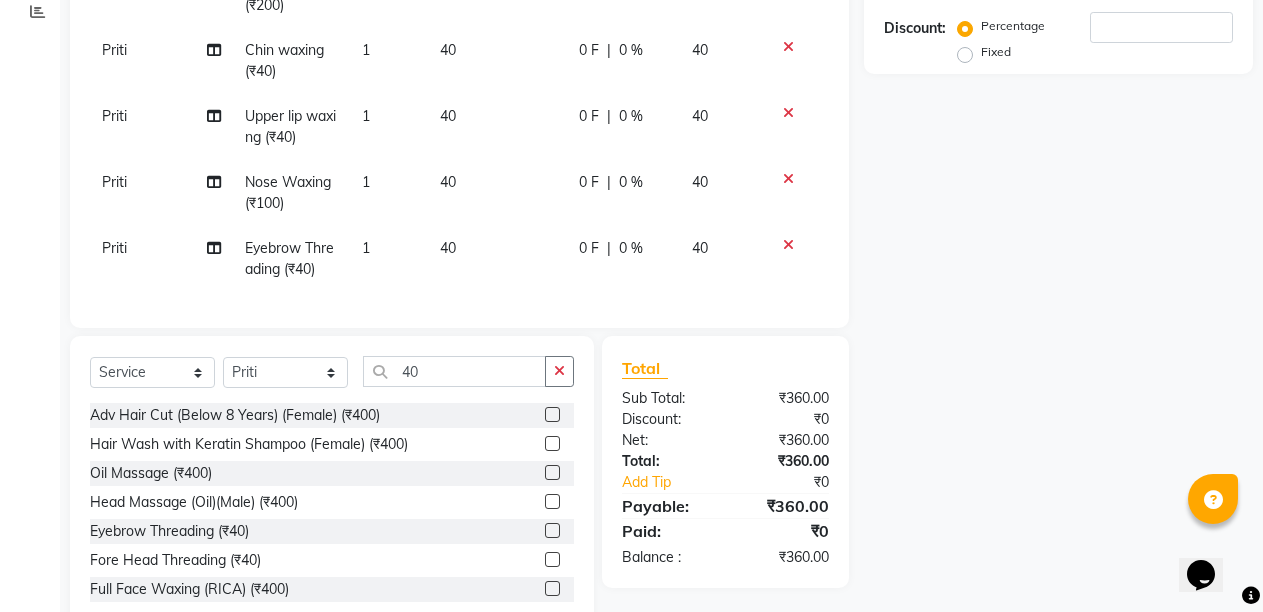click 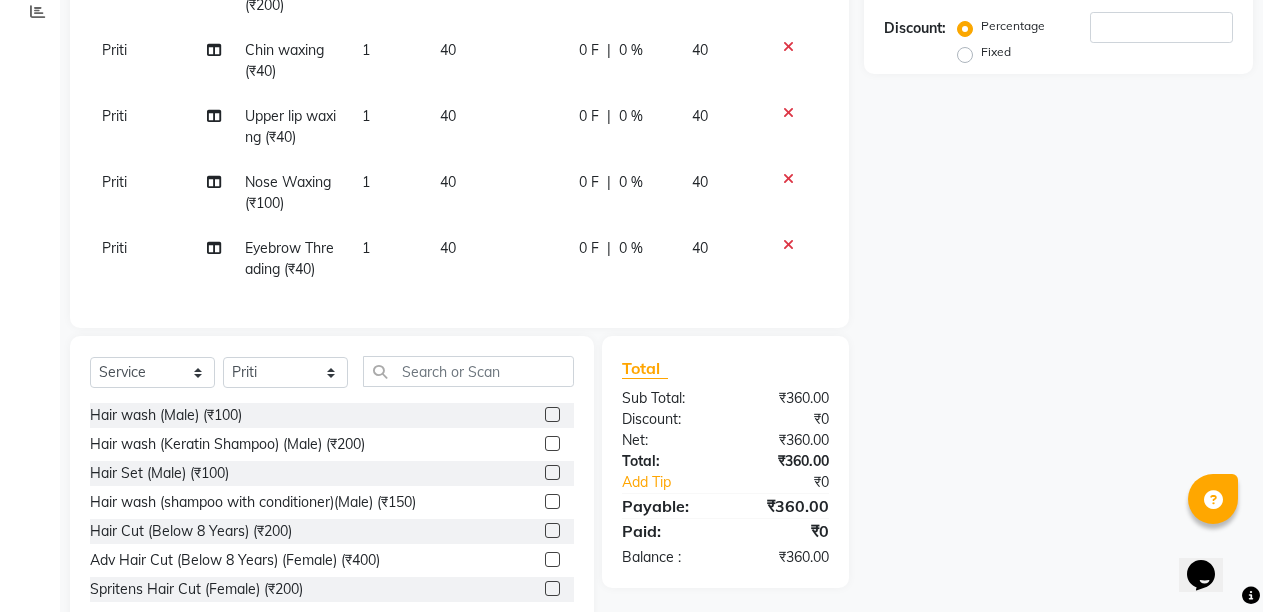 drag, startPoint x: 500, startPoint y: 408, endPoint x: 489, endPoint y: 395, distance: 17.029387 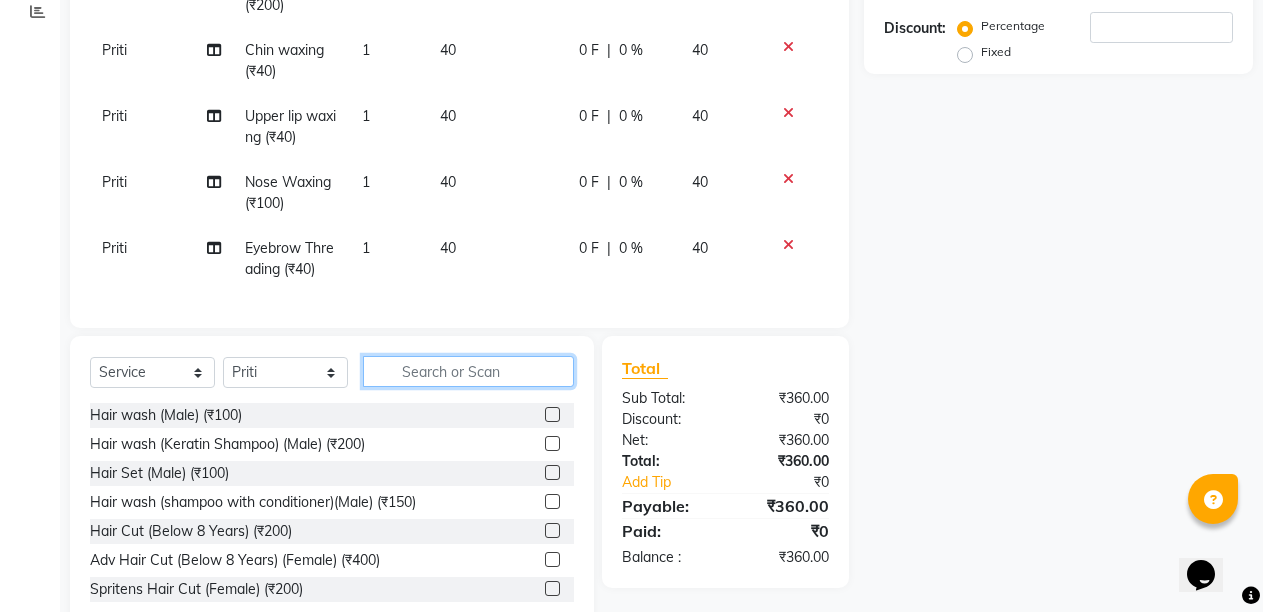 click 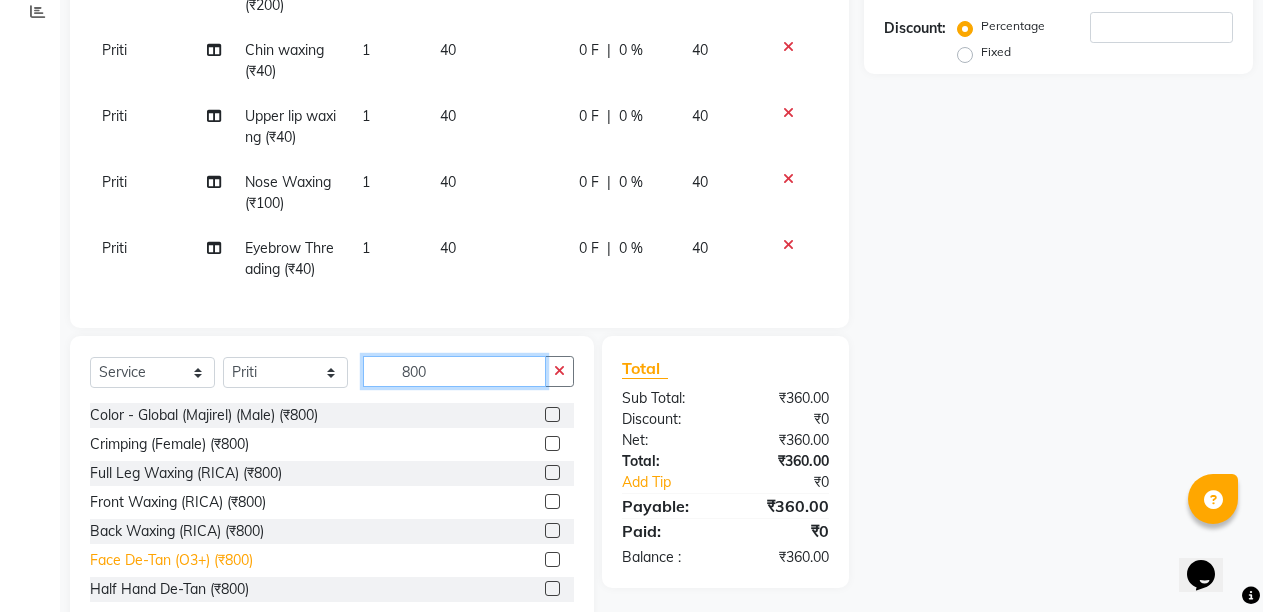 type on "800" 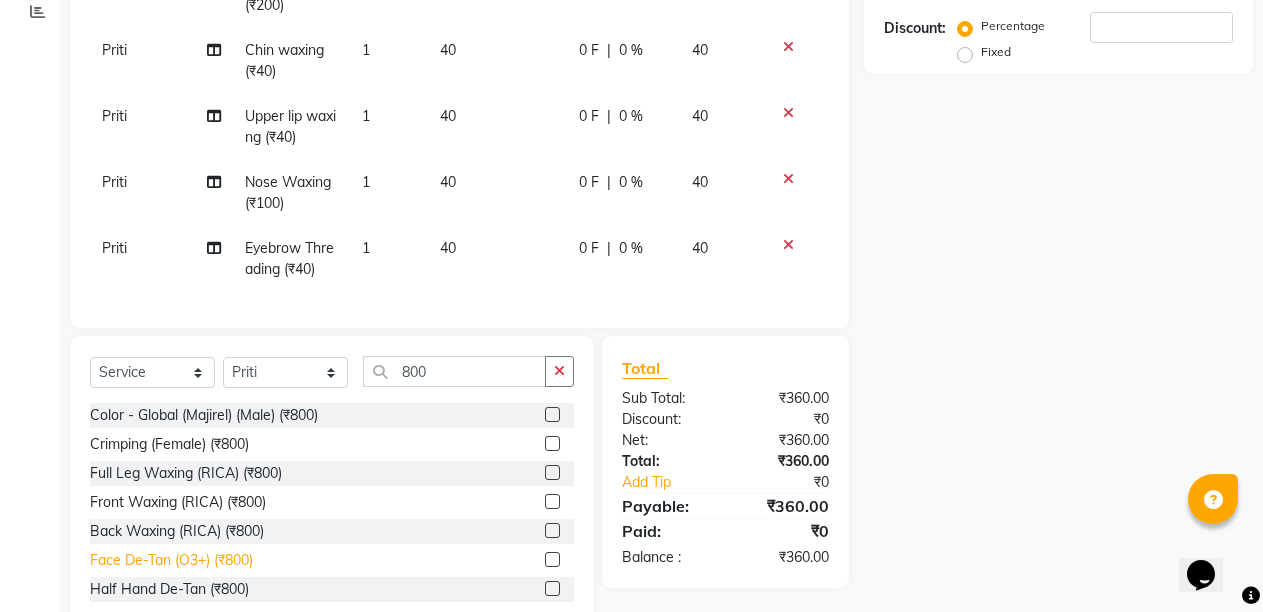 click on "Face De-Tan (O3+) (₹800)" 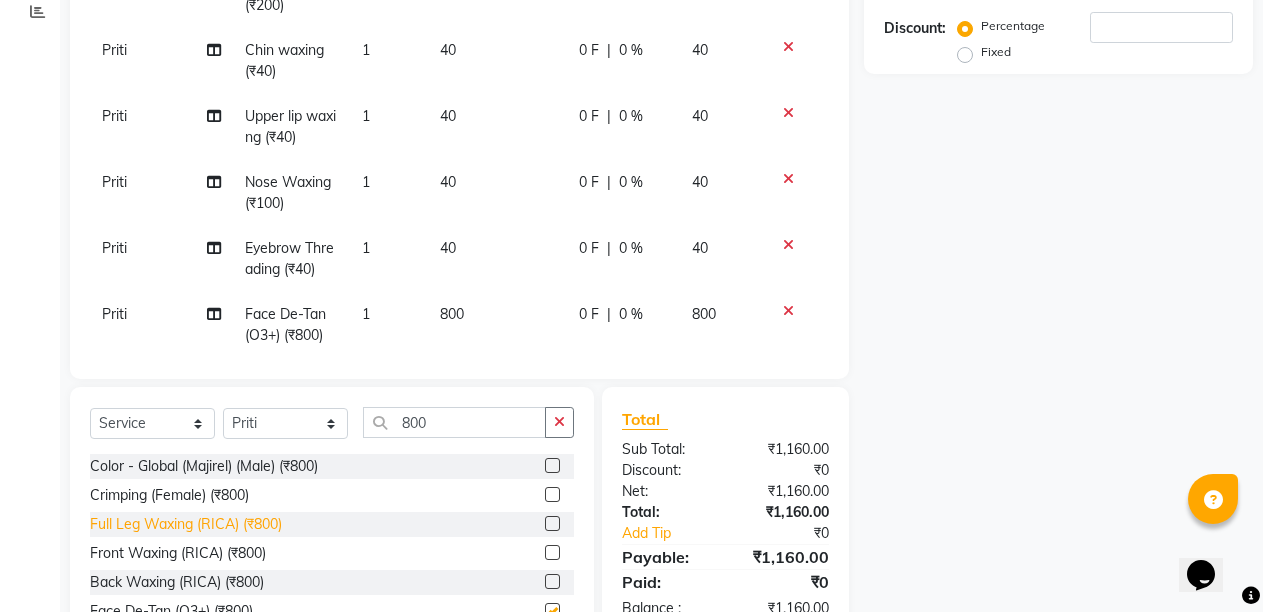 checkbox on "false" 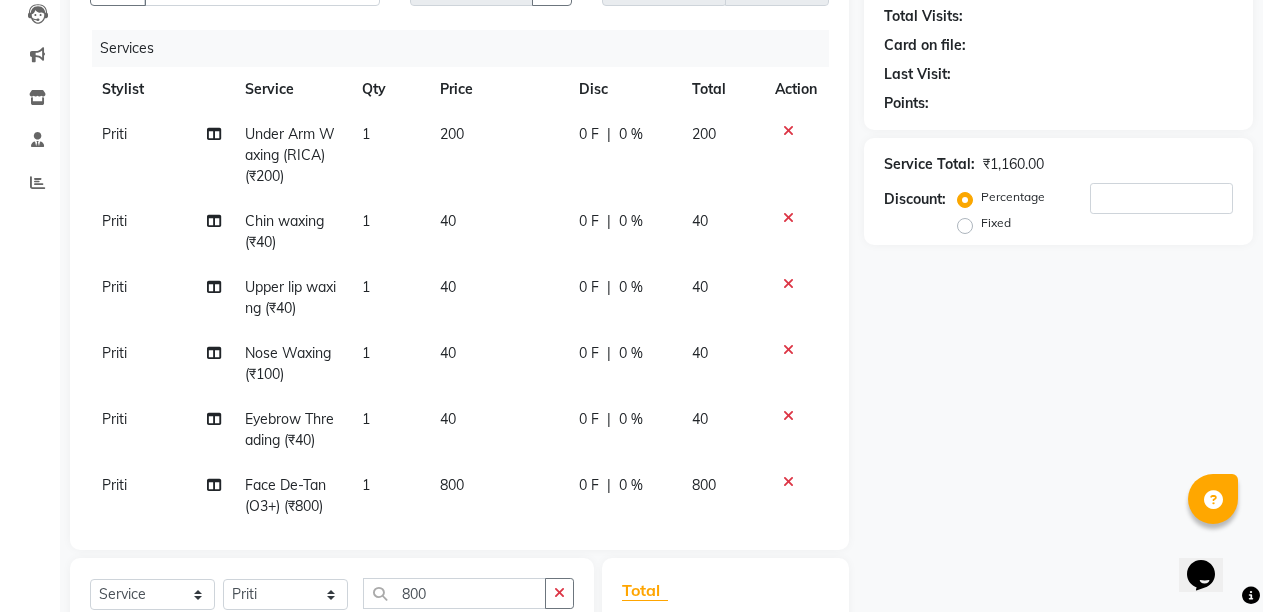 scroll, scrollTop: 89, scrollLeft: 0, axis: vertical 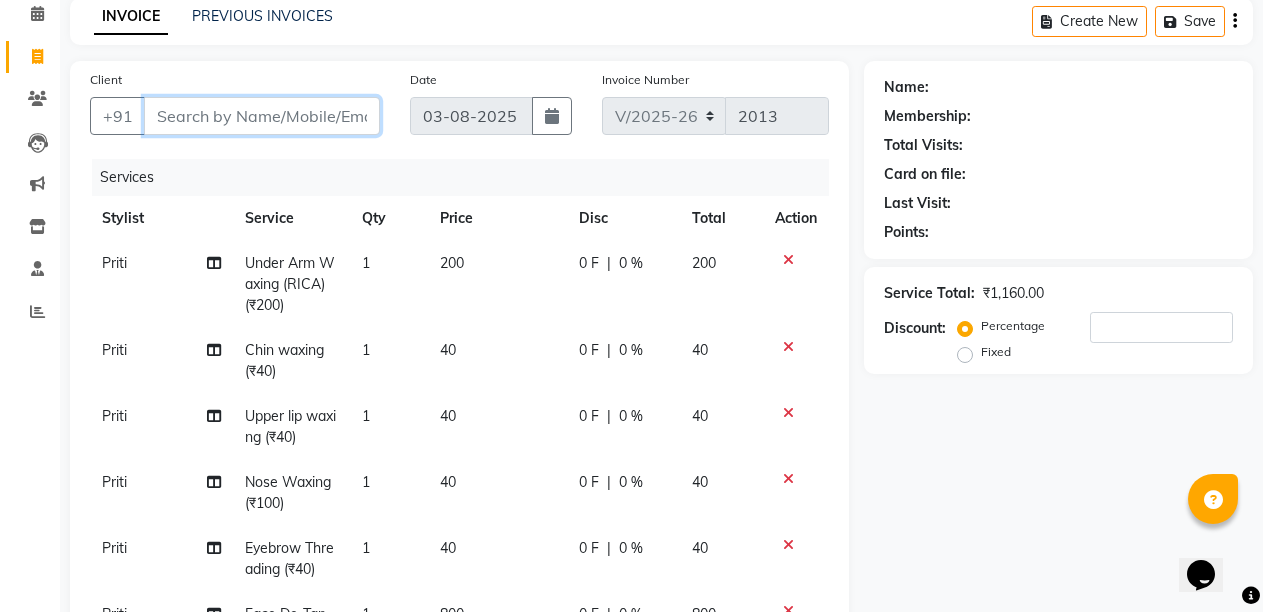 click on "Client" at bounding box center (262, 116) 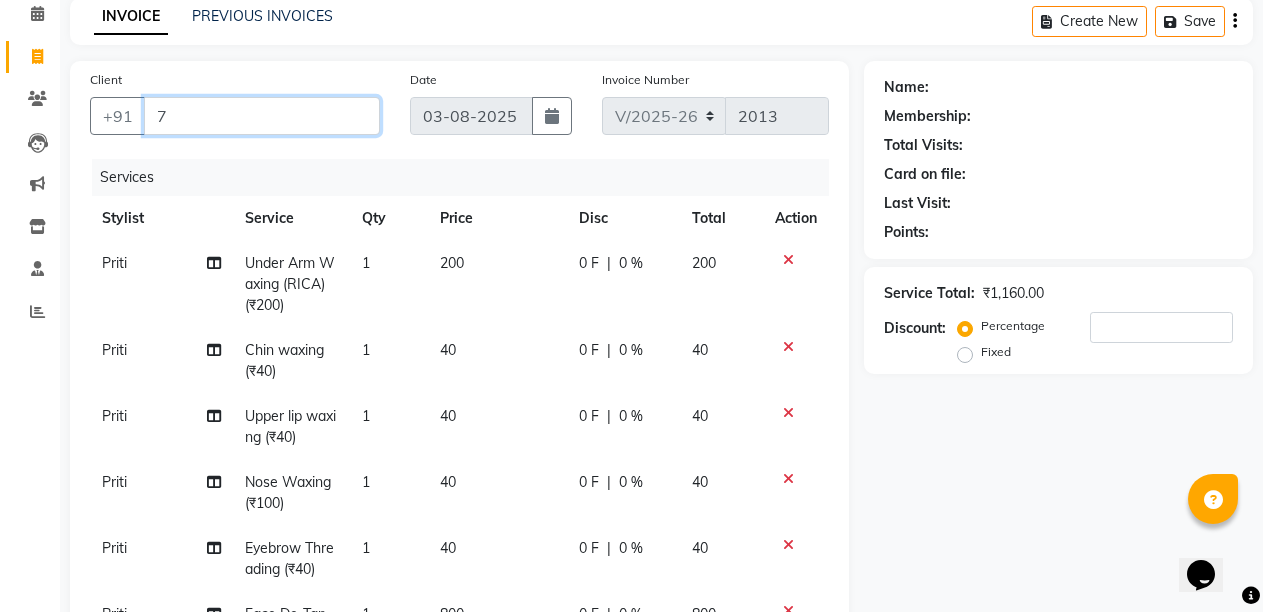 type on "0" 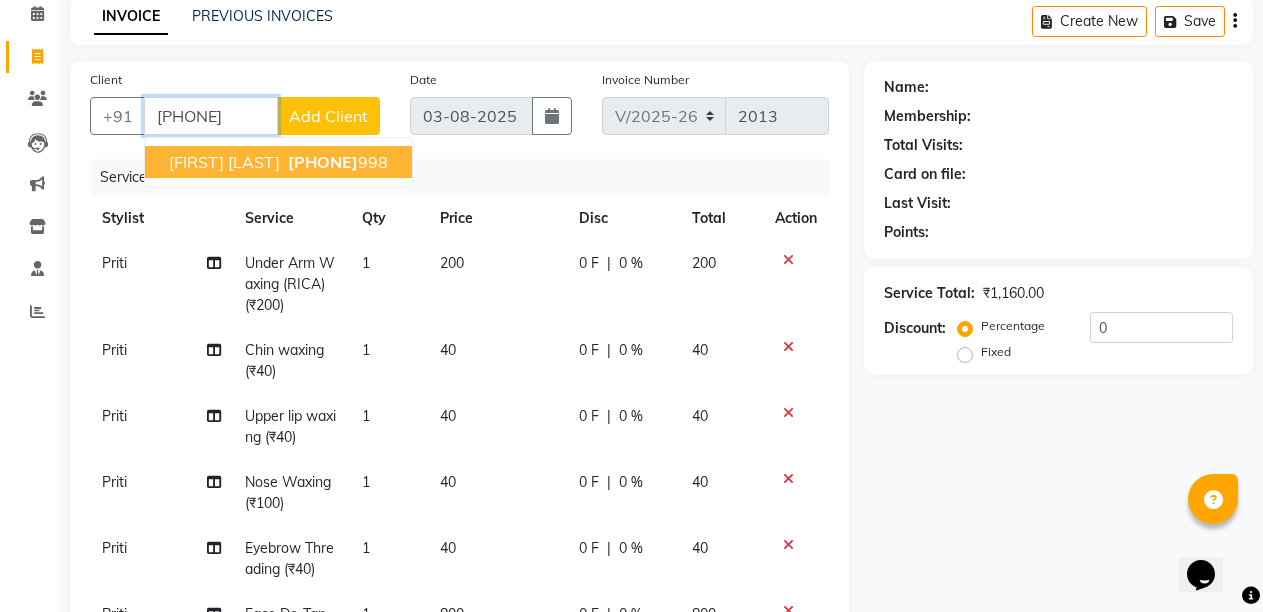 click on "SRUTI NAYAK   7790011 998" at bounding box center [278, 162] 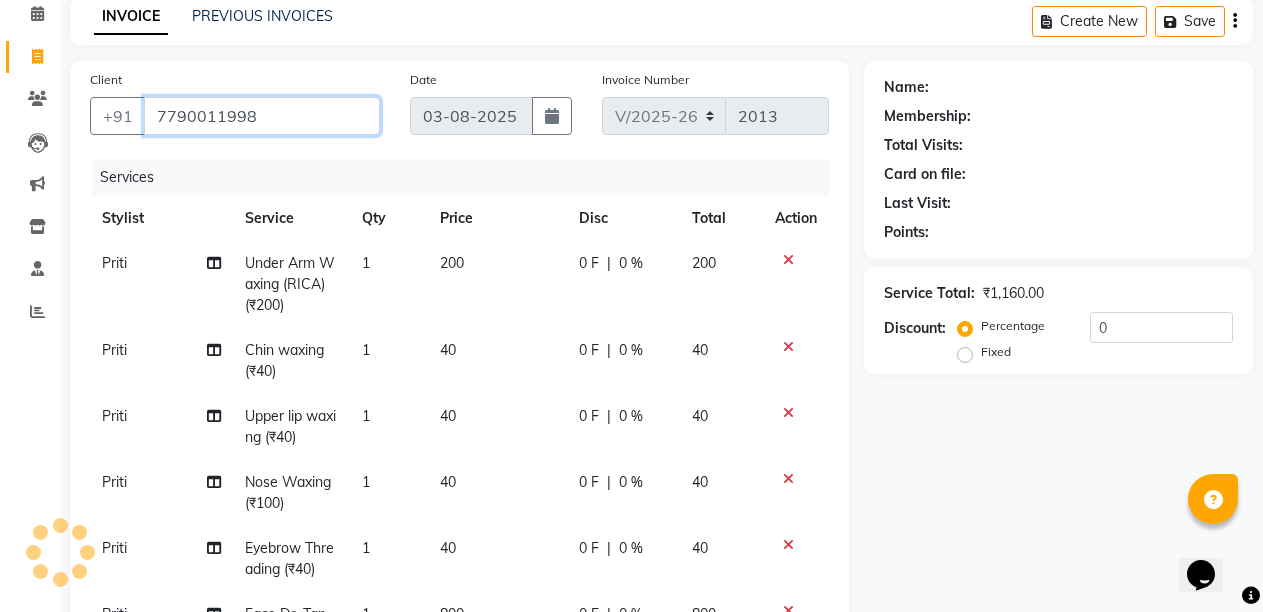 type on "7790011998" 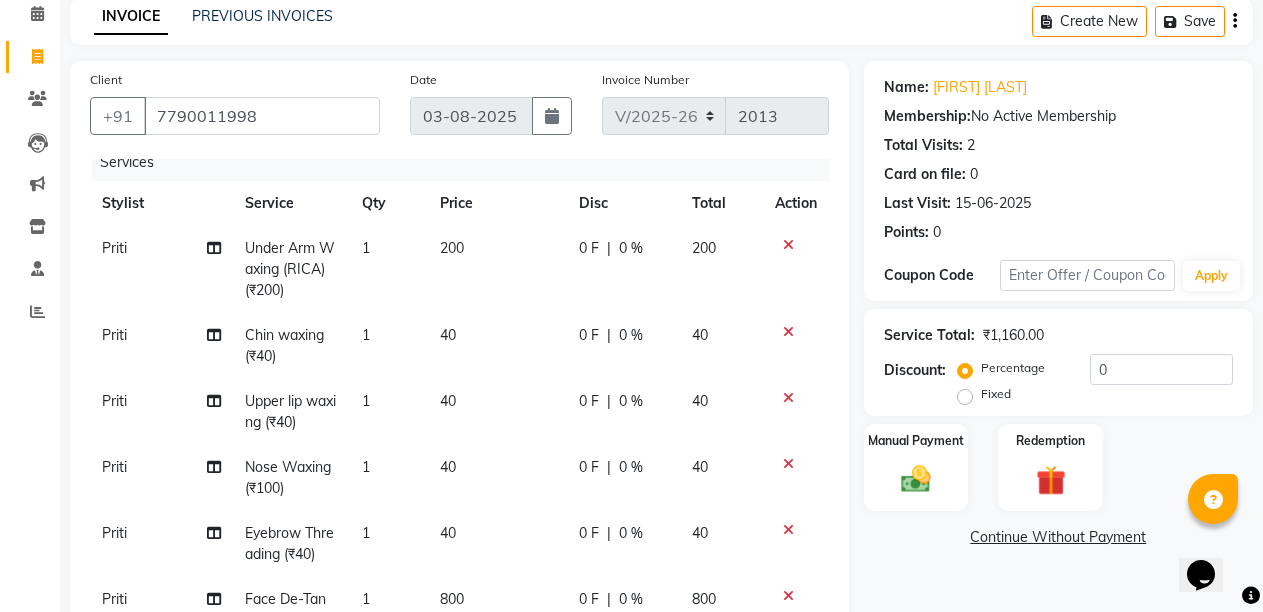 scroll, scrollTop: 32, scrollLeft: 0, axis: vertical 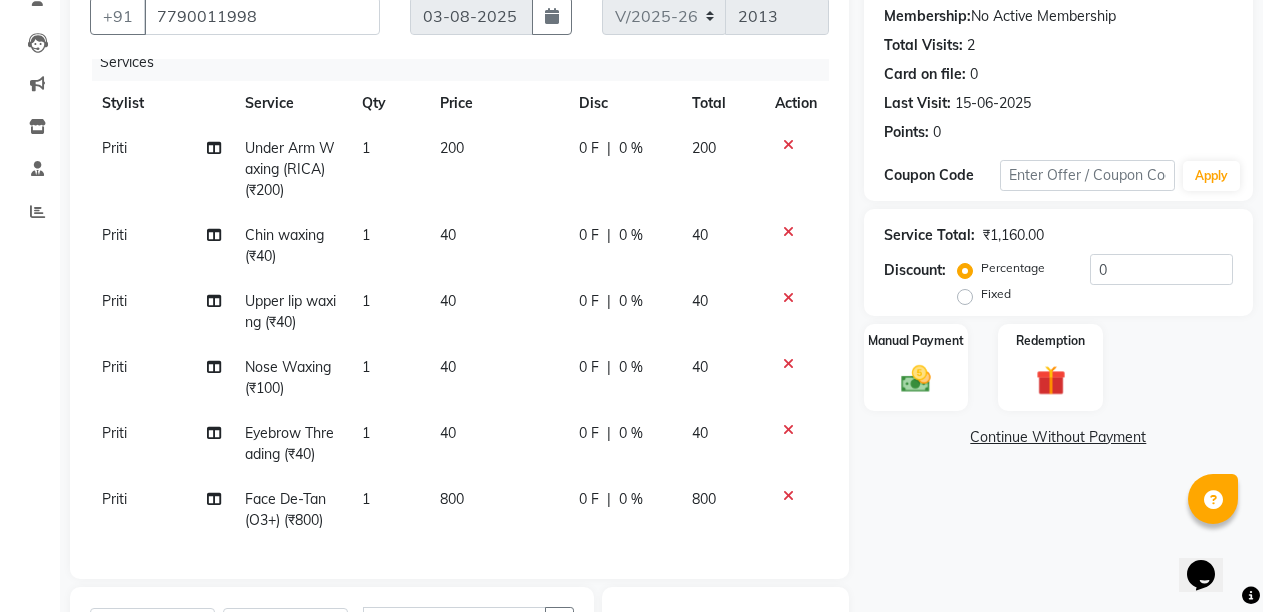 click on "1" 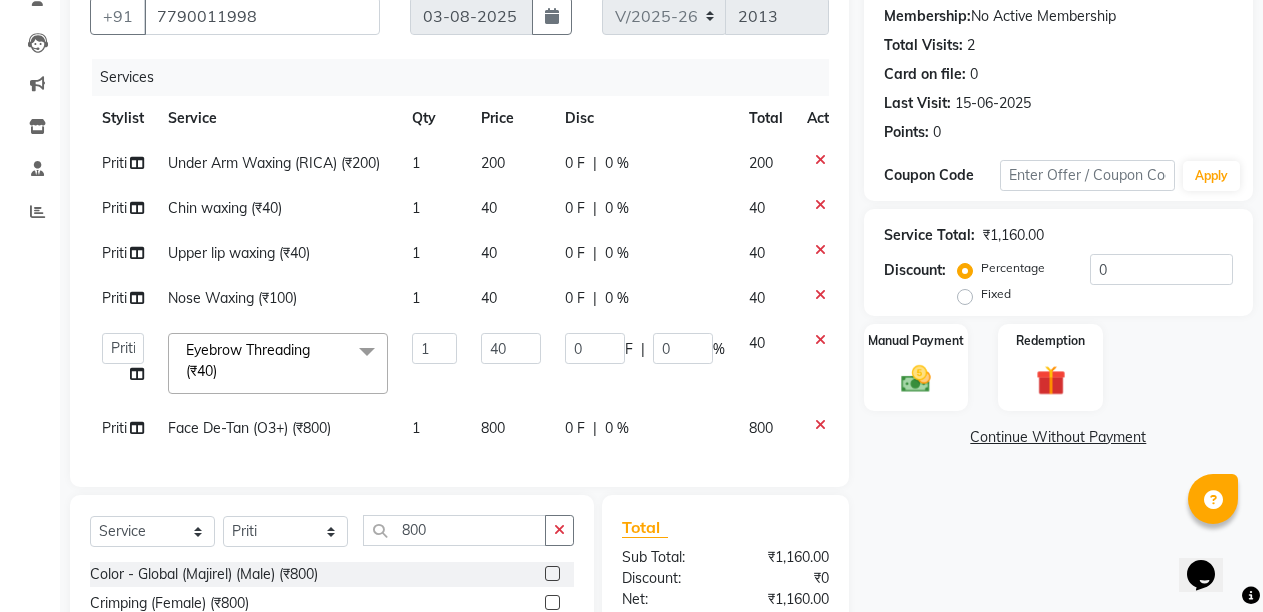 scroll, scrollTop: 0, scrollLeft: 0, axis: both 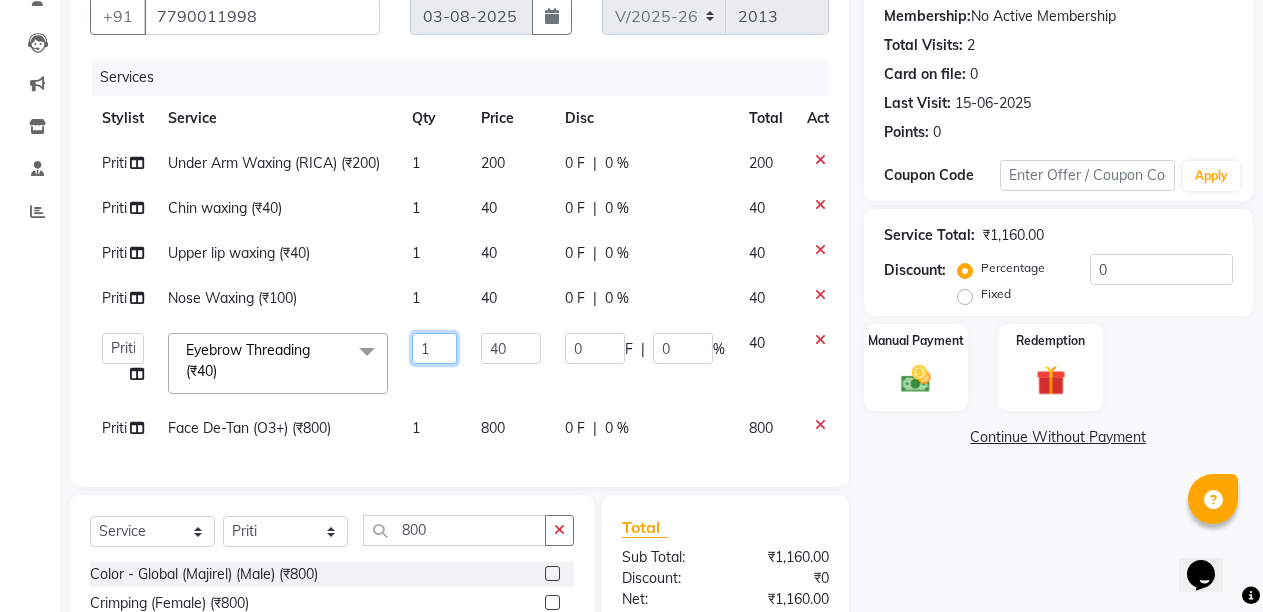 click on "1" 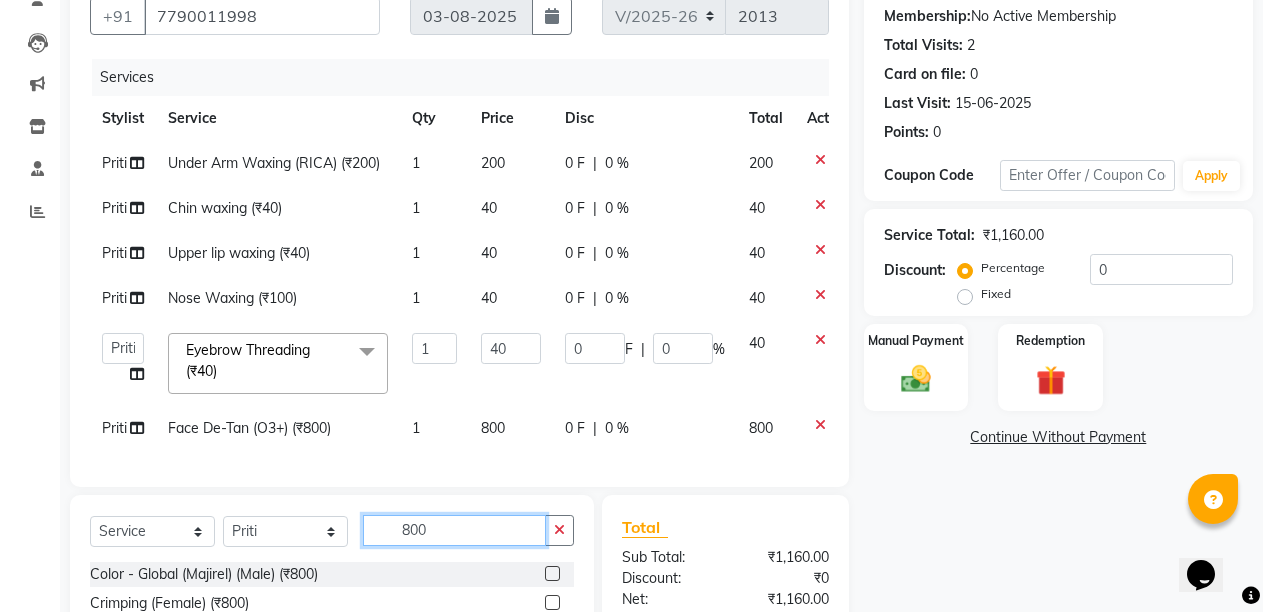 click on "Client +91 7790011998 Date 03-08-2025 Invoice Number V/2025 V/2025-26 2013 Services Stylist Service Qty Price Disc Total Action Priti Under Arm Waxing (RICA) (₹200) 1 200 0 F | 0 % 200 Priti Chin waxing (₹40) 1 40 0 F | 0 % 40 Priti Upper lip waxing (₹40) 1 40 0 F | 0 % 40 Priti Nose Waxing  (₹100) 1 40 0 F | 0 % 40  Admin   Anil   Babu   Budhia   Monalisa    Nisha   Priti  Eyebrow Threading (₹40)  x Hair wash (Male) (₹100) Hair wash (Keratin Shampoo) (Male) (₹200) Hair Set (Male) (₹100) Hair wash (shampoo with conditioner)(Male) (₹150) Hair Cut (Below 8 Years) (₹200) Adv Hair Cut (Below 8 Years) (Female) (₹400) Spritens Hair Cut (Female) (₹200) Hair Trimming (Female) (₹300) Hair Cut With shampoo & Blow Dry (₹500) Hair Wash (Female) (₹250) Hair Wash With Blow Dry (Female) (₹300) Hair Wash with Keratin Shampoo (Female) (₹400) Advance Haircut (₹600) Color - Moustache (Male) (₹150) Color - Beard (Male) (₹300) Color - Global (Majirel) (Male) (₹800) Oil Massage (₹400) 1" 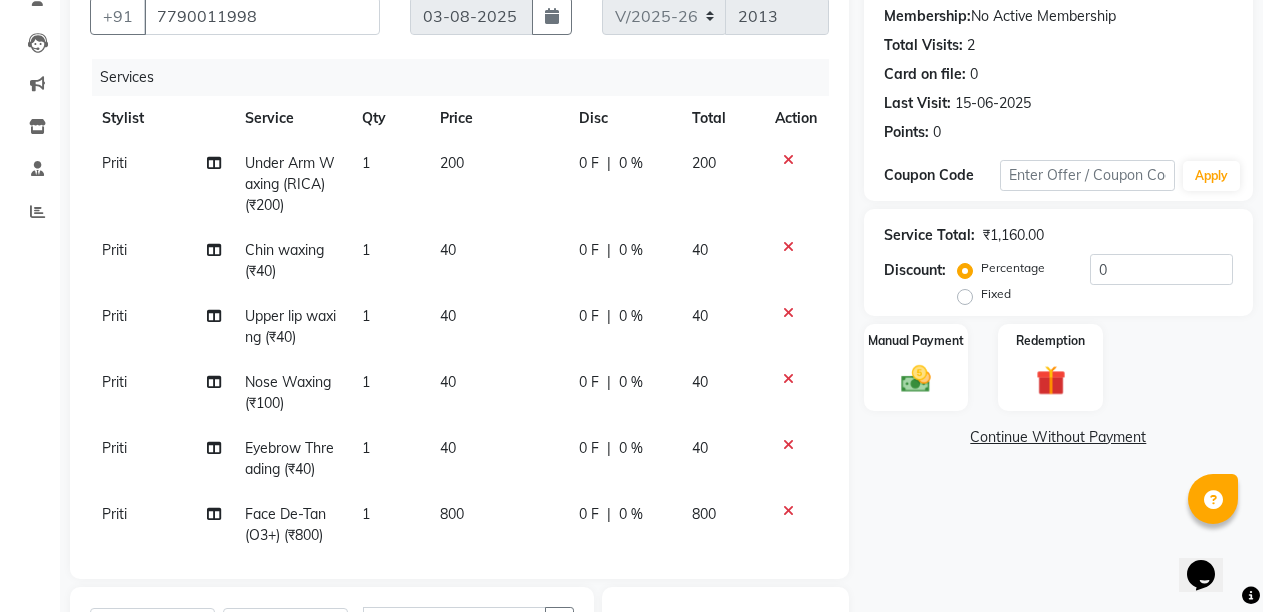 click on "40" 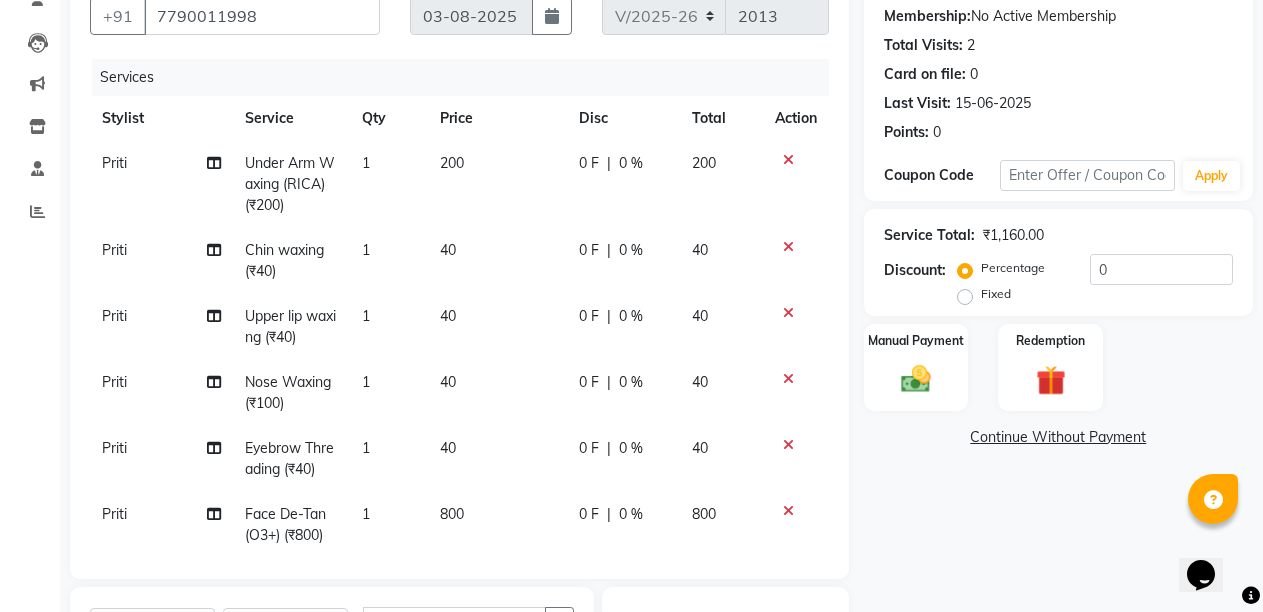 select on "21228" 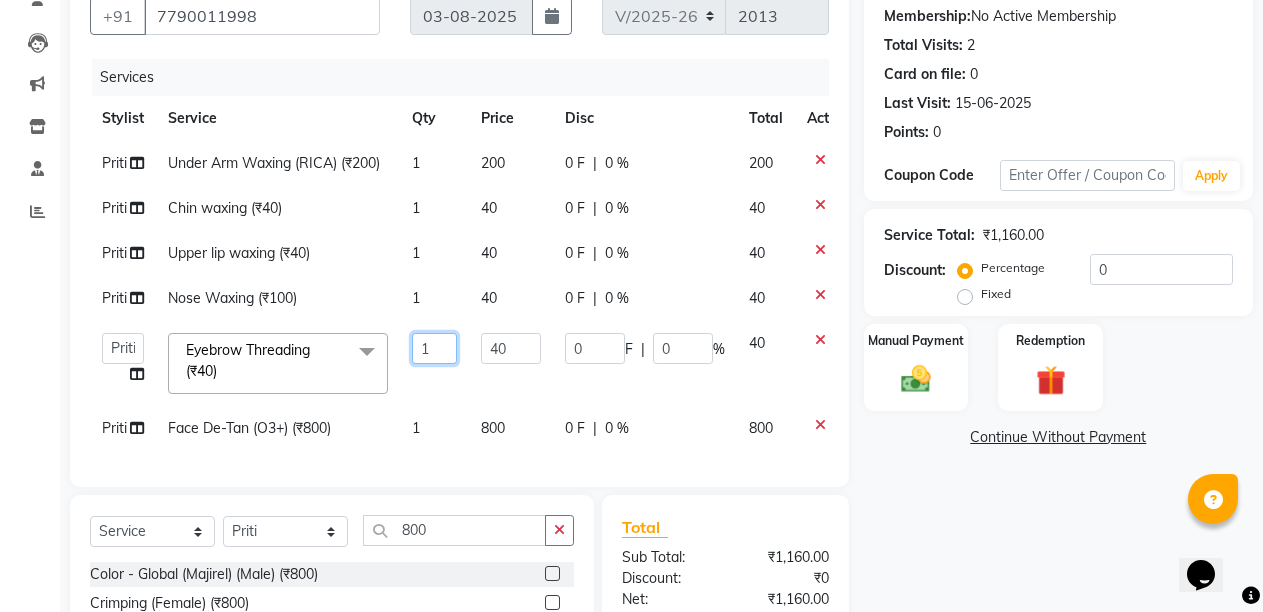 click on "1" 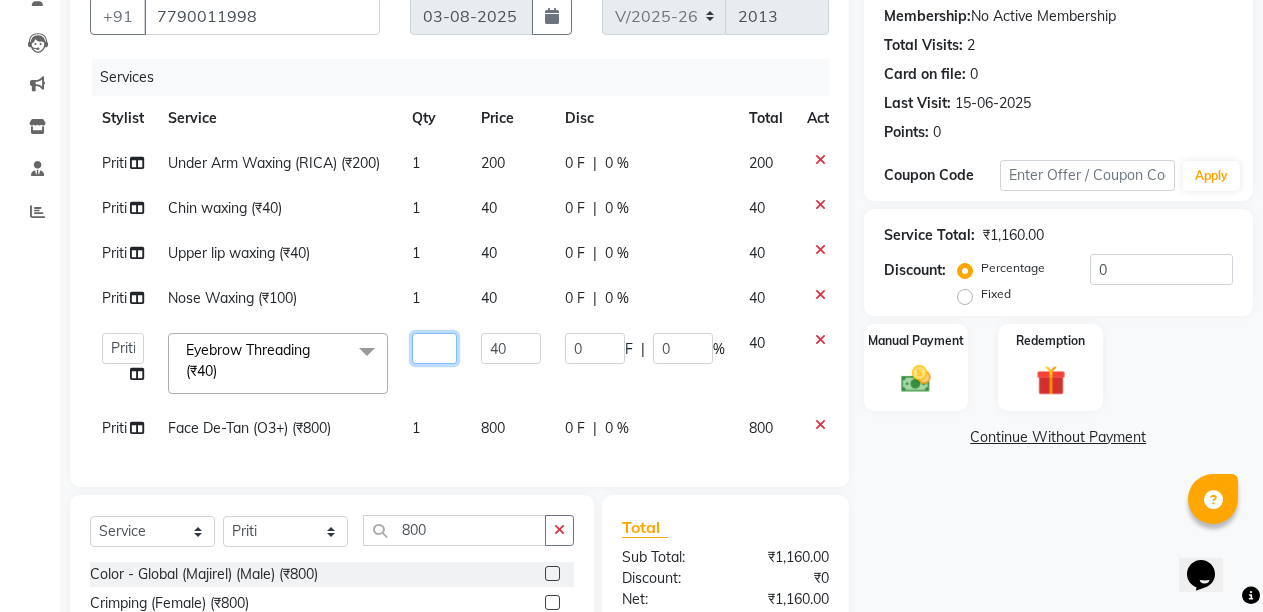 type on "2" 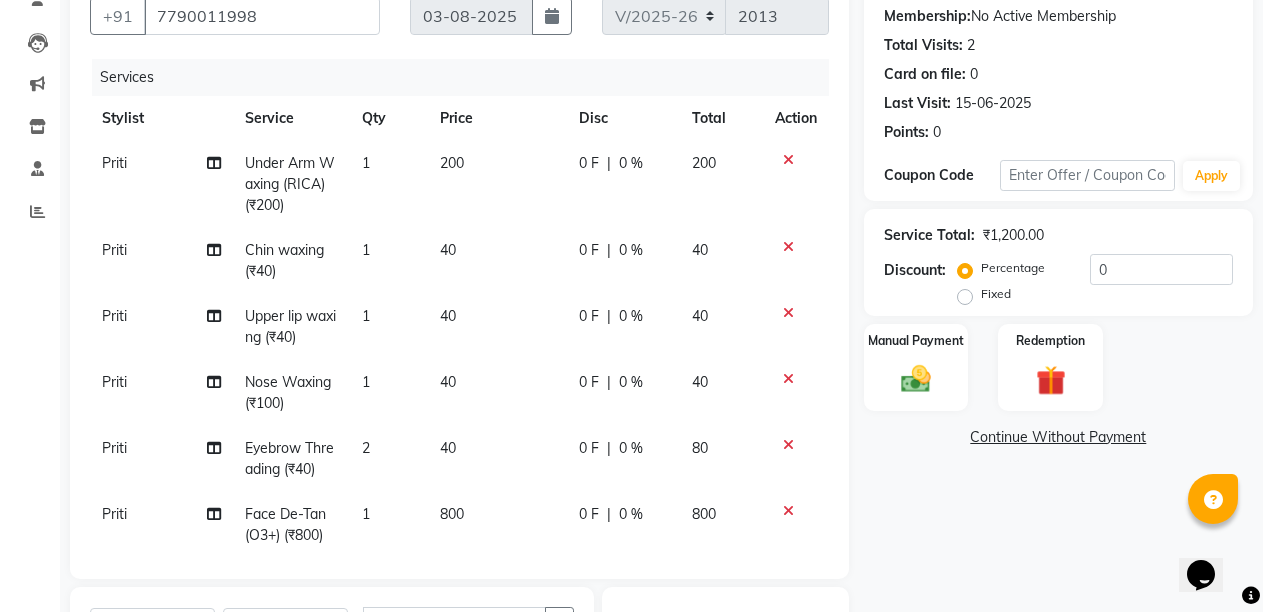 click on "Name: Sruti Nayak  Membership:  No Active Membership  Total Visits:  2 Card on file:  0 Last Visit:   15-06-2025 Points:   0  Coupon Code Apply Service Total:  ₹1,200.00  Discount:  Percentage   Fixed  0 Manual Payment Redemption  Continue Without Payment" 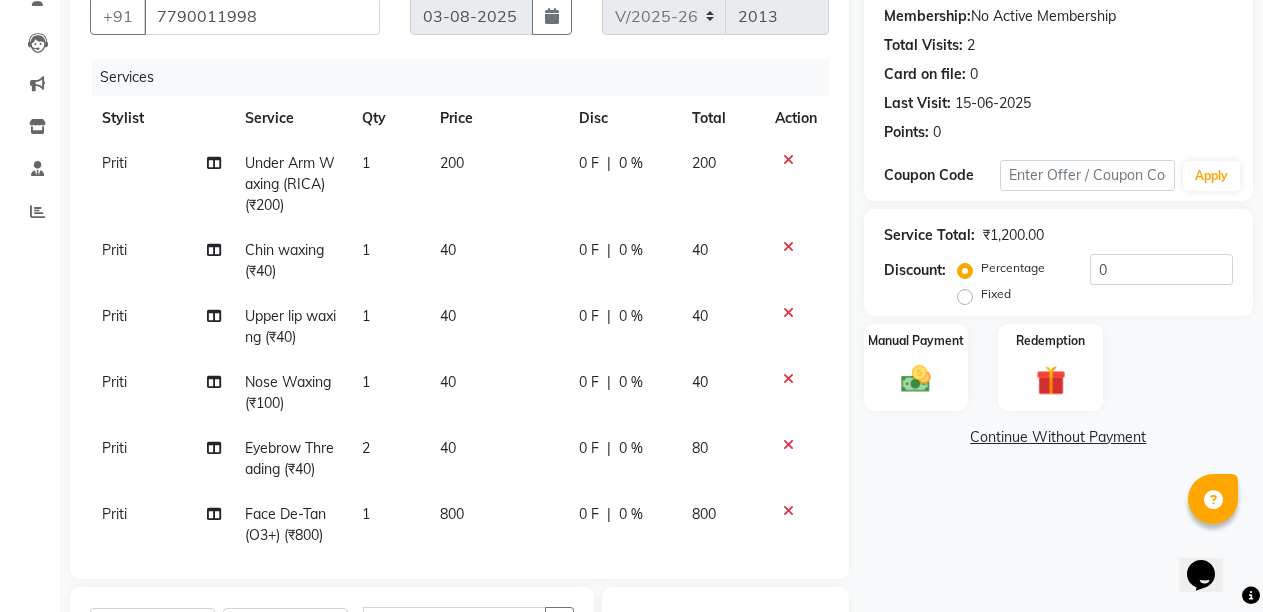 click on "Continue Without Payment" 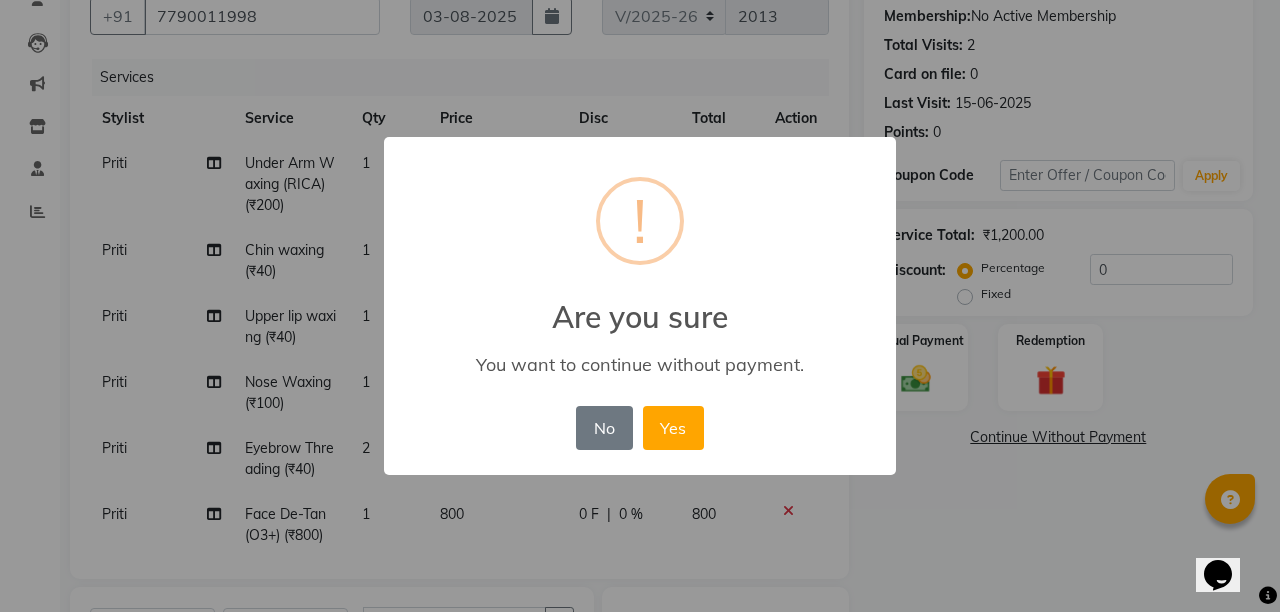 click on "× ! Are you sure You want to continue without payment. No No Yes" at bounding box center (640, 306) 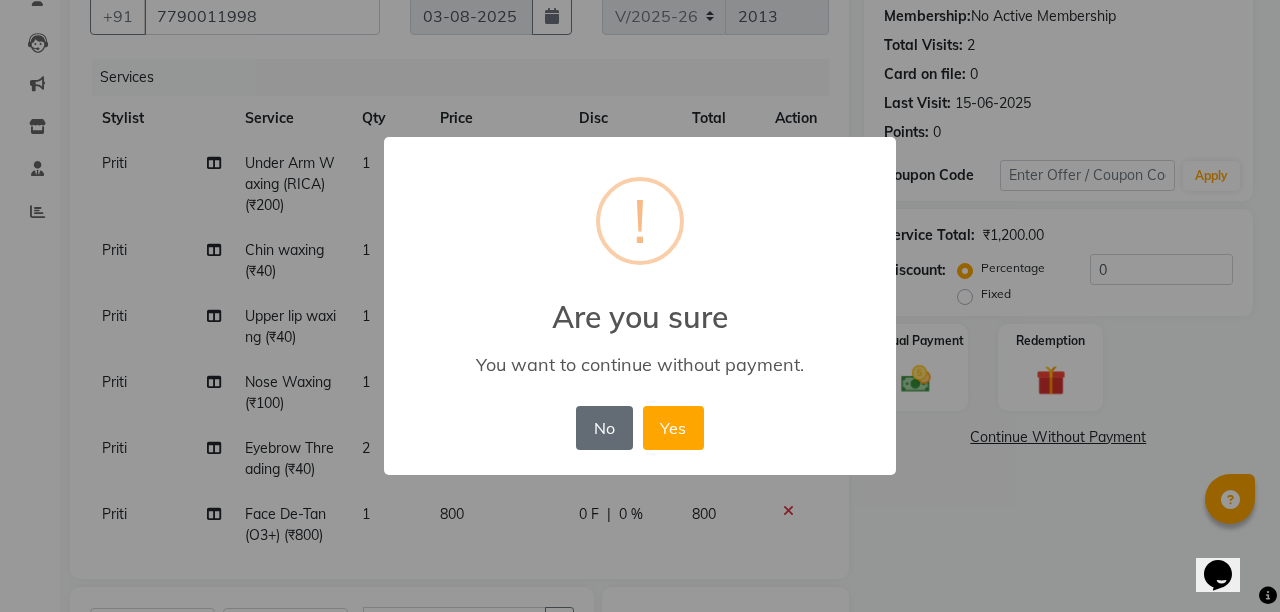click on "No" at bounding box center [604, 428] 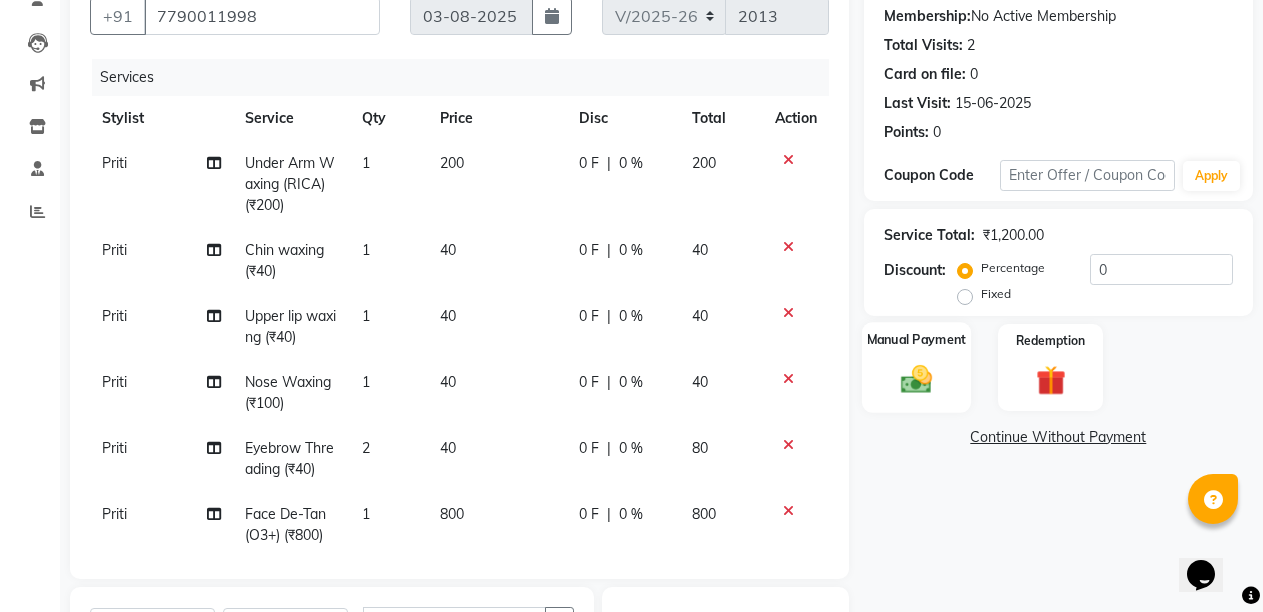 click 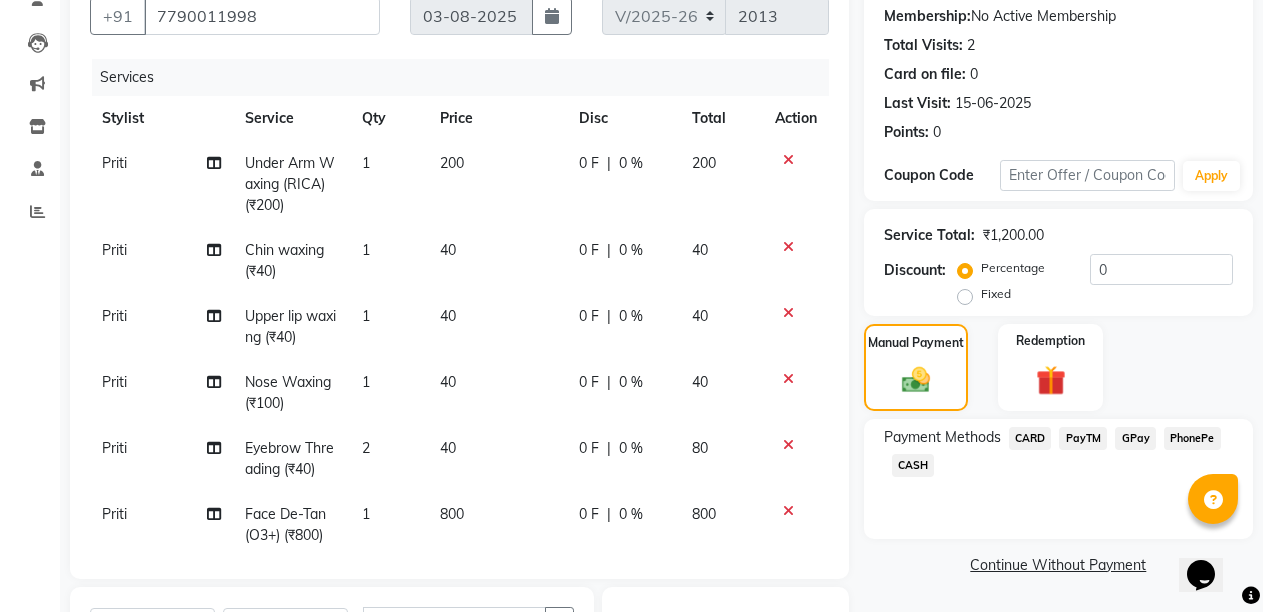 click on "CASH" 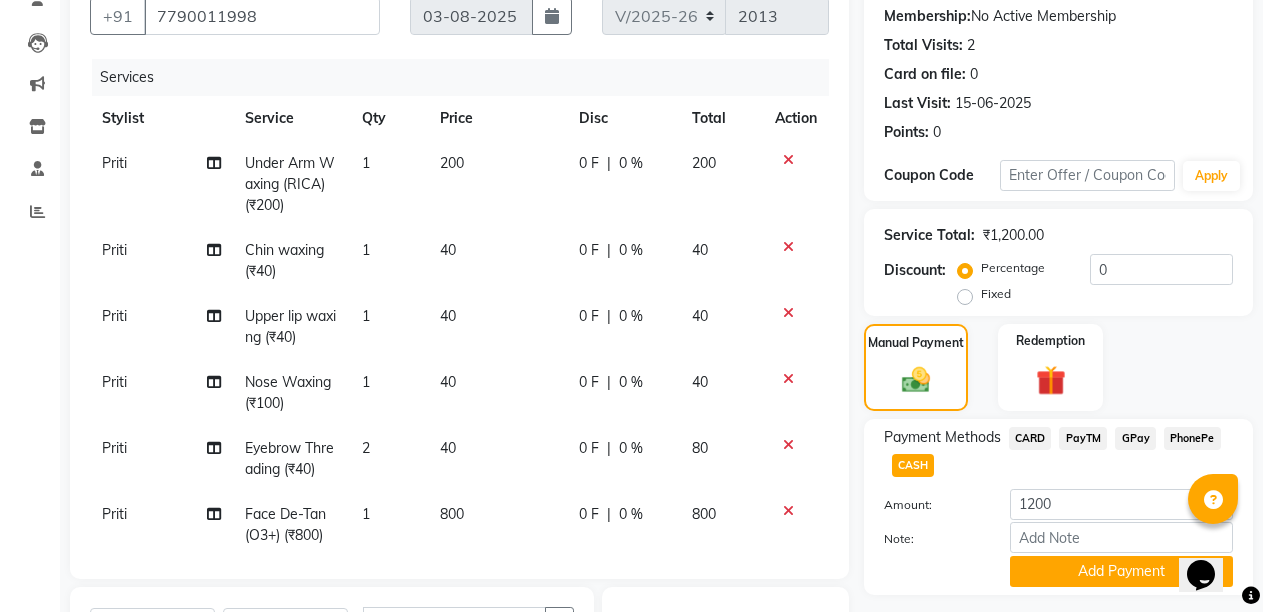 scroll, scrollTop: 289, scrollLeft: 0, axis: vertical 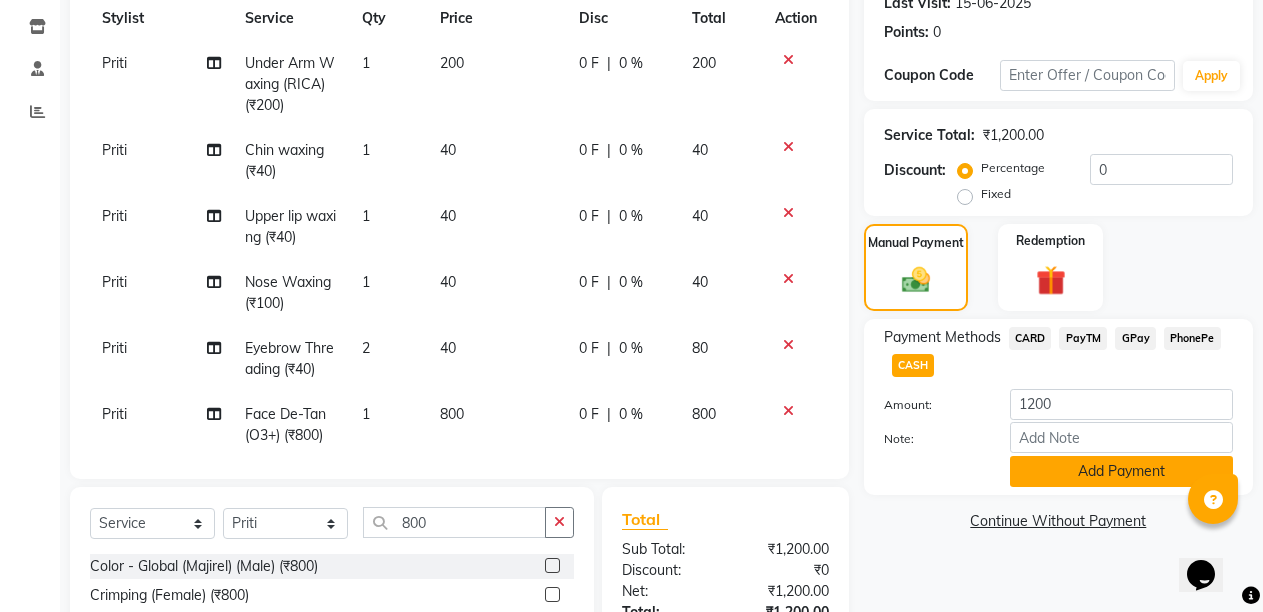 click on "Add Payment" 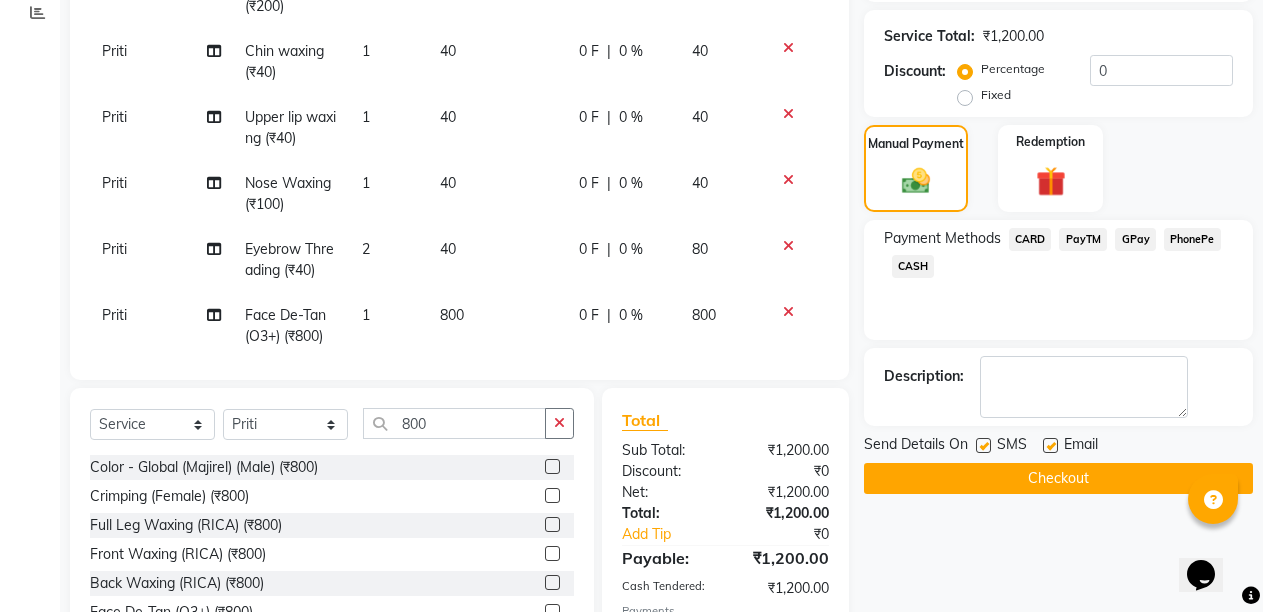 scroll, scrollTop: 489, scrollLeft: 0, axis: vertical 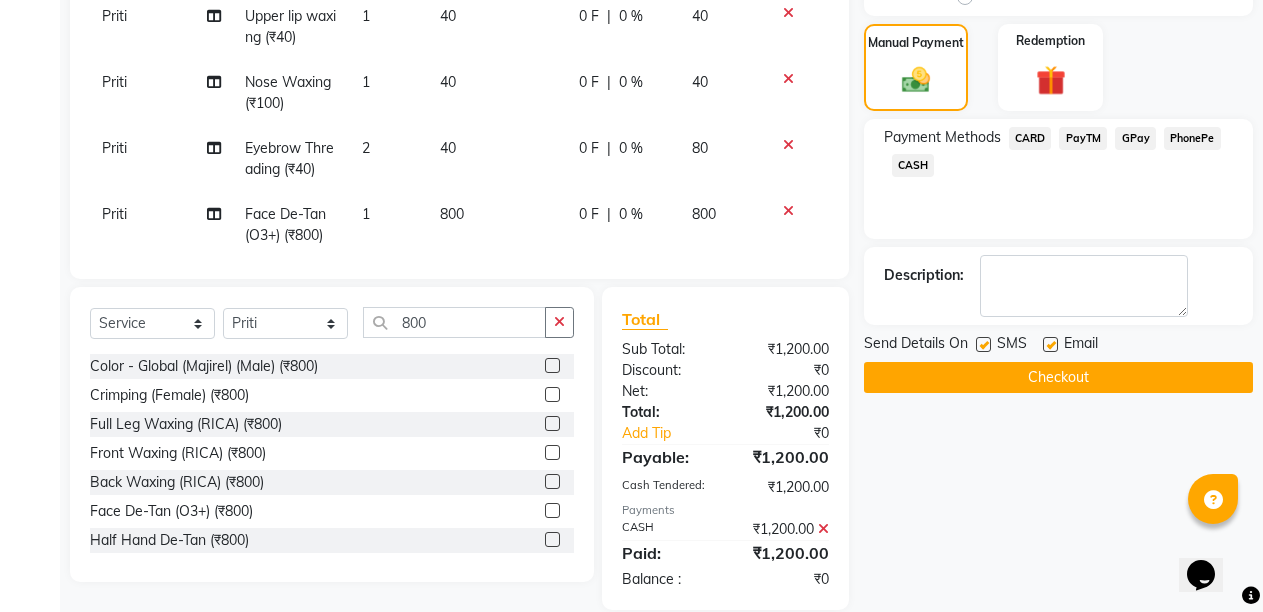 click 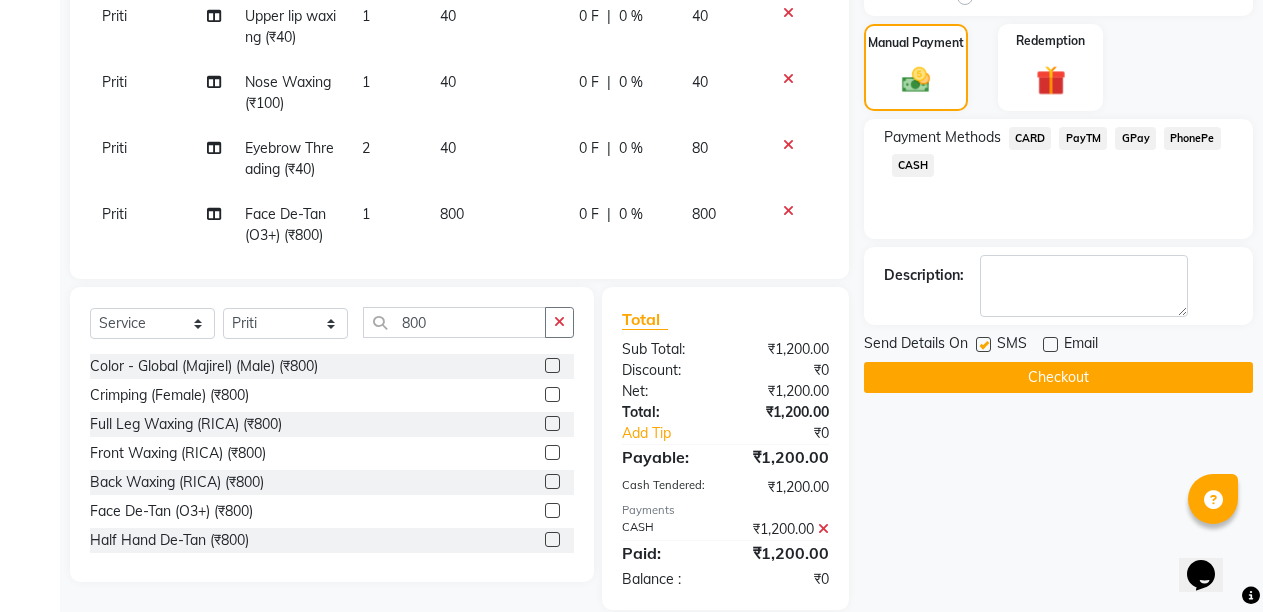 click on "Checkout" 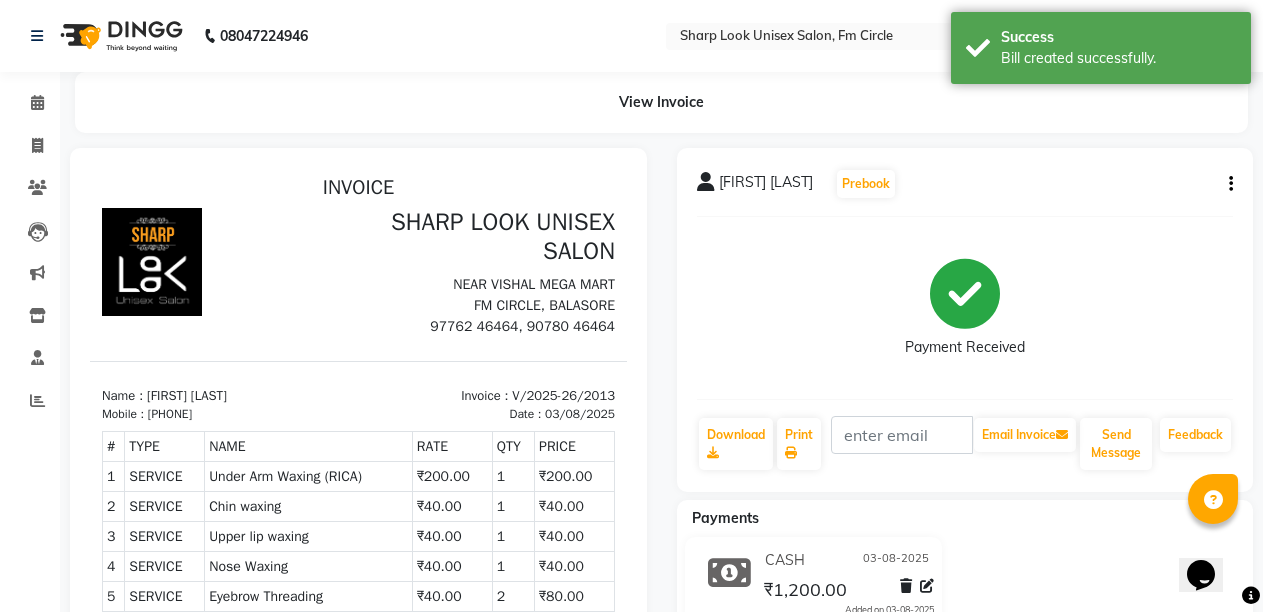 scroll, scrollTop: 0, scrollLeft: 0, axis: both 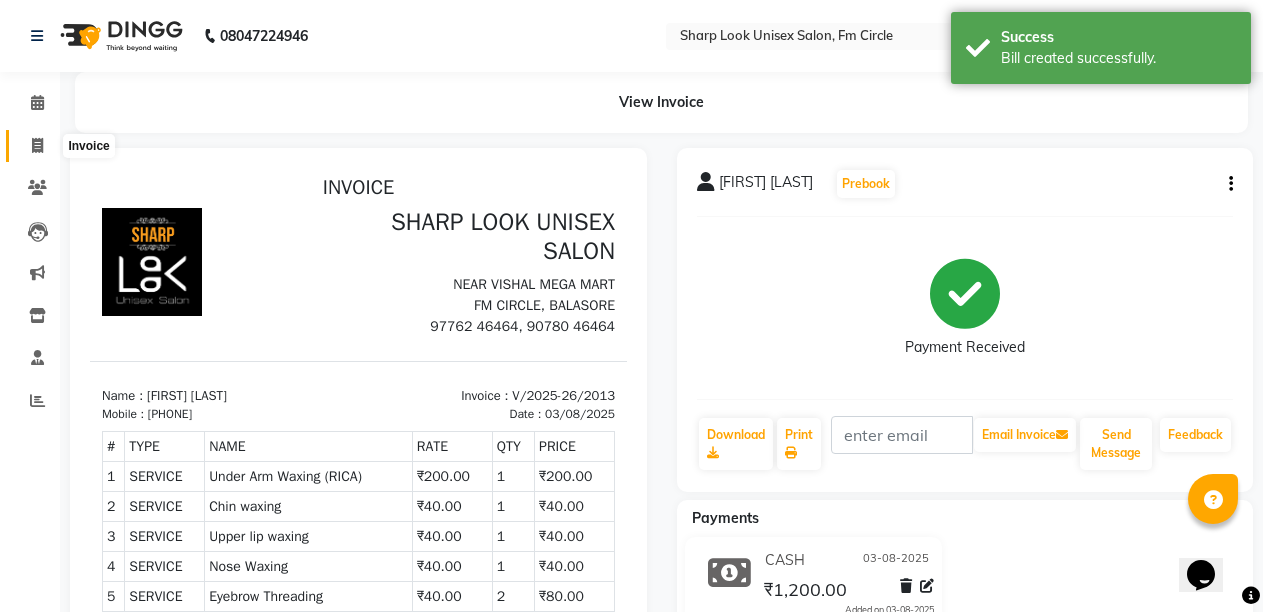 click 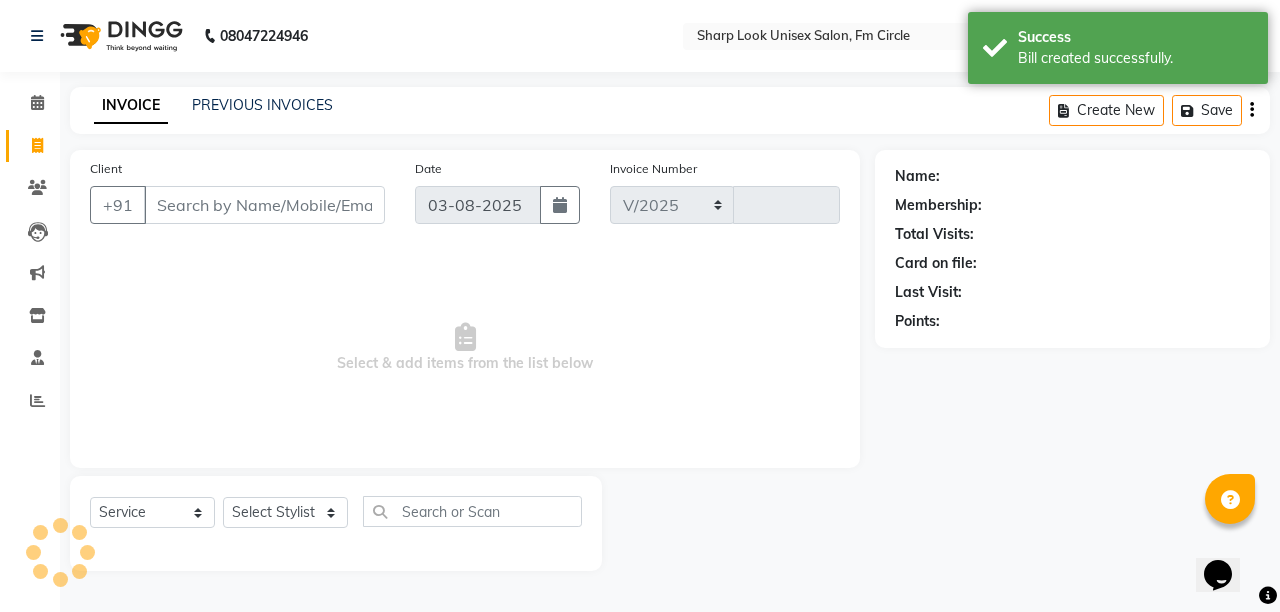 select on "804" 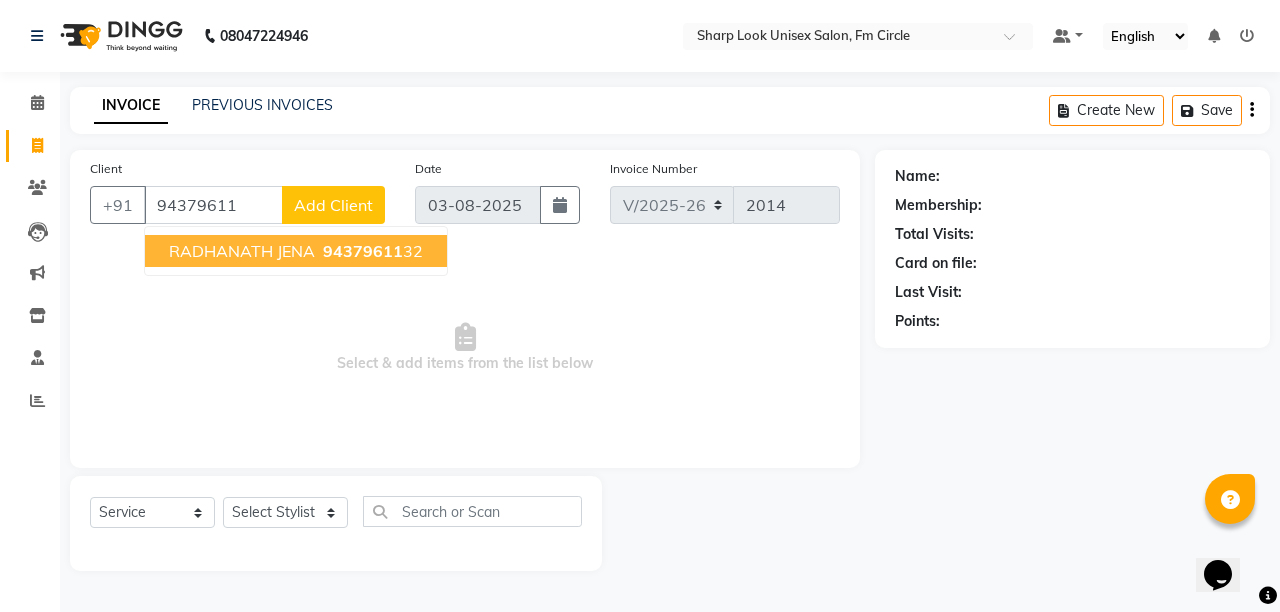 click on "RADHANATH JENA" at bounding box center [242, 251] 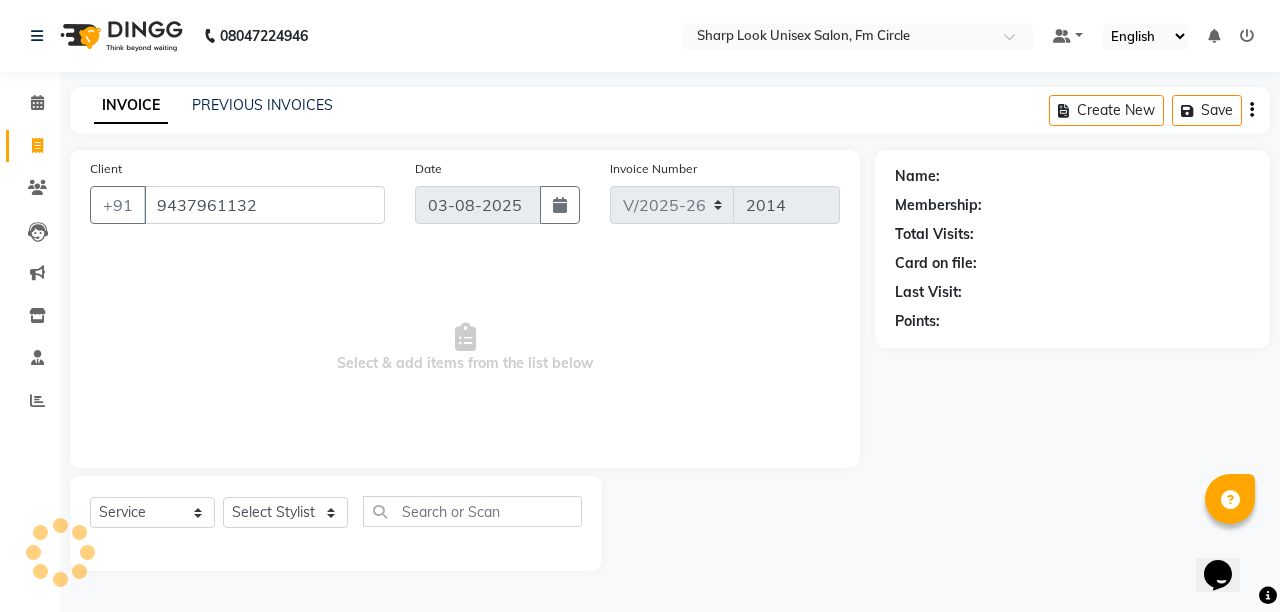 type on "9437961132" 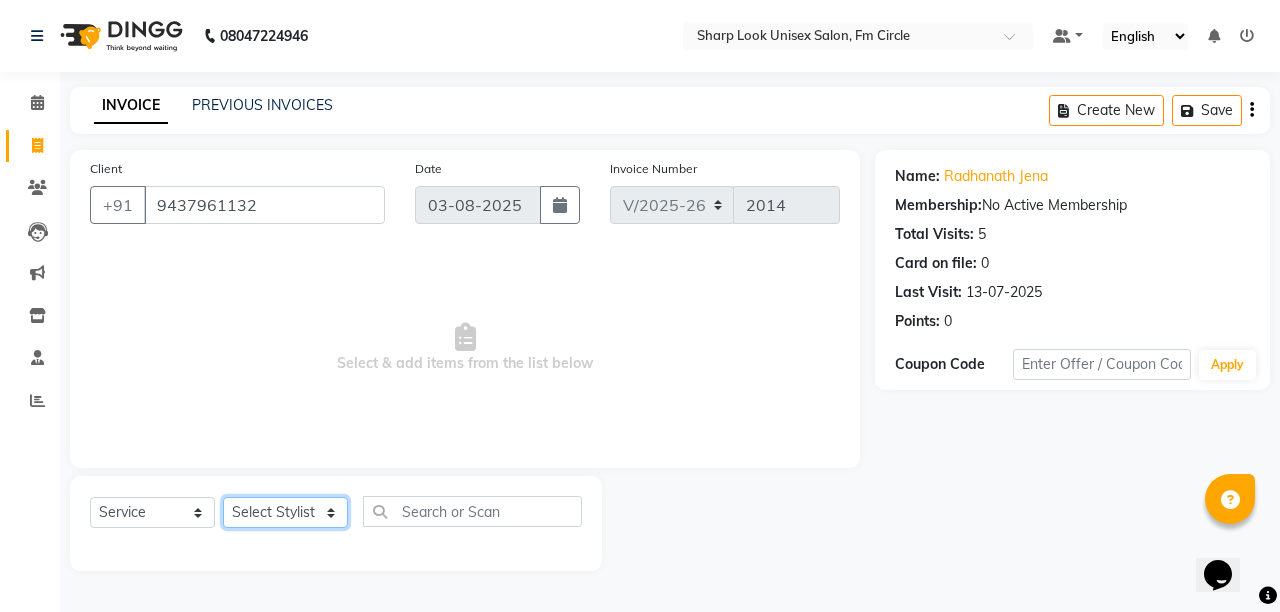 click on "Select Stylist Admin Anil Babu Budhia Monalisa  Nisha Priti" 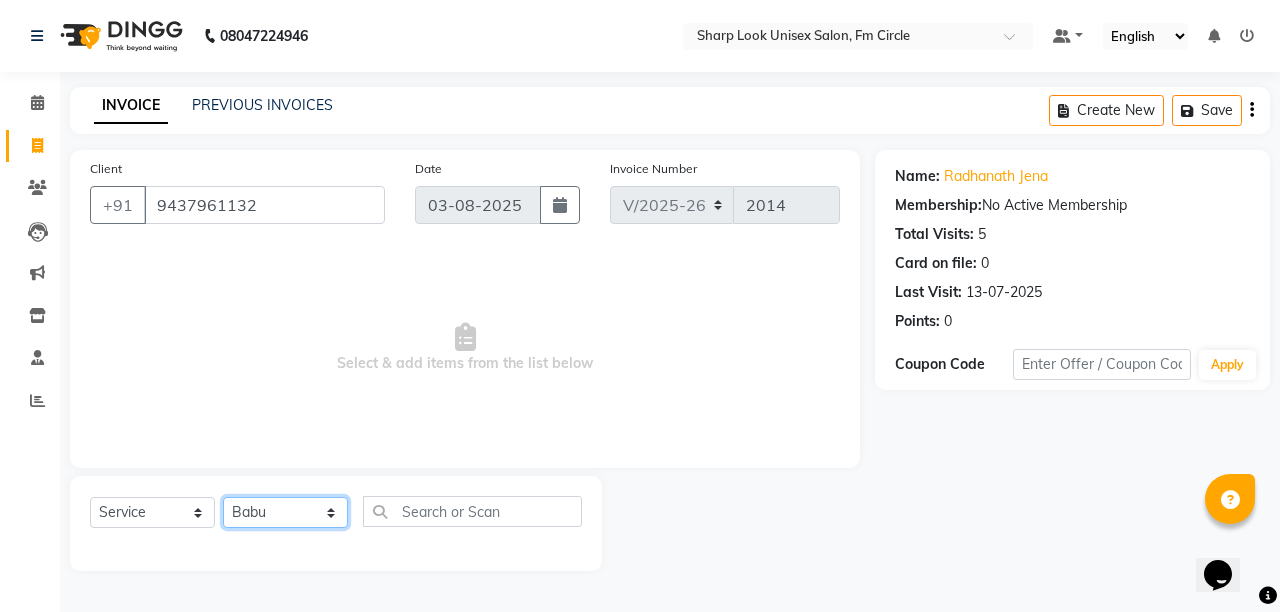 click on "Select Stylist Admin Anil Babu Budhia Monalisa  Nisha Priti" 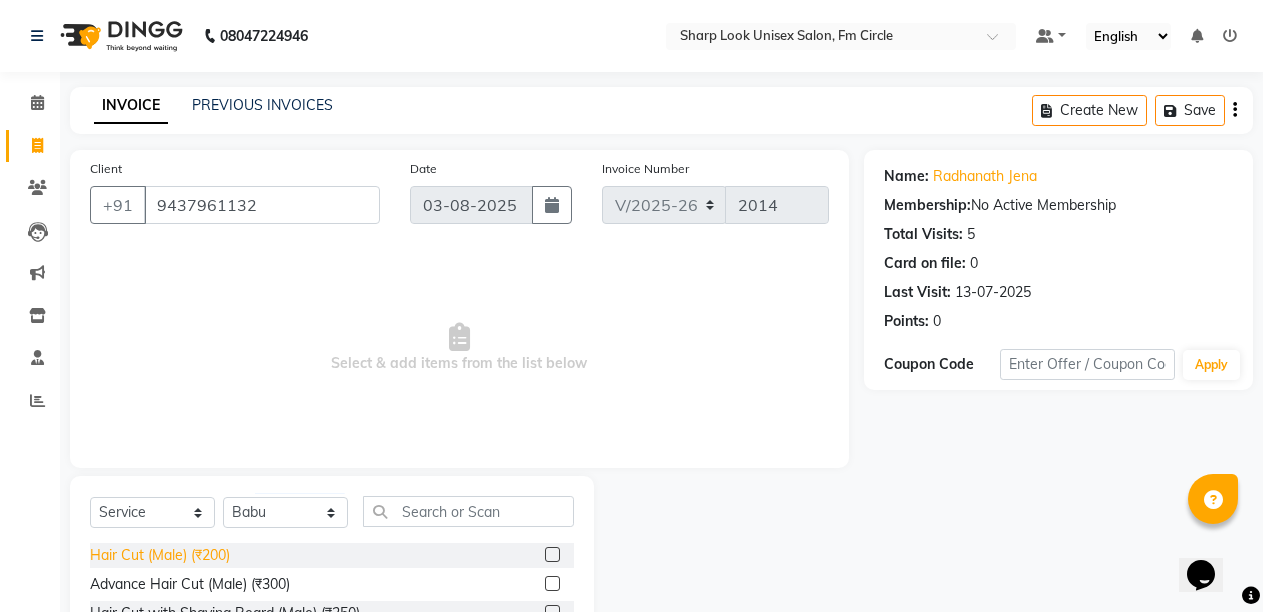 click on "Hair Cut (Male) (₹200)" 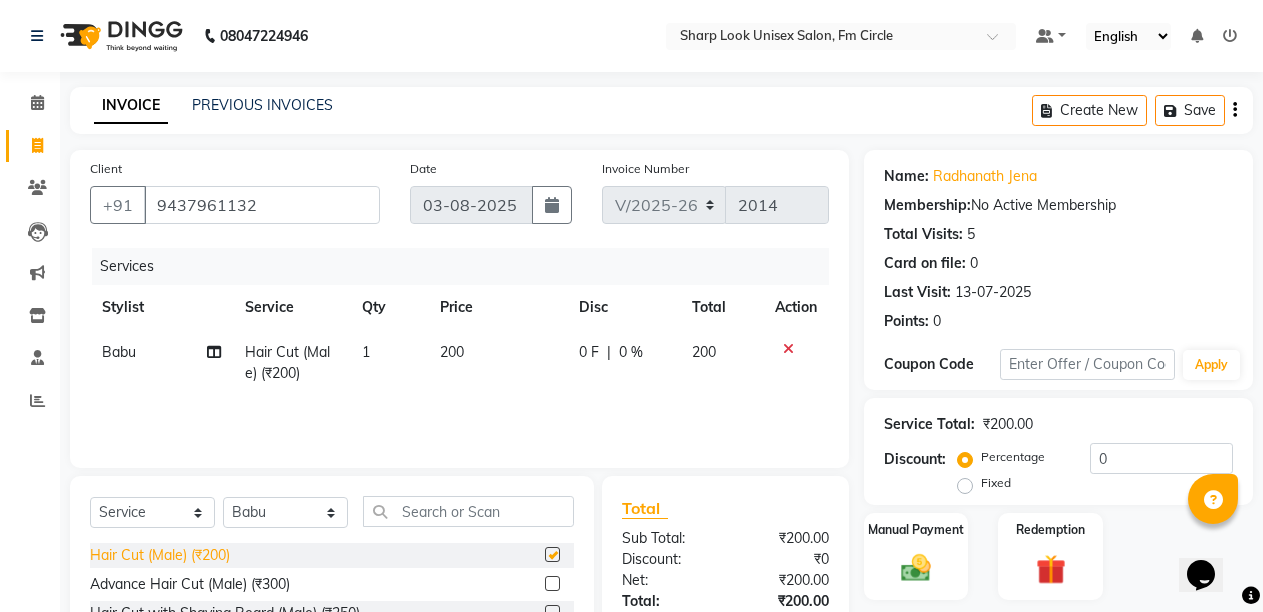checkbox on "false" 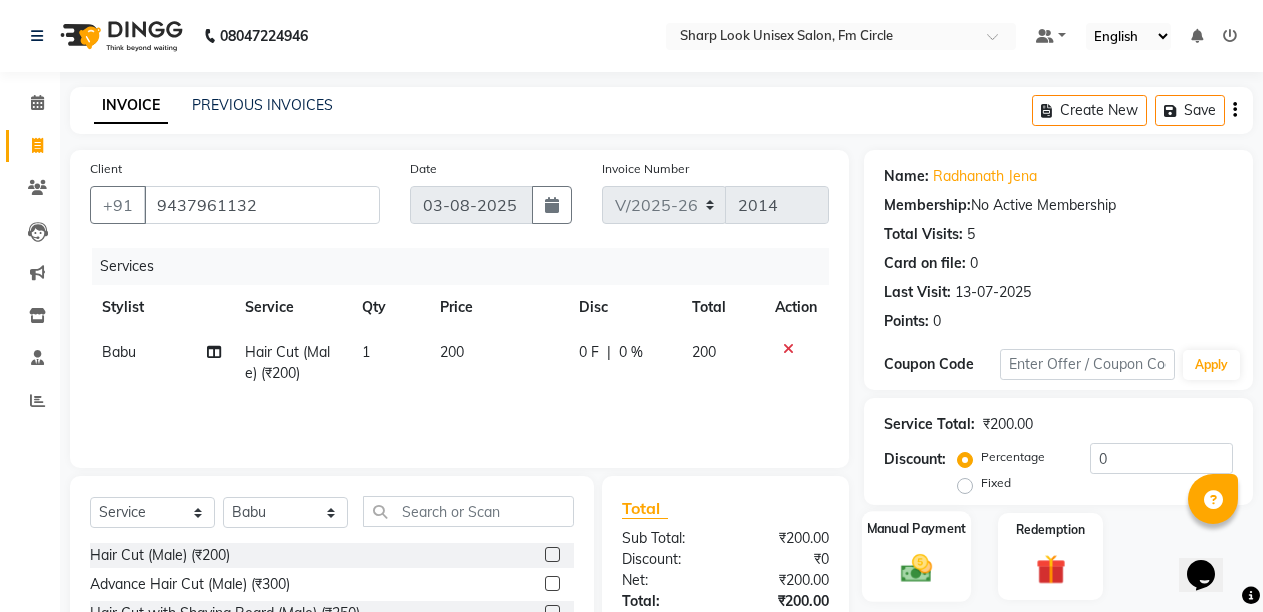 click on "Manual Payment" 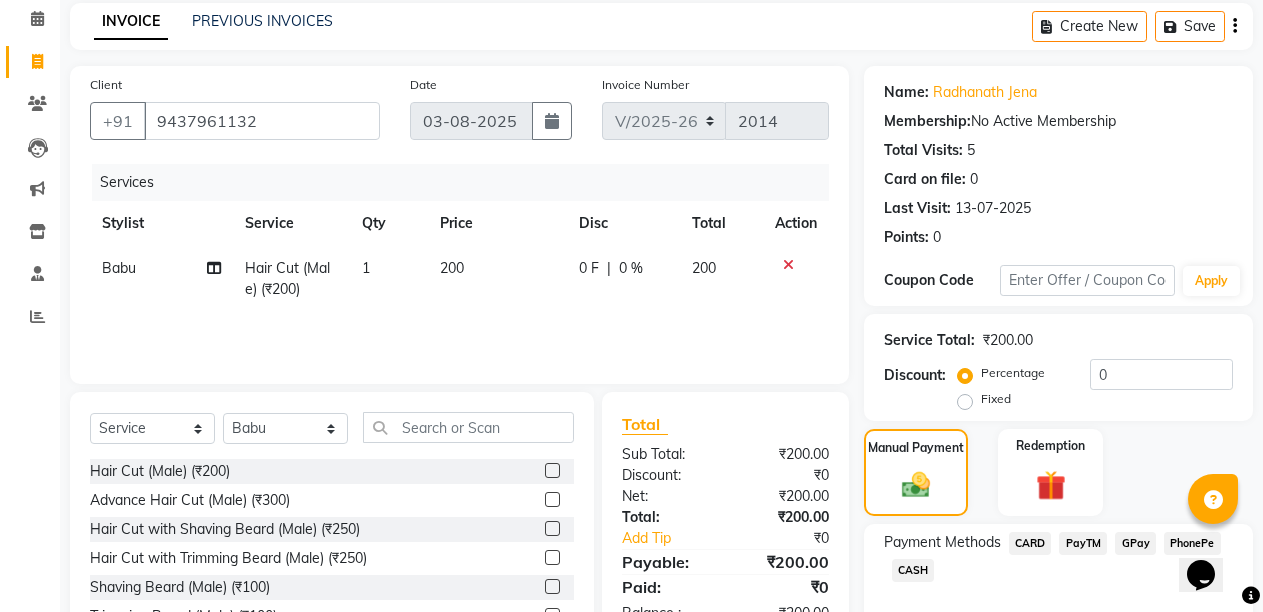 scroll, scrollTop: 189, scrollLeft: 0, axis: vertical 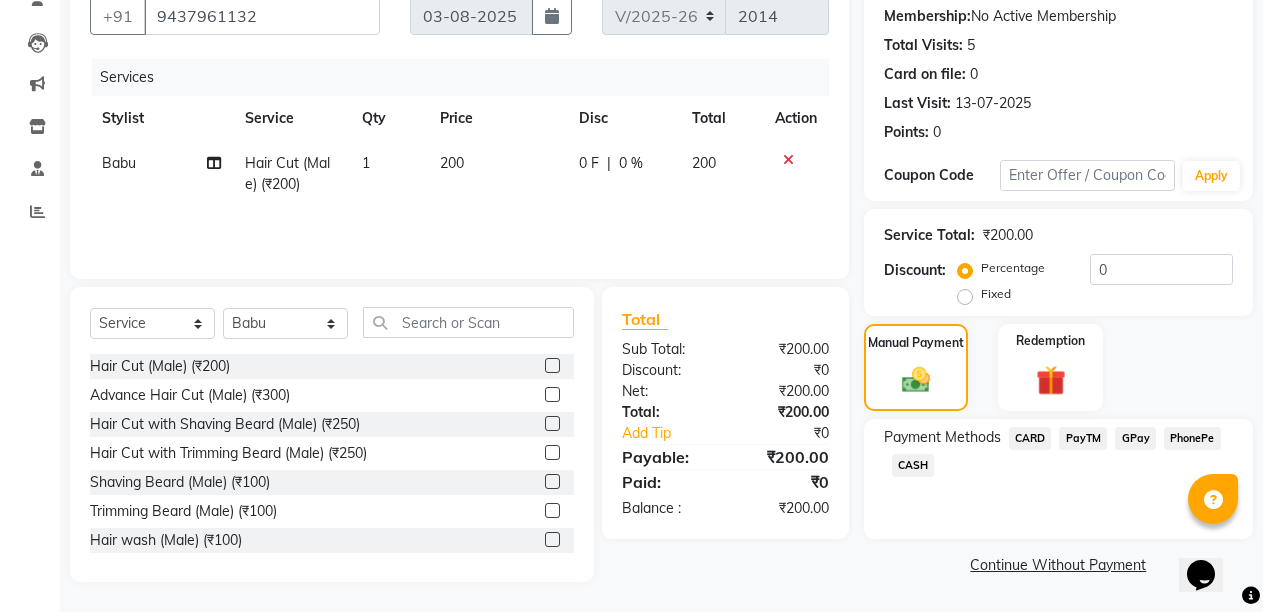 click on "CASH" 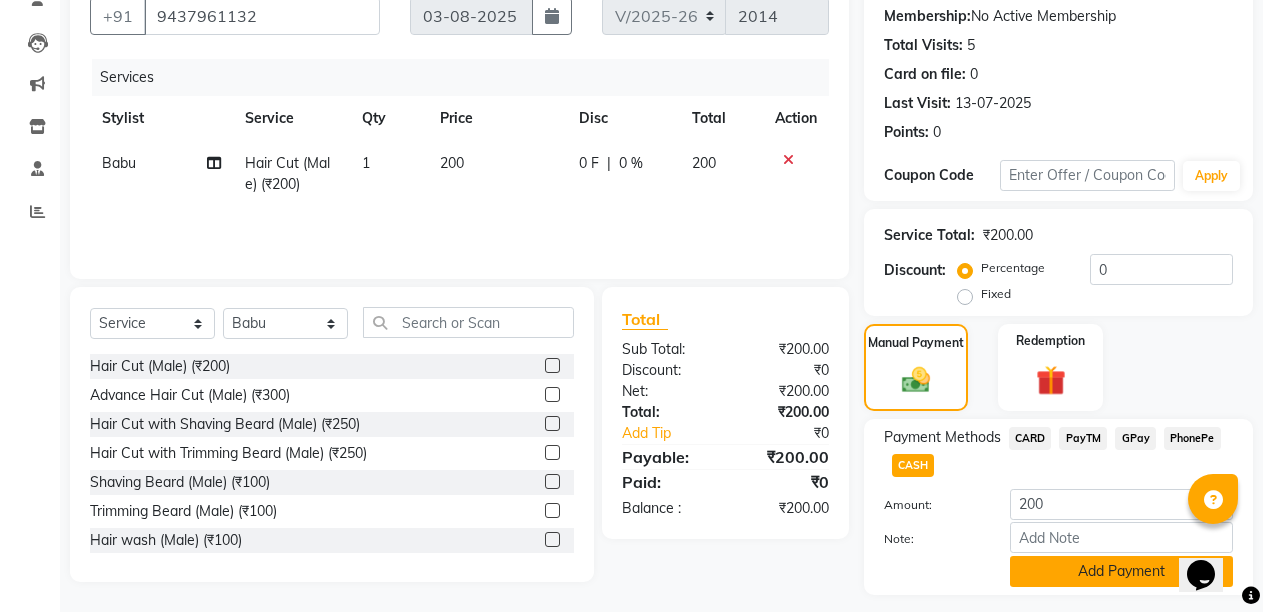 click on "Add Payment" 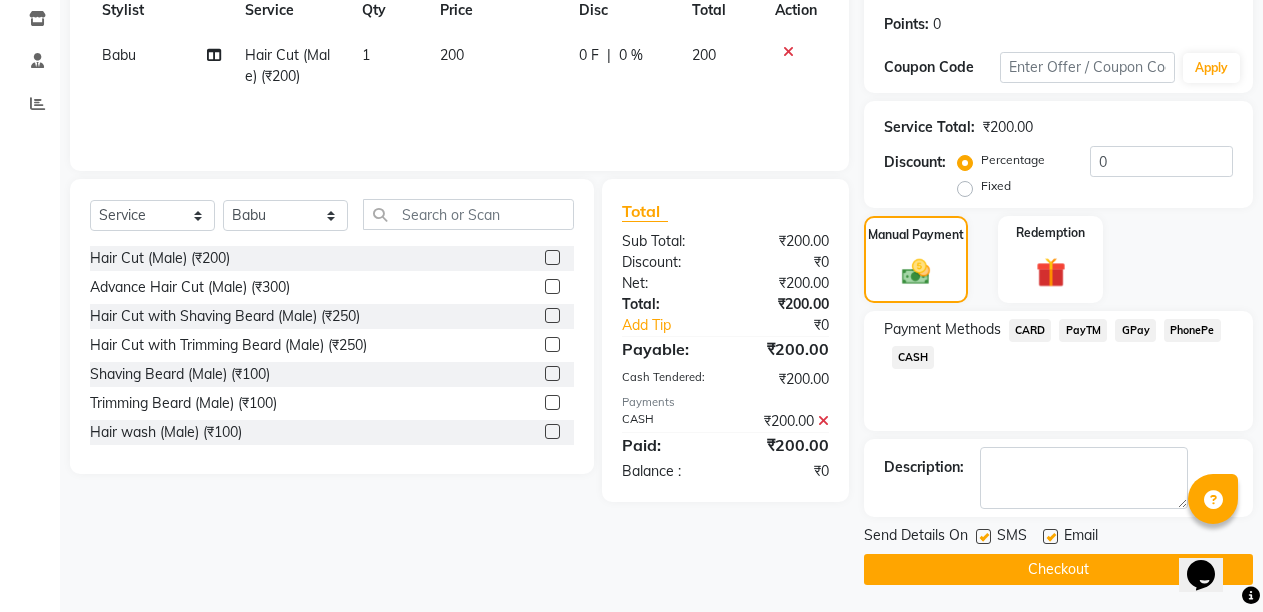 scroll, scrollTop: 300, scrollLeft: 0, axis: vertical 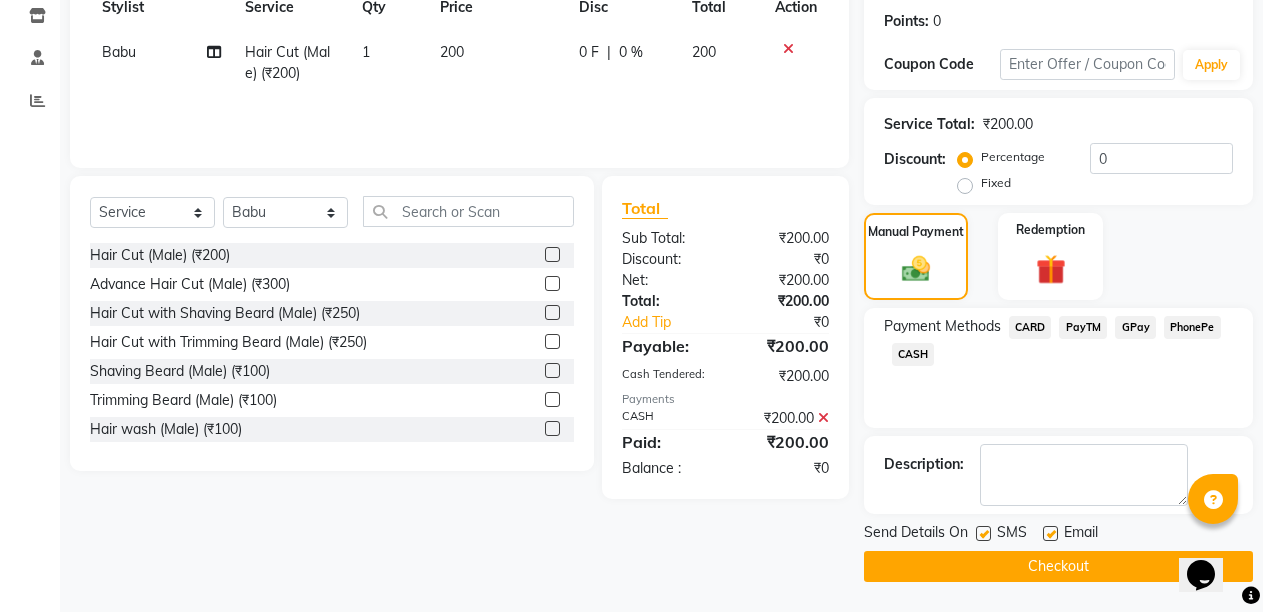 click 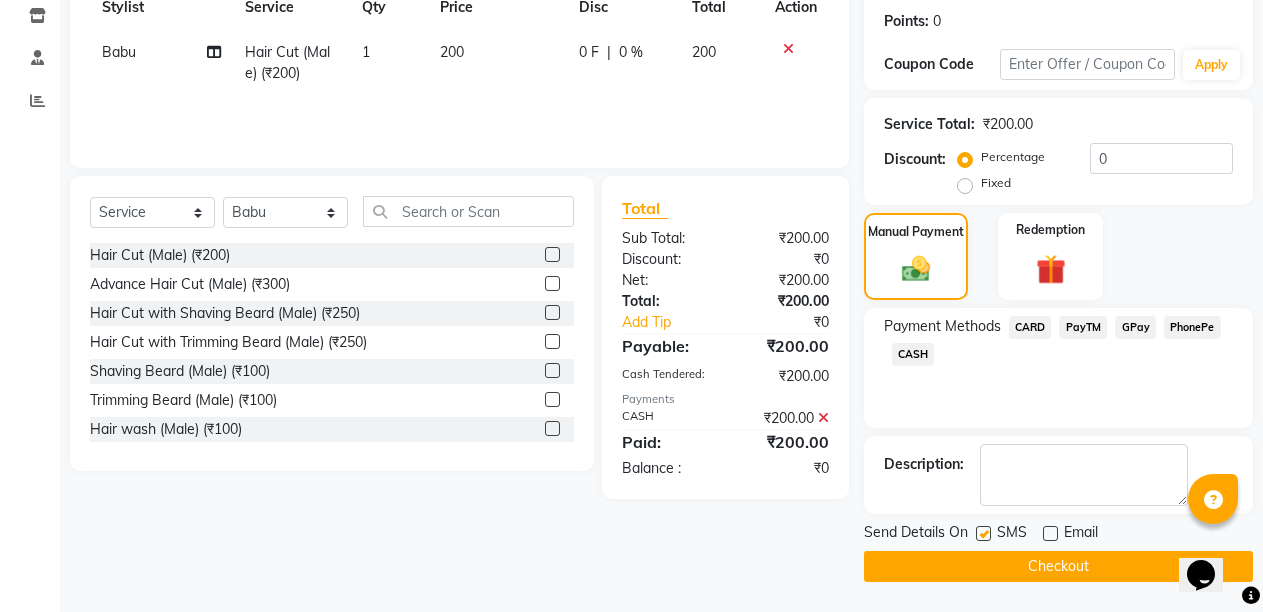 click on "Checkout" 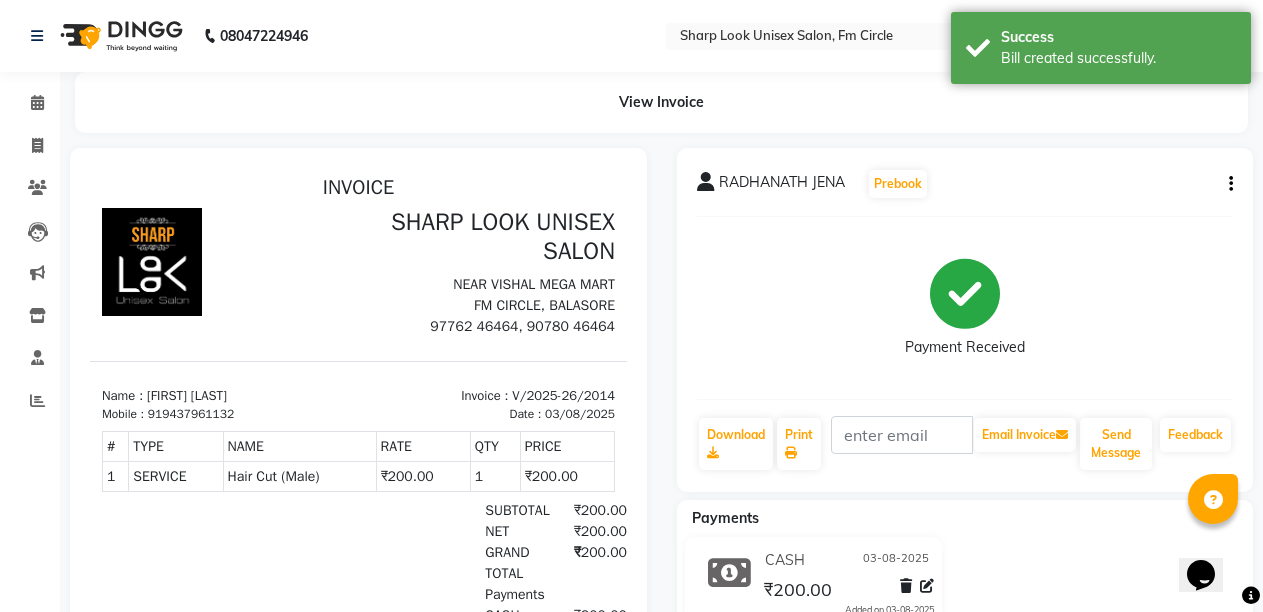scroll, scrollTop: 0, scrollLeft: 0, axis: both 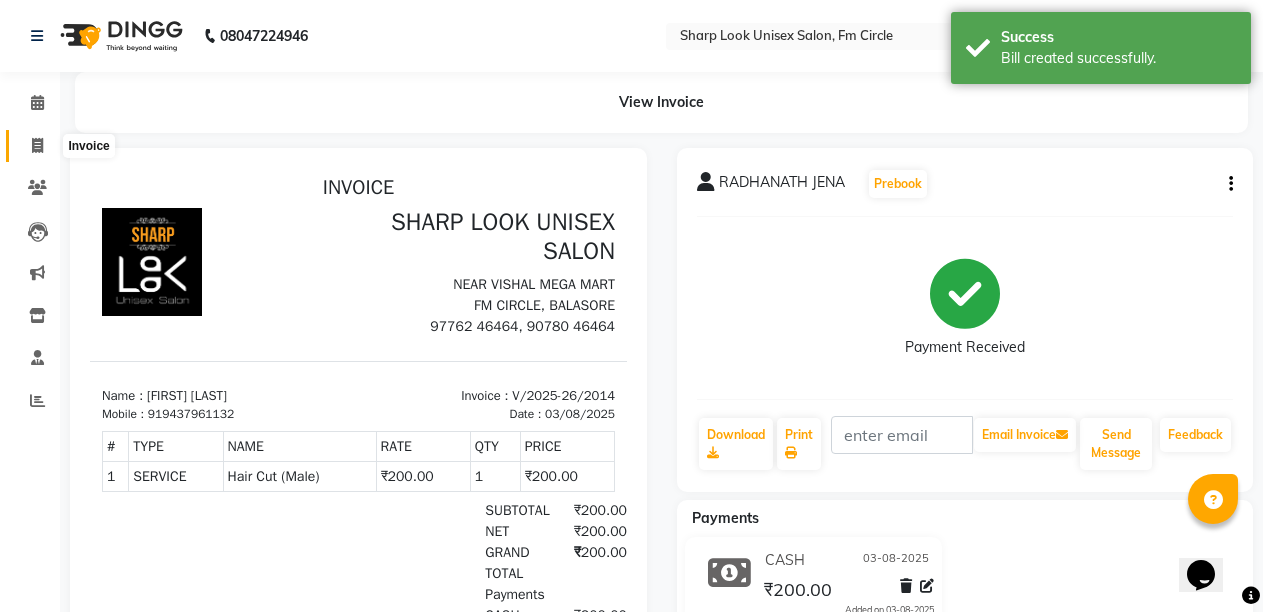 click 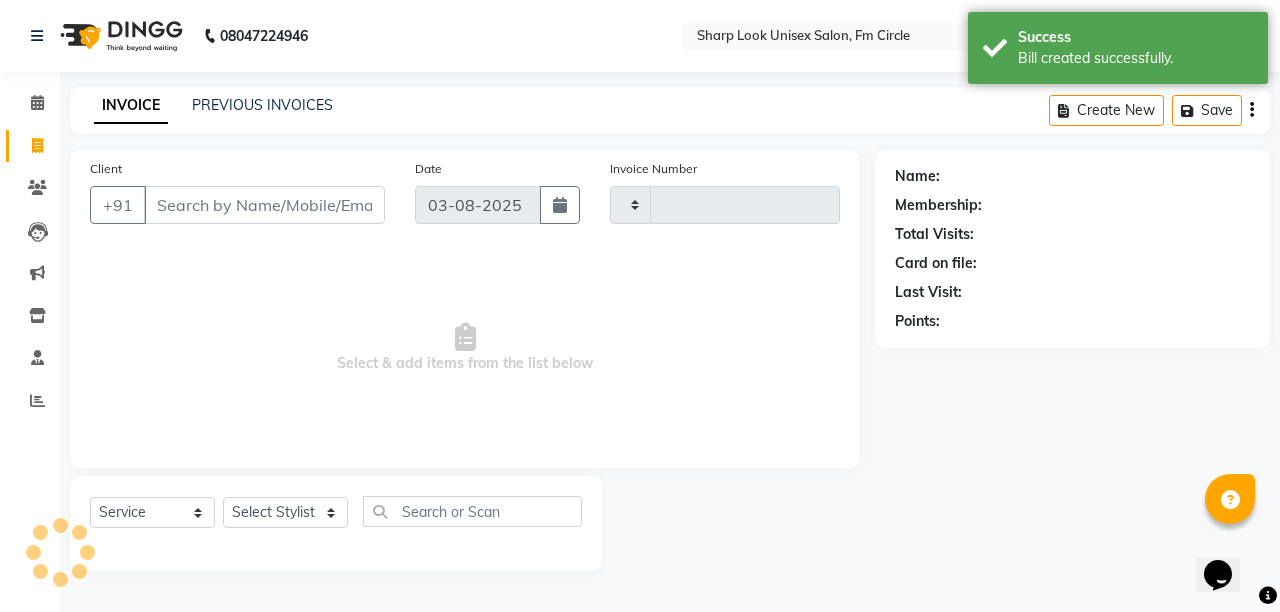 type on "2015" 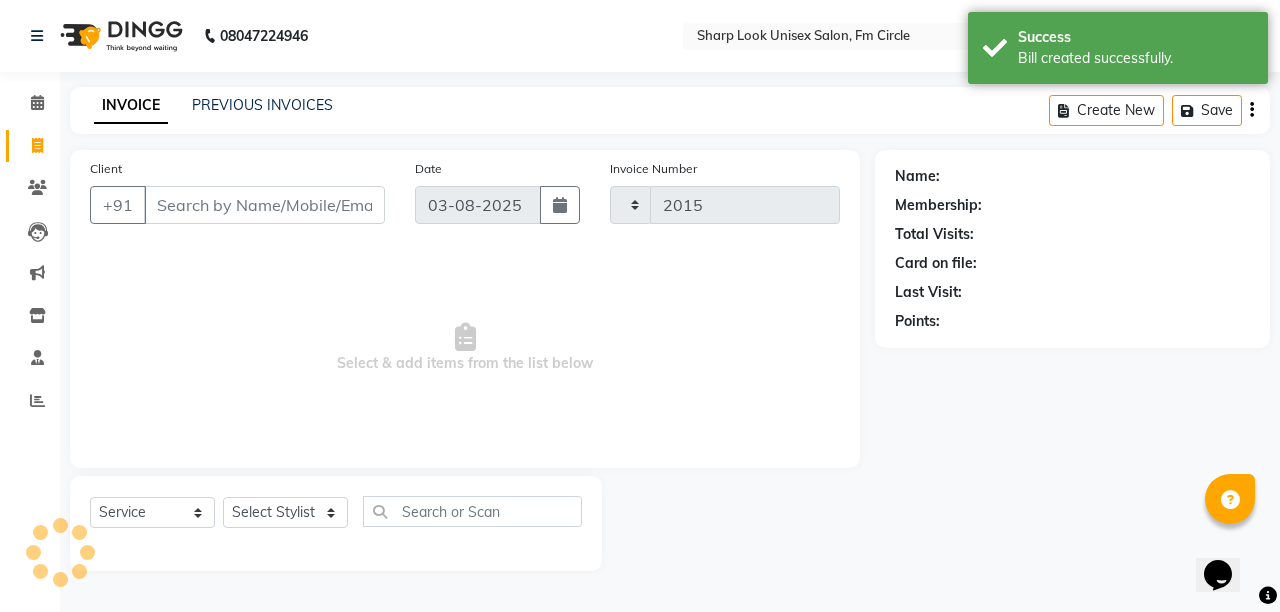 select on "804" 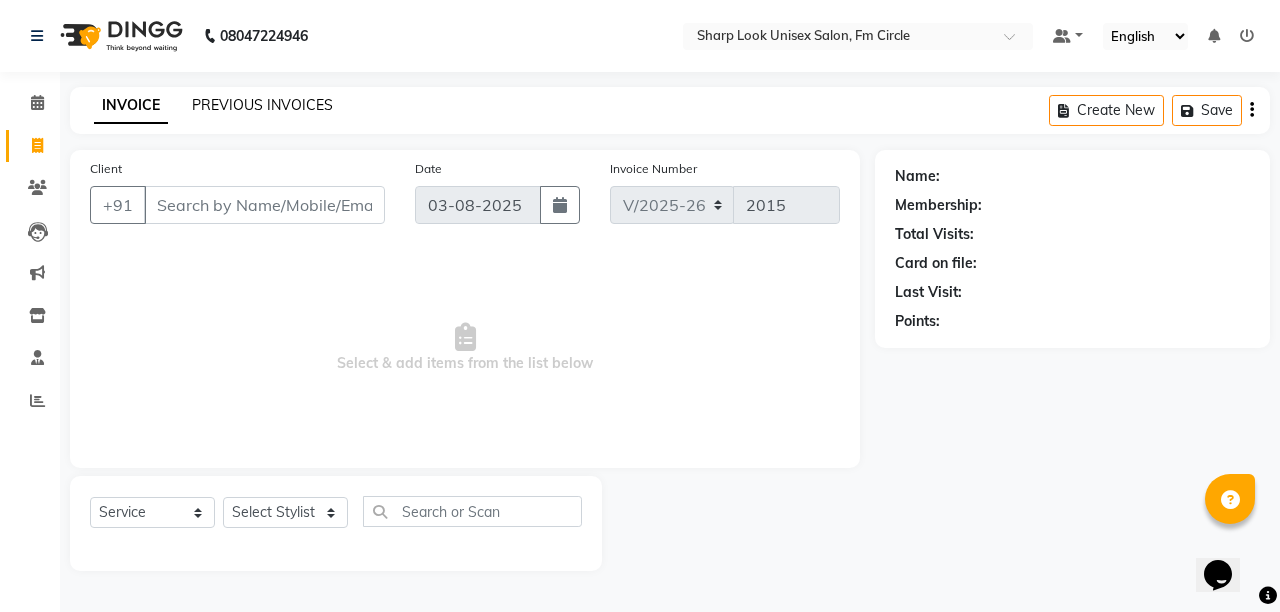 click on "PREVIOUS INVOICES" 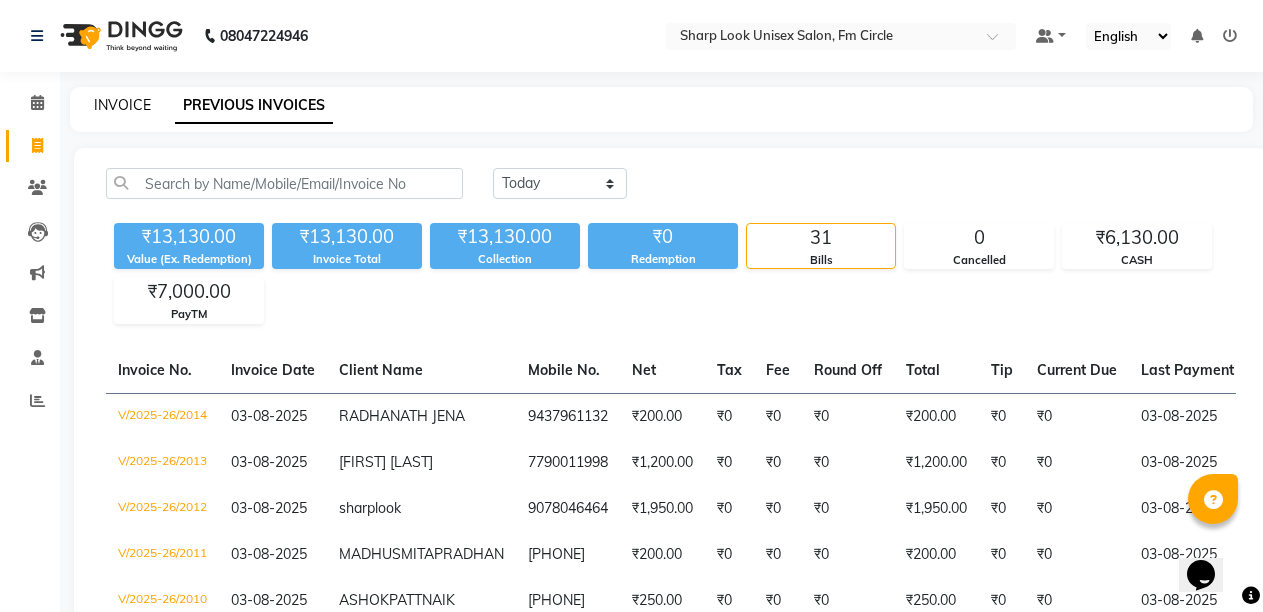click on "INVOICE" 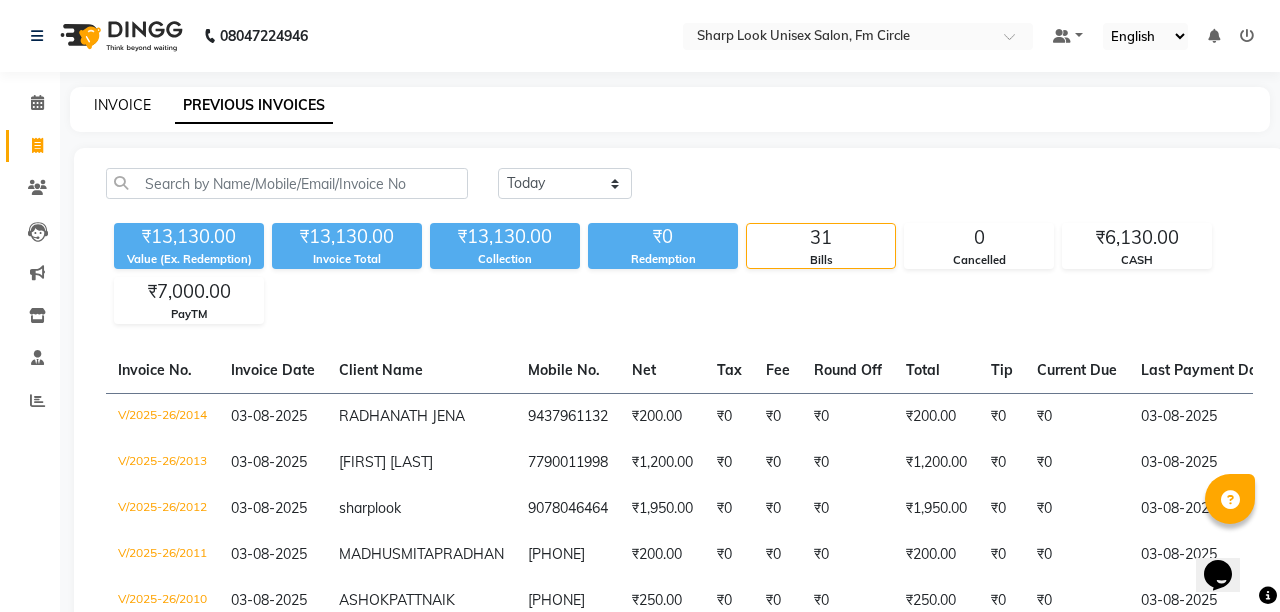 select on "service" 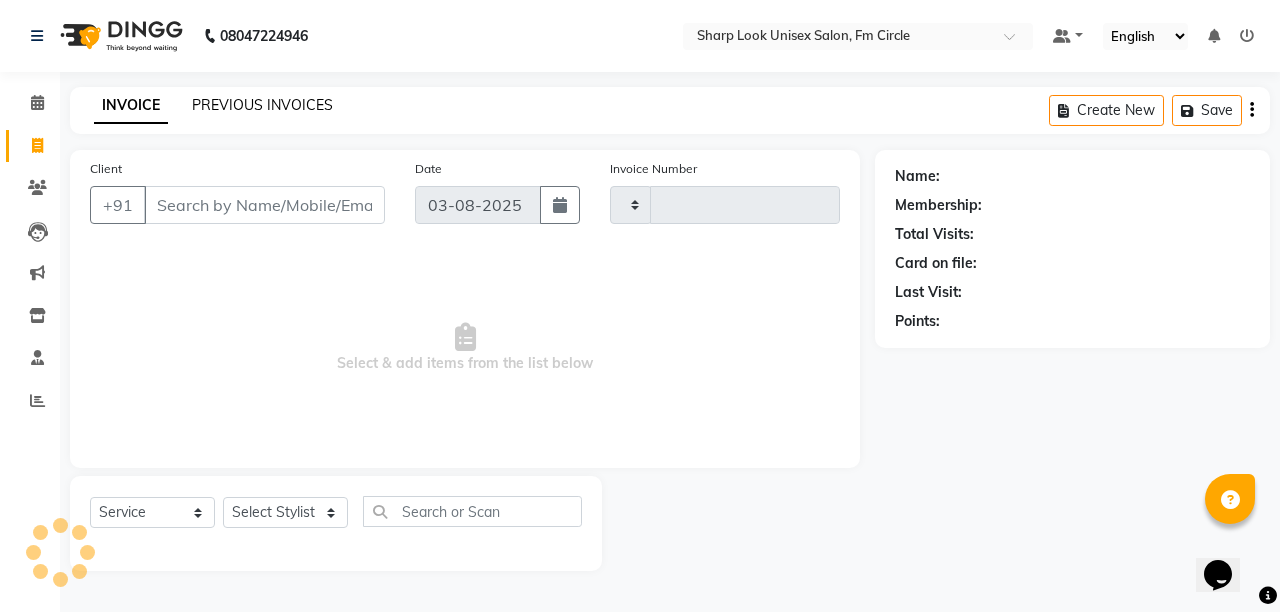 type on "2015" 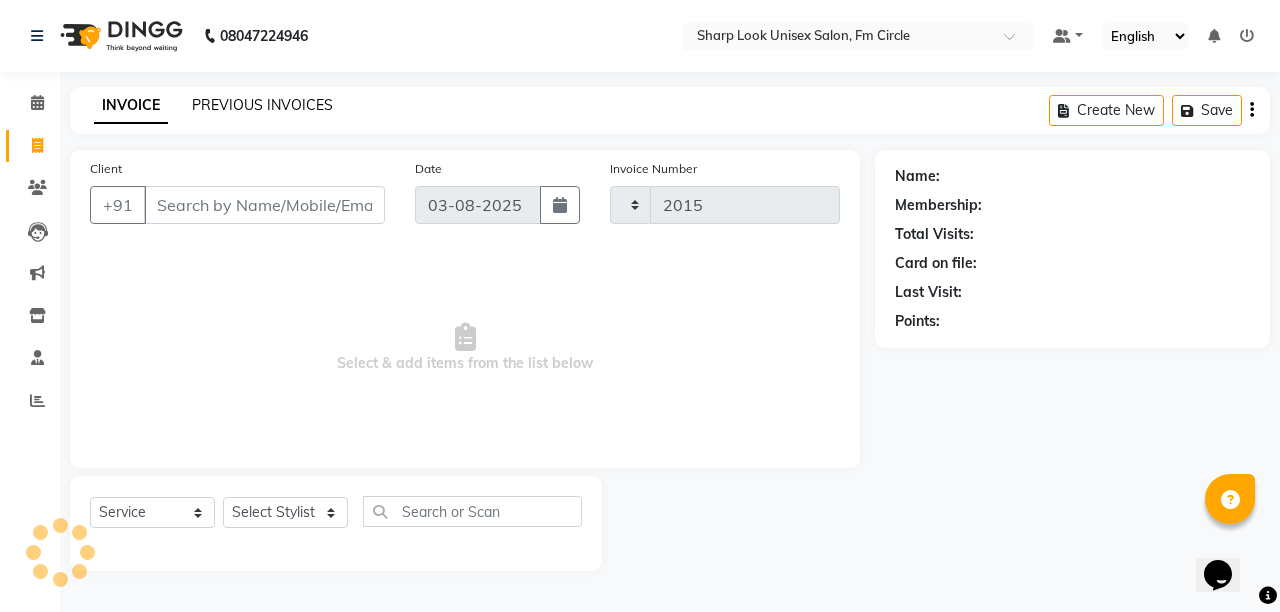 select on "804" 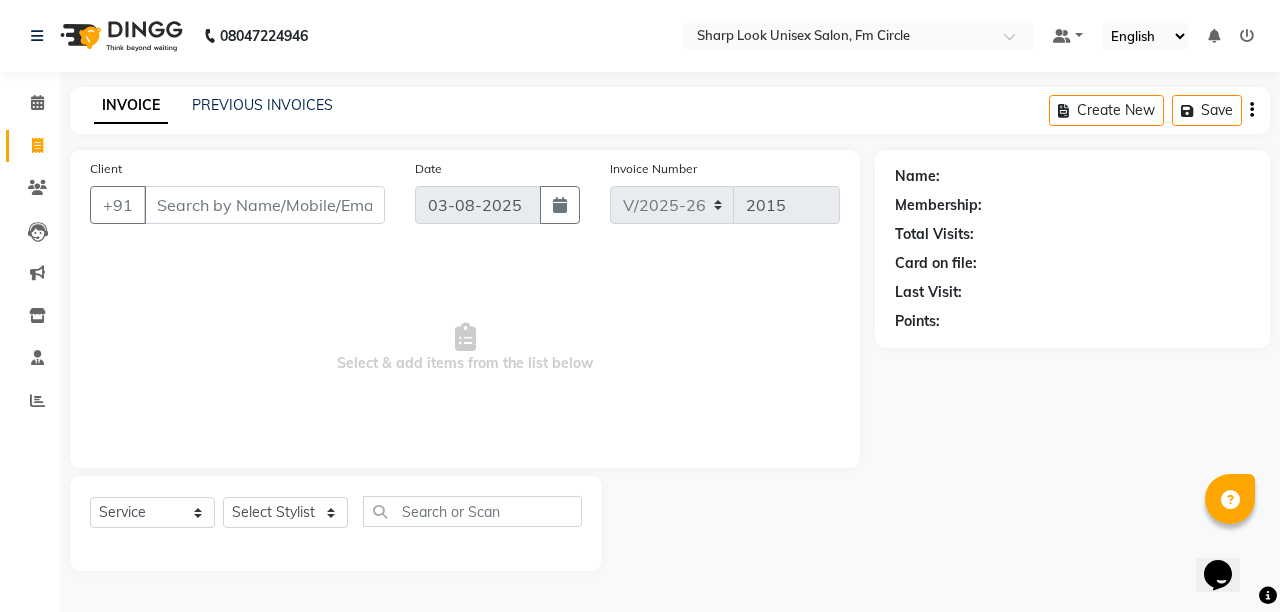 click on "Client" at bounding box center (264, 205) 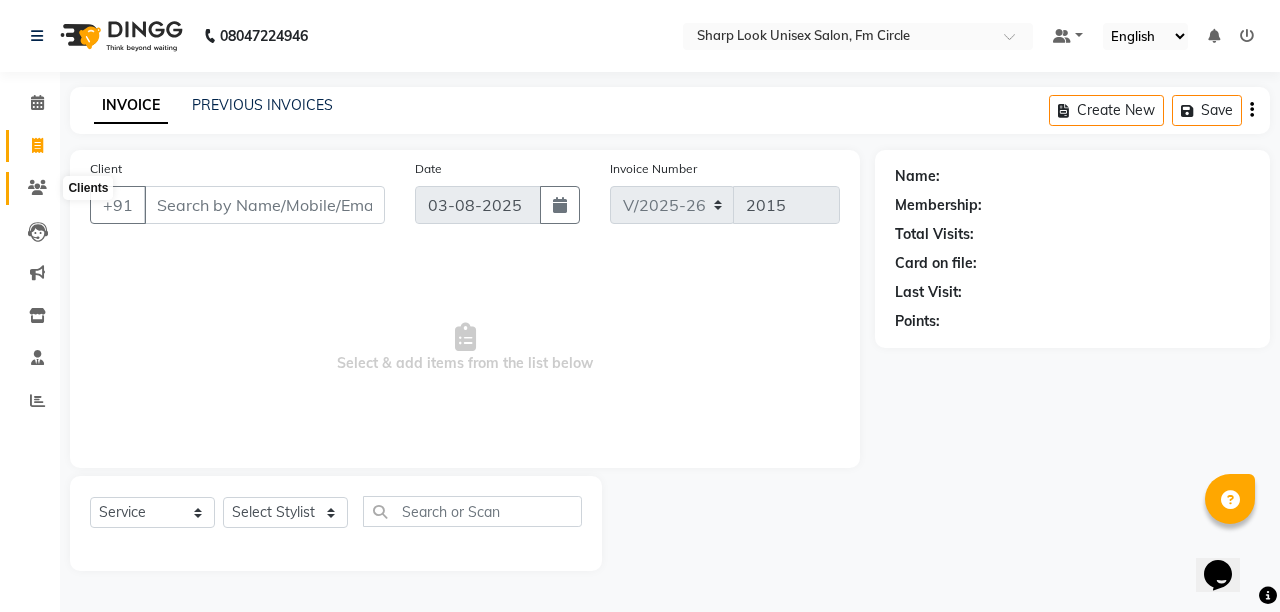 click 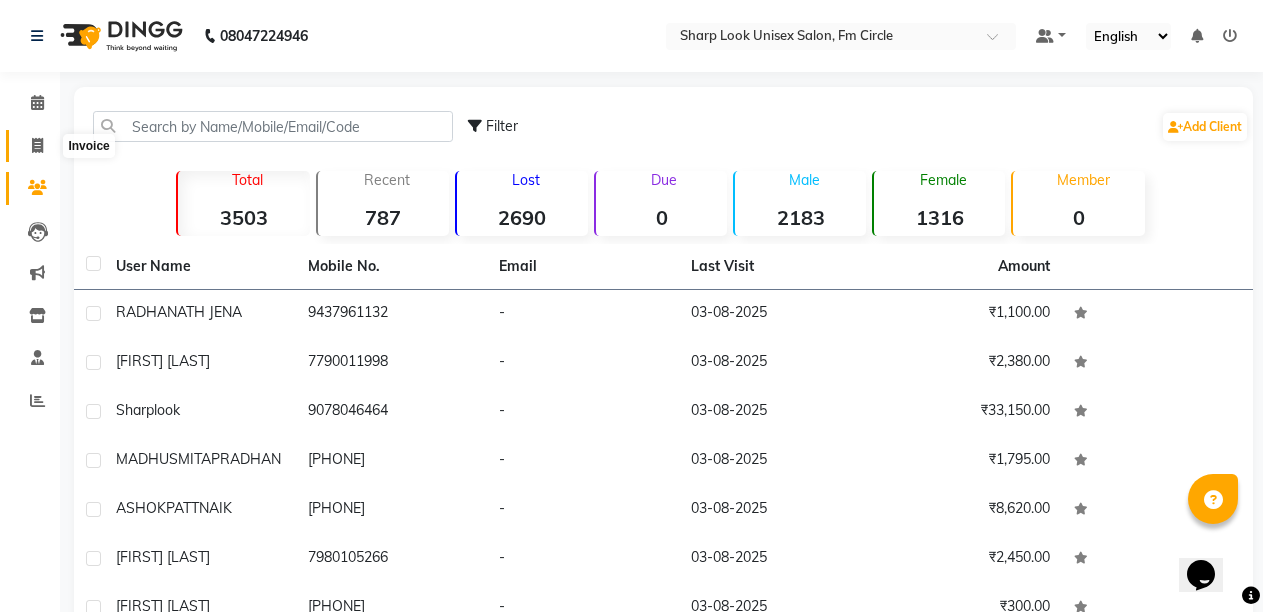 click 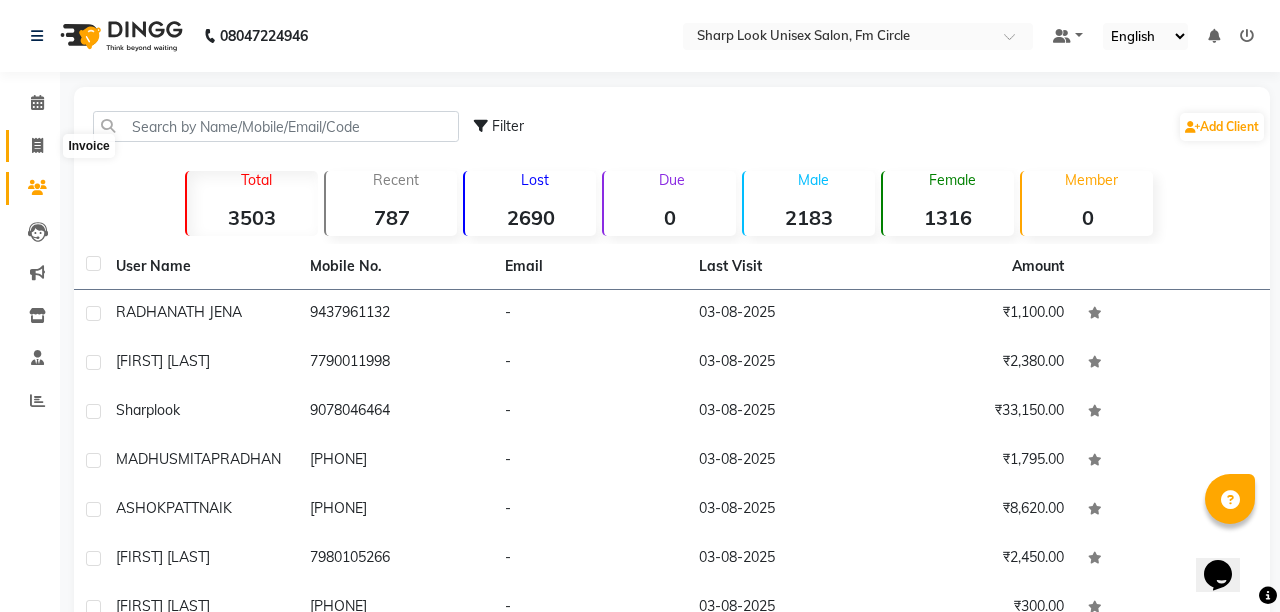 select on "service" 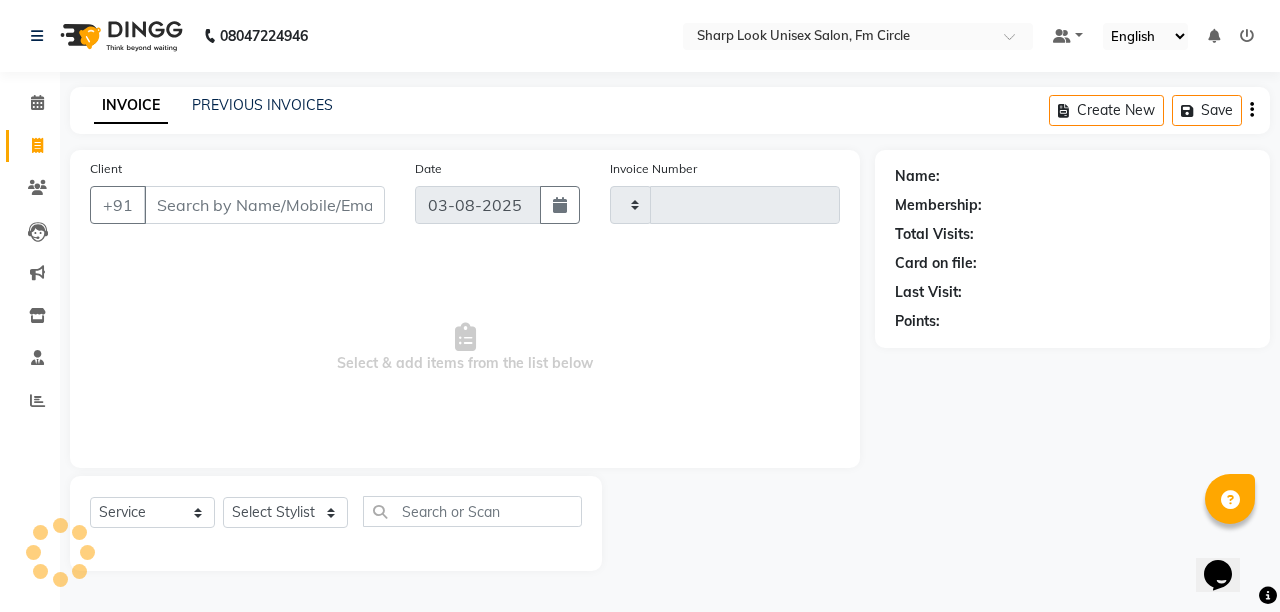 type on "2015" 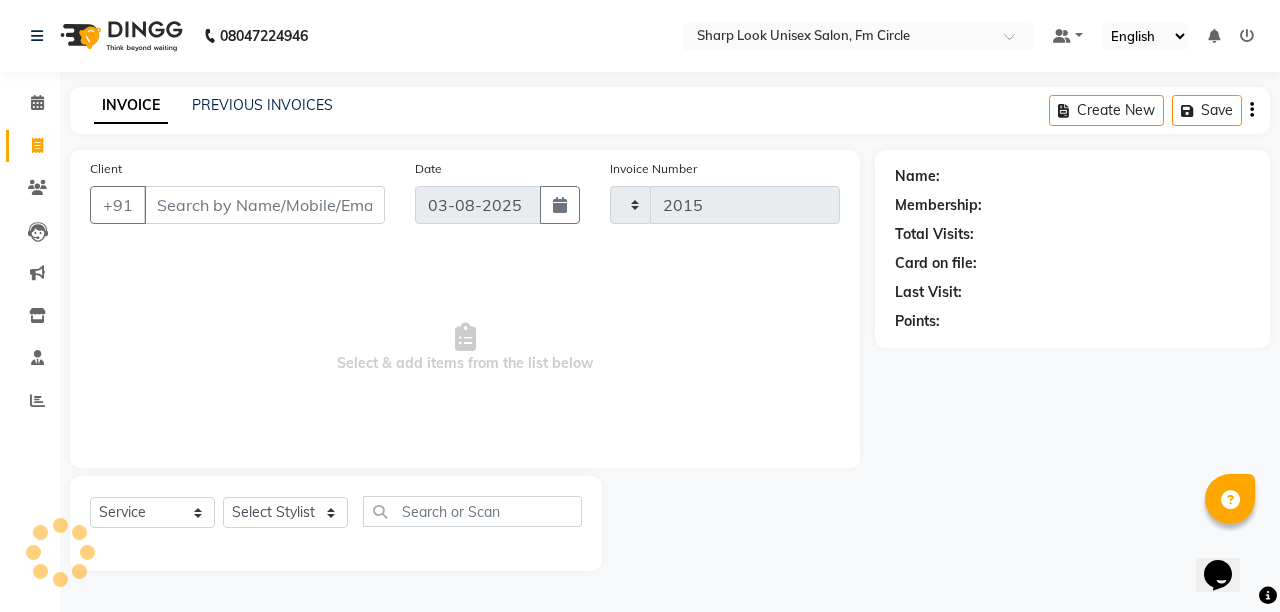 select on "804" 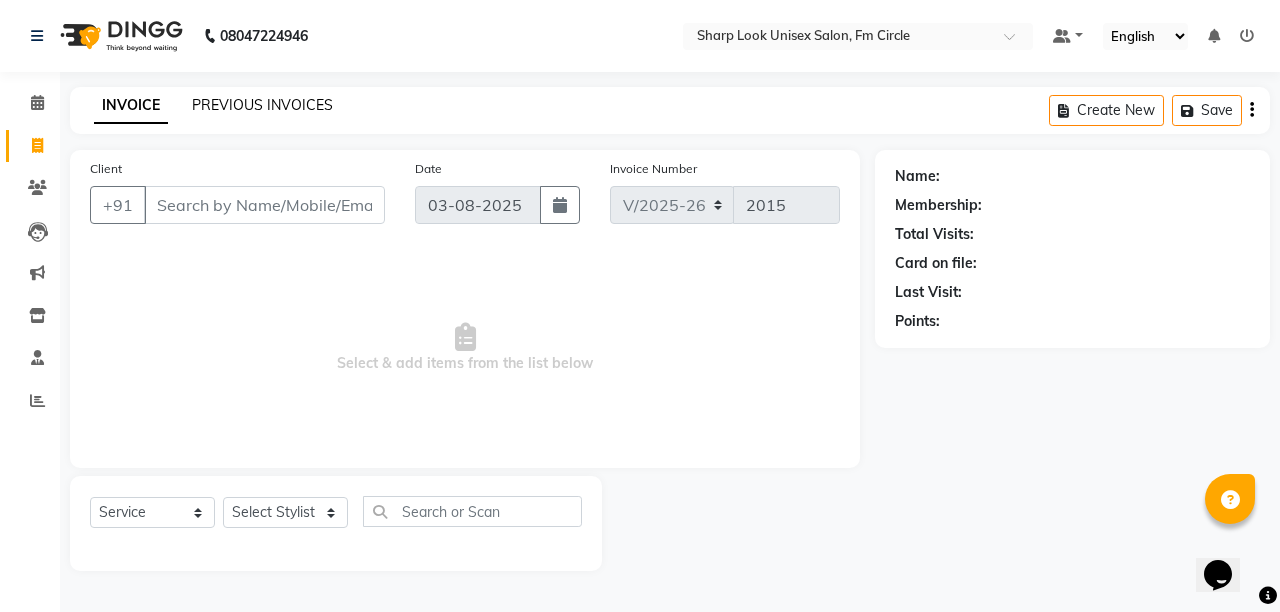 click on "PREVIOUS INVOICES" 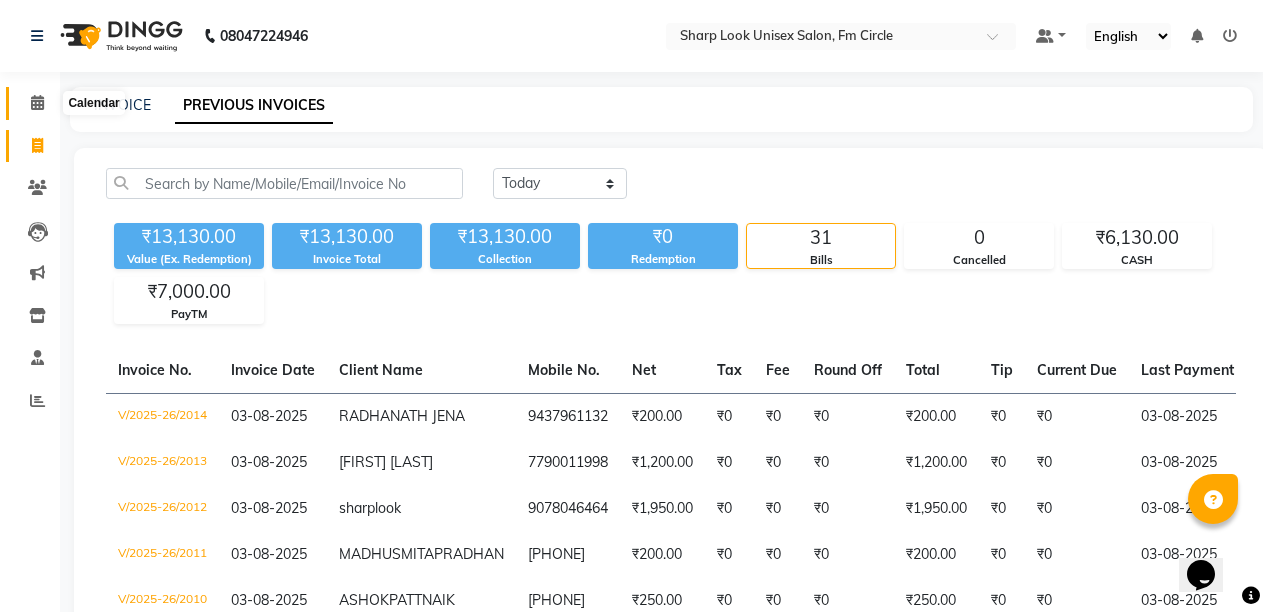 click 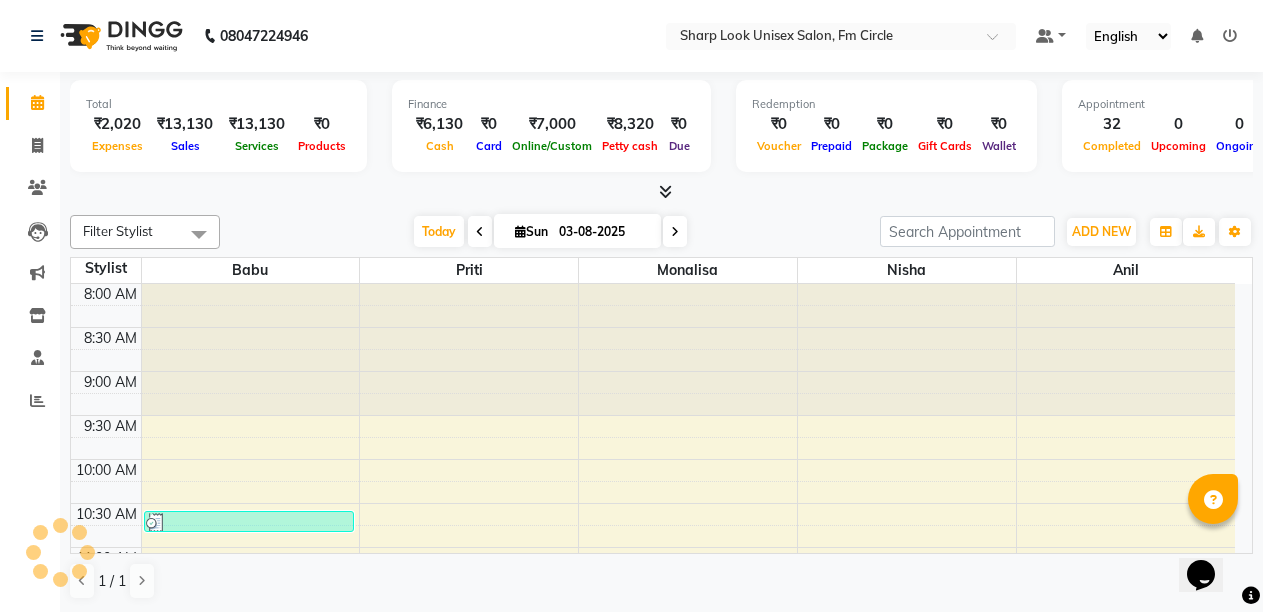 scroll, scrollTop: 0, scrollLeft: 0, axis: both 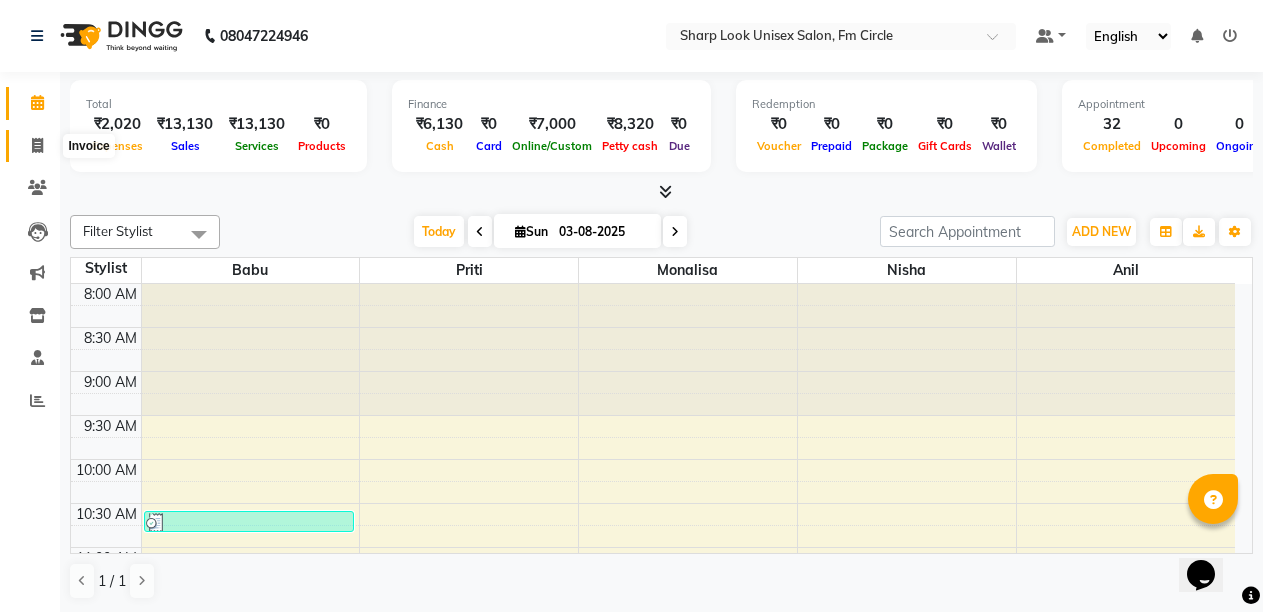 click 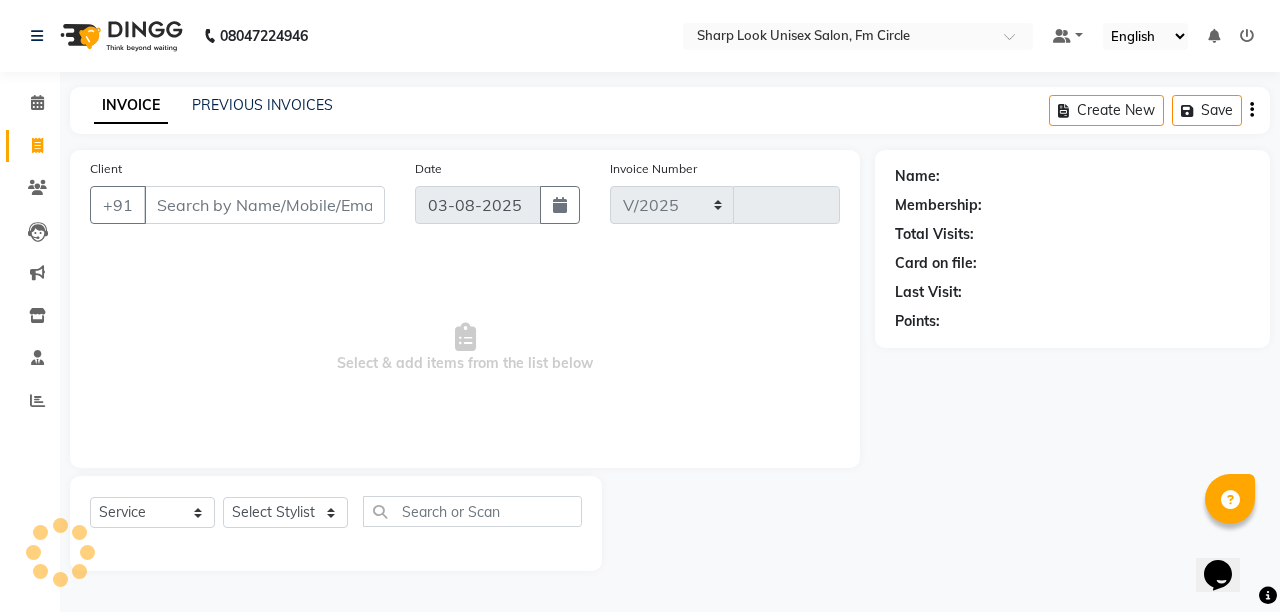 select on "804" 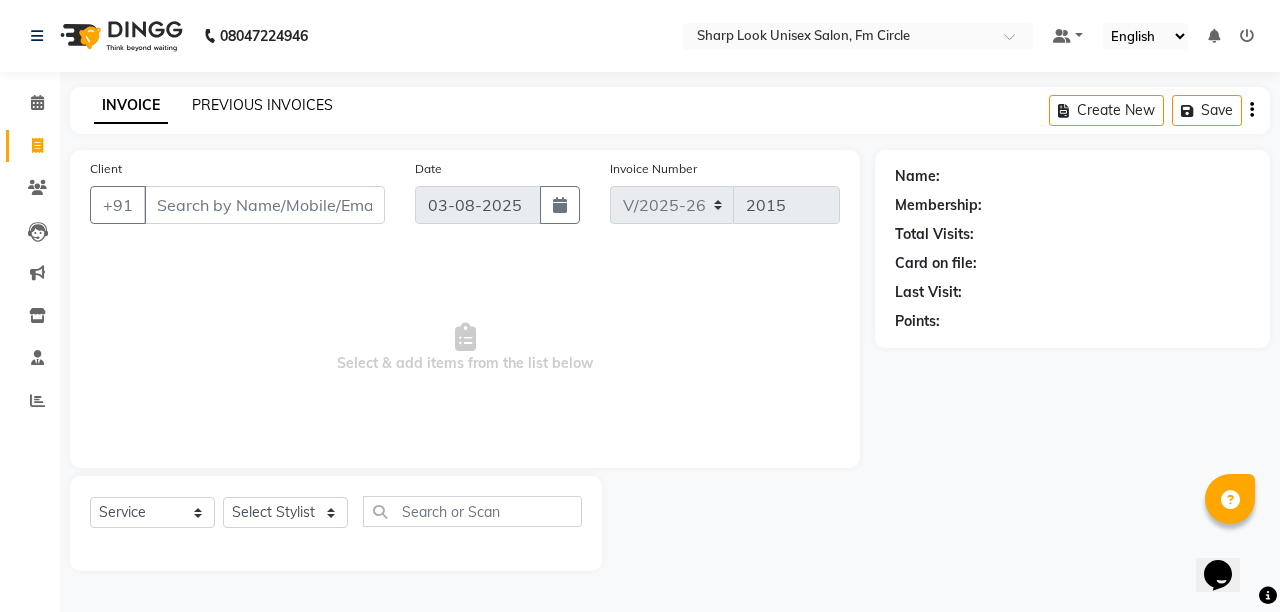 click on "PREVIOUS INVOICES" 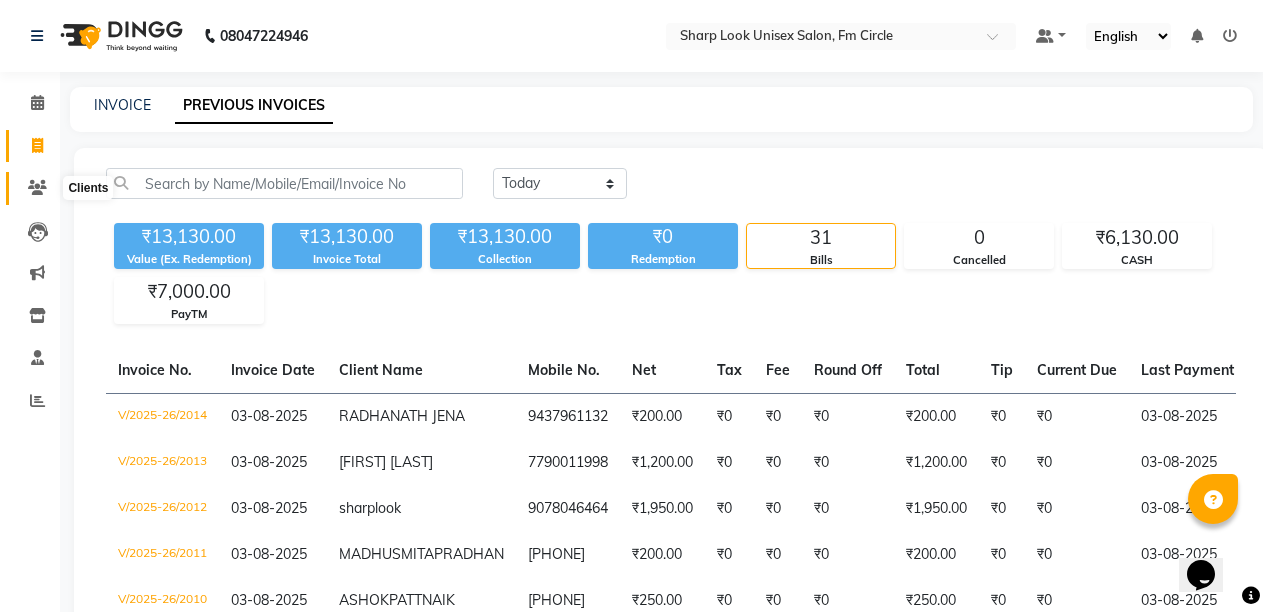 click 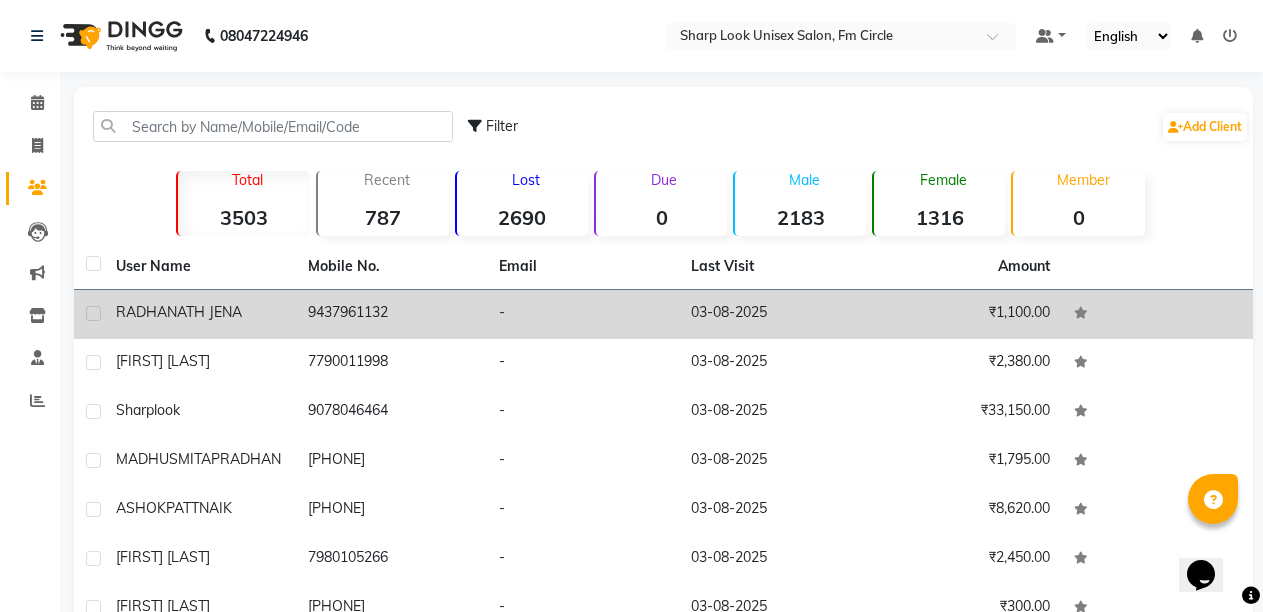 click on "RADHANATH JENA" 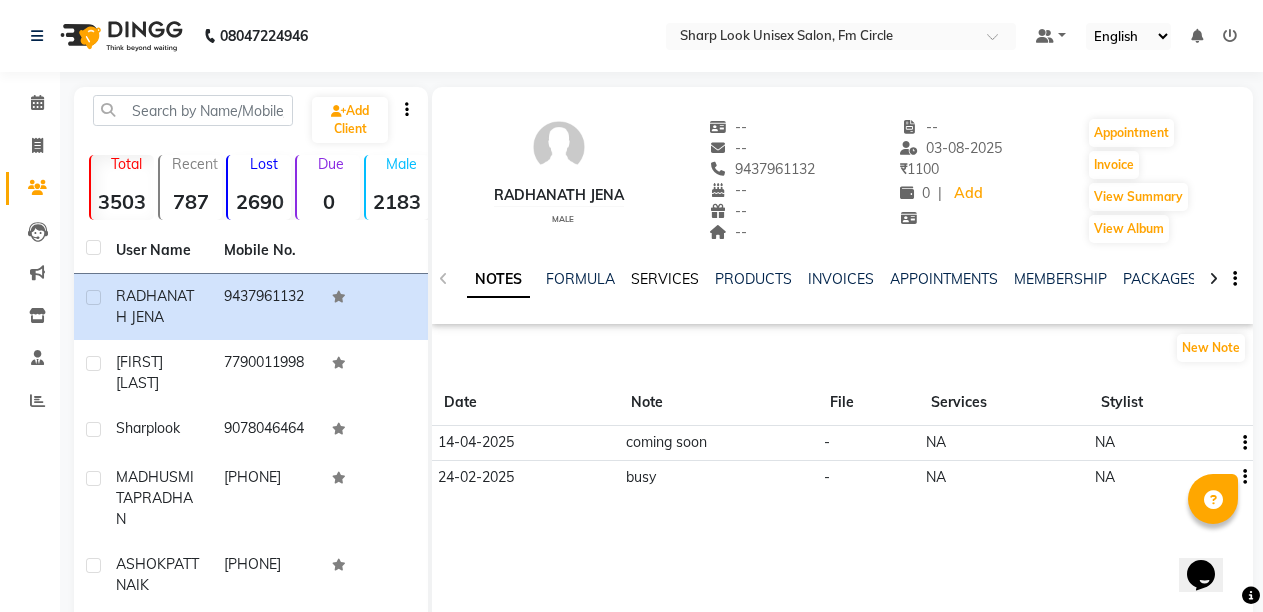 click on "SERVICES" 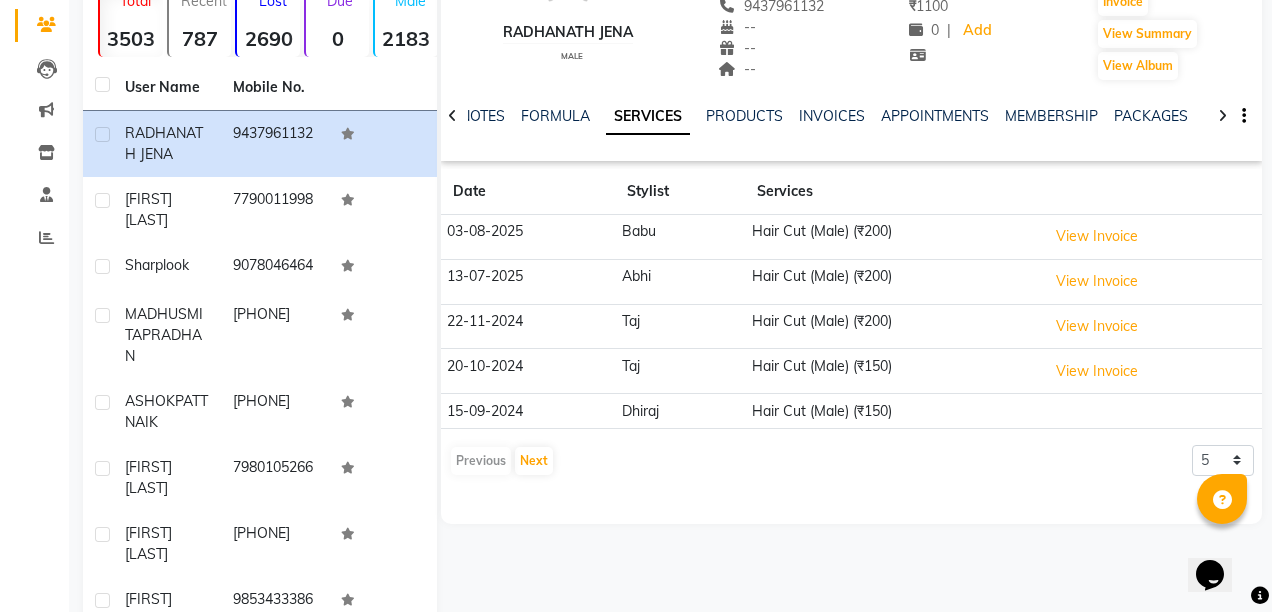 scroll, scrollTop: 168, scrollLeft: 0, axis: vertical 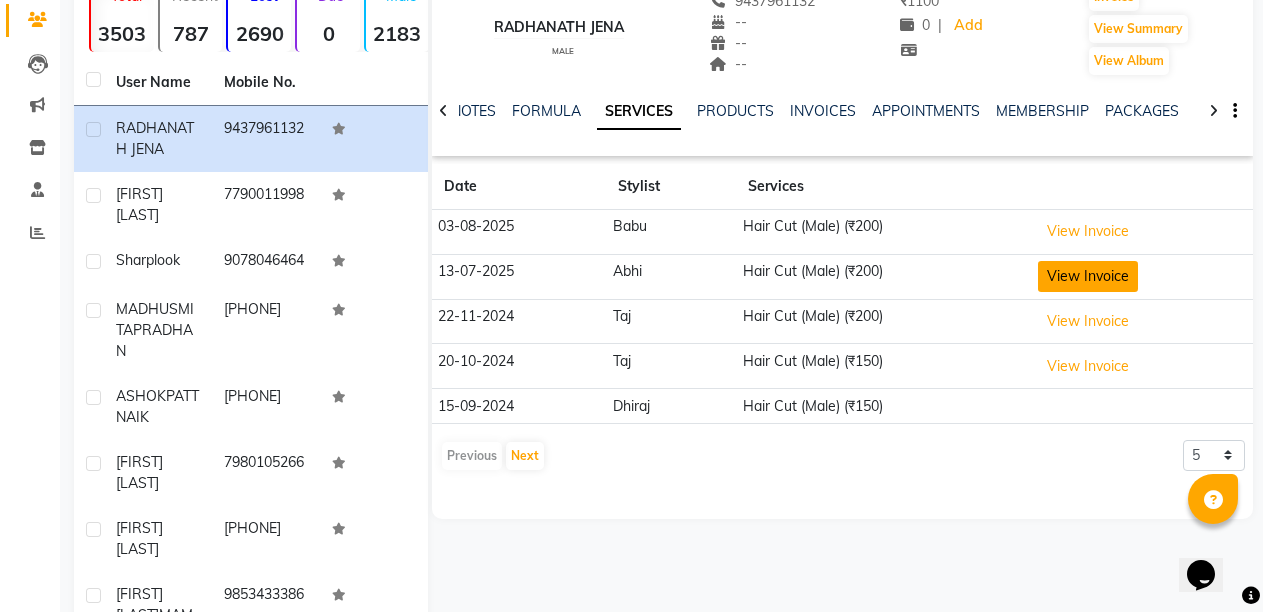 click on "View Invoice" 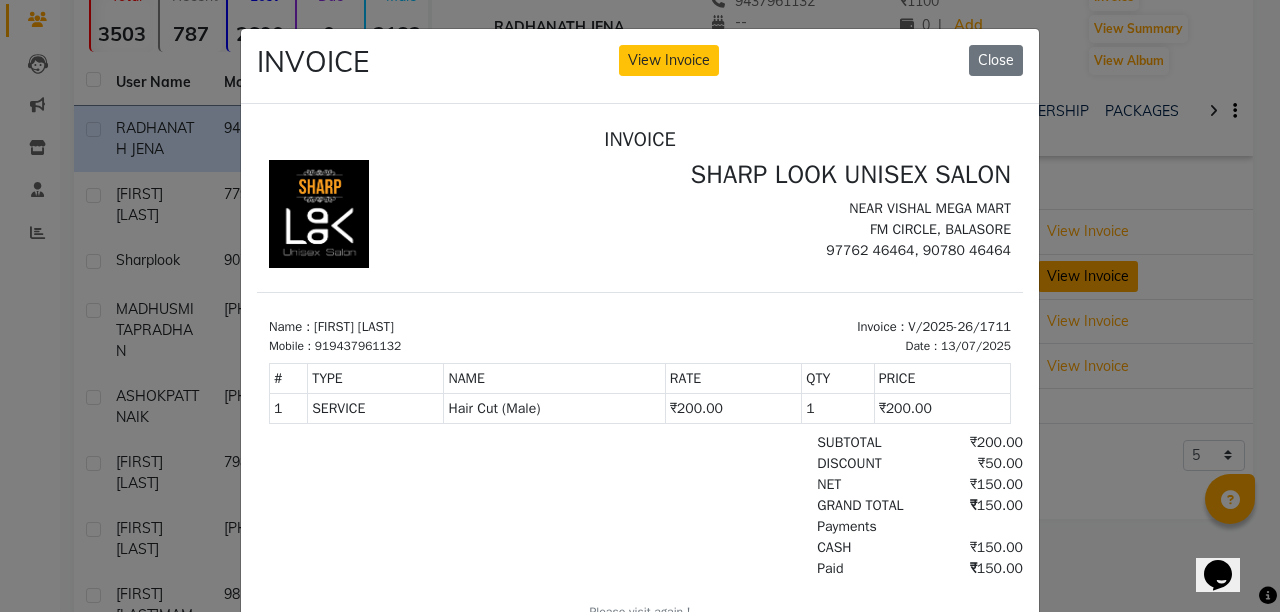 scroll, scrollTop: 0, scrollLeft: 0, axis: both 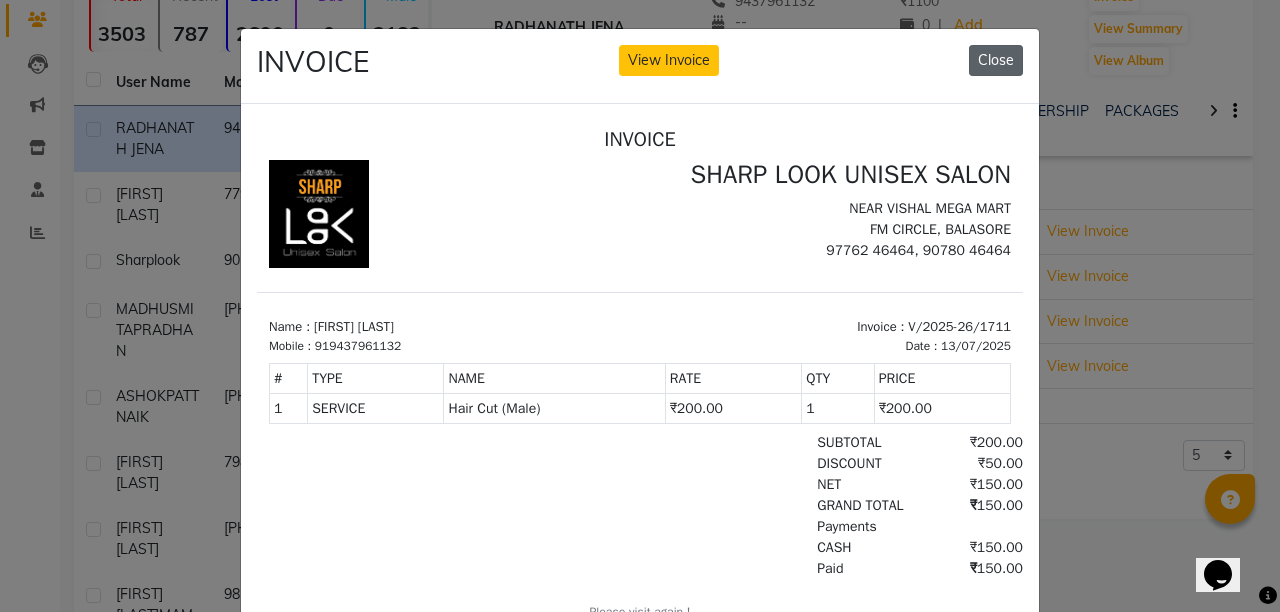 click on "Close" 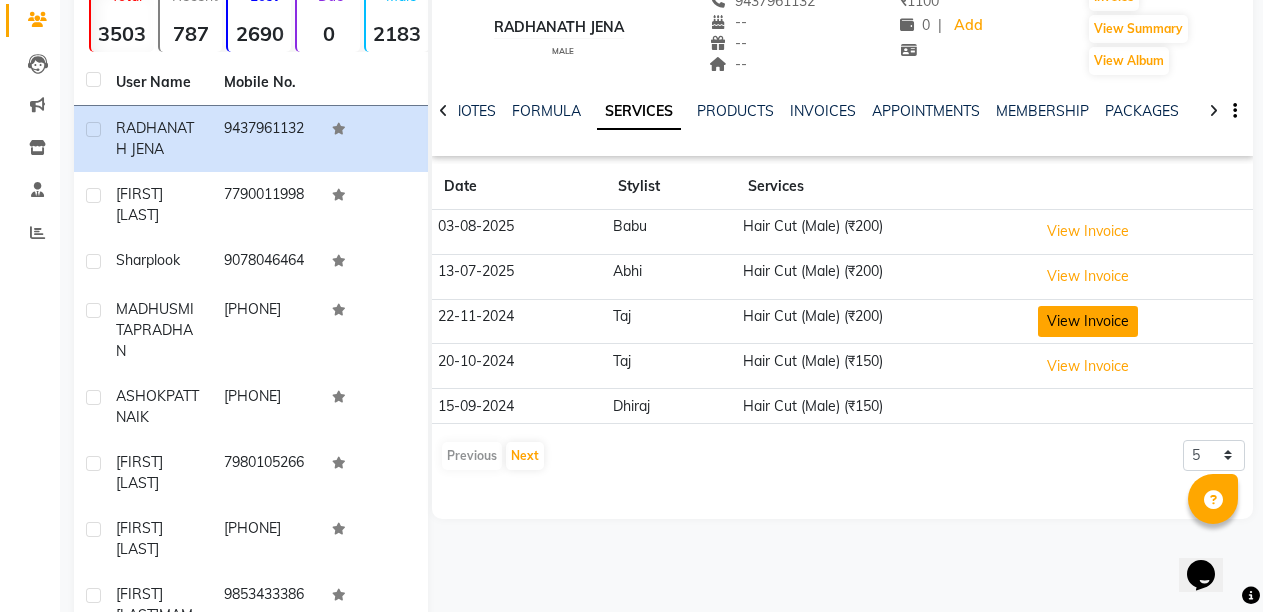 click on "View Invoice" 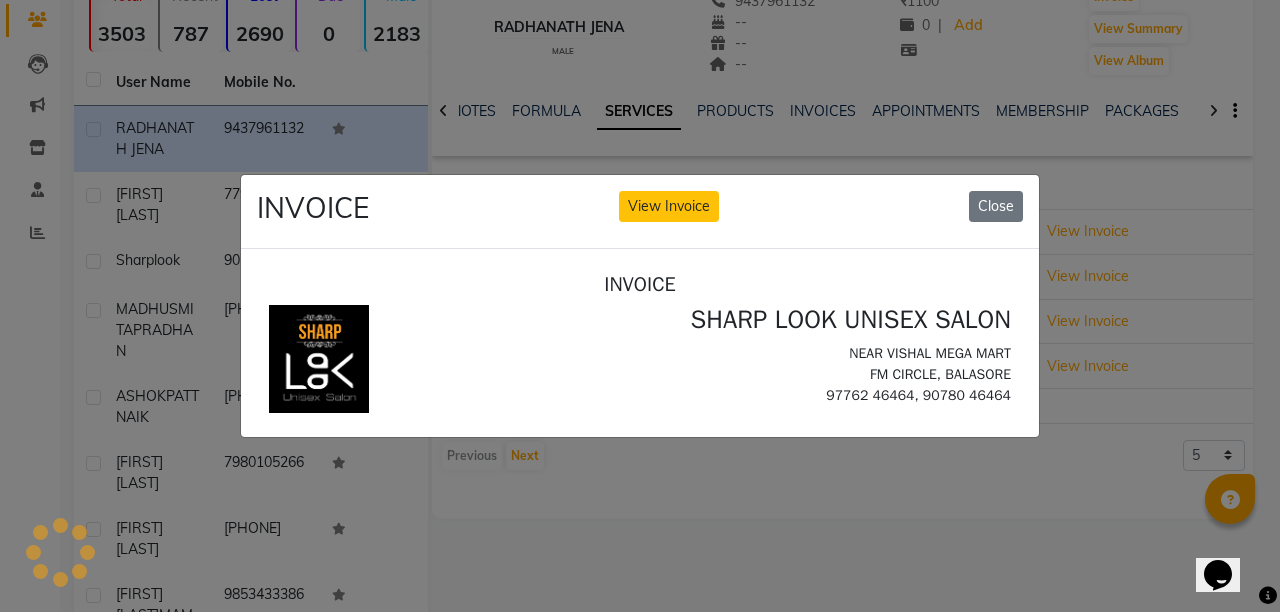 scroll, scrollTop: 0, scrollLeft: 0, axis: both 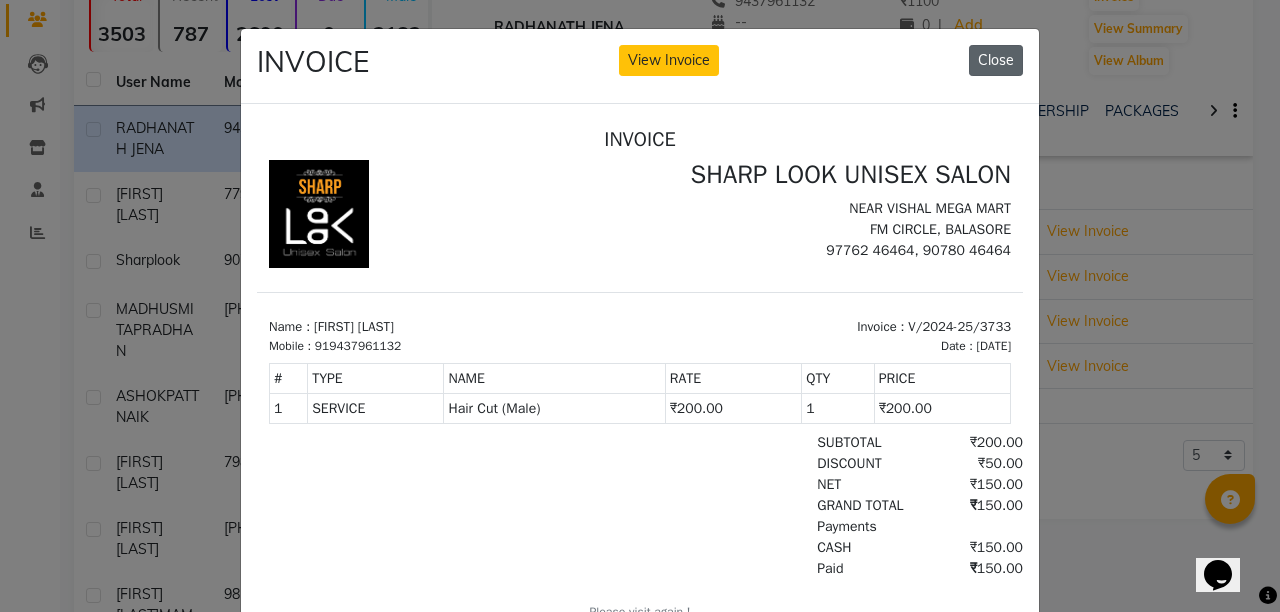 click on "Close" 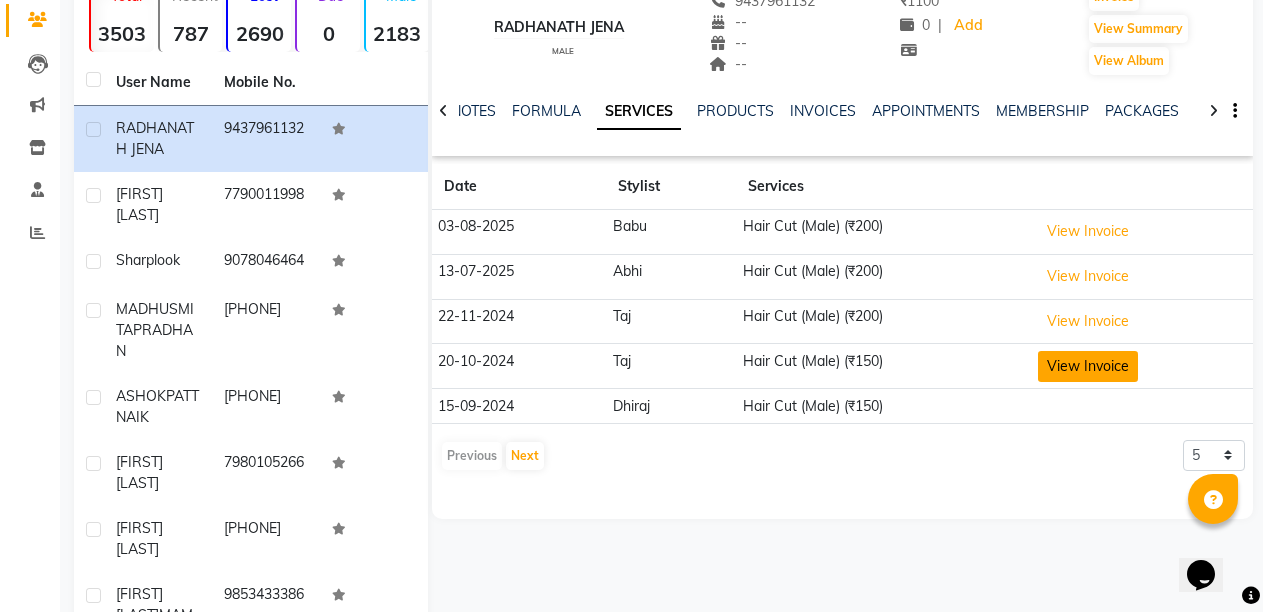 click on "View Invoice" 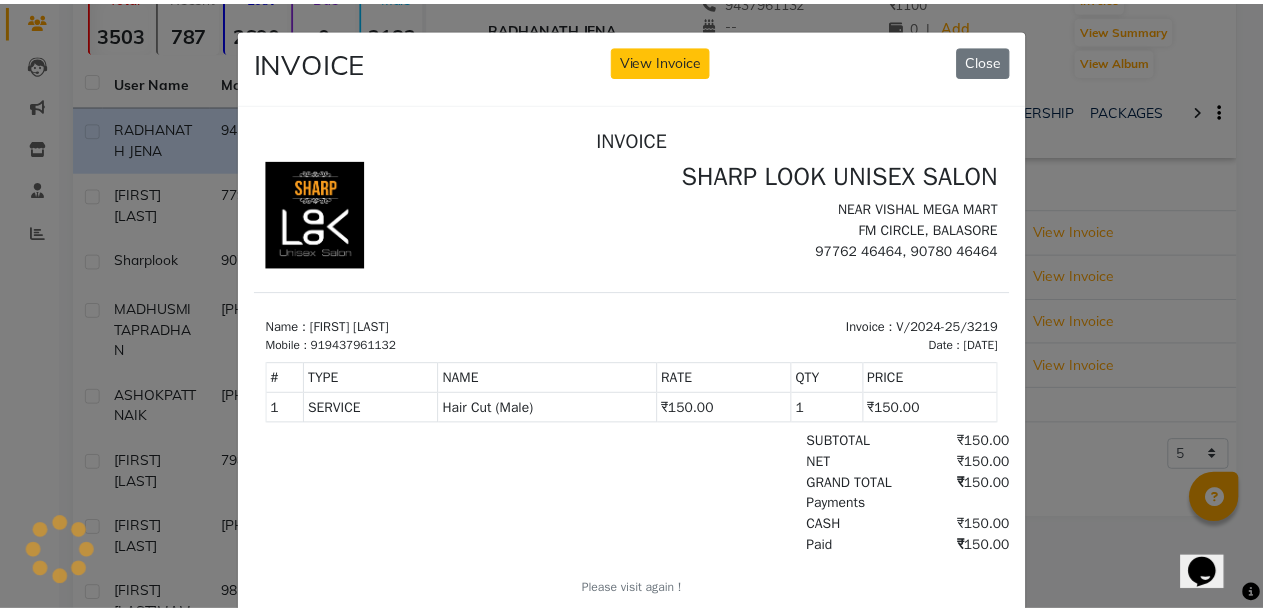 scroll, scrollTop: 0, scrollLeft: 0, axis: both 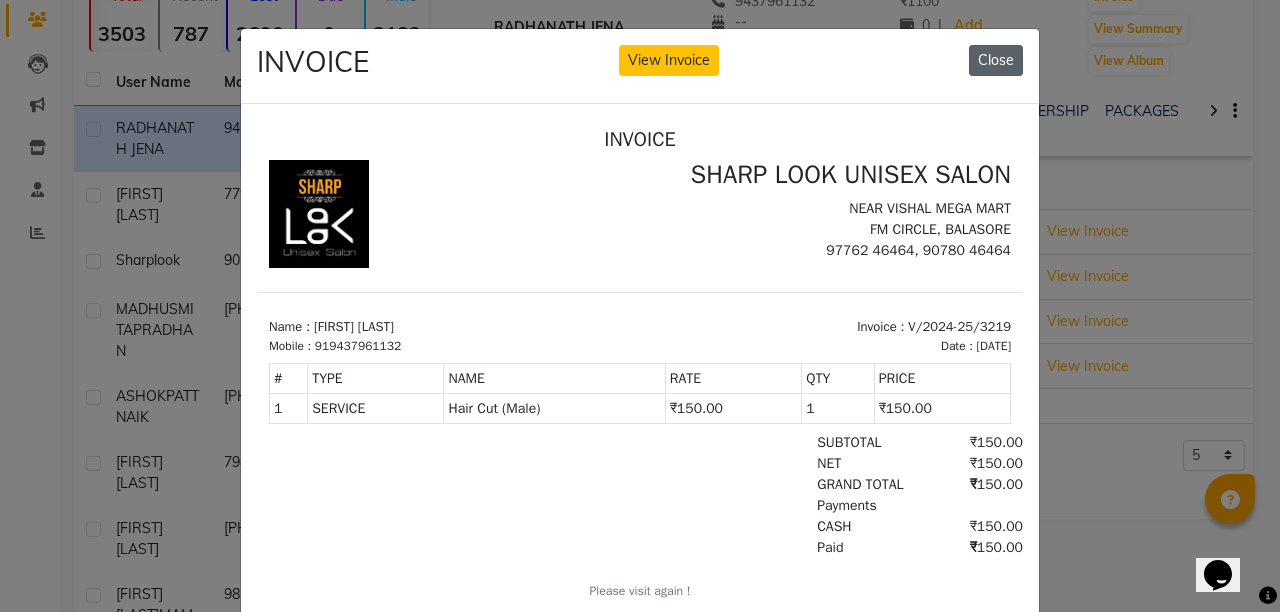 drag, startPoint x: 997, startPoint y: 64, endPoint x: 1015, endPoint y: 89, distance: 30.805843 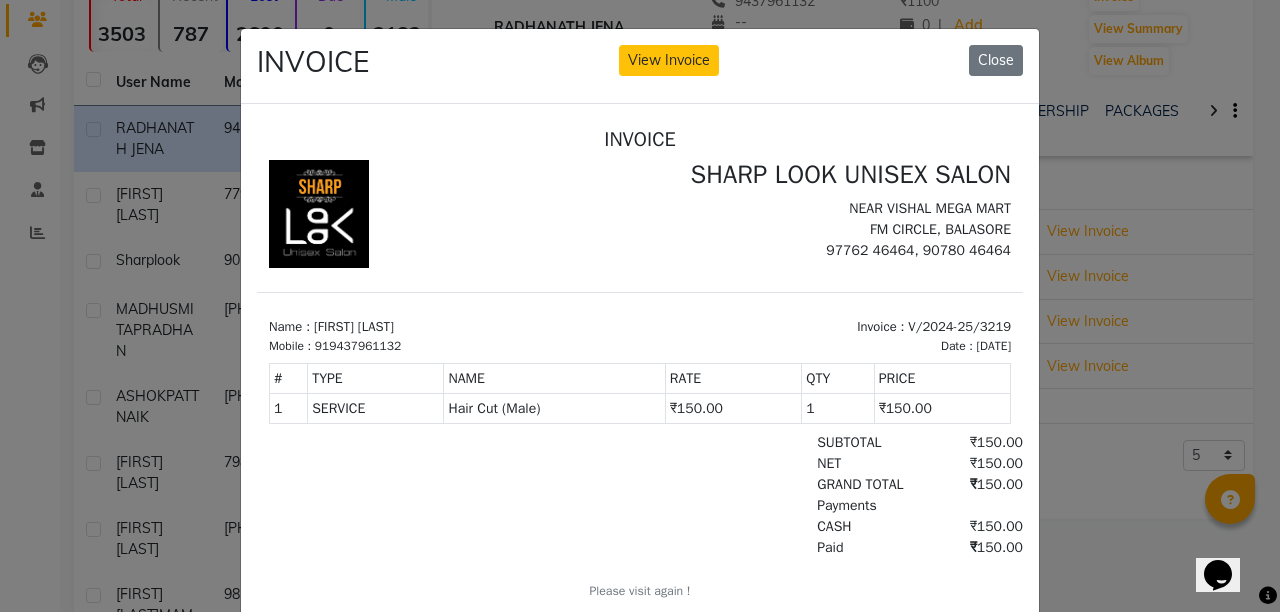 click on "Close" 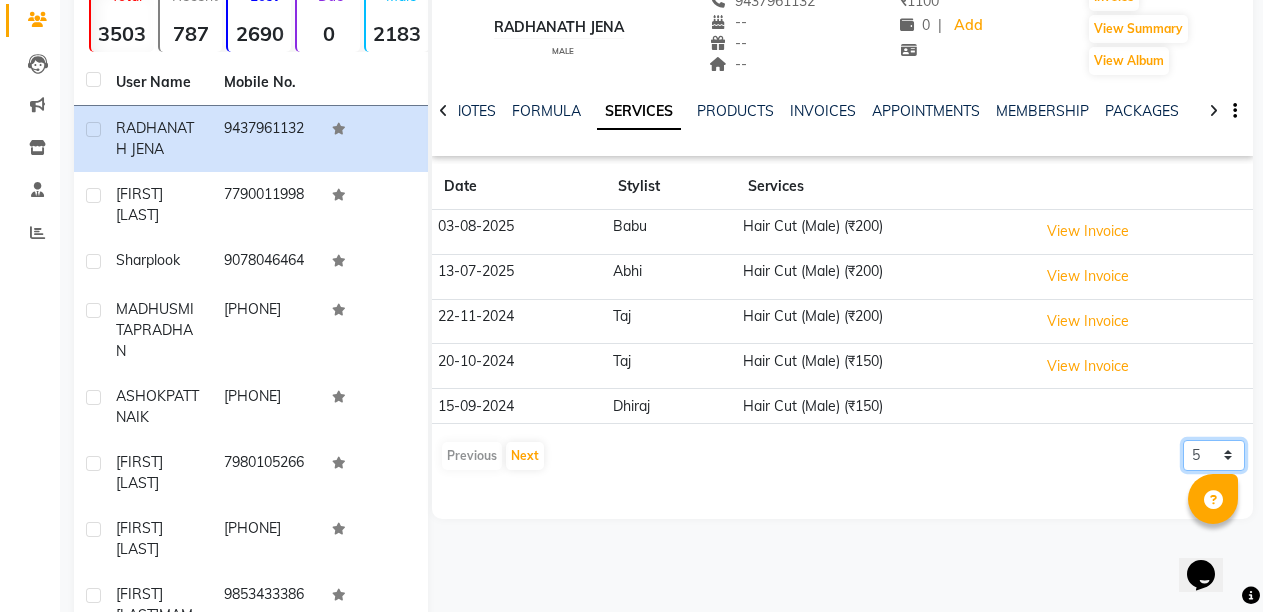 click on "5 10 50 100 500" 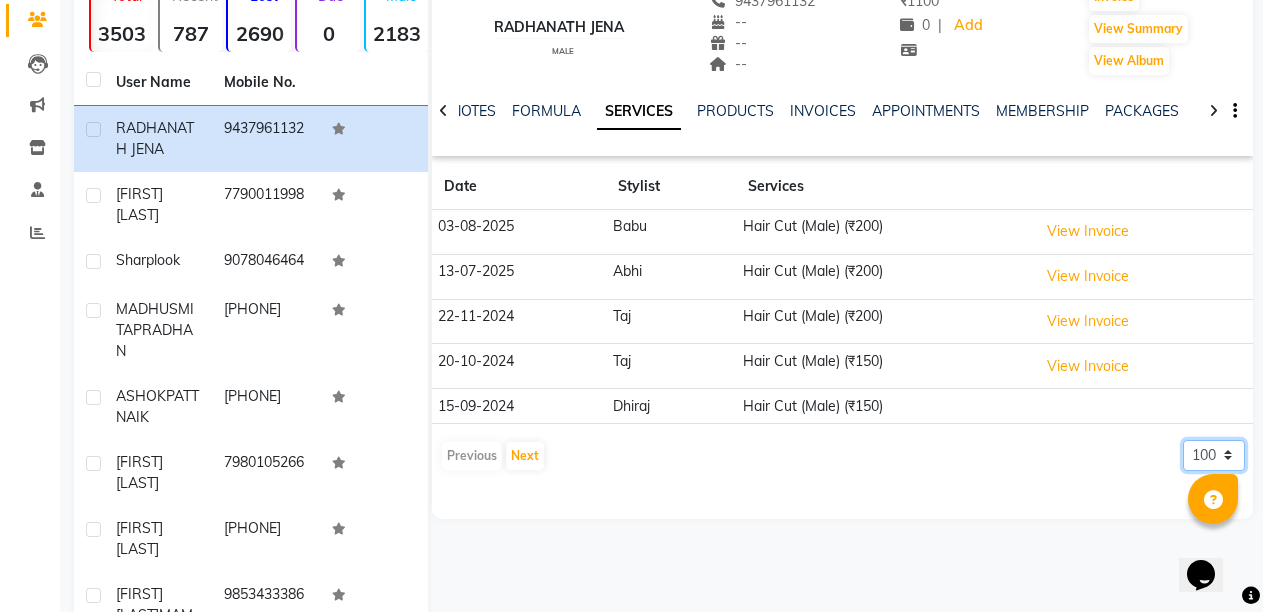 click on "5 10 50 100 500" 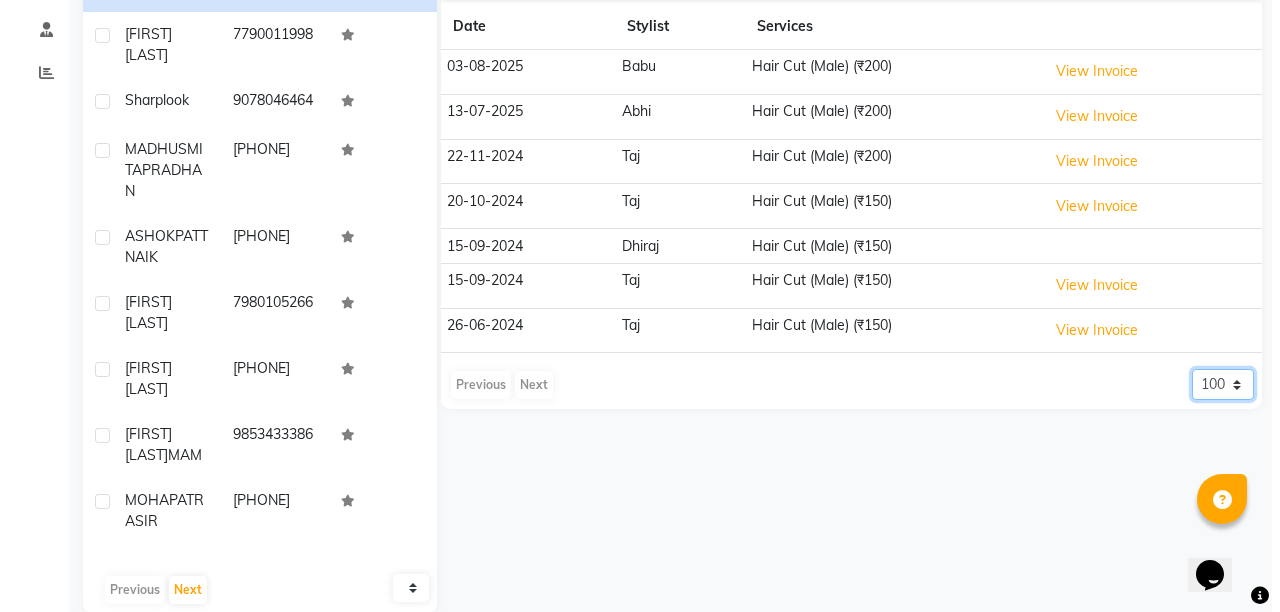 scroll, scrollTop: 336, scrollLeft: 0, axis: vertical 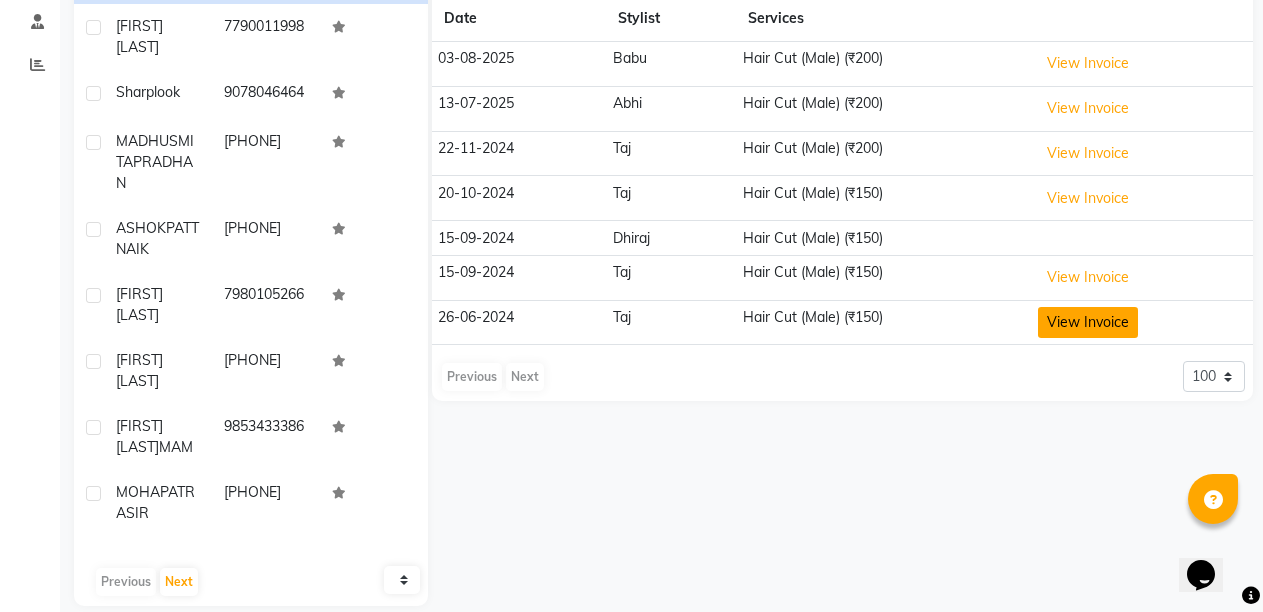 click on "View Invoice" 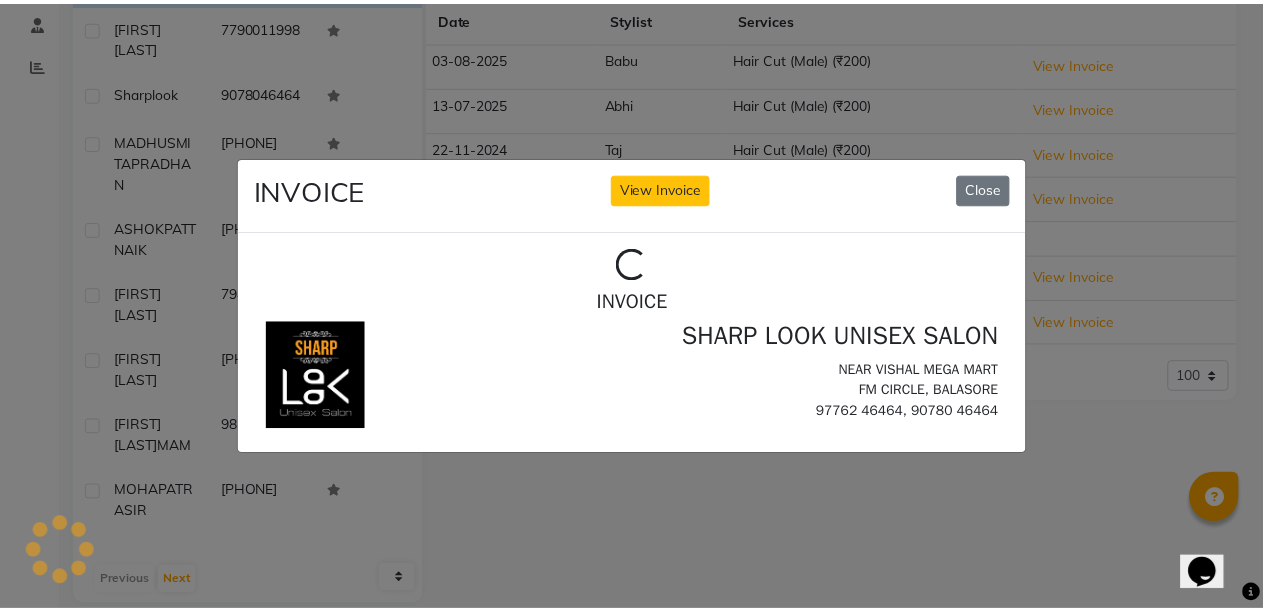 scroll, scrollTop: 0, scrollLeft: 0, axis: both 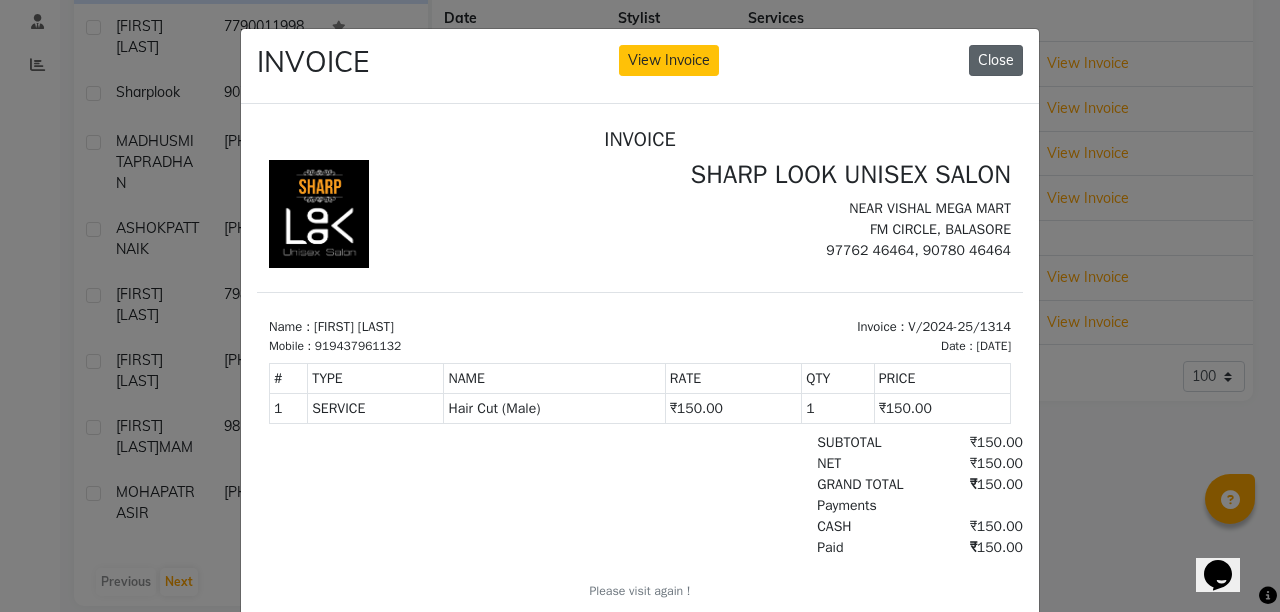 click on "Close" 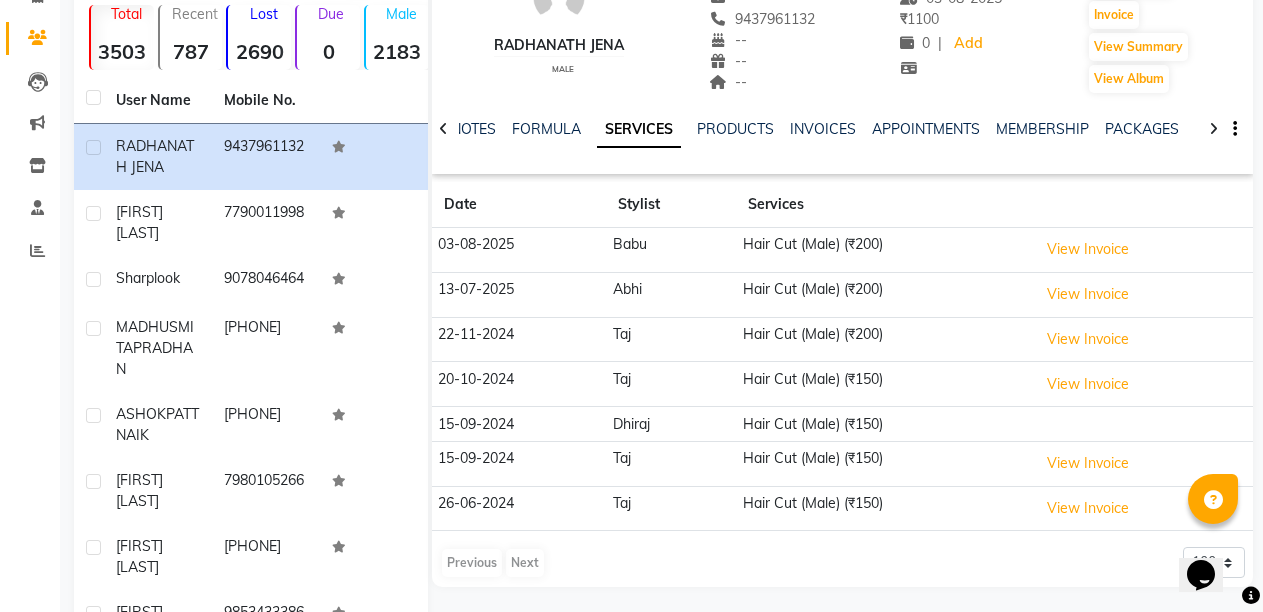 scroll, scrollTop: 0, scrollLeft: 0, axis: both 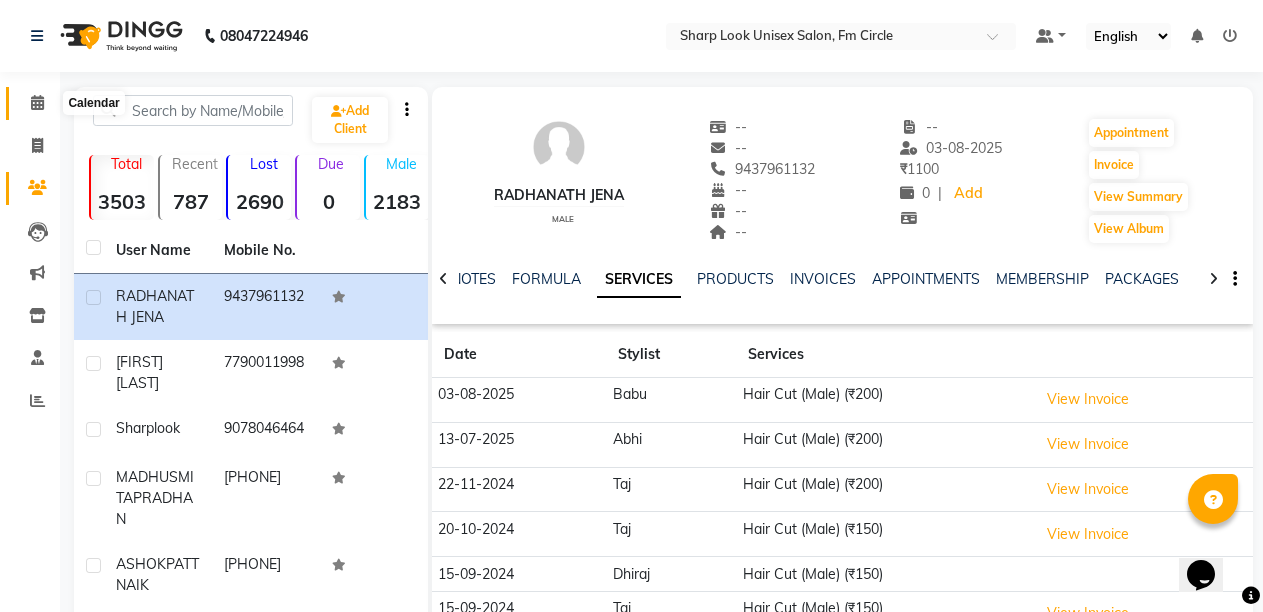 click 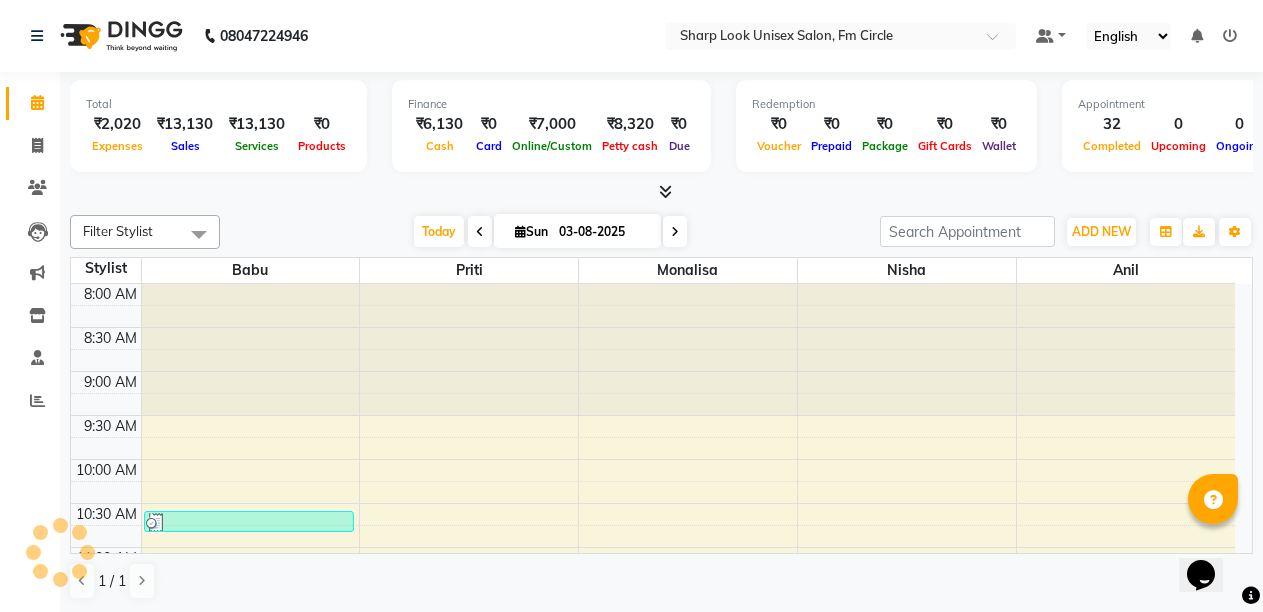 scroll, scrollTop: 0, scrollLeft: 0, axis: both 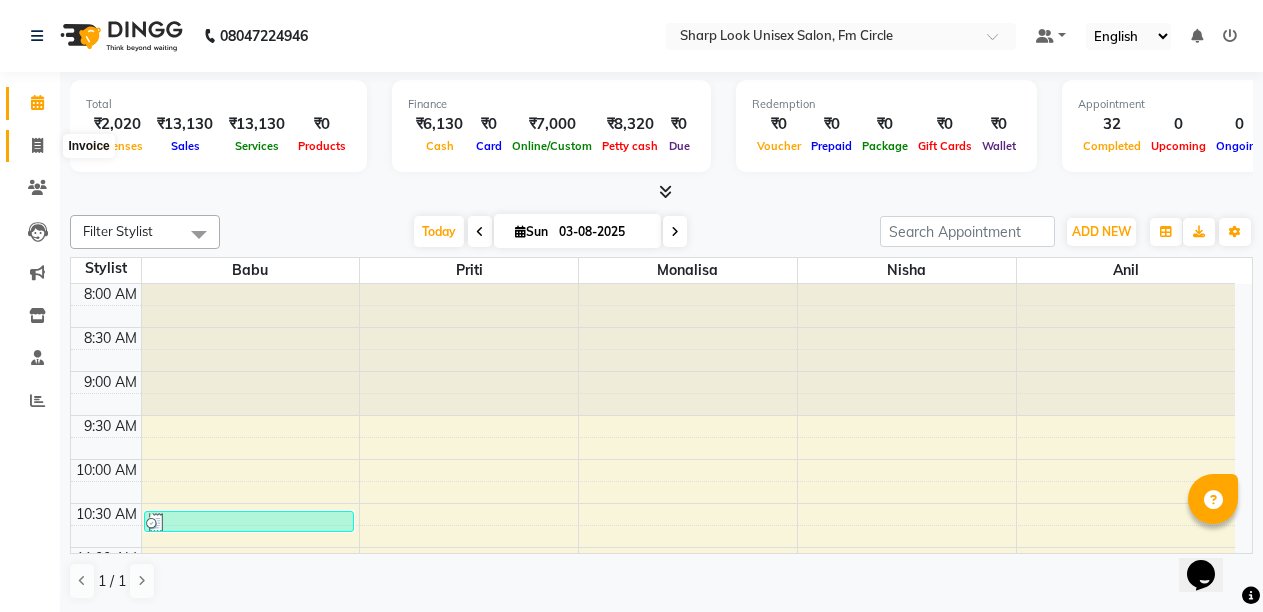 click 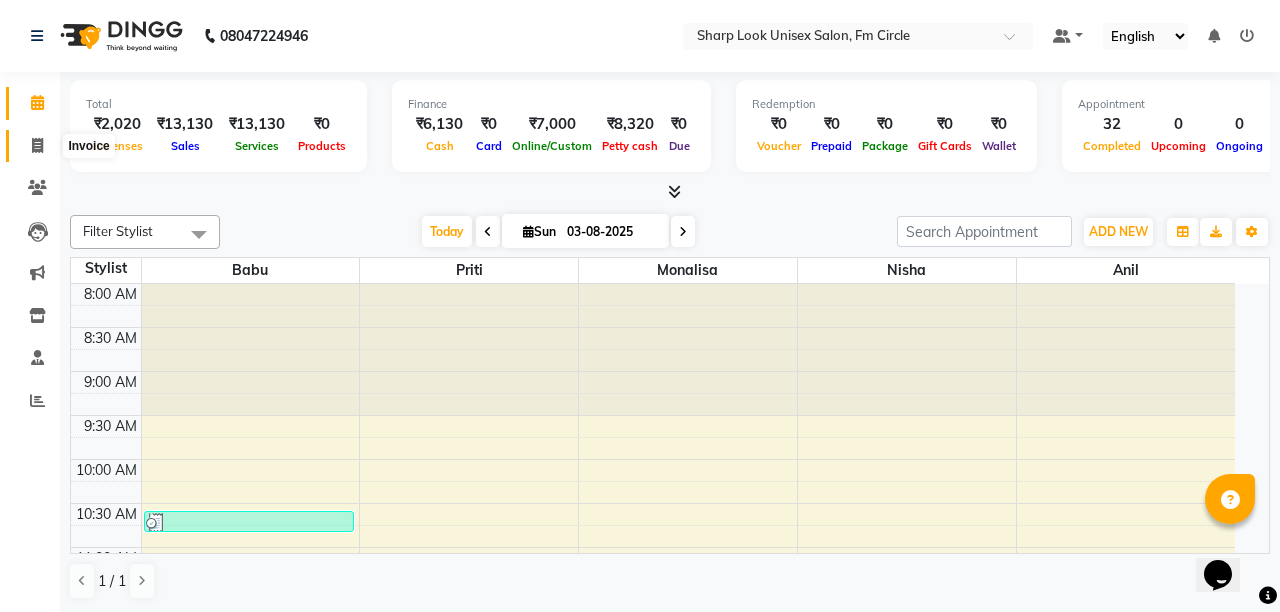 select on "service" 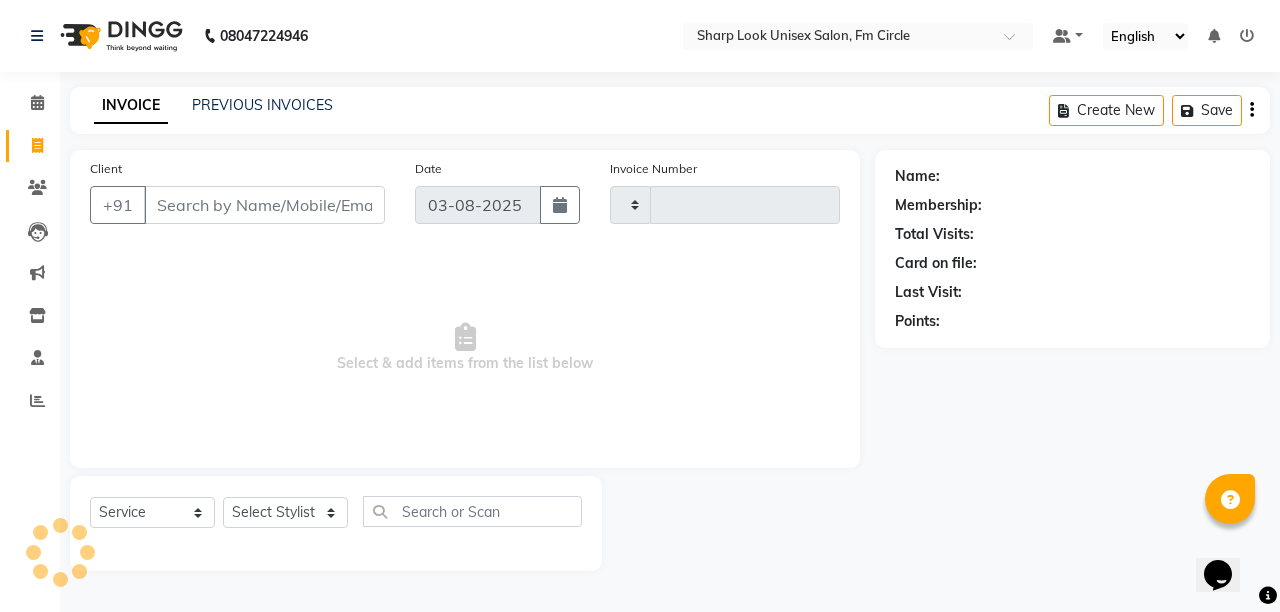 type on "2015" 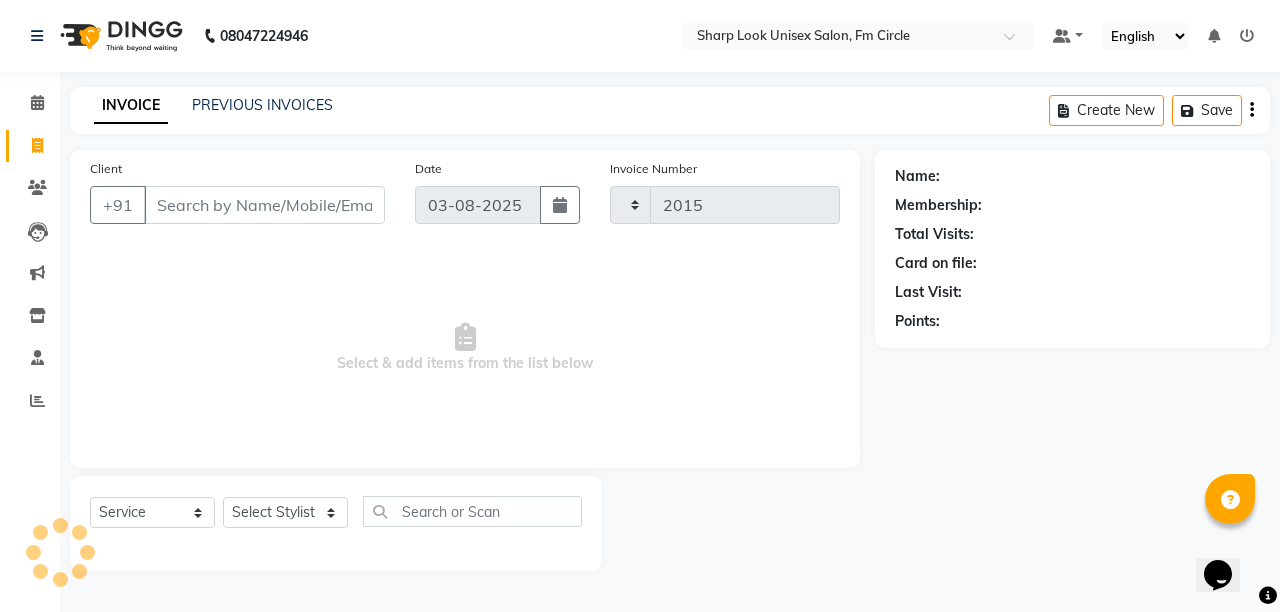 select on "804" 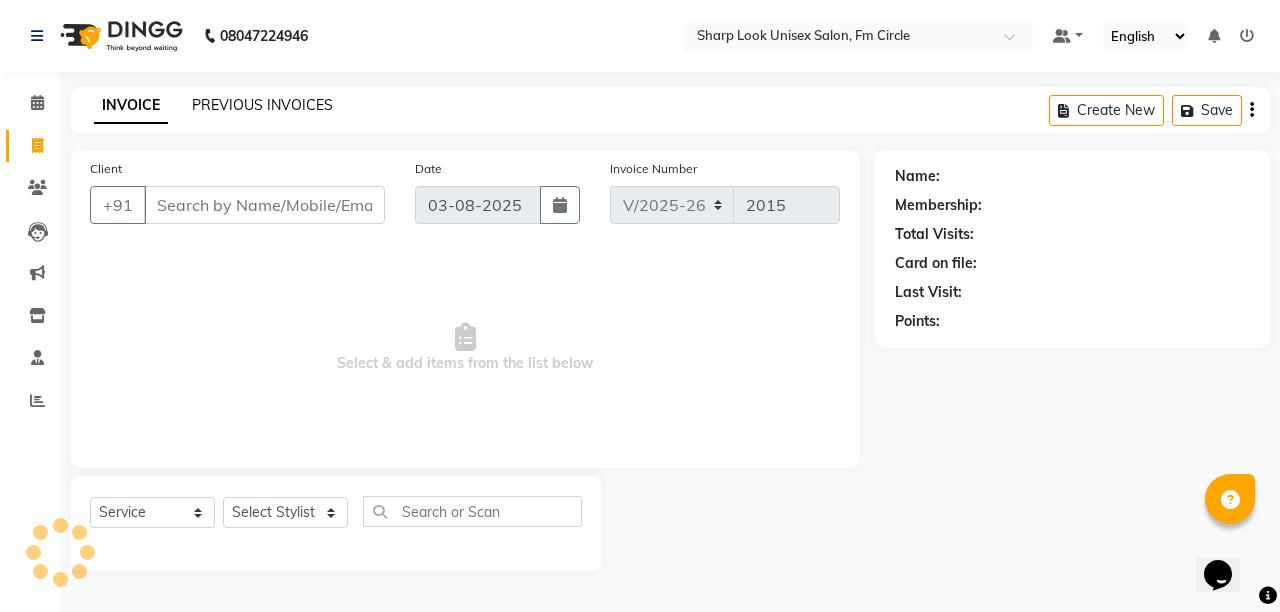 click on "PREVIOUS INVOICES" 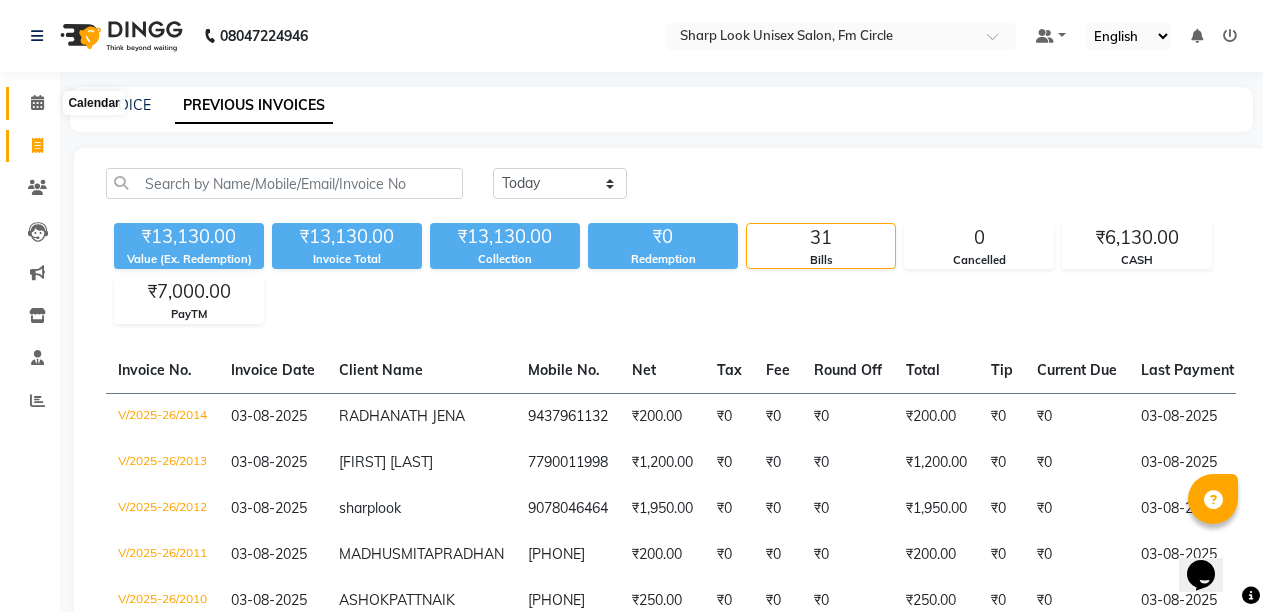 click 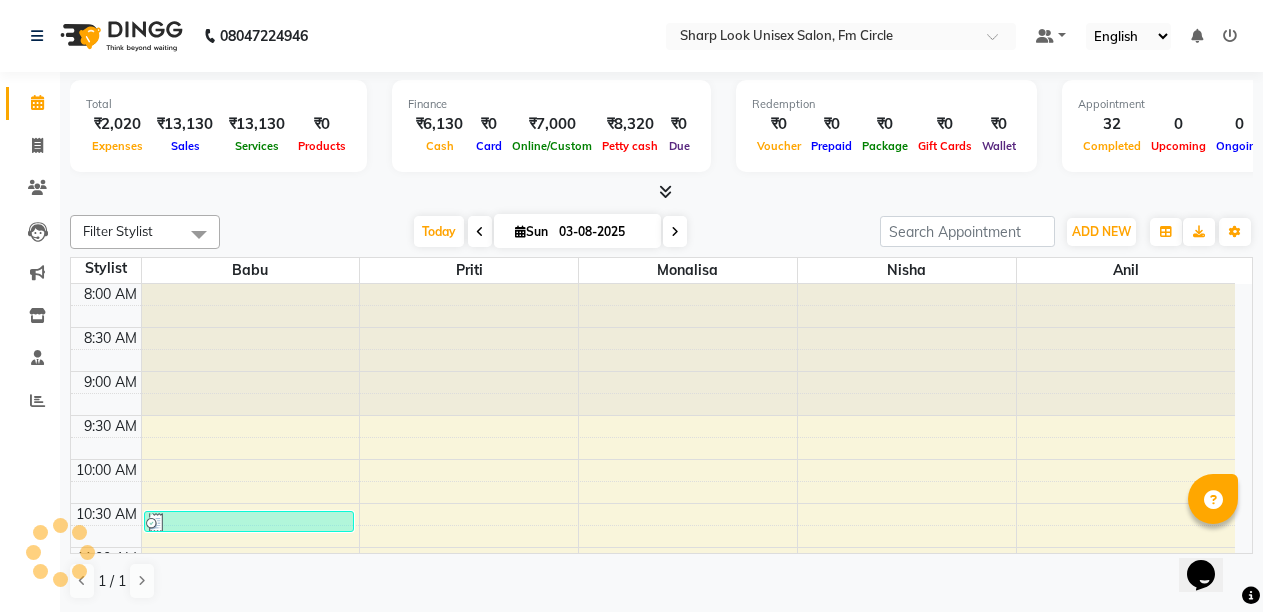 scroll, scrollTop: 0, scrollLeft: 0, axis: both 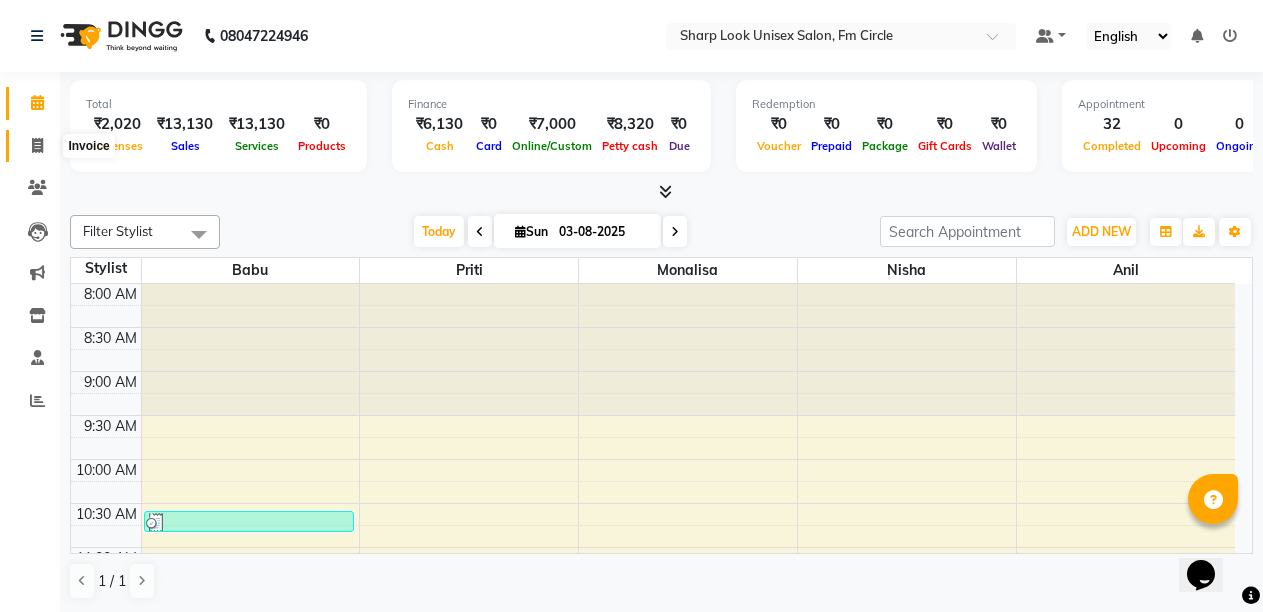 click 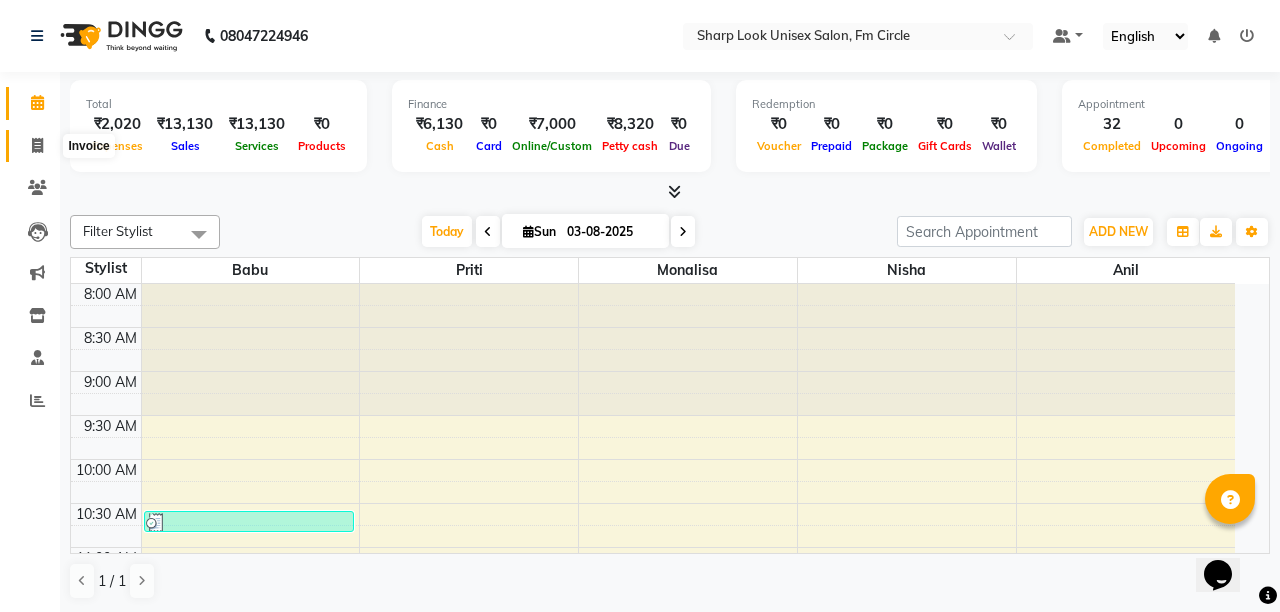 select on "service" 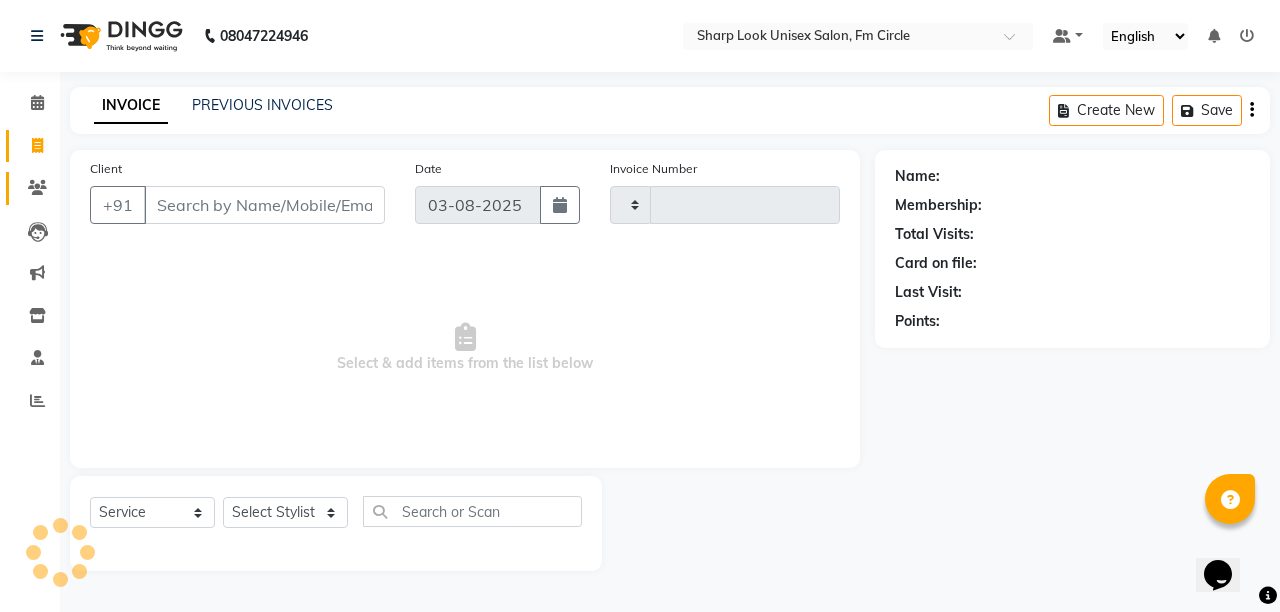type on "2015" 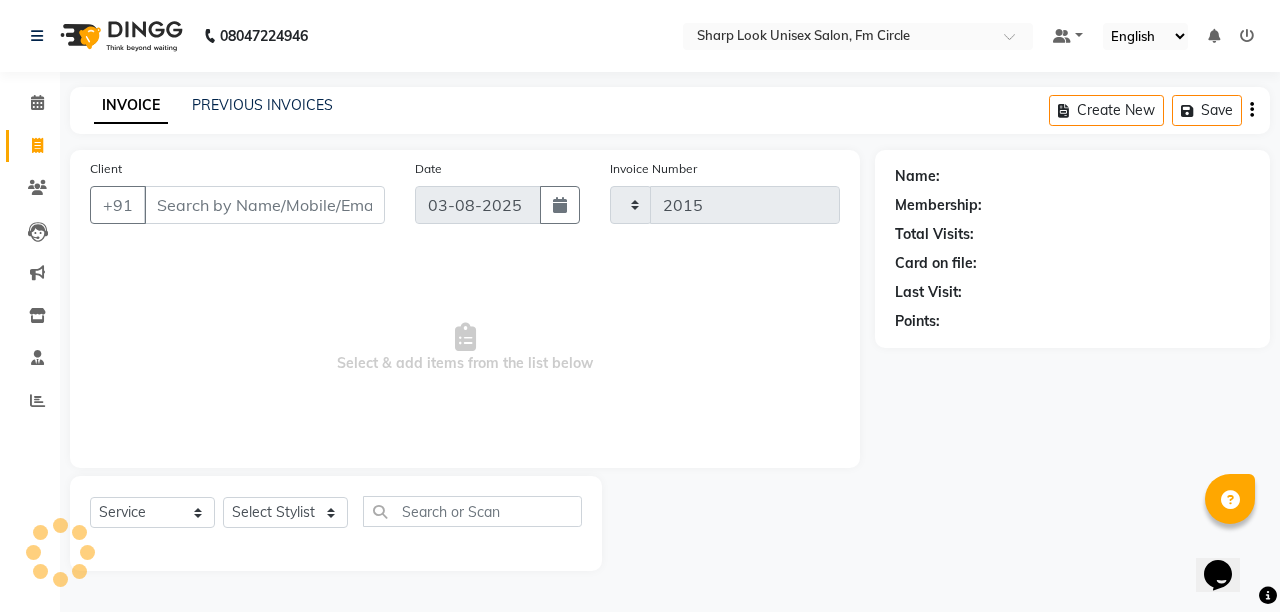 select on "804" 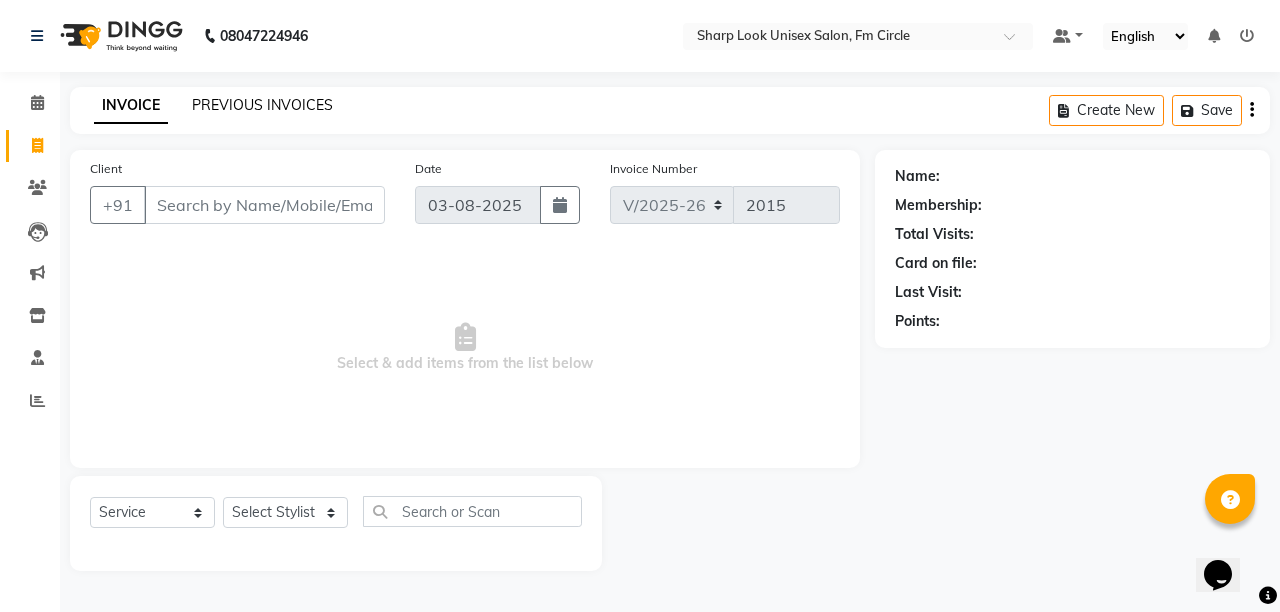 click on "PREVIOUS INVOICES" 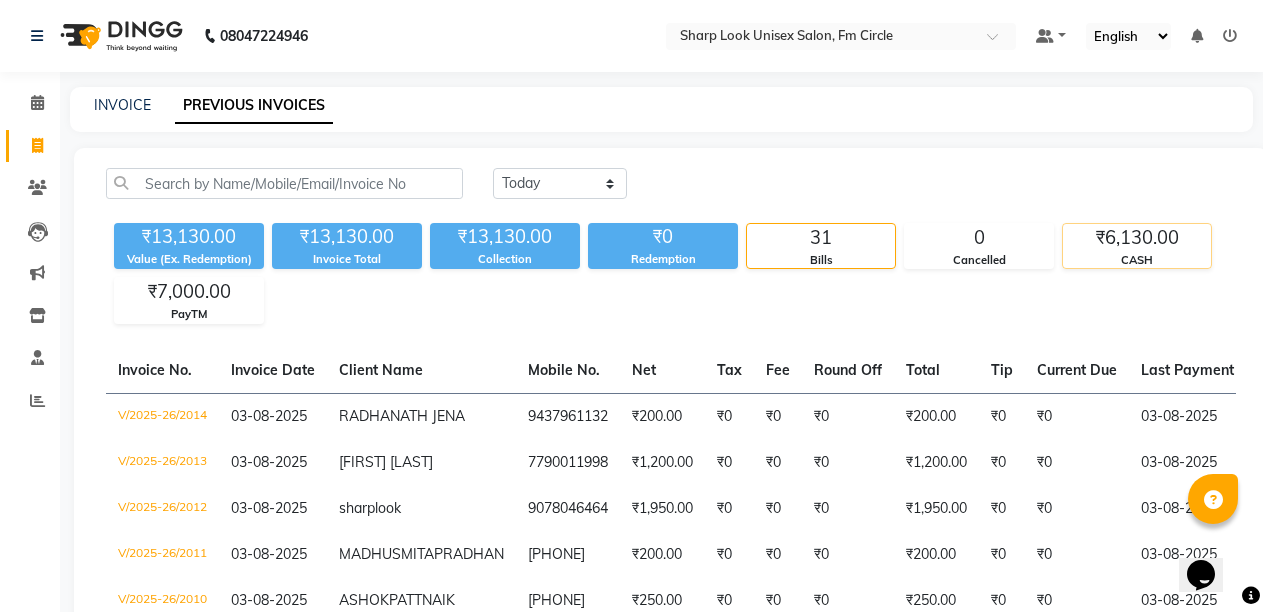 click on "CASH" 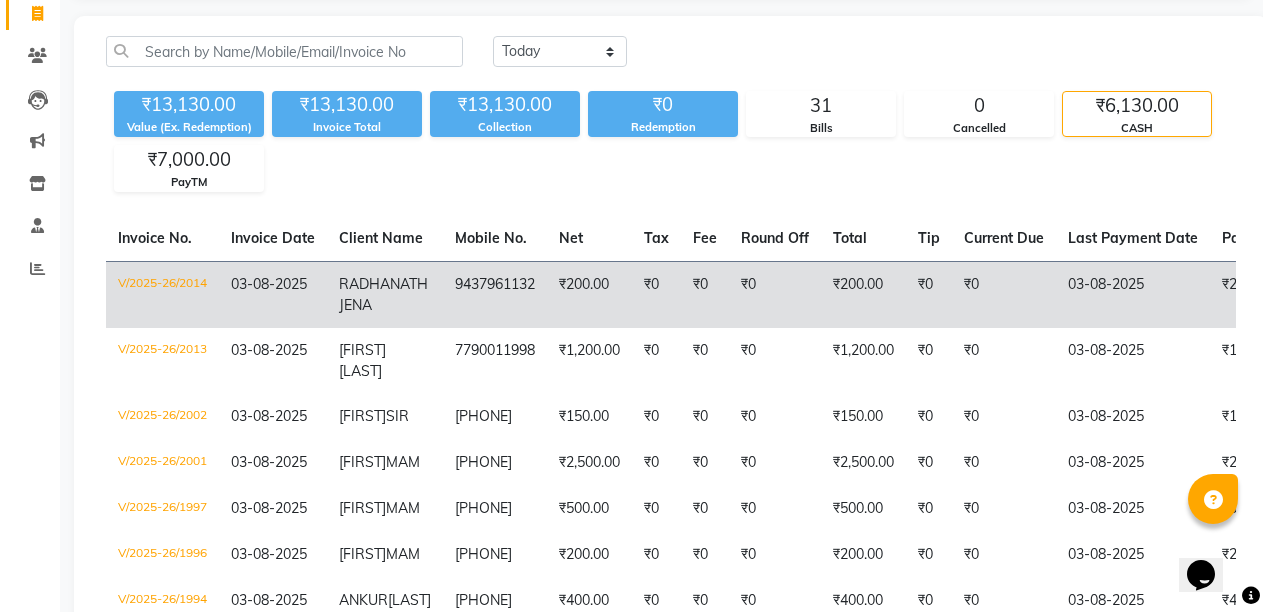 scroll, scrollTop: 0, scrollLeft: 0, axis: both 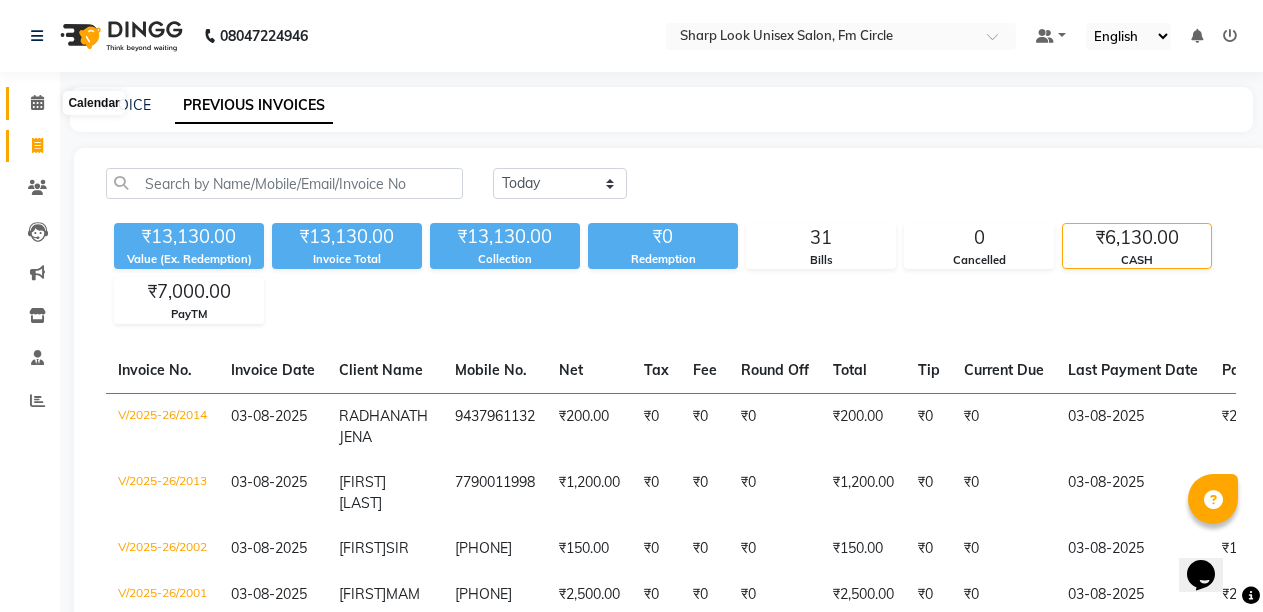 click 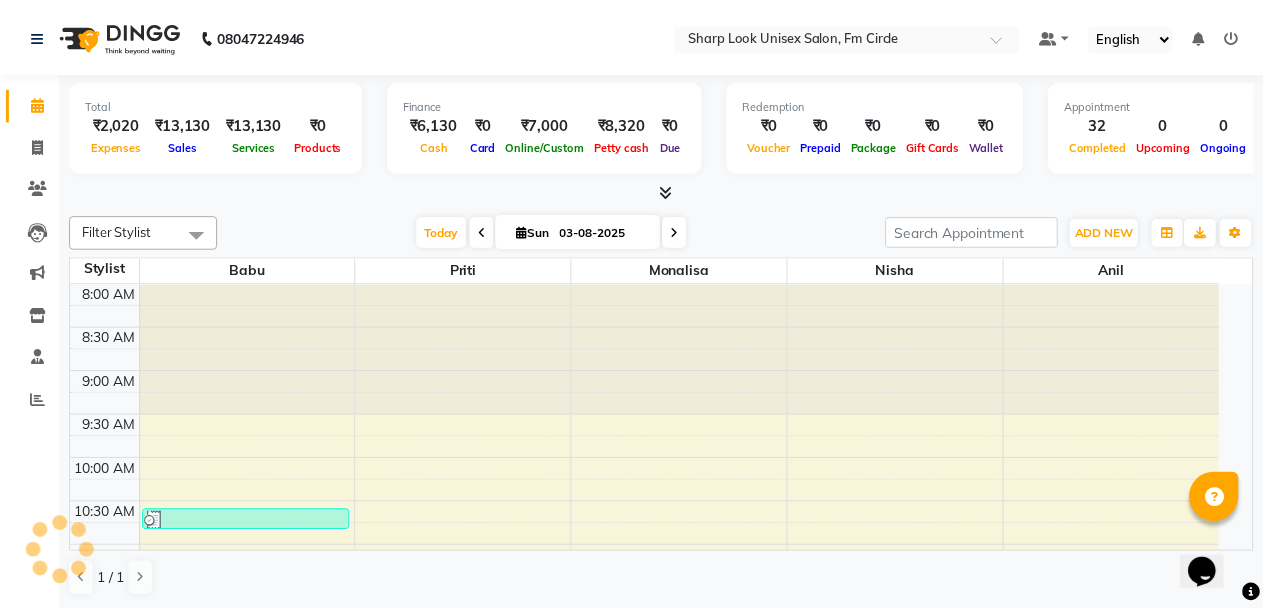 scroll, scrollTop: 0, scrollLeft: 0, axis: both 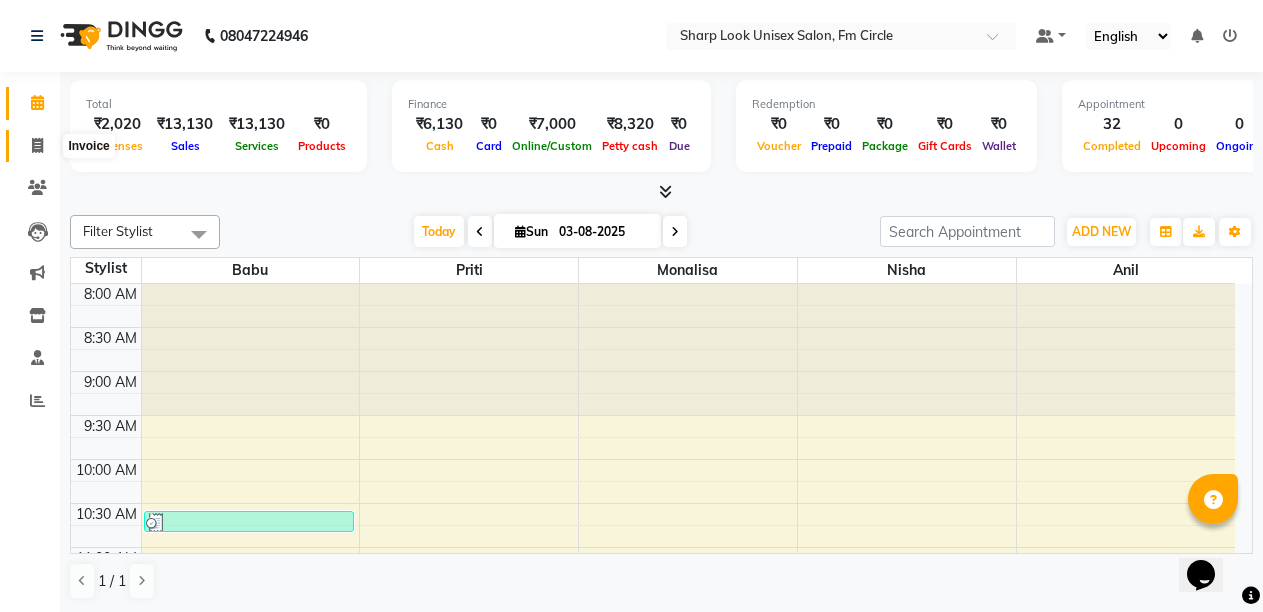 click 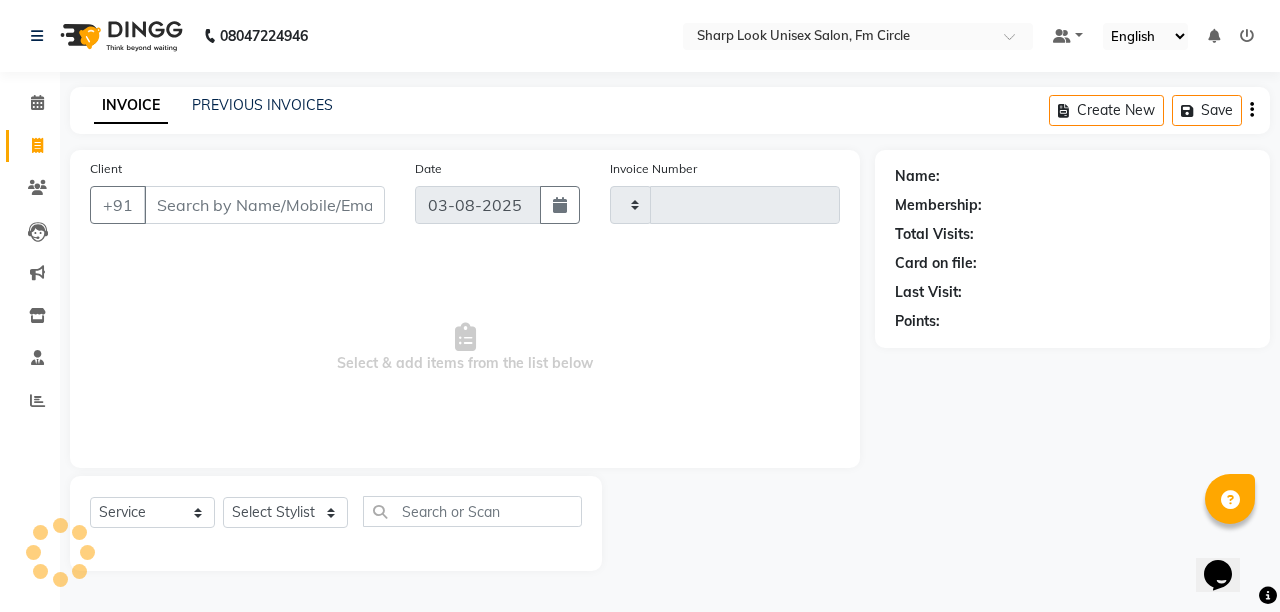 type on "2015" 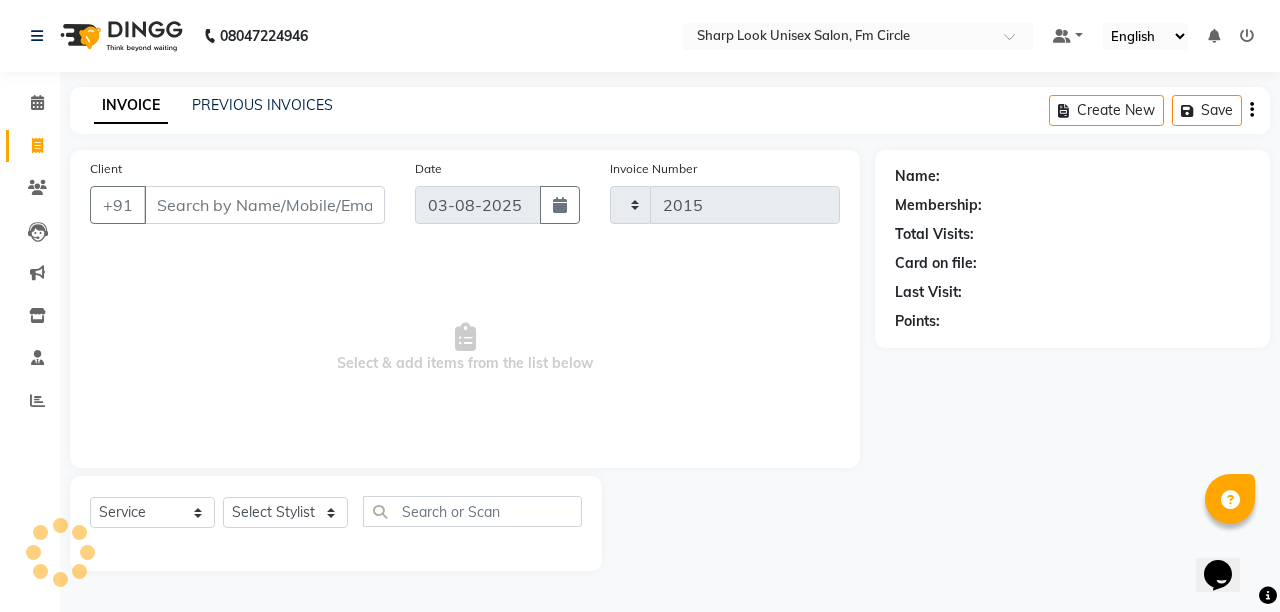 select on "804" 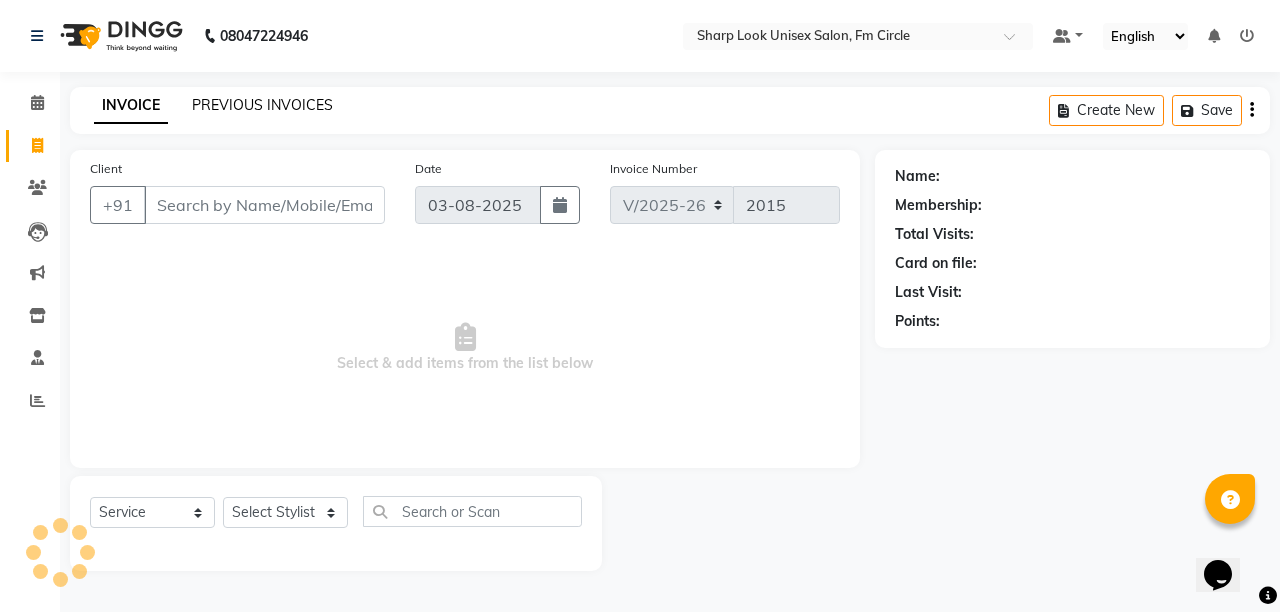 click on "PREVIOUS INVOICES" 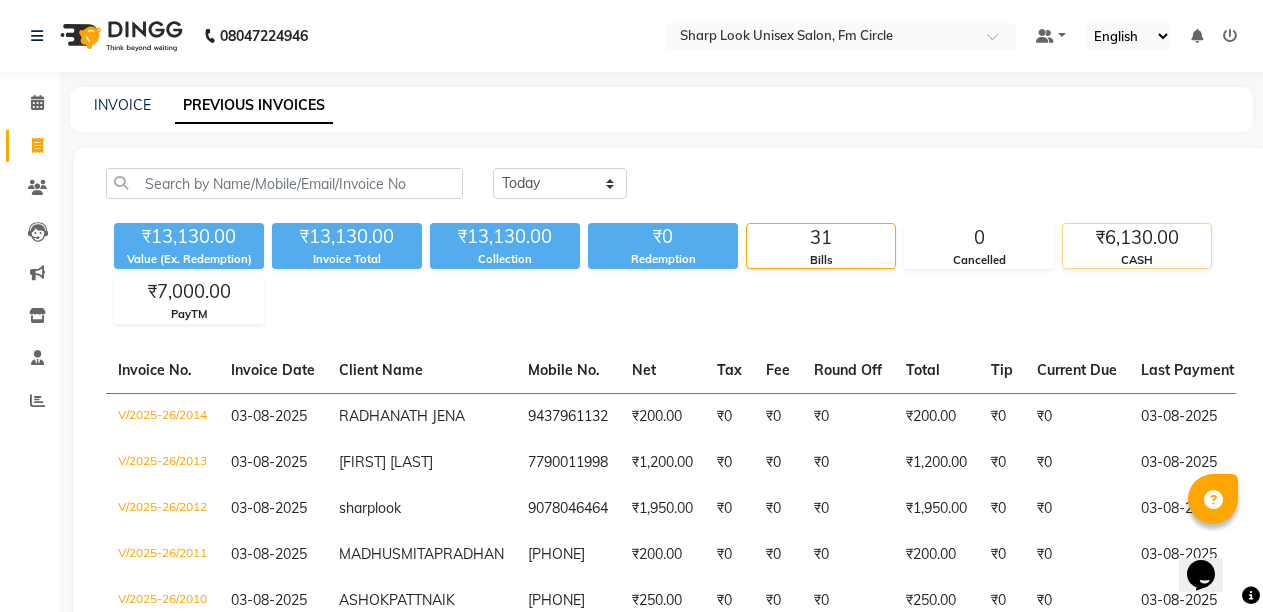 click on "₹6,130.00" 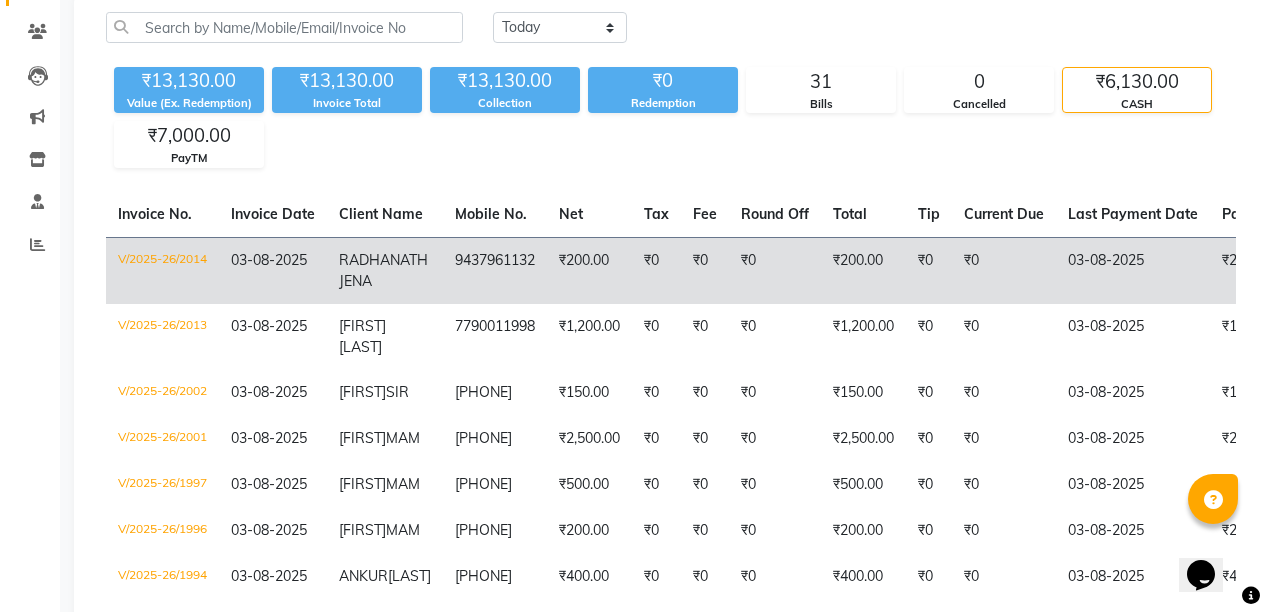 scroll, scrollTop: 200, scrollLeft: 0, axis: vertical 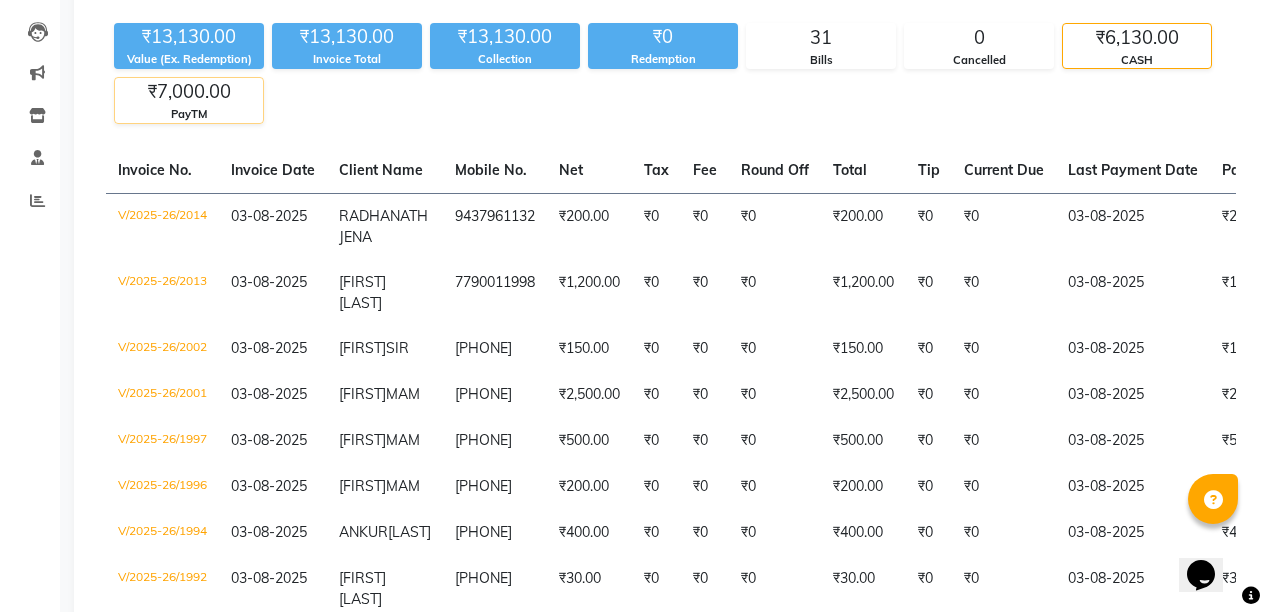 click on "PayTM" 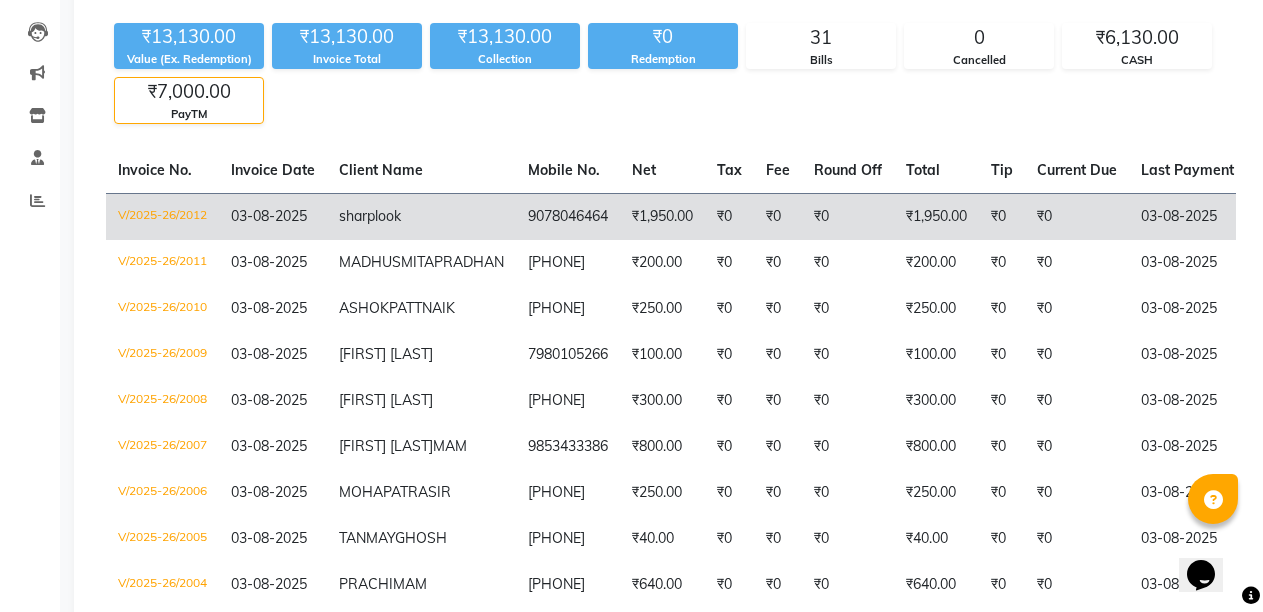 click on "9078046464" 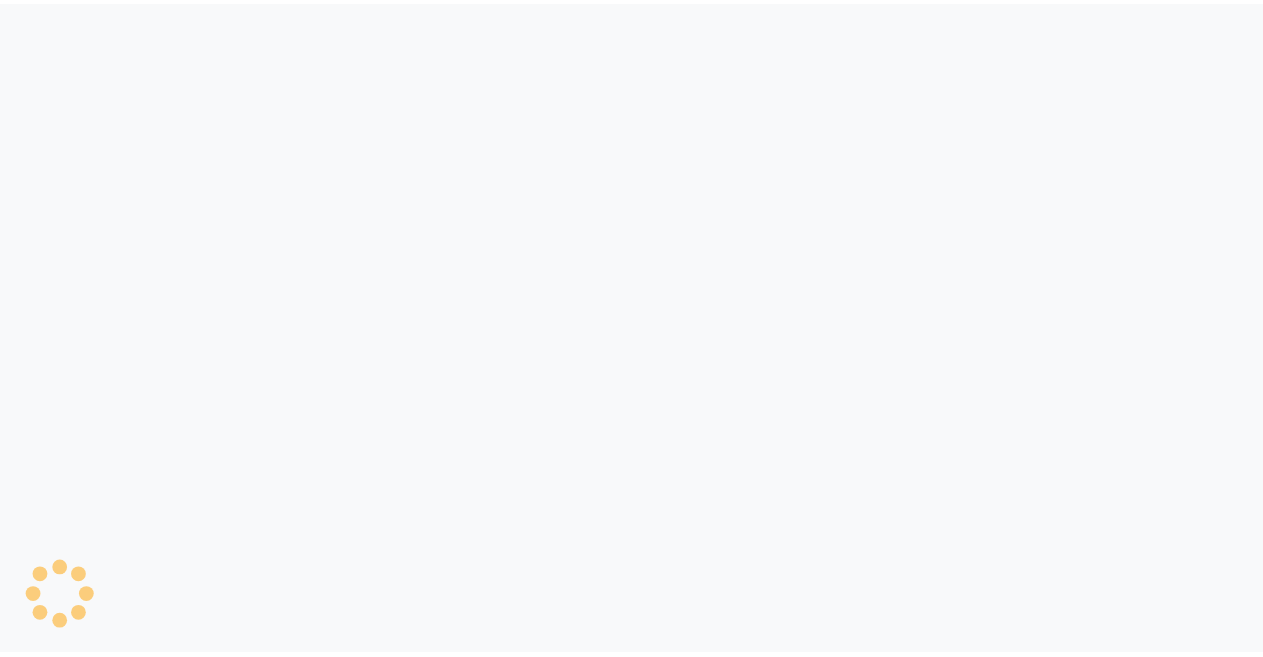 scroll, scrollTop: 0, scrollLeft: 0, axis: both 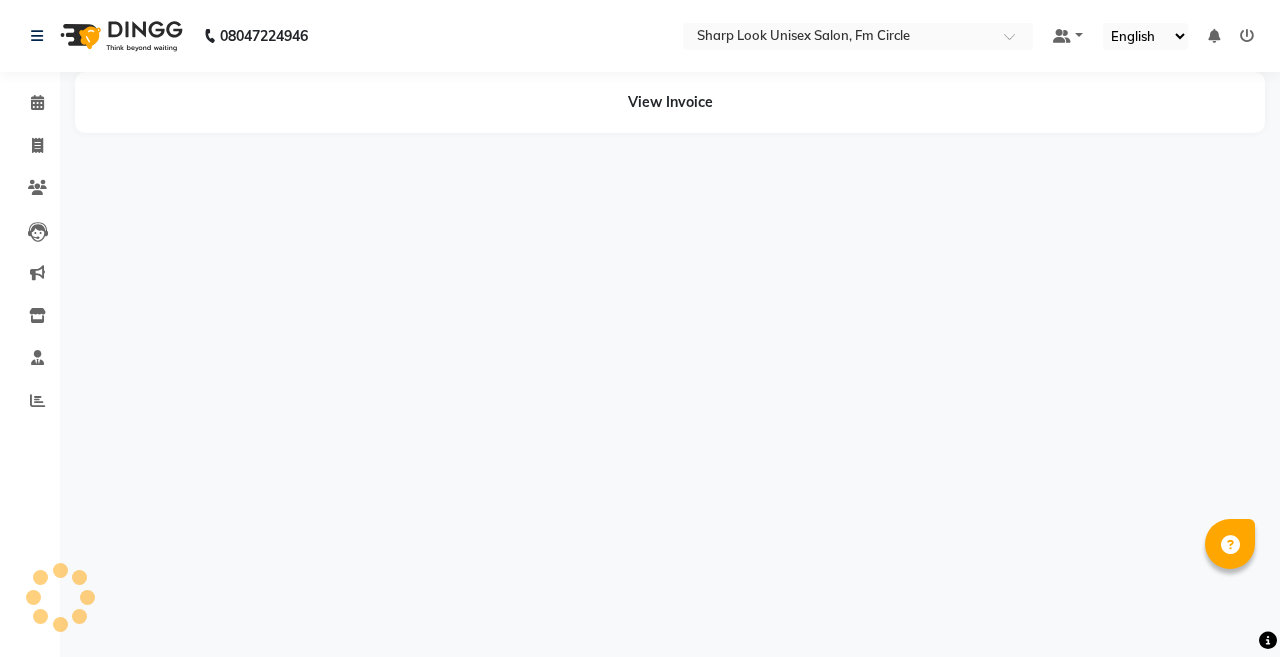 select on "en" 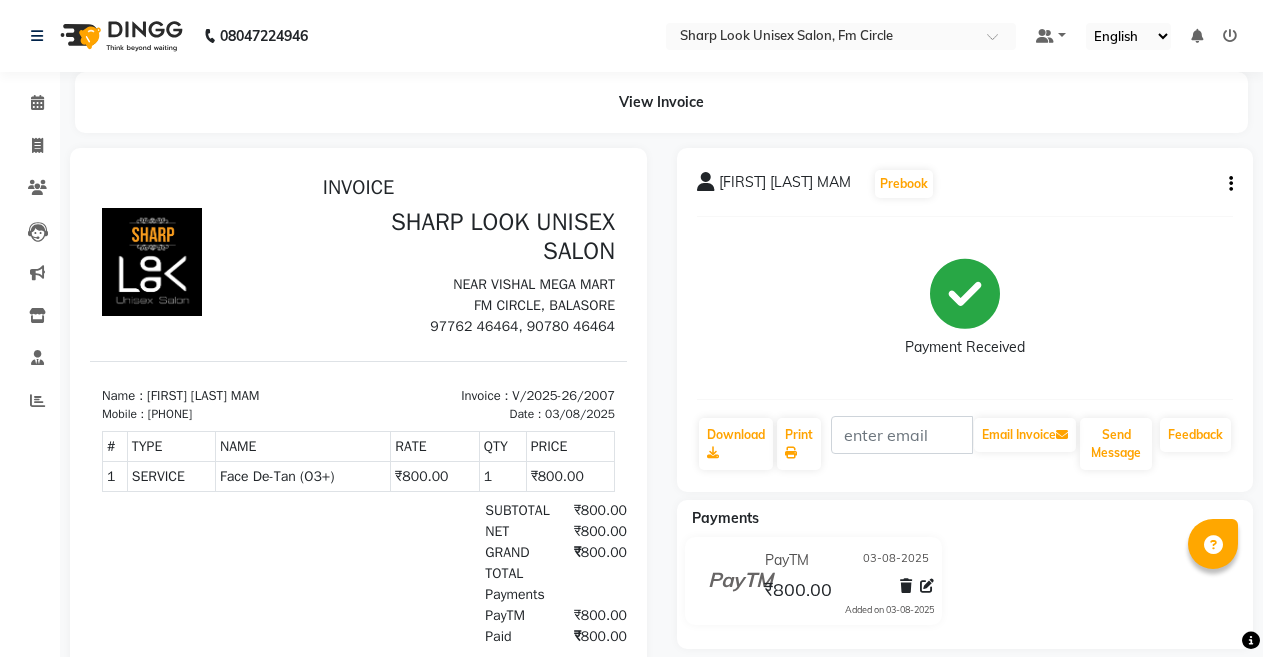 scroll, scrollTop: 0, scrollLeft: 0, axis: both 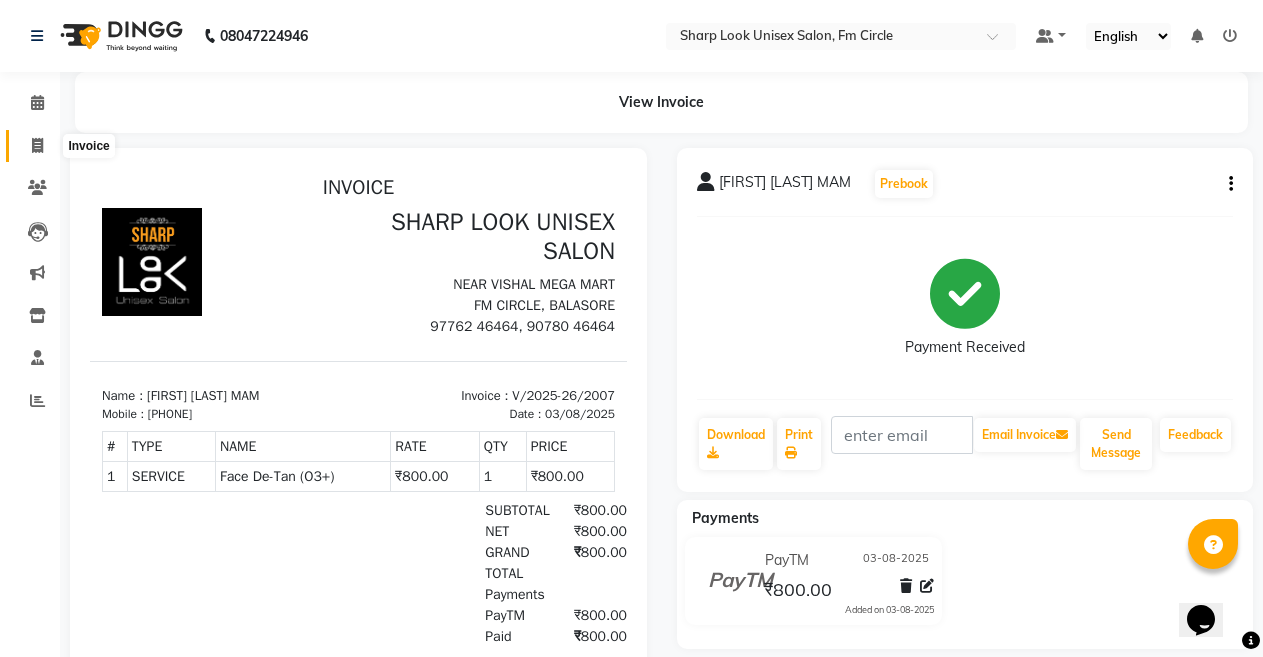 click 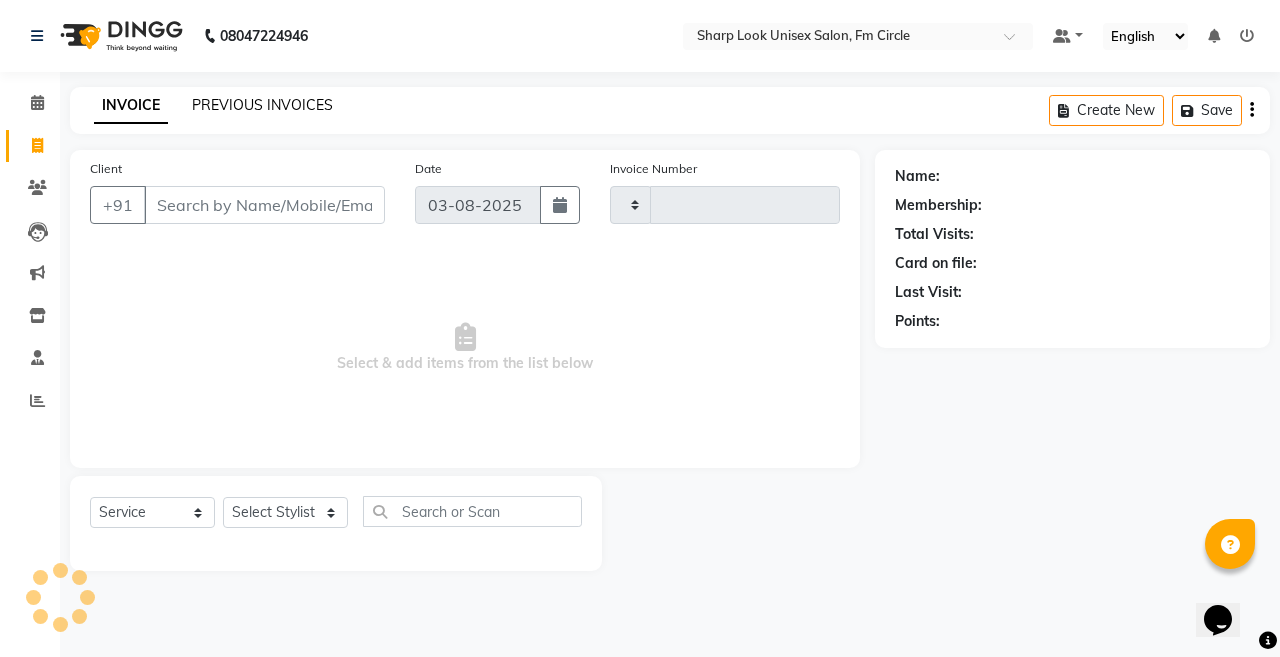type on "2012" 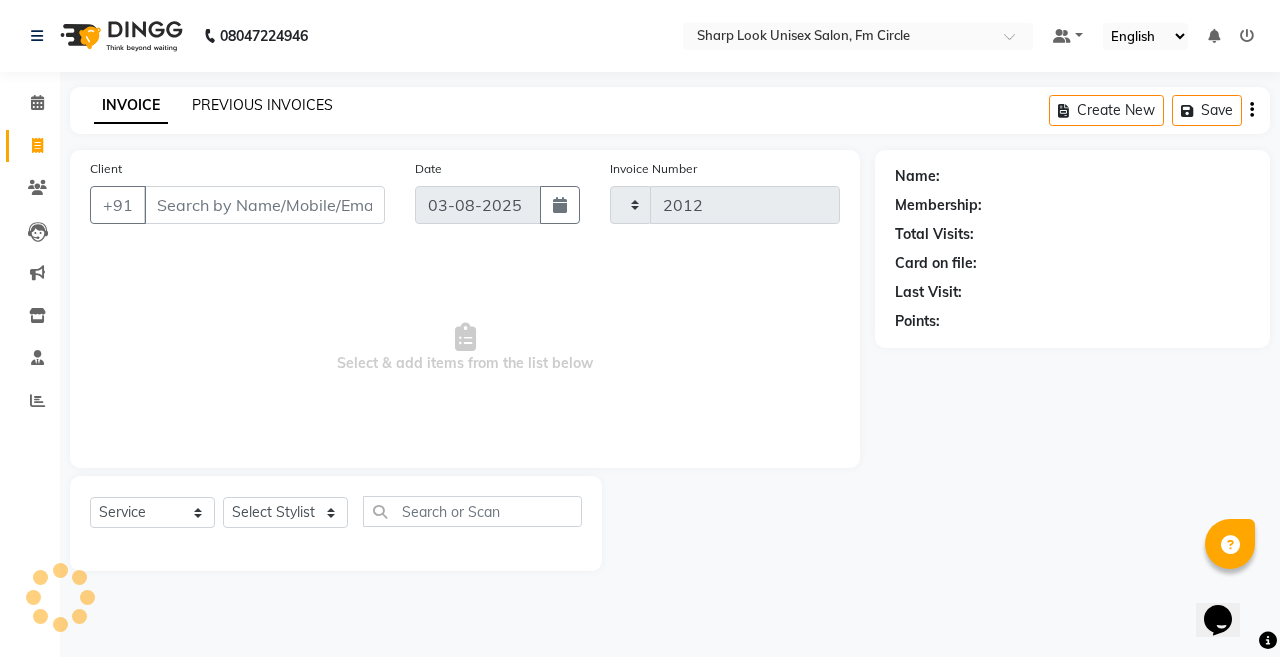 select on "804" 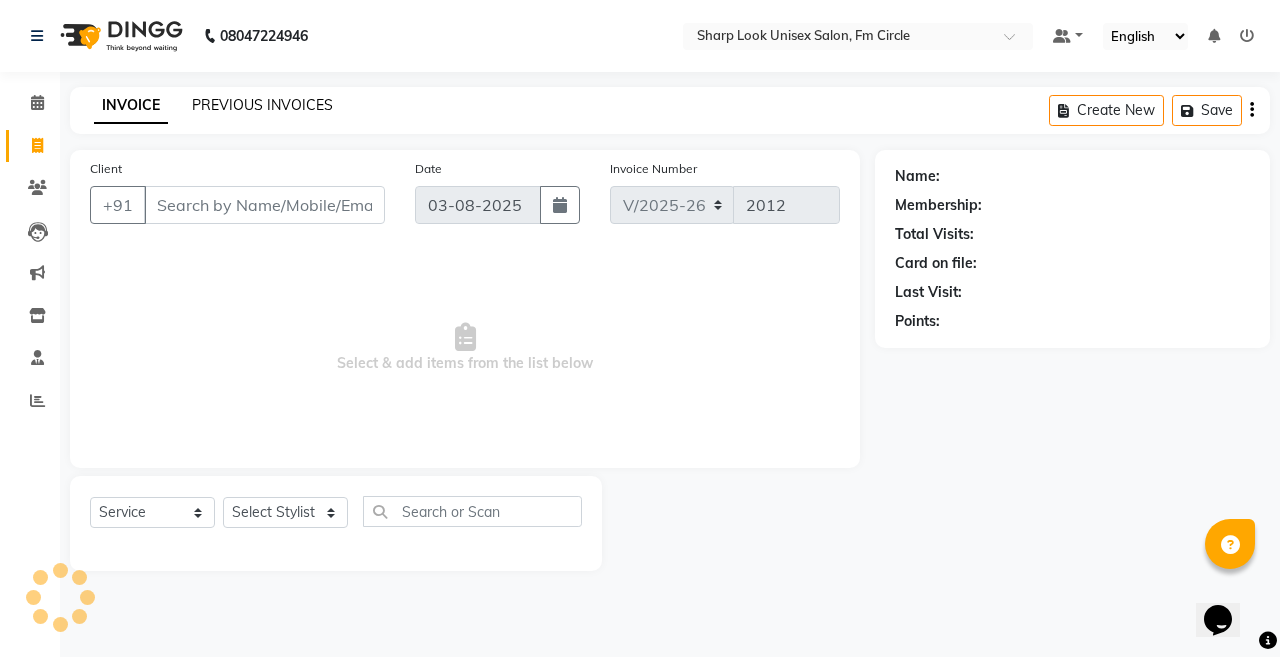 click on "PREVIOUS INVOICES" 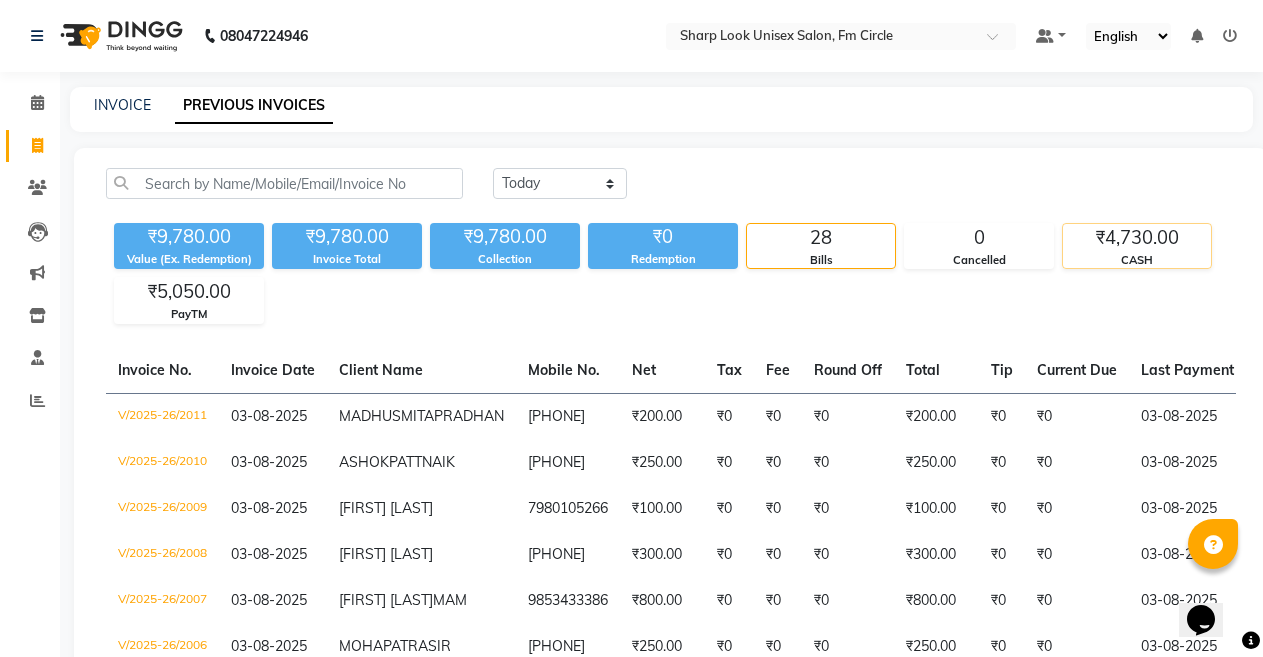 click on "₹4,730.00" 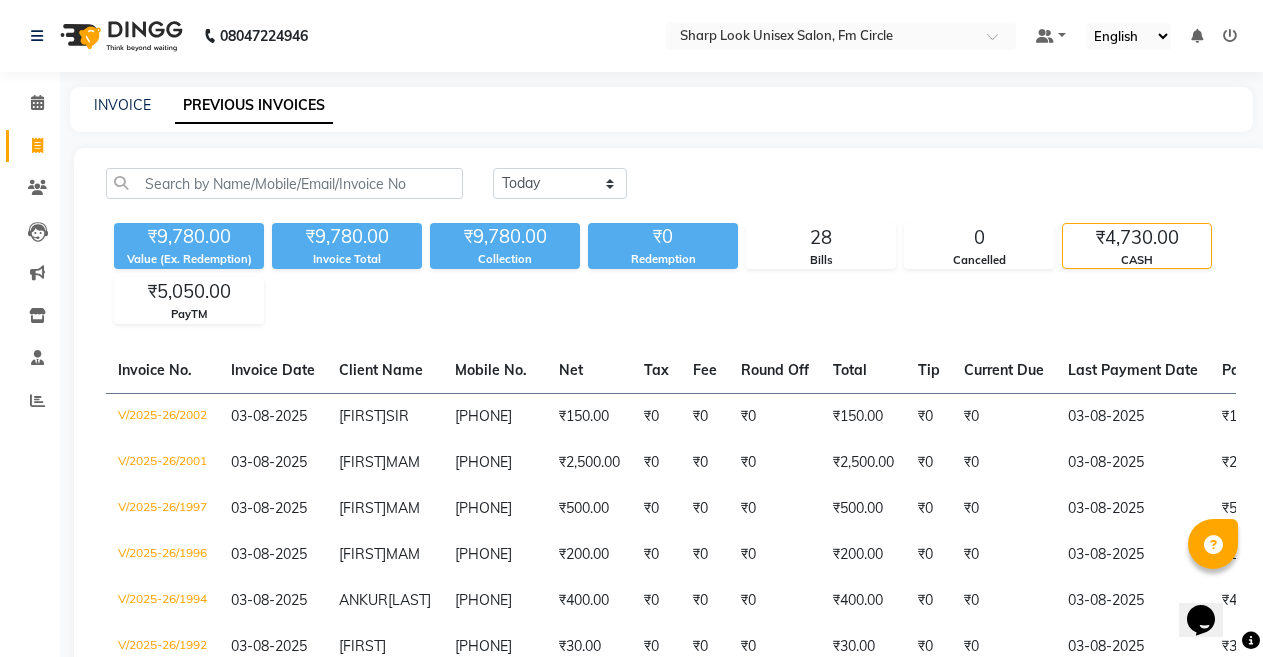 scroll, scrollTop: 300, scrollLeft: 0, axis: vertical 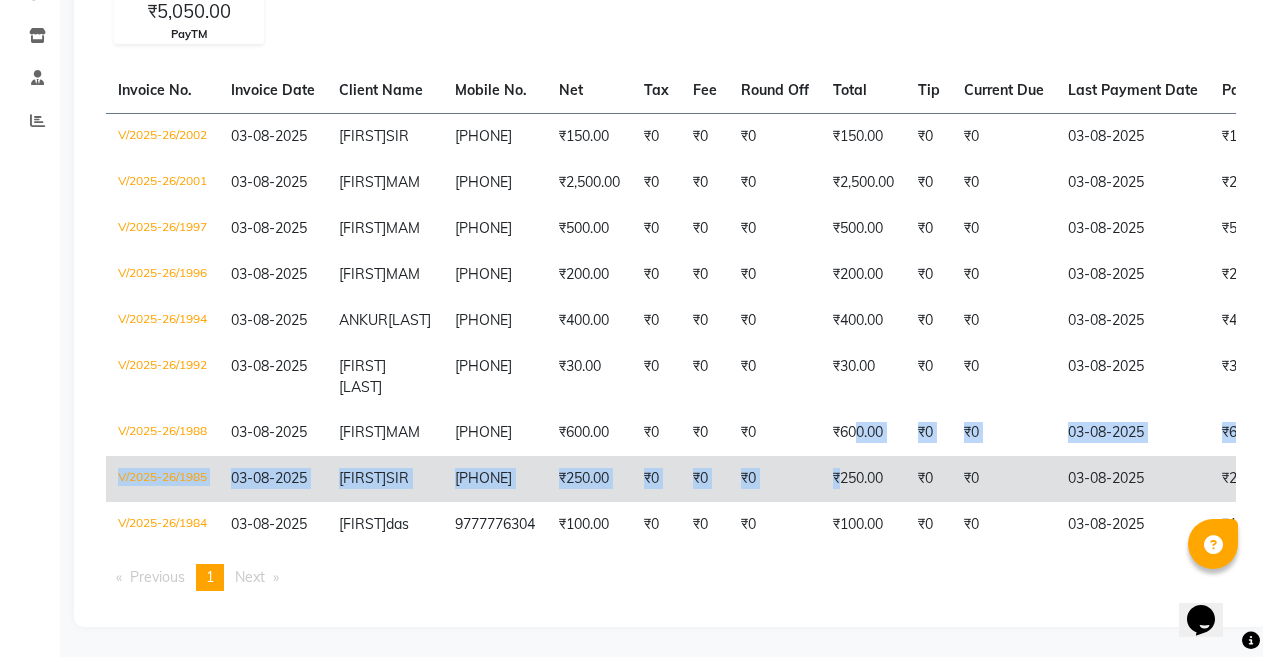 drag, startPoint x: 876, startPoint y: 451, endPoint x: 865, endPoint y: 523, distance: 72.835434 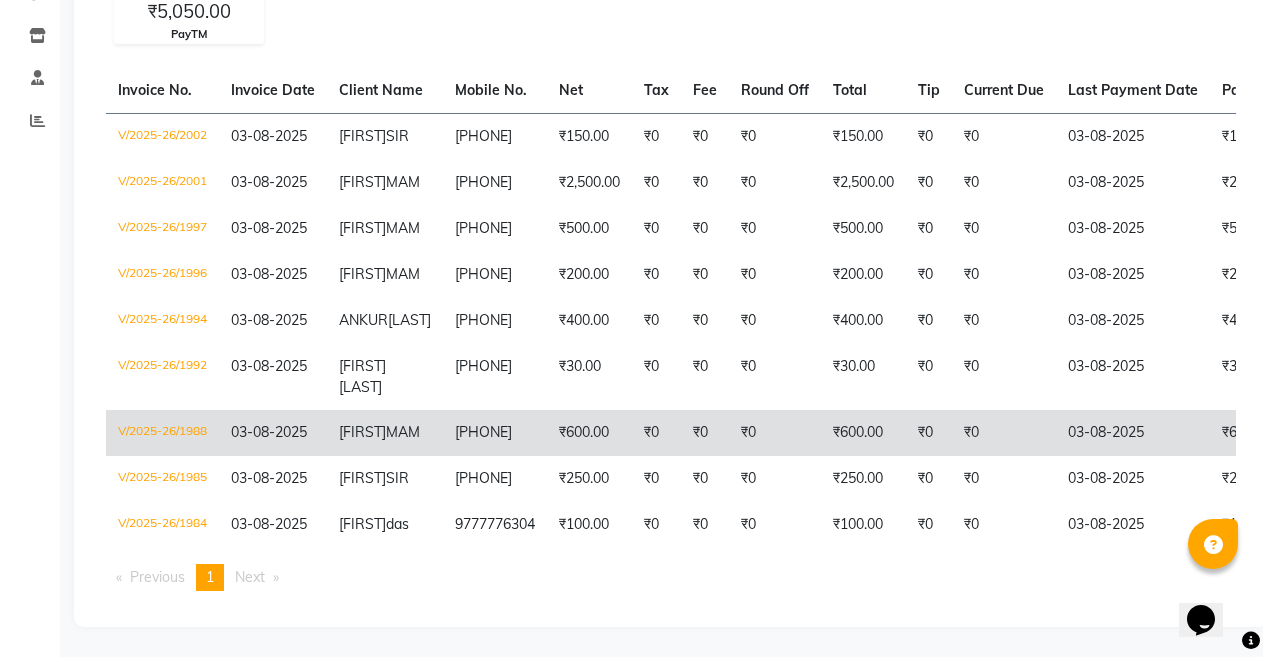 click on "₹0" 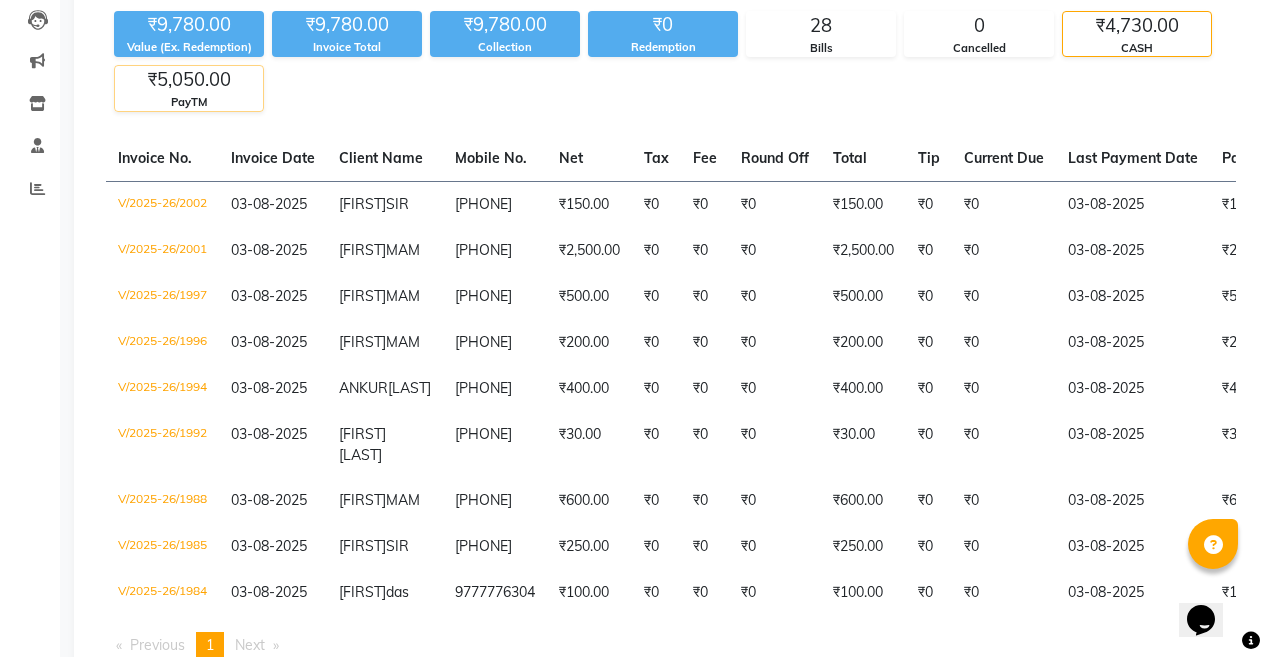 scroll, scrollTop: 57, scrollLeft: 0, axis: vertical 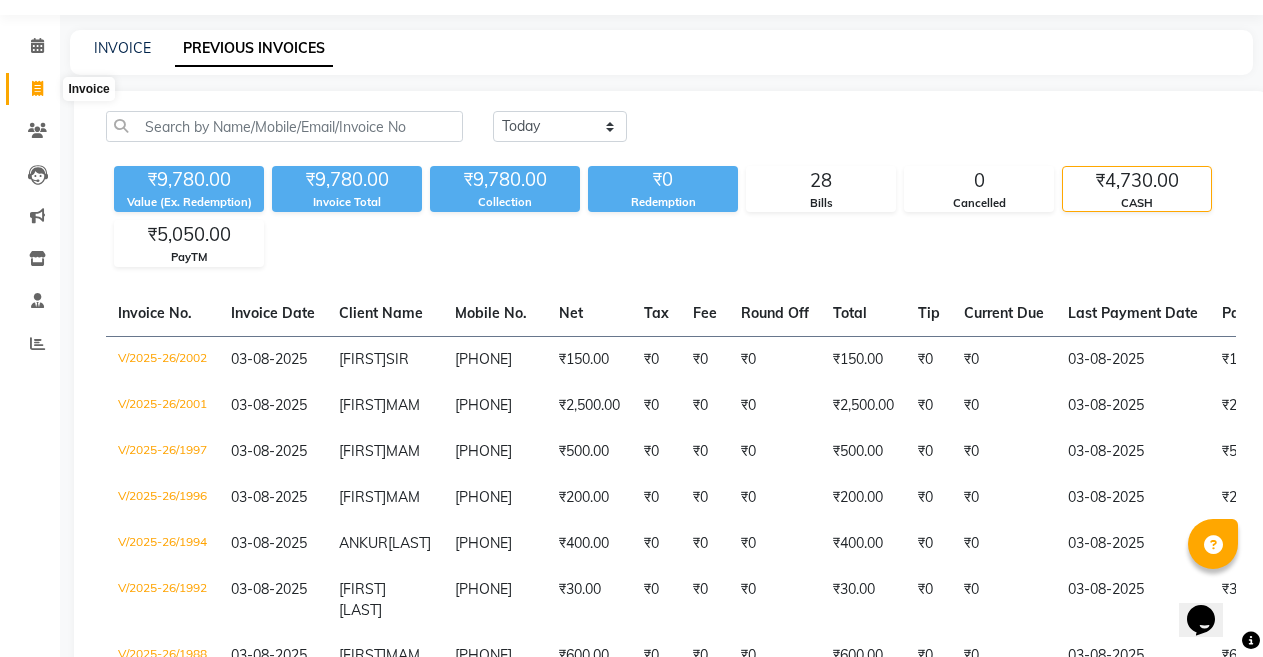 click 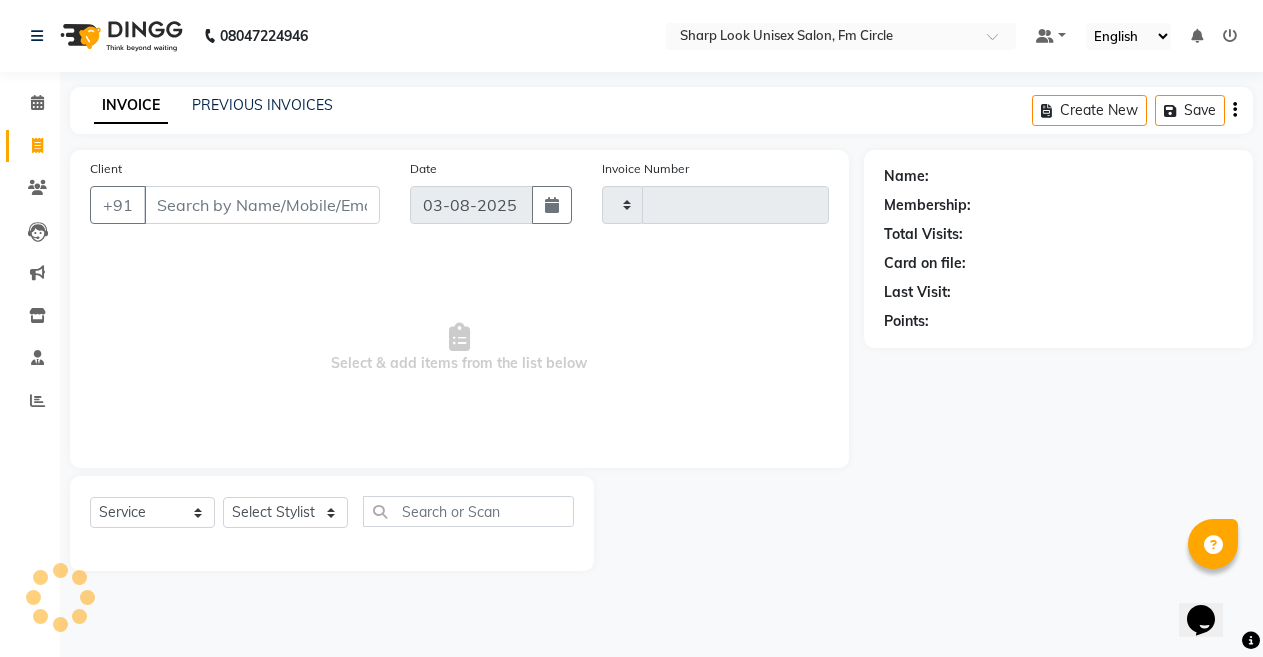 scroll, scrollTop: 0, scrollLeft: 0, axis: both 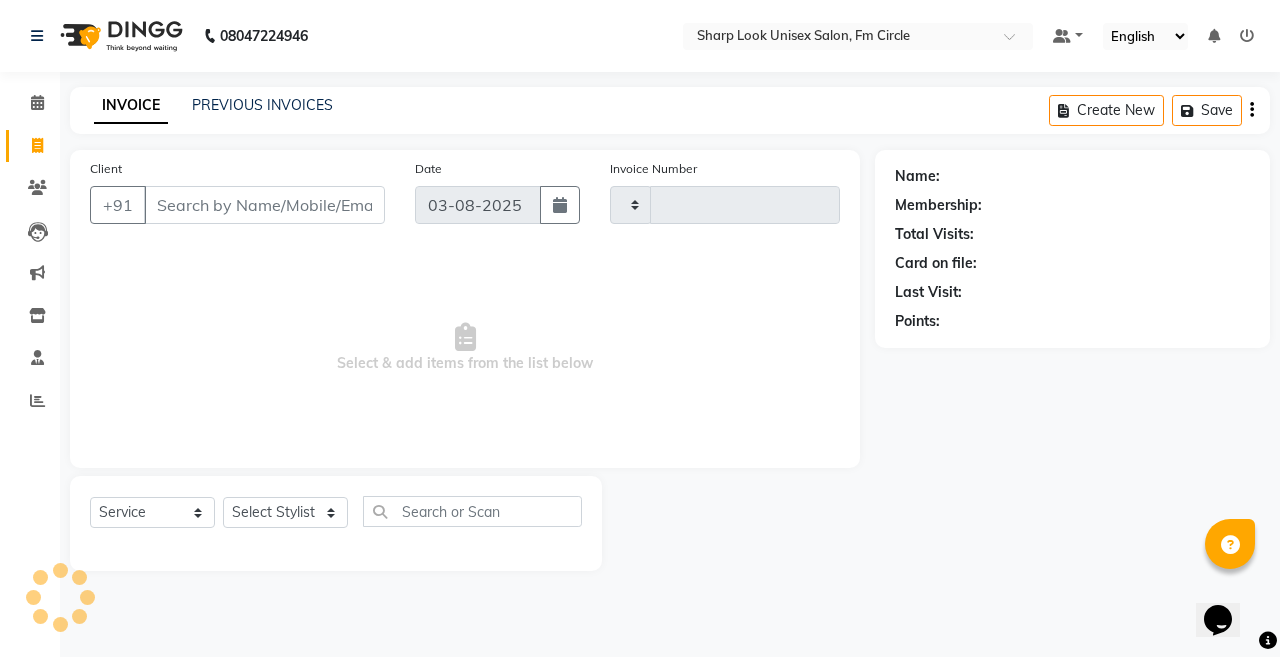type on "2012" 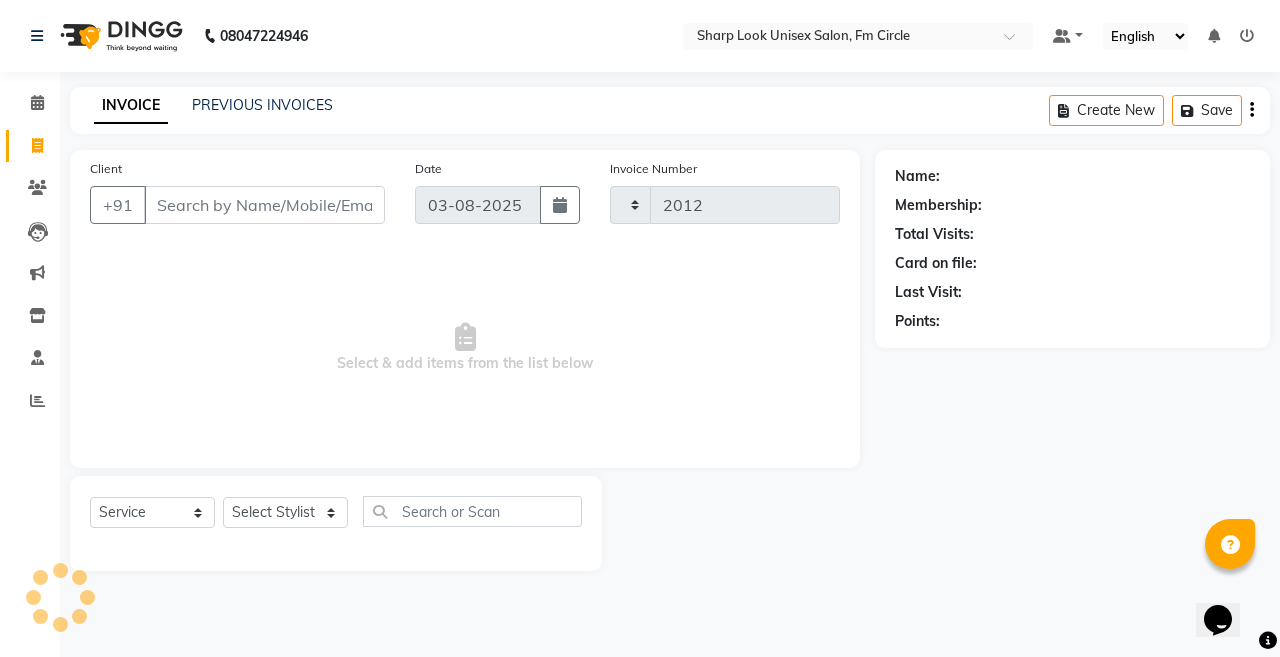 select on "804" 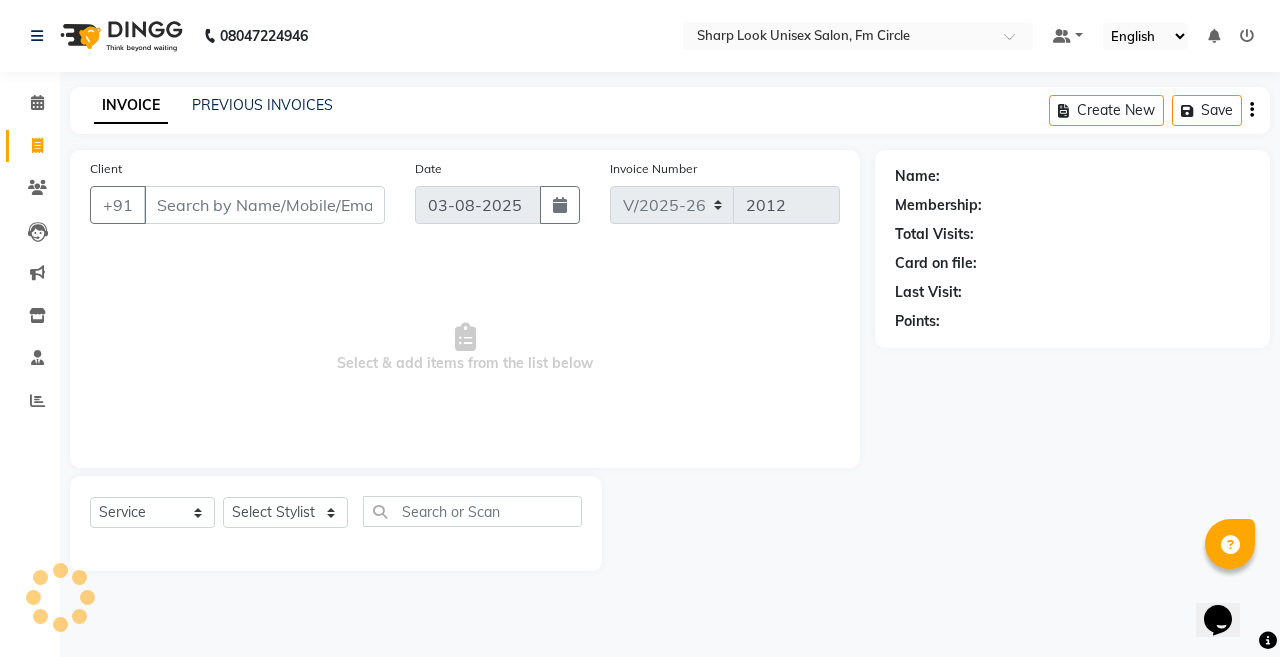 click on "Client" at bounding box center [264, 205] 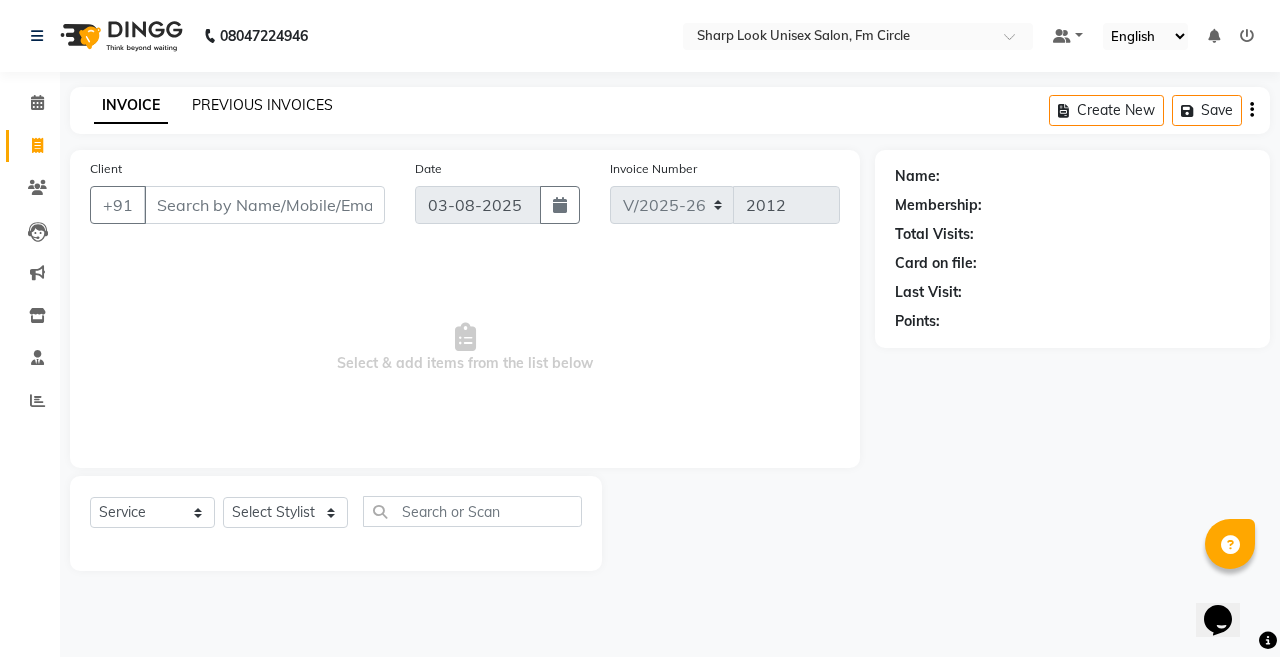 click on "PREVIOUS INVOICES" 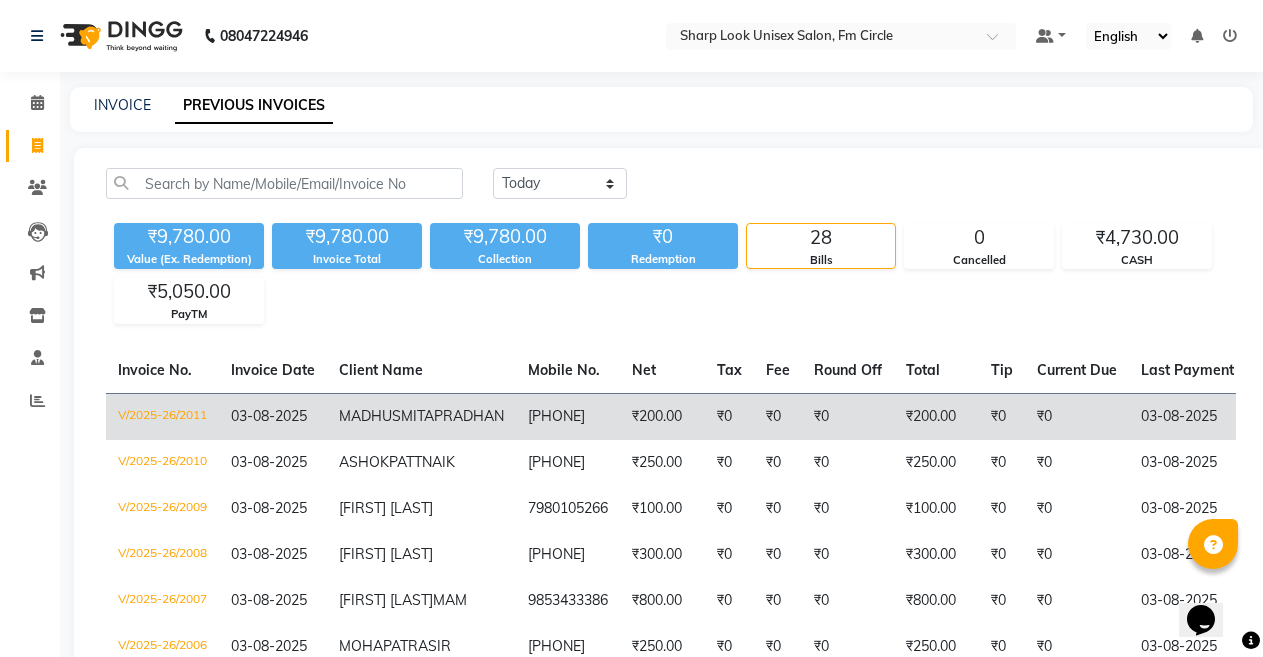 click on "PRADHAN" 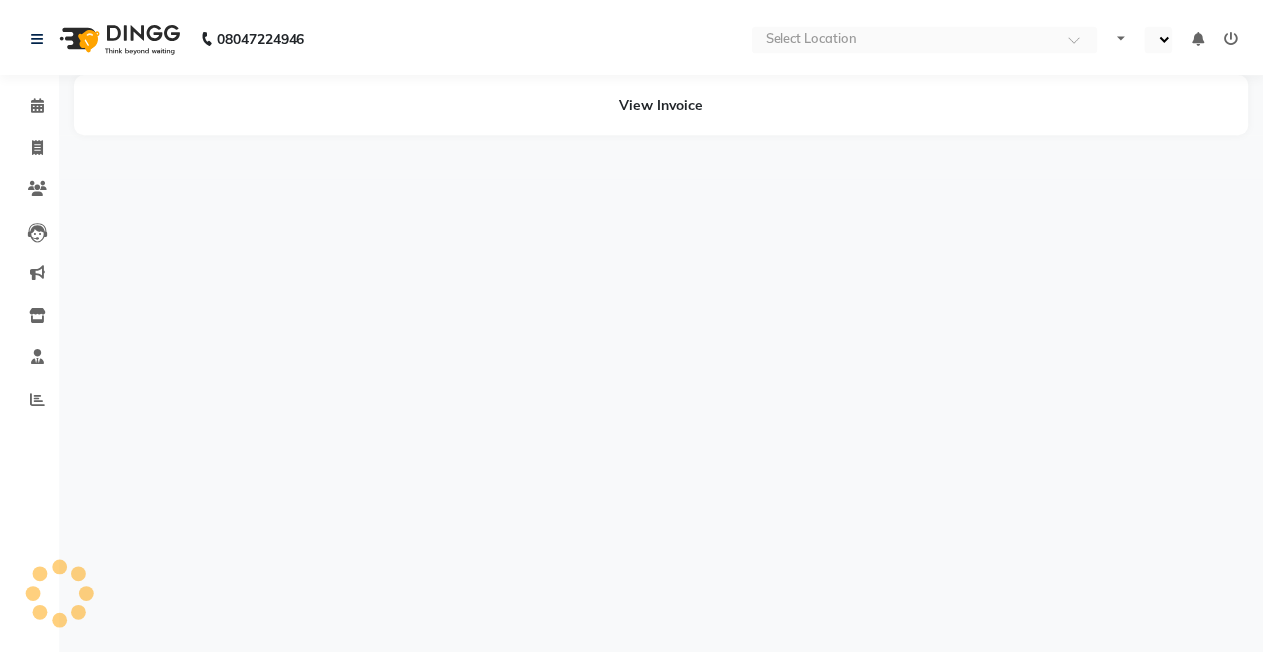 scroll, scrollTop: 0, scrollLeft: 0, axis: both 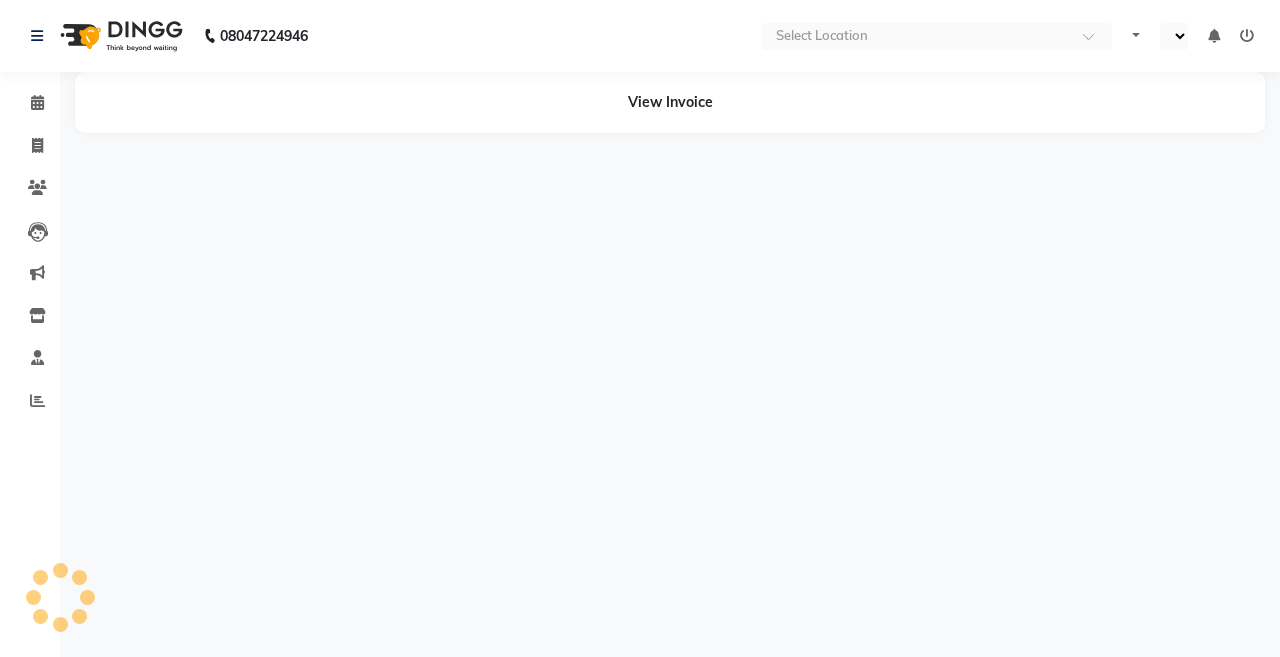 select on "en" 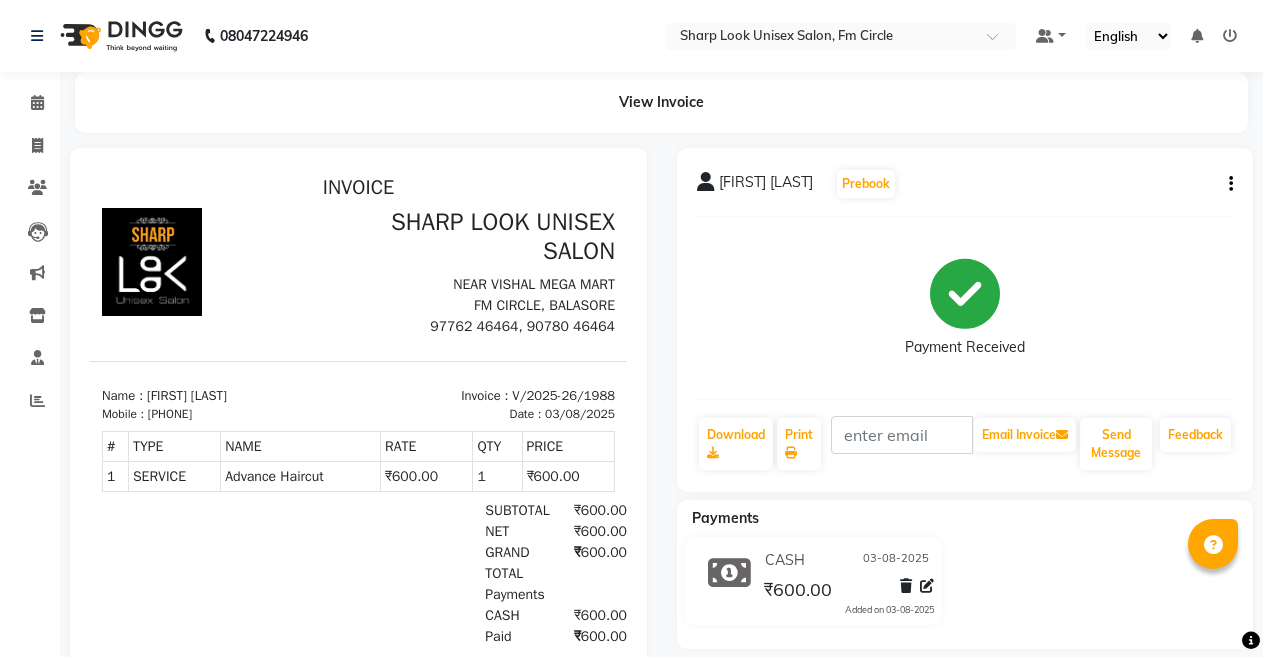 scroll, scrollTop: 124, scrollLeft: 0, axis: vertical 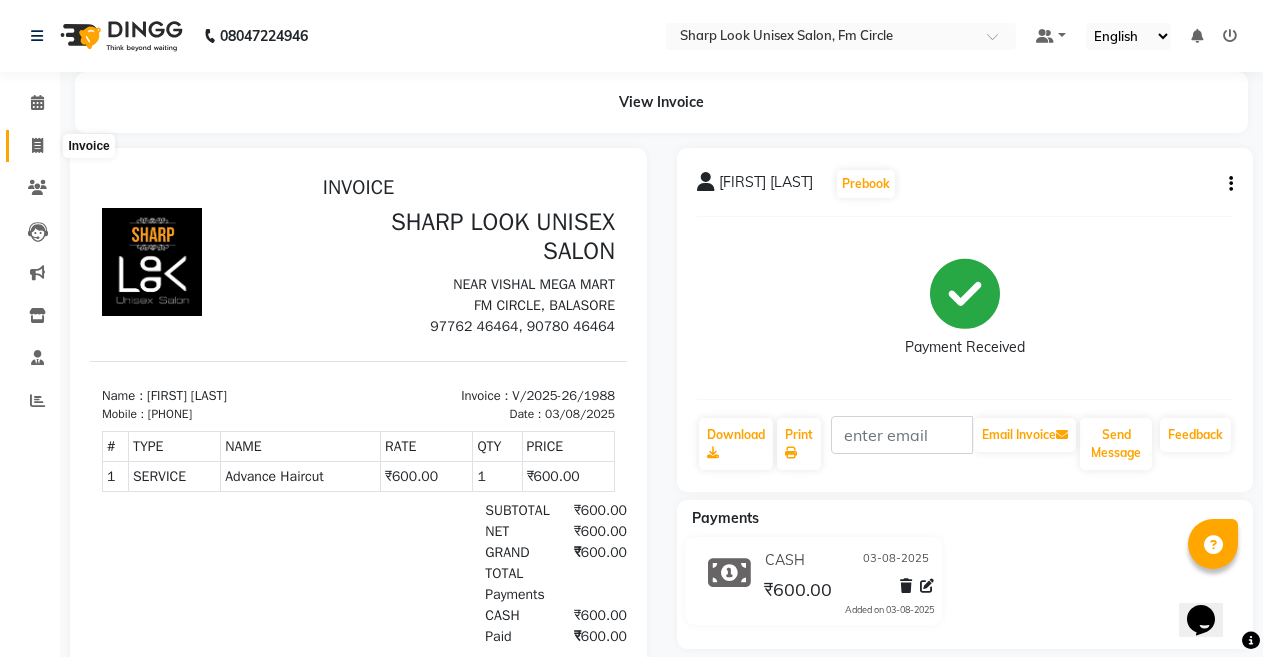 click 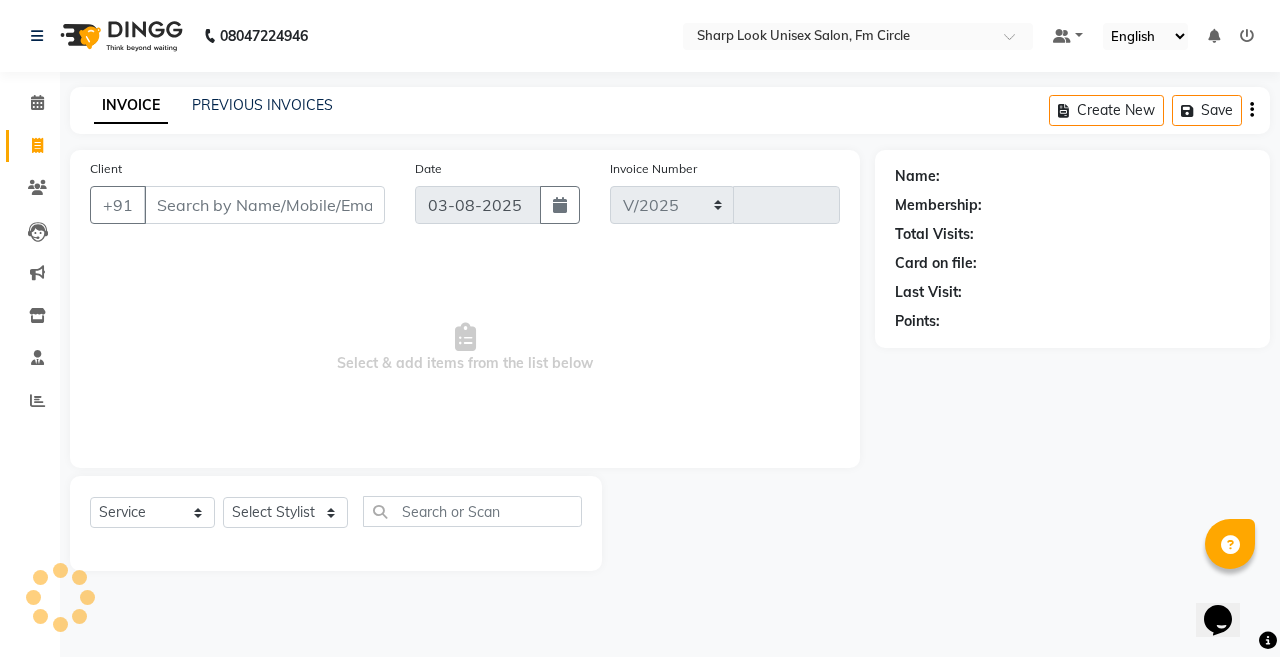 select on "804" 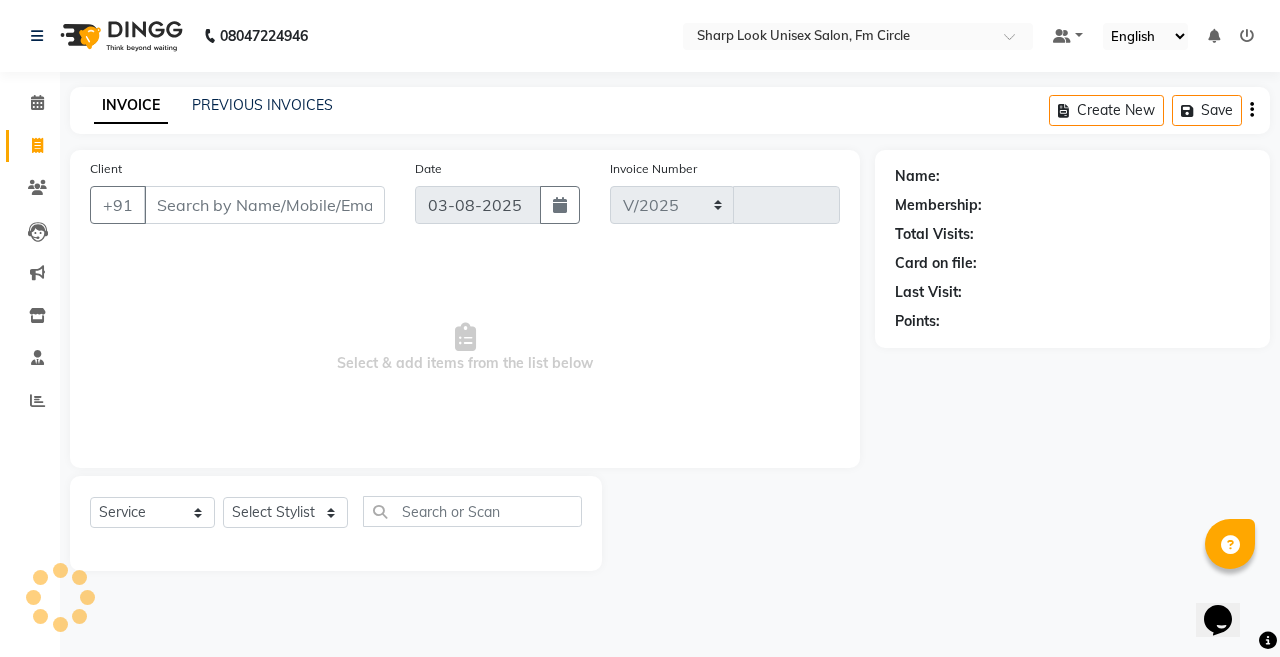 type on "2012" 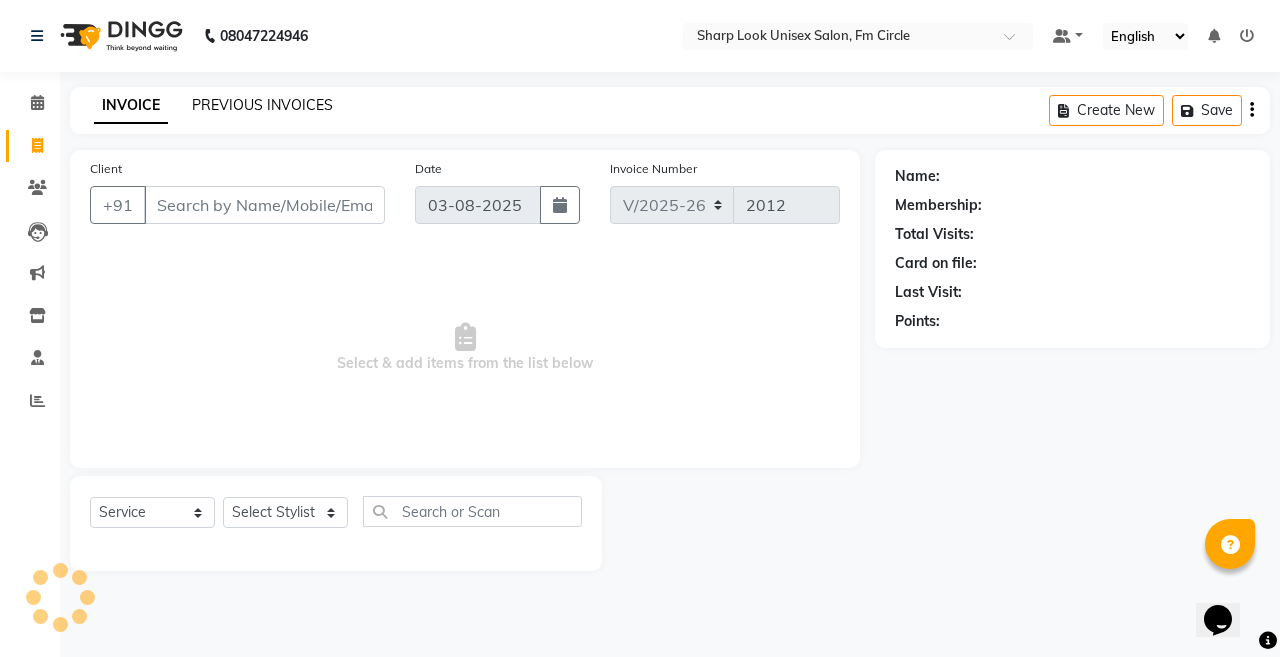 click on "PREVIOUS INVOICES" 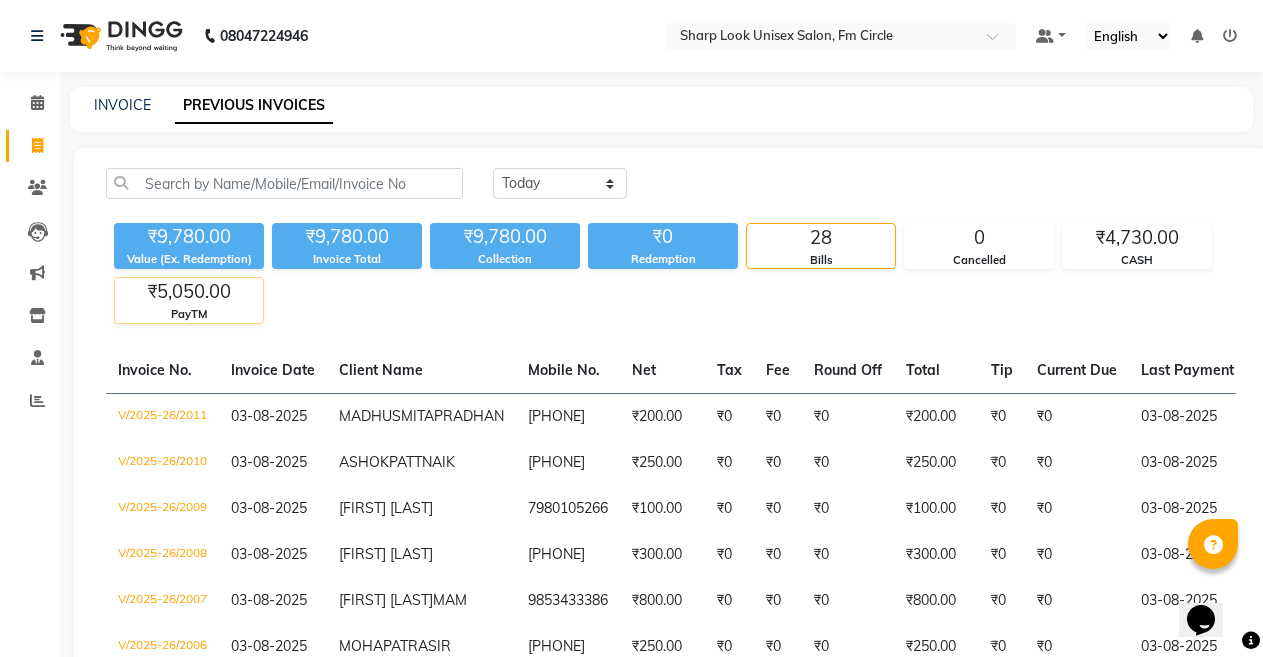 click on "₹5,050.00" 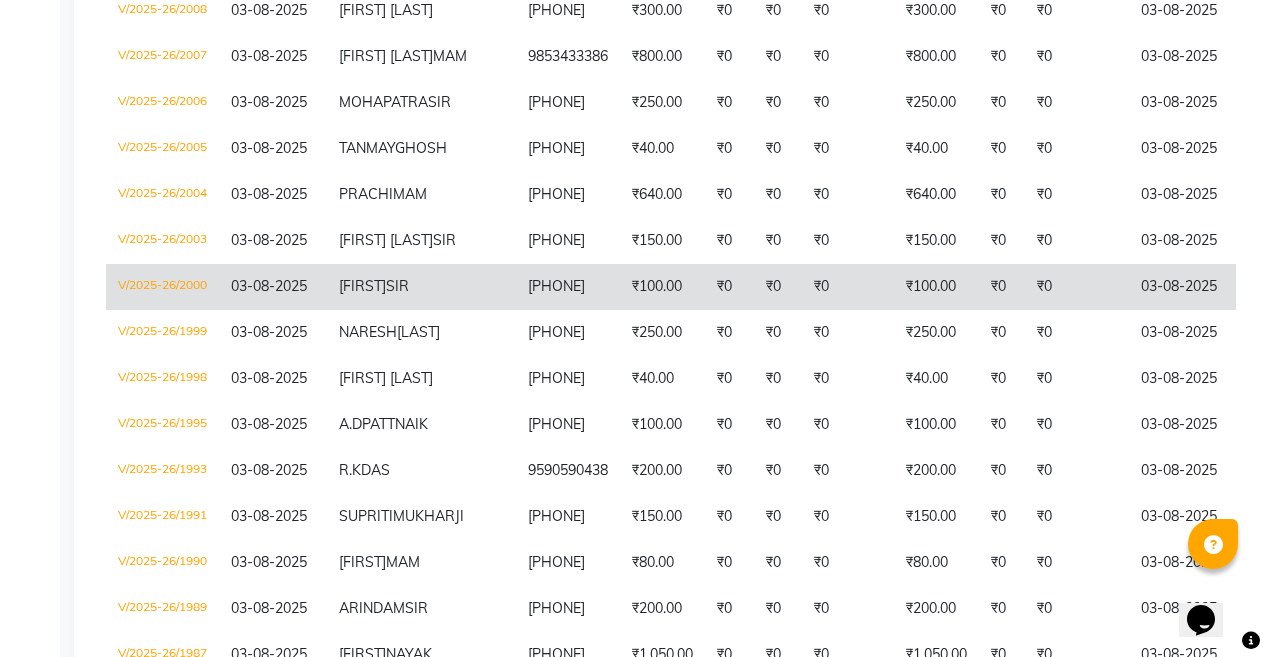 scroll, scrollTop: 400, scrollLeft: 0, axis: vertical 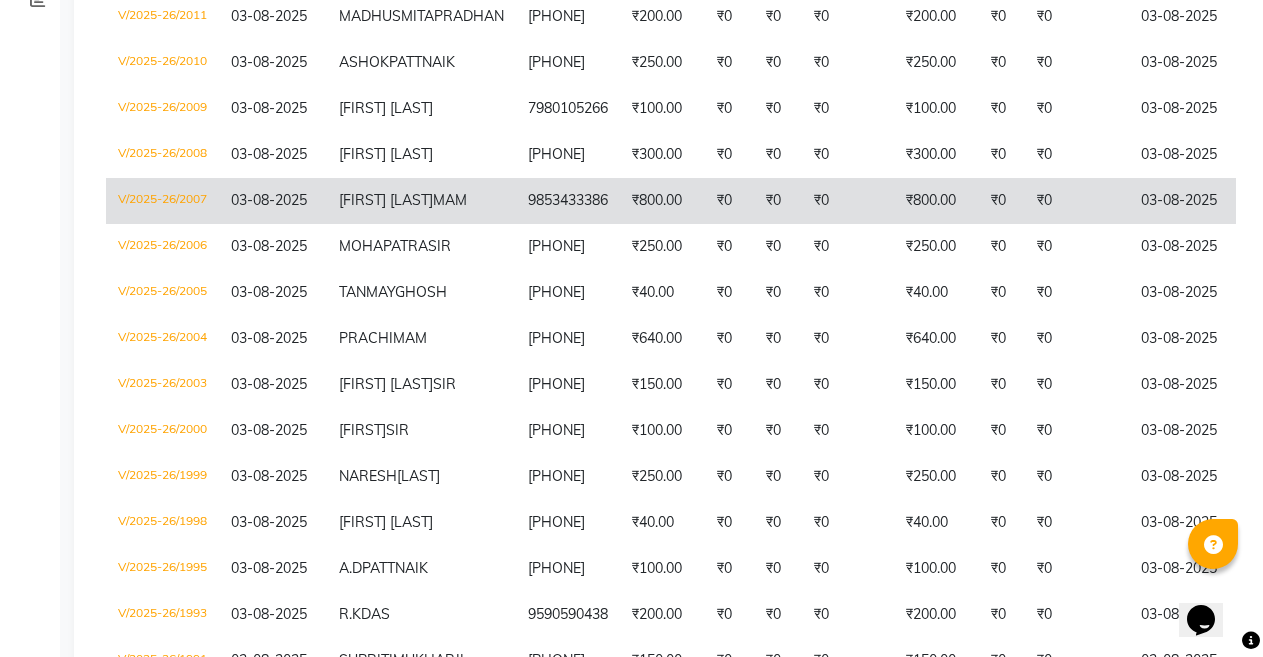 click on "9853433386" 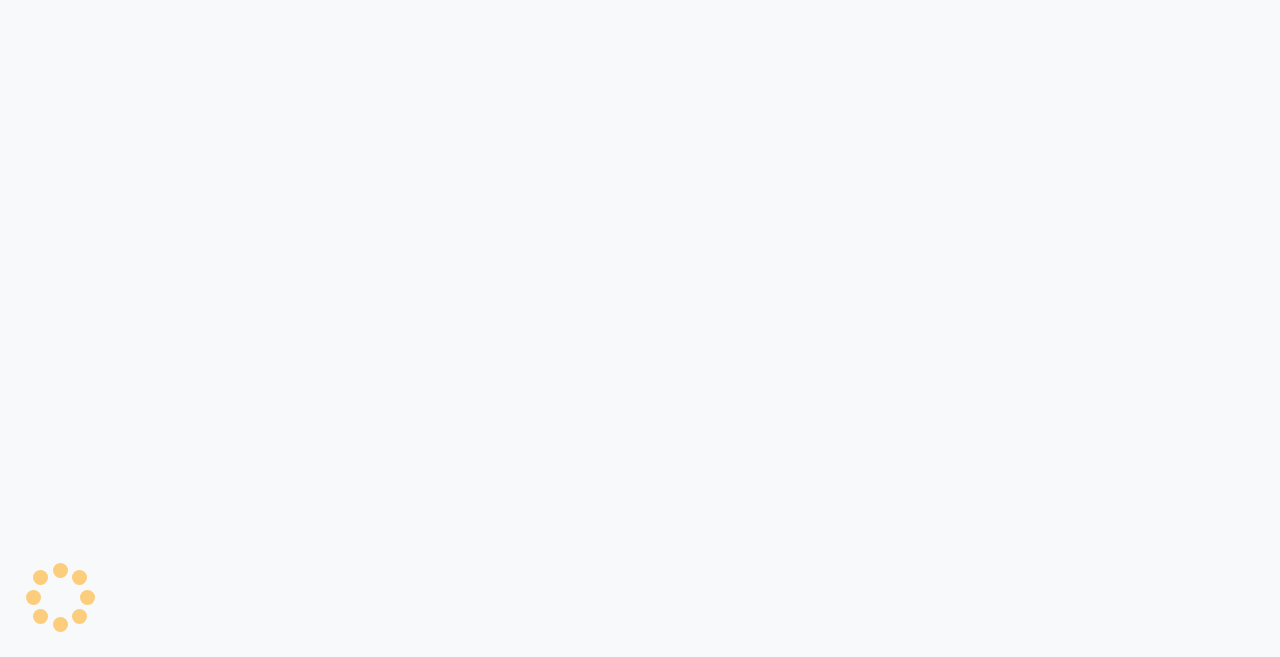 scroll, scrollTop: 0, scrollLeft: 0, axis: both 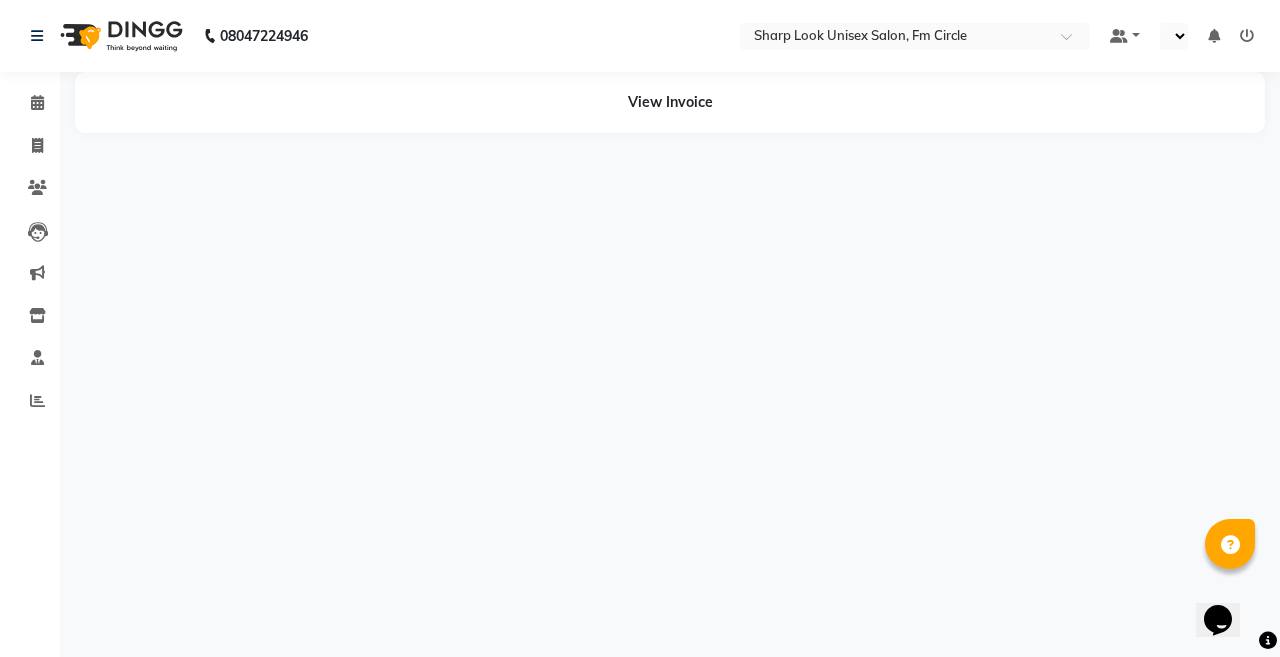 select on "en" 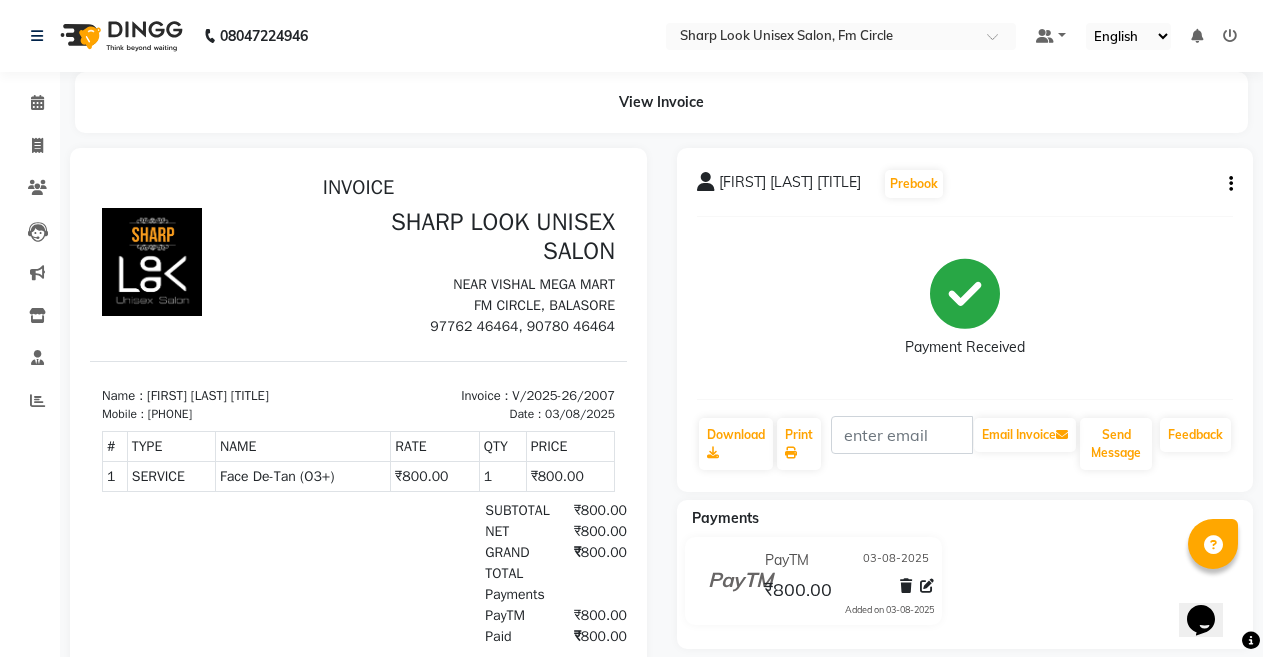 scroll, scrollTop: 0, scrollLeft: 0, axis: both 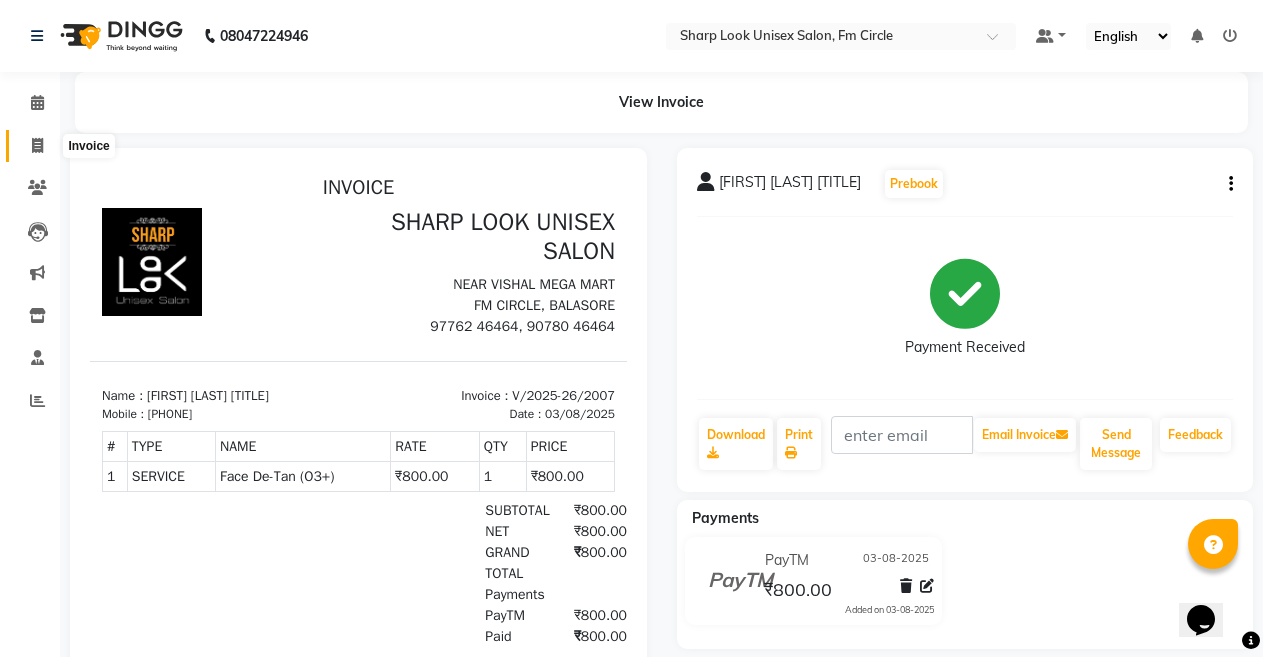 click 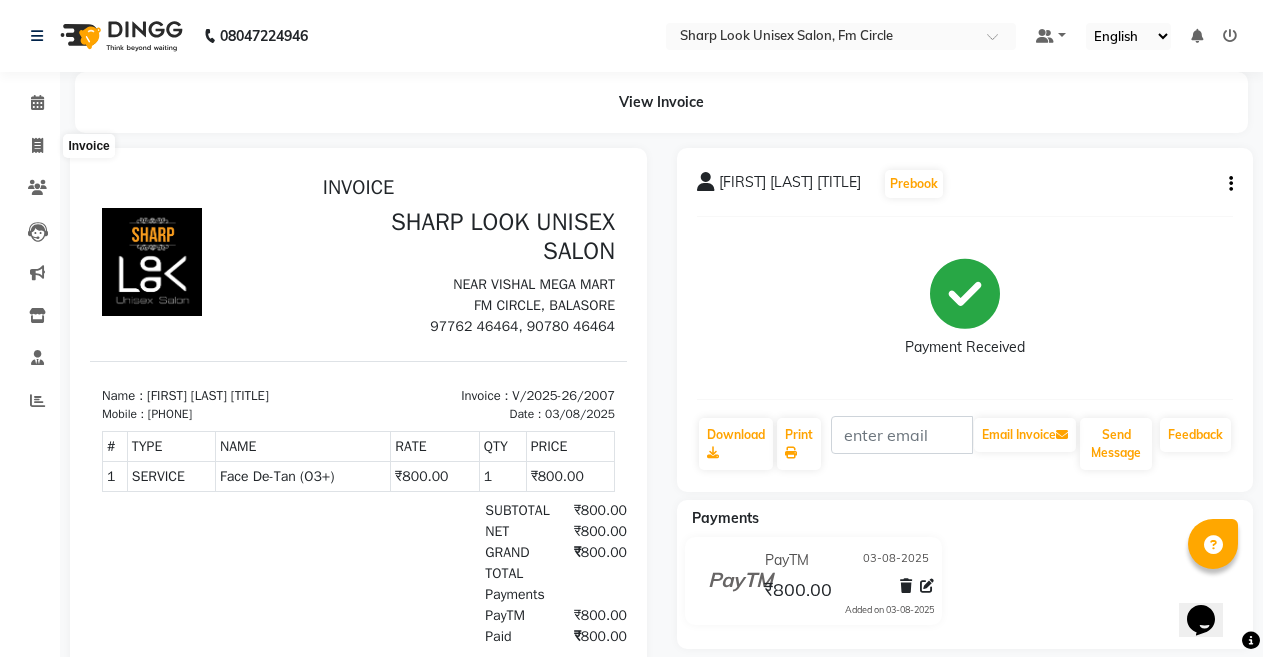 select on "service" 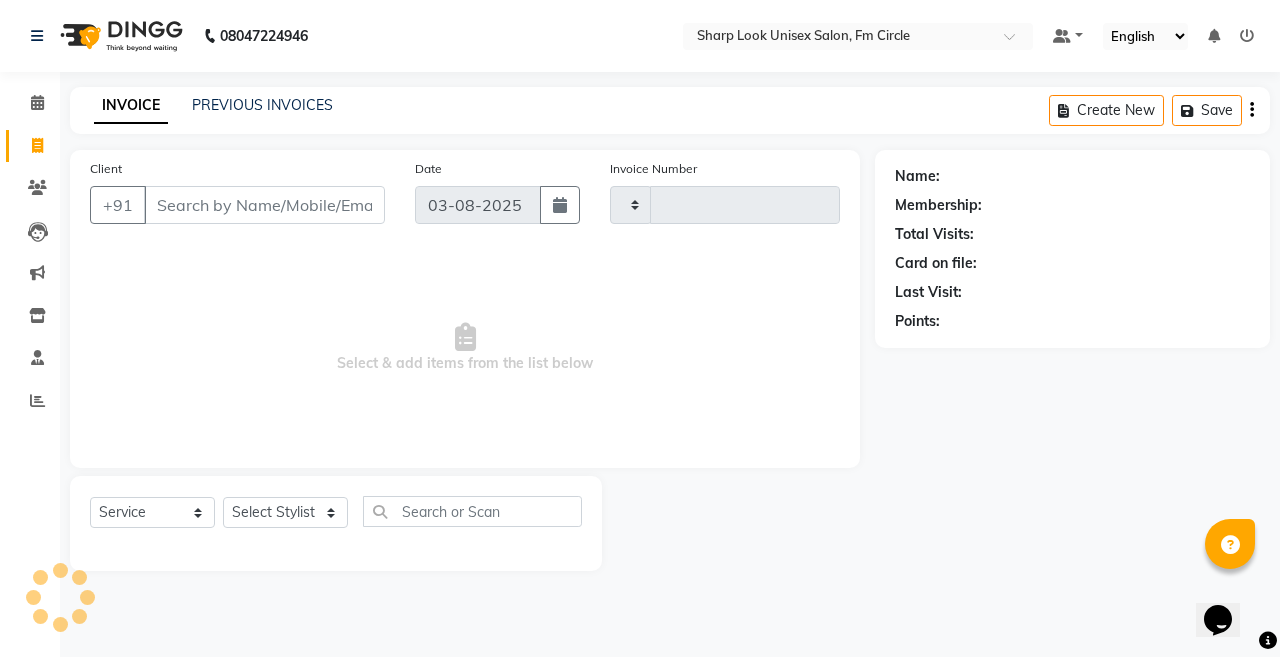 type on "2012" 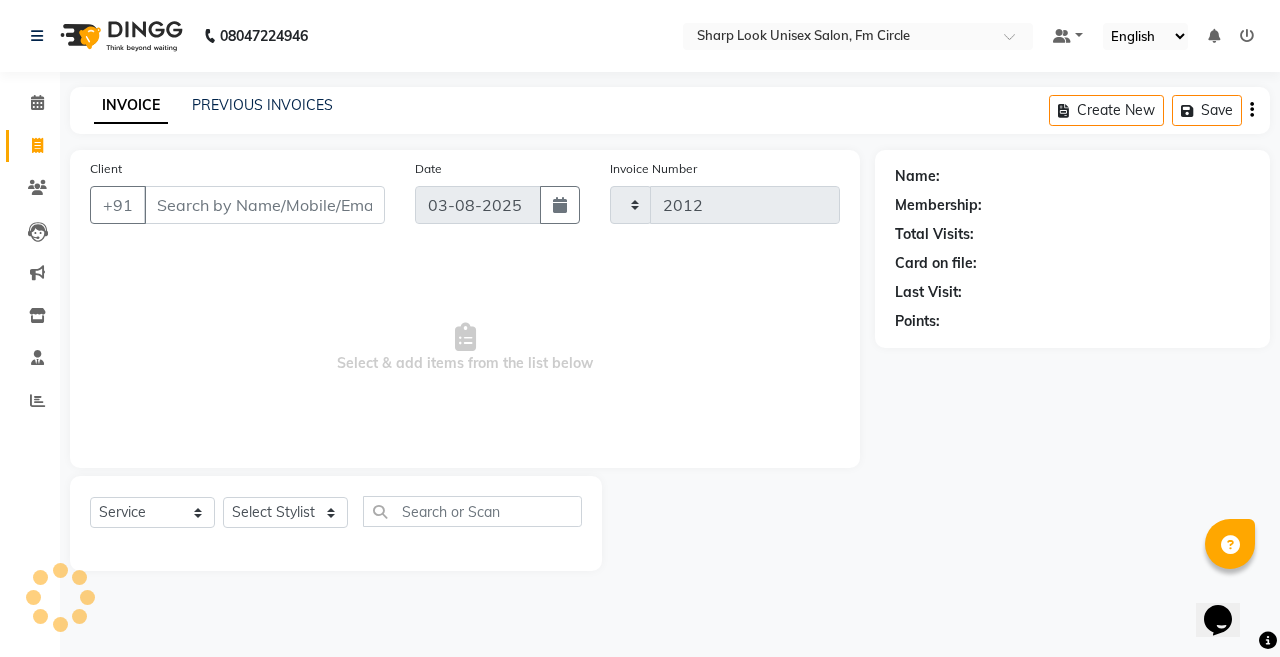 select on "804" 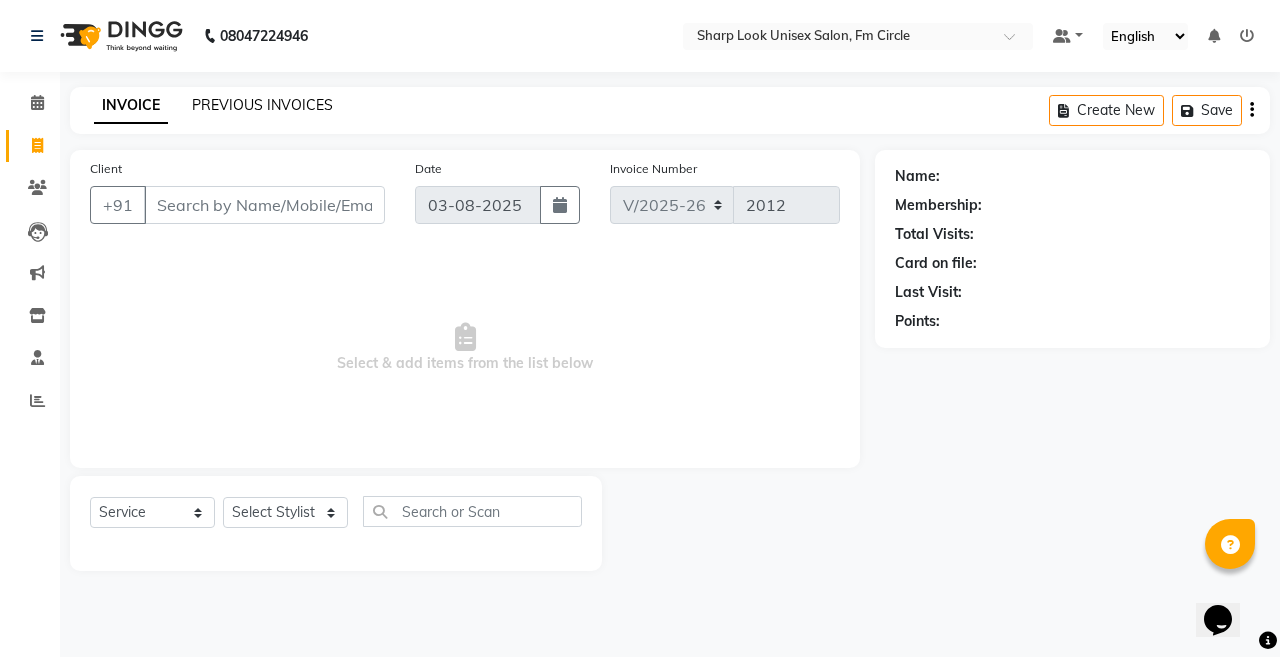 click on "PREVIOUS INVOICES" 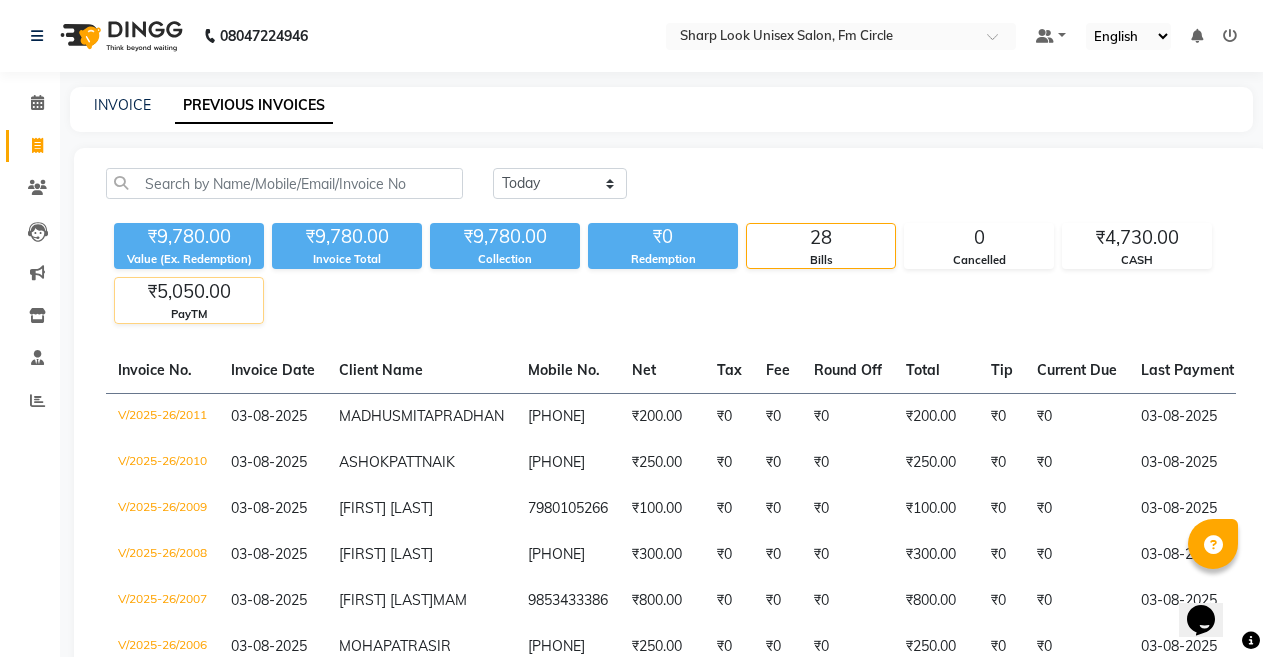 click on "₹5,050.00" 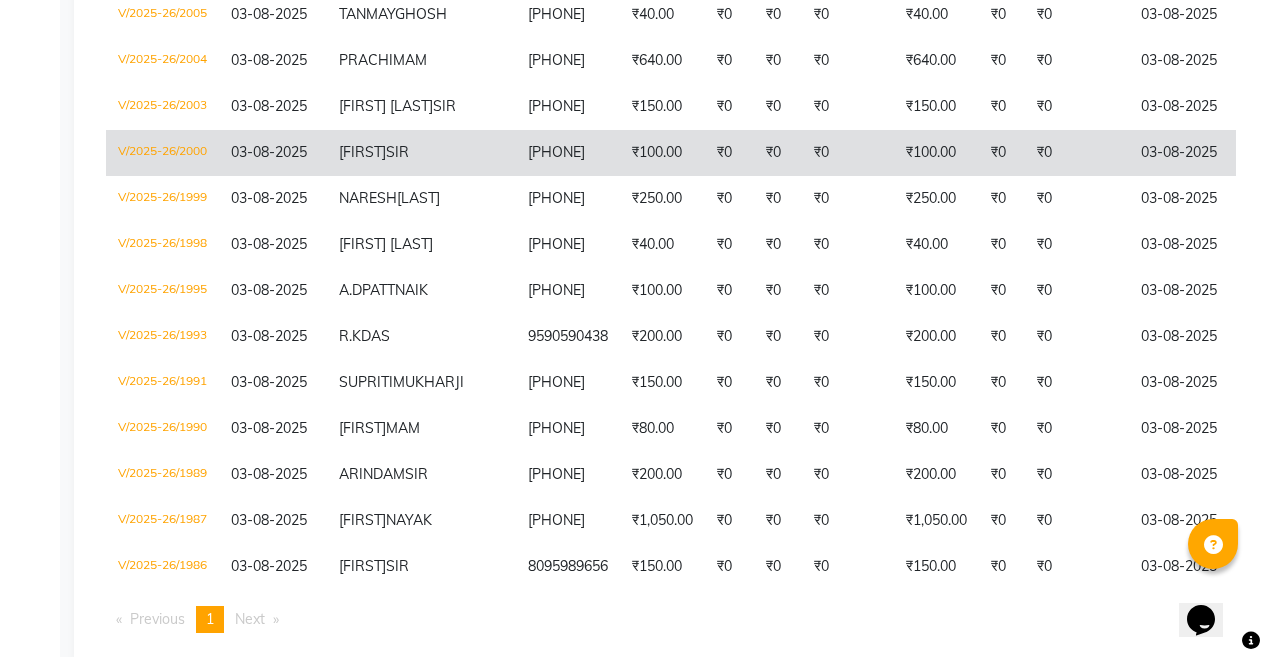 scroll, scrollTop: 800, scrollLeft: 0, axis: vertical 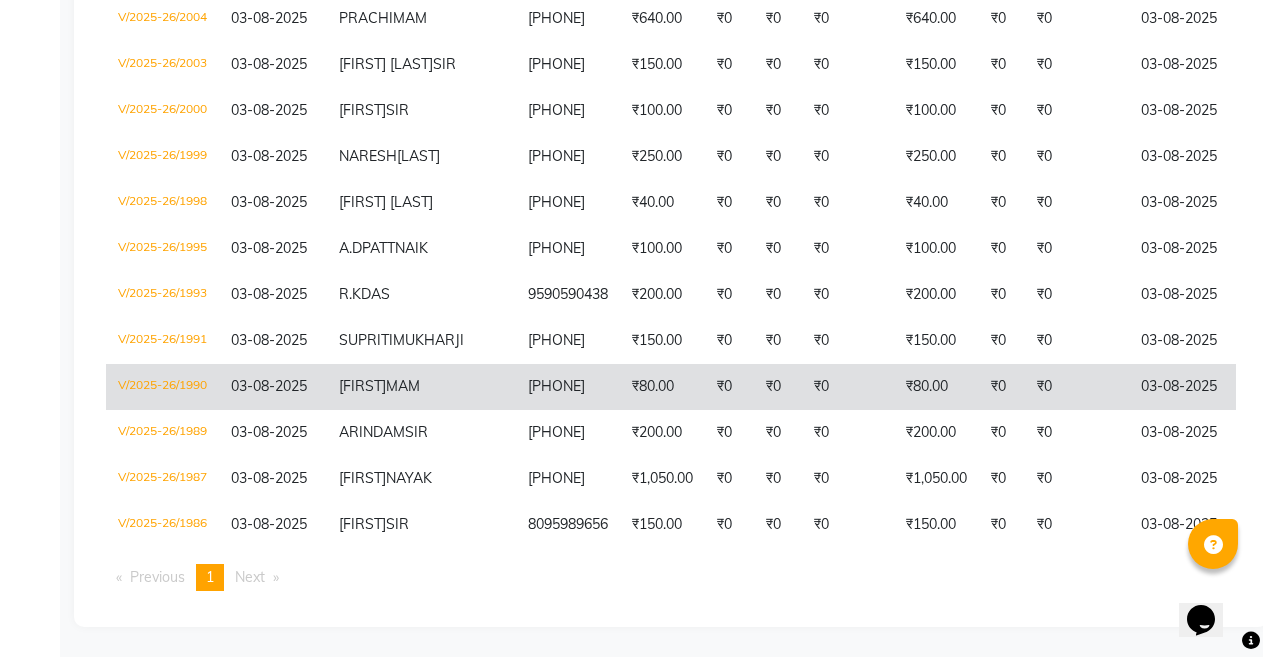 click on "6372240542" 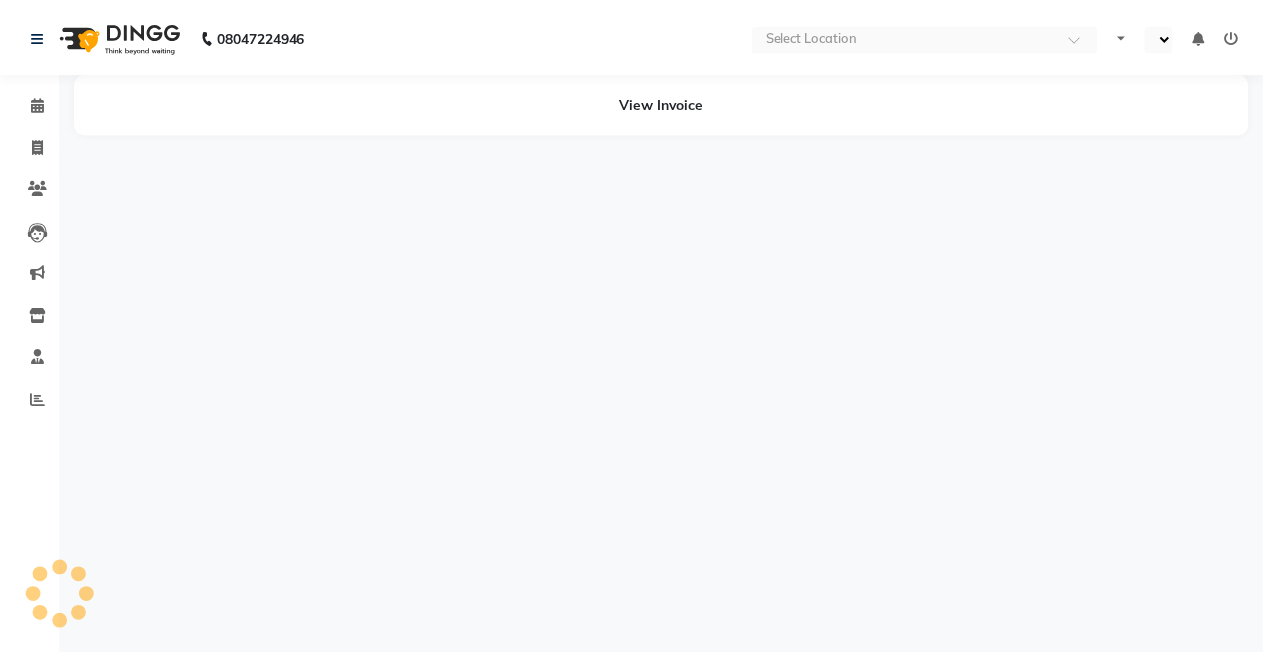 scroll, scrollTop: 0, scrollLeft: 0, axis: both 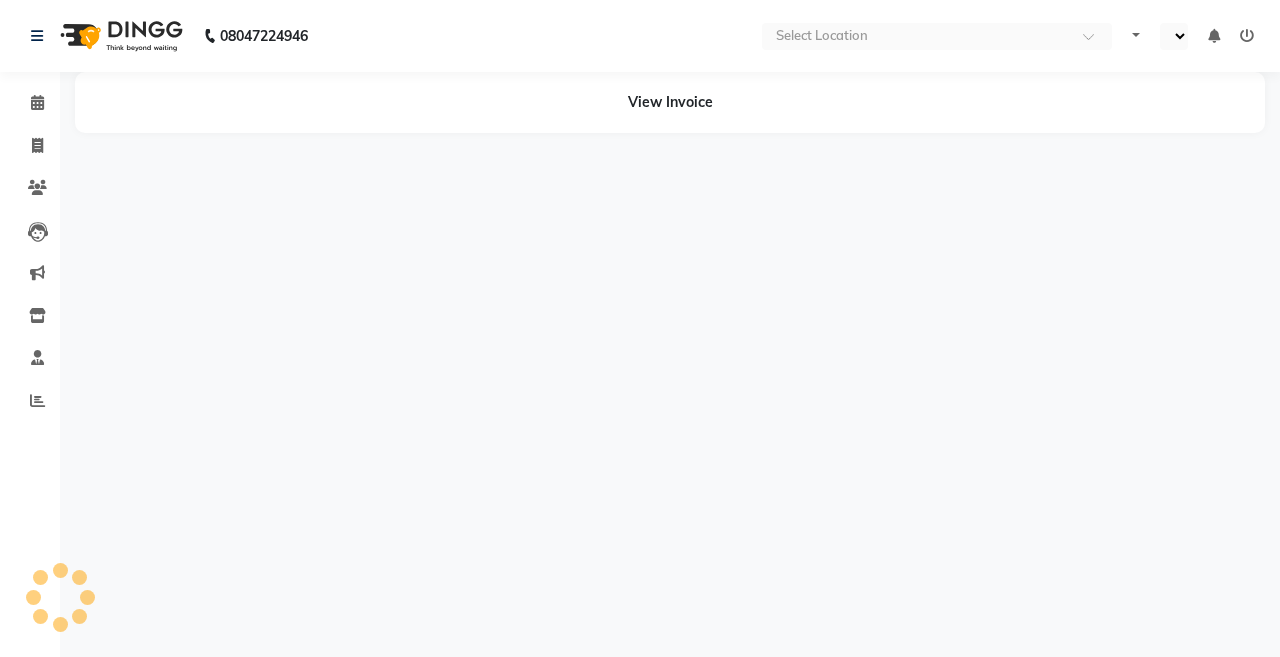 select on "en" 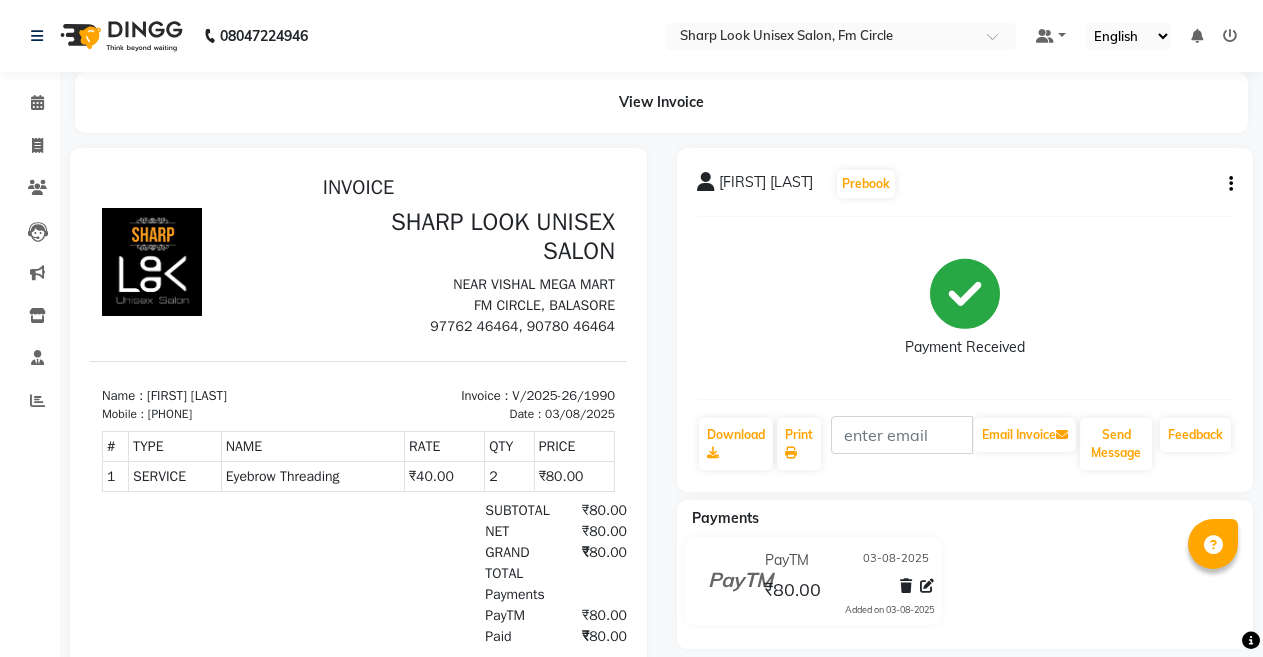 scroll, scrollTop: 12, scrollLeft: 0, axis: vertical 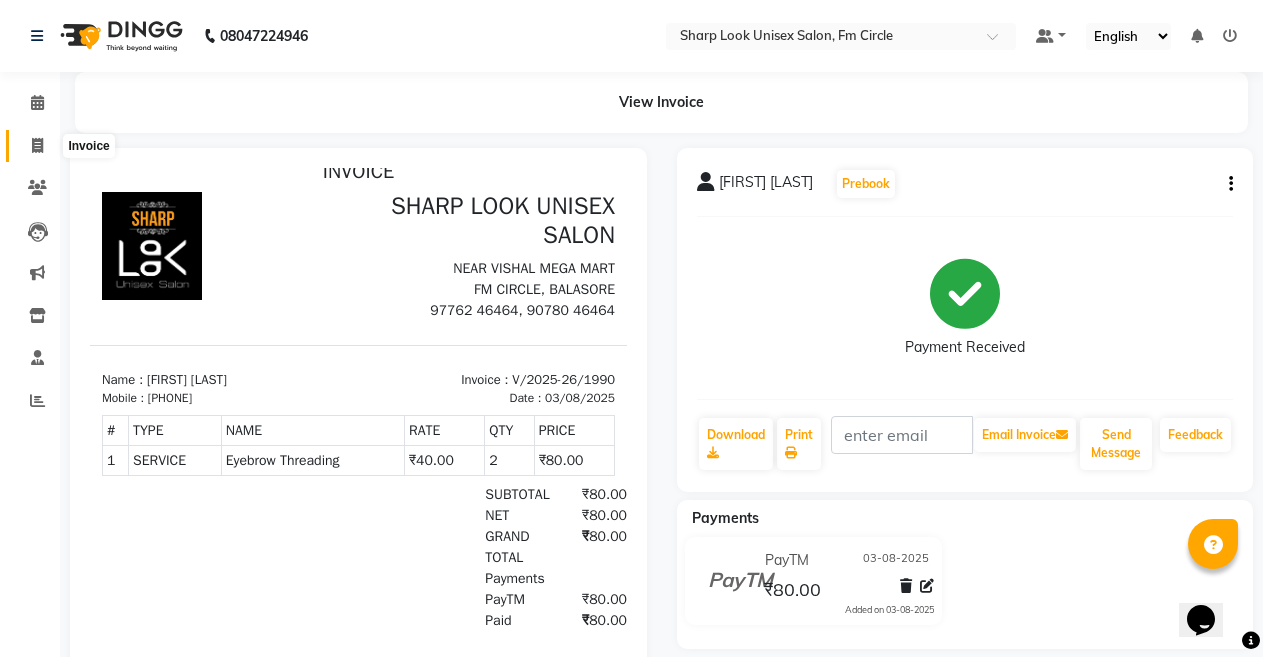 click 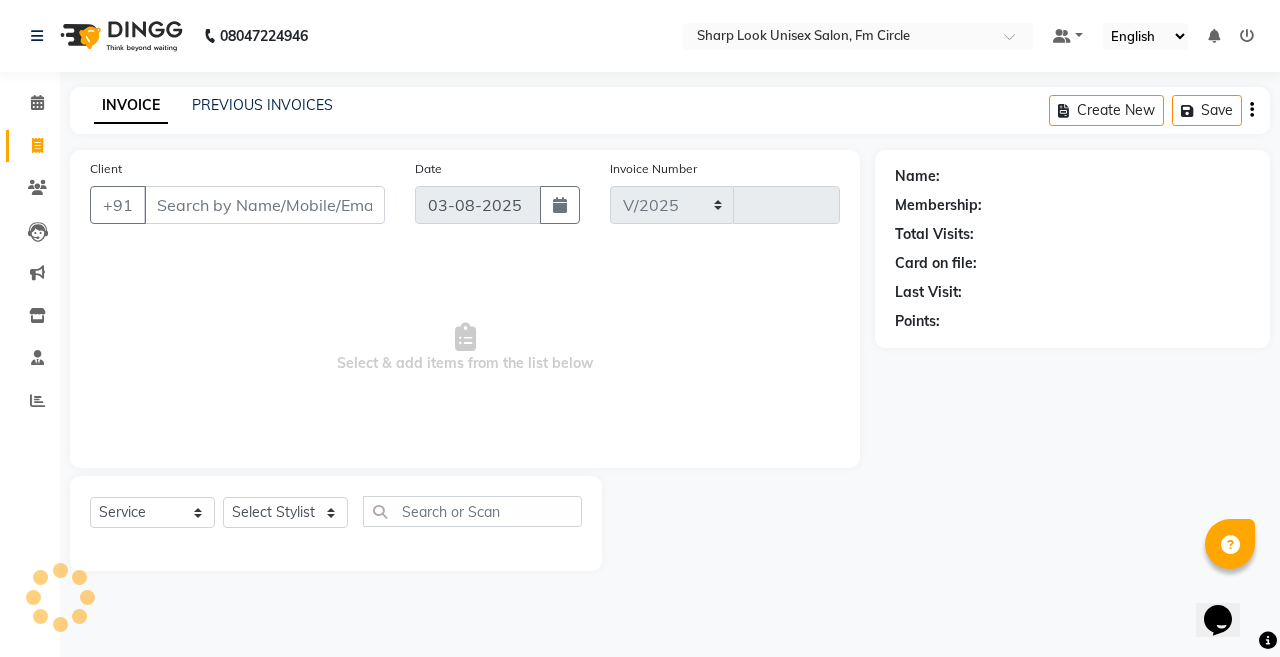 select on "804" 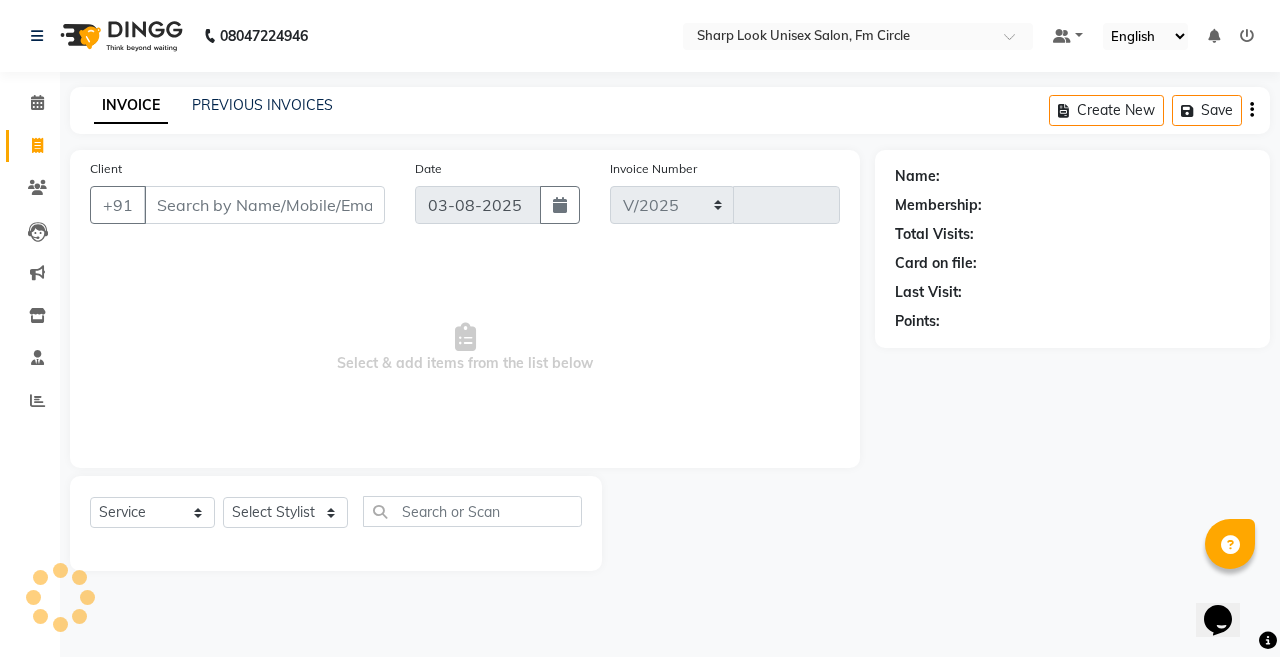 type on "2012" 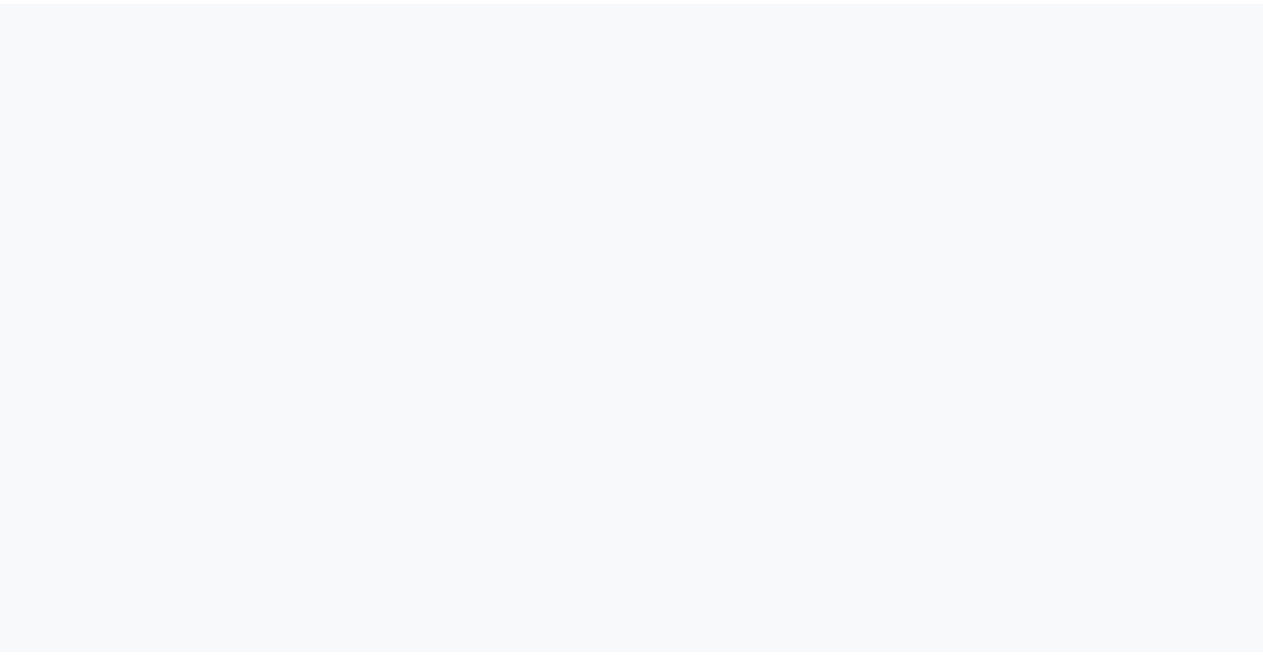 scroll, scrollTop: 0, scrollLeft: 0, axis: both 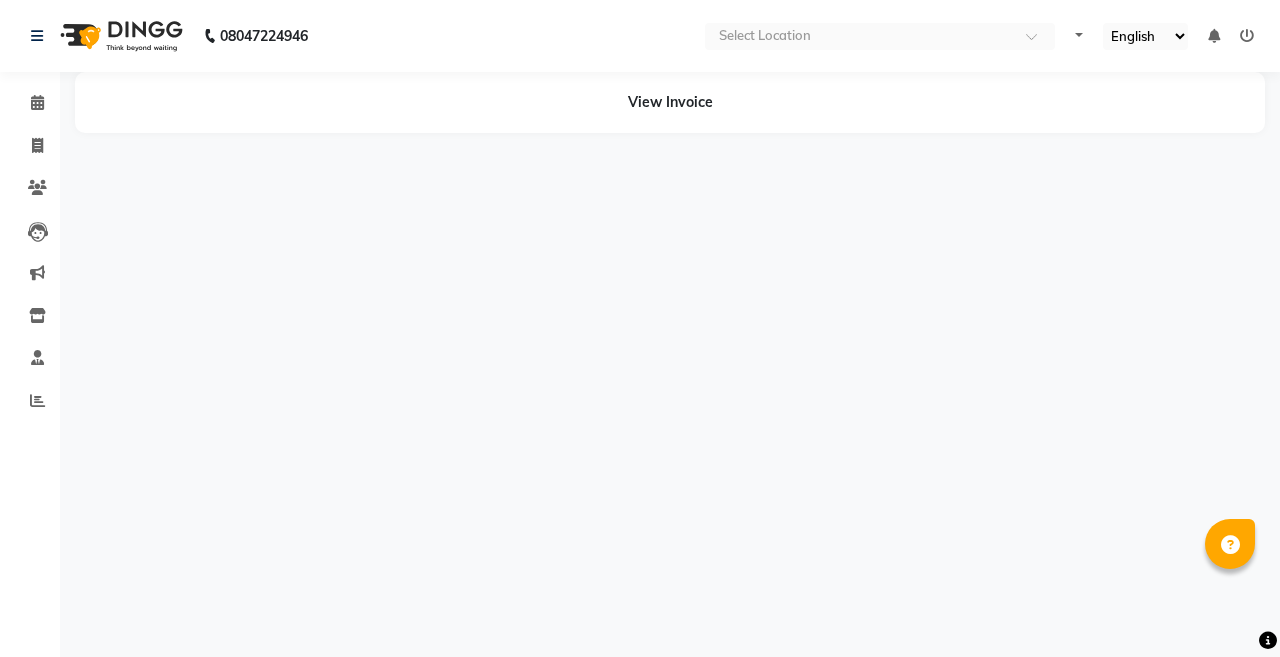 select on "en" 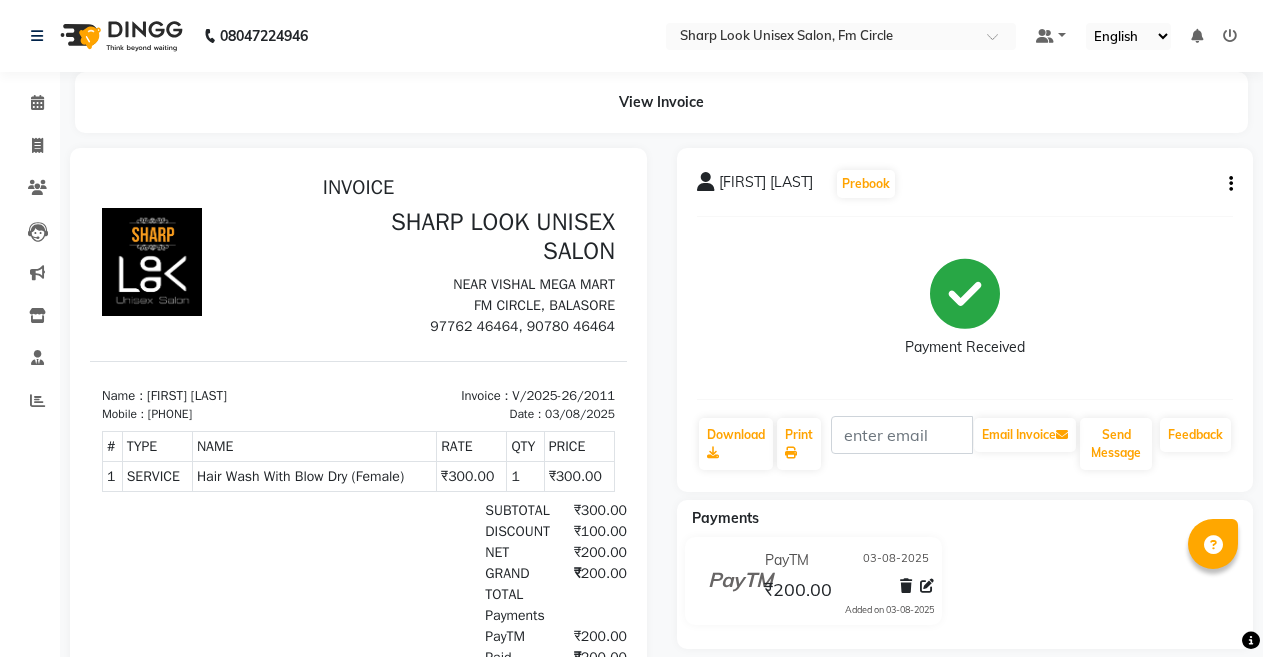 scroll, scrollTop: 0, scrollLeft: 0, axis: both 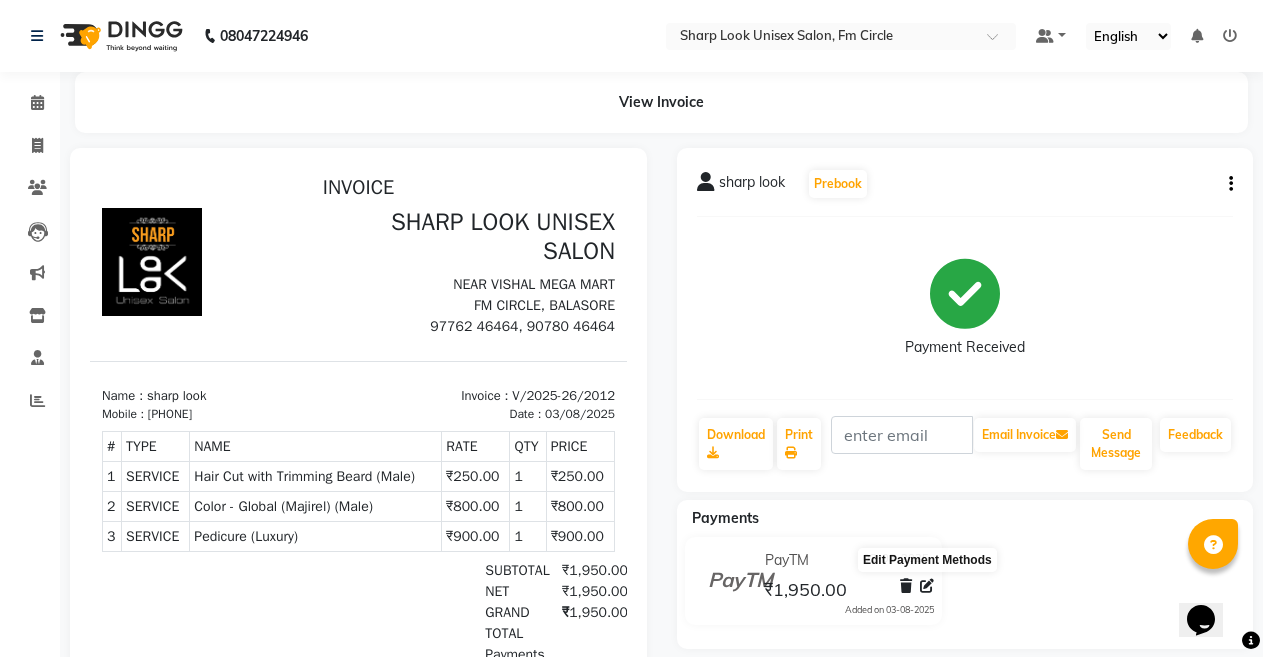 click 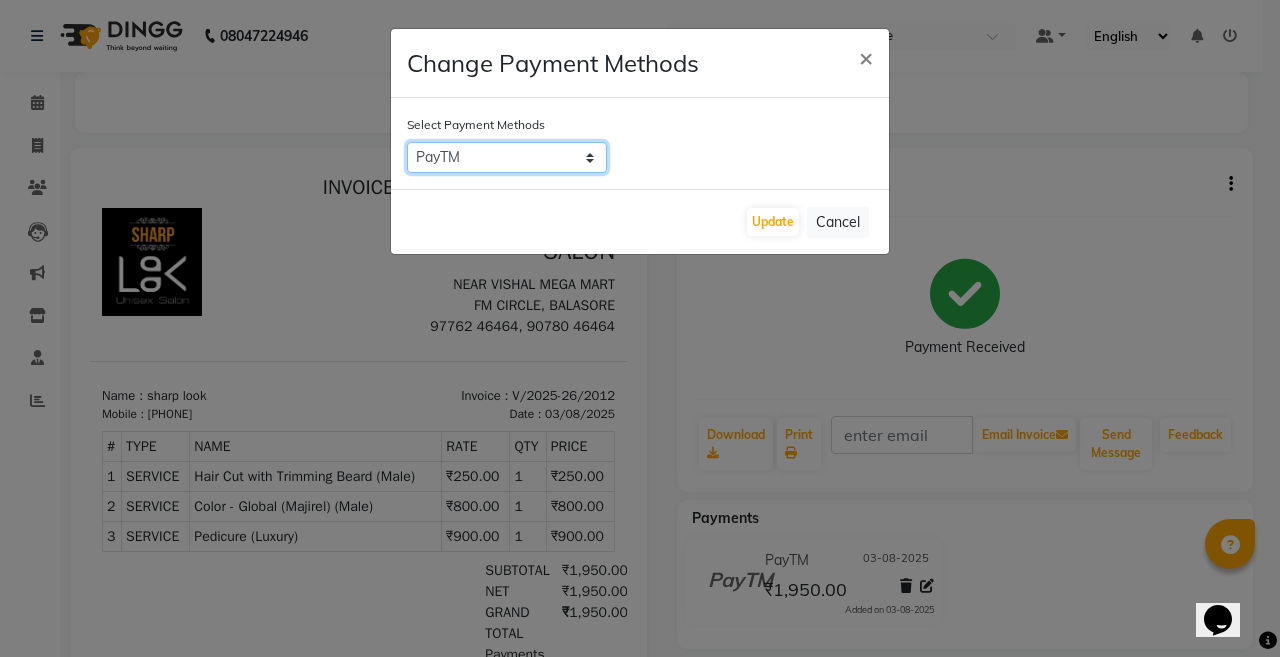click on "CARD   PayTM   GPay   PhonePe   CASH" 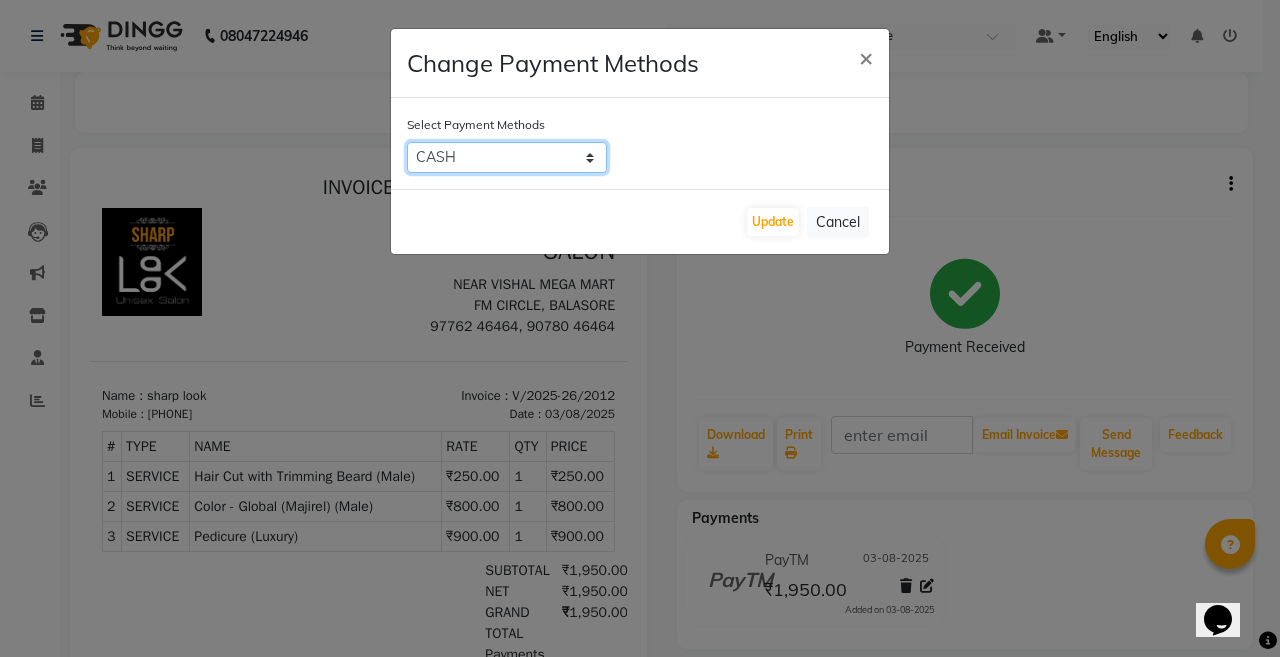 click on "CARD   PayTM   GPay   PhonePe   CASH" 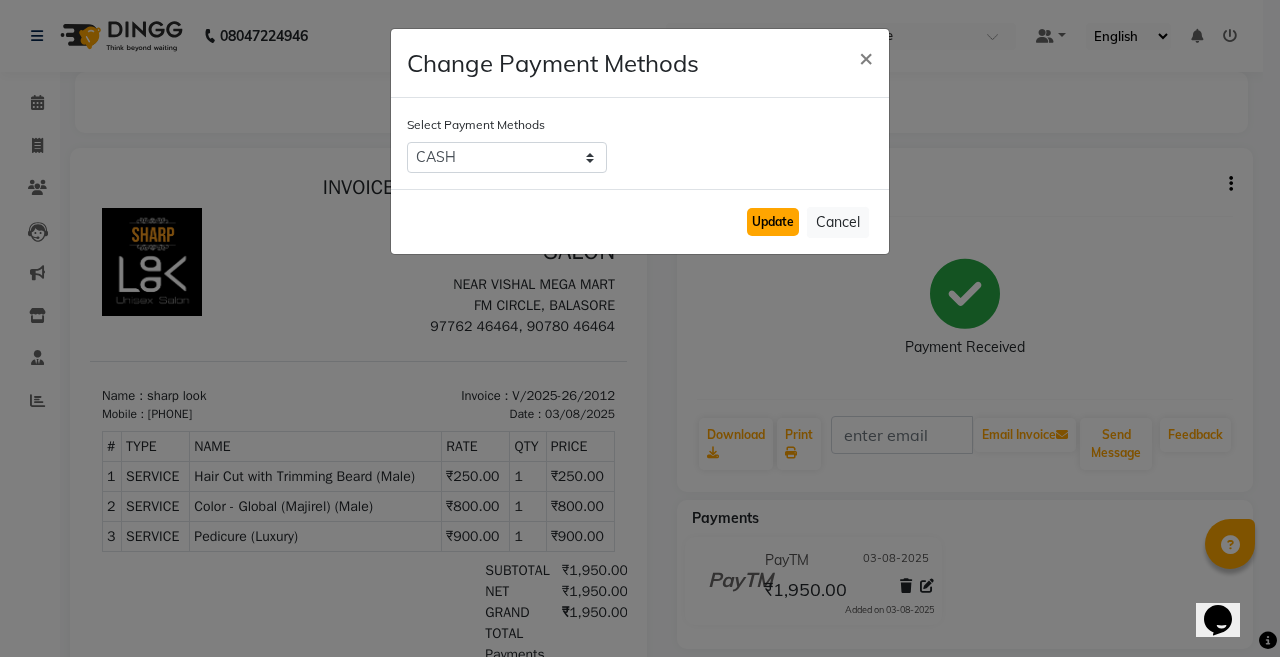 click on "Update" 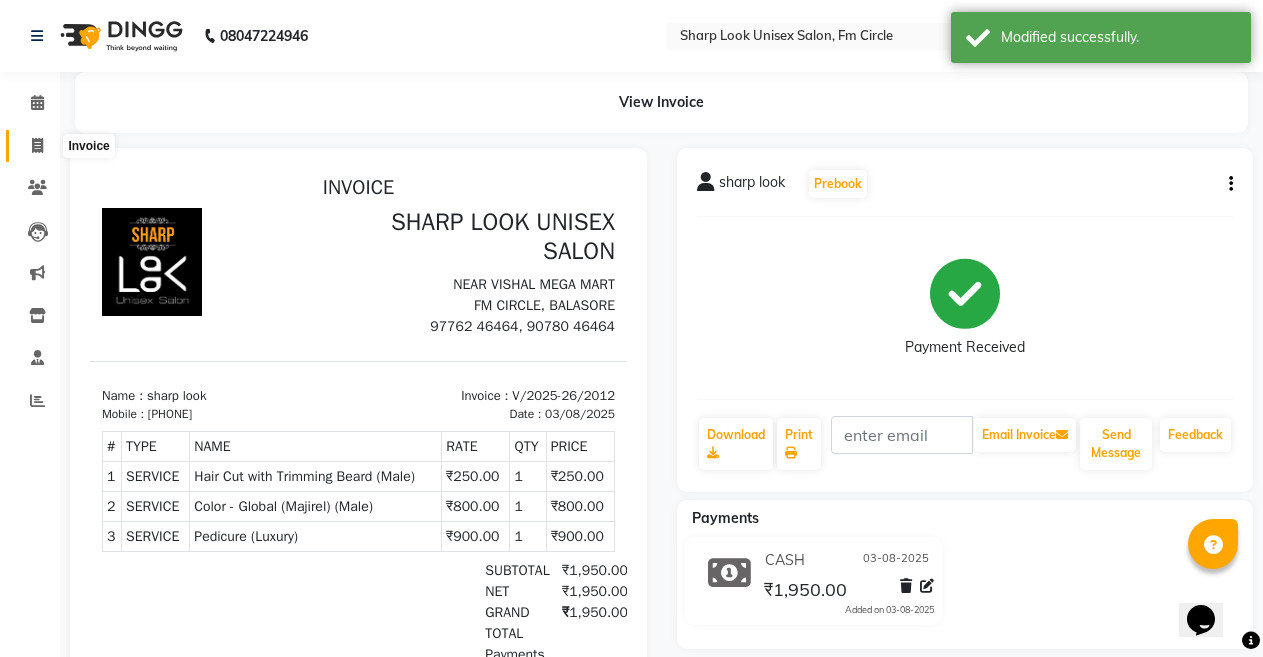 click 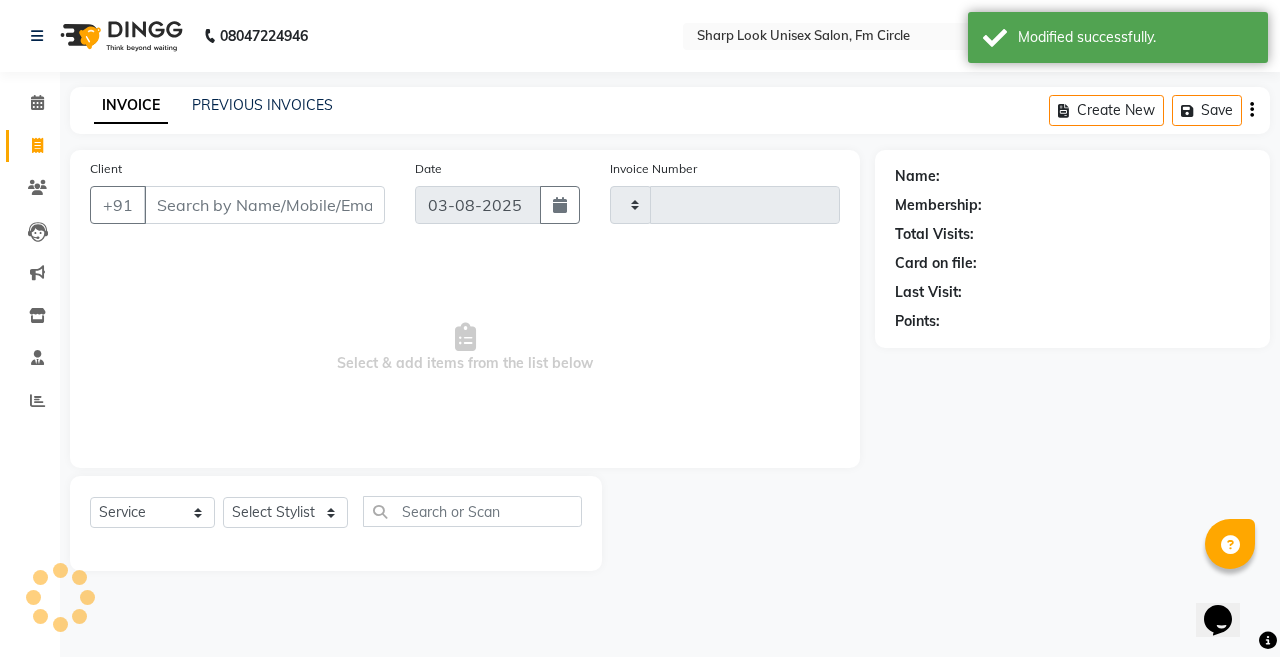 type on "2015" 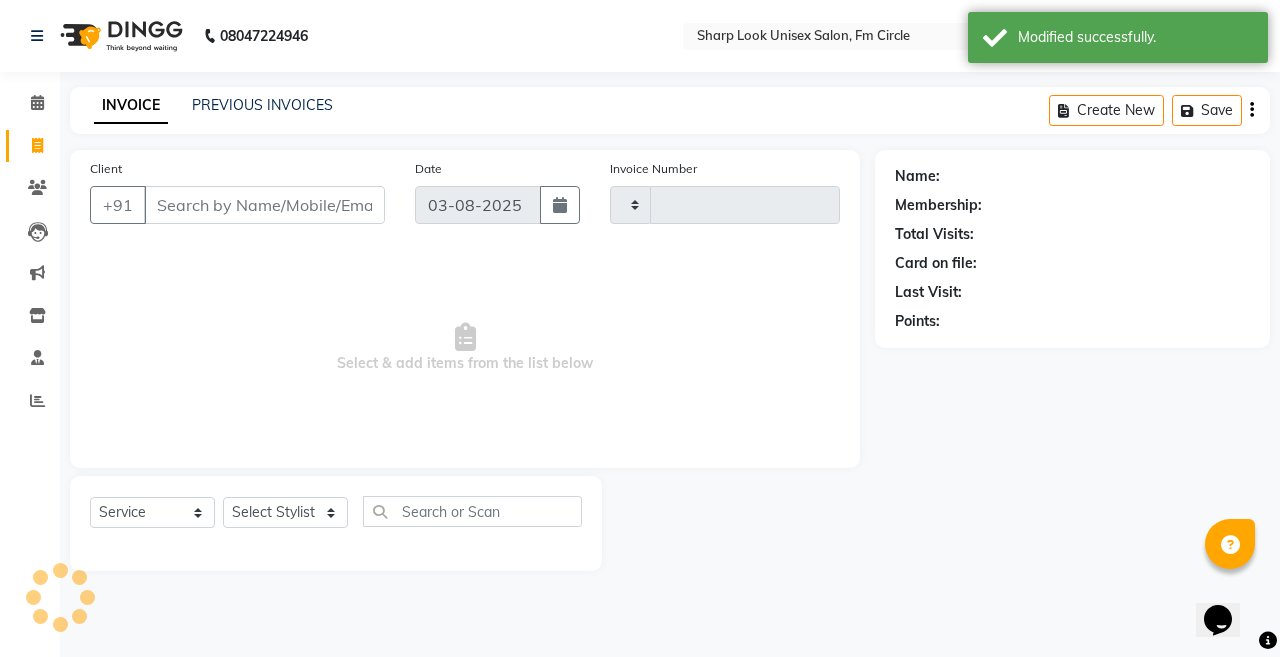 select on "804" 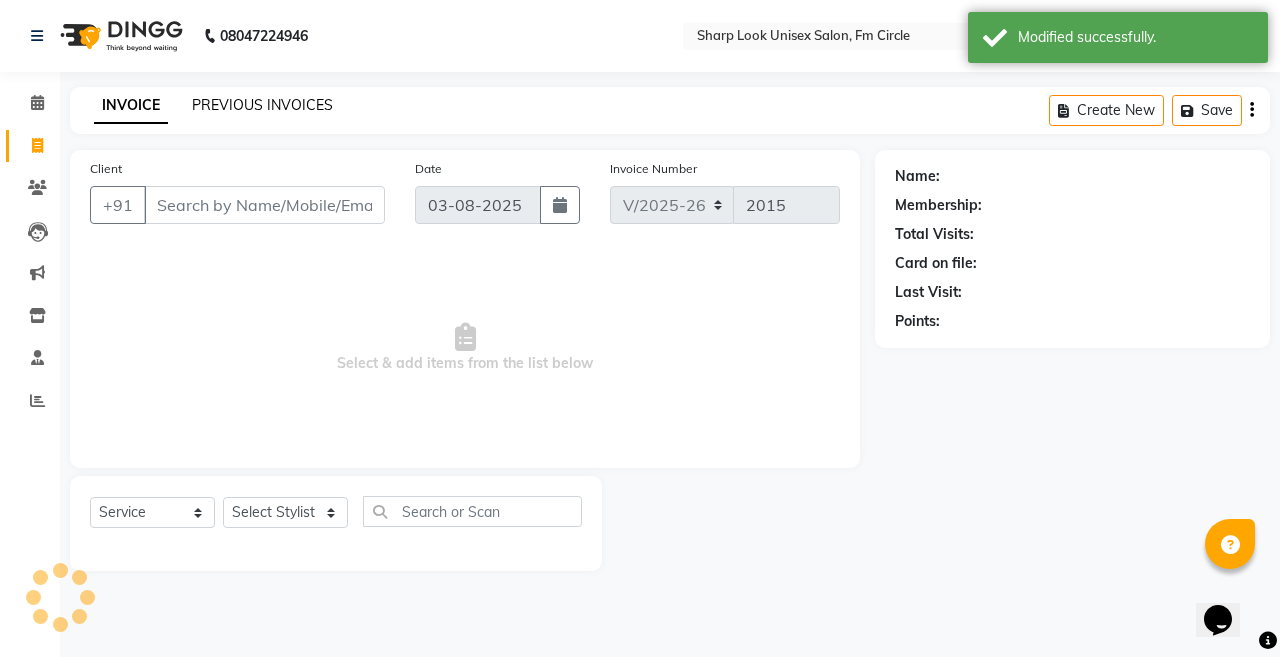 click on "PREVIOUS INVOICES" 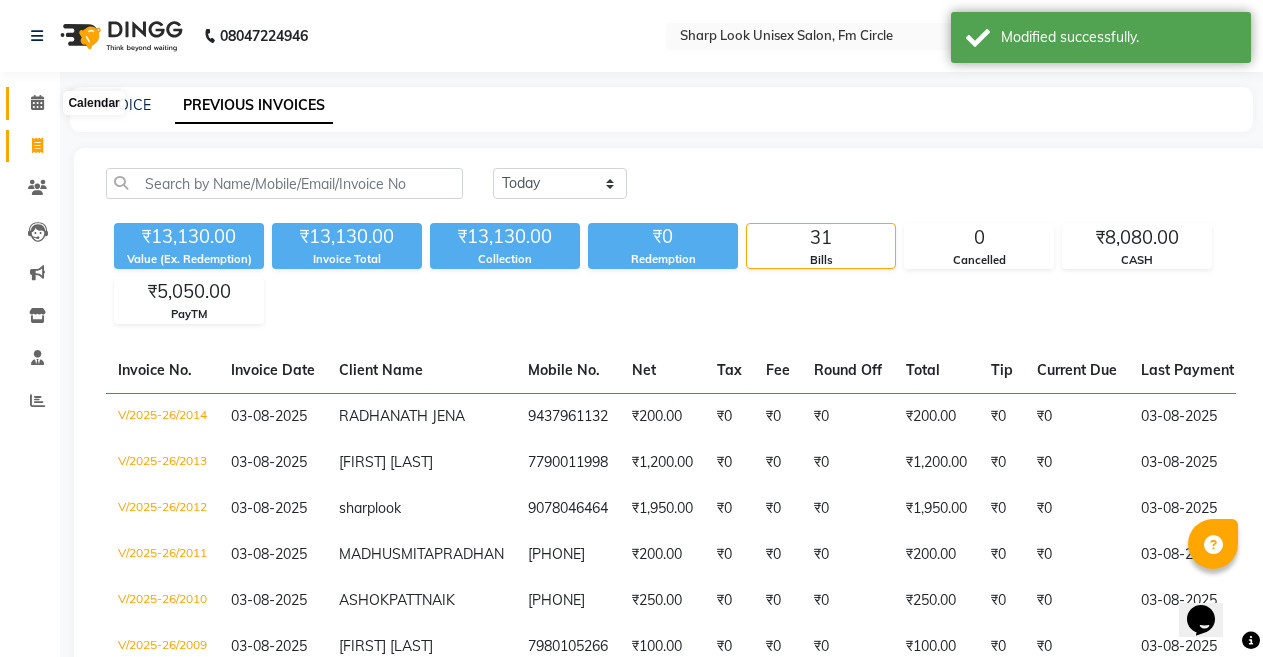 click 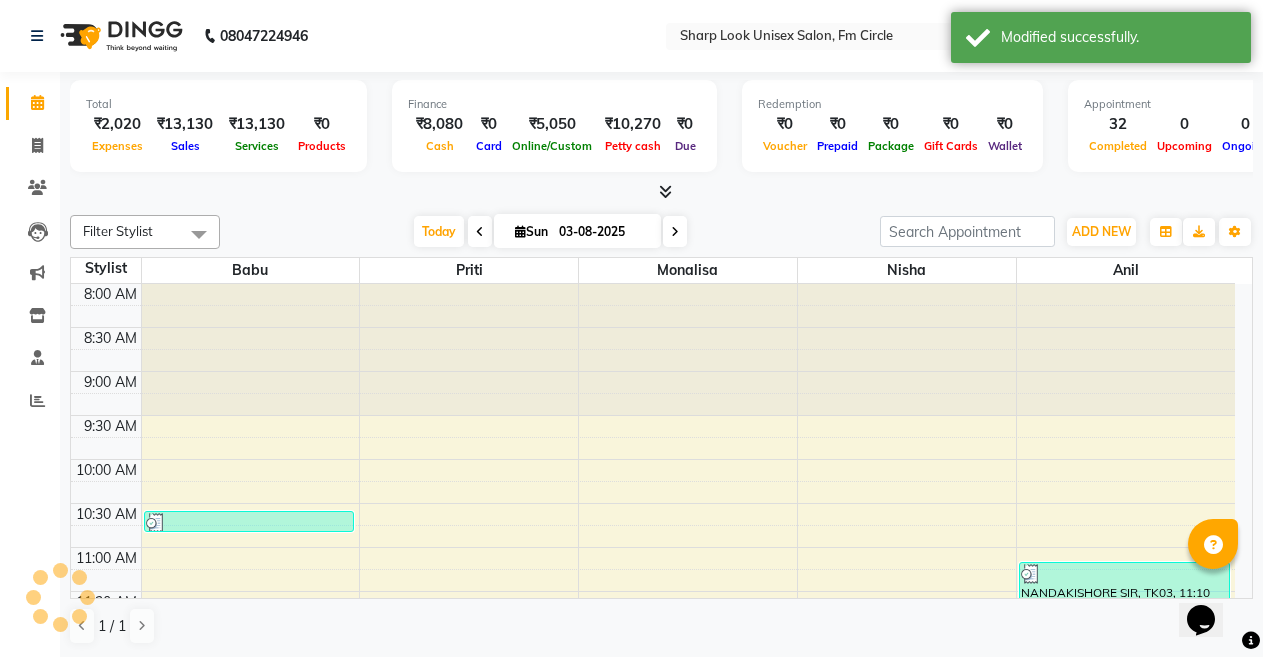scroll, scrollTop: 0, scrollLeft: 0, axis: both 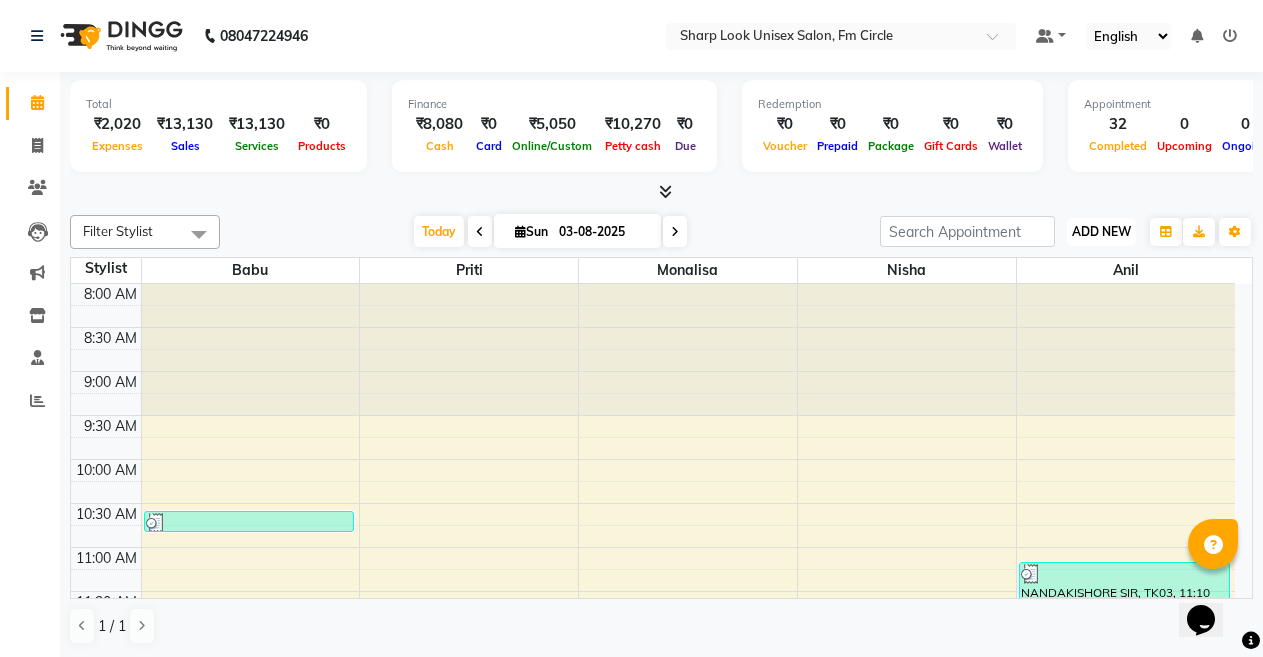 click on "ADD NEW" at bounding box center (1101, 231) 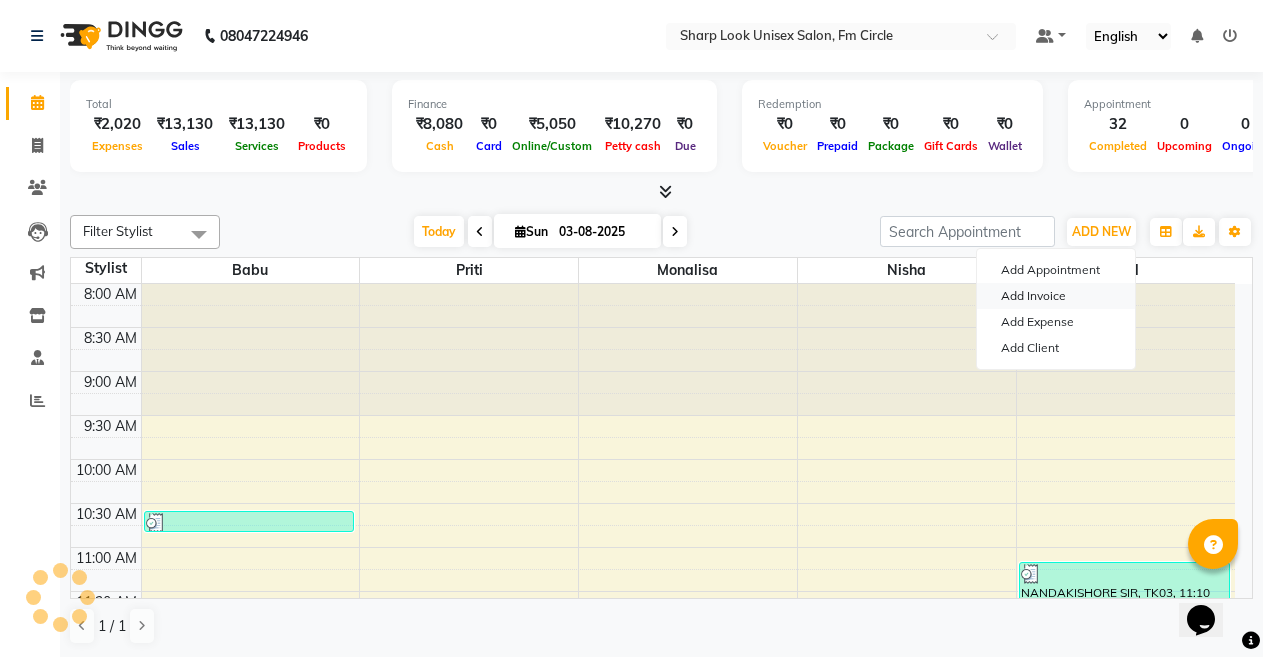 click on "Add Invoice" at bounding box center [1056, 296] 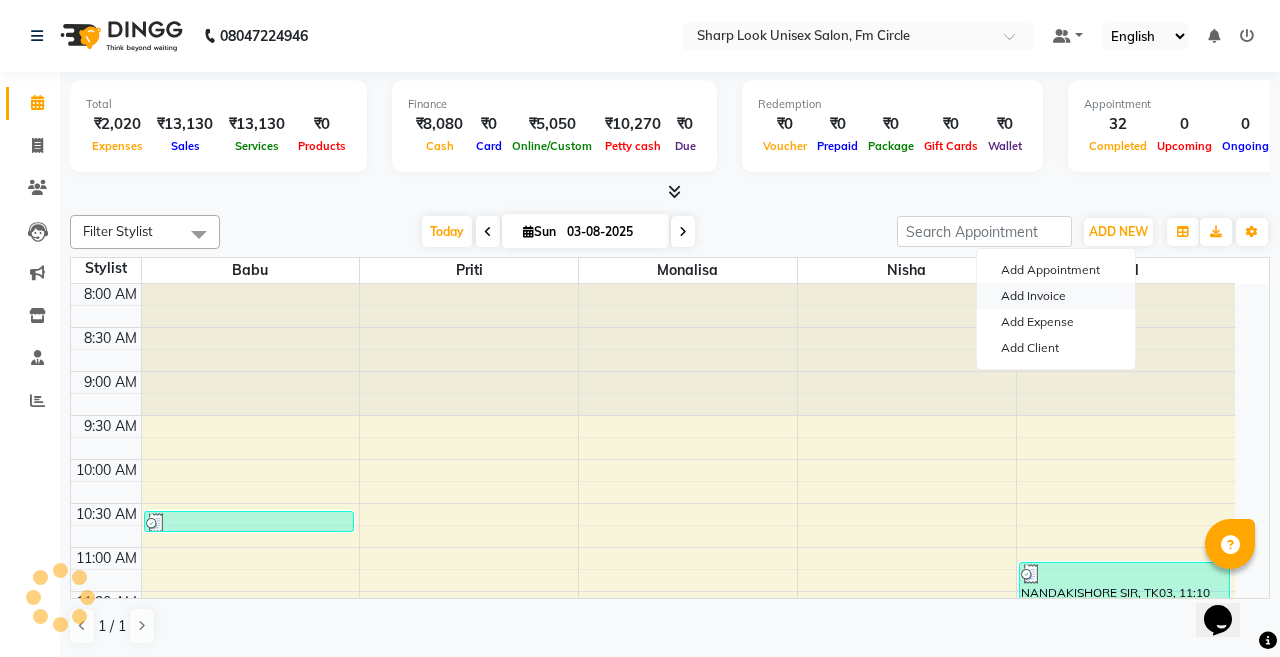select on "service" 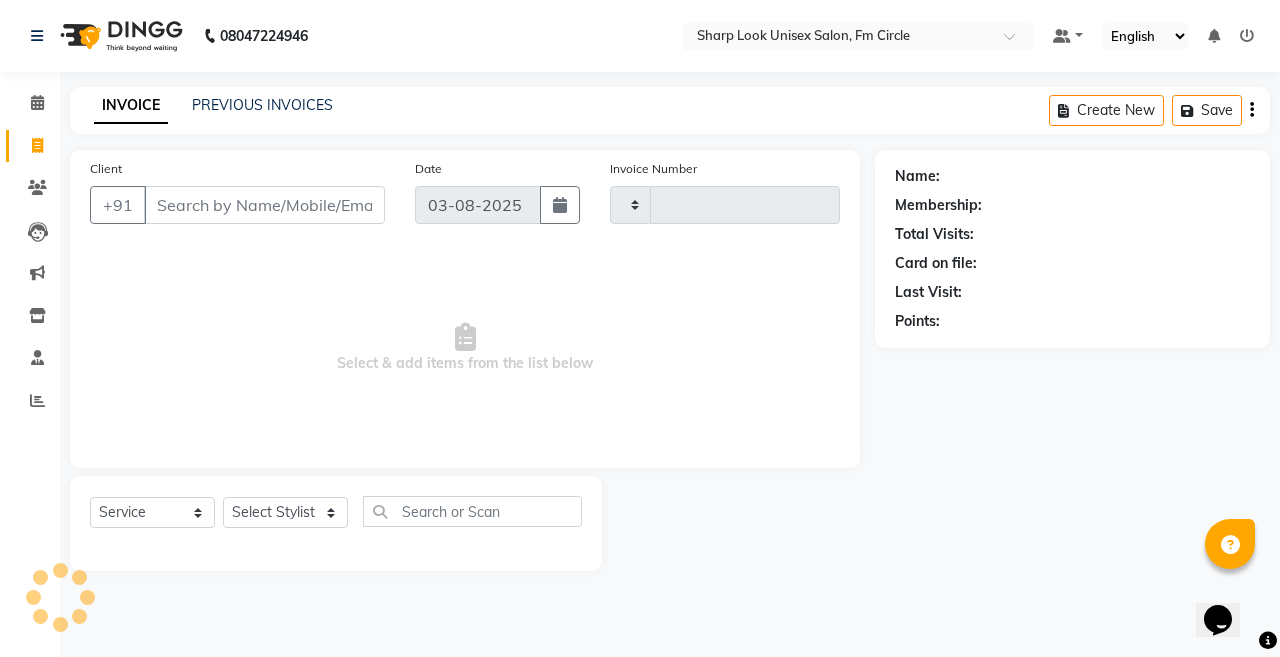 type on "2015" 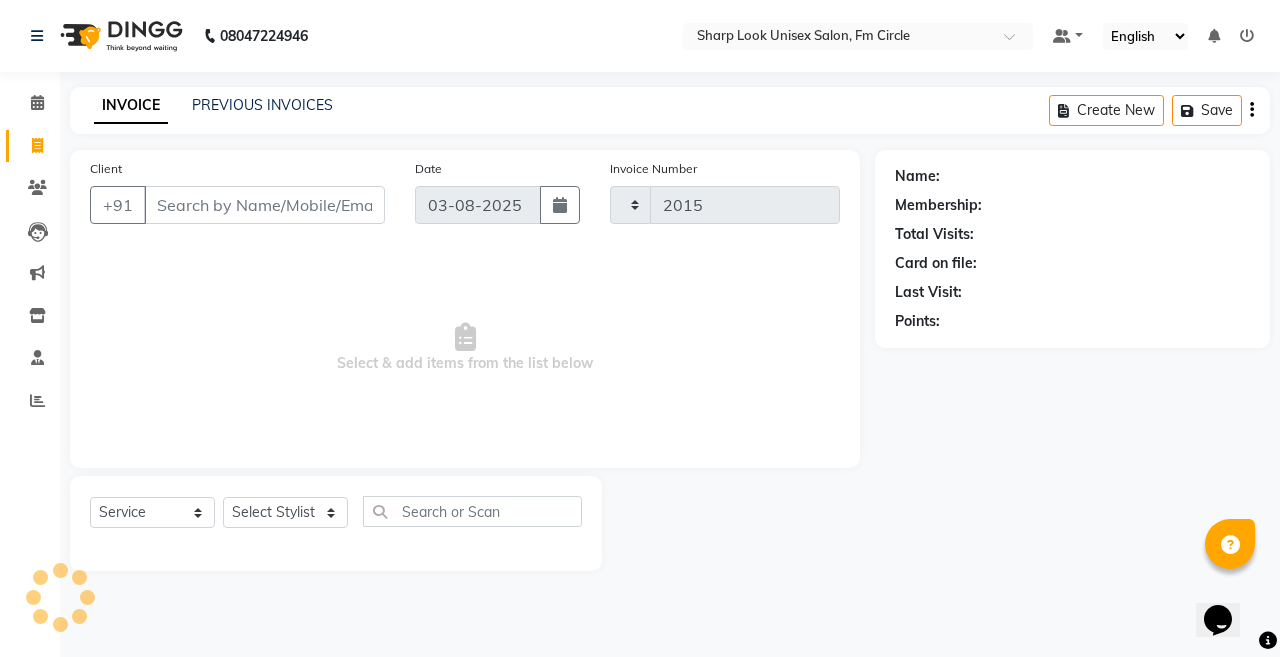select on "804" 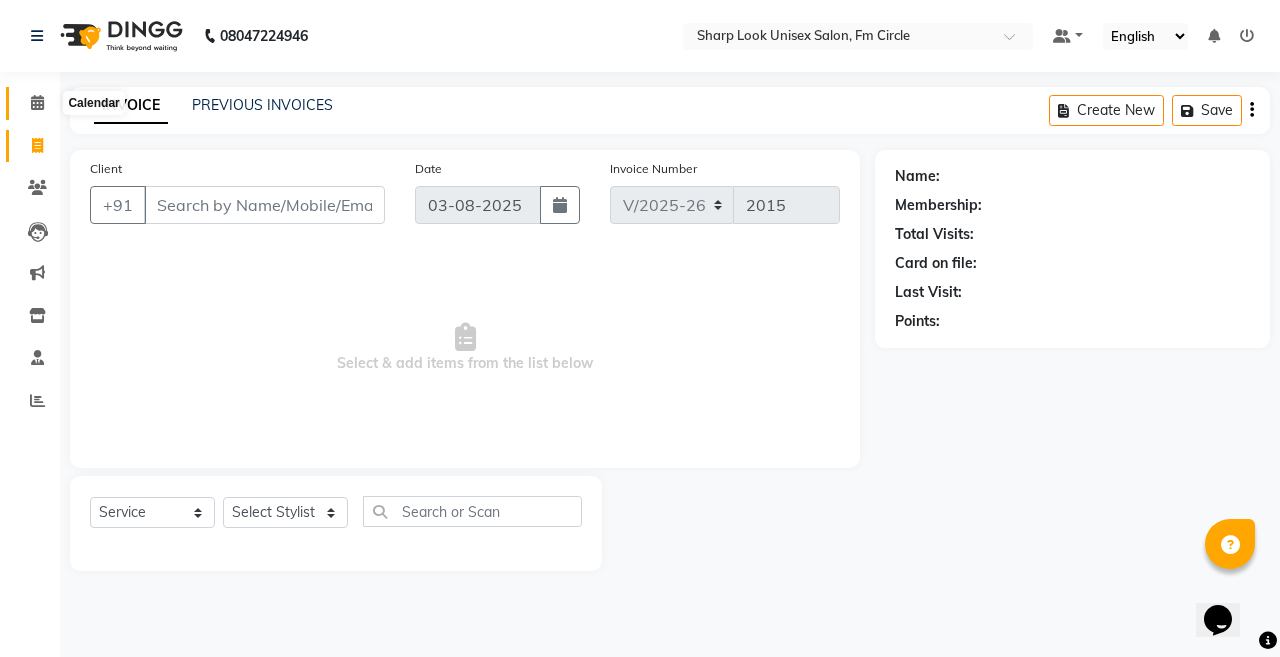 click 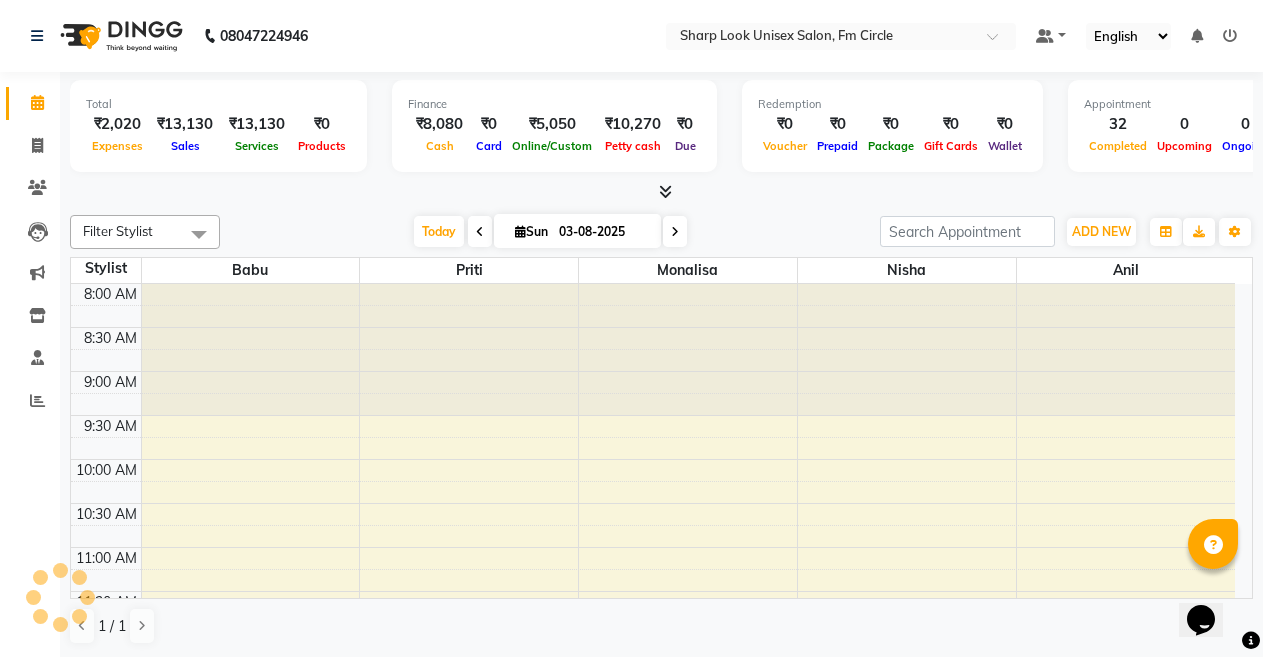 scroll, scrollTop: 1055, scrollLeft: 0, axis: vertical 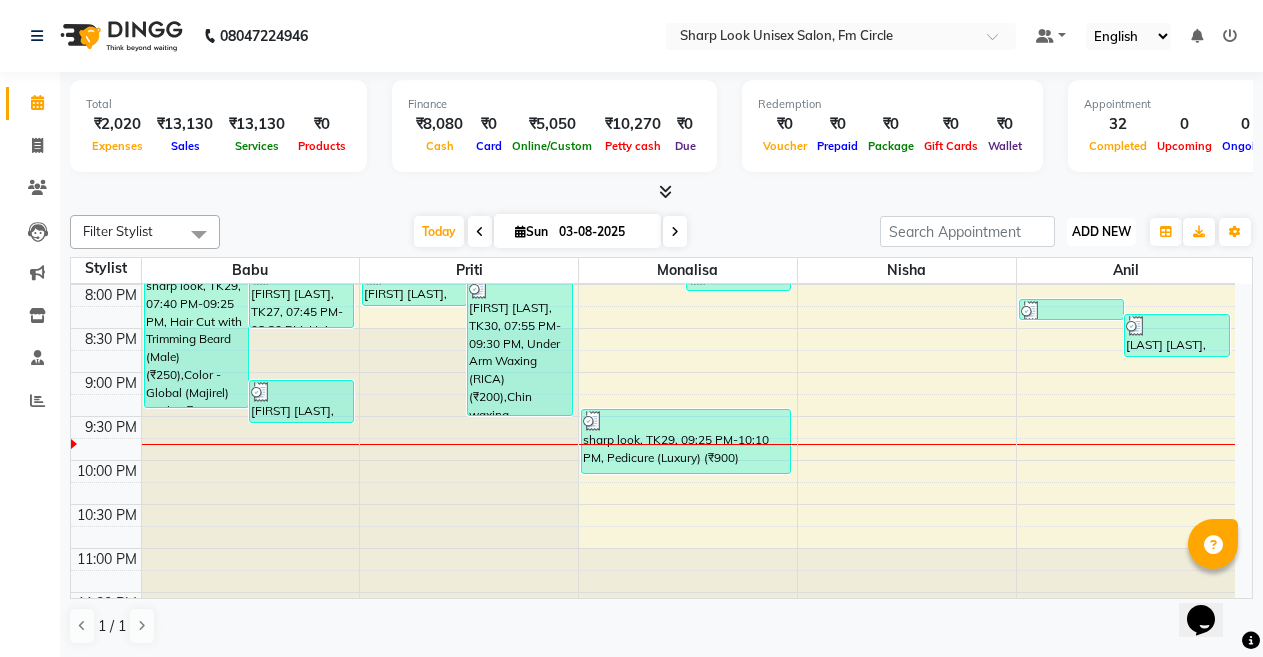 click on "ADD NEW" at bounding box center (1101, 231) 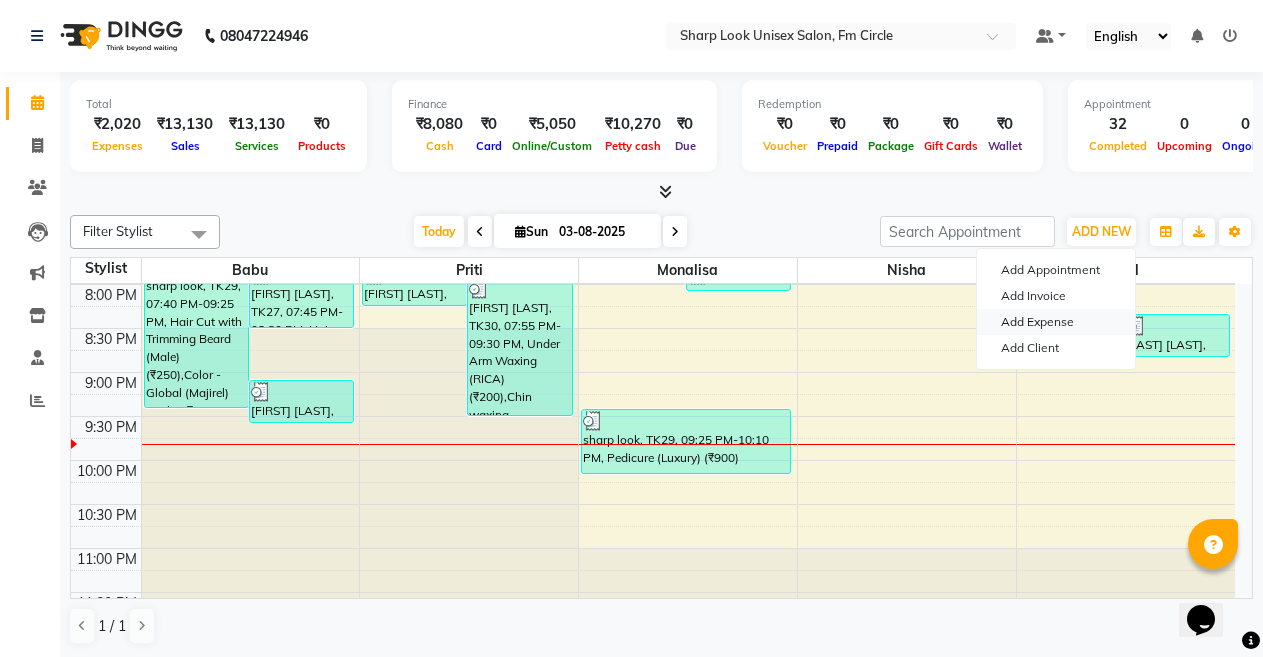click on "Add Expense" at bounding box center [1056, 322] 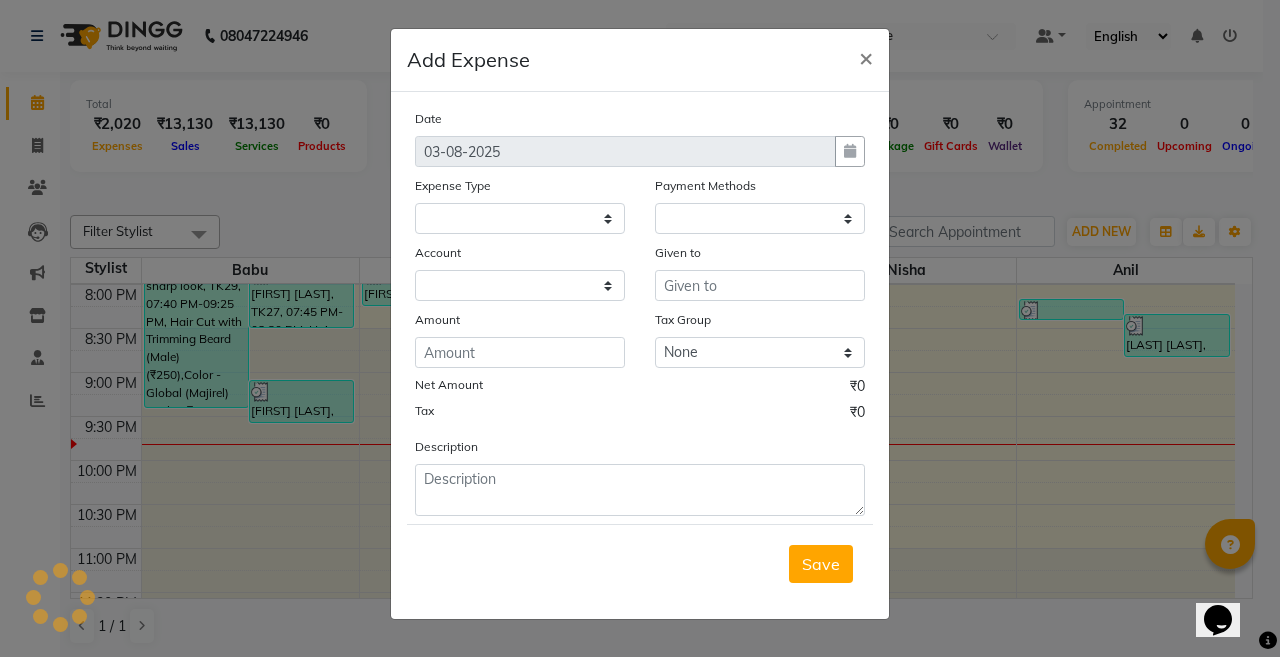 select on "829" 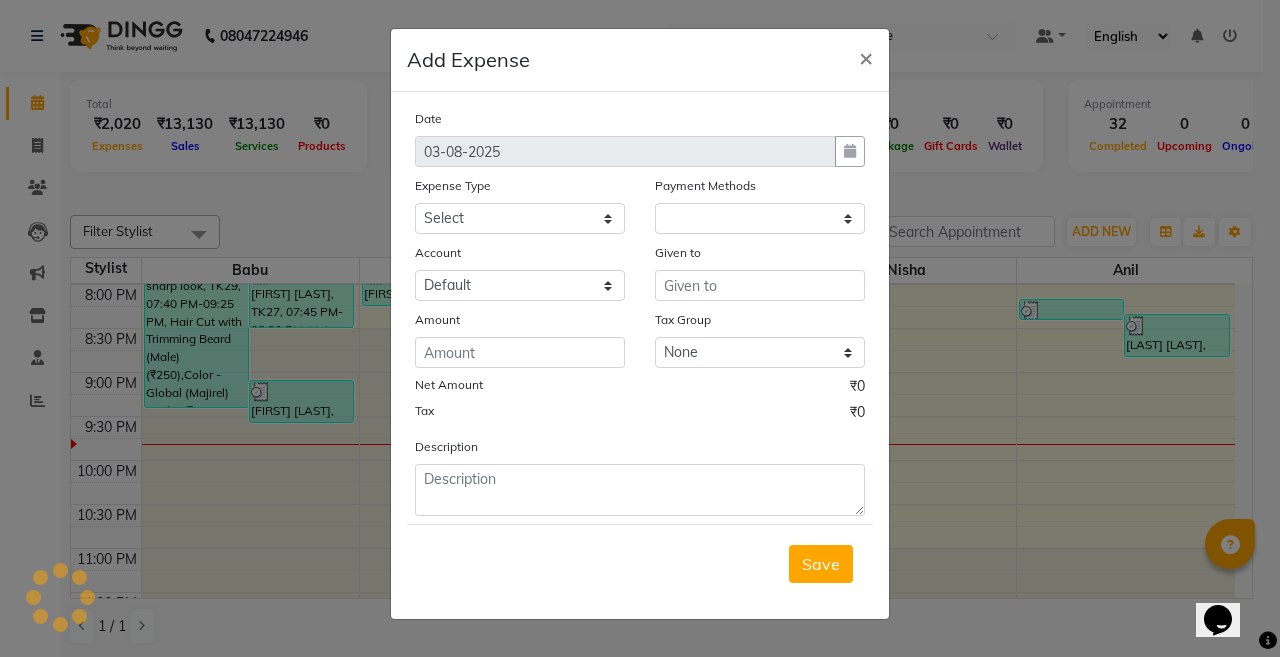 select on "1" 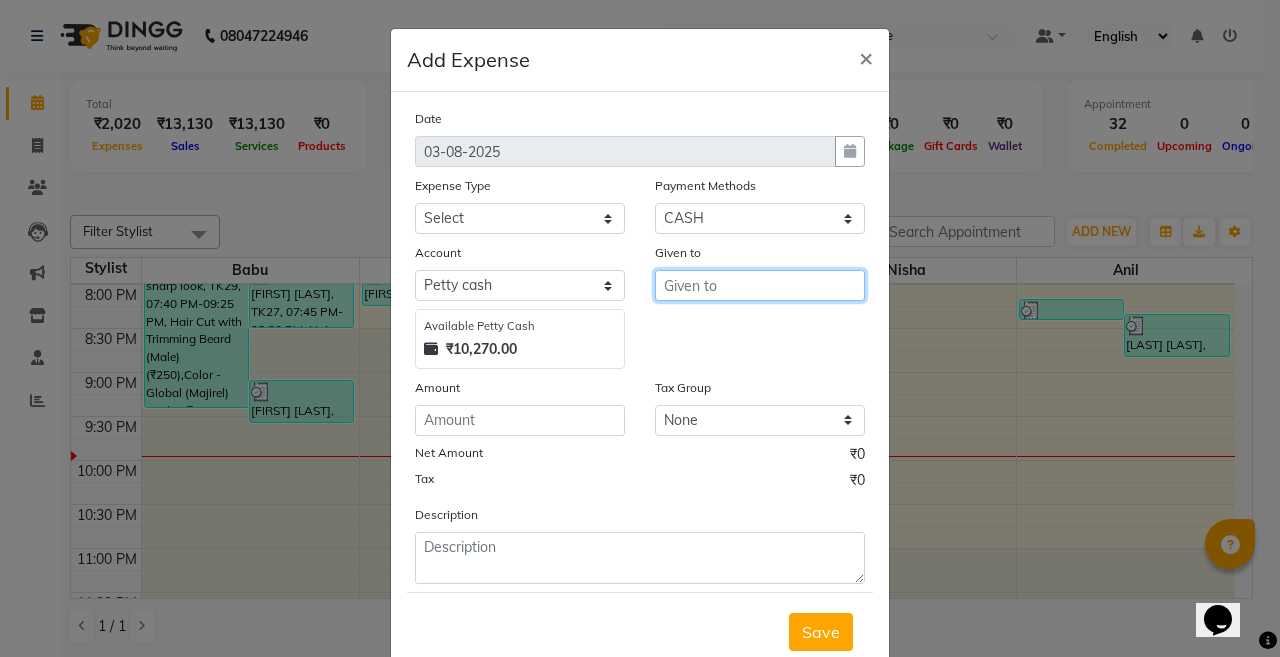 click at bounding box center (760, 285) 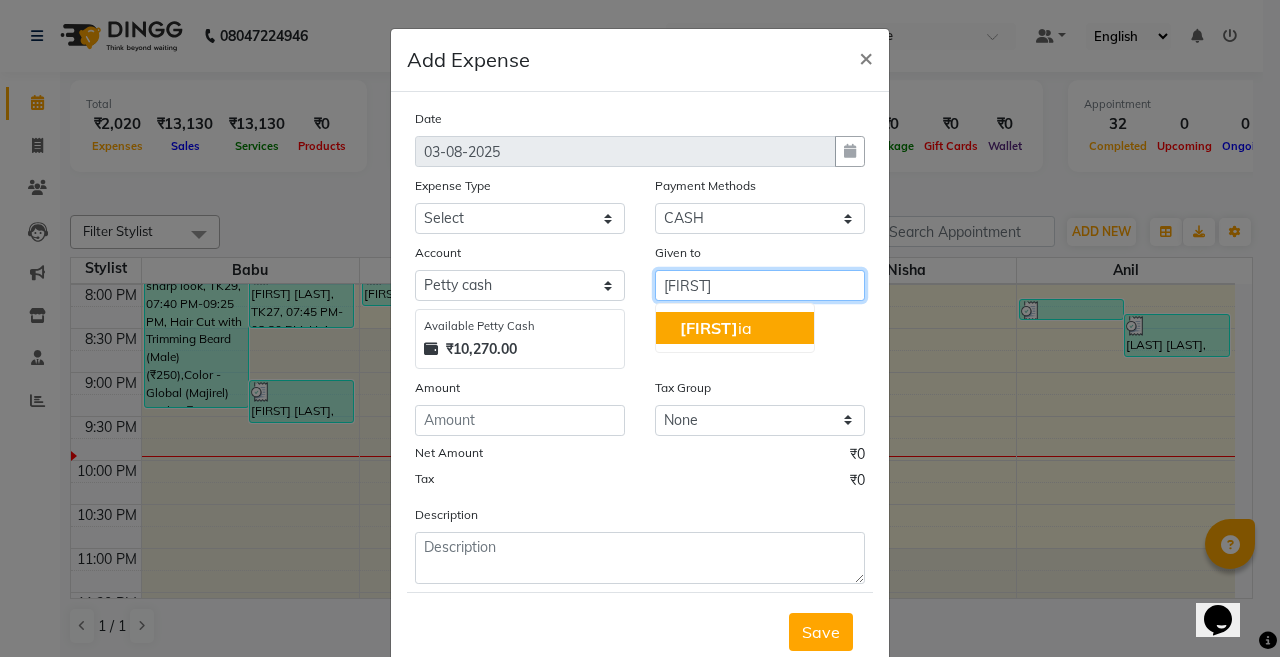 click on "Budh ia" at bounding box center (735, 328) 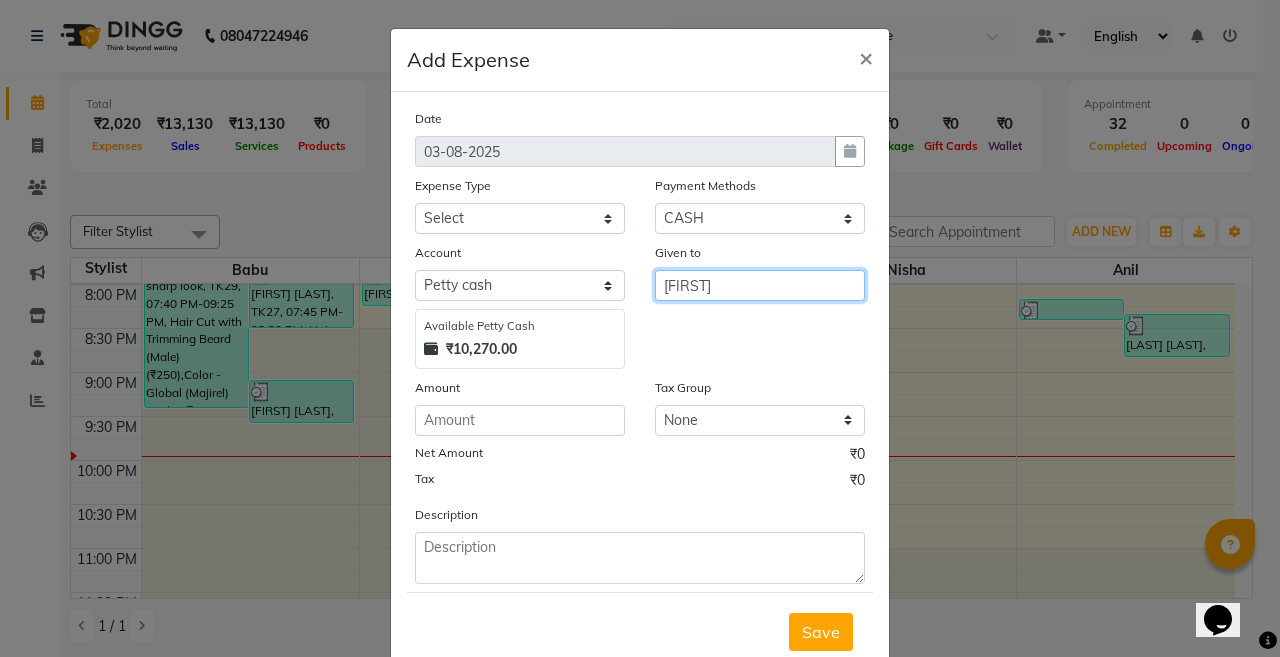 type on "Budhia" 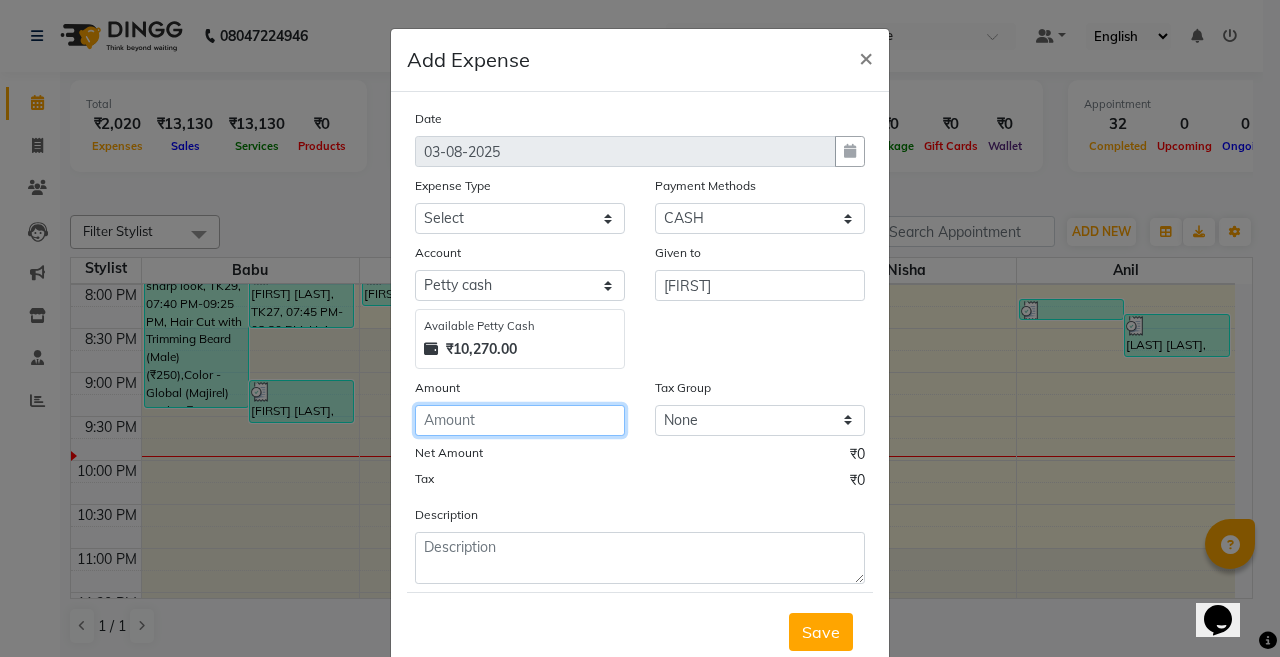 click 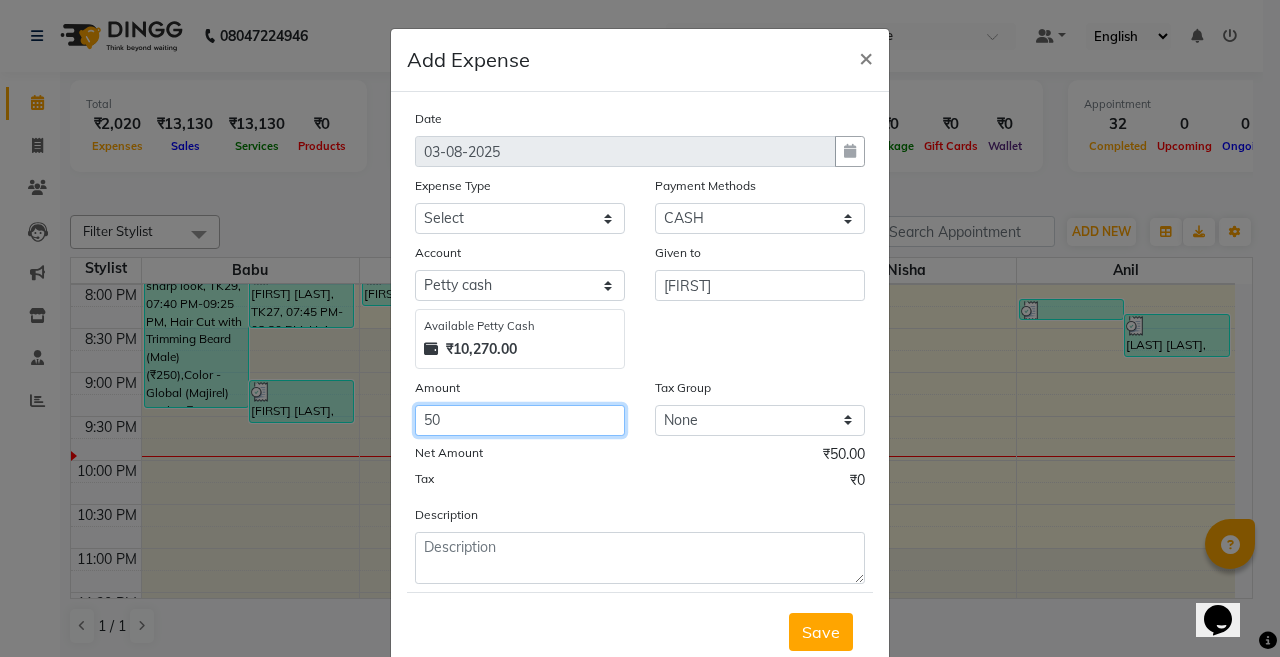 type on "50" 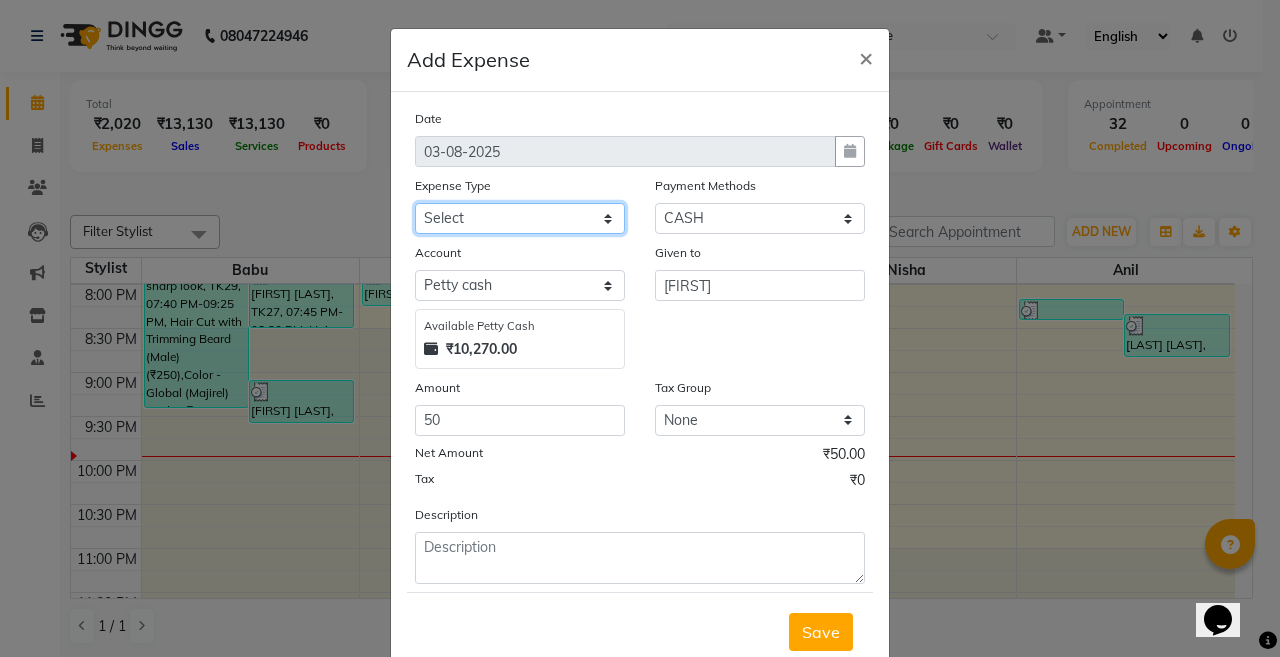 drag, startPoint x: 489, startPoint y: 217, endPoint x: 503, endPoint y: 228, distance: 17.804493 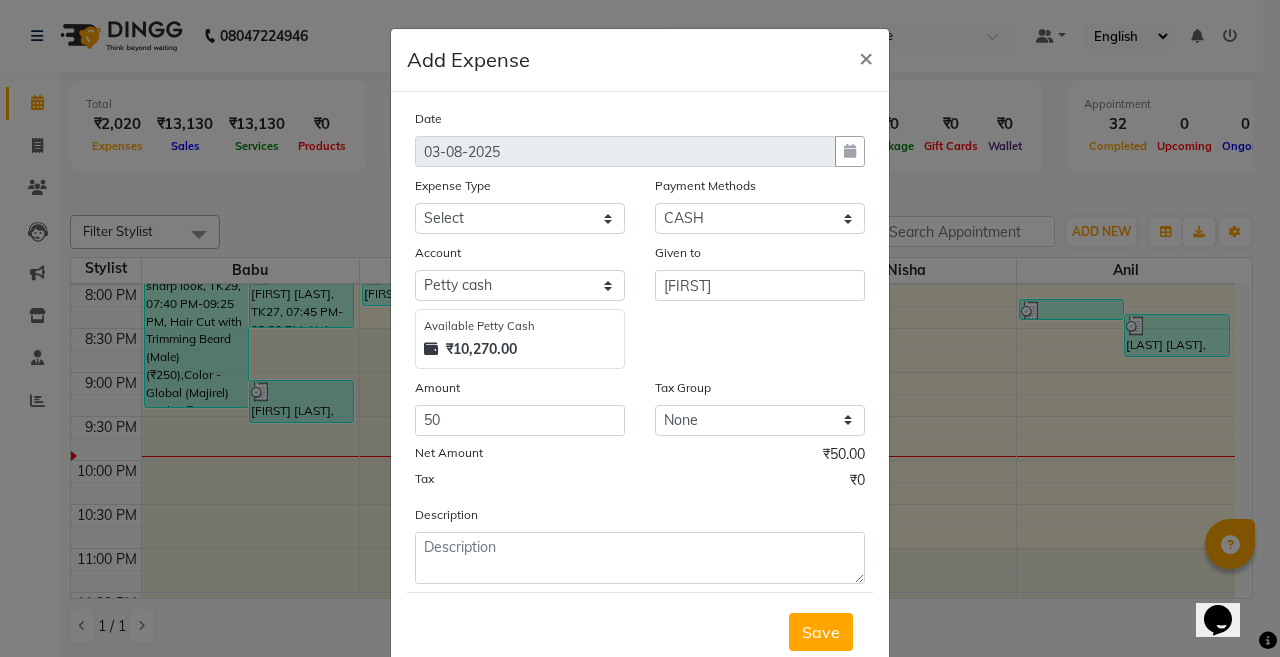 click on "Add Expense  × Date 03-08-2025 Expense Type Select Cash transfer to bank Client Snacks Client Tea or Refreshment Diesel Purchase Drinking water for clients Drinking Water for Salon Internet Charges Laundry Payment LPG For Staff Maintenance Miscellaneous Other Pandit Payment Petrol Allowance for staff Product Puja Chanda Rent Salary Advance Salon Electricity Bill Salon Electricity Charges Salon Mobile Bill Salon Utilities Staff fooding Staff Room Electricity Bill Staff Snacks Staff Tea & Refreshment Payment Methods Select CARD PayTM GPay PhonePe CASH Account Select Default Petty cash Available Petty Cash ₹10,270.00 Given to Budhia Amount 50 Tax Group None GST Net Amount ₹50.00 Tax ₹0 Description  Save" 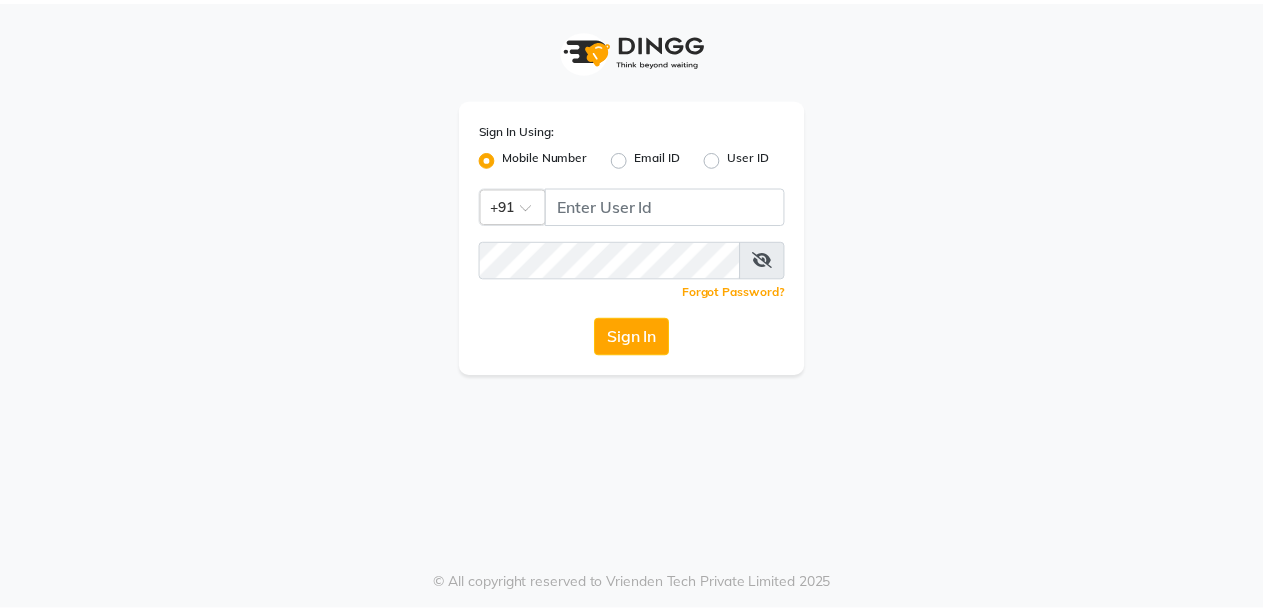 scroll, scrollTop: 0, scrollLeft: 0, axis: both 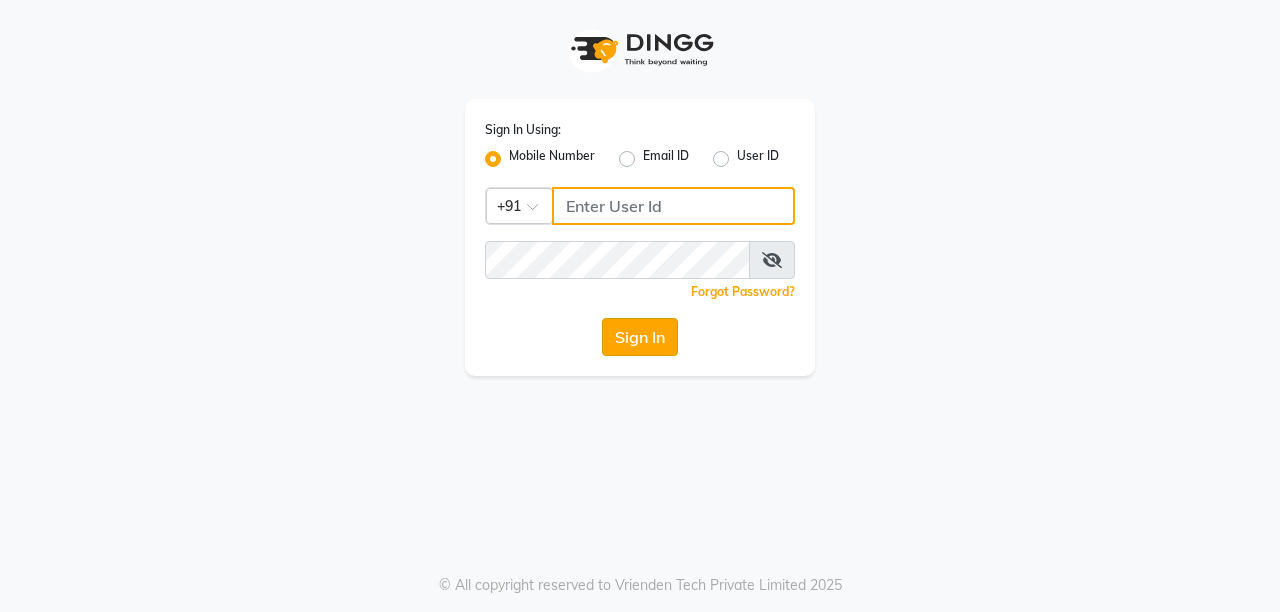 type on "8637218181" 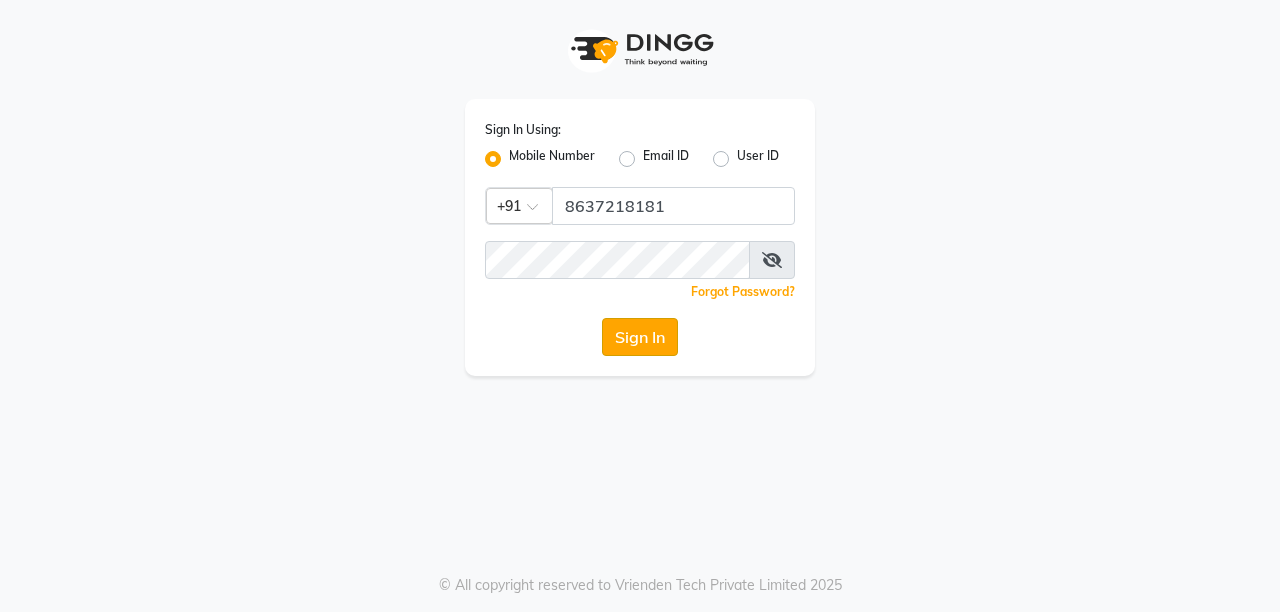 click on "Sign In" 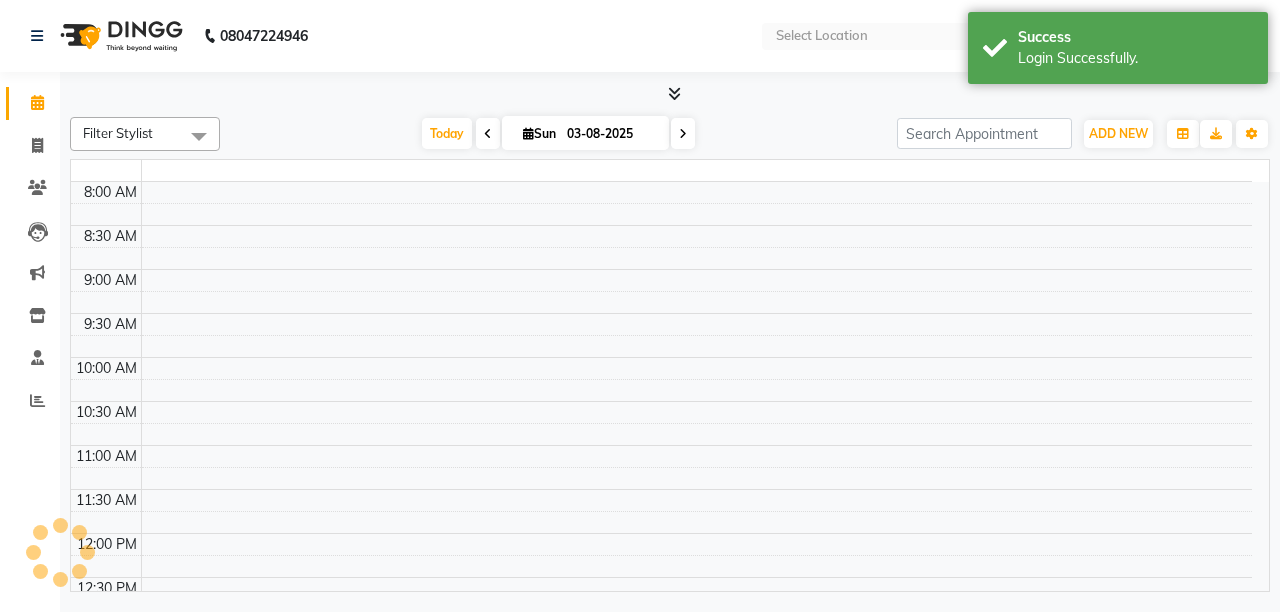 select on "en" 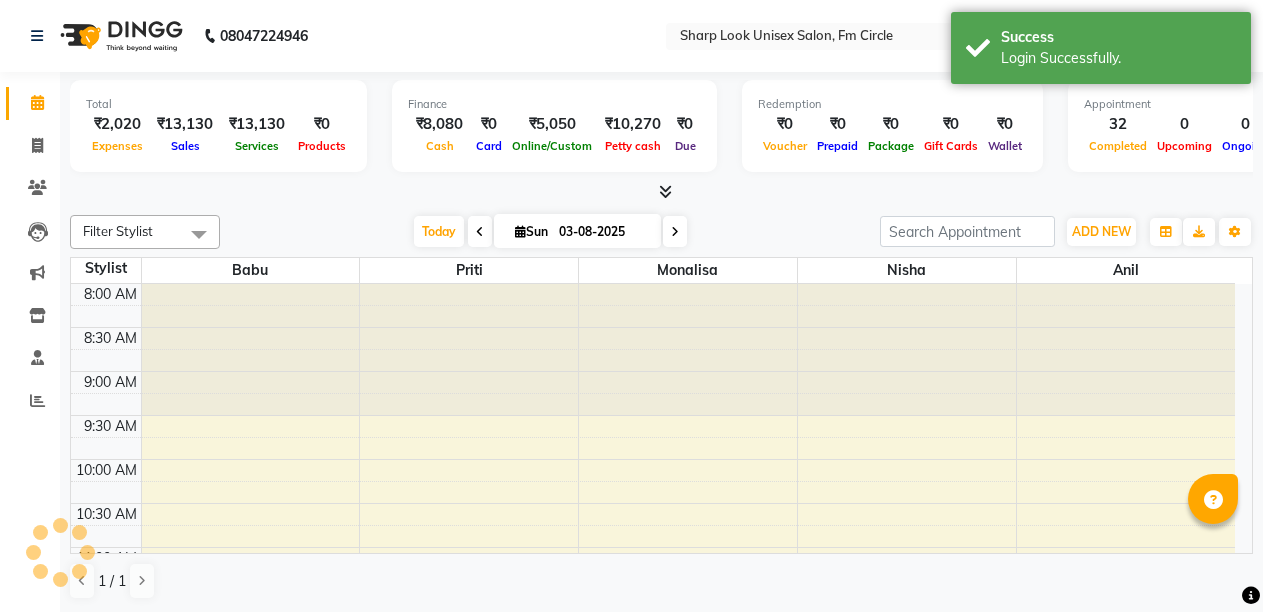 scroll, scrollTop: 0, scrollLeft: 0, axis: both 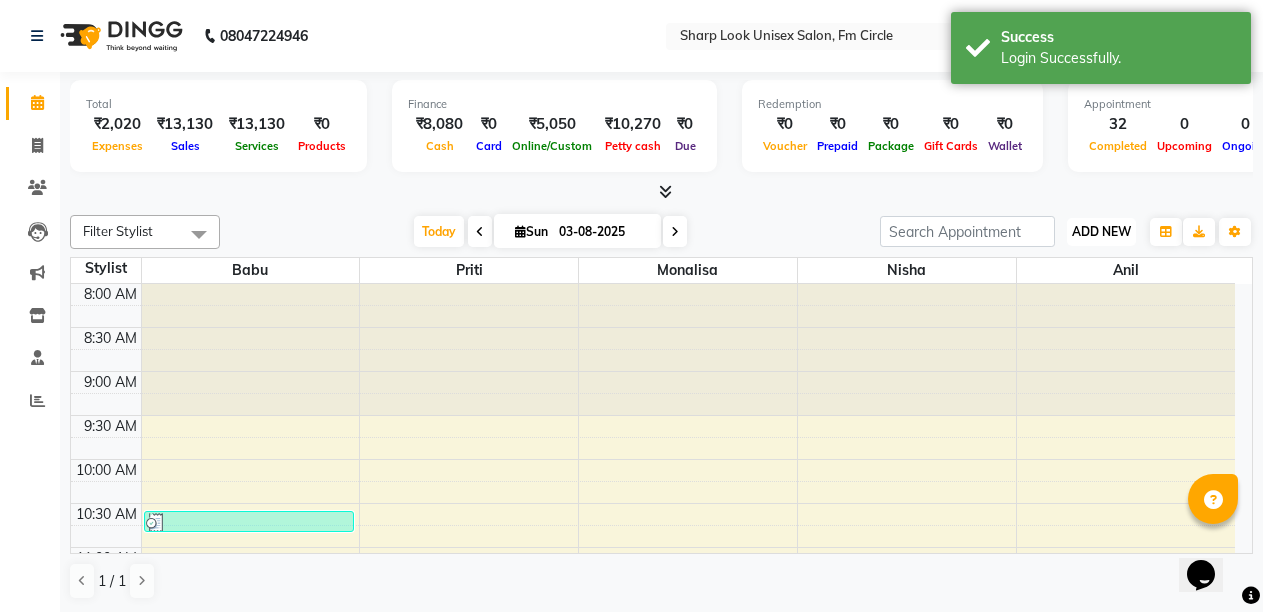 click on "ADD NEW" at bounding box center [1101, 231] 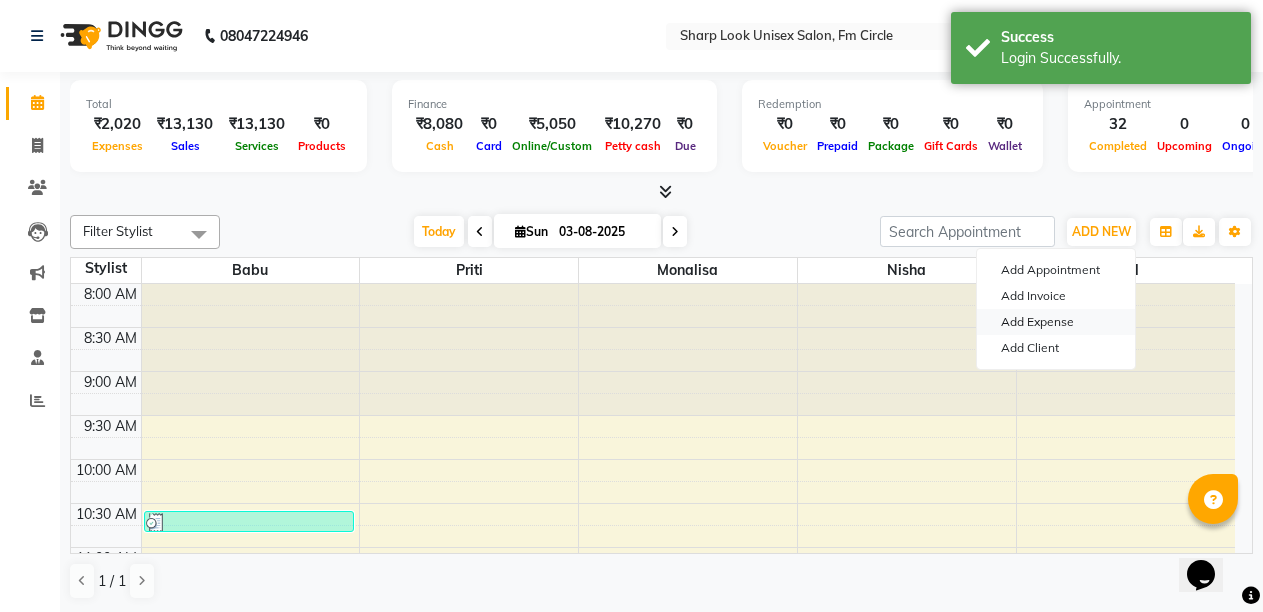 click on "Add Expense" at bounding box center [1056, 322] 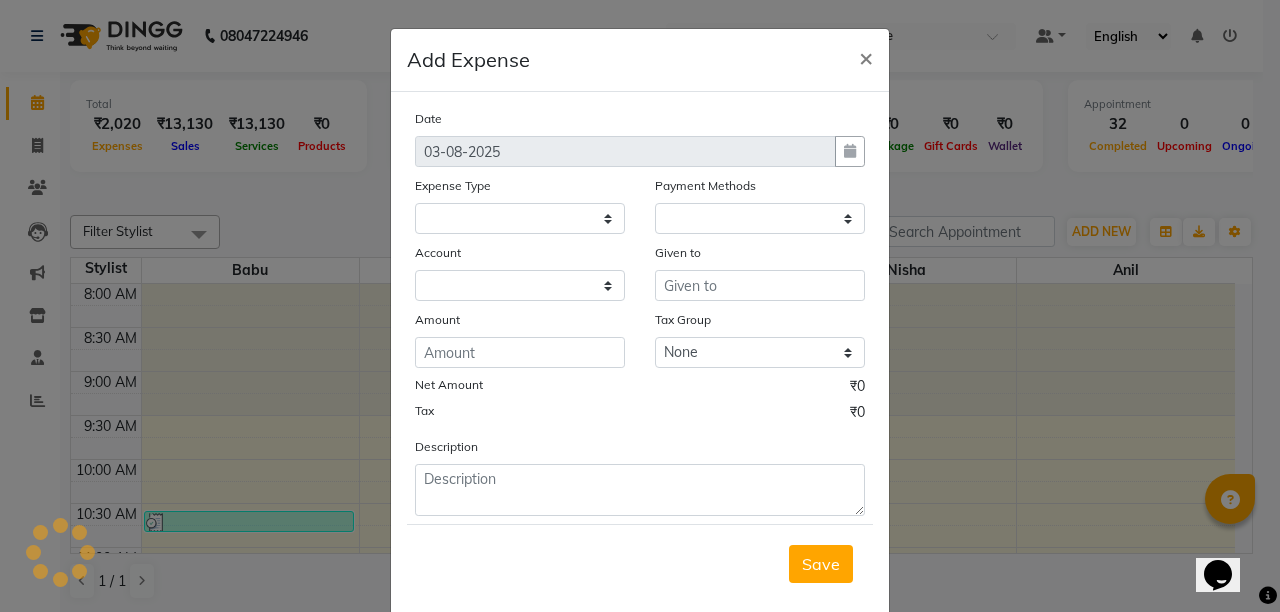 select 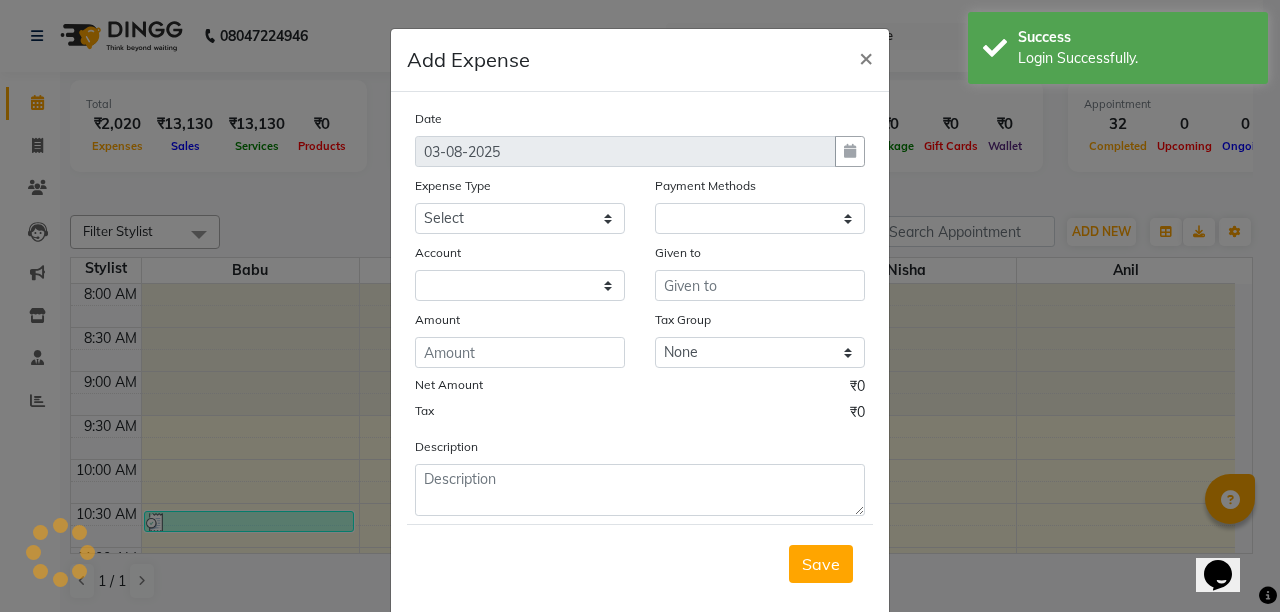 select on "1" 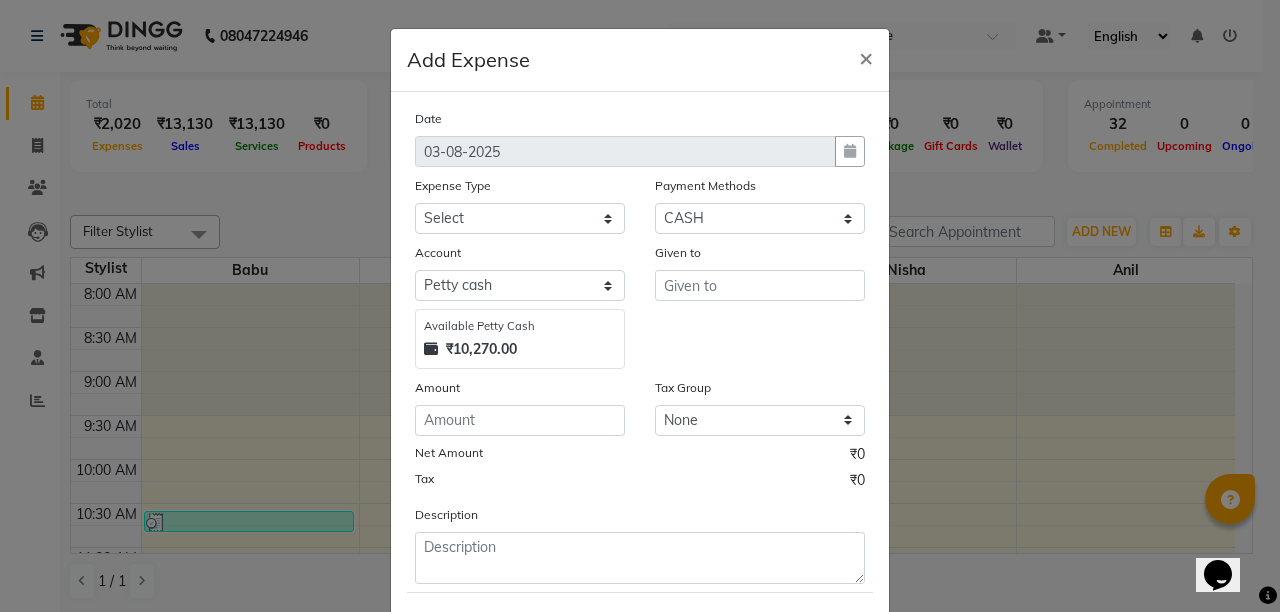click on "Date 03-08-2025 Expense Type Select Cash transfer to bank Client Snacks Client Tea or Refreshment Diesel Purchase Drinking water for clients Drinking Water for Salon Internet Charges Laundry Payment LPG For Staff Maintenance Miscellaneous Other Pandit Payment Petrol Allowance for staff Product Puja Chanda Rent Salary Advance Salon Electricity Bill Salon Electricity Charges Salon Mobile Bill Salon Utilities Staff fooding Staff Room Electricity Bill Staff Snacks Staff Tea & Refreshment Payment Methods Select CARD PayTM GPay PhonePe CASH Account Select Default Petty cash Available Petty Cash ₹10,270.00 Given to Amount Tax Group None GST Net Amount ₹0 Tax ₹0 Description" 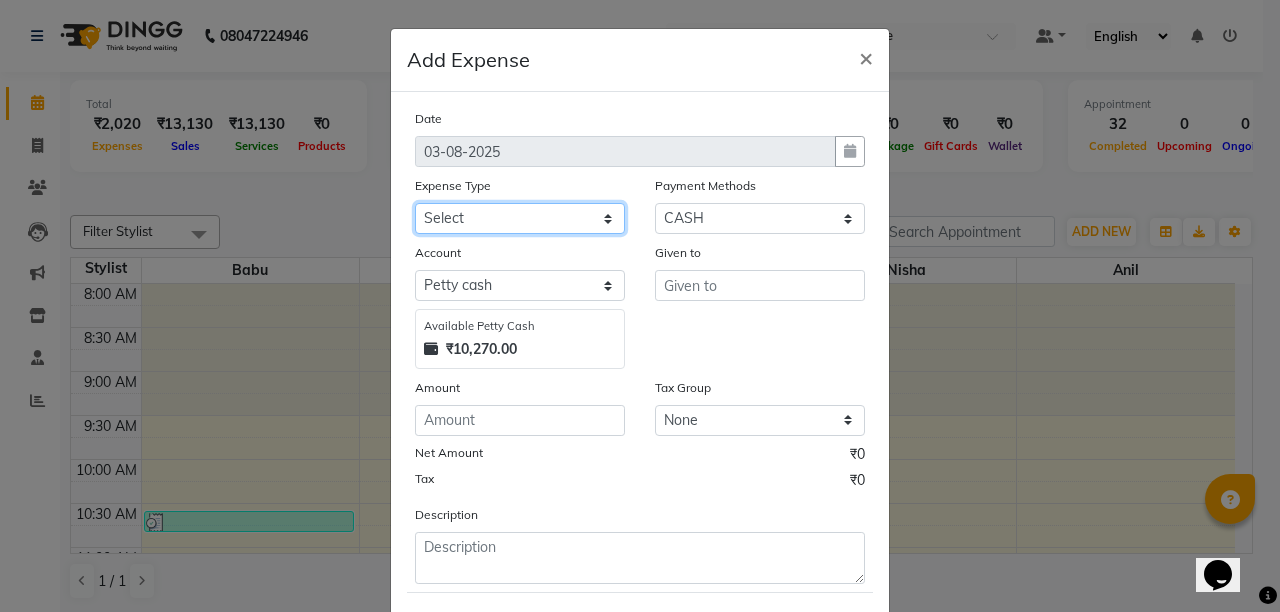 click on "Select Cash transfer to bank Client Snacks Client Tea or Refreshment Diesel Purchase Drinking water for clients Drinking Water for Salon Internet Charges Laundry Payment LPG For Staff Maintenance Miscellaneous Other Pandit Payment Petrol Allowance for staff Product Puja Chanda Rent Salary Advance Salon Electricity Bill Salon Electricity Charges Salon Mobile Bill Salon Utilities Staff fooding Staff Room Electricity Bill Staff Snacks Staff Tea & Refreshment" 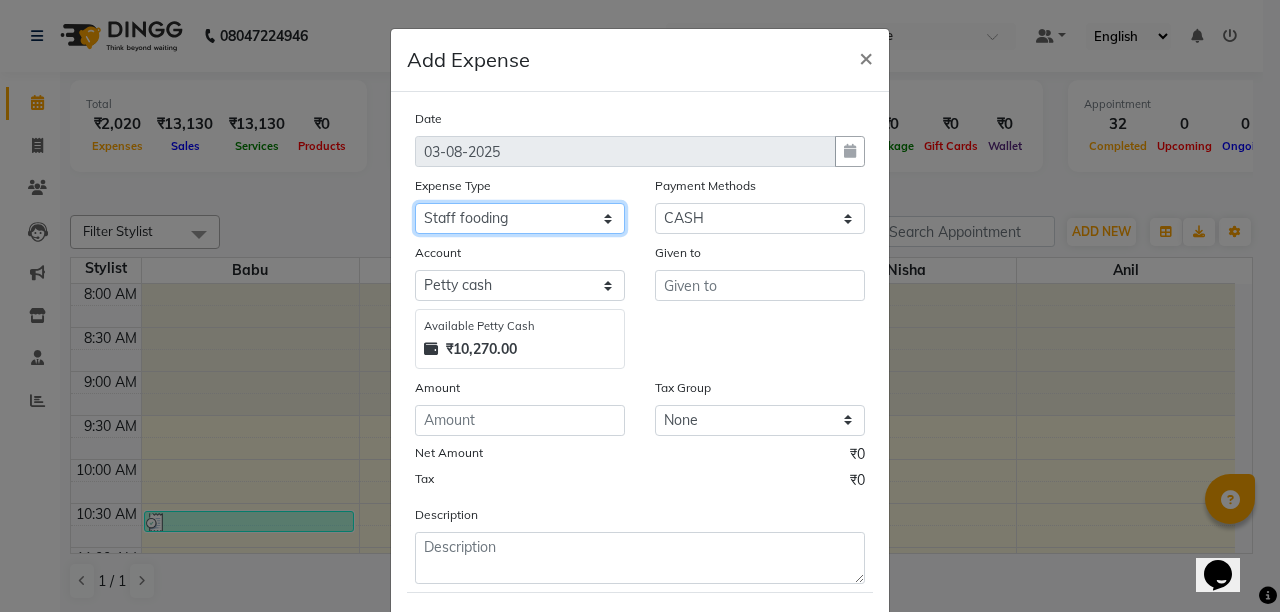 click on "Select Cash transfer to bank Client Snacks Client Tea or Refreshment Diesel Purchase Drinking water for clients Drinking Water for Salon Internet Charges Laundry Payment LPG For Staff Maintenance Miscellaneous Other Pandit Payment Petrol Allowance for staff Product Puja Chanda Rent Salary Advance Salon Electricity Bill Salon Electricity Charges Salon Mobile Bill Salon Utilities Staff fooding Staff Room Electricity Bill Staff Snacks Staff Tea & Refreshment" 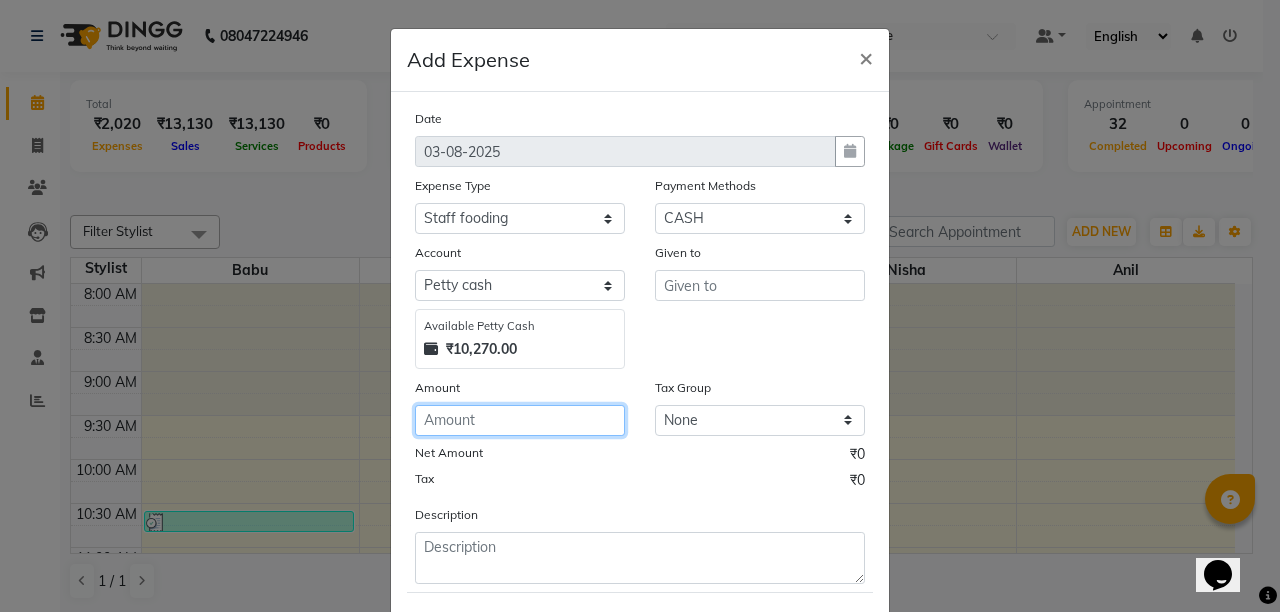 click 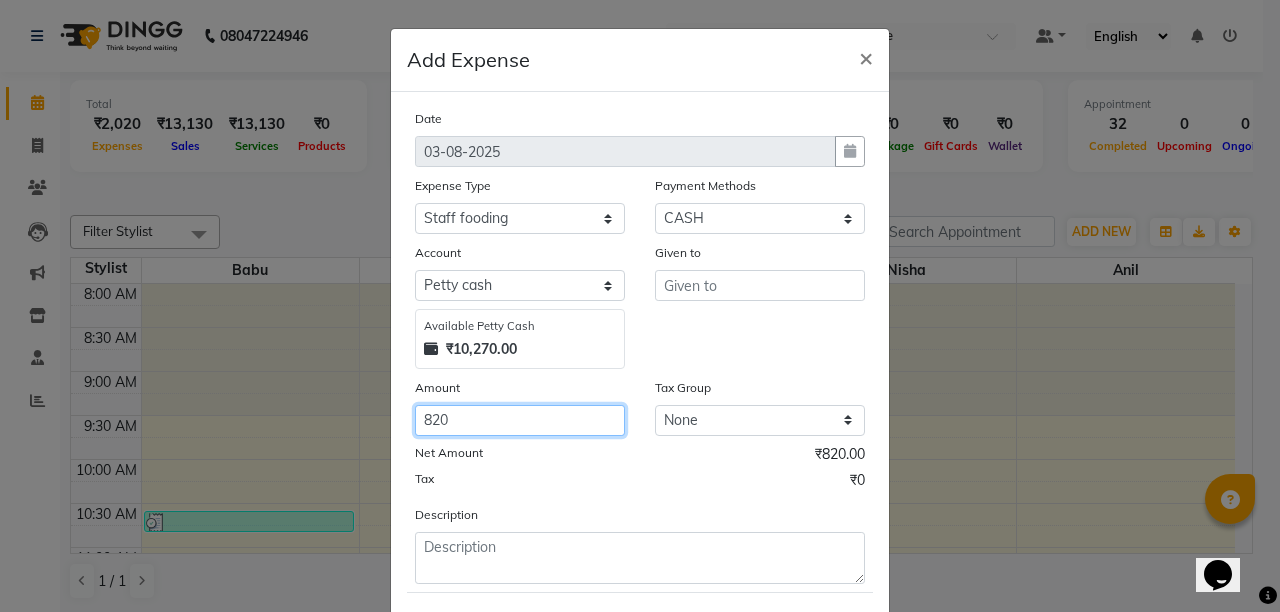 type on "820" 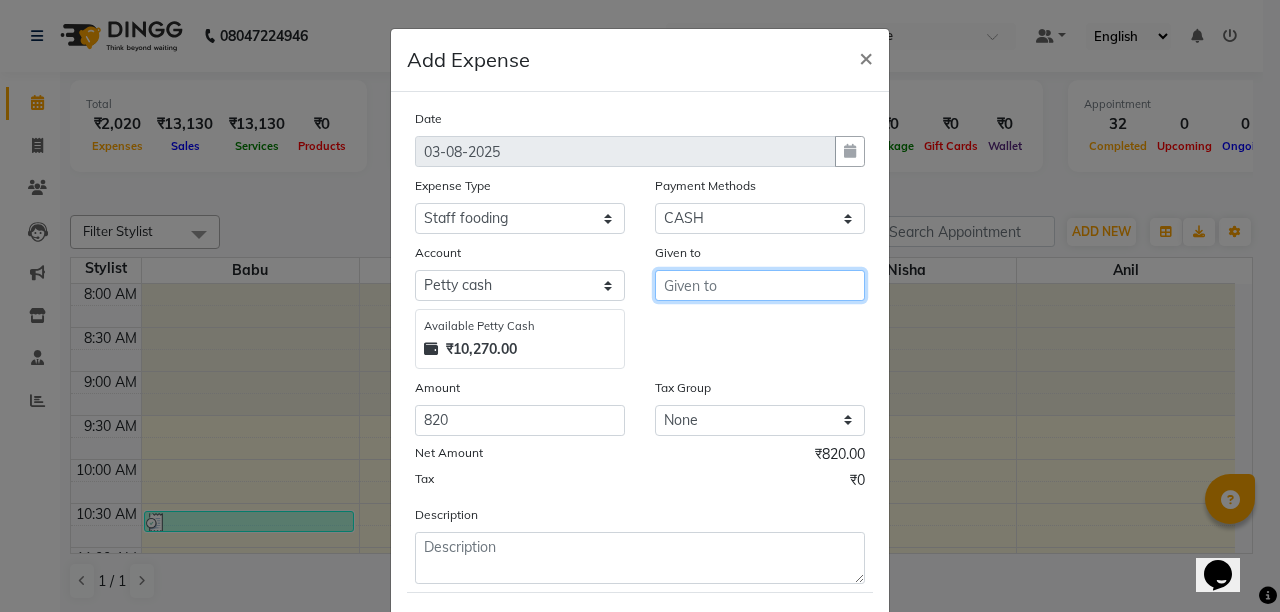 click at bounding box center (760, 285) 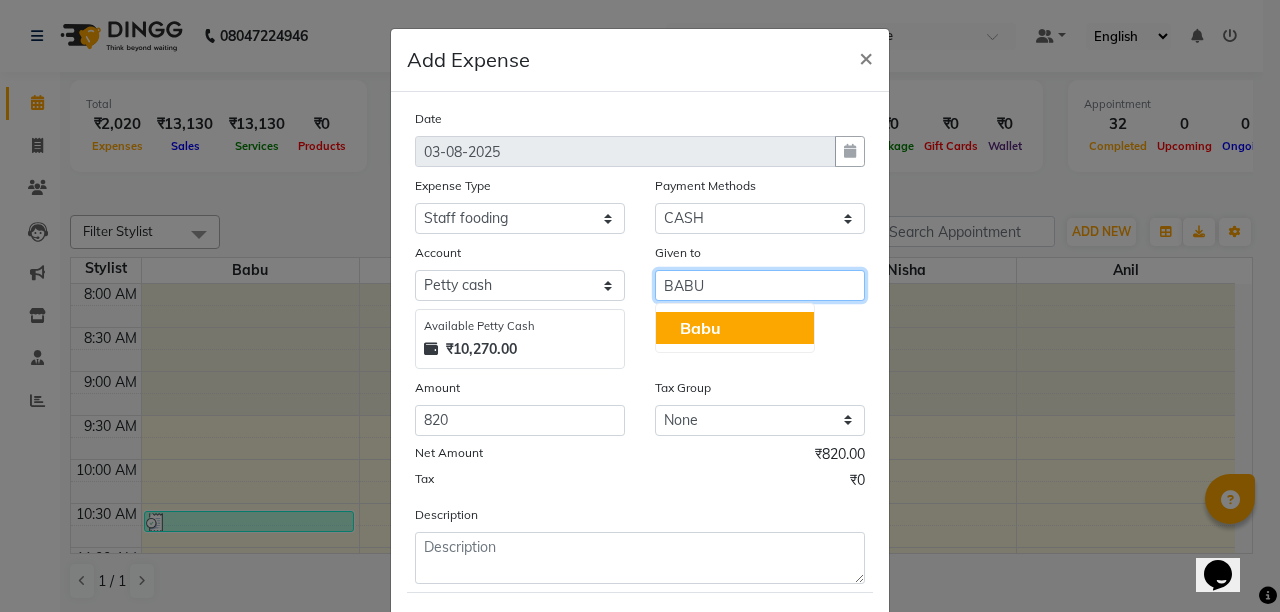 click on "Babu" 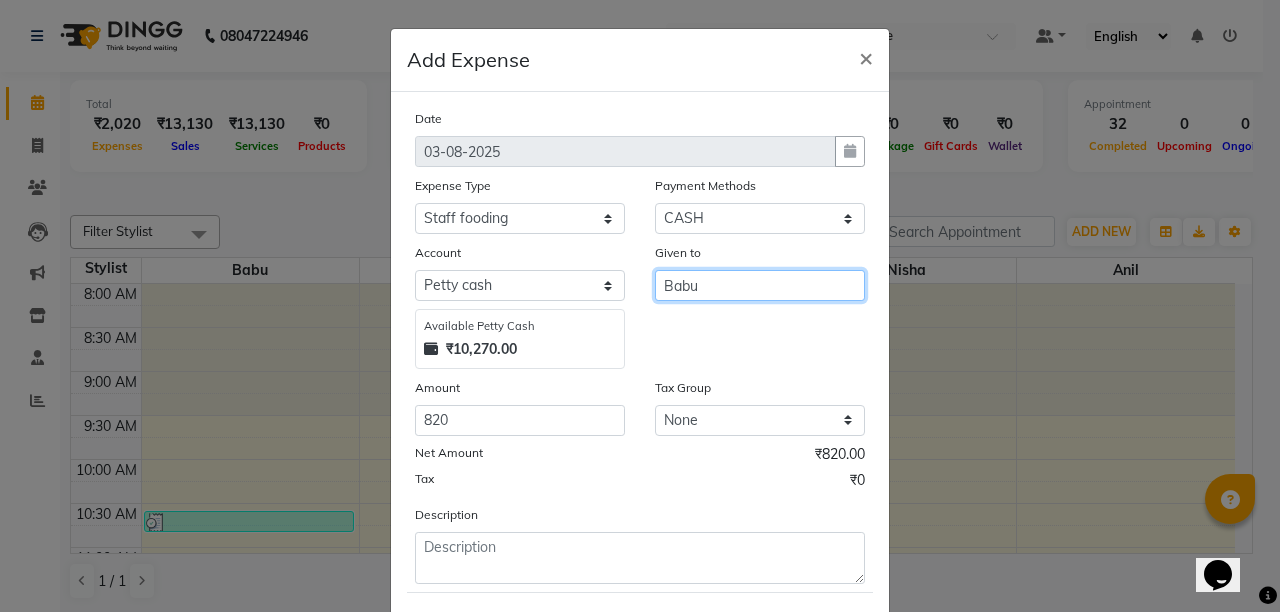 type on "Babu" 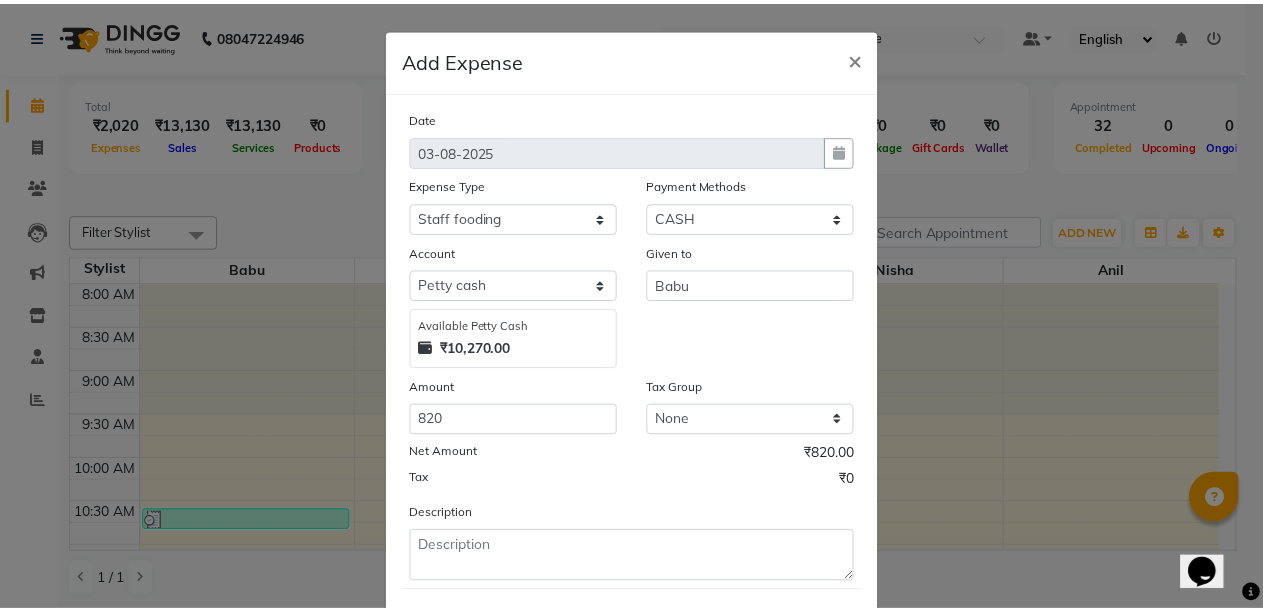 scroll, scrollTop: 104, scrollLeft: 0, axis: vertical 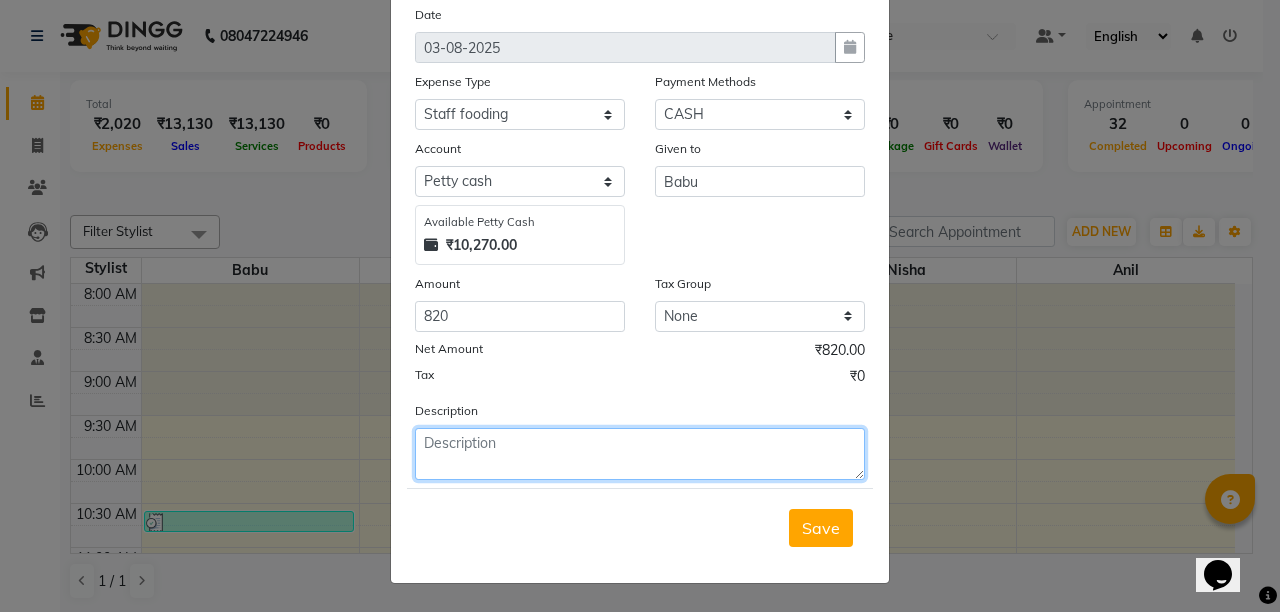 click 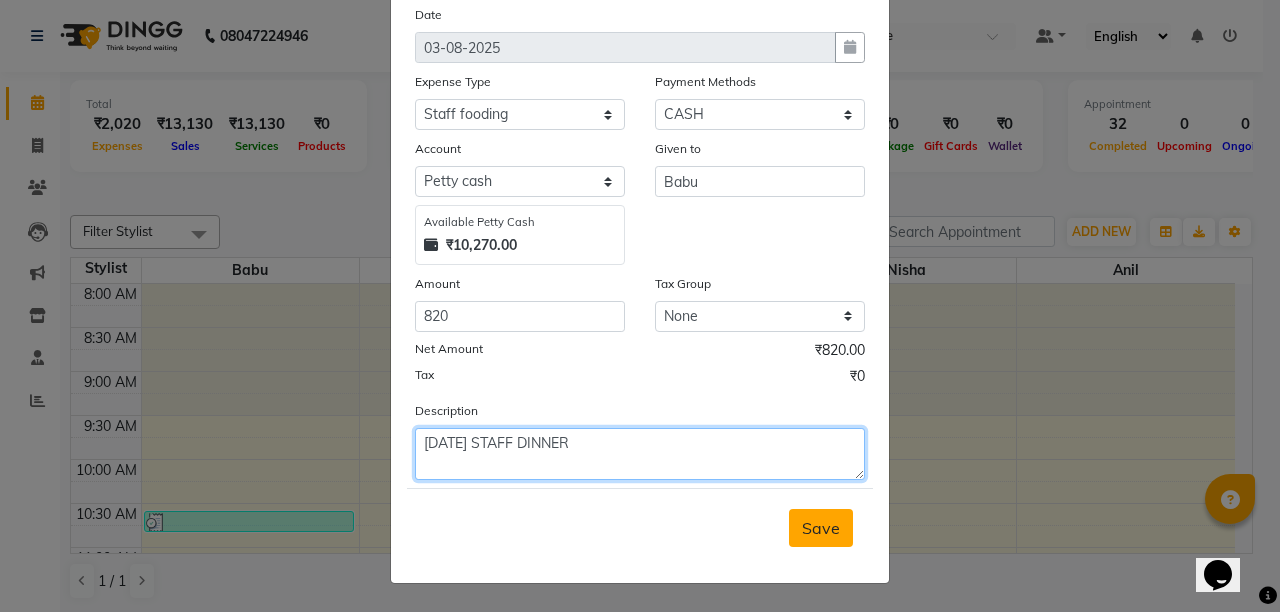 type on "02.07.2025 STAFF DINNER" 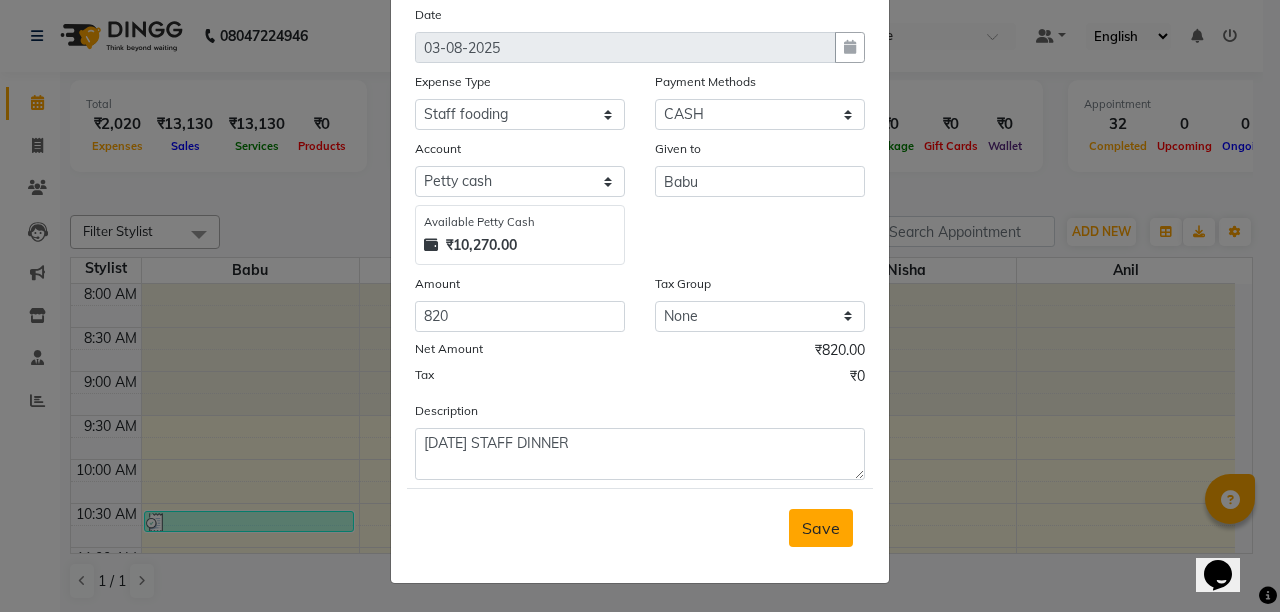 click on "Save" at bounding box center (821, 528) 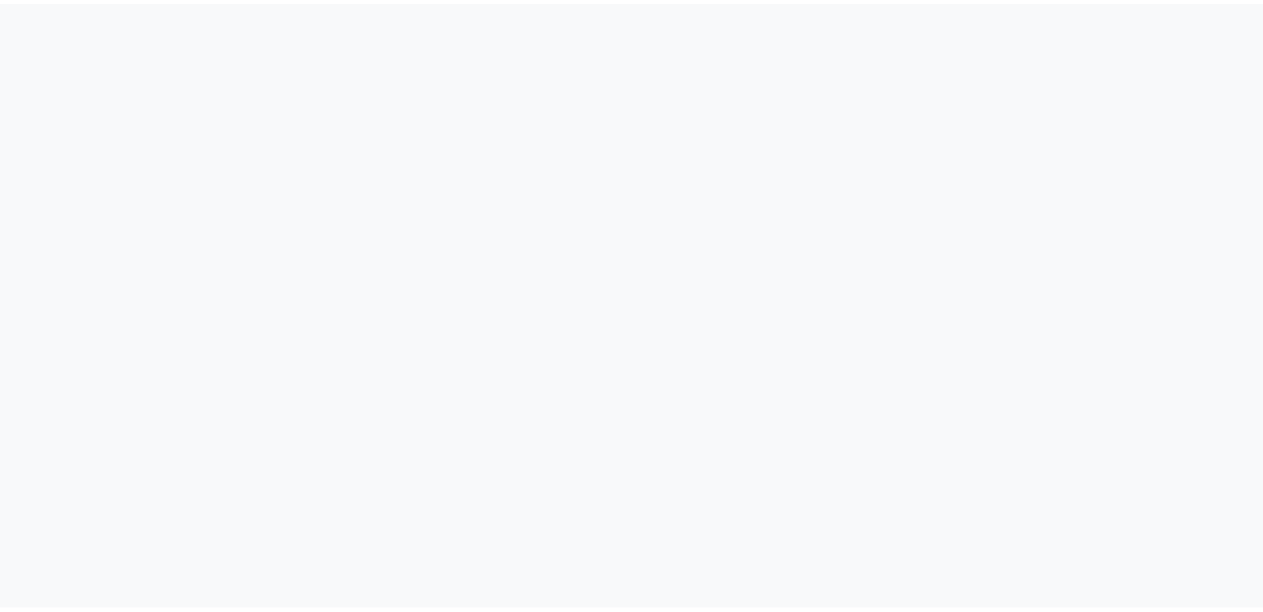 scroll, scrollTop: 0, scrollLeft: 0, axis: both 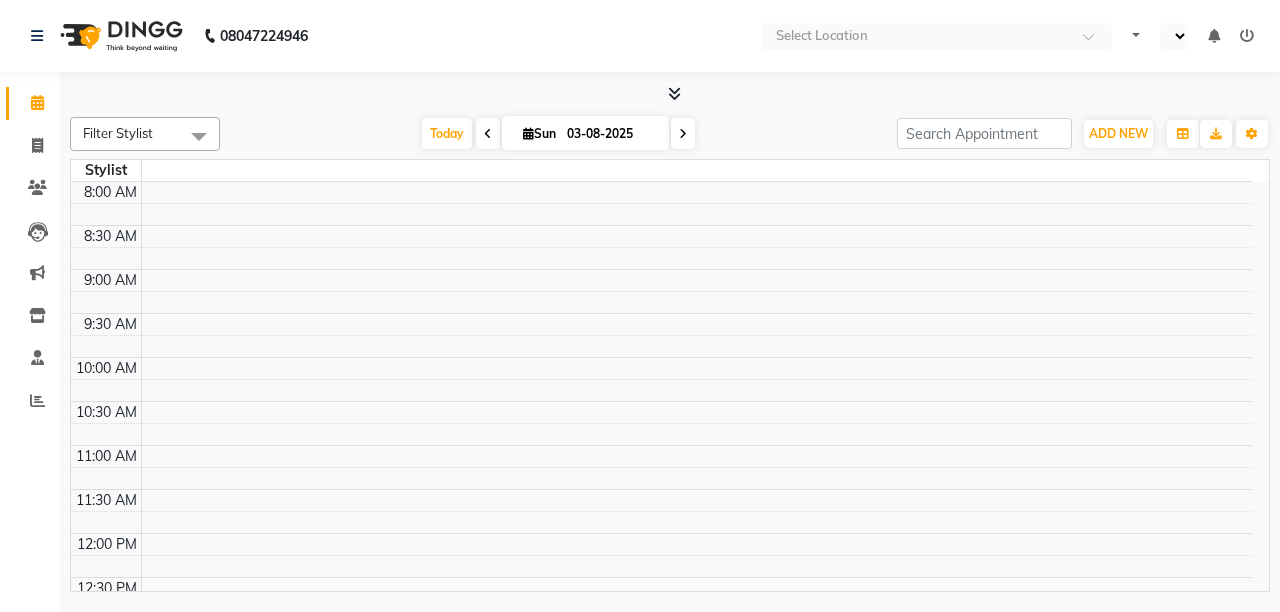 select on "en" 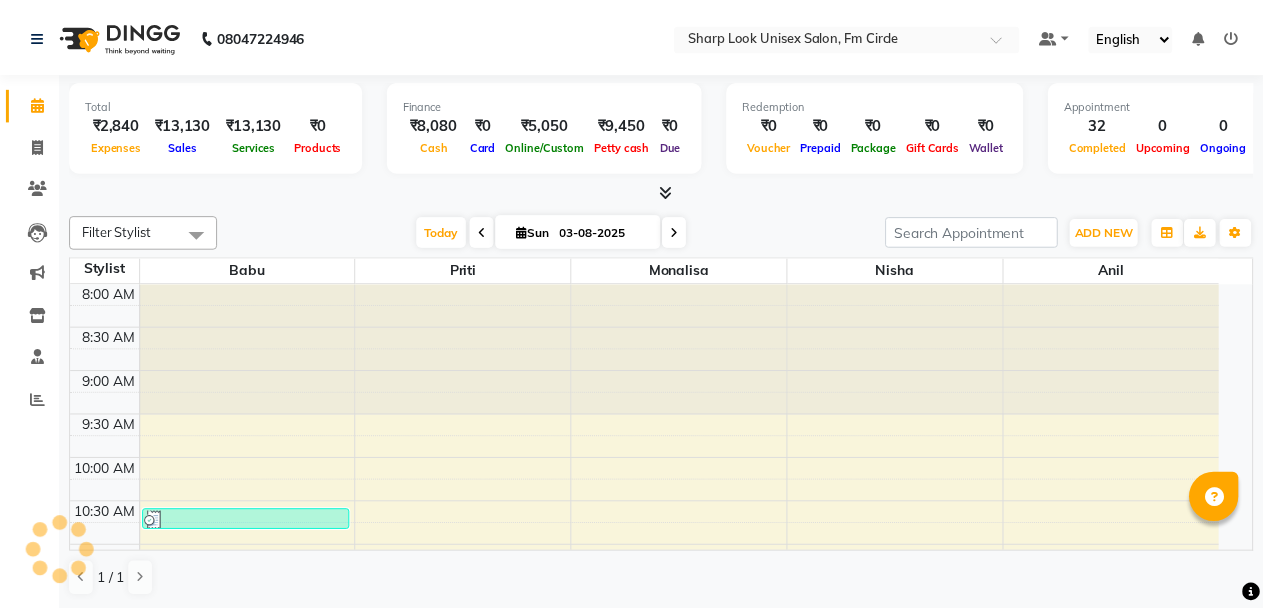 scroll, scrollTop: 0, scrollLeft: 0, axis: both 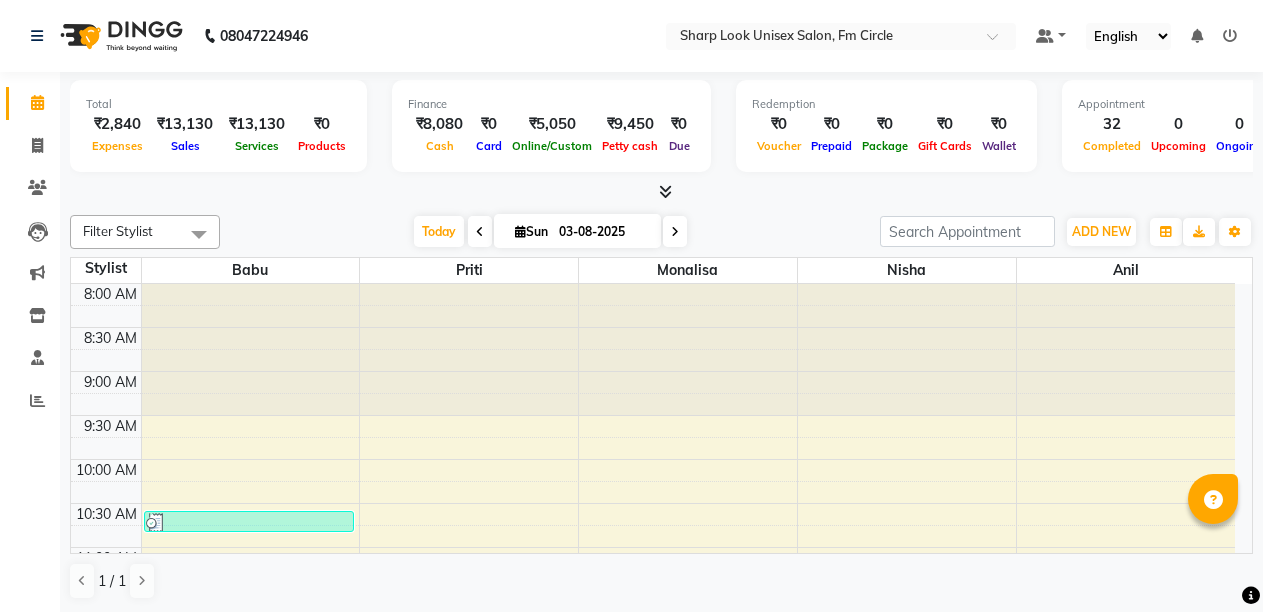 click at bounding box center [665, 191] 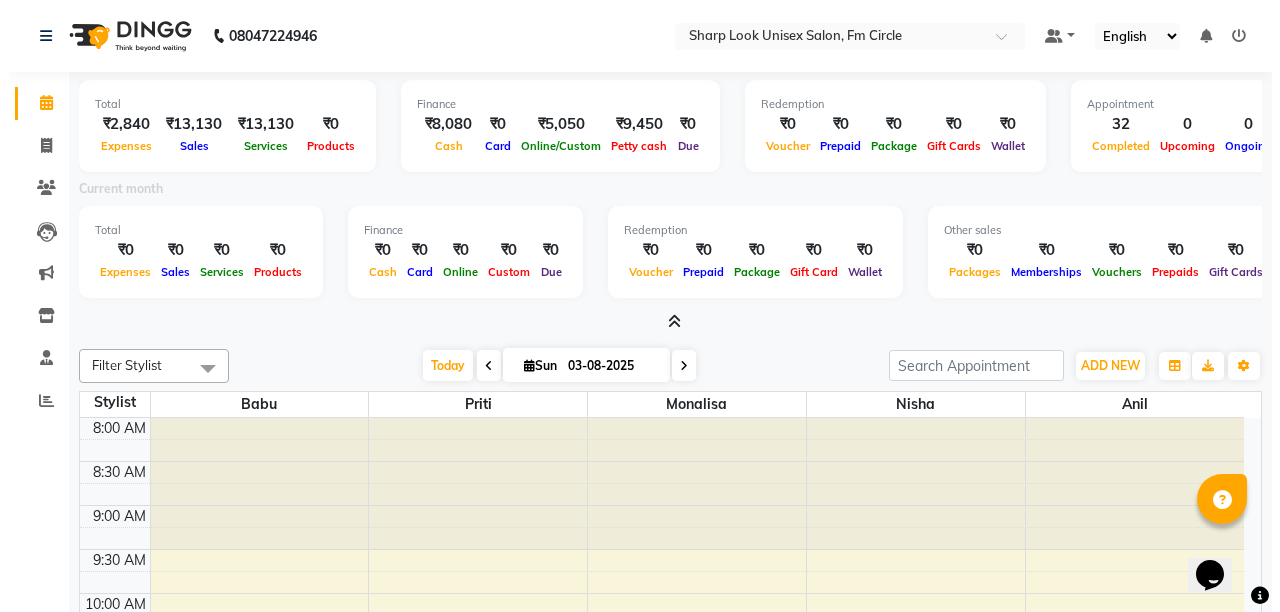 scroll, scrollTop: 0, scrollLeft: 0, axis: both 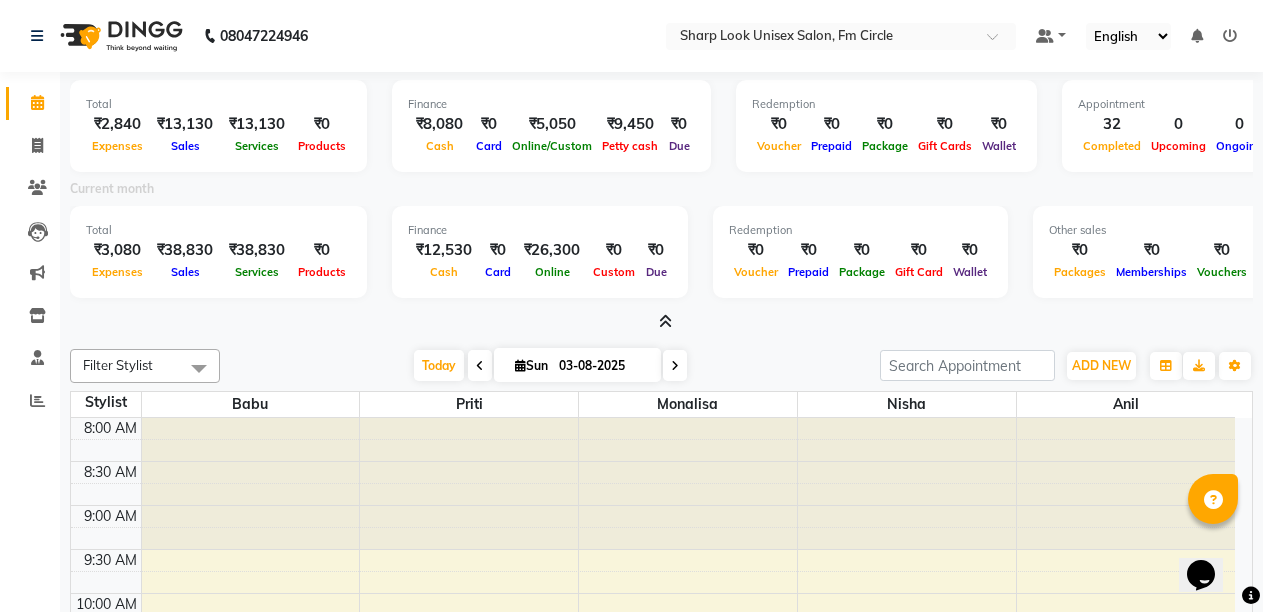 click at bounding box center (1230, 36) 